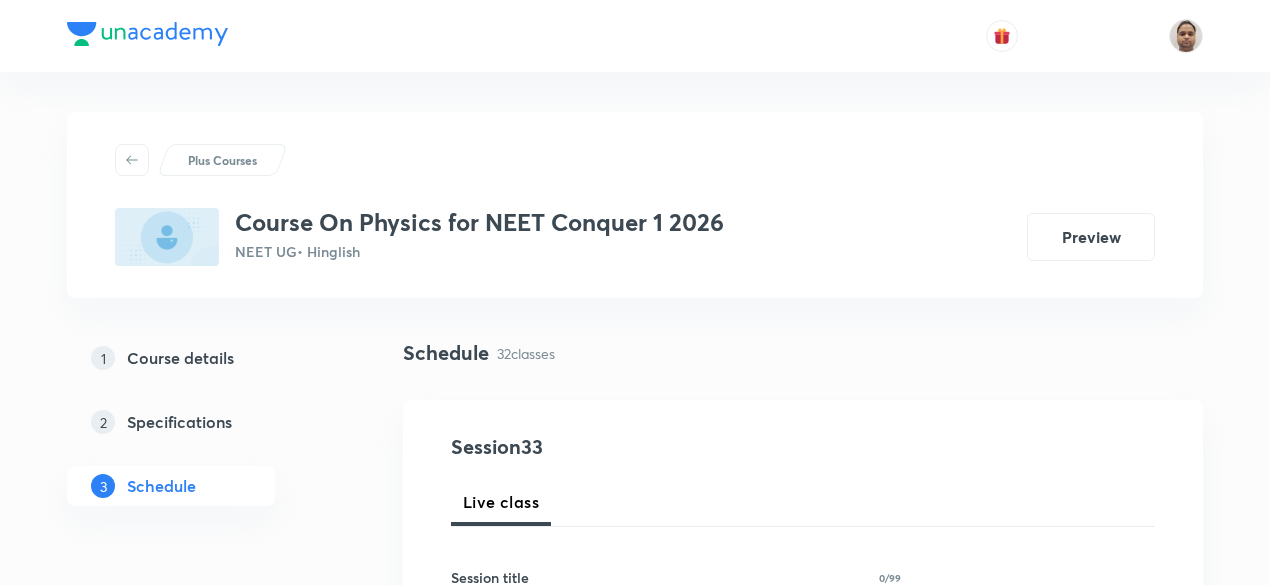 scroll, scrollTop: 0, scrollLeft: 0, axis: both 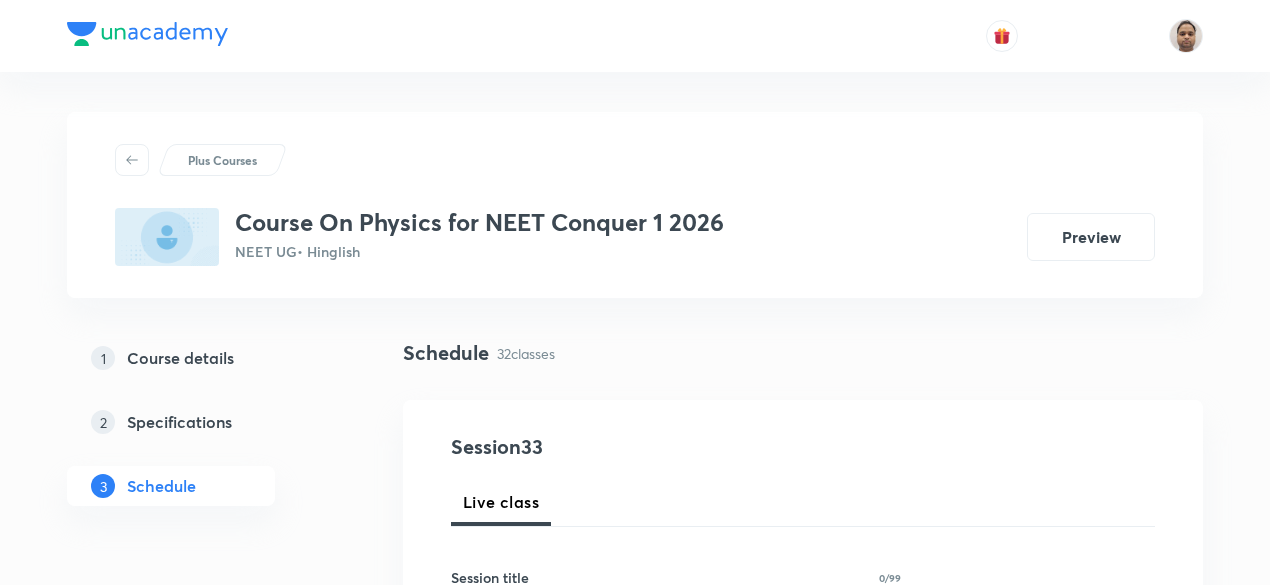 click on "1 Course details 2 Specifications 3 Schedule" at bounding box center [203, 3432] 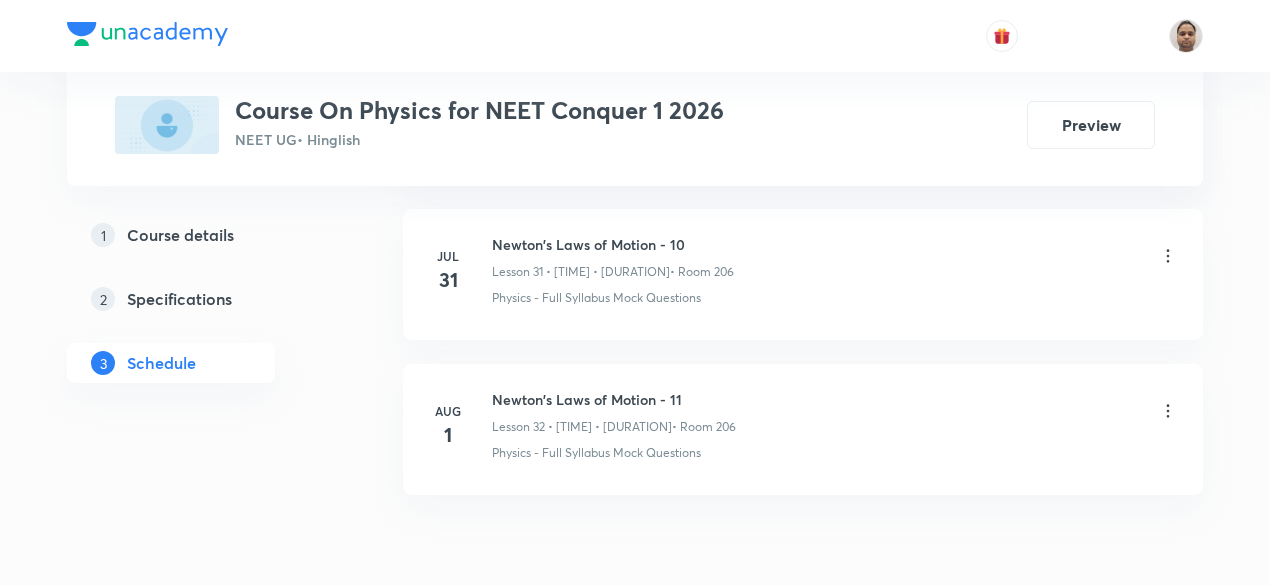 scroll, scrollTop: 5853, scrollLeft: 0, axis: vertical 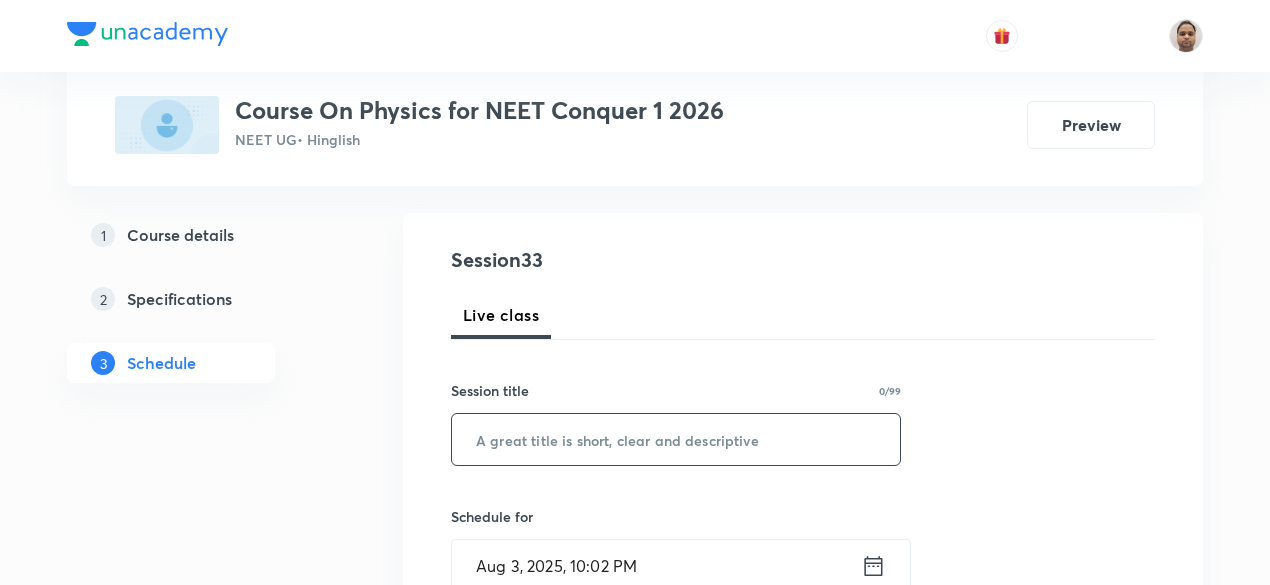 click at bounding box center [676, 439] 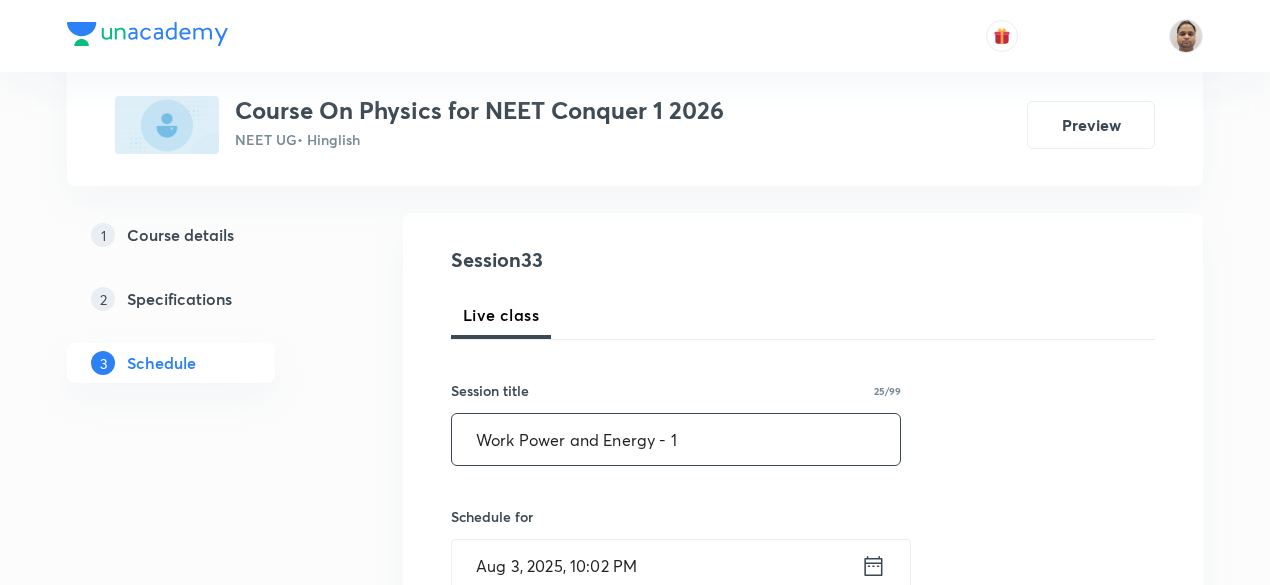 type on "Work Power and Energy - 1" 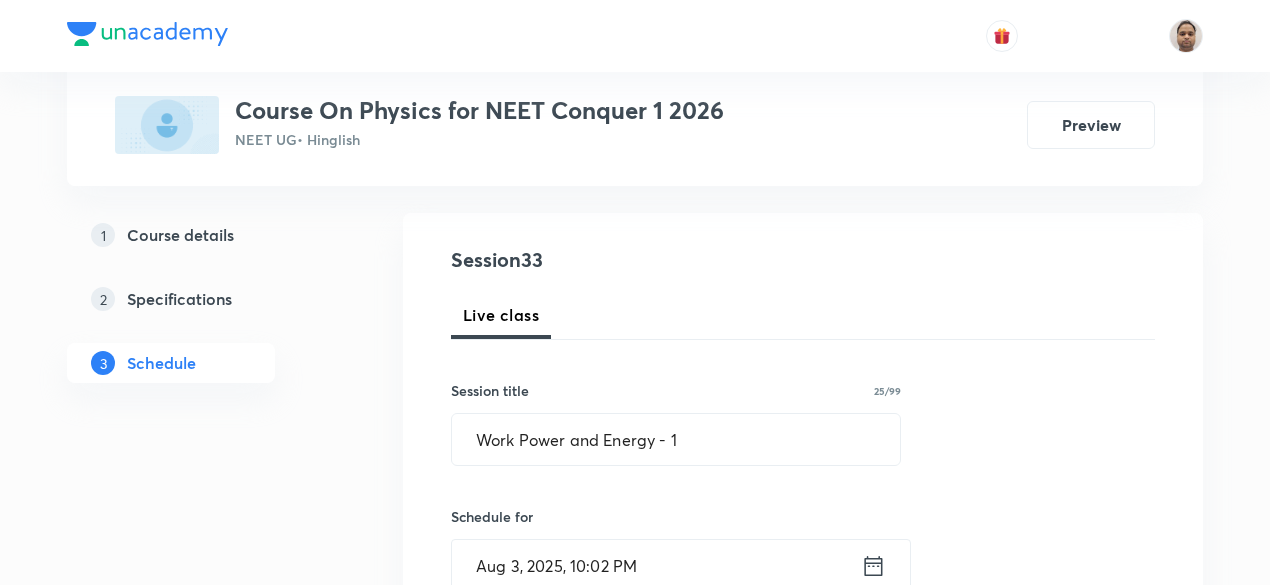 click on "Aug 3, 2025, 10:02 PM" at bounding box center (656, 565) 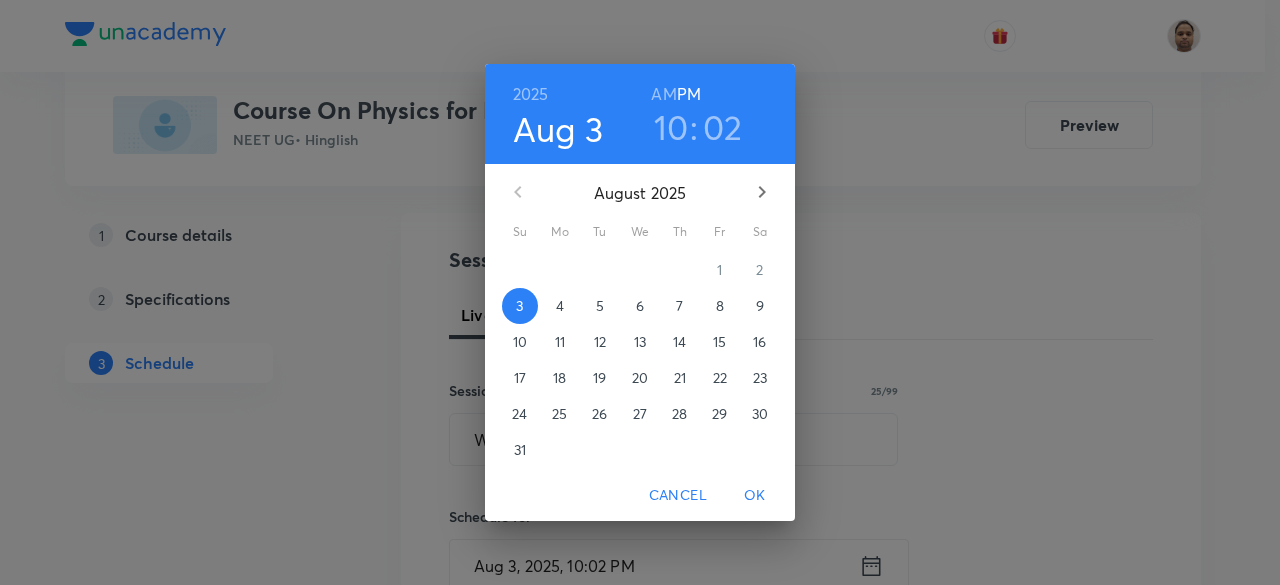 click on "4" at bounding box center (560, 306) 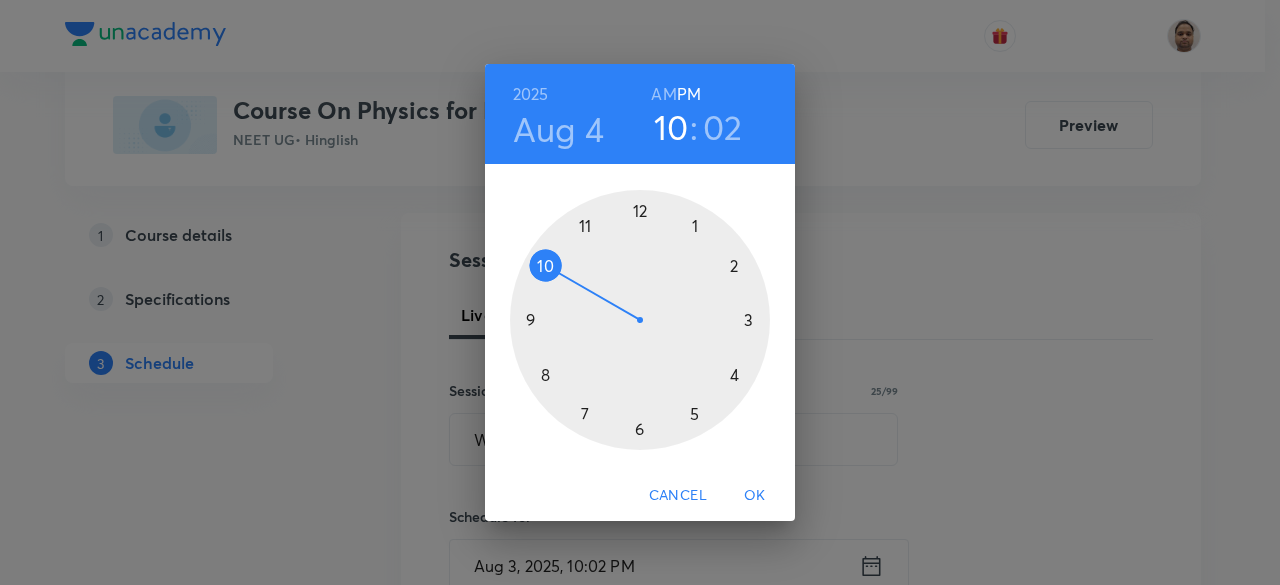 click on "AM" at bounding box center [663, 94] 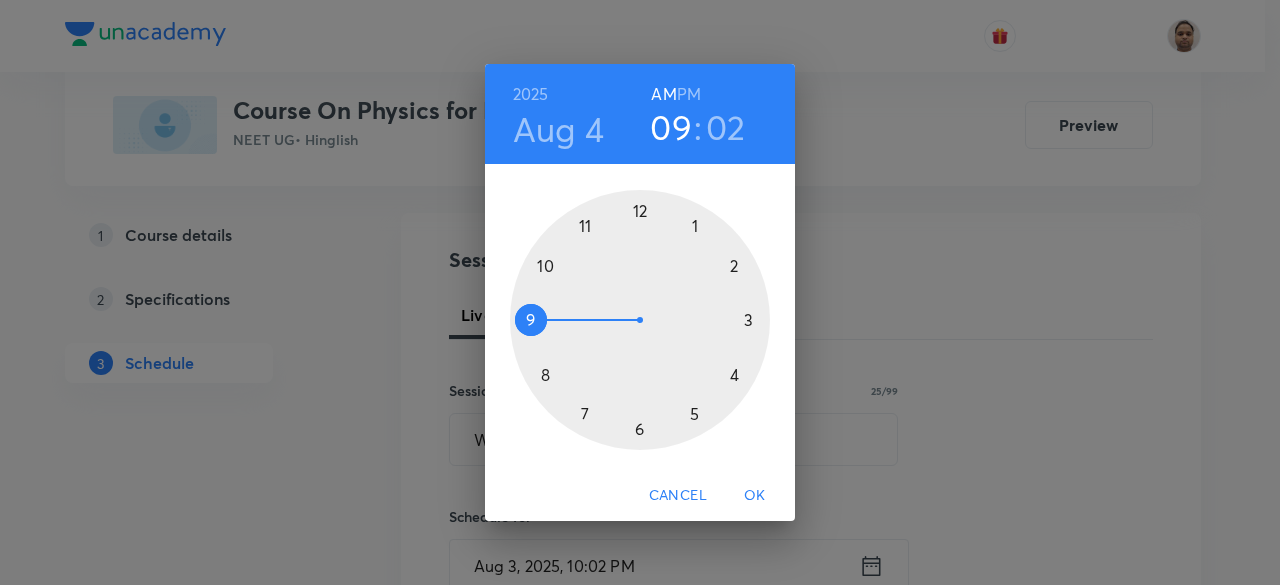 drag, startPoint x: 554, startPoint y: 270, endPoint x: 546, endPoint y: 323, distance: 53.600372 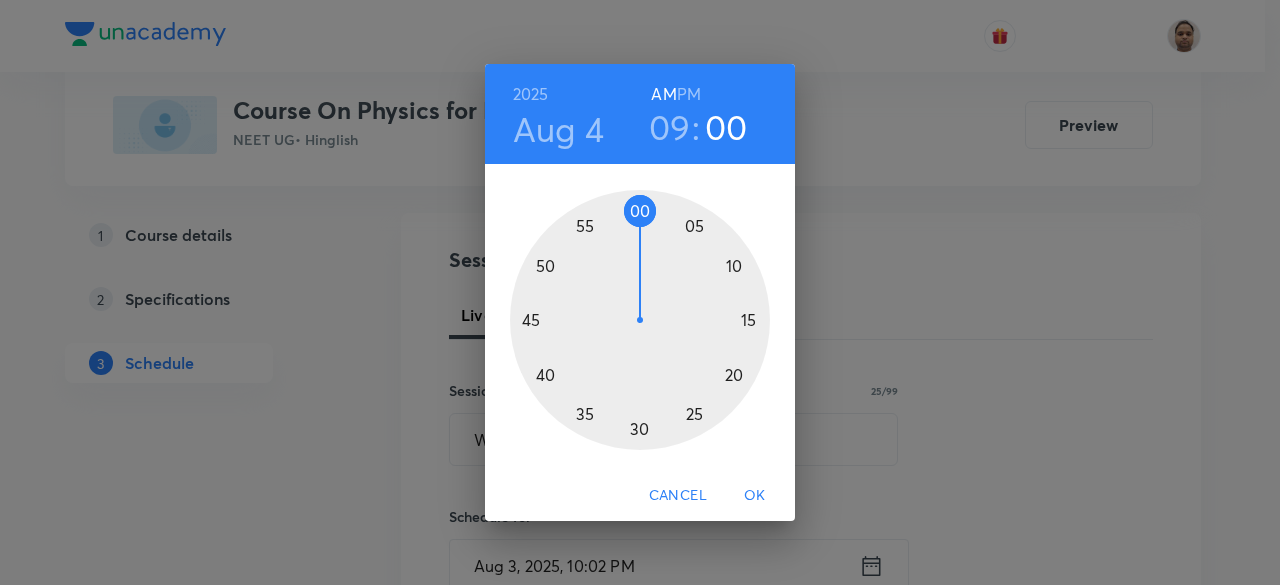 drag, startPoint x: 666, startPoint y: 217, endPoint x: 638, endPoint y: 217, distance: 28 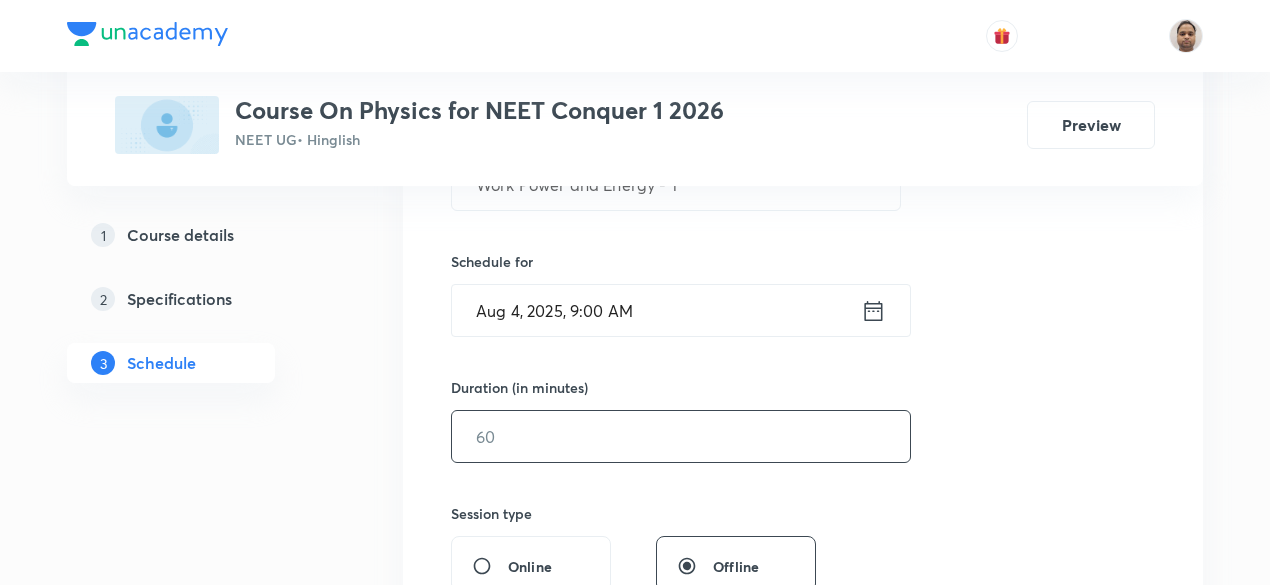 scroll, scrollTop: 487, scrollLeft: 0, axis: vertical 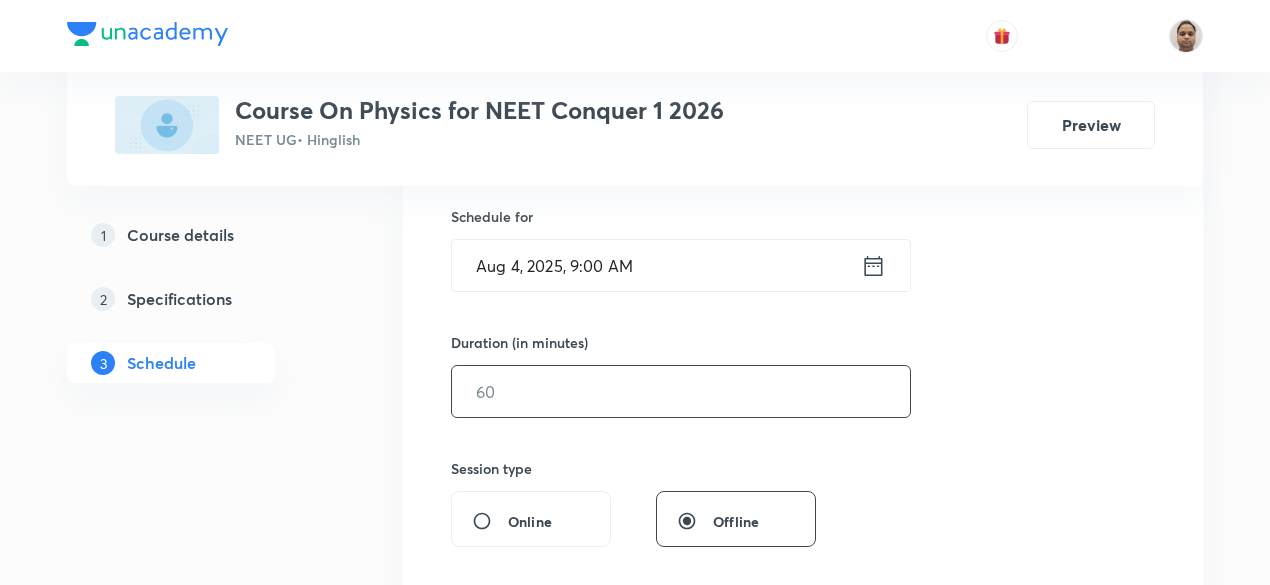 click at bounding box center [681, 391] 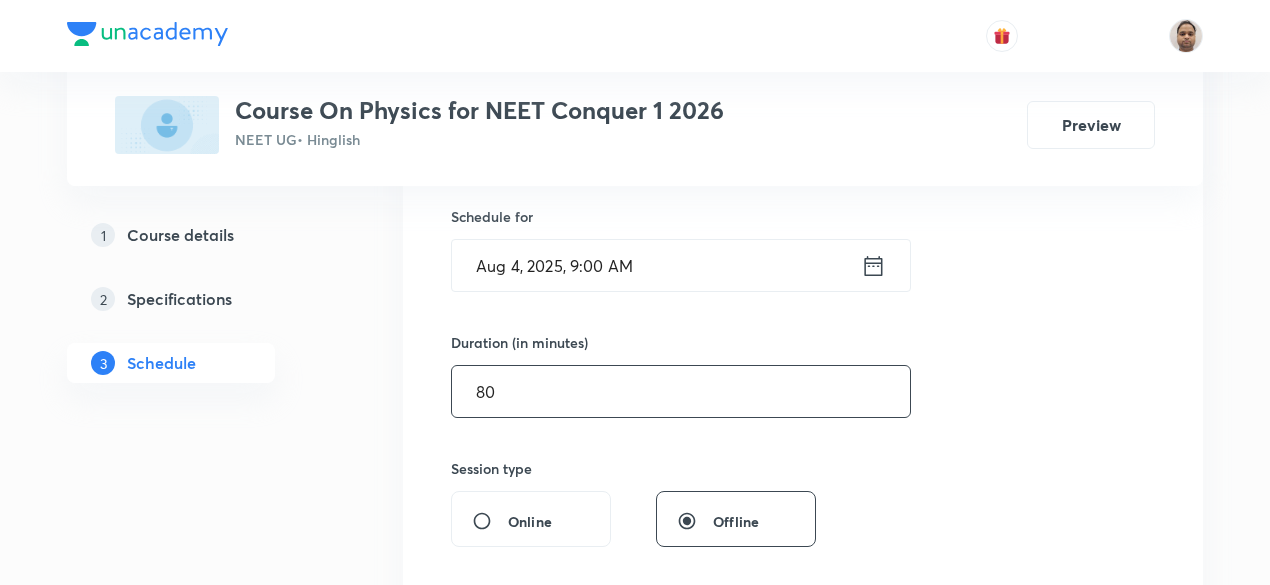 scroll, scrollTop: 787, scrollLeft: 0, axis: vertical 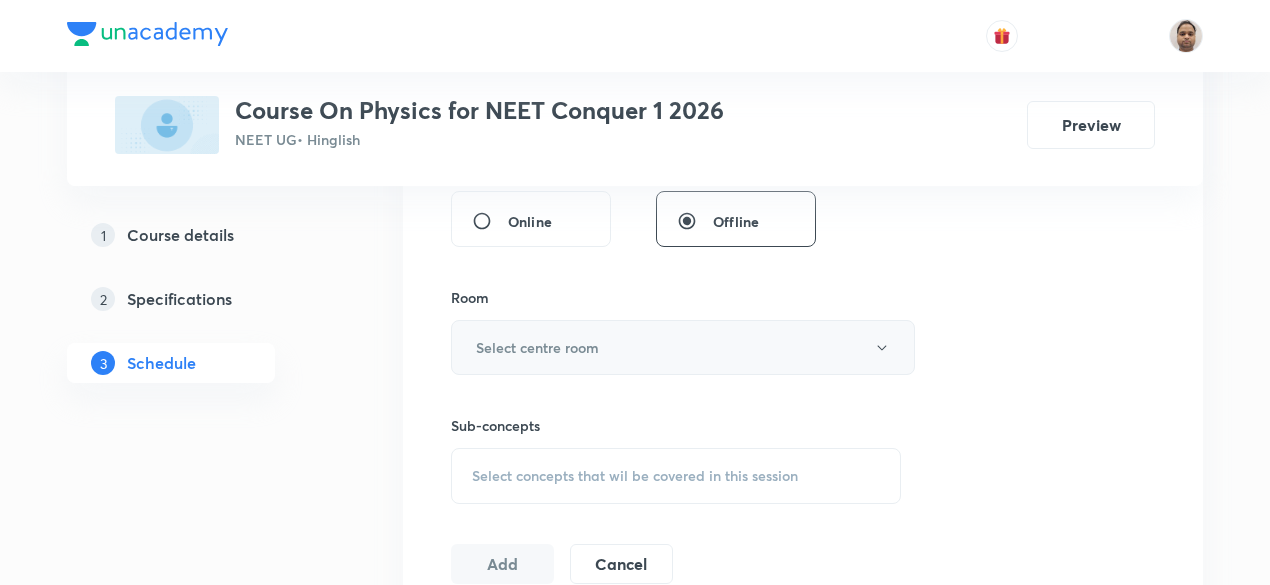 type on "80" 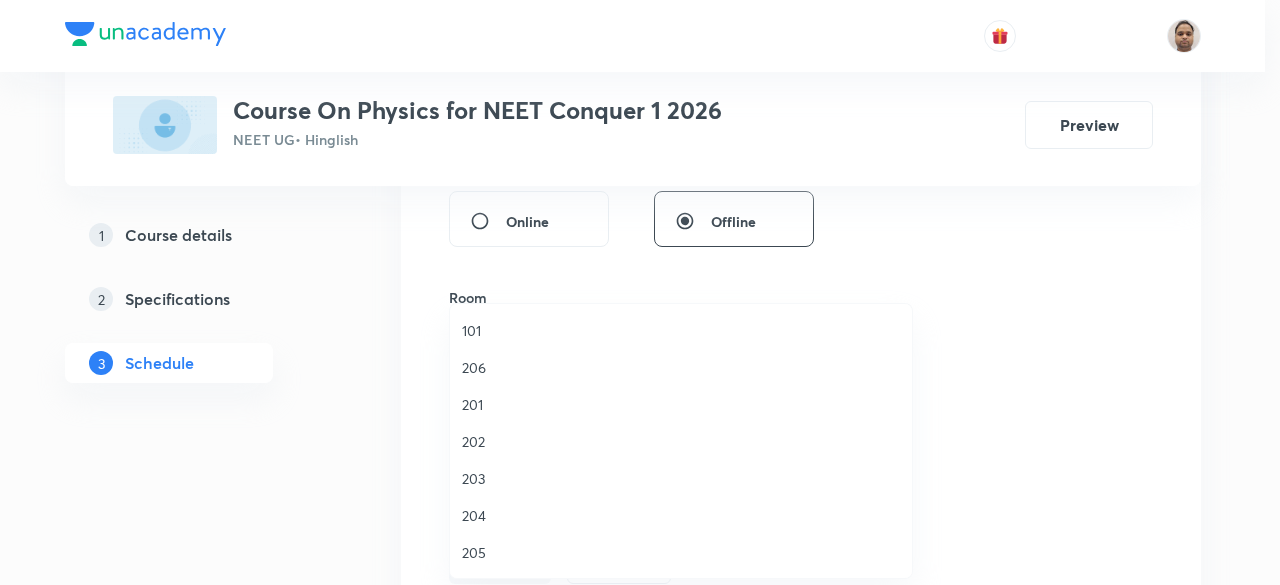 click on "206" at bounding box center (681, 367) 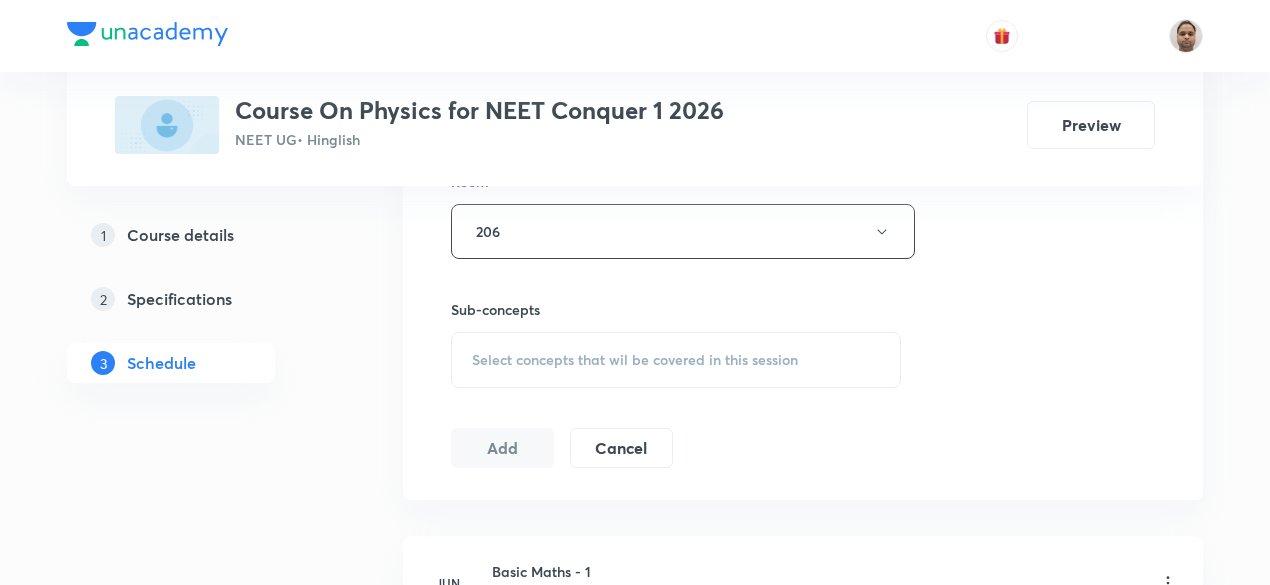 scroll, scrollTop: 987, scrollLeft: 0, axis: vertical 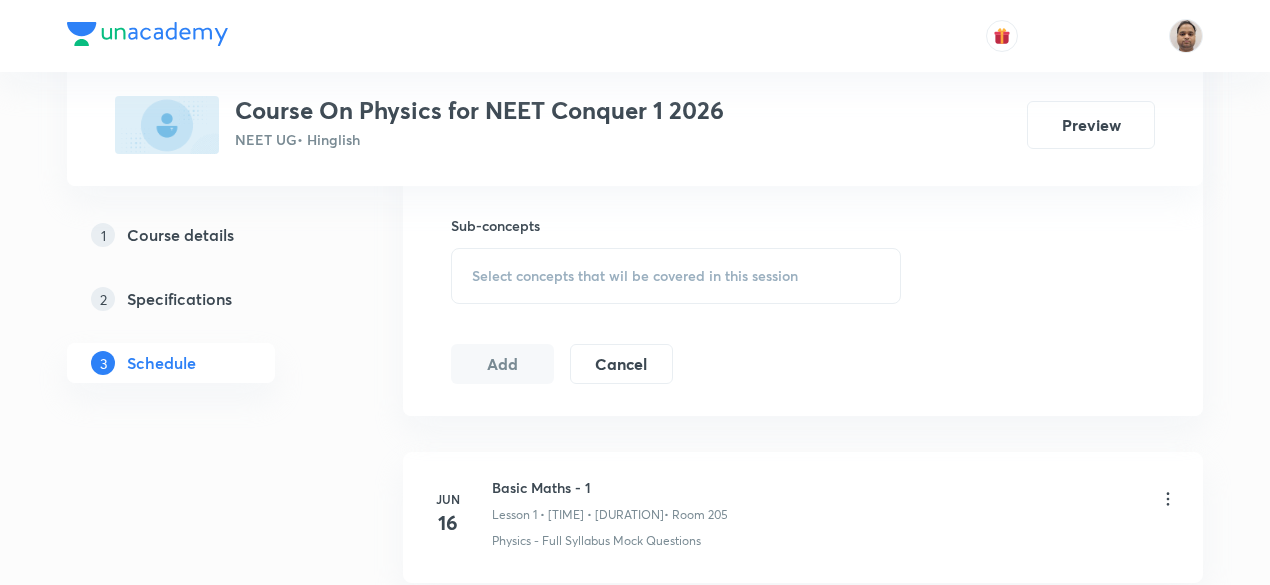 click on "Select concepts that wil be covered in this session" at bounding box center [635, 276] 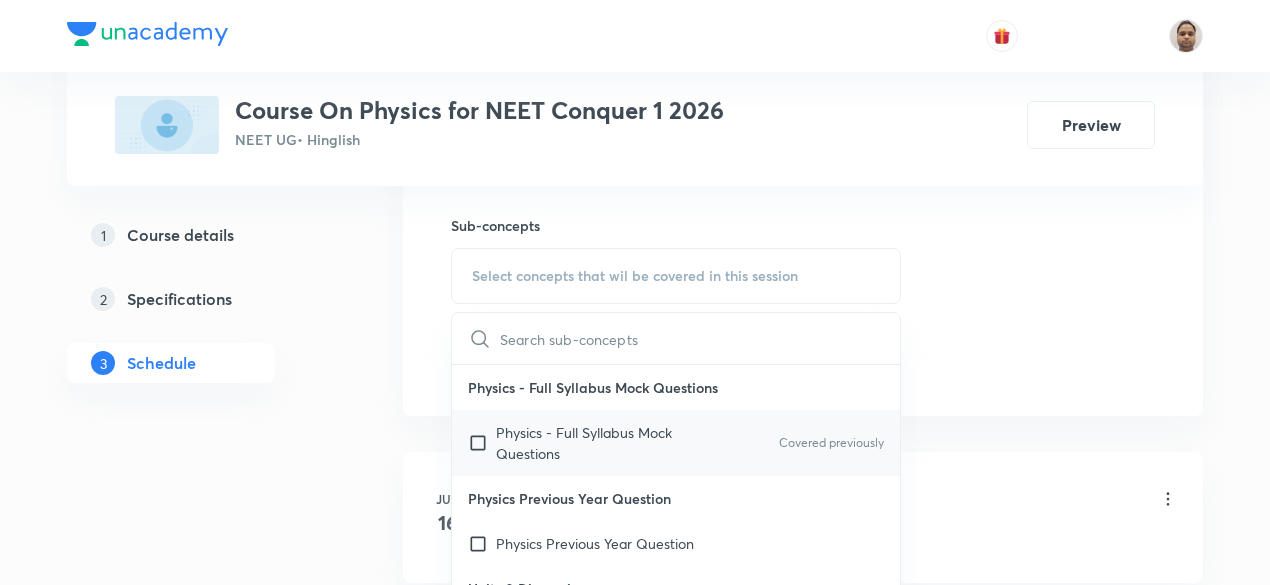 click at bounding box center [482, 443] 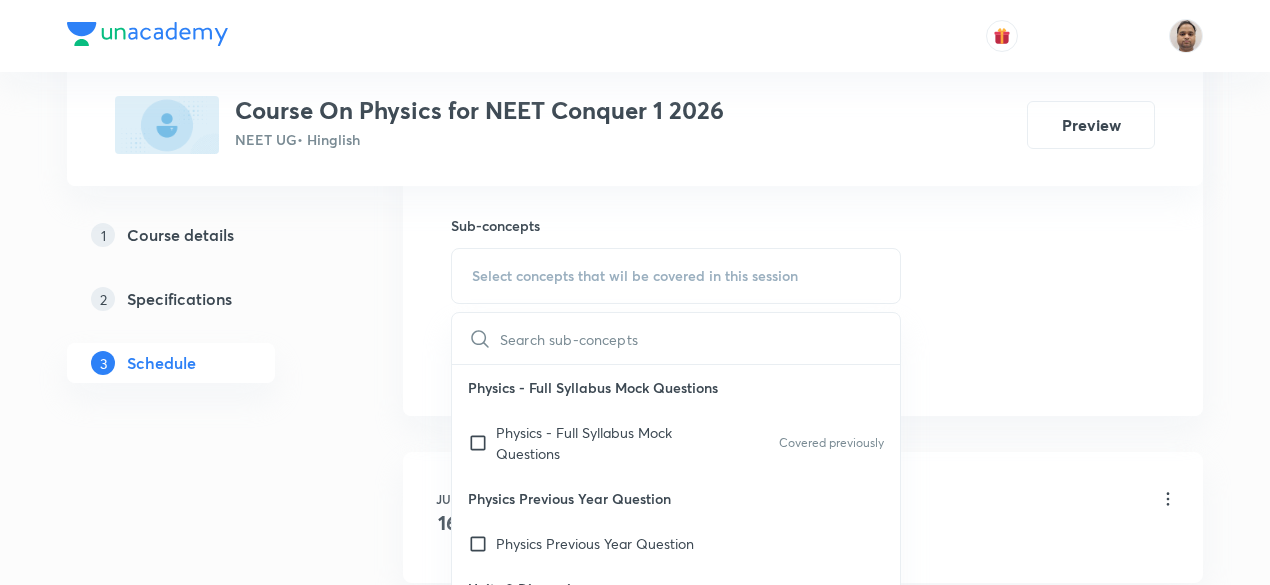 click on "1 Course details 2 Specifications 3 Schedule" at bounding box center [203, 2445] 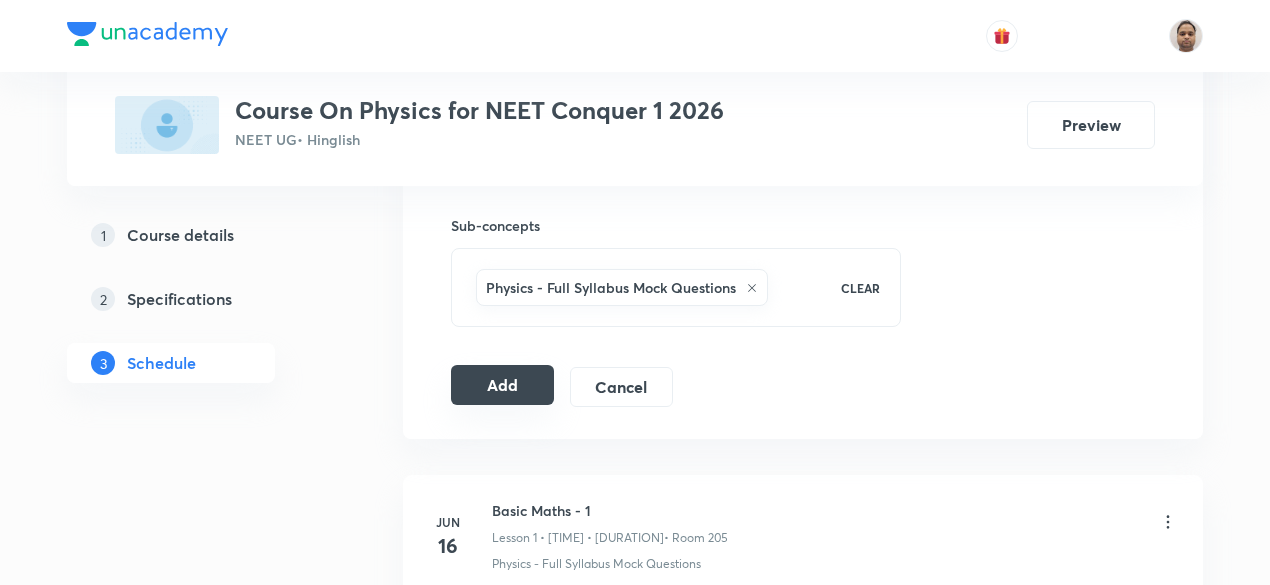 click on "Add" at bounding box center (502, 385) 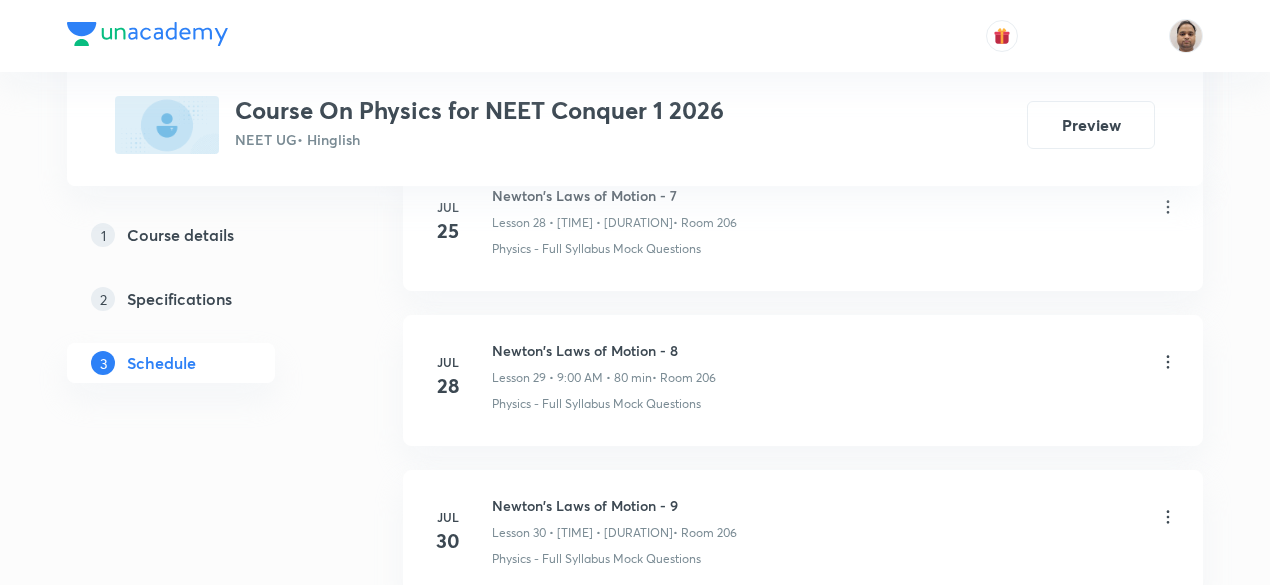 scroll, scrollTop: 5975, scrollLeft: 0, axis: vertical 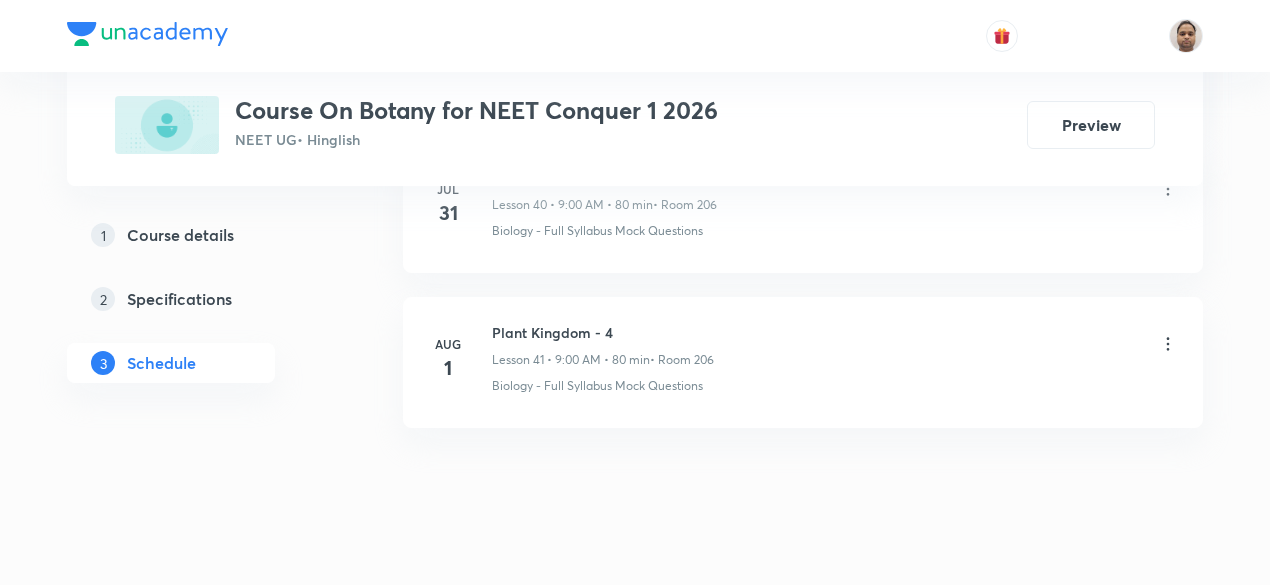 click on "Plant Kingdom - 4" at bounding box center [603, 332] 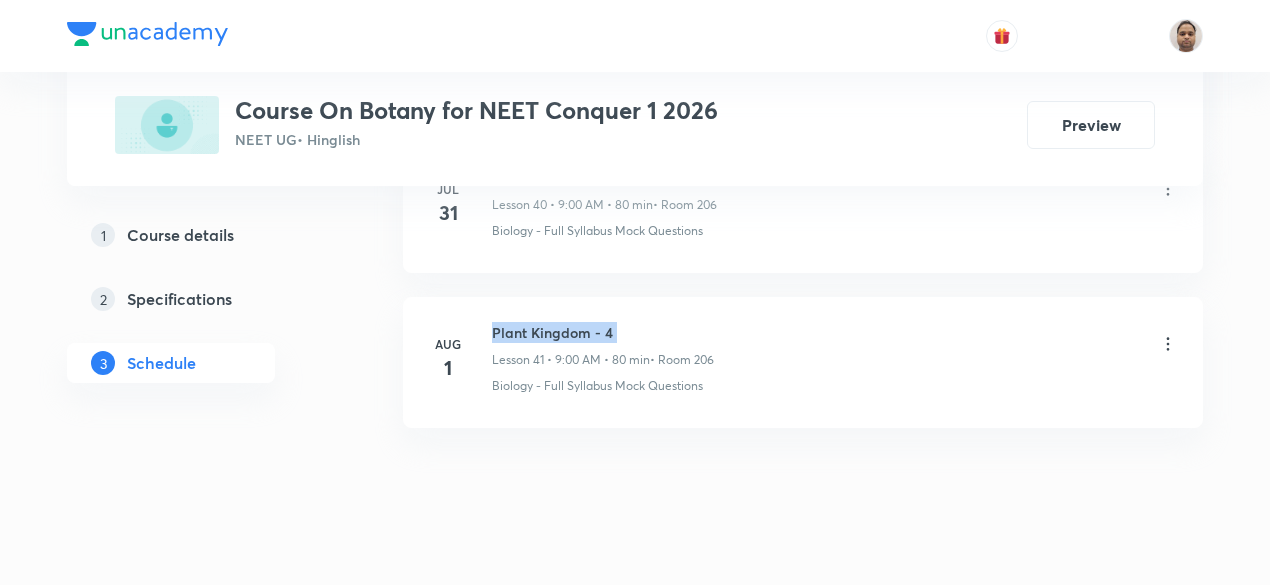 click on "Plant Kingdom - 4" at bounding box center [603, 332] 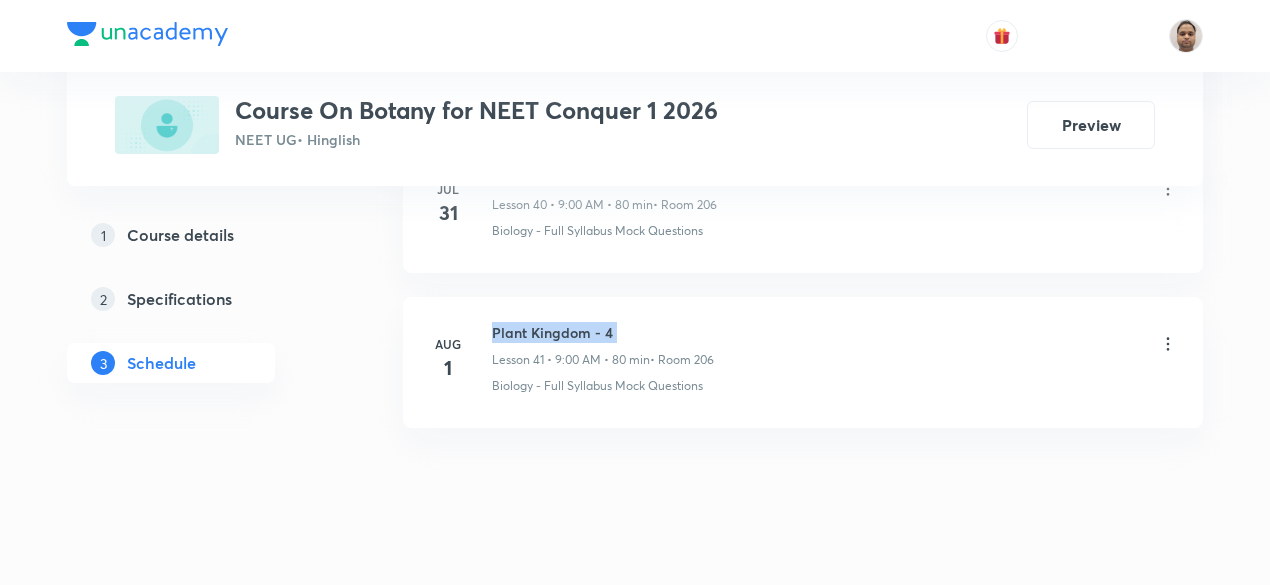 copy on "Plant Kingdom - 4" 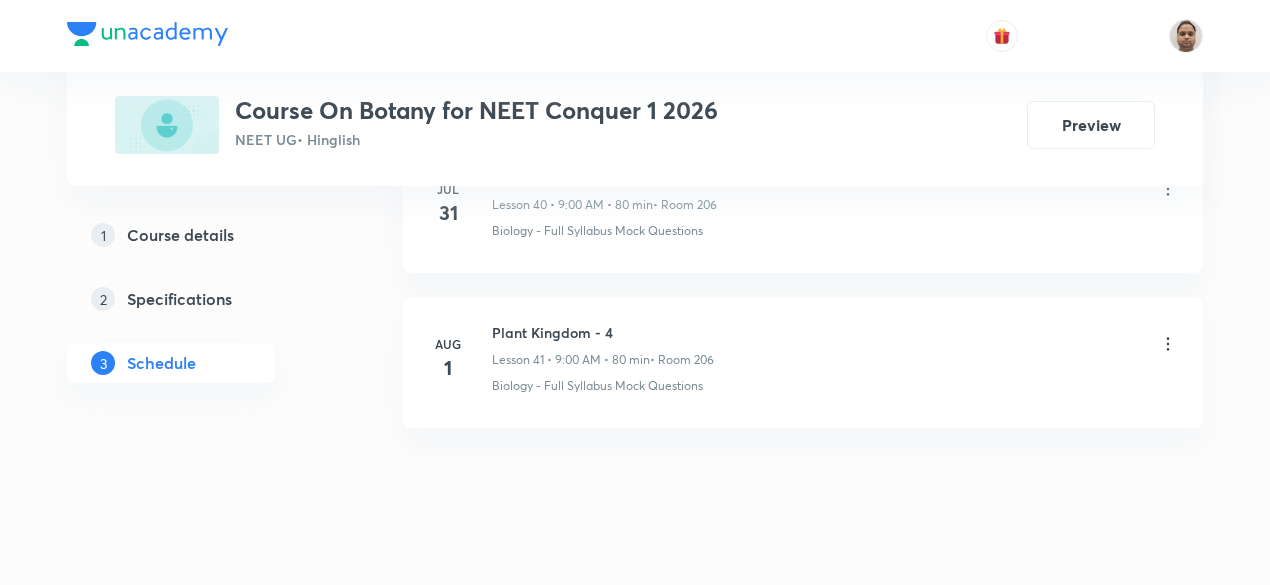 click on "Schedule 41  classes Session  42 Live class Session title 0/99 ​ Schedule for Aug 3, 2025, 10:02 PM ​ Duration (in minutes) ​   Session type Online Offline Room Select centre room Sub-concepts Select concepts that wil be covered in this session Add Cancel May 16 Cell - 1 Lesson 1 • 9:00 AM • 120 min  • Room 203 Practice Questions May 19 Cell the Unit of Life - 1 Lesson 2 • 9:00 AM • 80 min  • Room 203 What Is A Cell? May 20 Cell the Unit of Life - 2 Lesson 3 • 9:00 AM • 80 min  • Room 203 What Is Living? May 23 Cell the Unit of Life - 3 Lesson 4 • 9:00 AM • 80 min  • Room 203 What Is Living? May 26 Cell the Unit of Life - 4 Lesson 5 • 9:00 AM • 80 min  • Room 205 What Is Living? May 28 Cell the Unit of Life - 5 Lesson 6 • 12:05 PM • 80 min  • Room 205 What Is Living? May 29 Cell the Unit of Life - 6 Lesson 7 • 9:00 AM • 80 min  • Room 205 What Is Living? Jun 3 Cell the Unit of Life - 7 Lesson 8 • 9:00 AM • 80 min  • Room 205 What Is Living? Jun 6 1" at bounding box center (803, -3212) 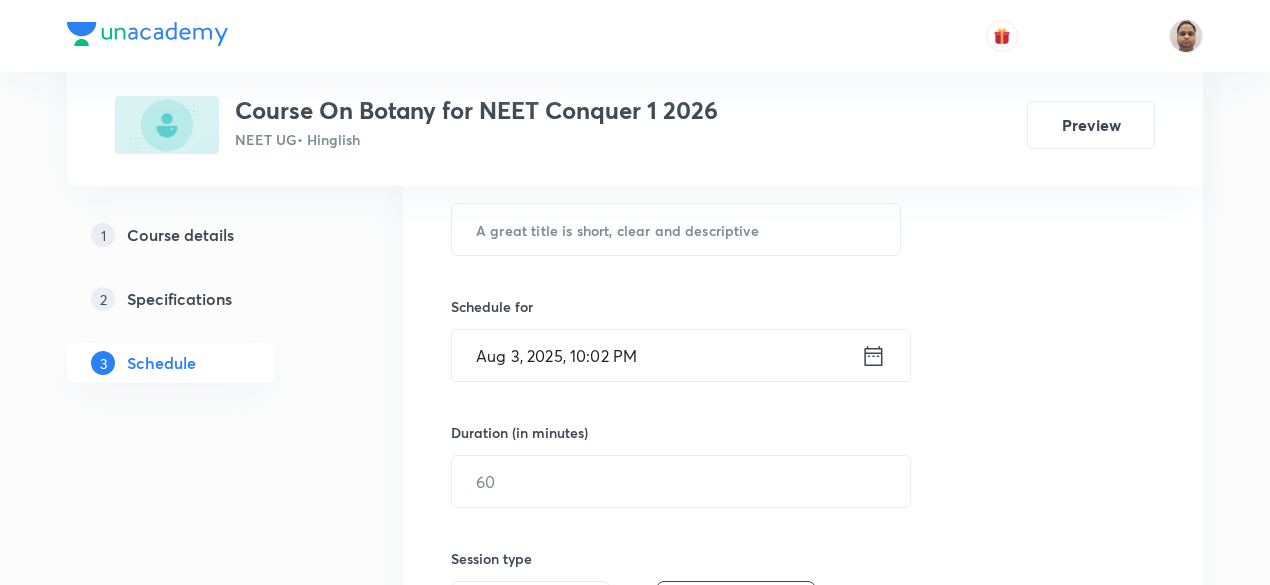 scroll, scrollTop: 258, scrollLeft: 0, axis: vertical 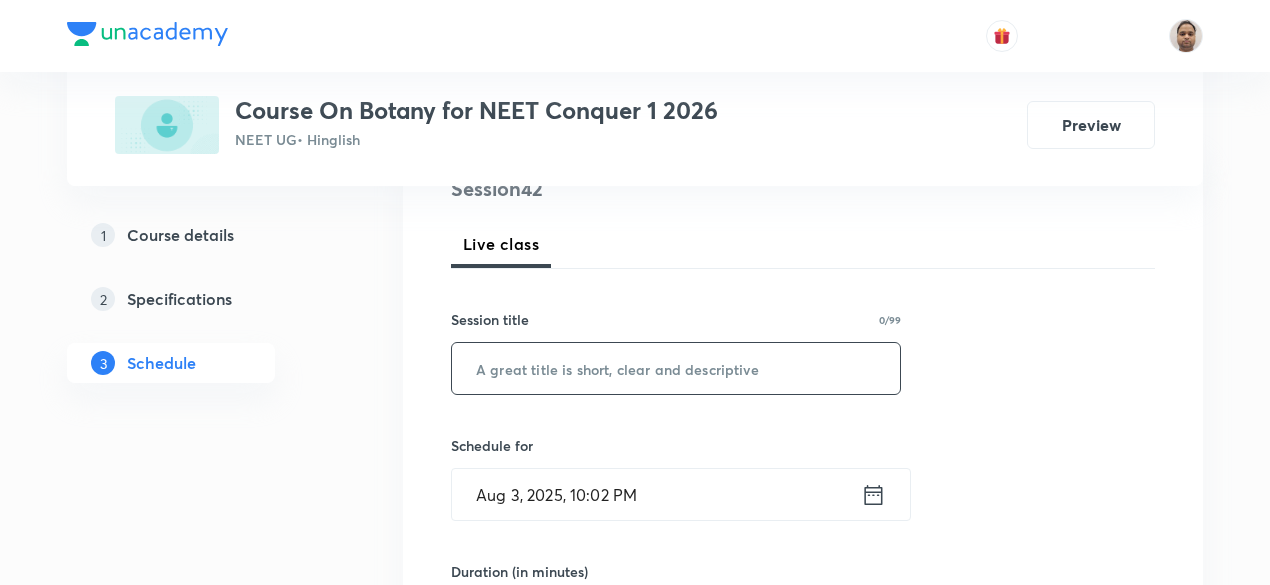 click at bounding box center [676, 368] 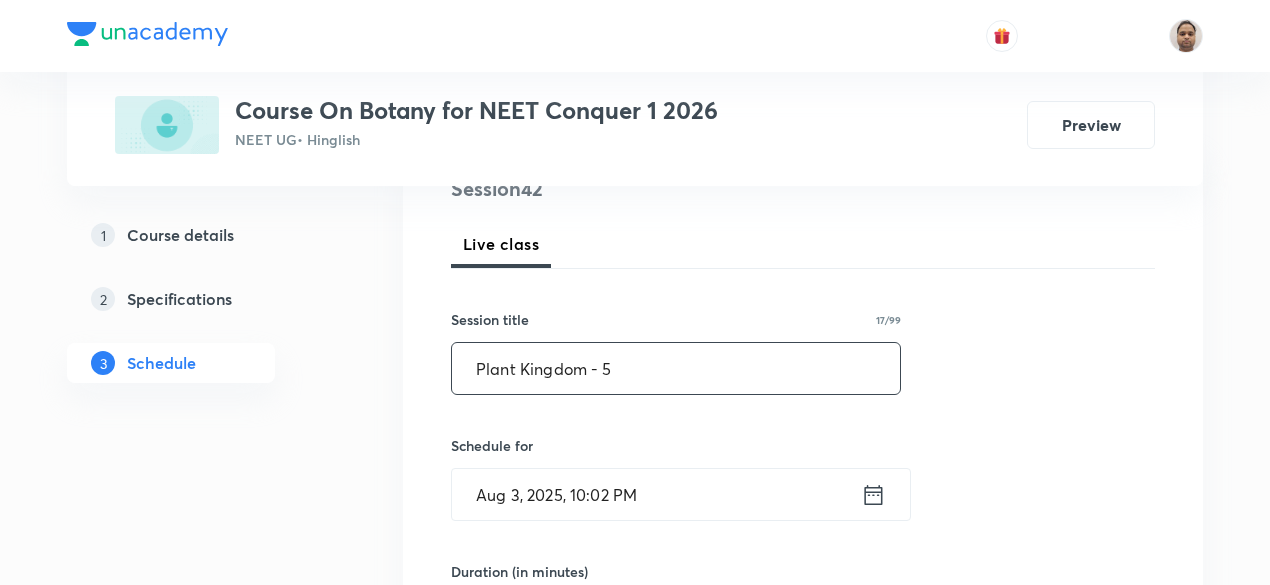 type on "Plant Kingdom - 5" 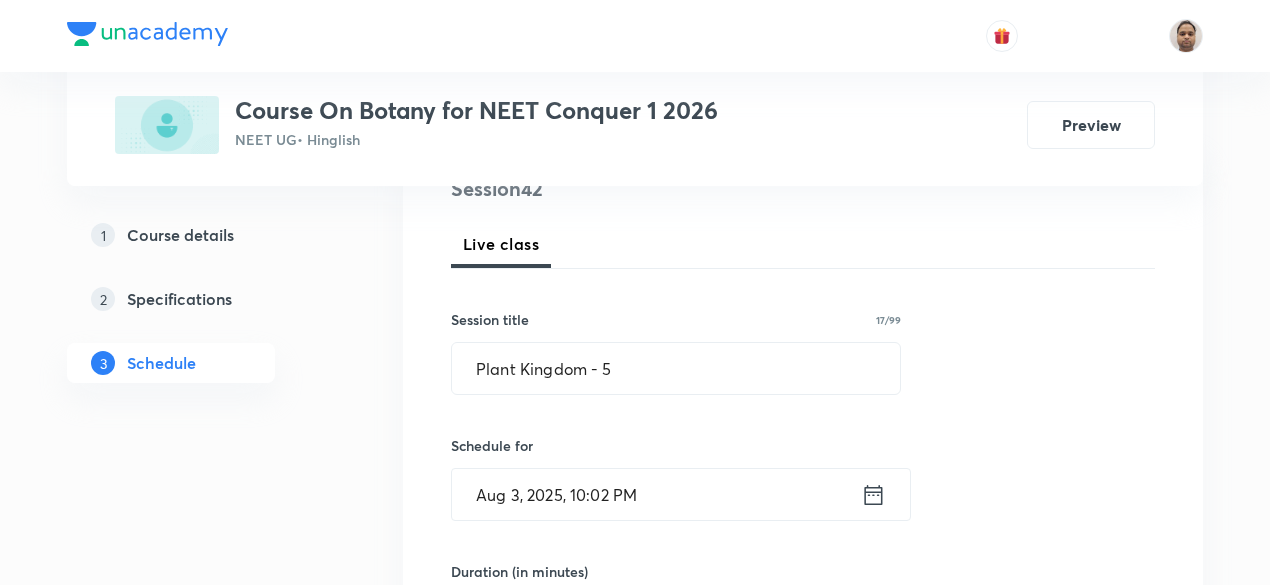 click on "Aug 3, 2025, 10:02 PM" at bounding box center (656, 494) 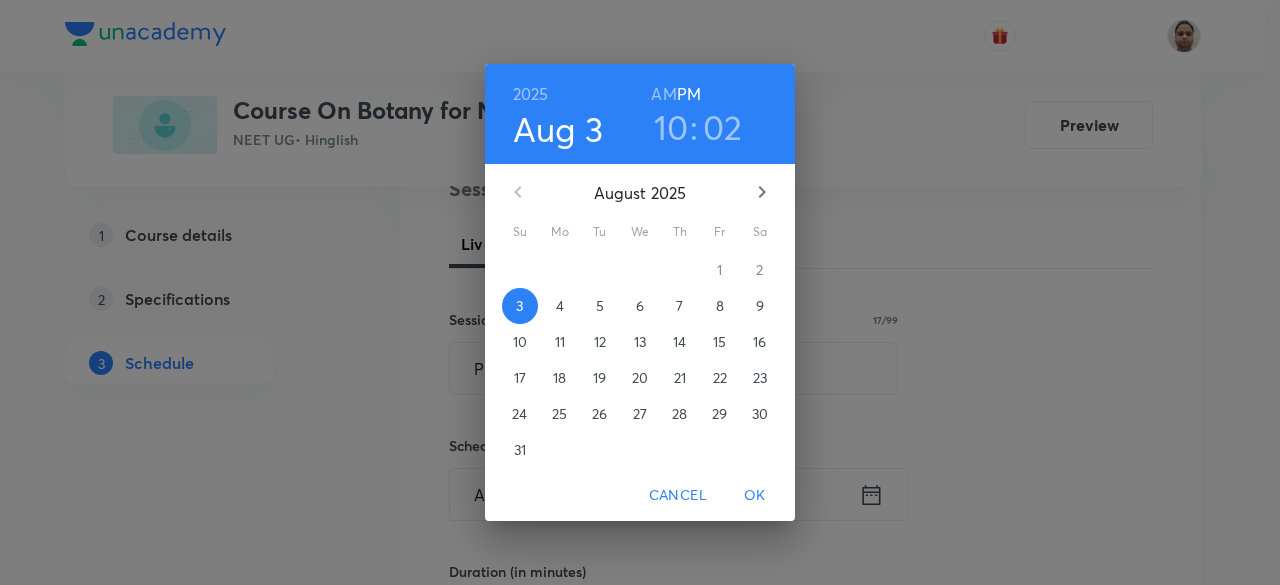 click on "4" at bounding box center (560, 306) 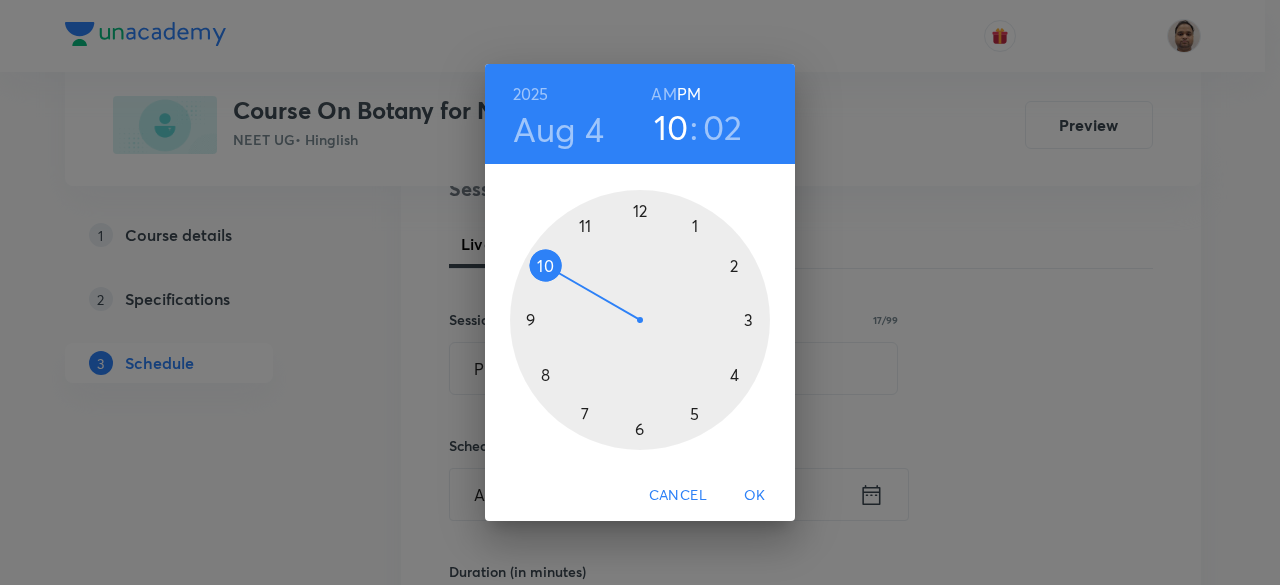 click on "AM" at bounding box center (663, 94) 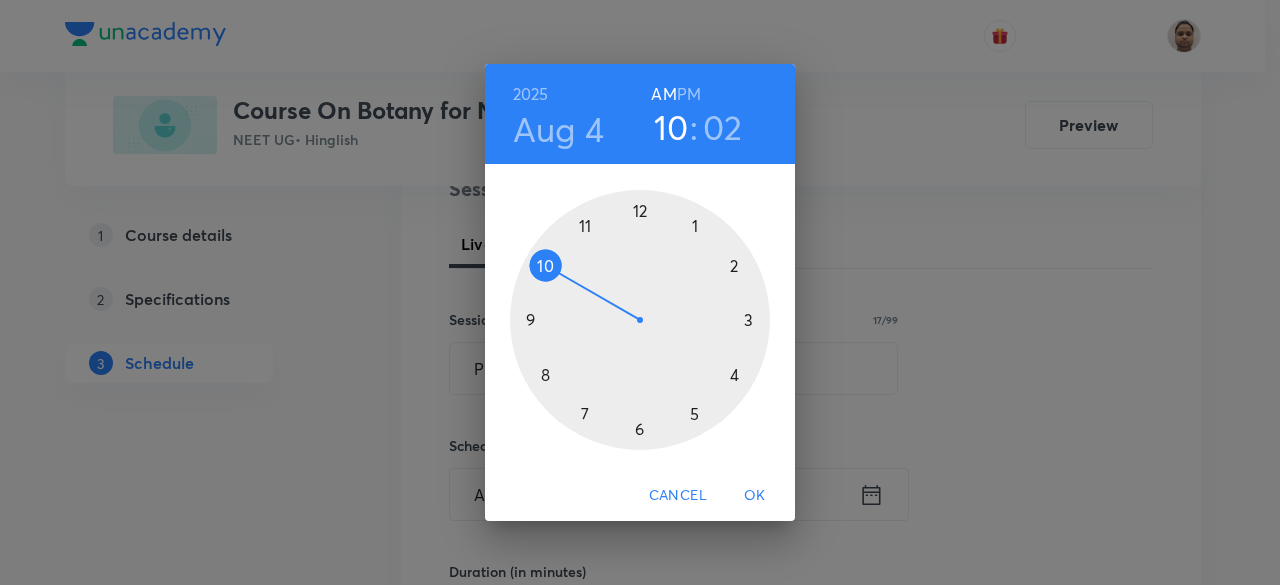click at bounding box center [640, 320] 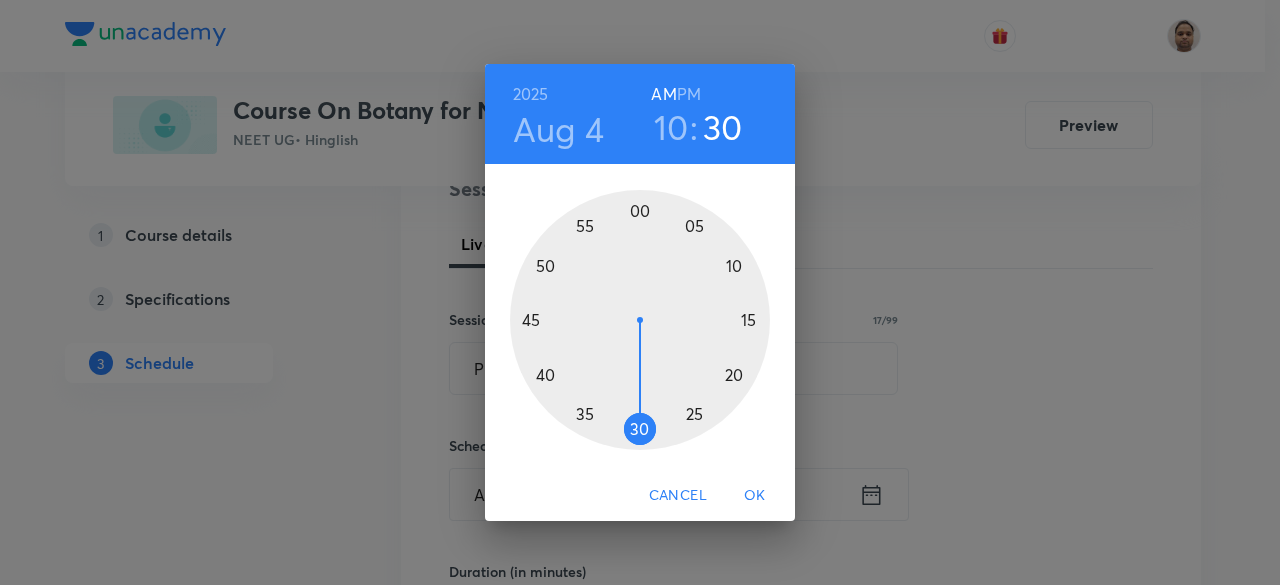 drag, startPoint x: 665, startPoint y: 213, endPoint x: 640, endPoint y: 412, distance: 200.56421 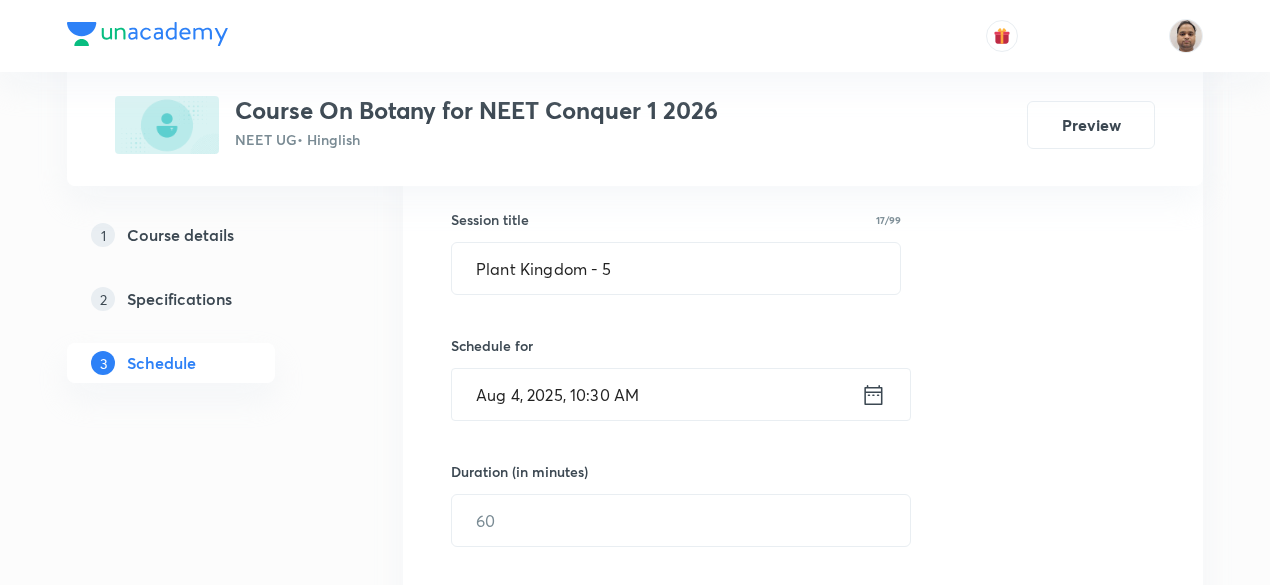 scroll, scrollTop: 458, scrollLeft: 0, axis: vertical 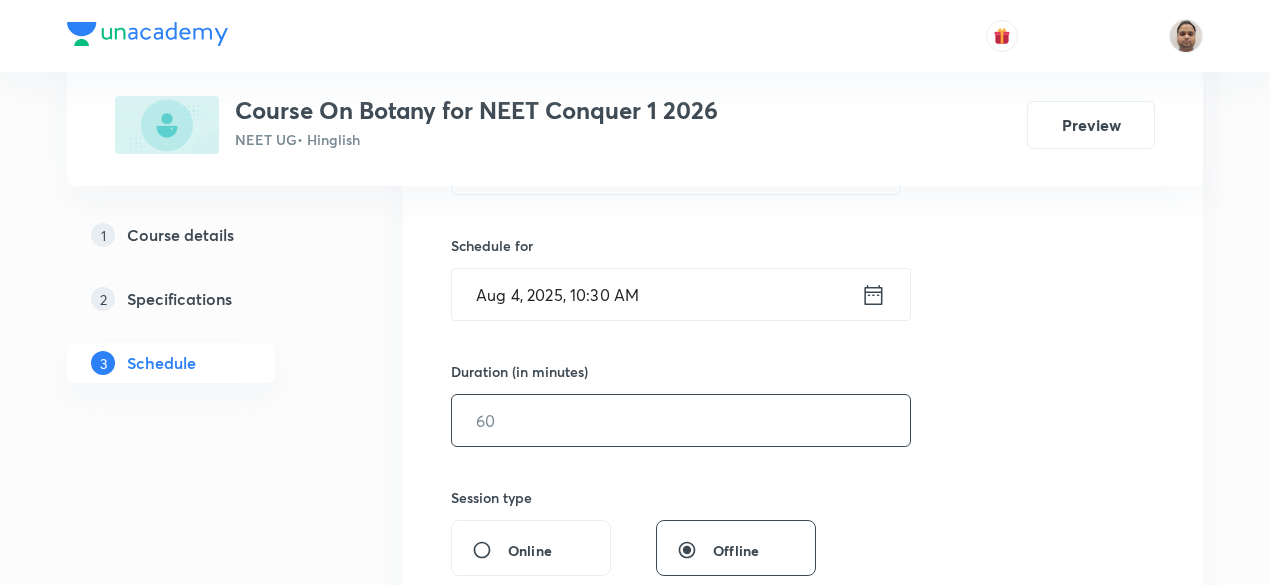 click at bounding box center (681, 420) 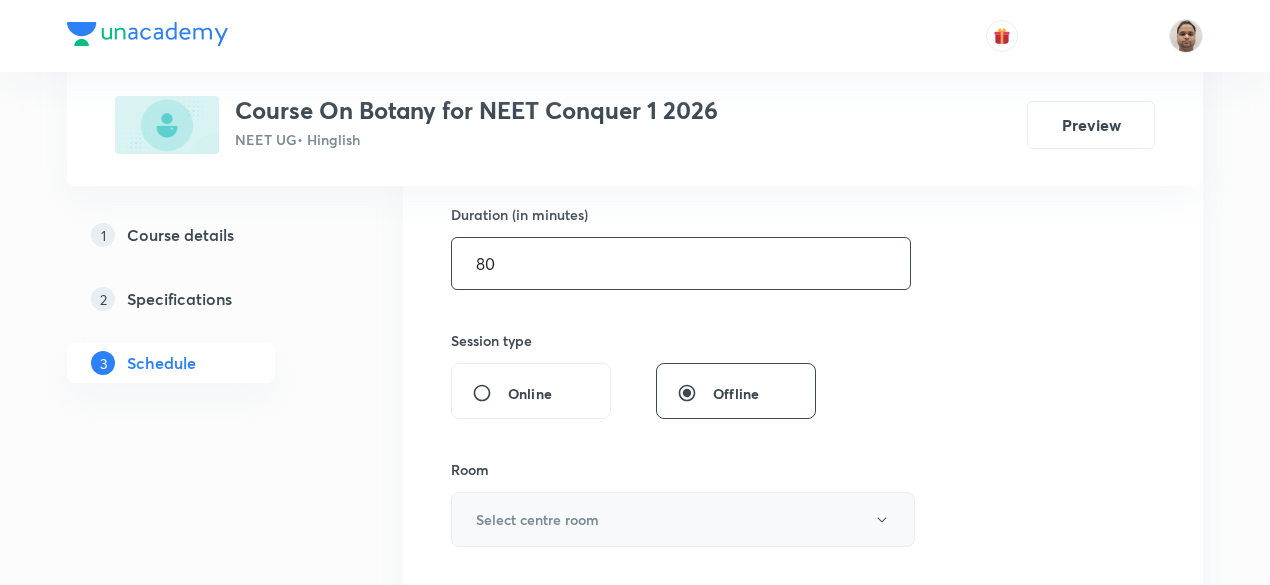 scroll, scrollTop: 758, scrollLeft: 0, axis: vertical 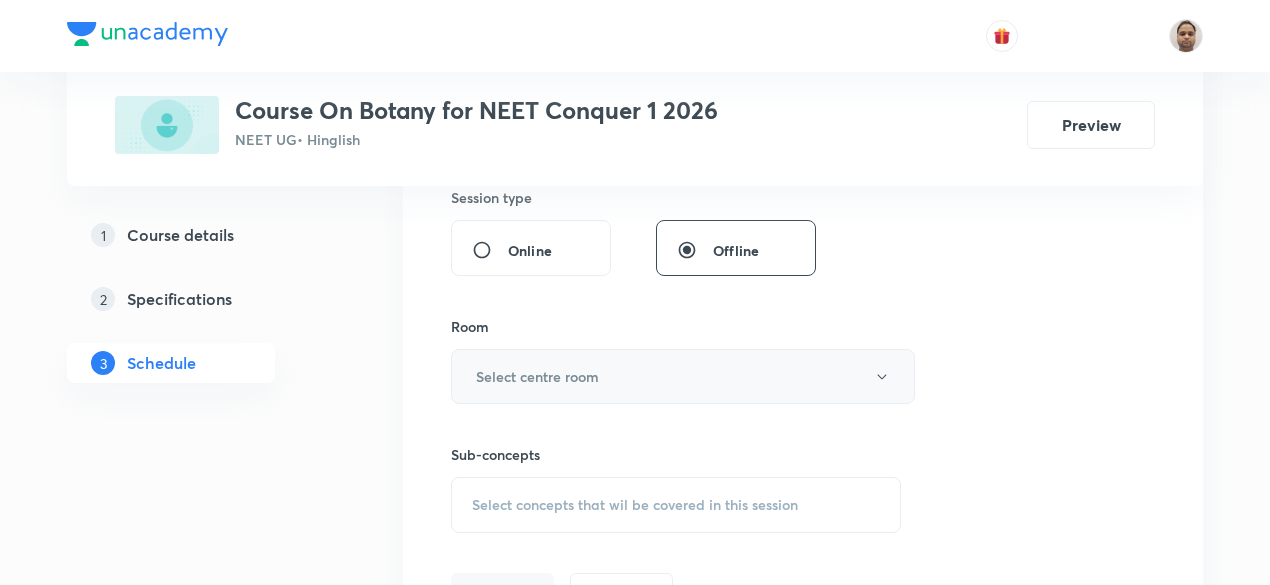 type on "80" 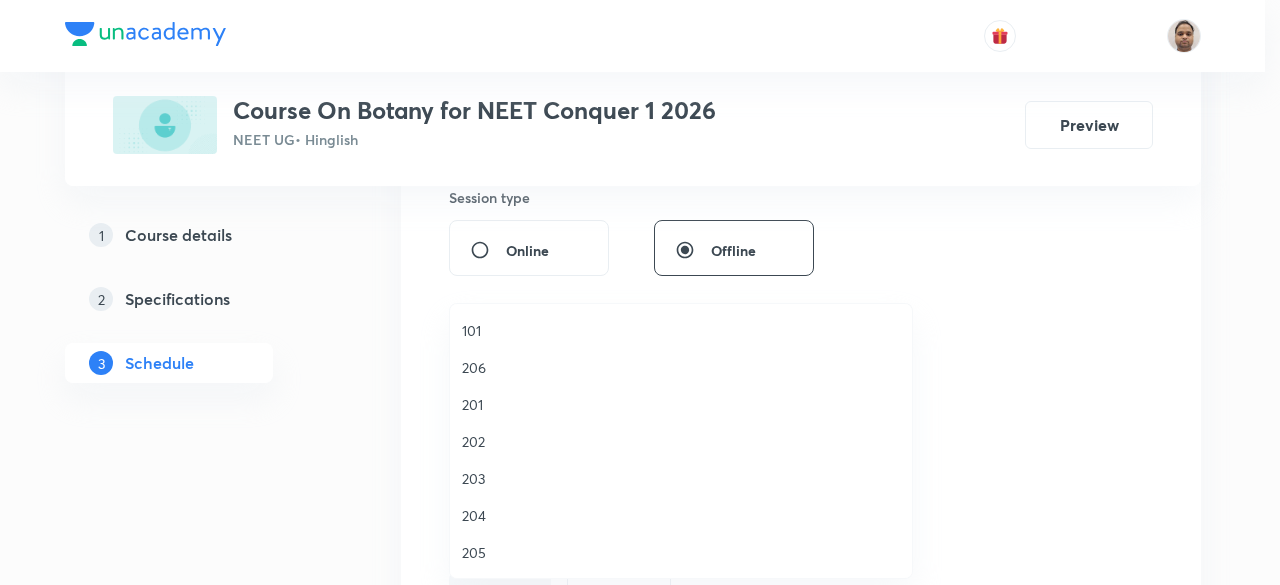 click on "206" at bounding box center (681, 367) 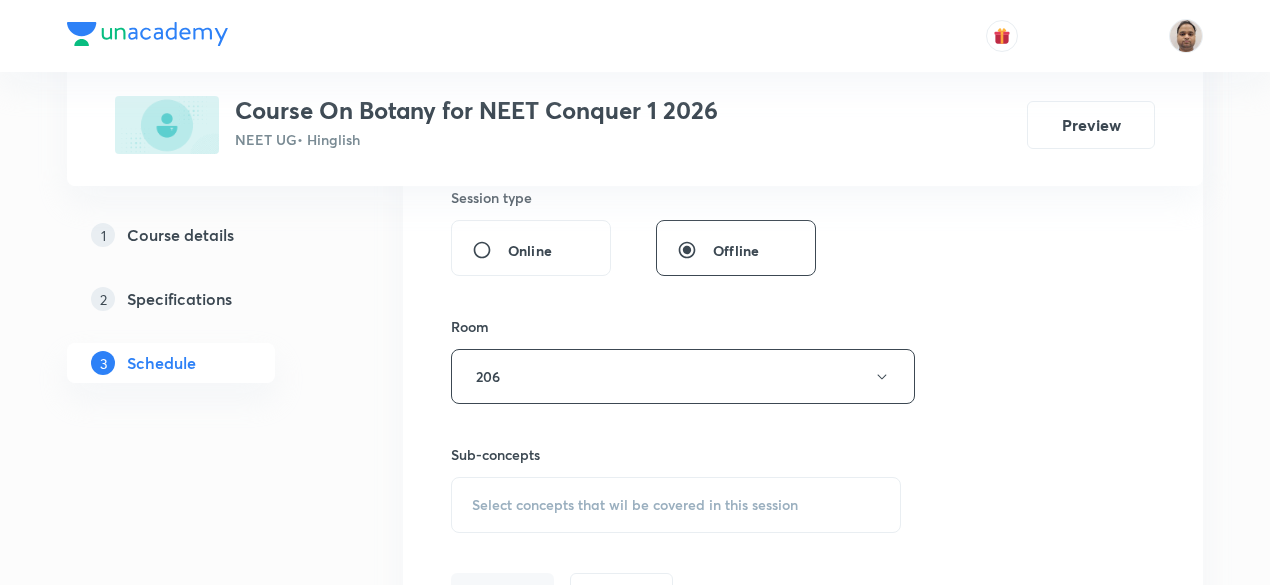 scroll, scrollTop: 958, scrollLeft: 0, axis: vertical 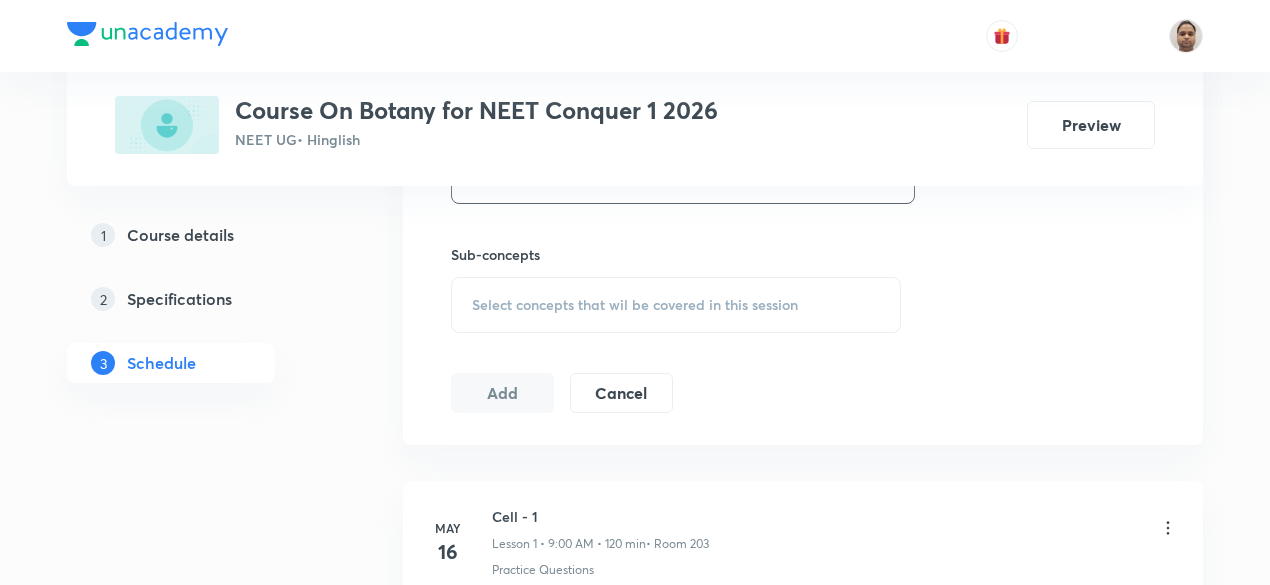 click on "Select concepts that wil be covered in this session" at bounding box center [635, 305] 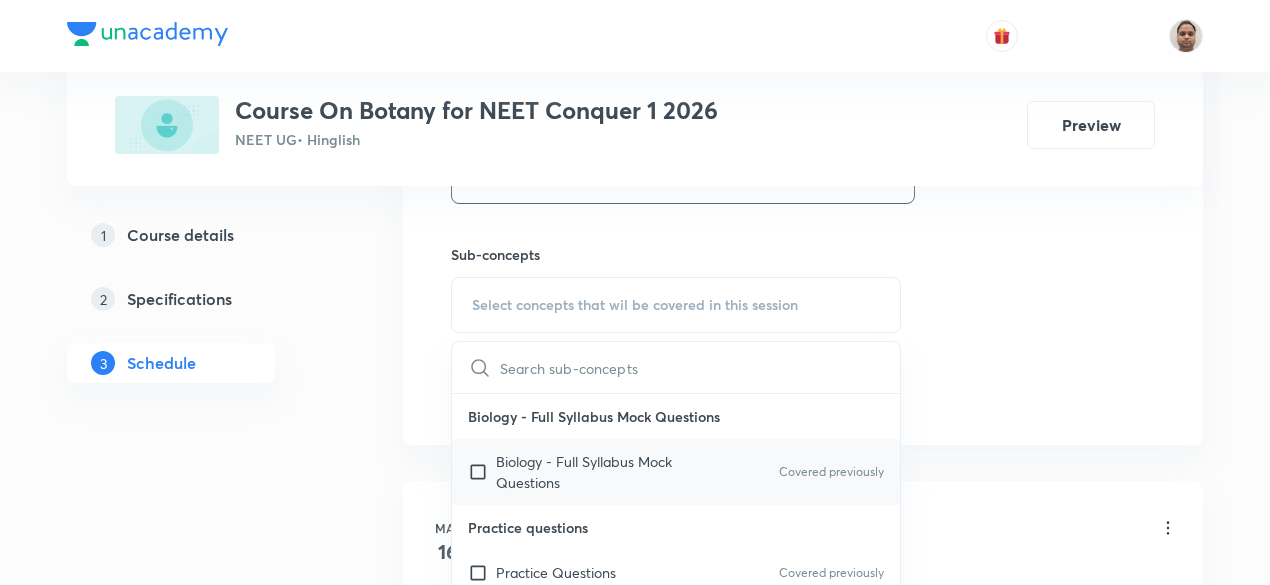 click at bounding box center [482, 472] 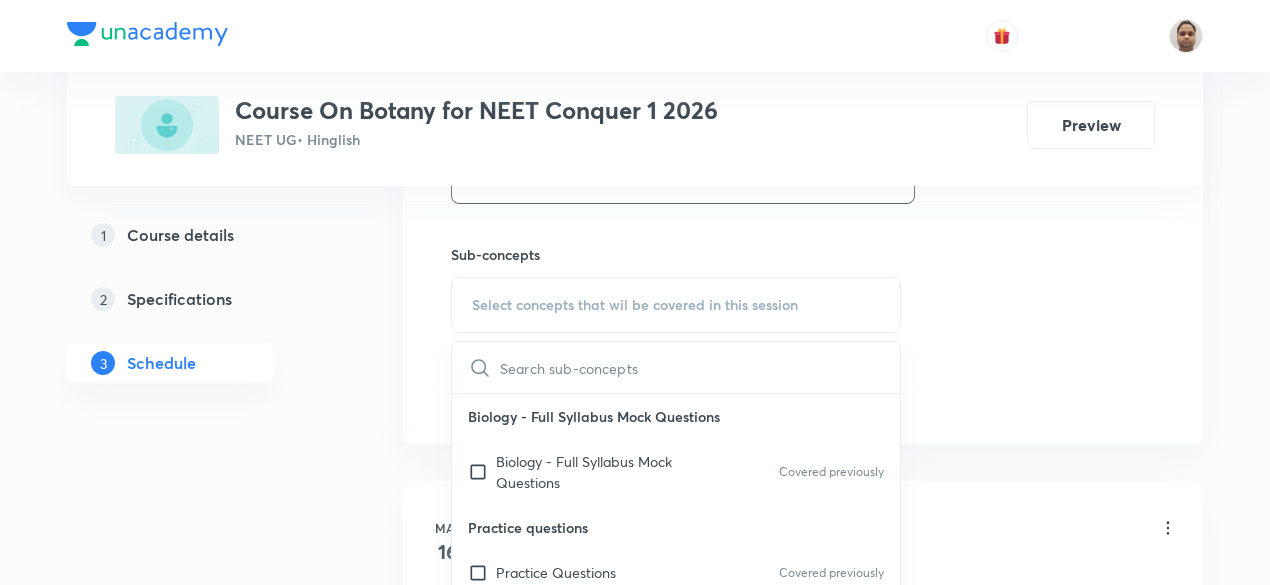 click on "Plus Courses Course On Botany for NEET Conquer 1 2026 NEET UG  • Hinglish Preview 1 Course details 2 Specifications 3 Schedule Schedule 41  classes Session  42 Live class Session title 17/99 Plant Kingdom - 5 ​ Schedule for Aug 4, 2025, 10:30 AM ​ Duration (in minutes) 80 ​   Session type Online Offline Room 206 Sub-concepts Select concepts that wil be covered in this session ​ Biology - Full Syllabus Mock Questions Biology - Full Syllabus Mock Questions Covered previously Practice questions Practice Questions Covered previously Biology Previous Year Questions Maths Previous Year Questions Covered previously Living World What Is Living? Covered previously Diversity In The Living World Systematics Types Of Taxonomy Fundamental Components Of Taxonomy Taxonomic Categories Taxonomical Aids The Three Domains Of Life Biological Nomenclature  Biological Classification System Of Classification Kingdom Monera Kingdom Protista Kingdom Fungi Kingdom Plantae Kingdom Animalia Linchens Mycorrhiza Virus Prions ER" at bounding box center [635, 3059] 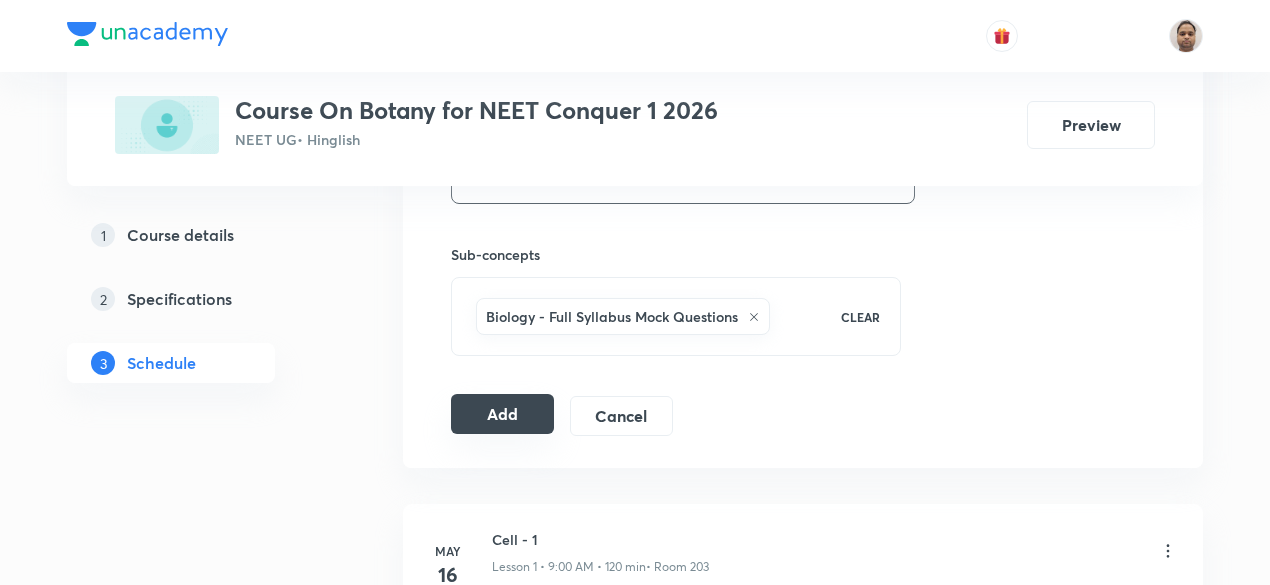 click on "Add" at bounding box center (502, 414) 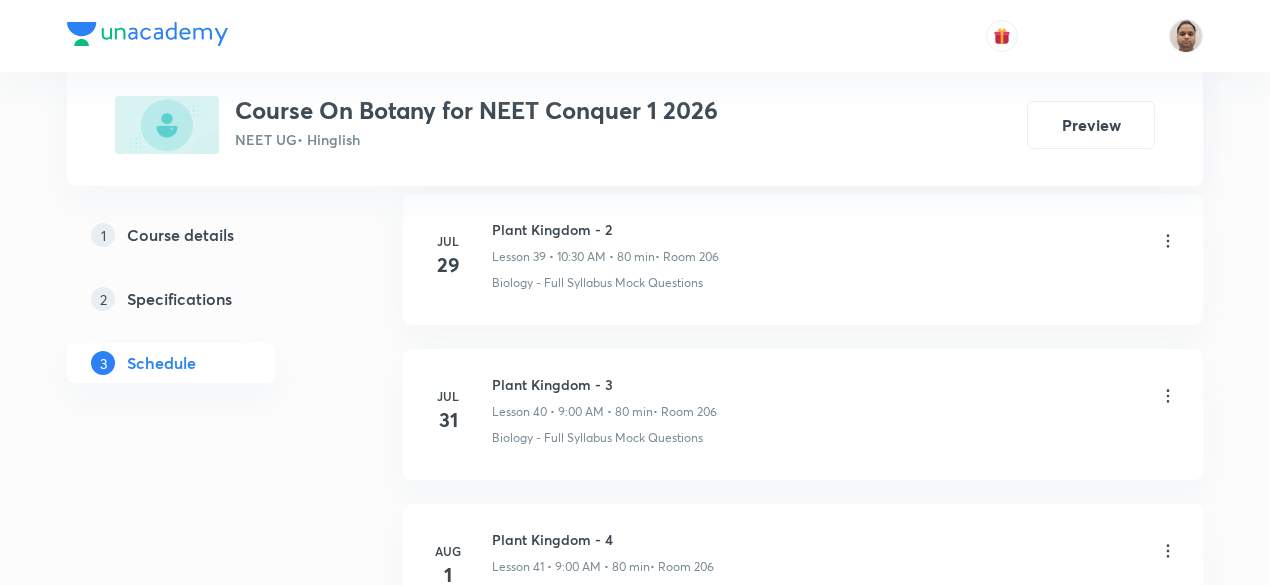 scroll, scrollTop: 7364, scrollLeft: 0, axis: vertical 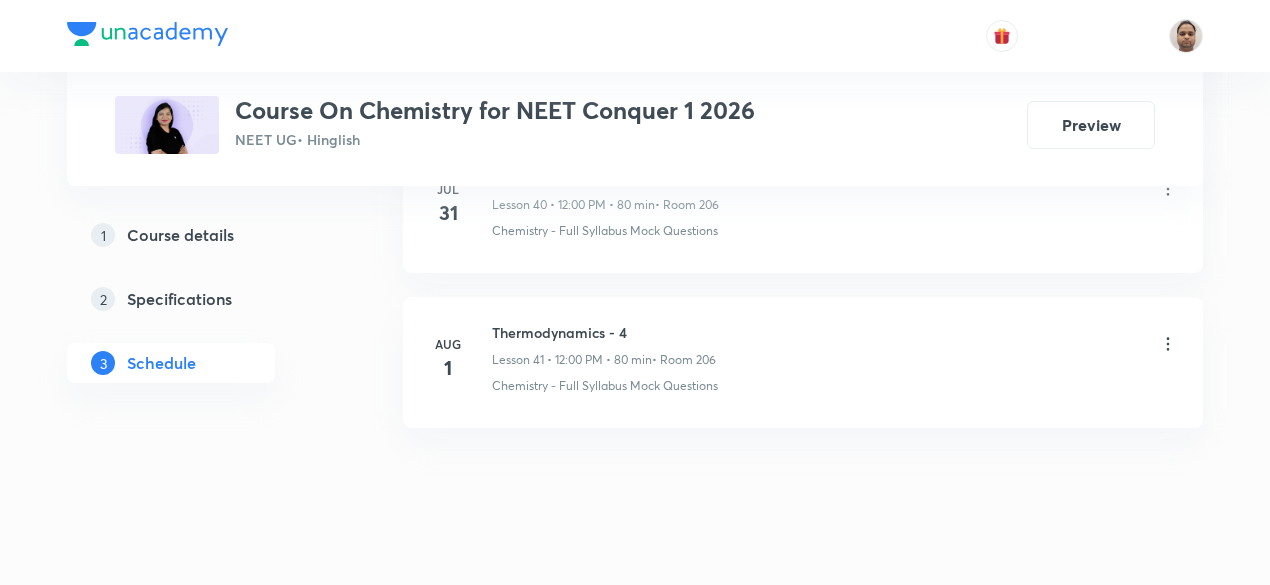 click on "Thermodynamics - 4" at bounding box center [604, 332] 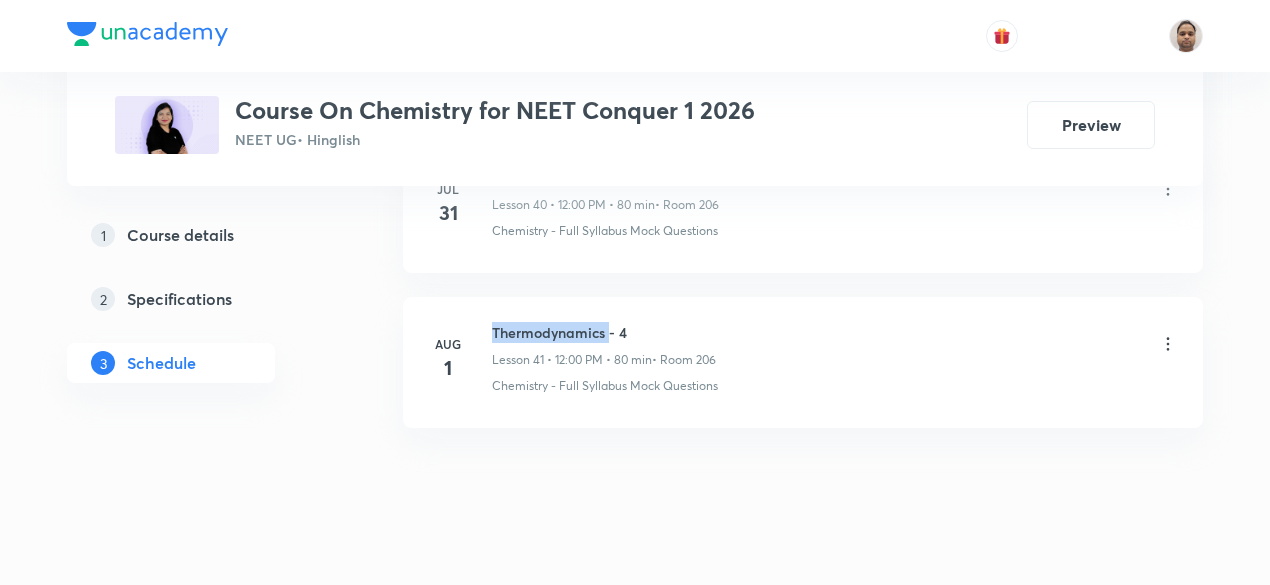 click on "Thermodynamics - 4" at bounding box center [604, 332] 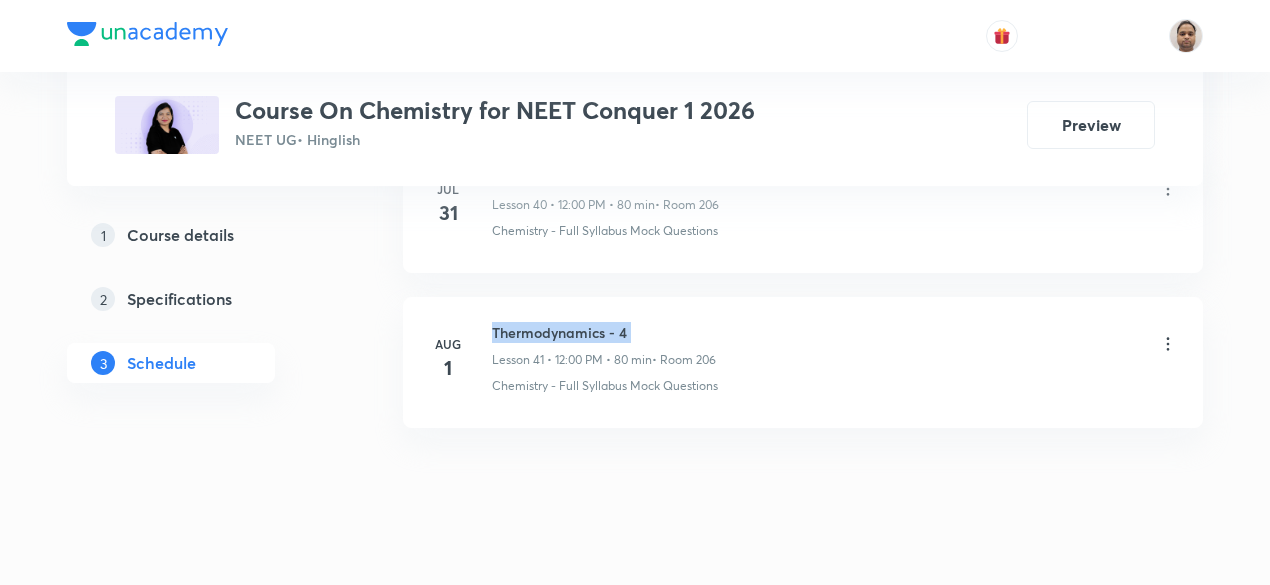 click on "Thermodynamics - 4" at bounding box center [604, 332] 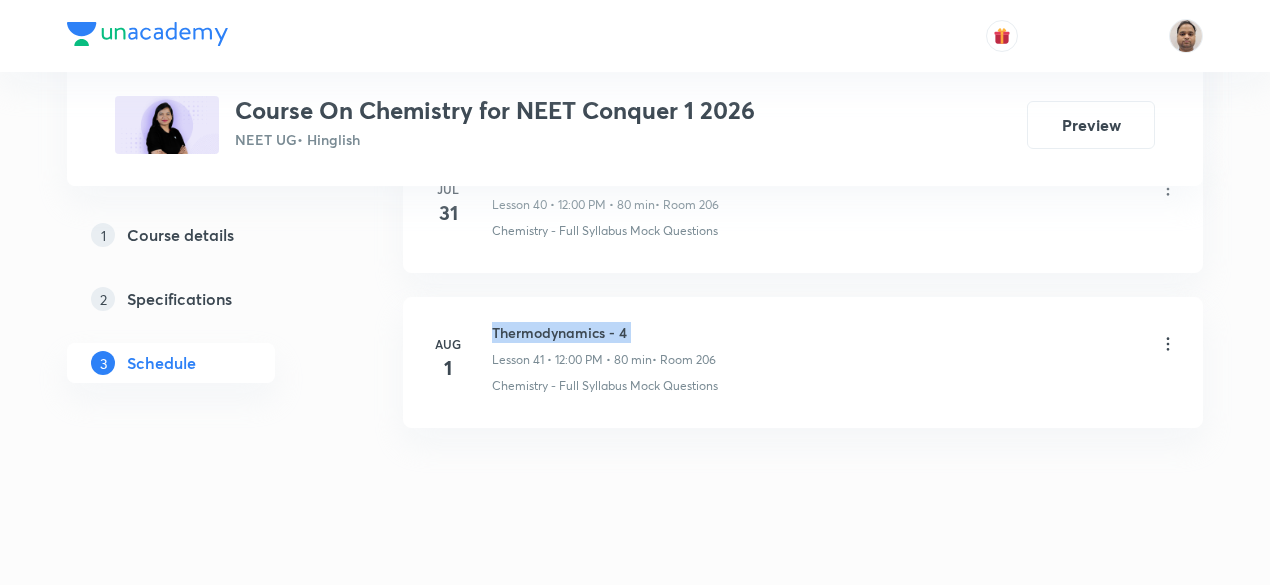 copy on "Thermodynamics - 4" 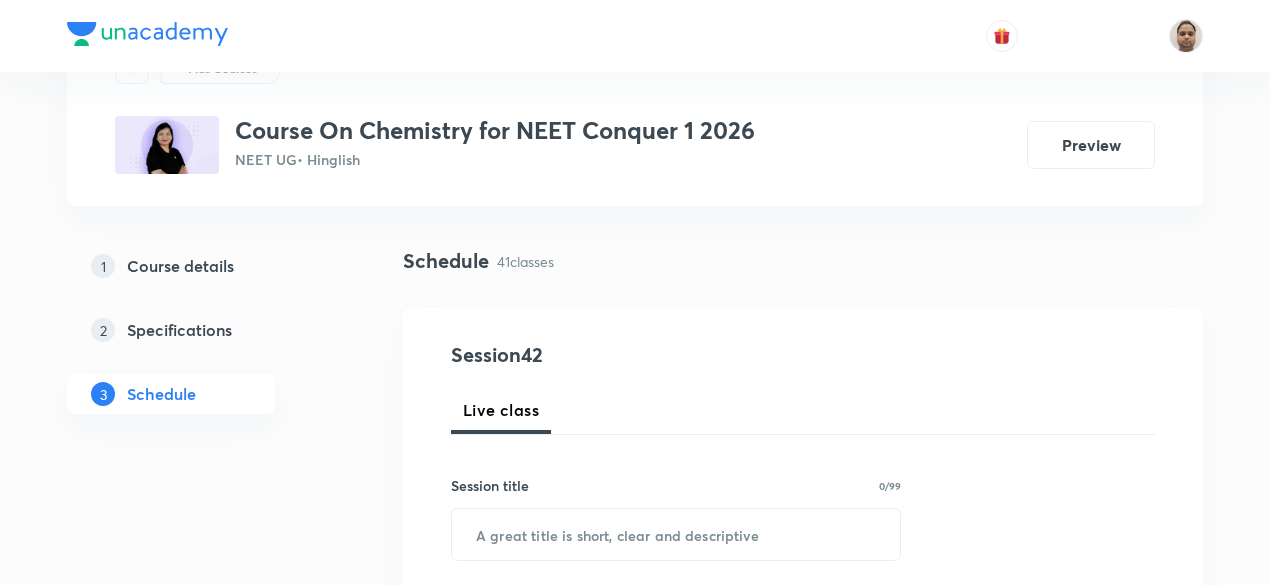 scroll, scrollTop: 192, scrollLeft: 0, axis: vertical 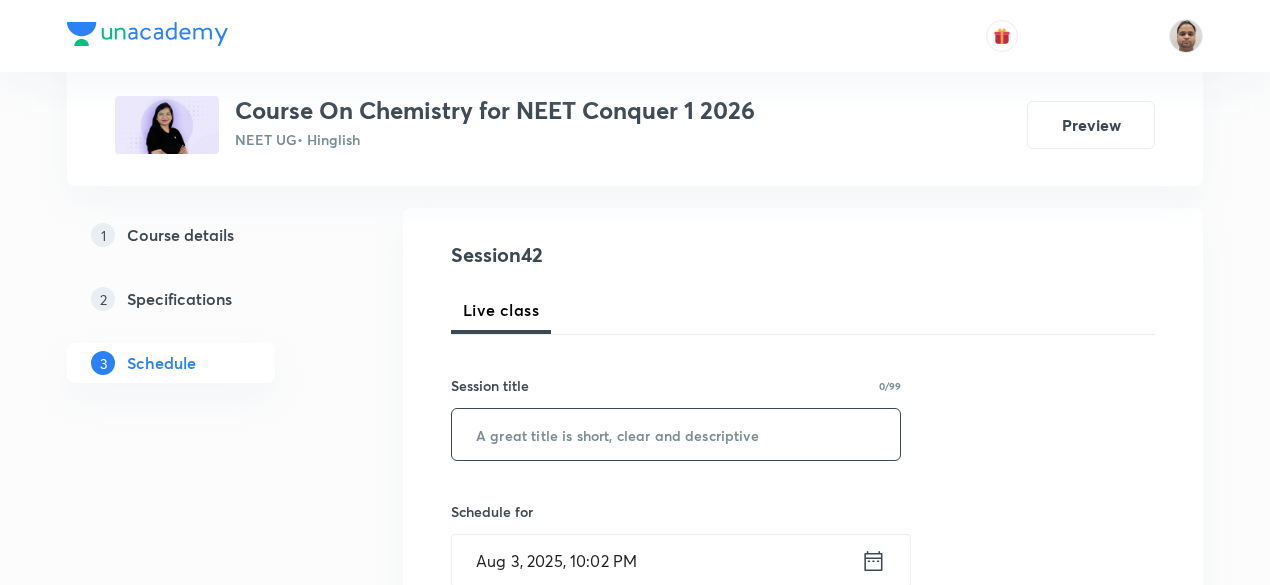 click at bounding box center [676, 434] 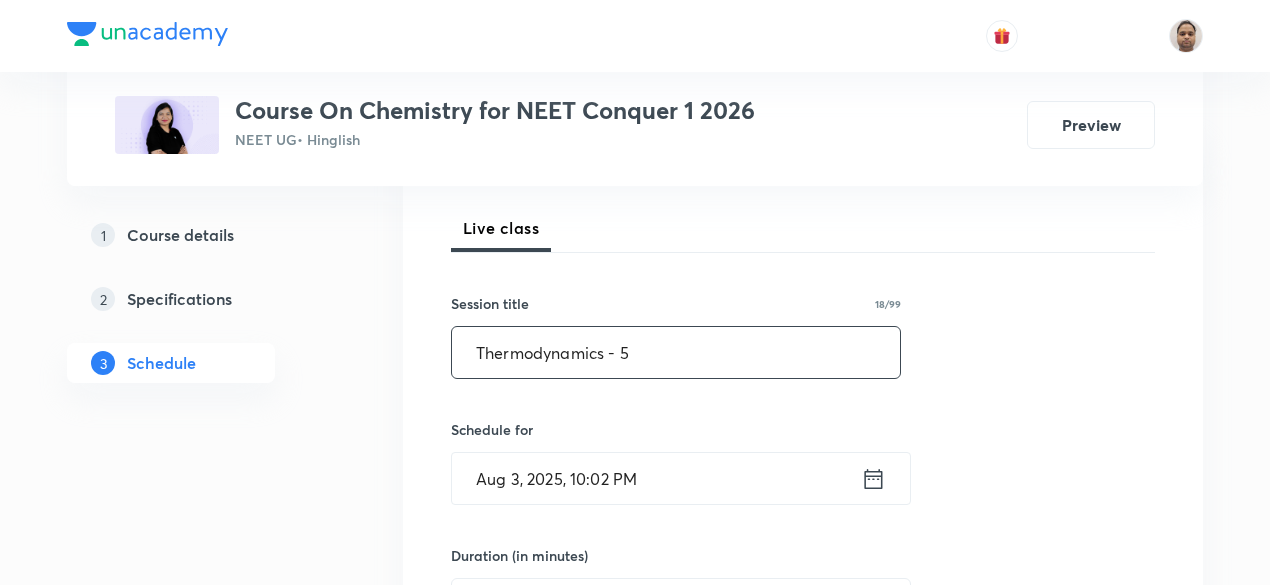 scroll, scrollTop: 292, scrollLeft: 0, axis: vertical 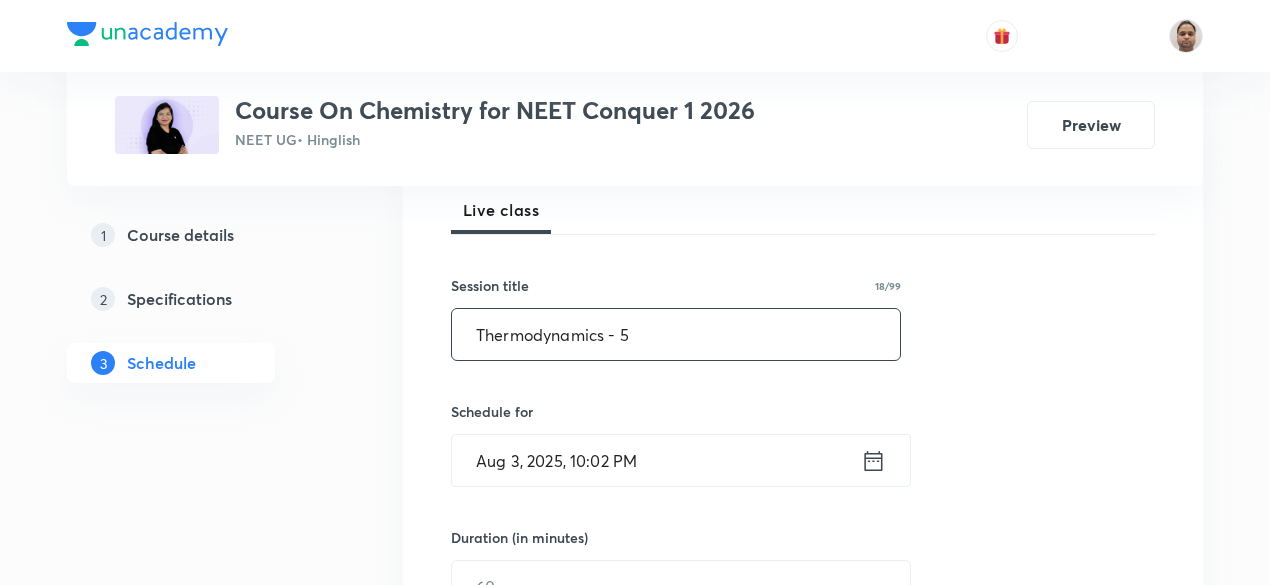 type on "Thermodynamics - 5" 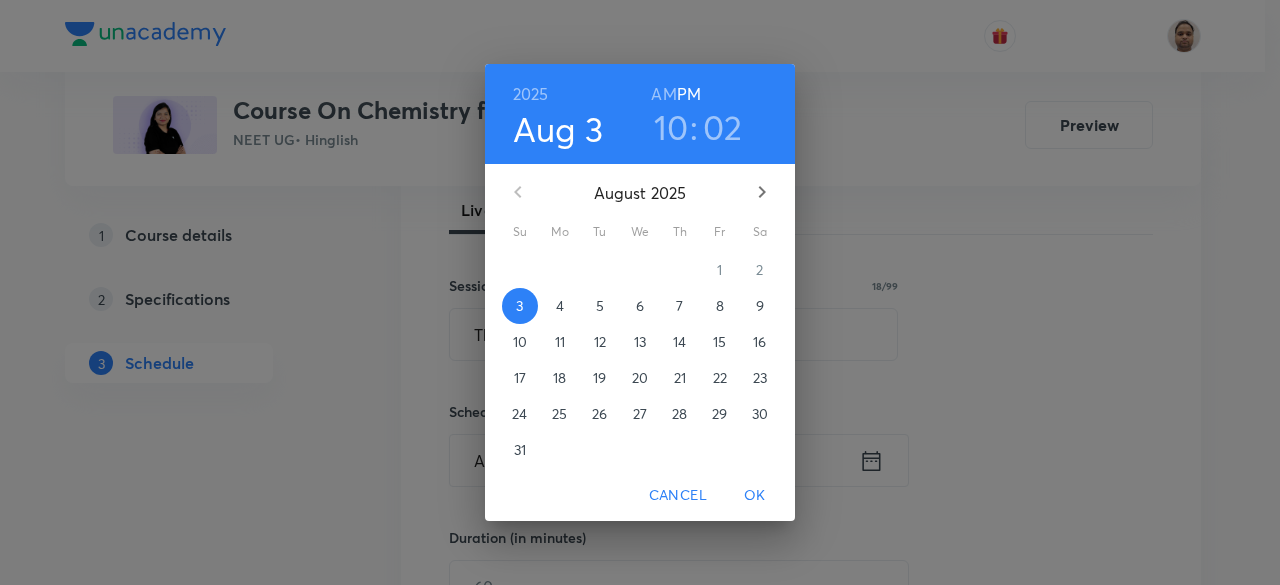 click on "4" at bounding box center [560, 306] 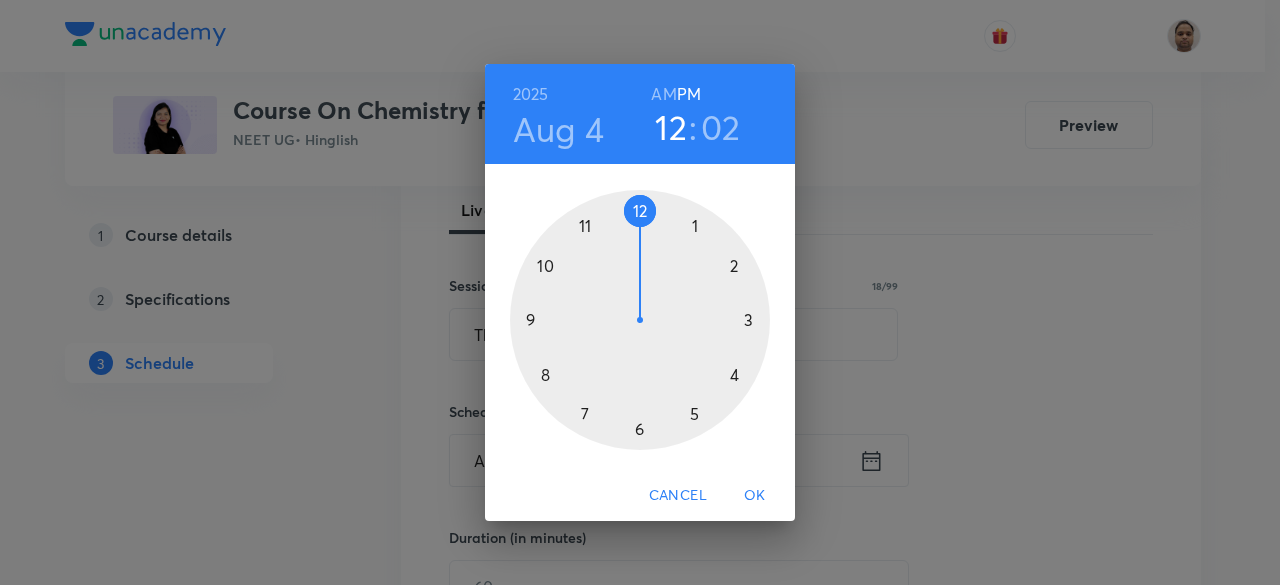 drag, startPoint x: 582, startPoint y: 245, endPoint x: 630, endPoint y: 221, distance: 53.66563 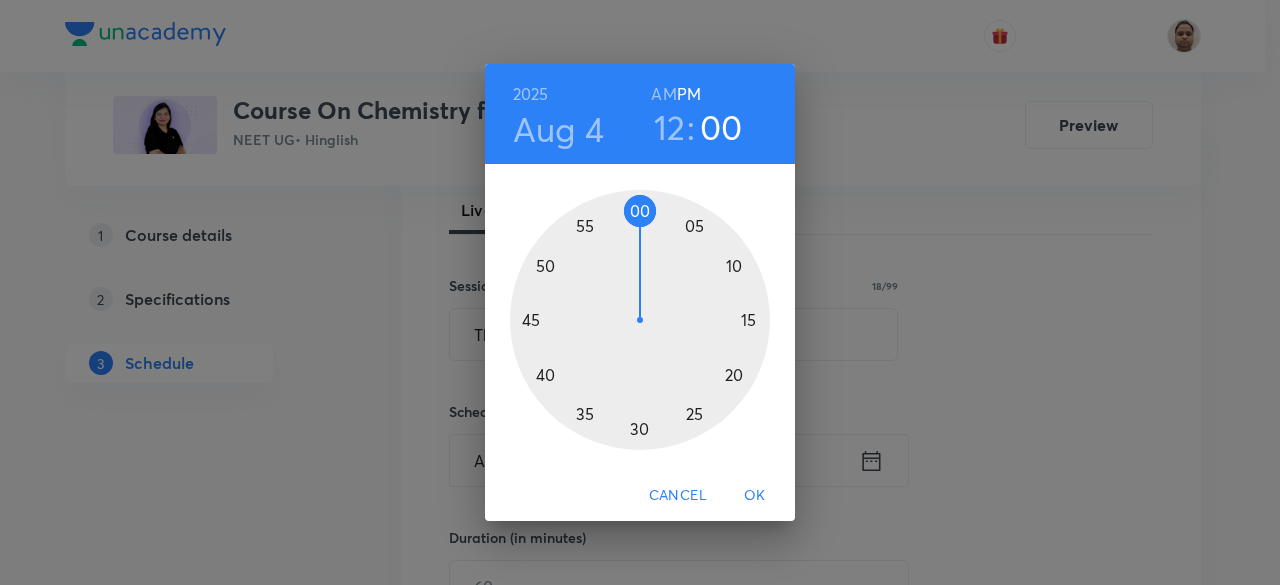 drag, startPoint x: 662, startPoint y: 214, endPoint x: 639, endPoint y: 213, distance: 23.021729 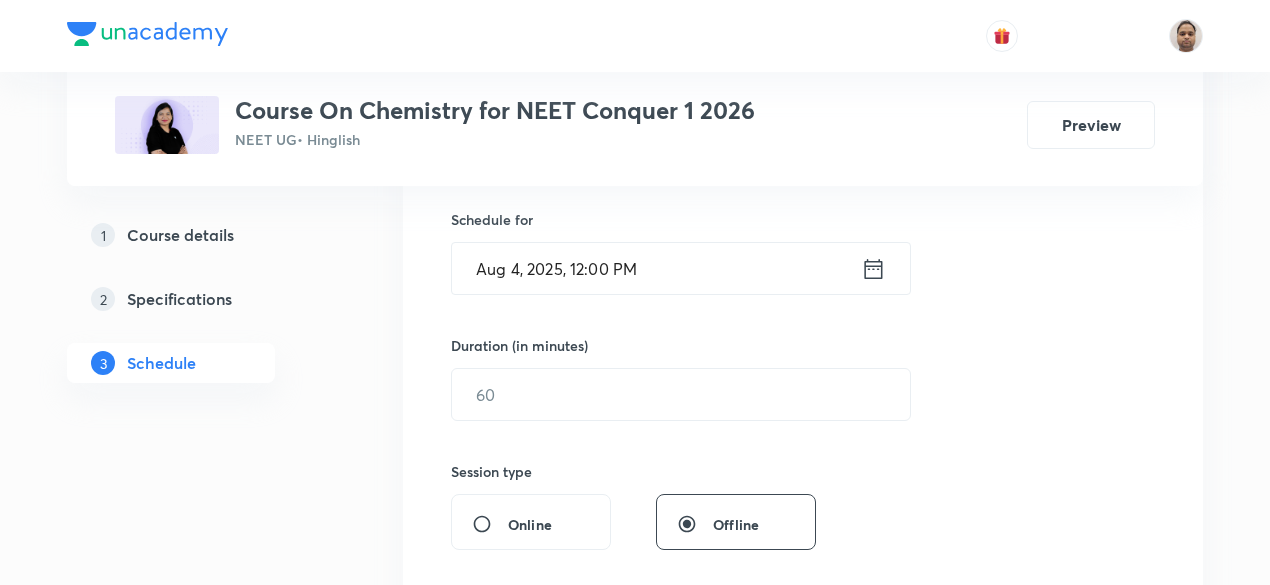 scroll, scrollTop: 592, scrollLeft: 0, axis: vertical 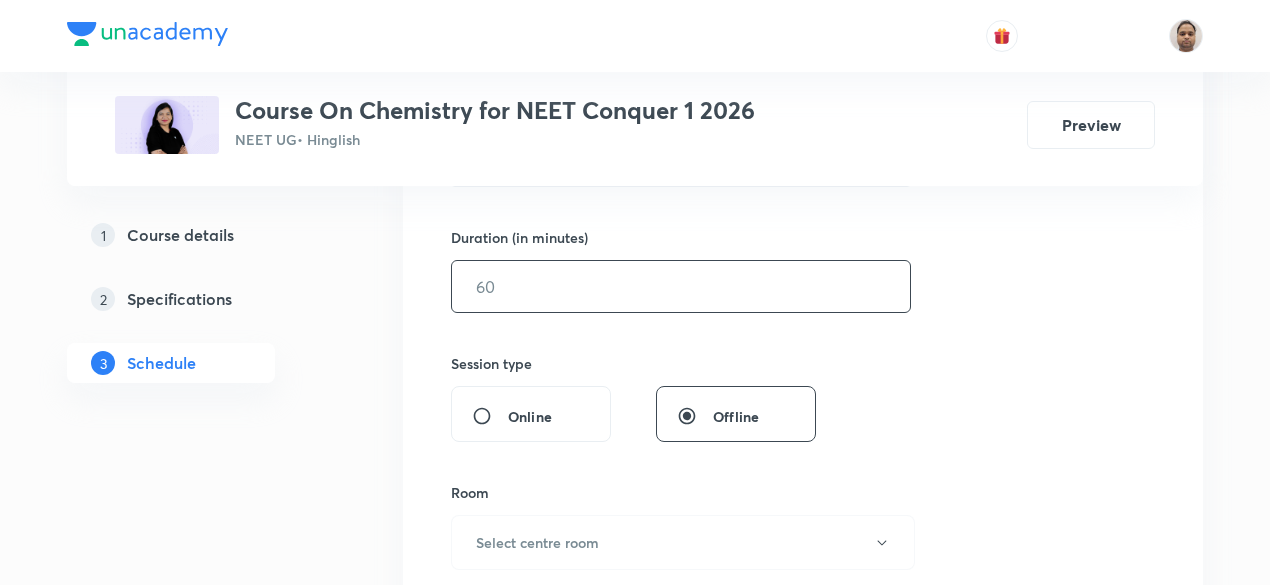 click at bounding box center (681, 286) 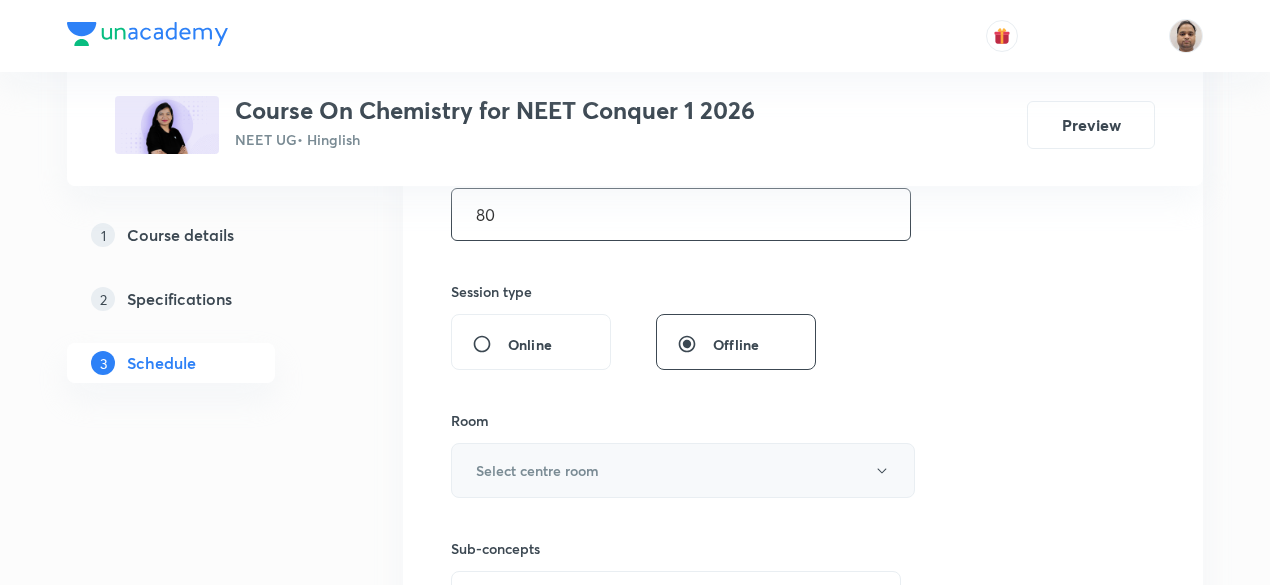 scroll, scrollTop: 792, scrollLeft: 0, axis: vertical 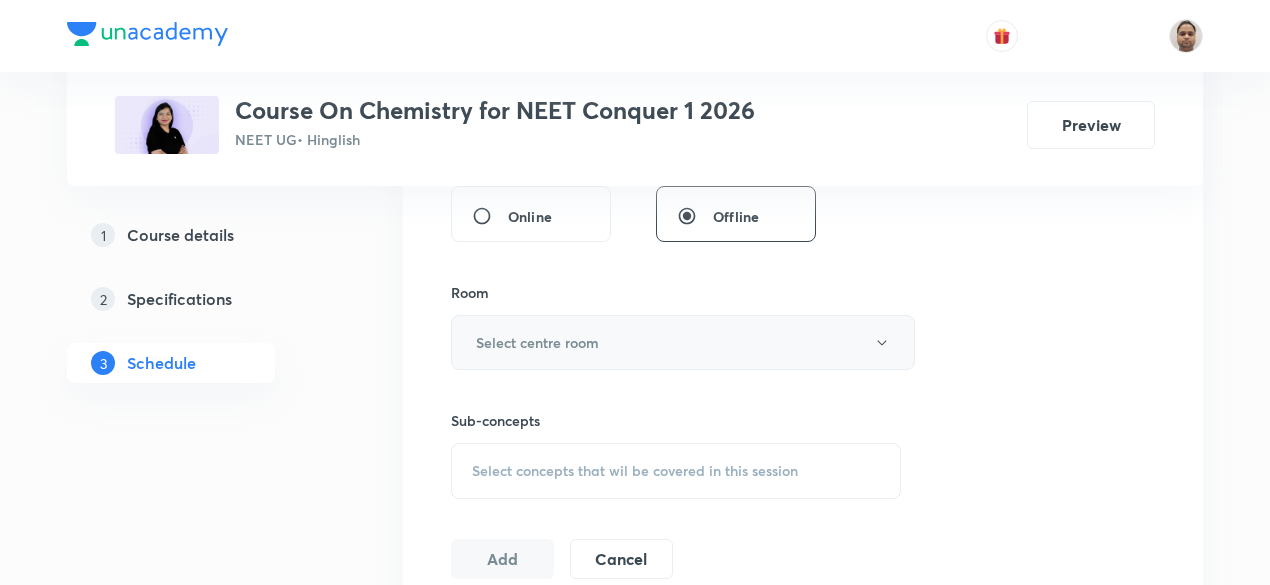 type on "80" 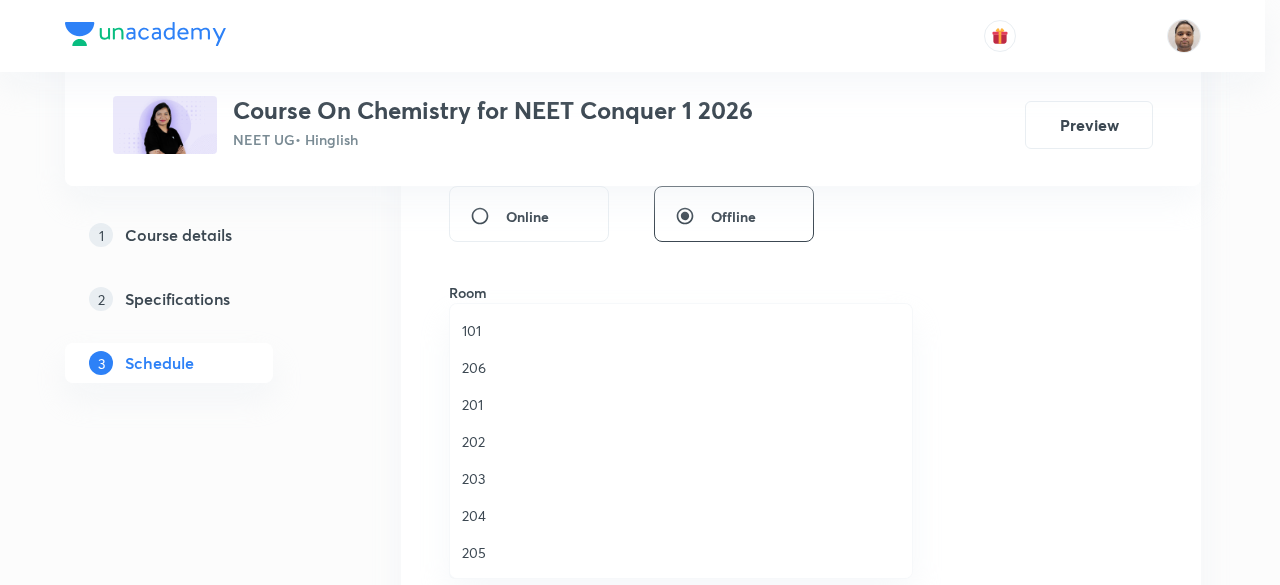 click on "206" at bounding box center (681, 367) 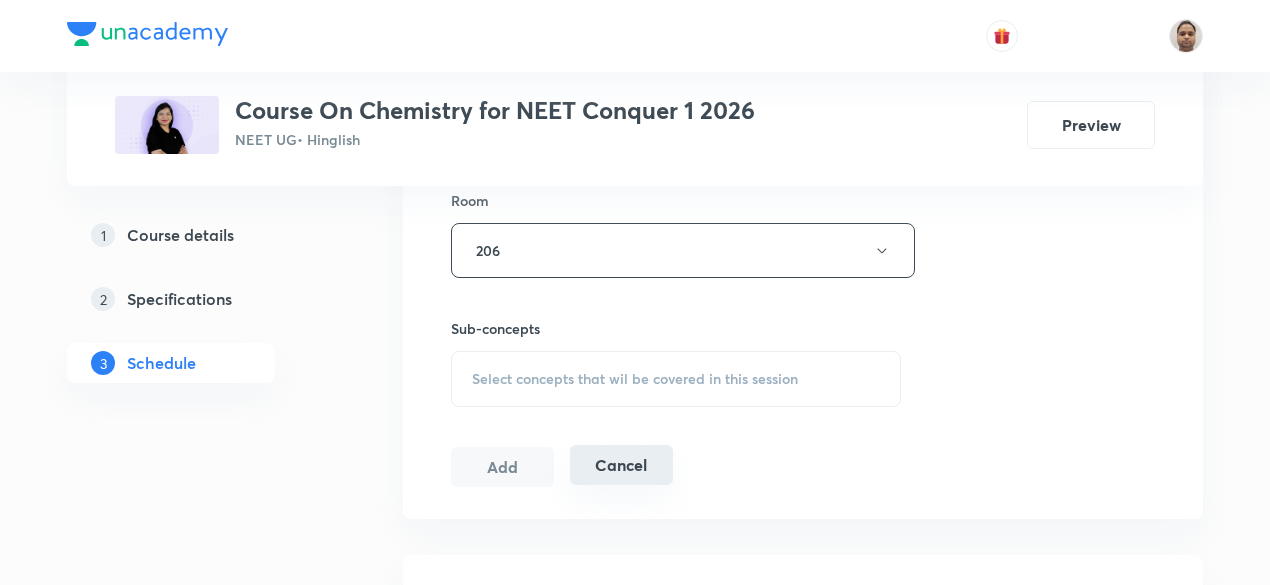 scroll, scrollTop: 992, scrollLeft: 0, axis: vertical 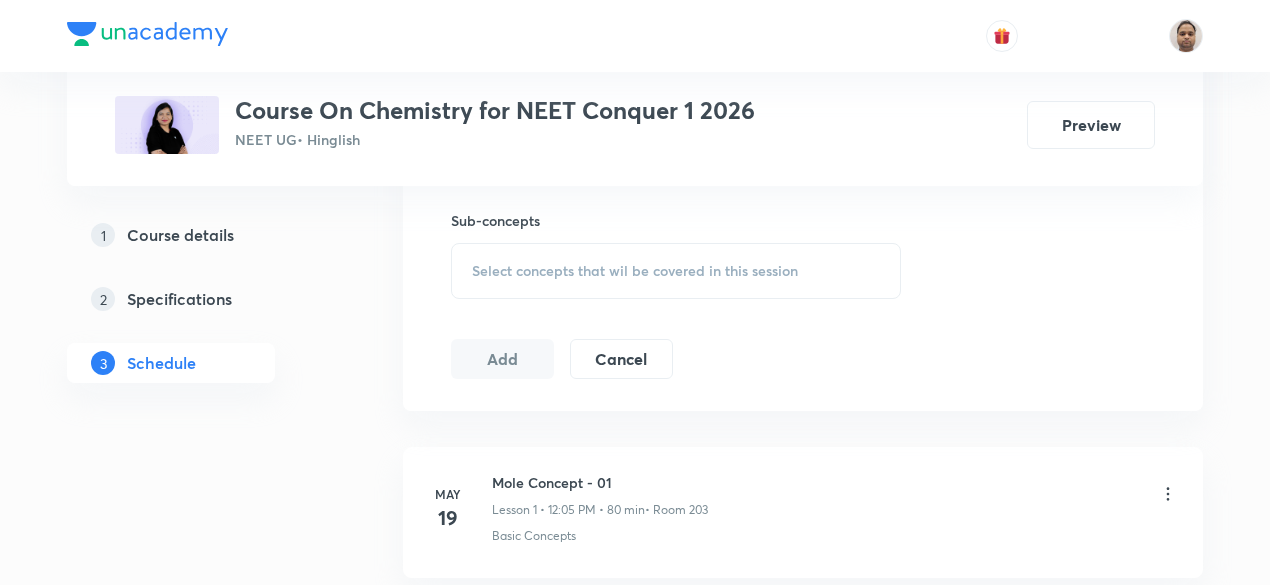 click on "Select concepts that wil be covered in this session" at bounding box center [635, 271] 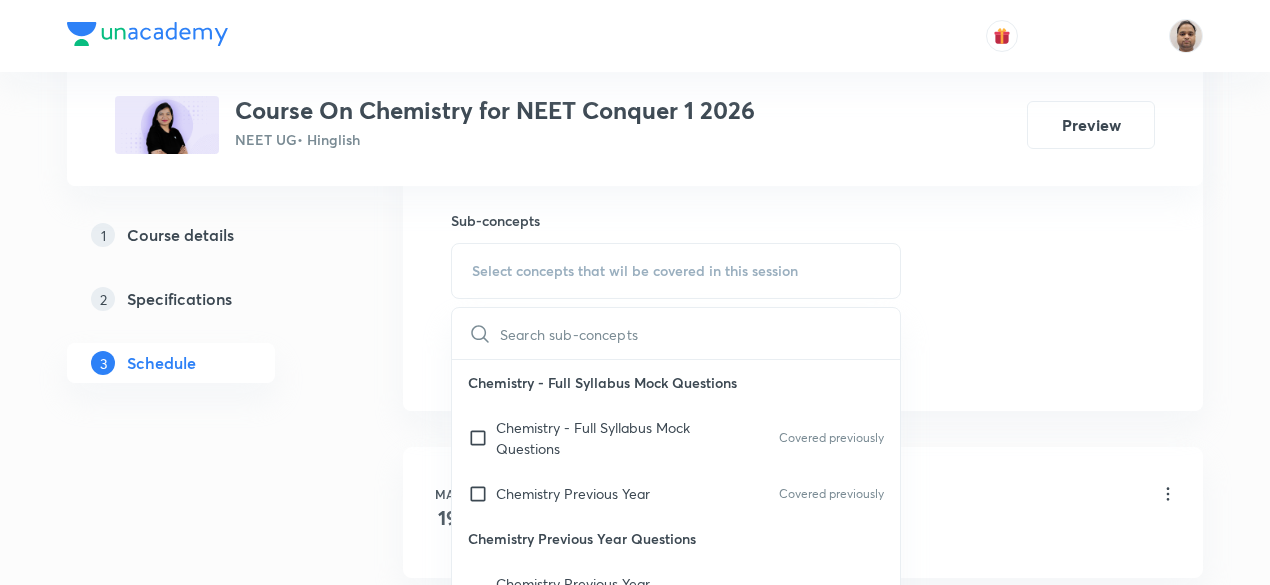 click at bounding box center (482, 438) 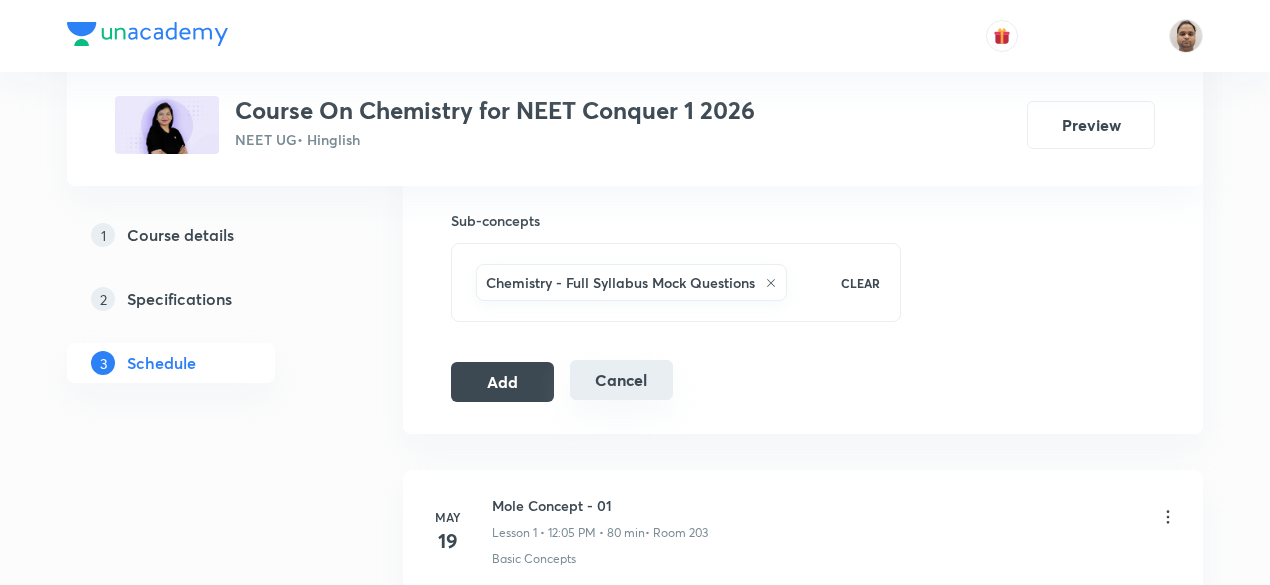 click on "Add" at bounding box center [502, 382] 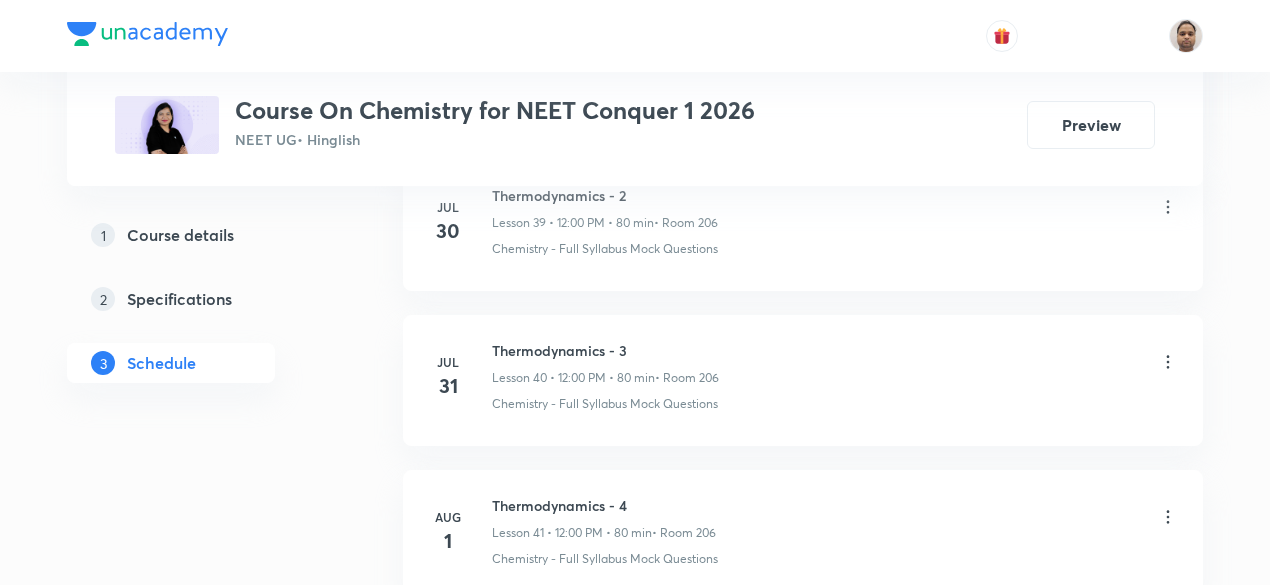 scroll, scrollTop: 7364, scrollLeft: 0, axis: vertical 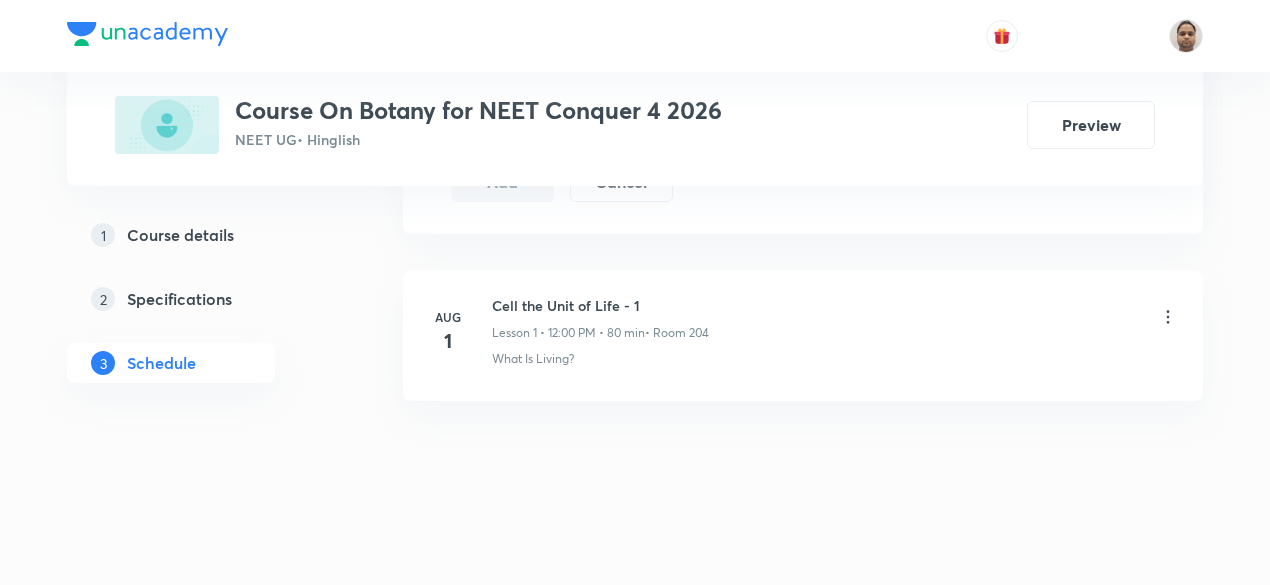 click on "Cell the Unit of Life - 1" at bounding box center (600, 305) 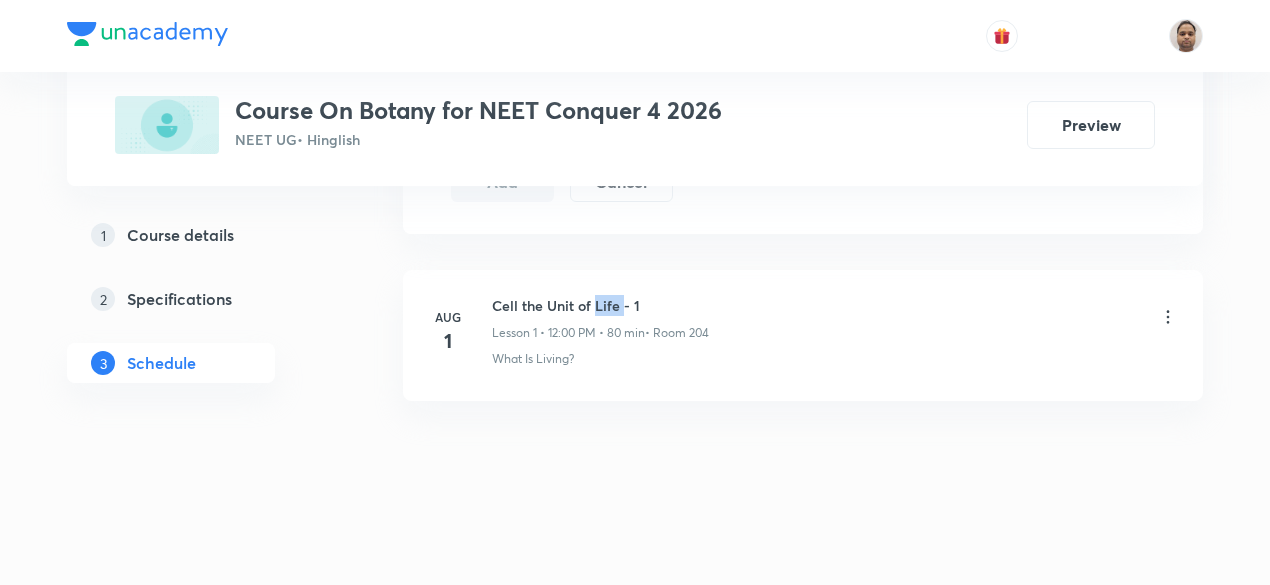 click on "Cell the Unit of Life - 1" at bounding box center (600, 305) 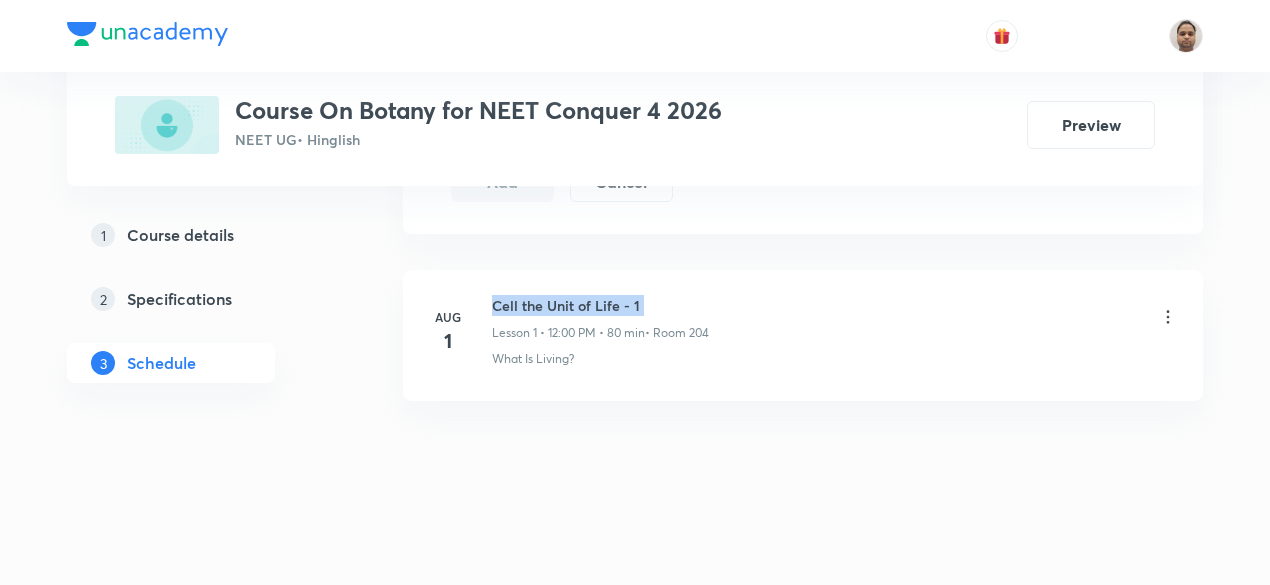 click on "Cell the Unit of Life - 1" at bounding box center [600, 305] 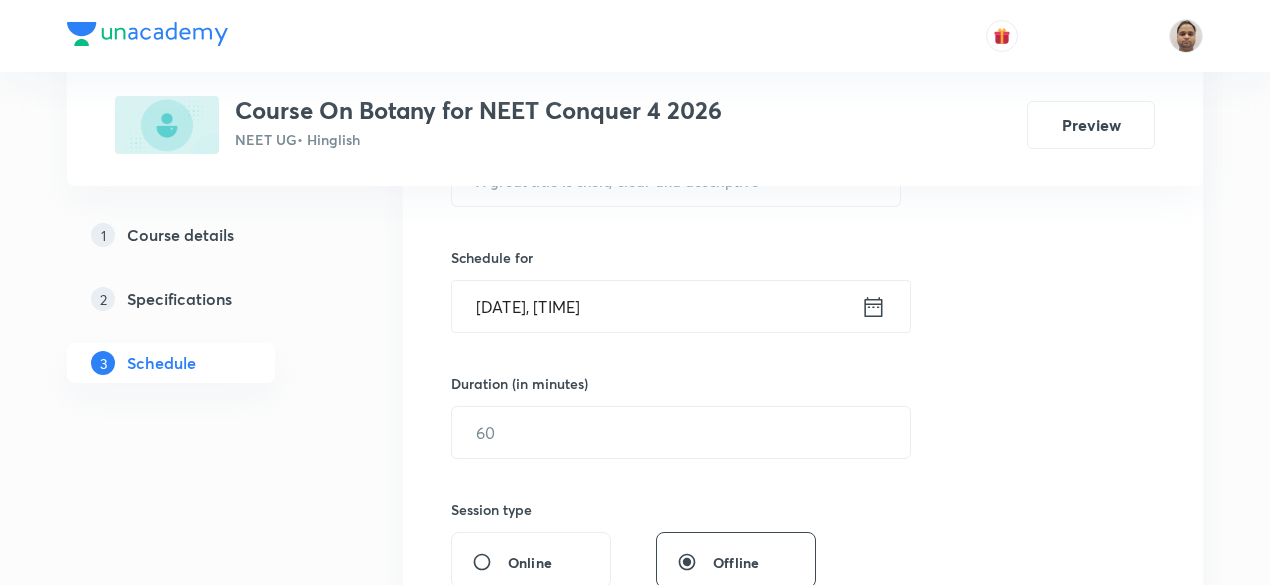 scroll, scrollTop: 269, scrollLeft: 0, axis: vertical 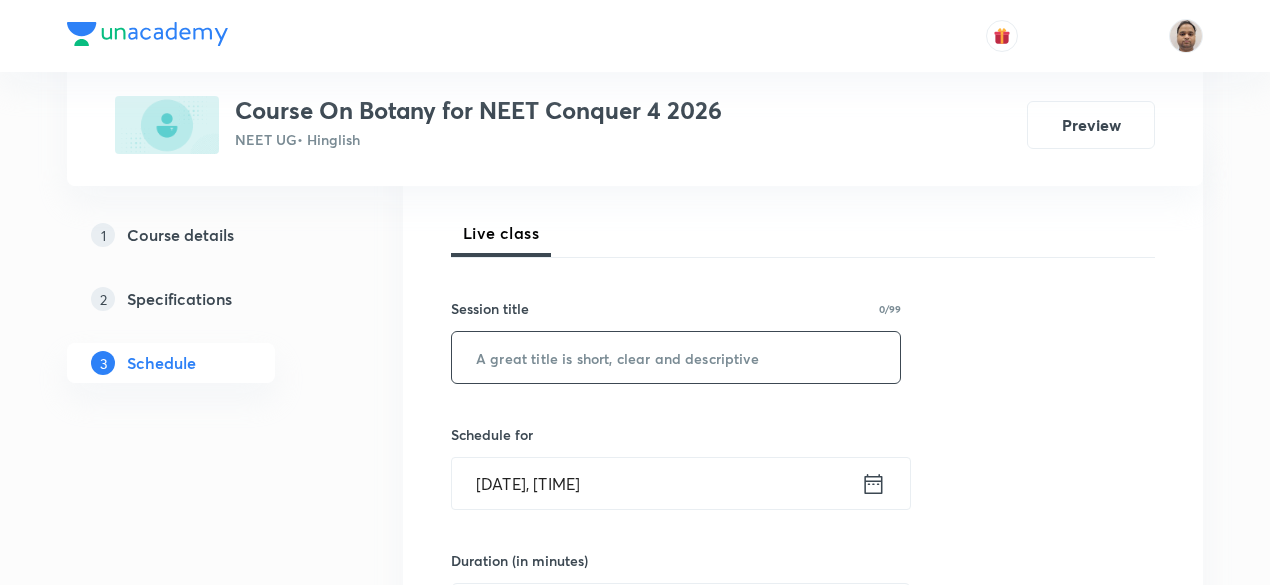 click at bounding box center (676, 357) 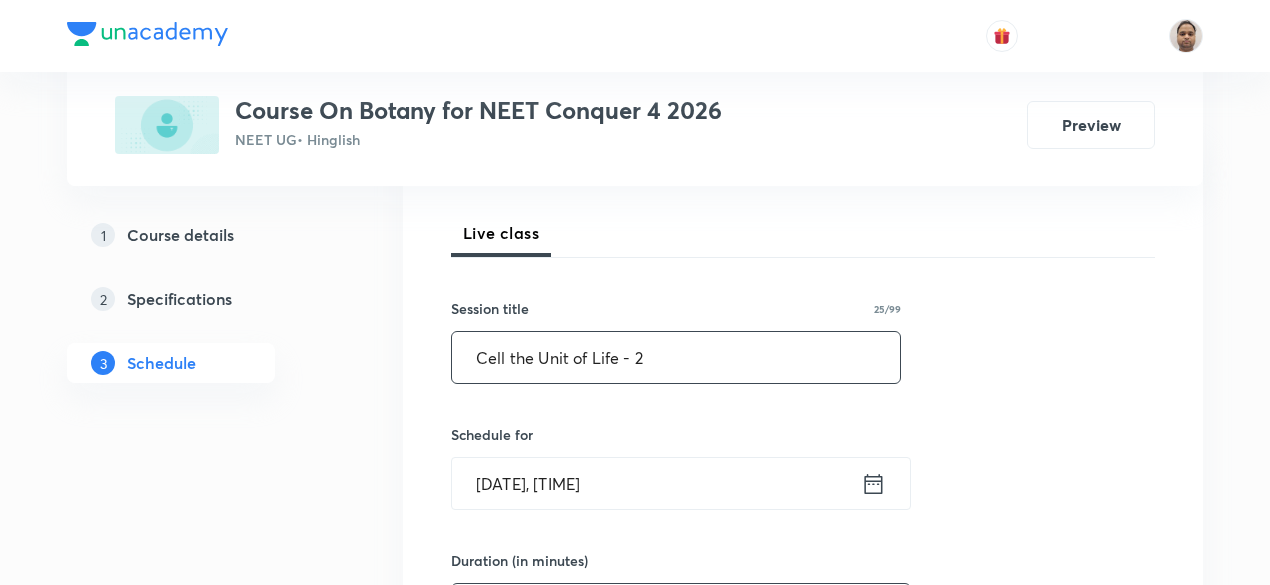 type on "Cell the Unit of Life - 2" 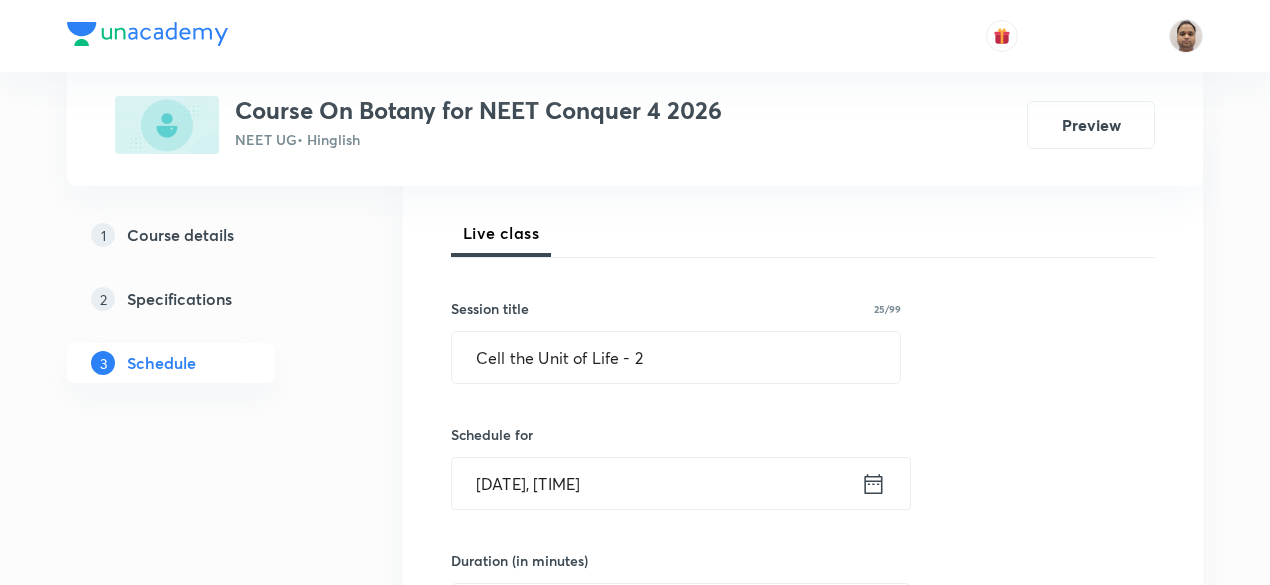 click on "Aug 3, 2025, 10:07 PM" at bounding box center [656, 483] 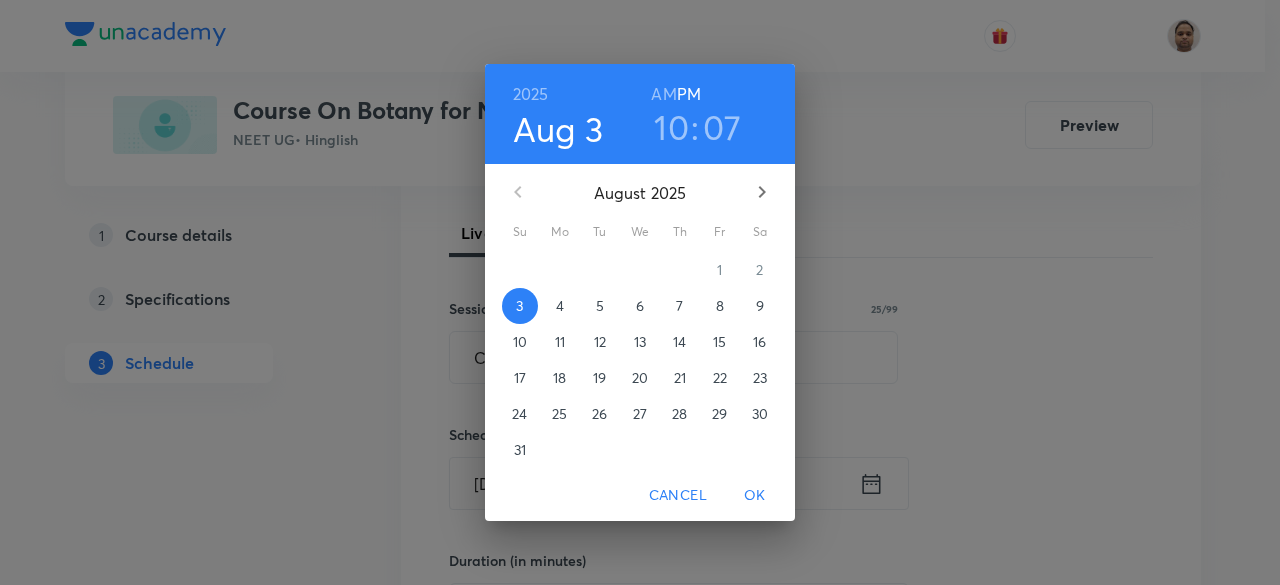 click on "4" at bounding box center (560, 306) 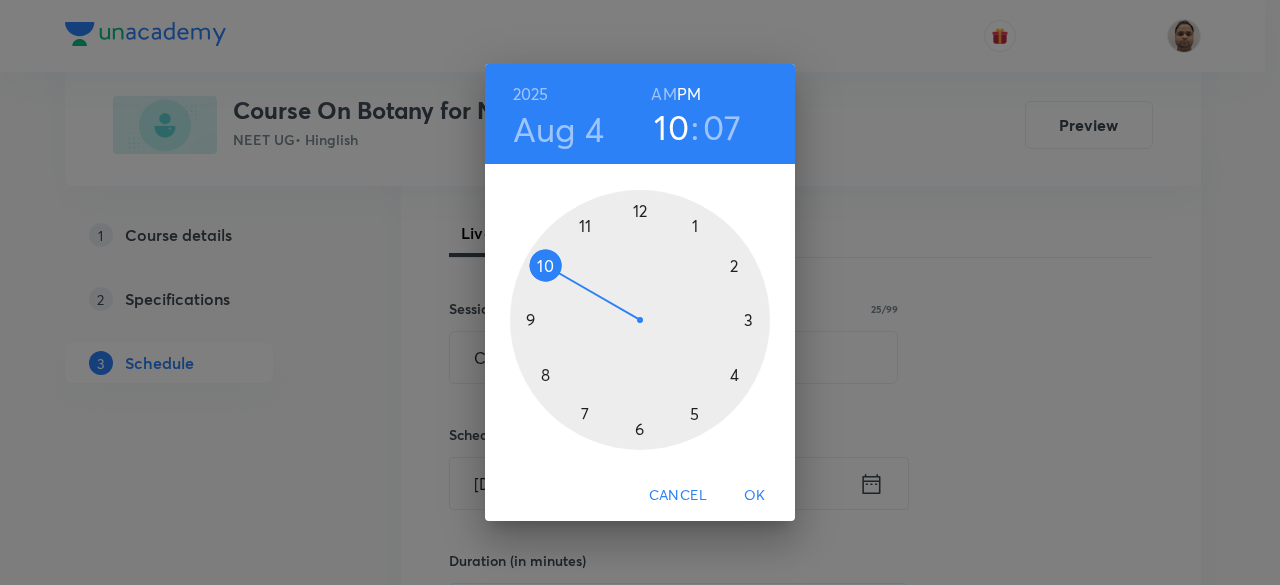 click at bounding box center [640, 320] 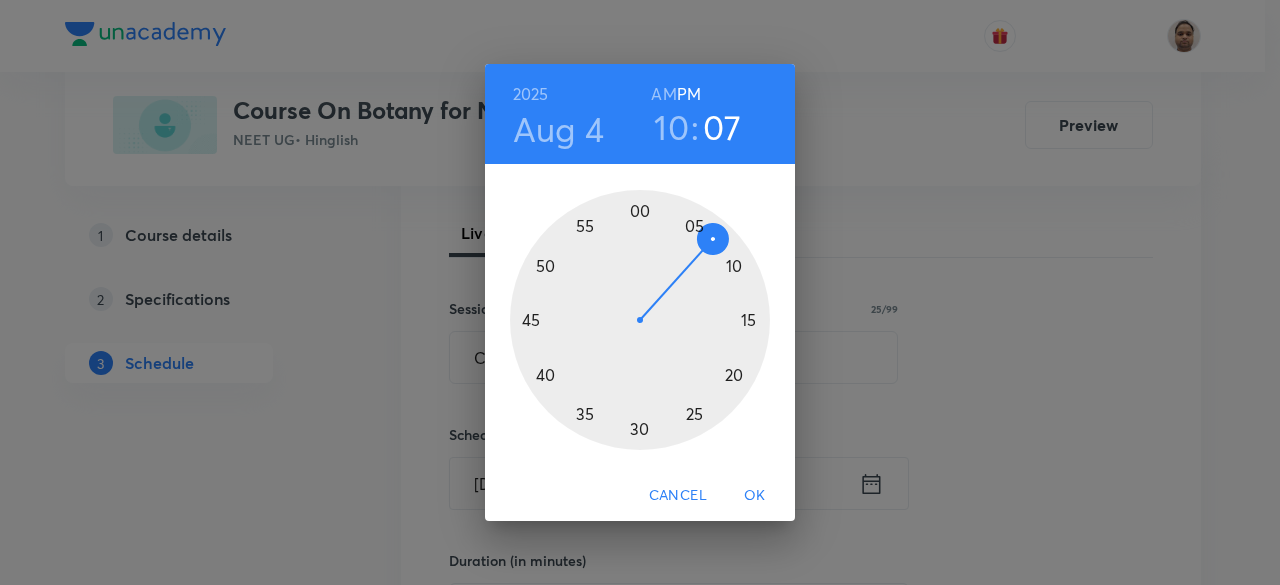 click on "AM" at bounding box center [663, 94] 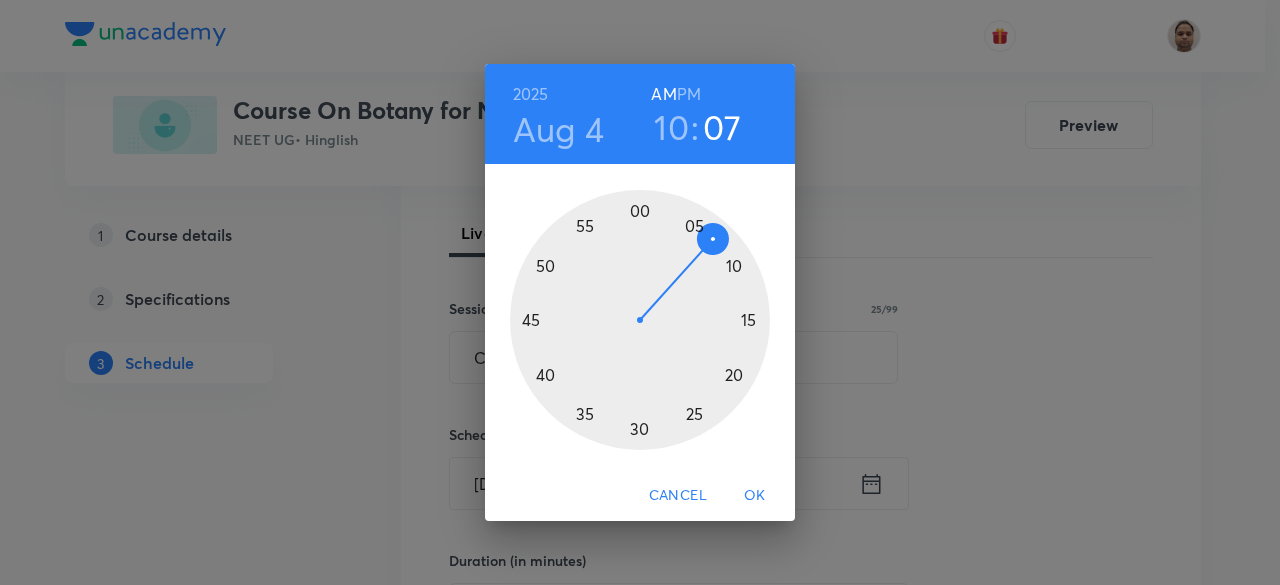 click on "10" at bounding box center [671, 127] 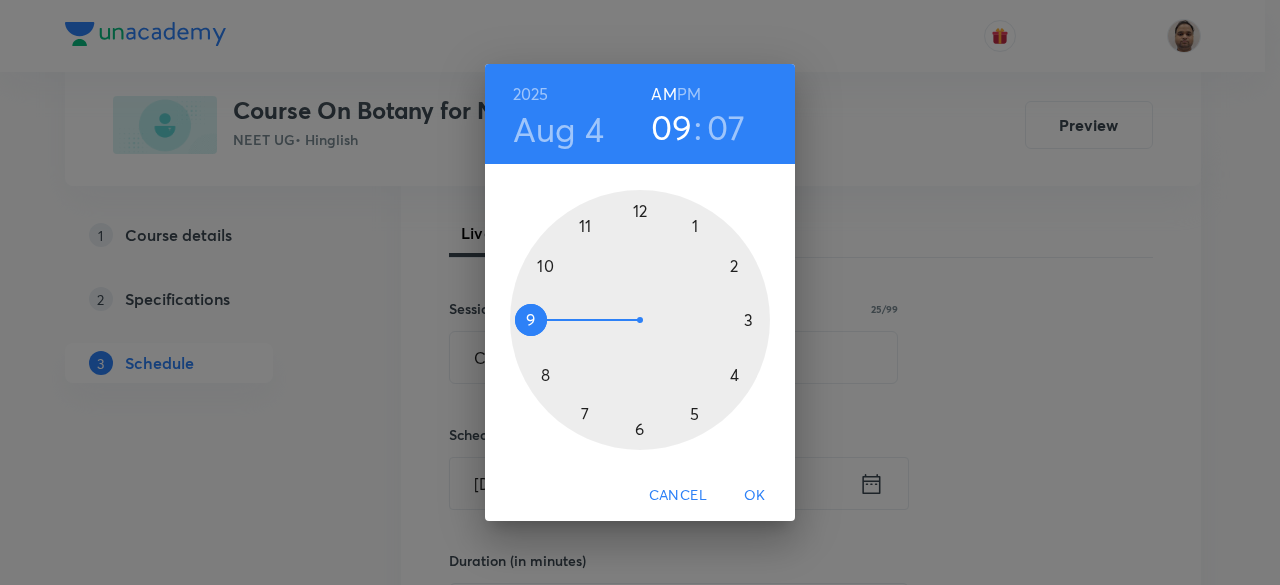 drag, startPoint x: 544, startPoint y: 261, endPoint x: 536, endPoint y: 309, distance: 48.6621 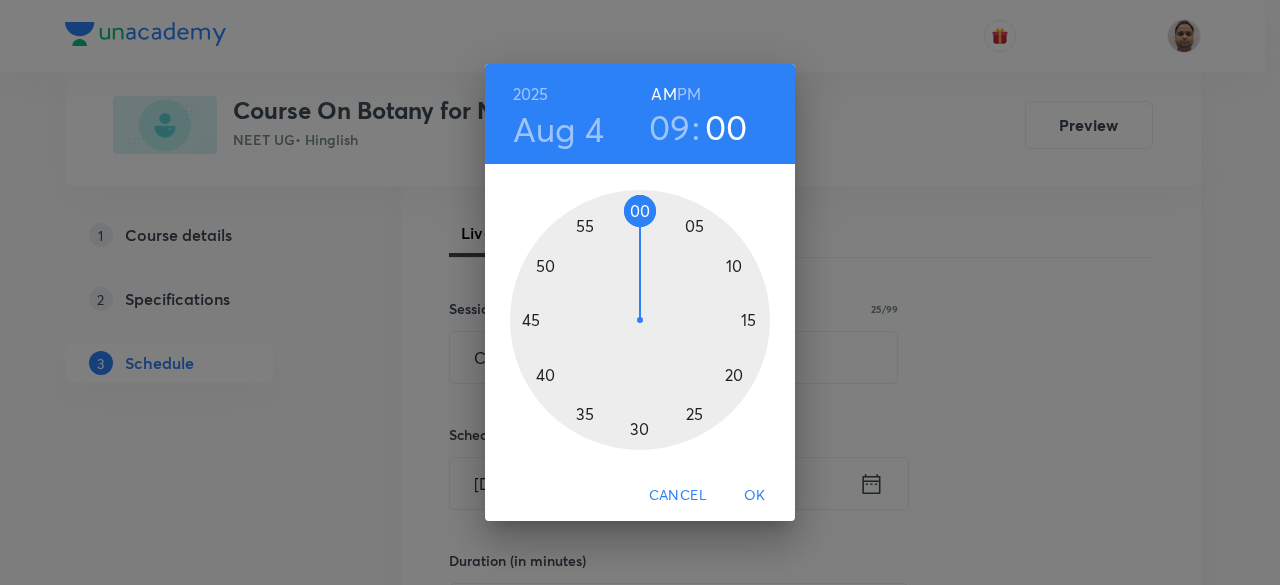 drag, startPoint x: 686, startPoint y: 223, endPoint x: 635, endPoint y: 214, distance: 51.78803 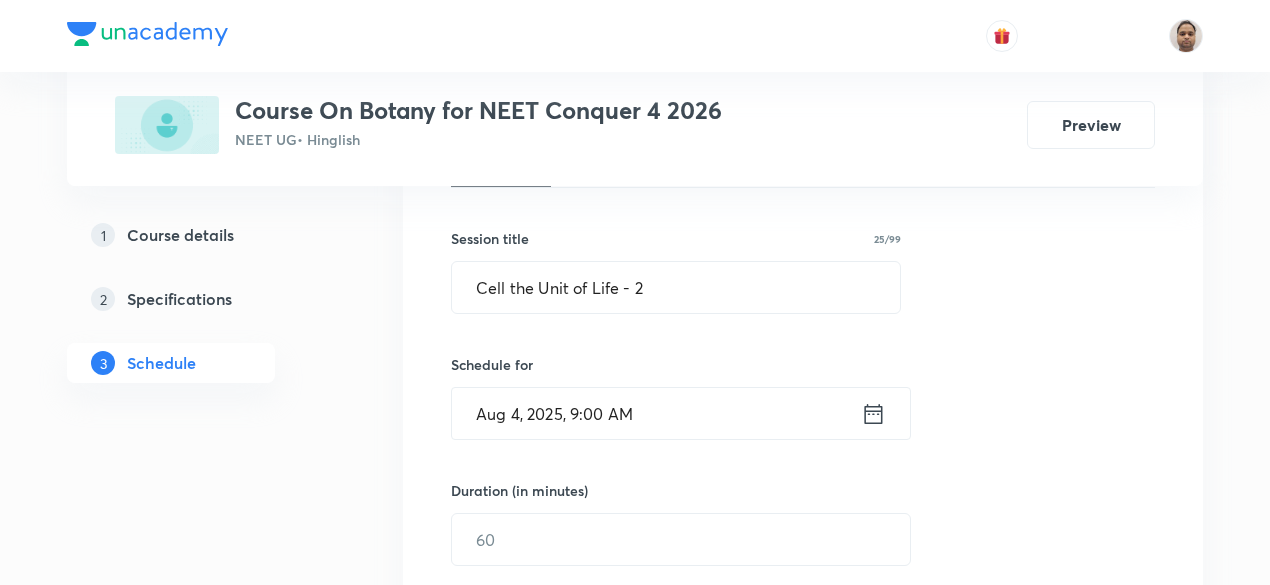 scroll, scrollTop: 369, scrollLeft: 0, axis: vertical 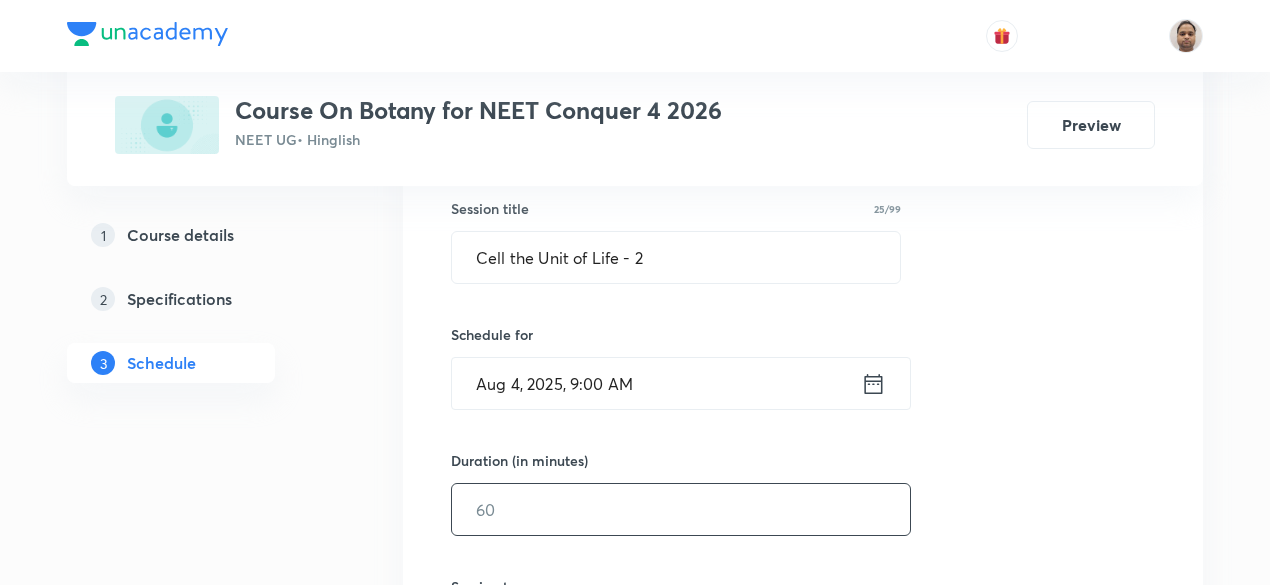 click at bounding box center [681, 509] 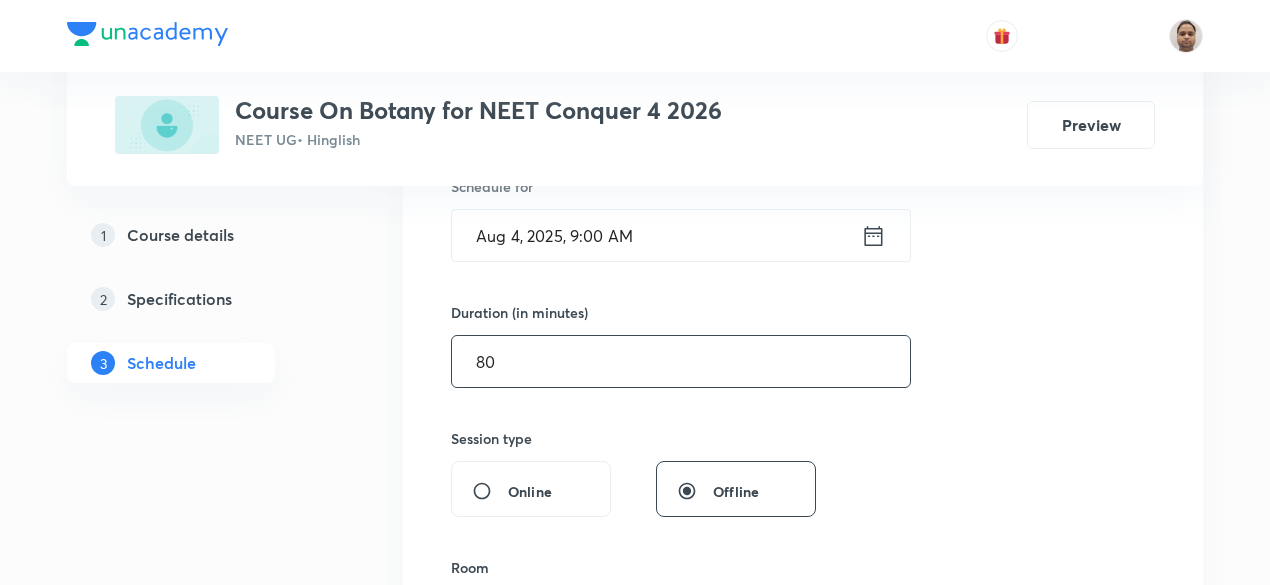 scroll, scrollTop: 769, scrollLeft: 0, axis: vertical 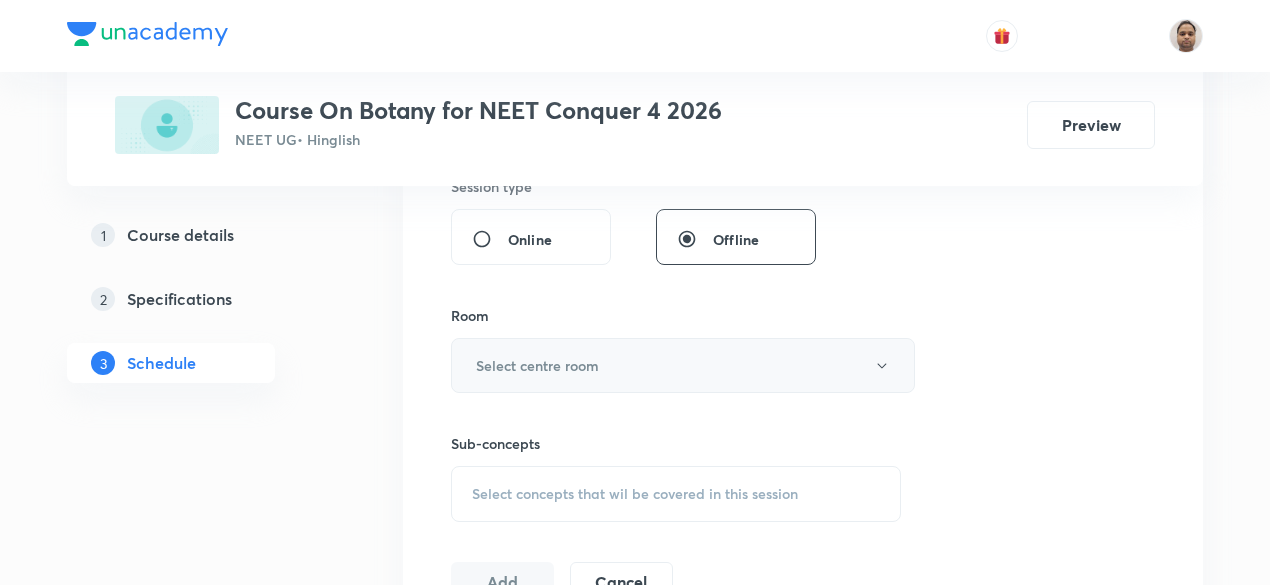 type on "80" 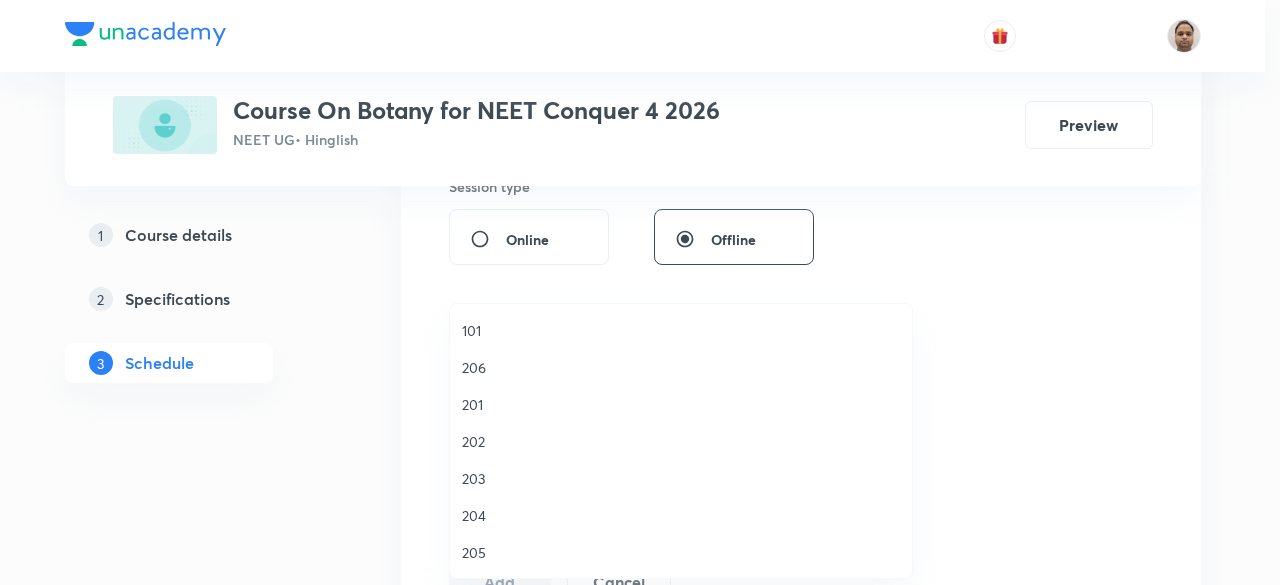 click on "204" at bounding box center [681, 515] 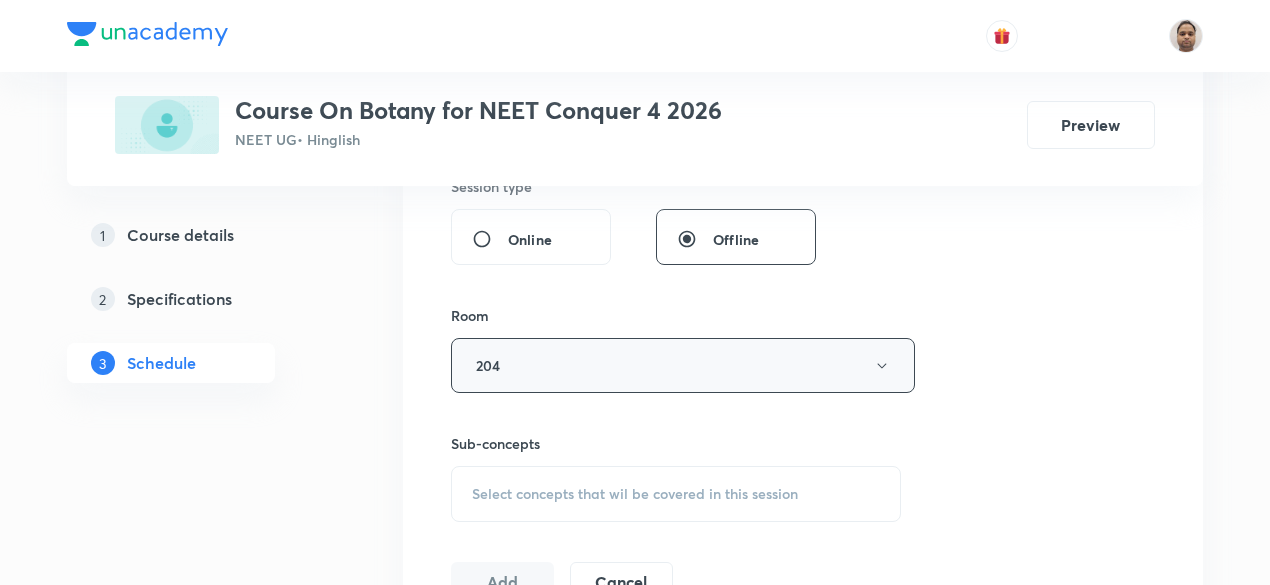 scroll, scrollTop: 969, scrollLeft: 0, axis: vertical 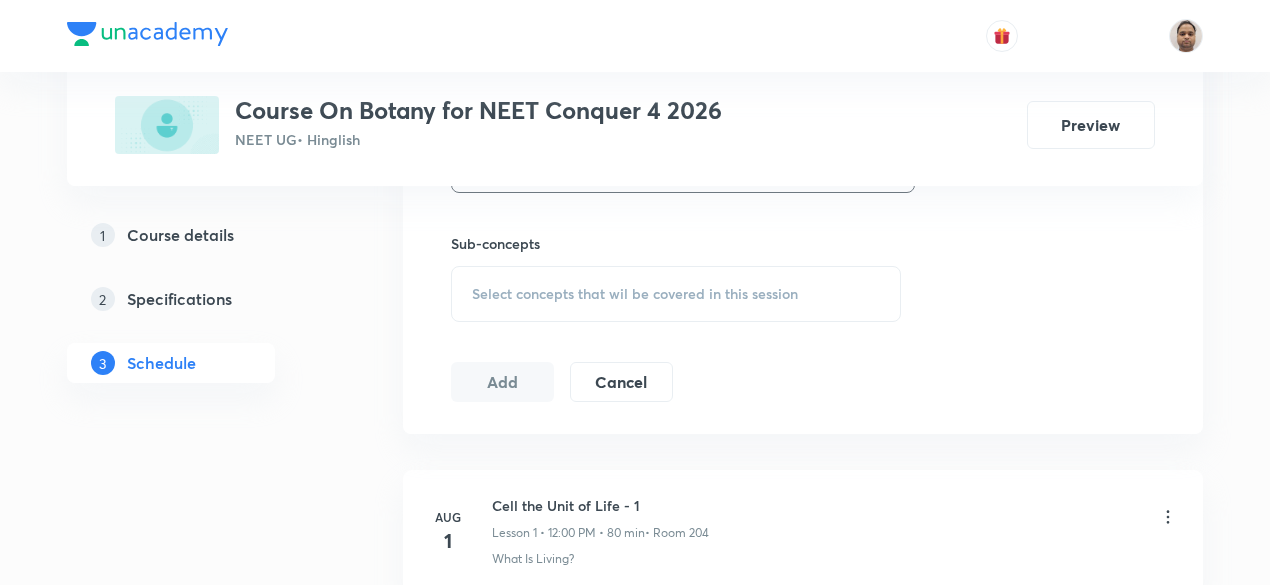 click on "Select concepts that wil be covered in this session" at bounding box center (676, 294) 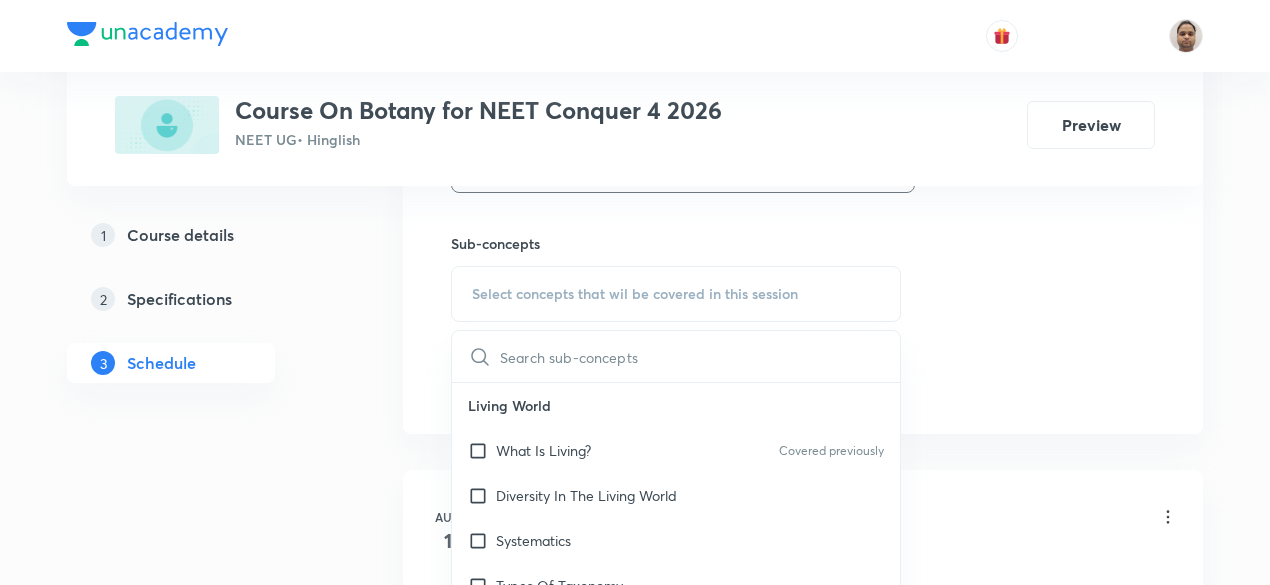 click on "What Is Living?" at bounding box center (543, 450) 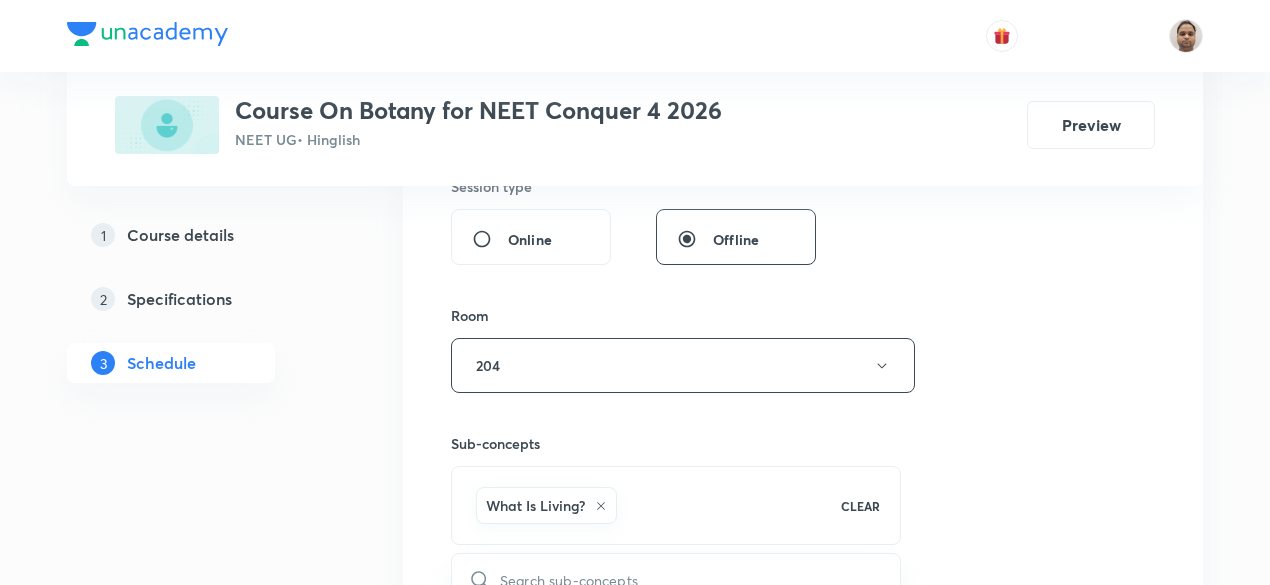 click on "Session  2 Live class Session title 25/99 Cell the Unit of Life - 2 ​ Schedule for Aug 4, 2025, 9:00 AM ​ Duration (in minutes) 80 ​   Session type Online Offline Room 204 Sub-concepts What Is Living? CLEAR ​ Living World What Is Living? Covered previously Diversity In The Living World Systematics Types Of Taxonomy Fundamental Components Of Taxonomy Taxonomic Categories Taxonomical Aids The Three Domains Of Life Biological Nomenclature  Biological Classification System Of Classification Kingdom Monera Kingdom Protista Kingdom Fungi Kingdom Plantae Kingdom Animalia Linchens Mycorrhiza Virus Prions Viroids Plant Kingdom Algae Bryophytes Pteridophytes Gymnosperms Angiosperms Animal Kingdom Basics Of Classification Classification Of Animals Animal Kingdom Animal Diversity Animal Diversity Morphology - Flowering Plants Plant Morphology Root Types Of Roots Stem Types Of Stem  Leaf Inflorescence Flower Fruit Seed Semi-Technical Description Of A Typical Flowering Plant Description Of Some Important Families" at bounding box center (803, 144) 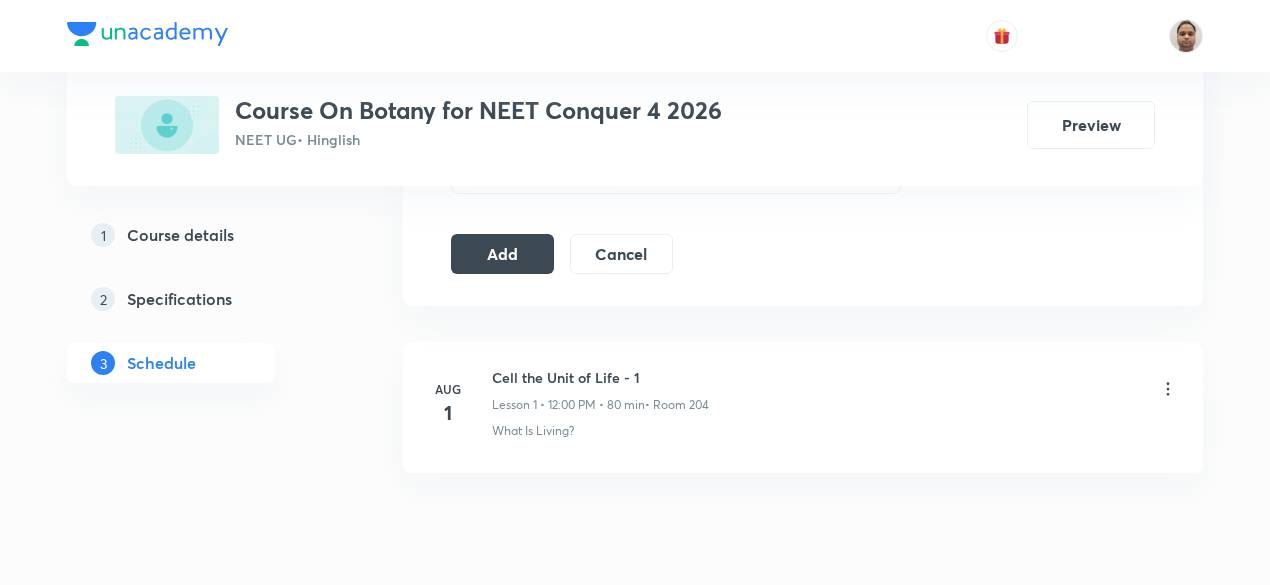 scroll, scrollTop: 1090, scrollLeft: 0, axis: vertical 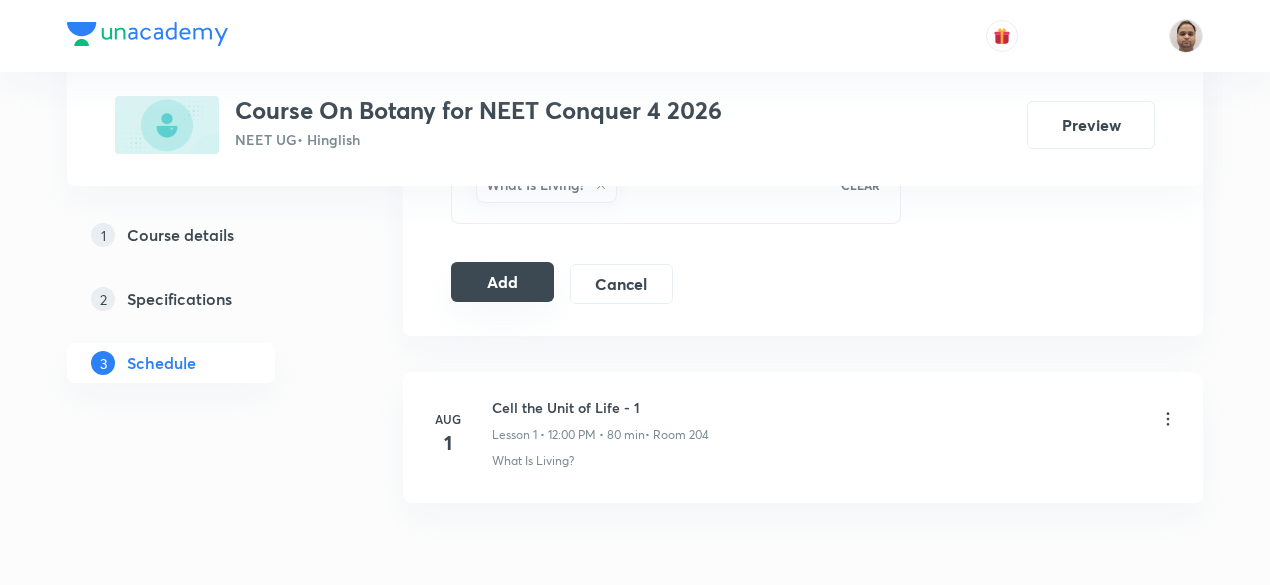 click on "Add" at bounding box center [502, 282] 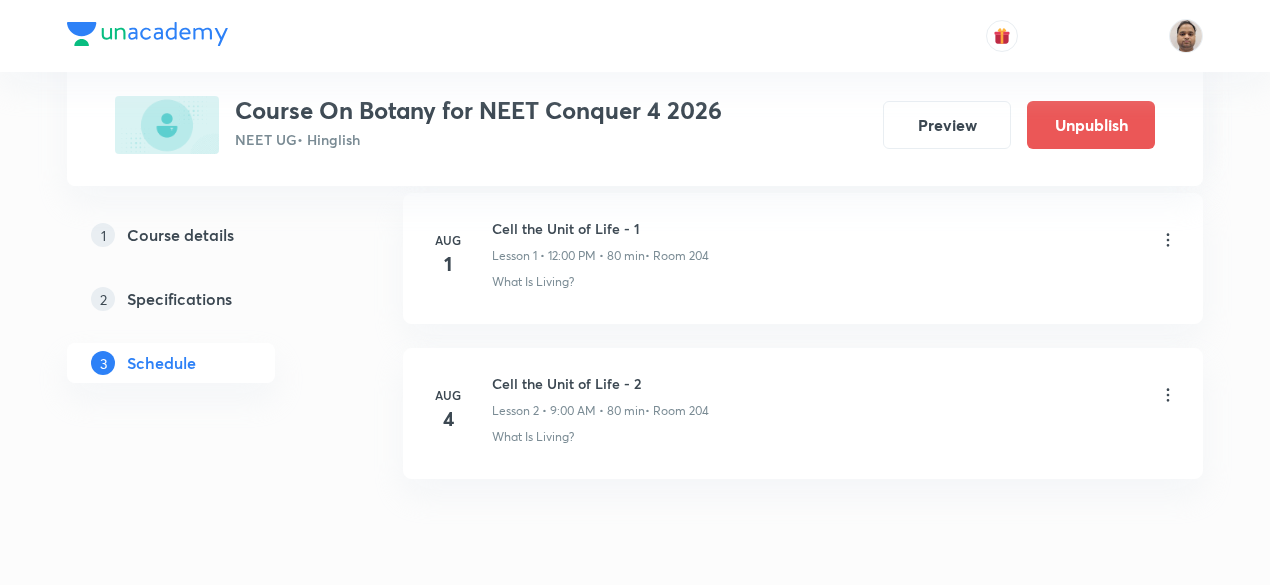 scroll, scrollTop: 353, scrollLeft: 0, axis: vertical 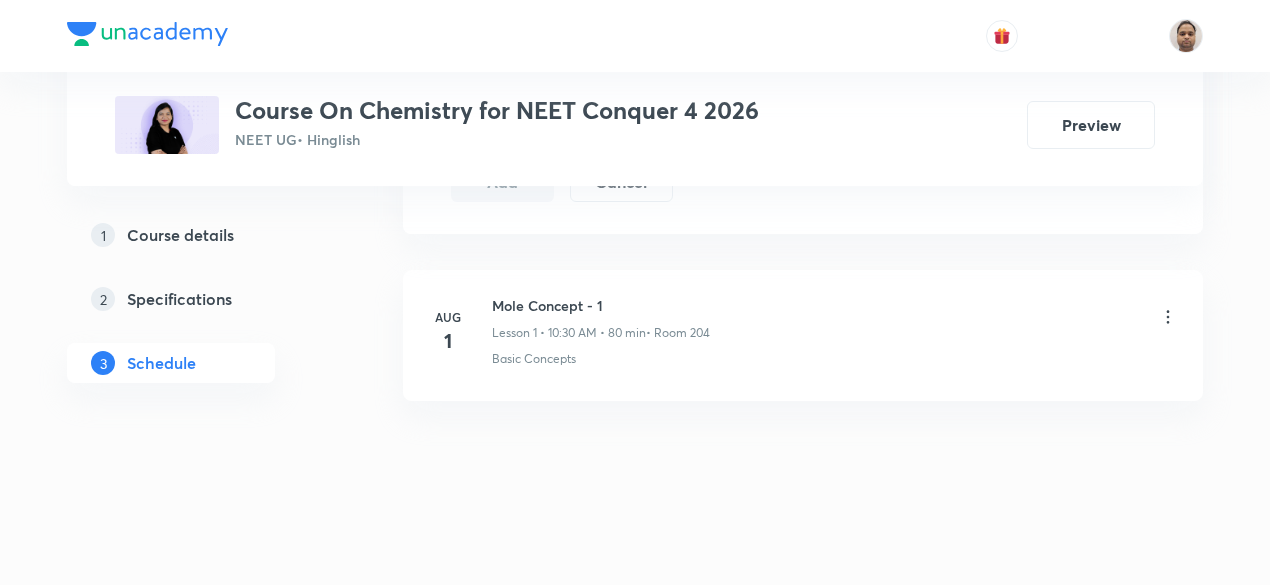 click on "Mole Concept - 1" at bounding box center (601, 305) 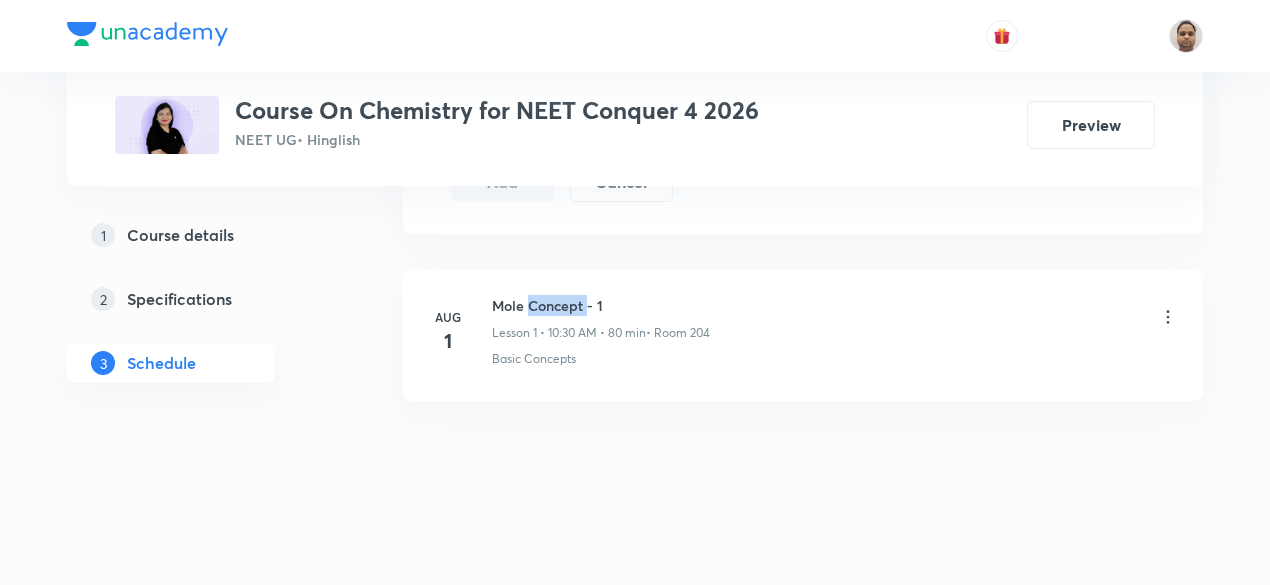 click on "Mole Concept - 1" at bounding box center (601, 305) 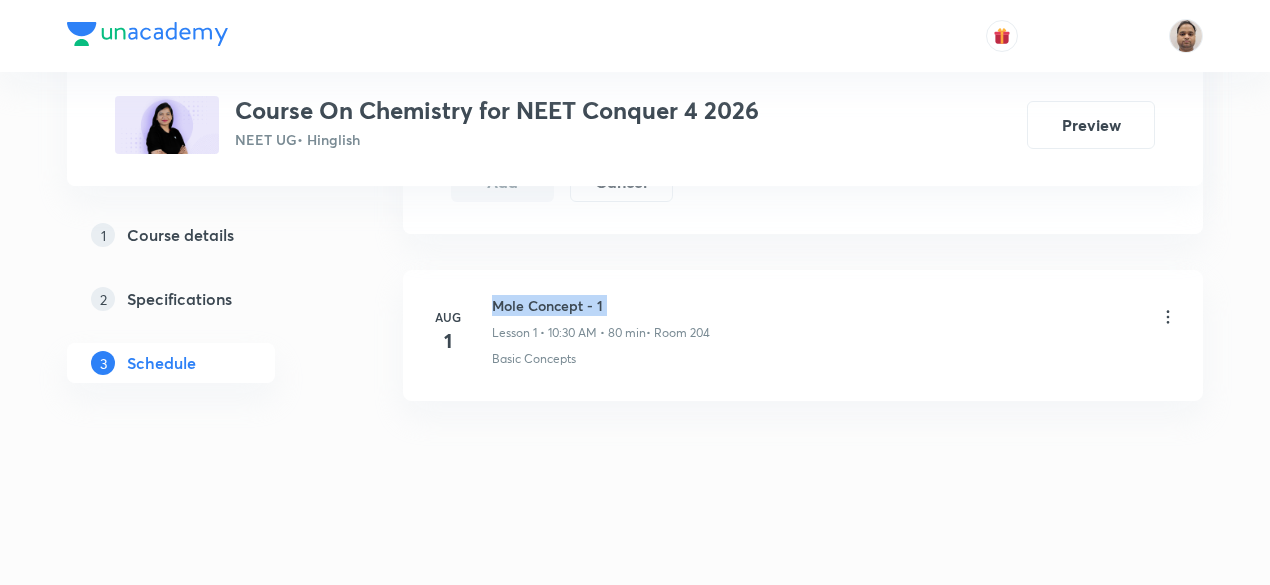 click on "Mole Concept - 1" at bounding box center (601, 305) 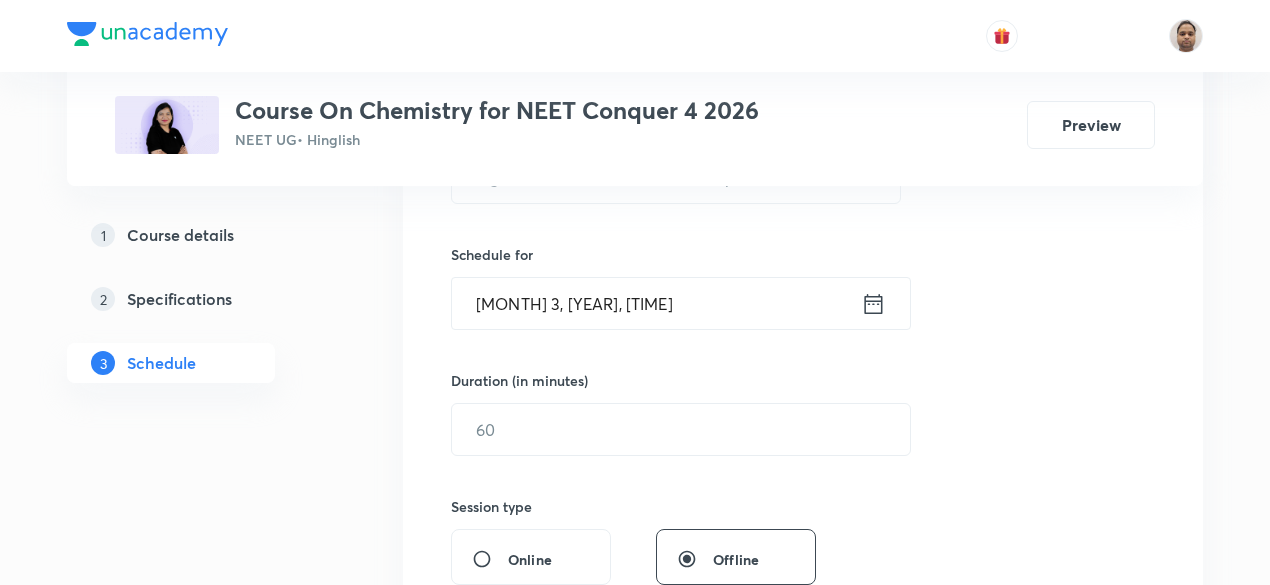 scroll, scrollTop: 369, scrollLeft: 0, axis: vertical 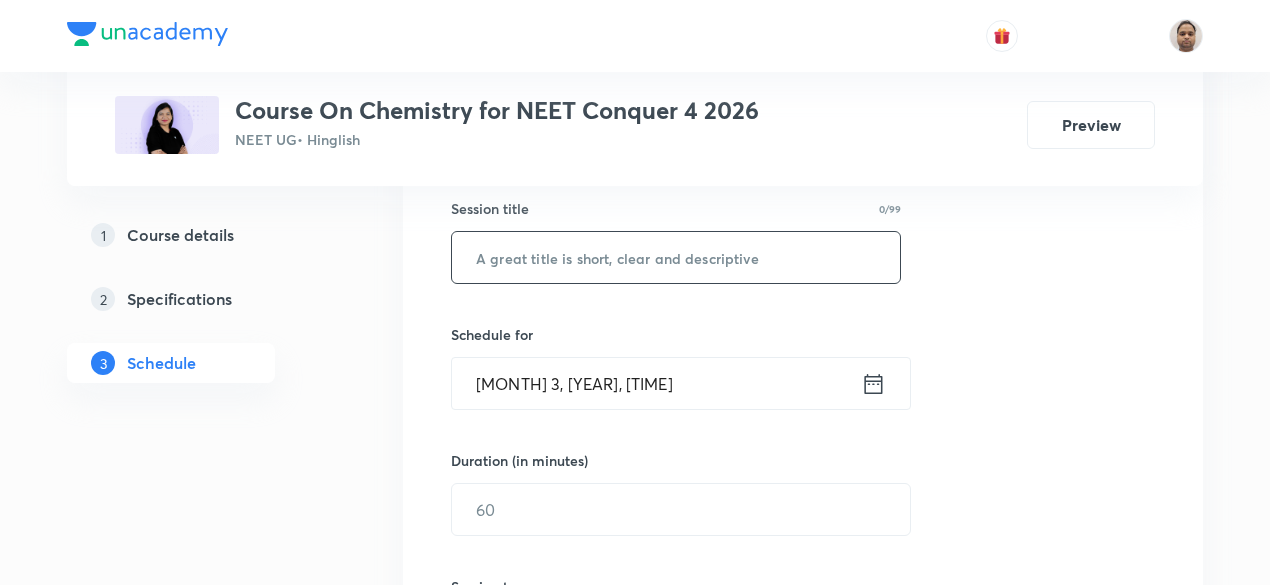 click at bounding box center [676, 257] 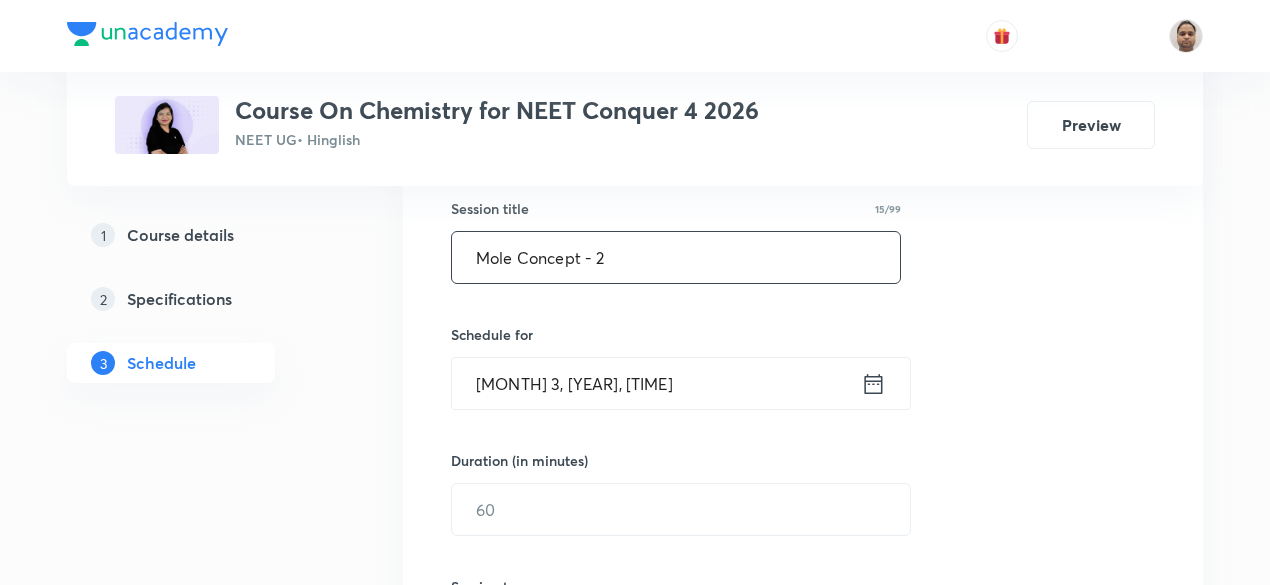 type on "Mole Concept - 2" 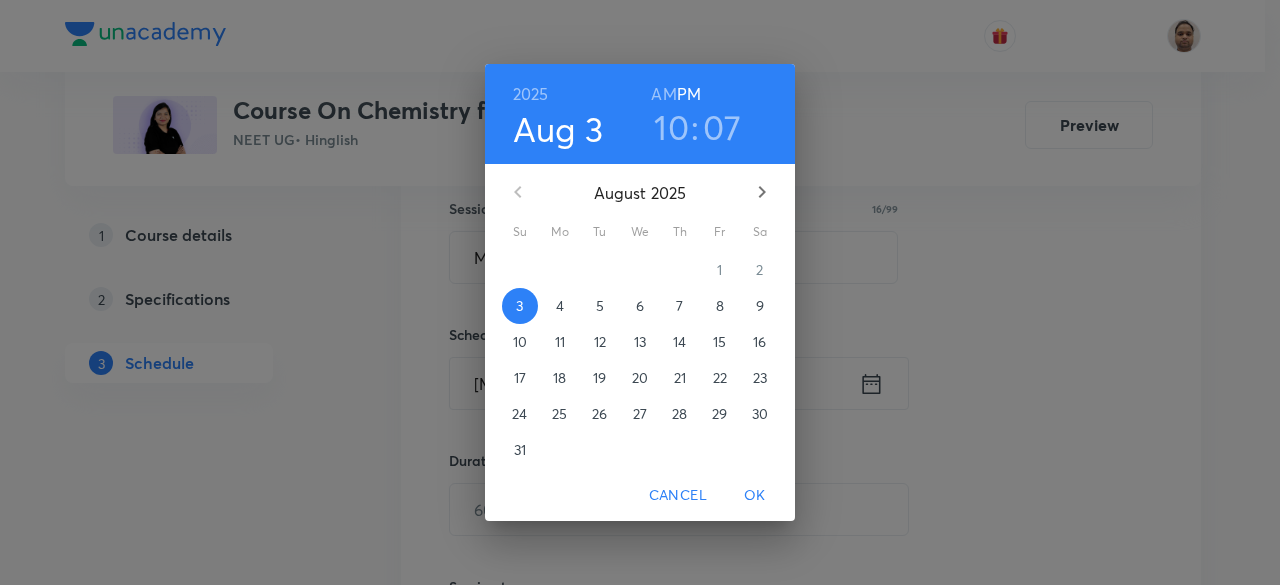 click on "4" at bounding box center (560, 306) 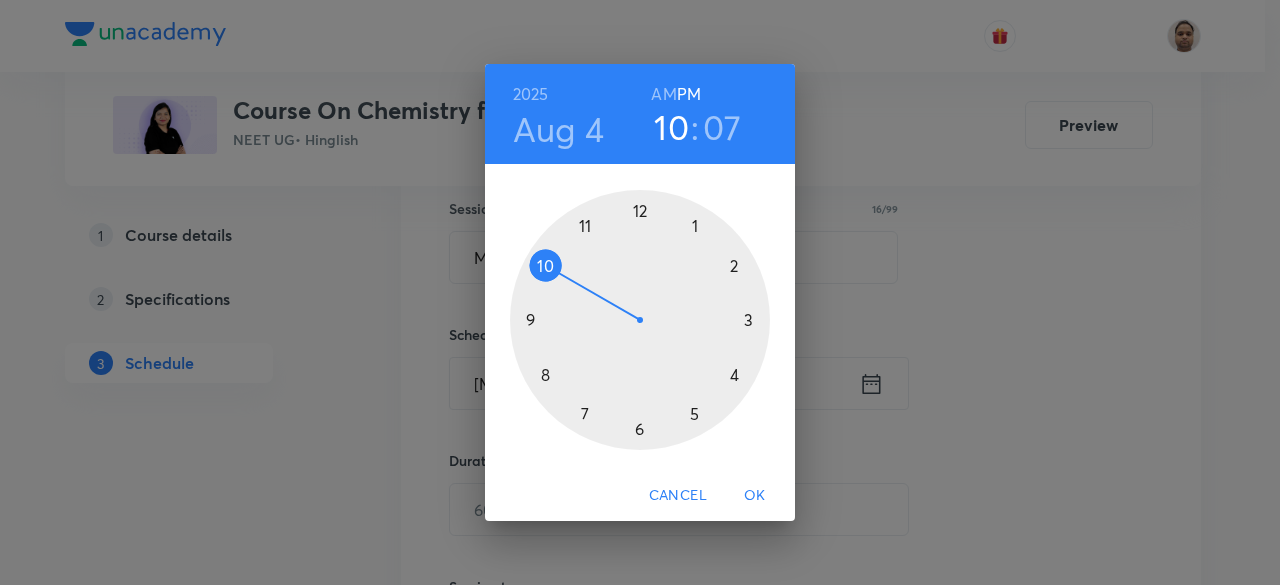 click on "AM" at bounding box center (663, 94) 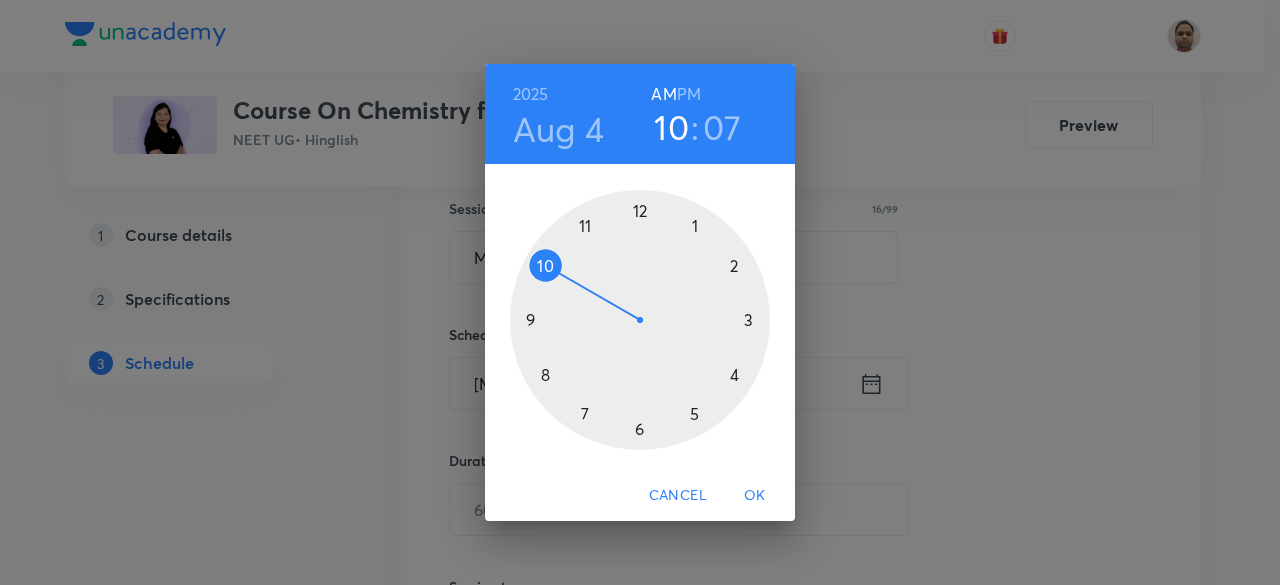 click at bounding box center (640, 320) 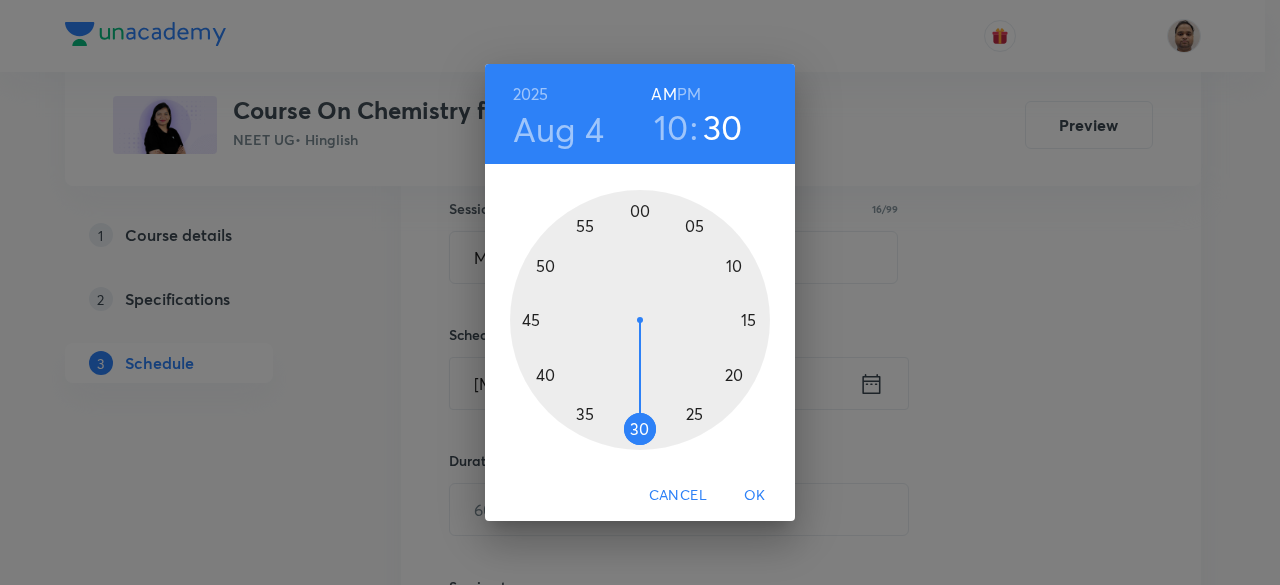 drag, startPoint x: 720, startPoint y: 239, endPoint x: 642, endPoint y: 425, distance: 201.69284 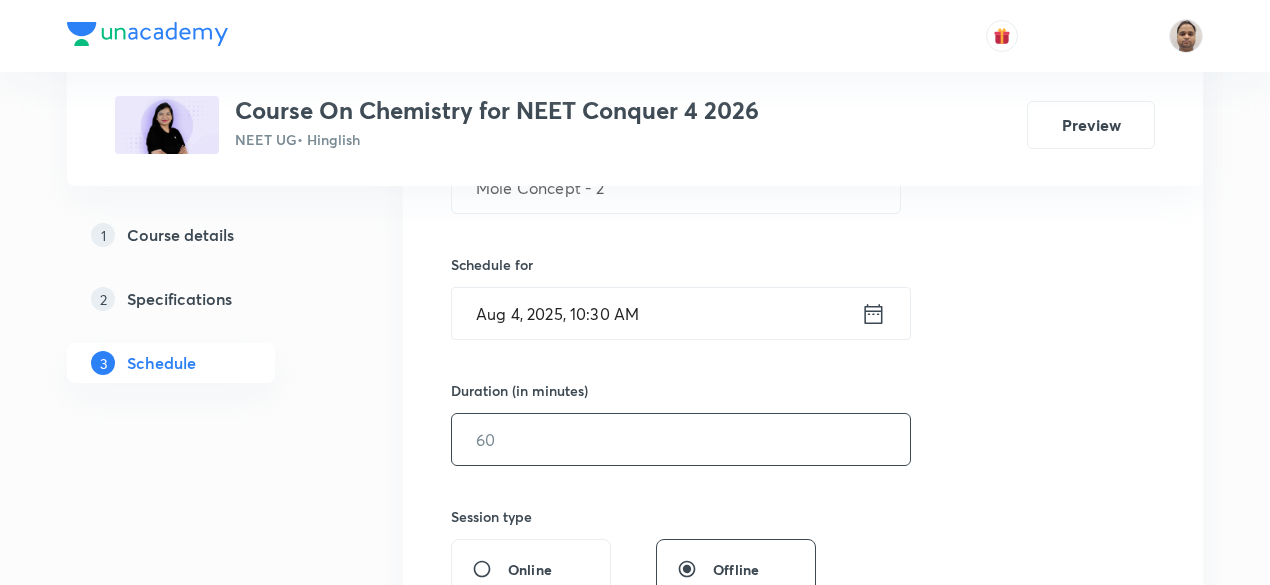 scroll, scrollTop: 469, scrollLeft: 0, axis: vertical 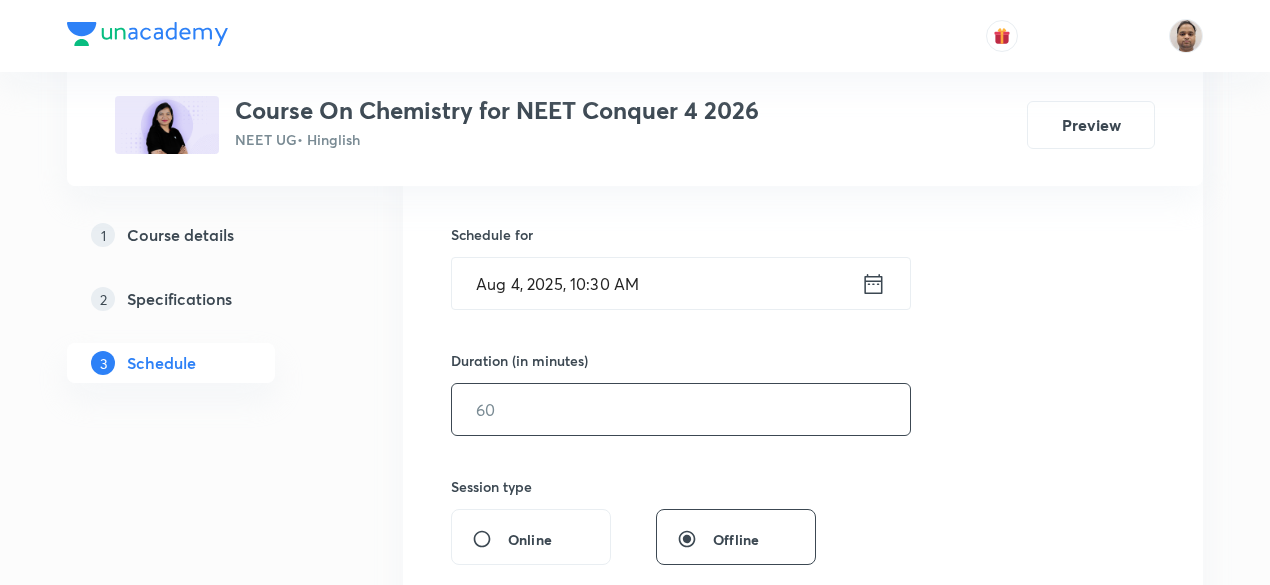 click at bounding box center [681, 409] 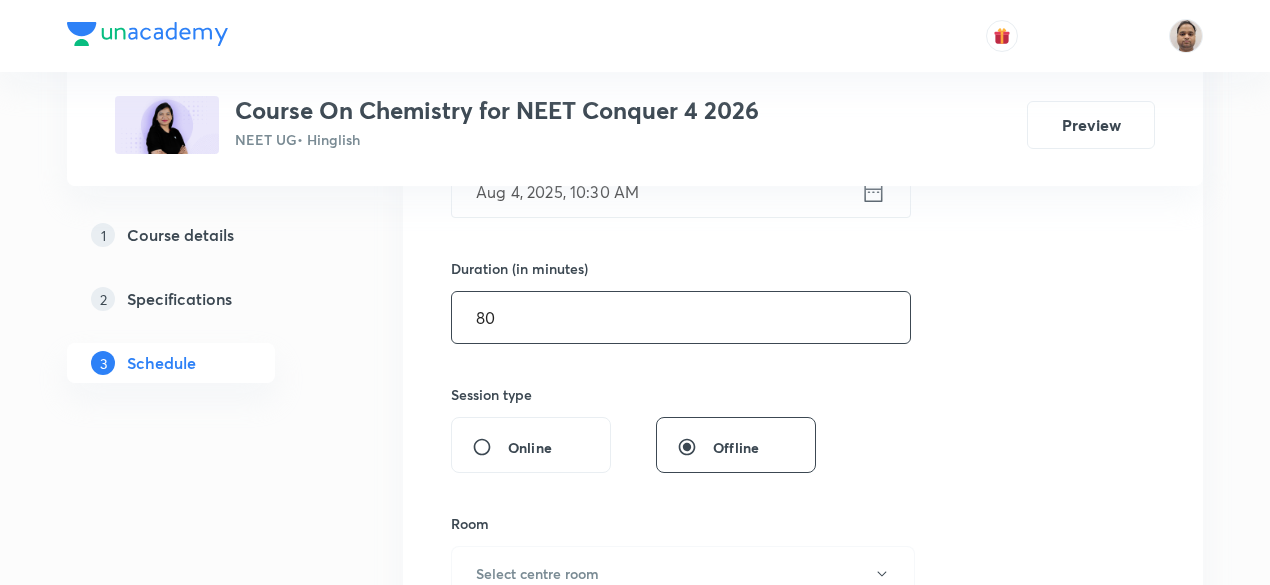 scroll, scrollTop: 669, scrollLeft: 0, axis: vertical 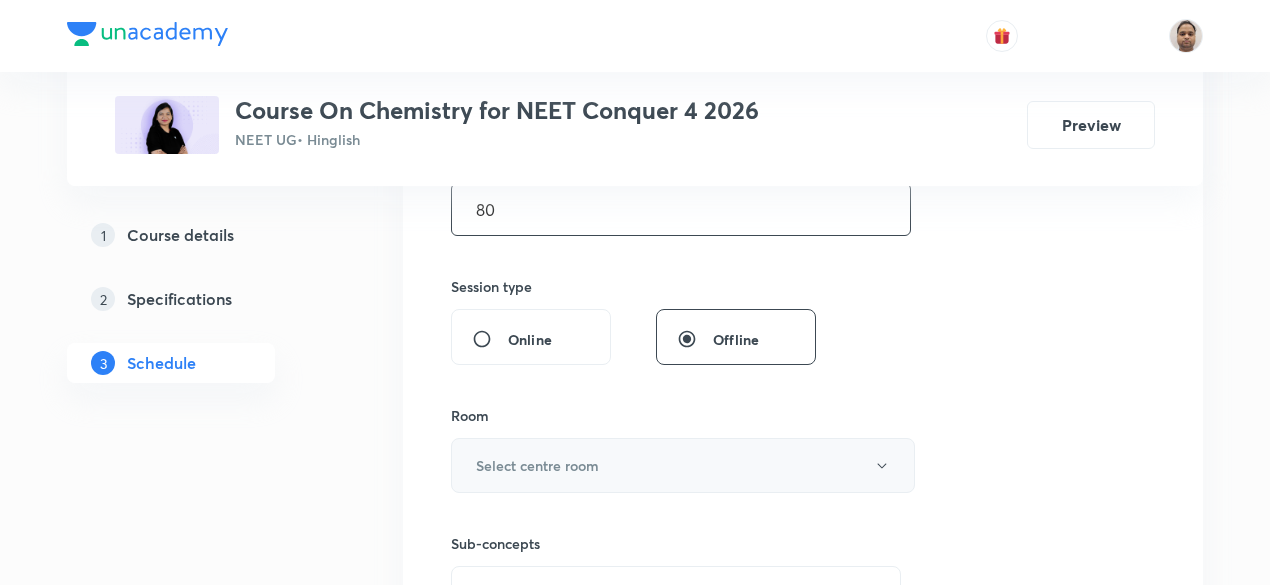 type on "80" 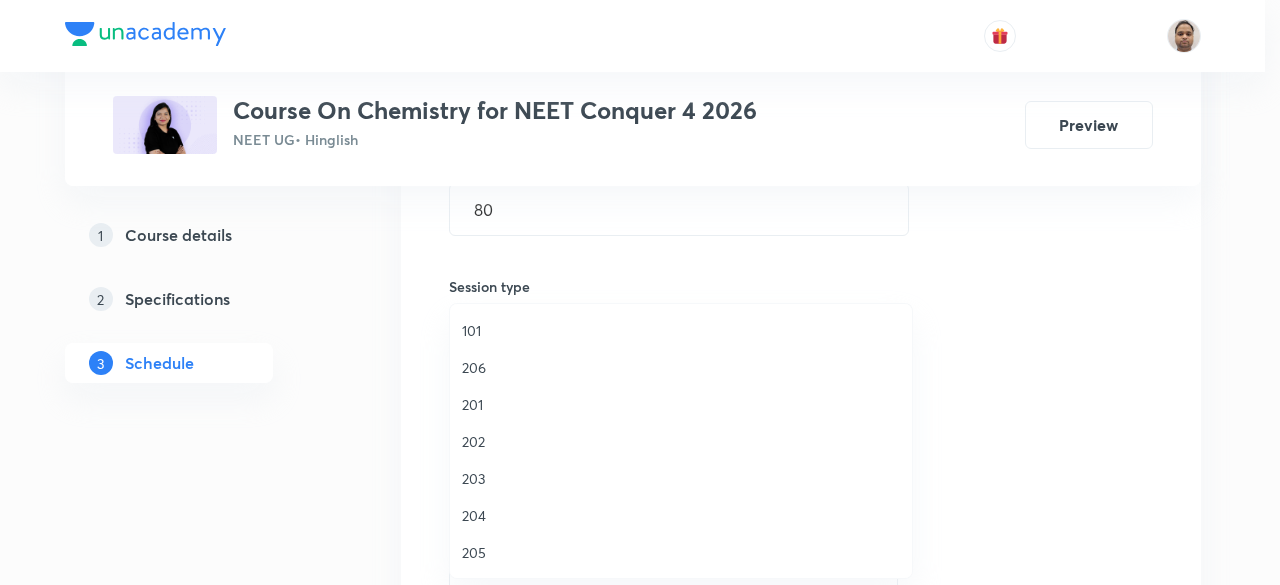 click on "204" at bounding box center [681, 515] 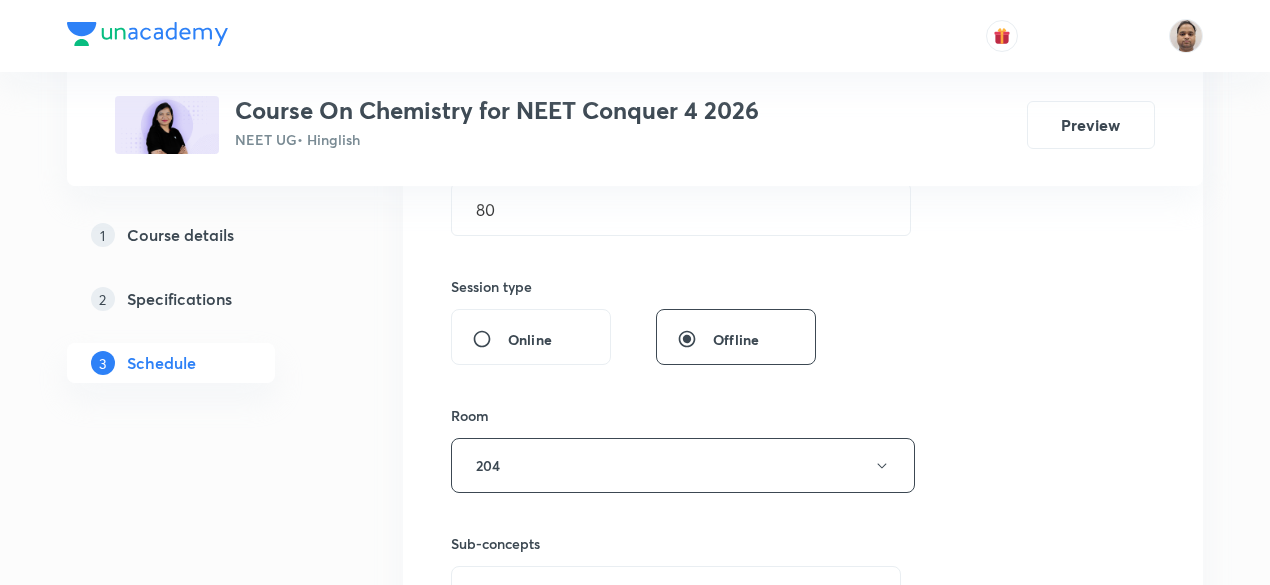 scroll, scrollTop: 969, scrollLeft: 0, axis: vertical 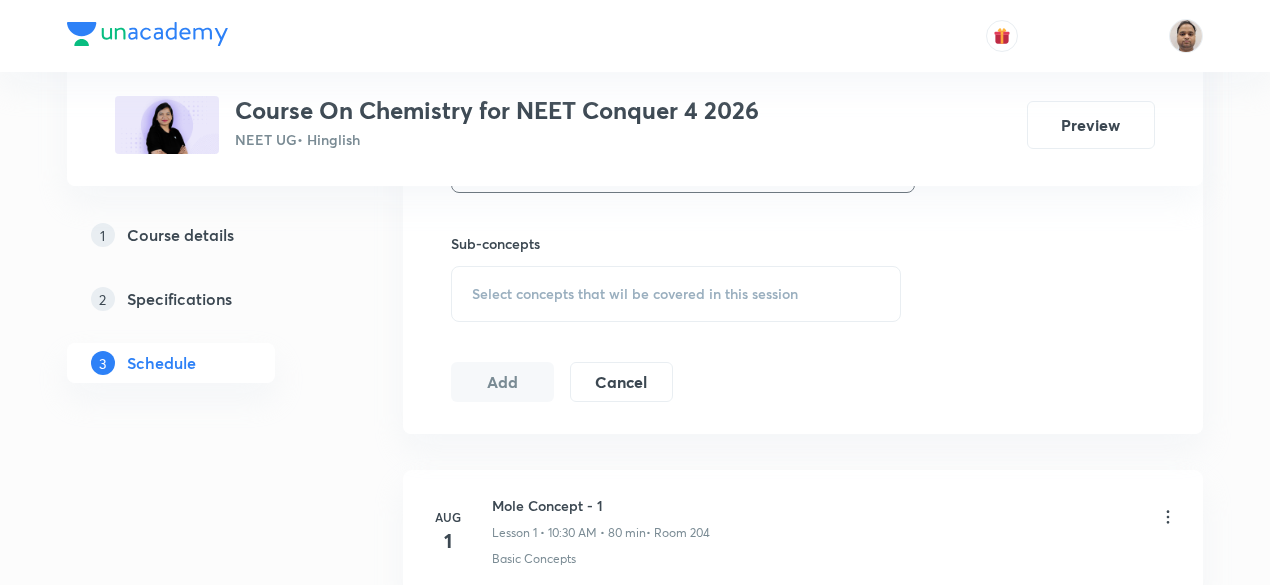 click on "Select concepts that wil be covered in this session" at bounding box center (635, 294) 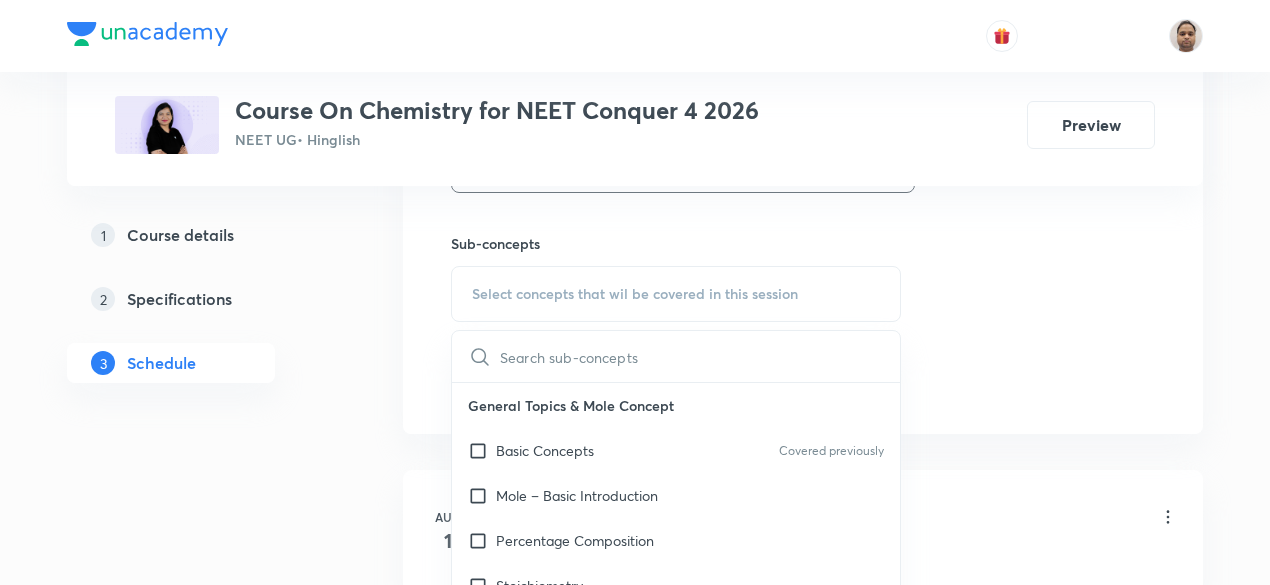 click at bounding box center (482, 450) 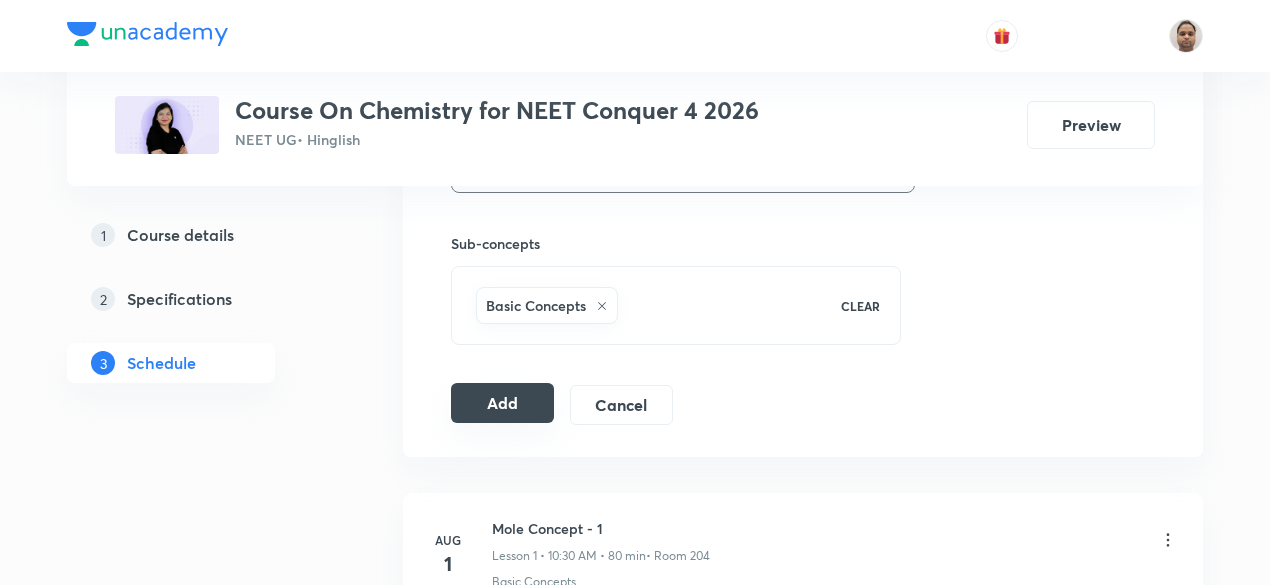 click on "Add" at bounding box center (502, 403) 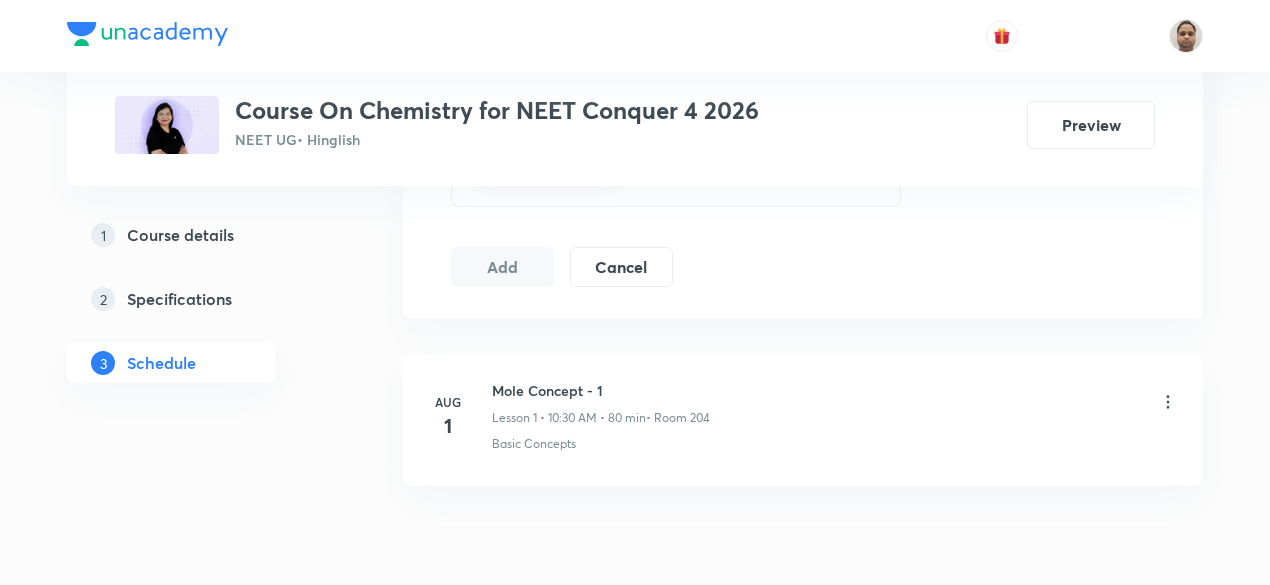 scroll, scrollTop: 1190, scrollLeft: 0, axis: vertical 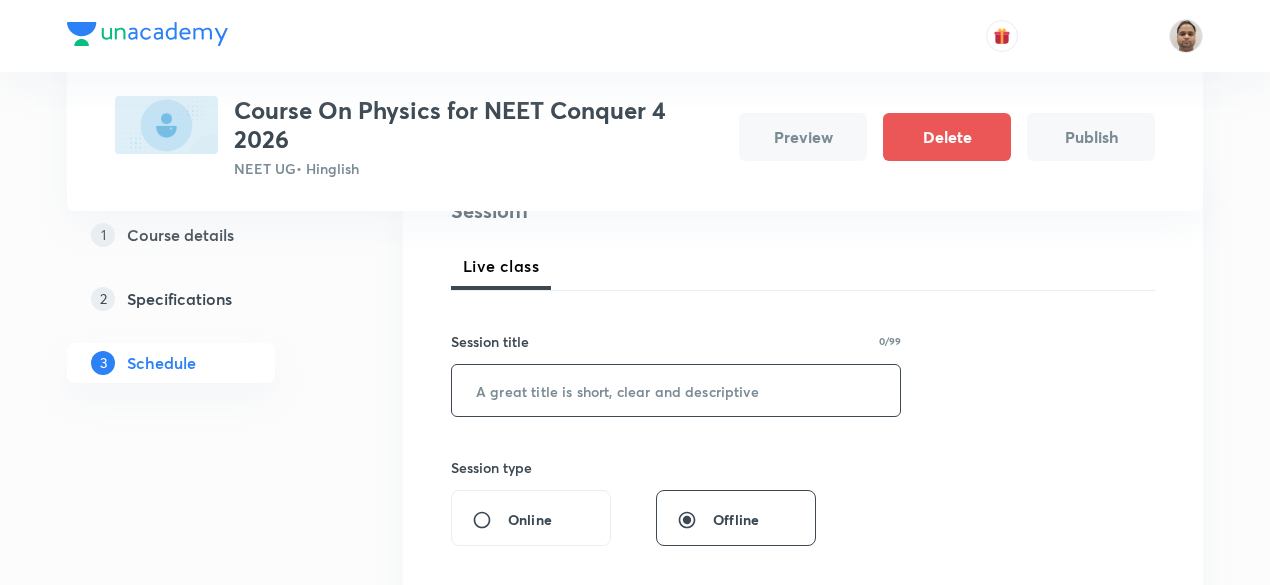 click at bounding box center [676, 390] 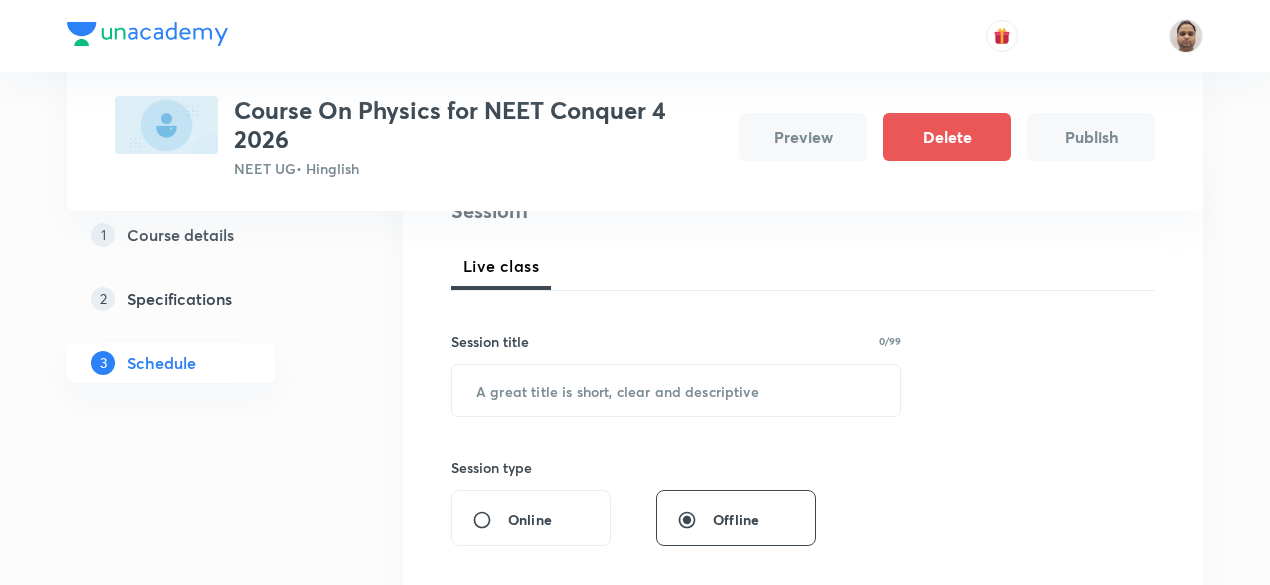 paste on "basic mathematics" 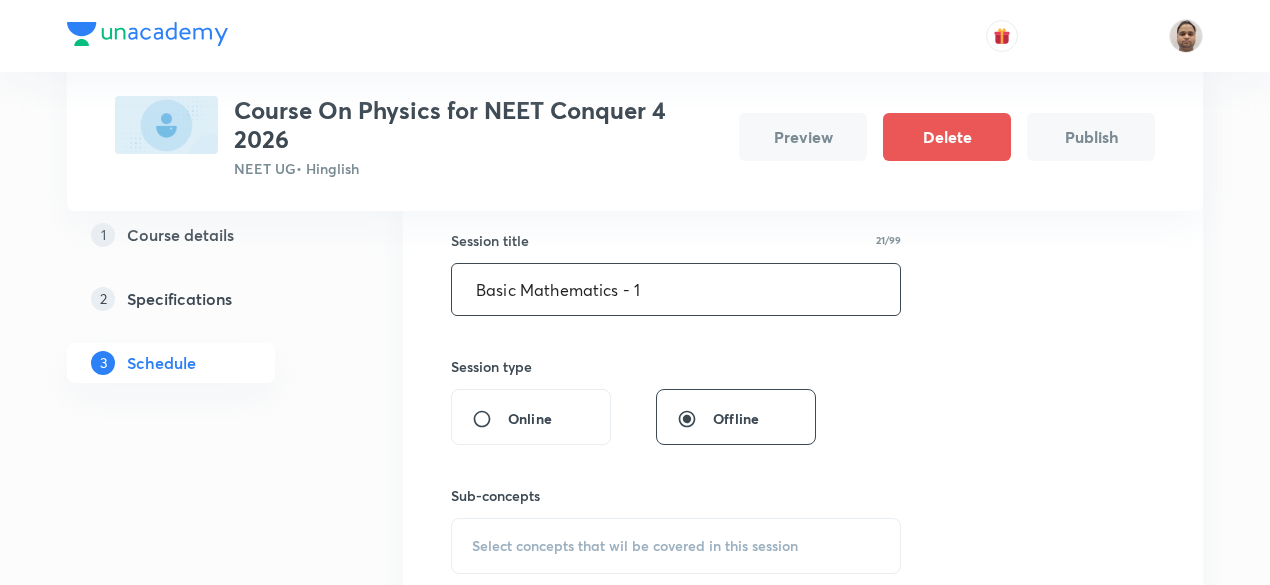 scroll, scrollTop: 461, scrollLeft: 0, axis: vertical 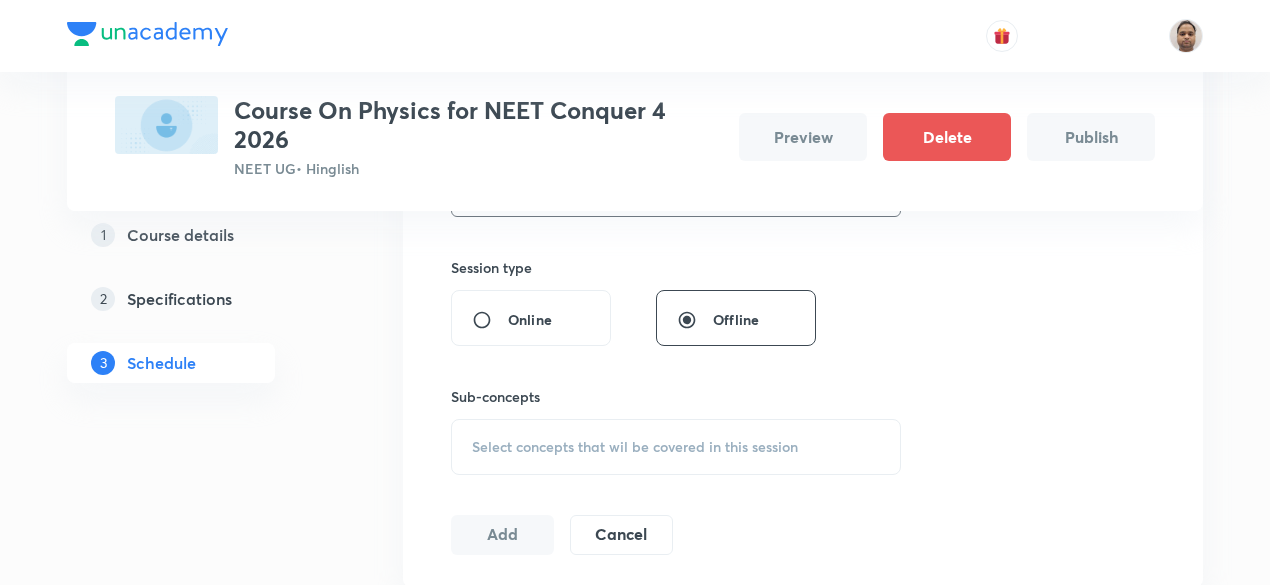 type on "Basic Mathematics - 1" 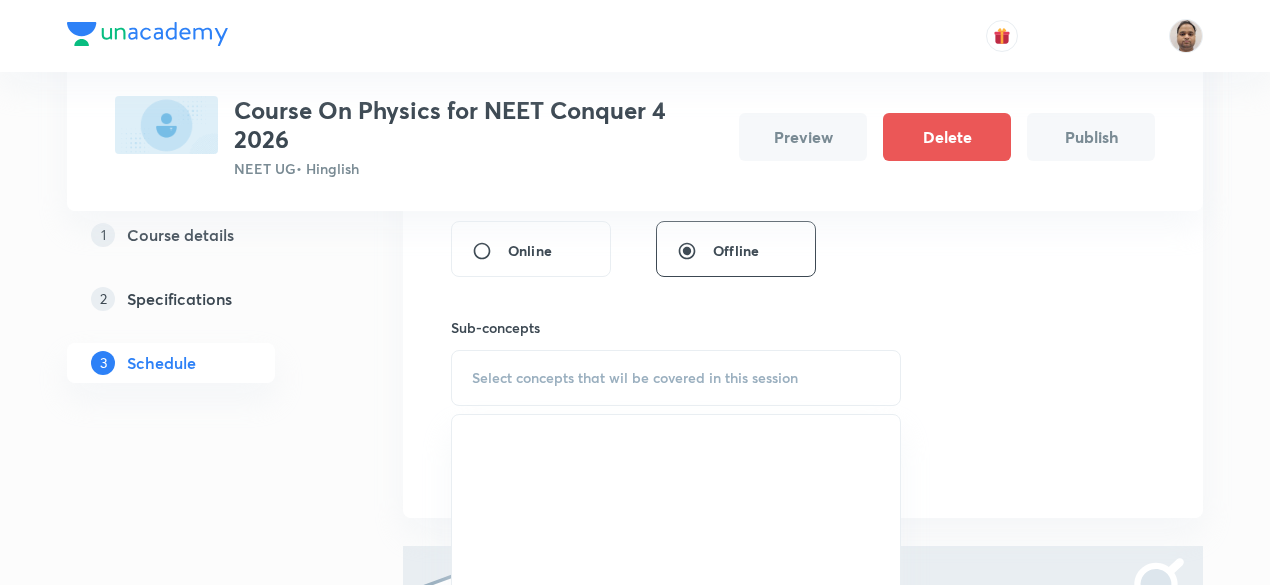 scroll, scrollTop: 561, scrollLeft: 0, axis: vertical 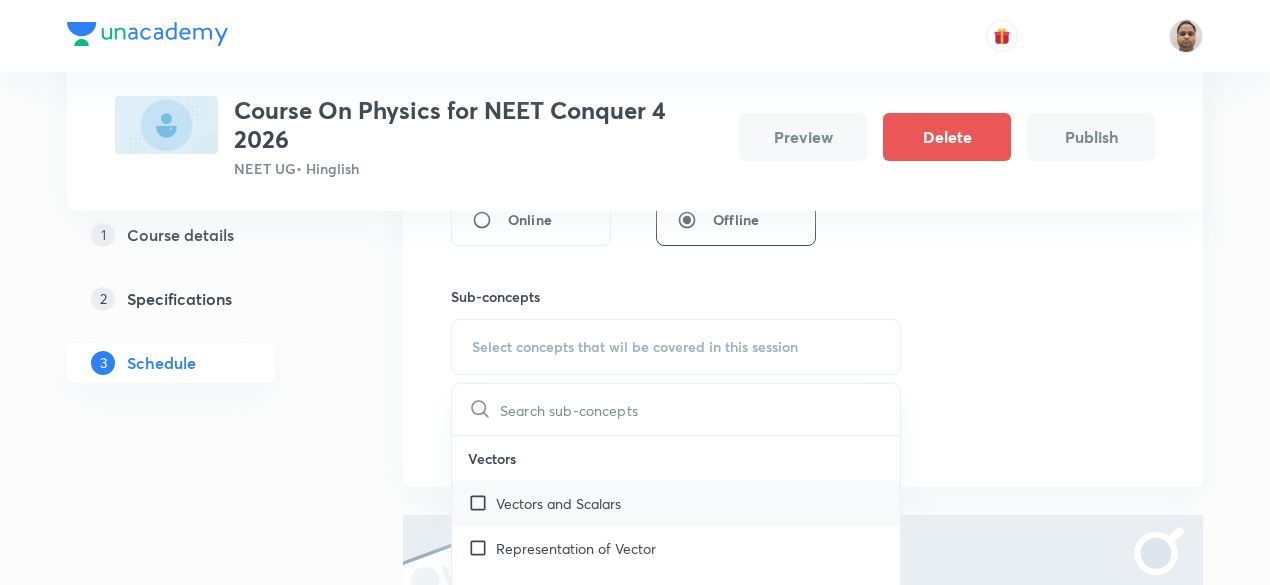 click on "Vectors and Scalars" at bounding box center (558, 503) 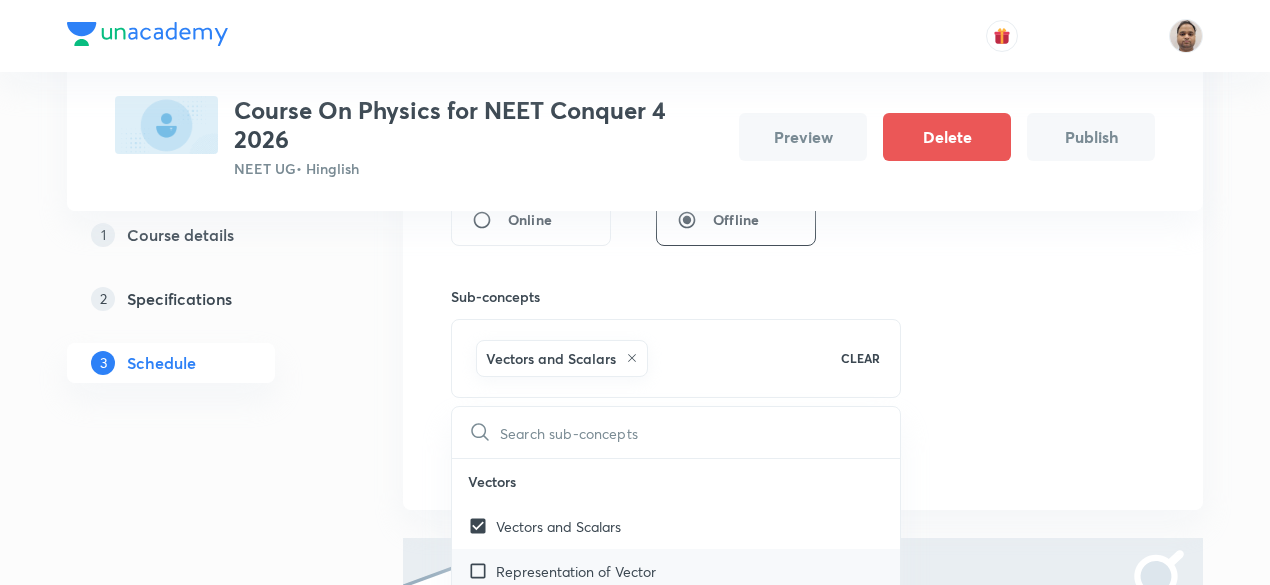 click on "Vectors and Scalars" at bounding box center (676, 526) 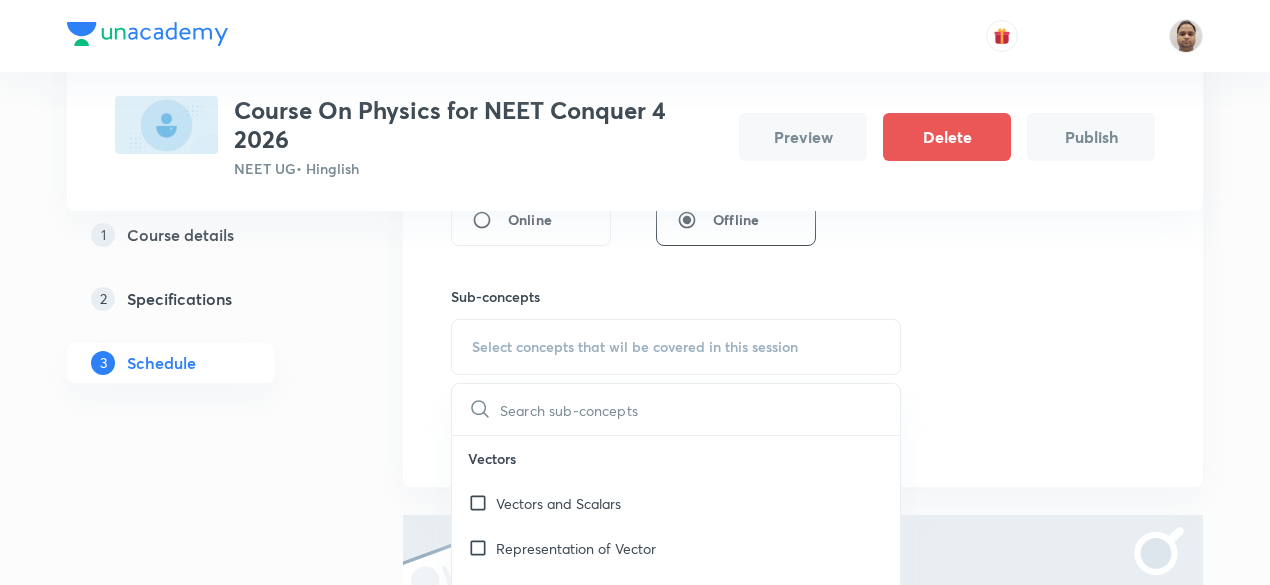 click at bounding box center [482, 503] 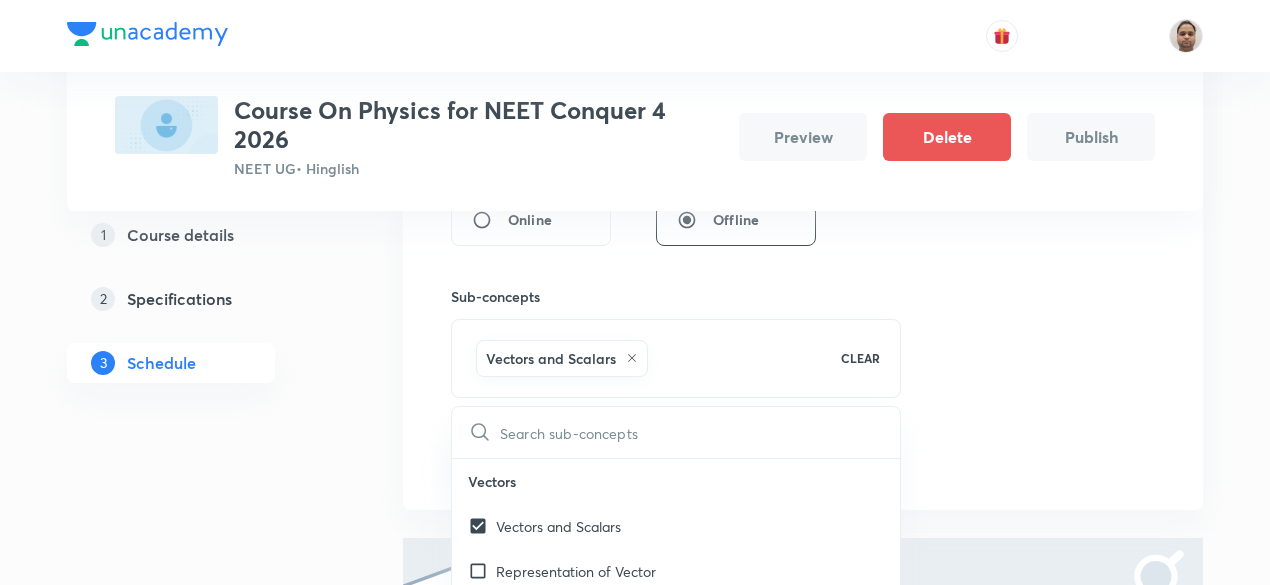 click on "1 Course details 2 Specifications 3 Schedule" at bounding box center [203, 338] 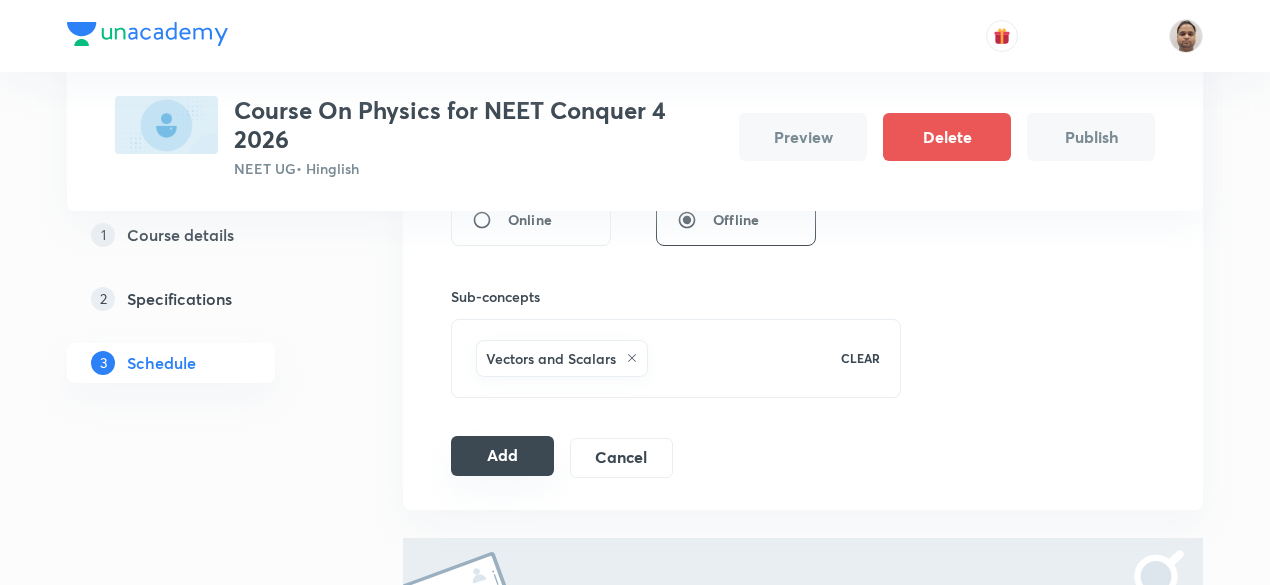 click on "Add" at bounding box center [502, 456] 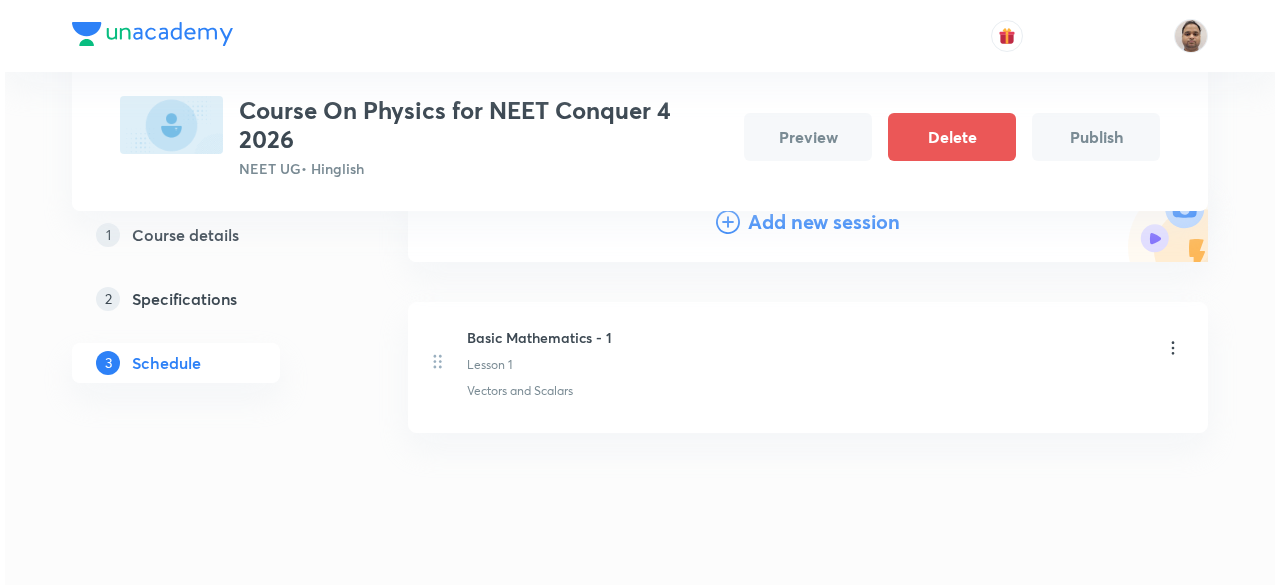 scroll, scrollTop: 61, scrollLeft: 0, axis: vertical 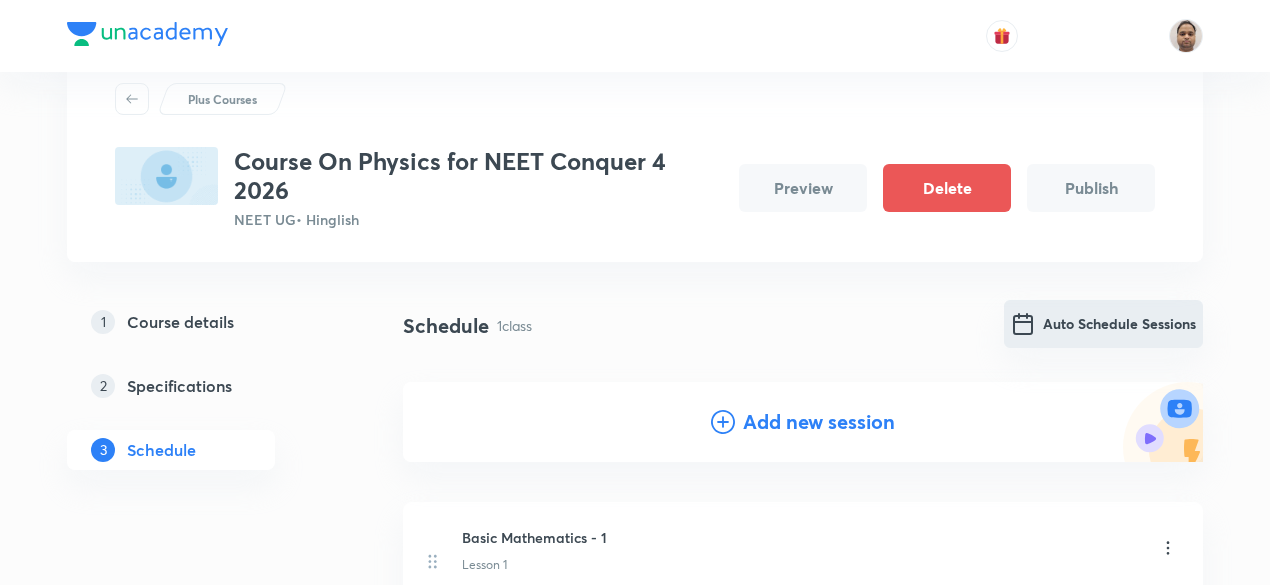 click on "Auto Schedule Sessions" at bounding box center [1103, 324] 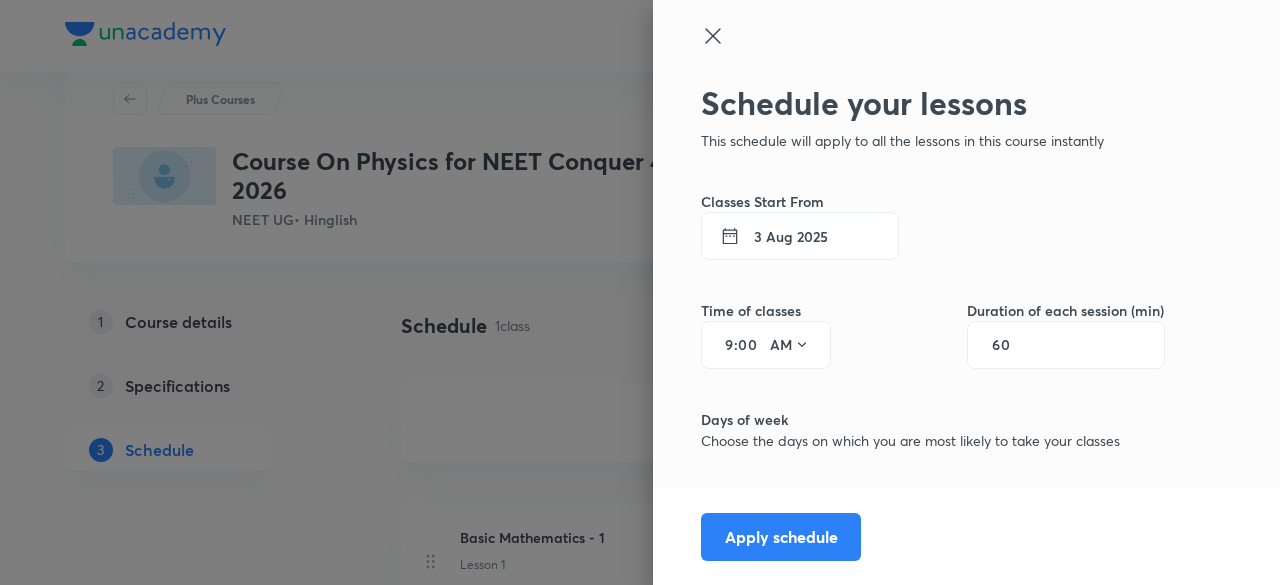 click on "3 Aug 2025" at bounding box center [800, 236] 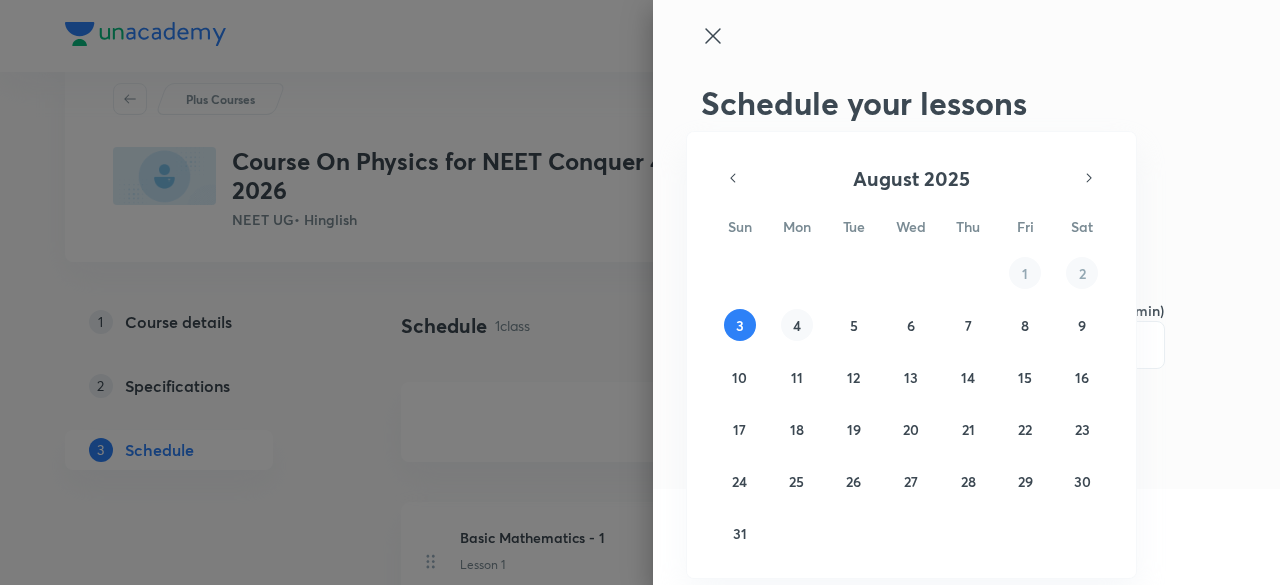 click on "4" at bounding box center [797, 325] 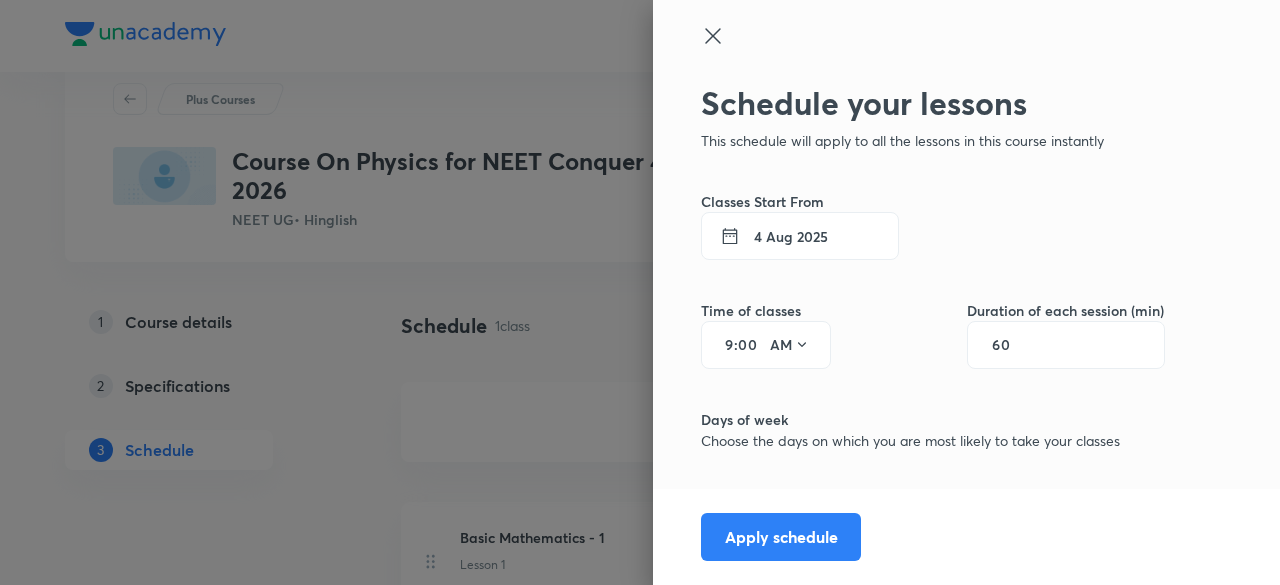 click on "9" at bounding box center [722, 345] 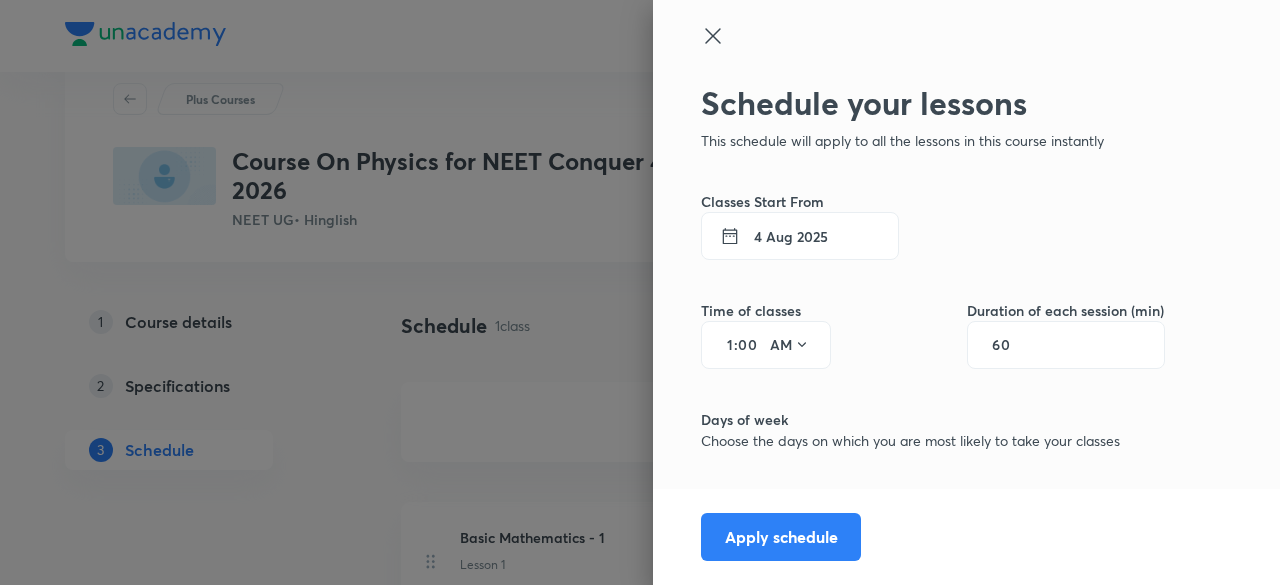 type on "12" 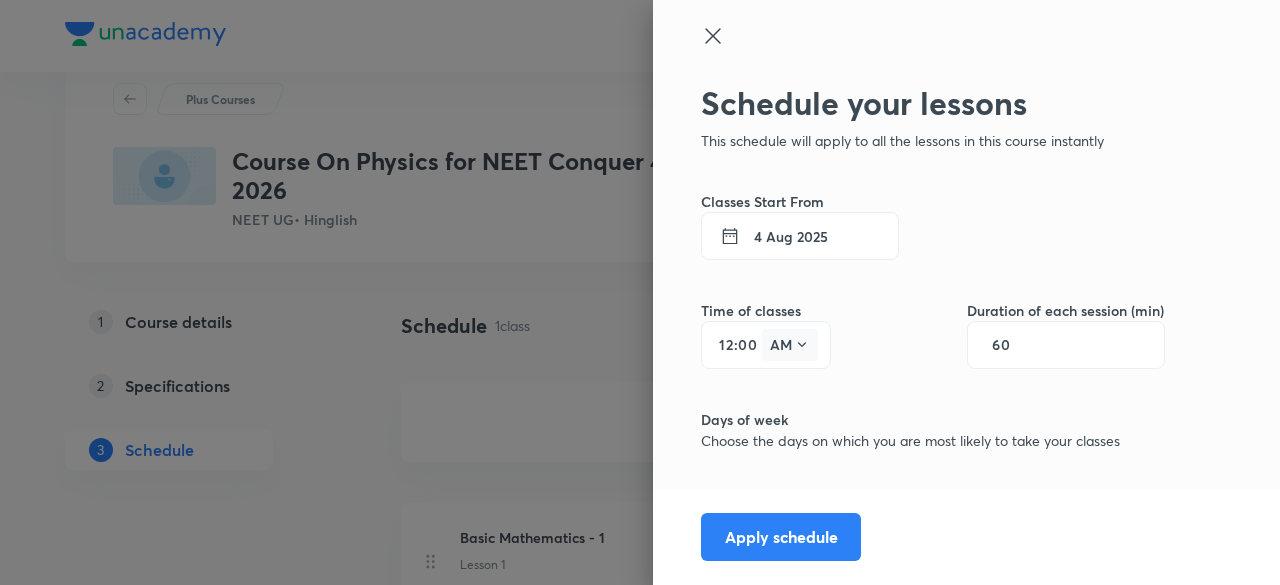 click on "AM" at bounding box center [790, 345] 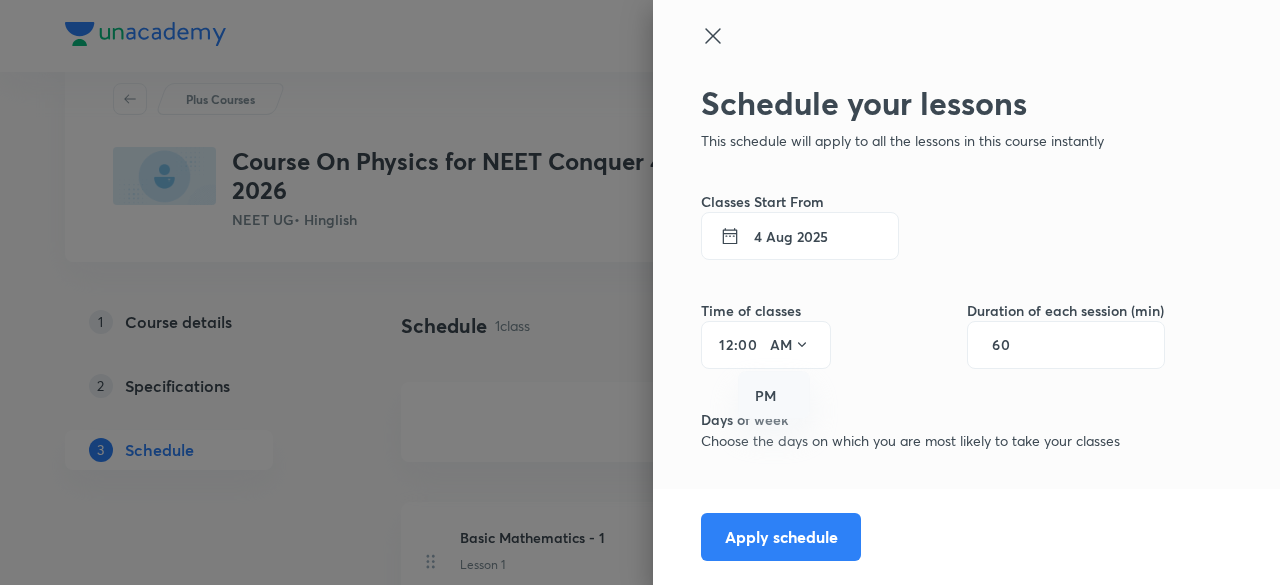 click on "PM" at bounding box center (775, 396) 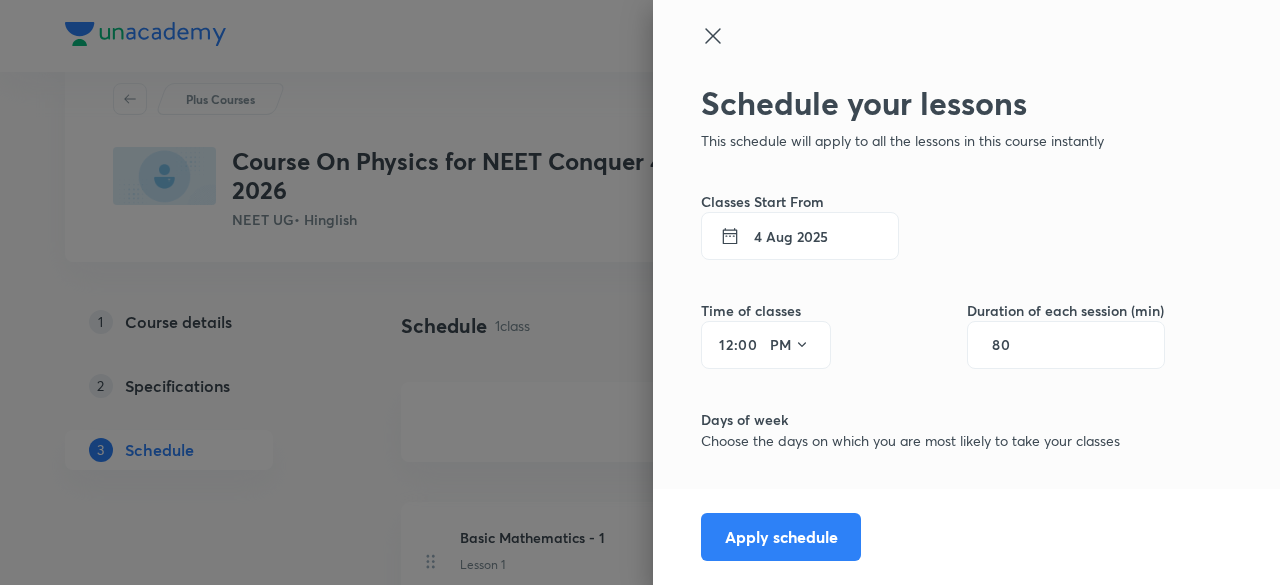 scroll, scrollTop: 154, scrollLeft: 0, axis: vertical 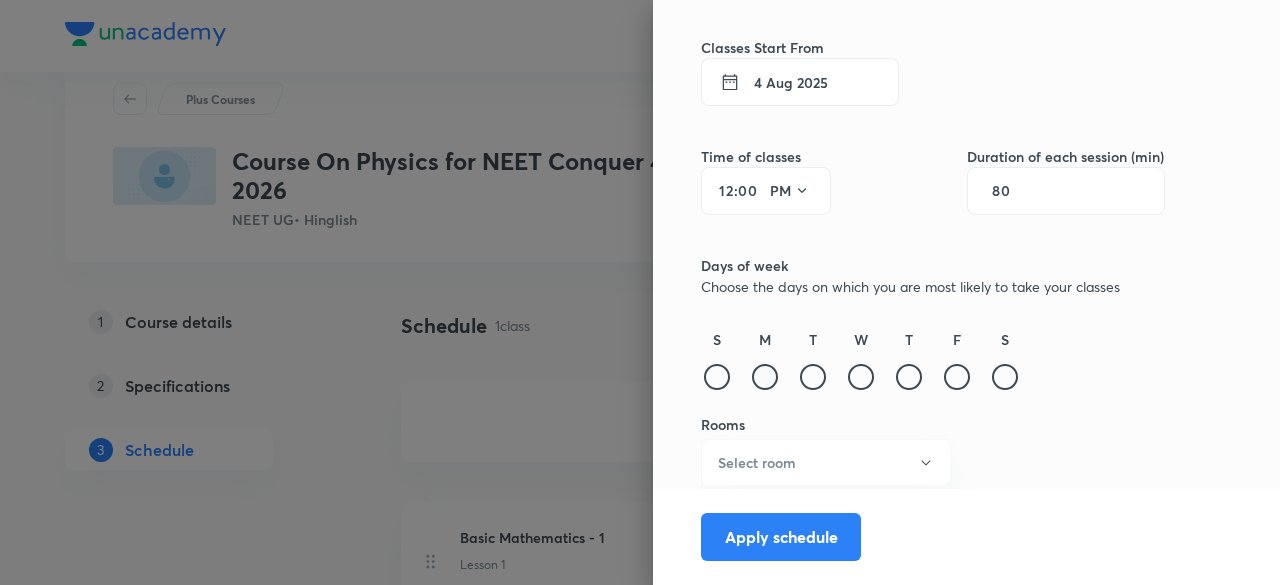 type on "80" 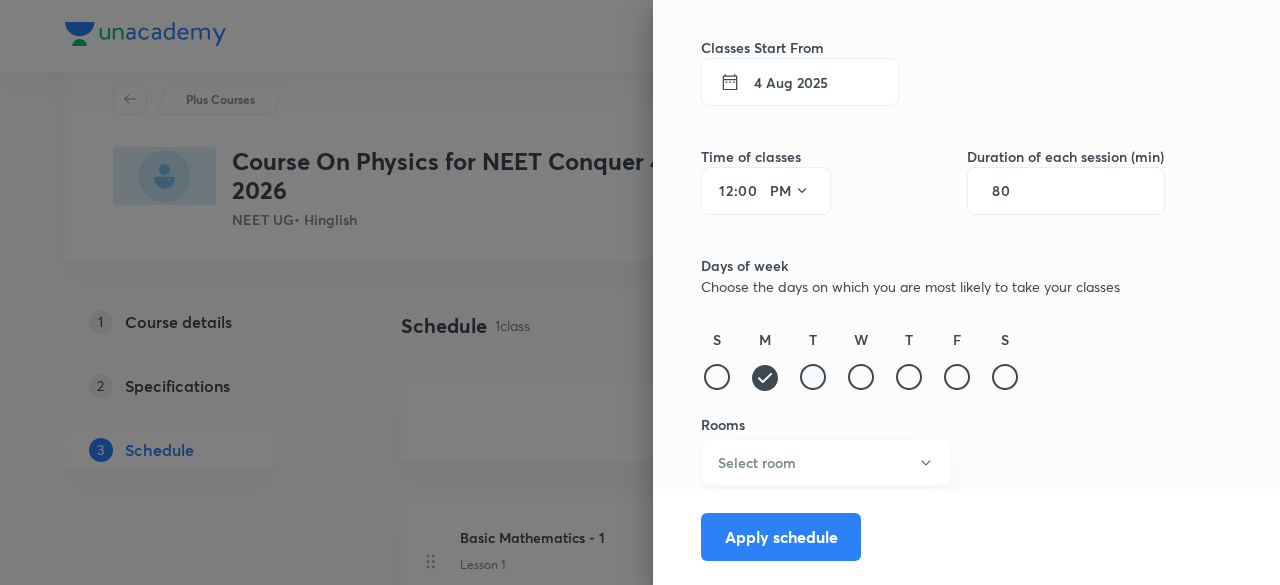 click at bounding box center [813, 377] 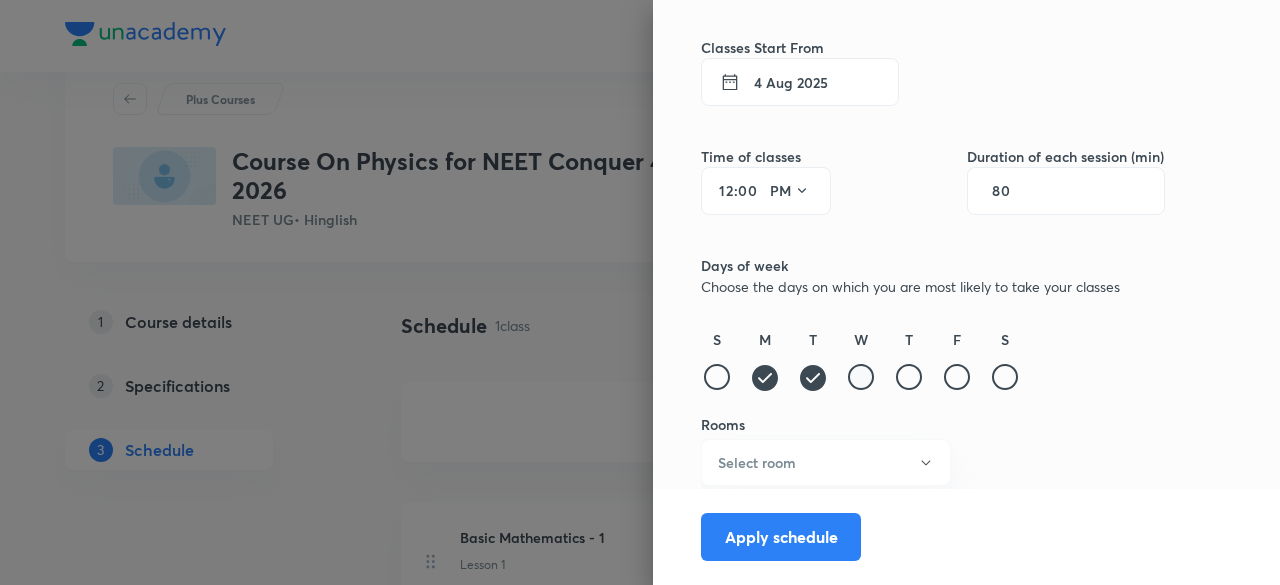 click at bounding box center [861, 377] 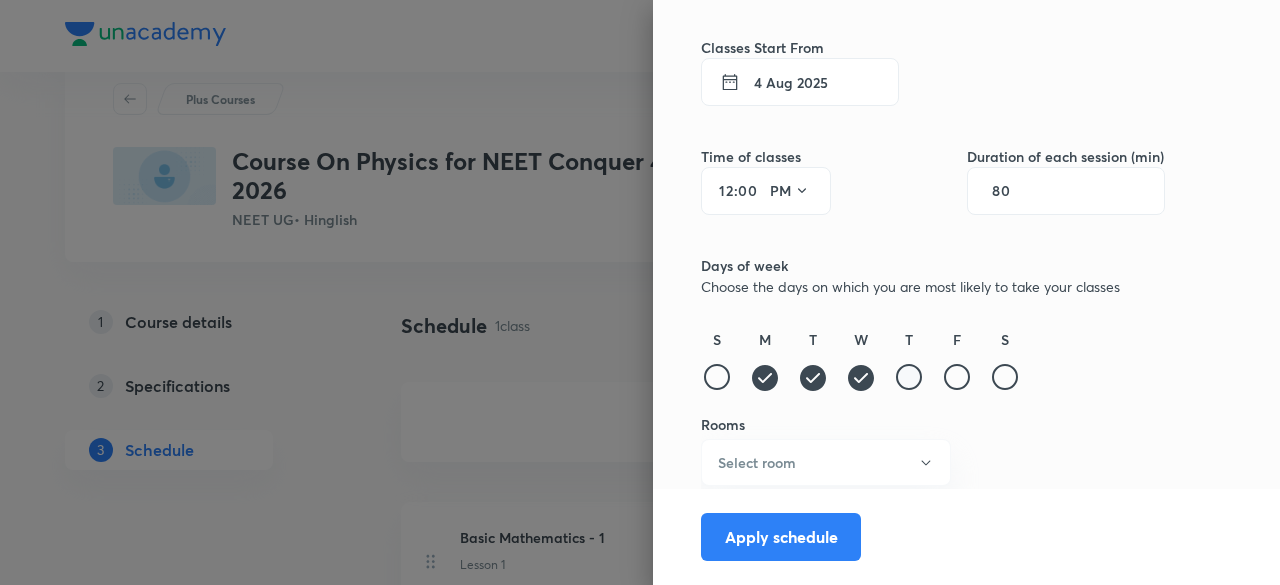 click at bounding box center [909, 377] 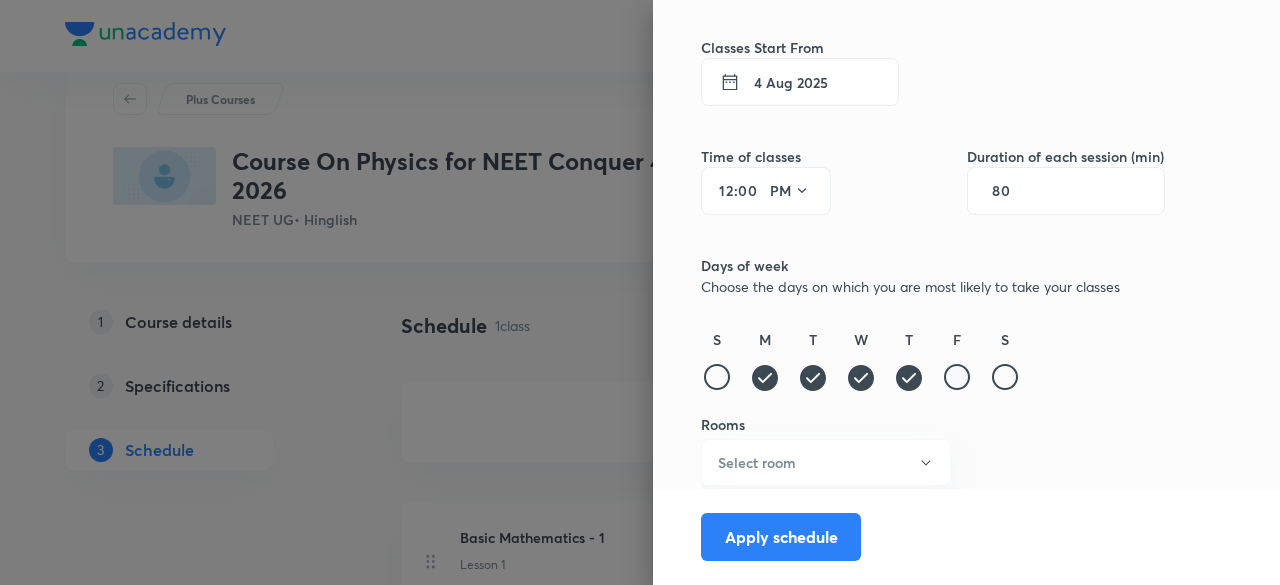 click at bounding box center (957, 377) 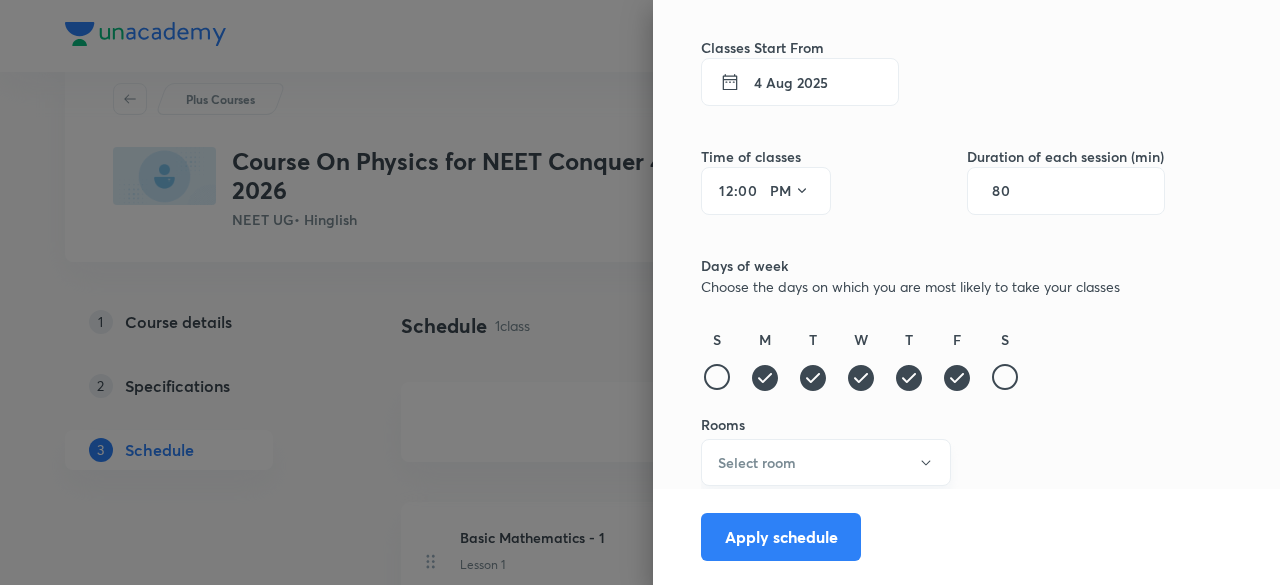 click on "Select room" at bounding box center (826, 462) 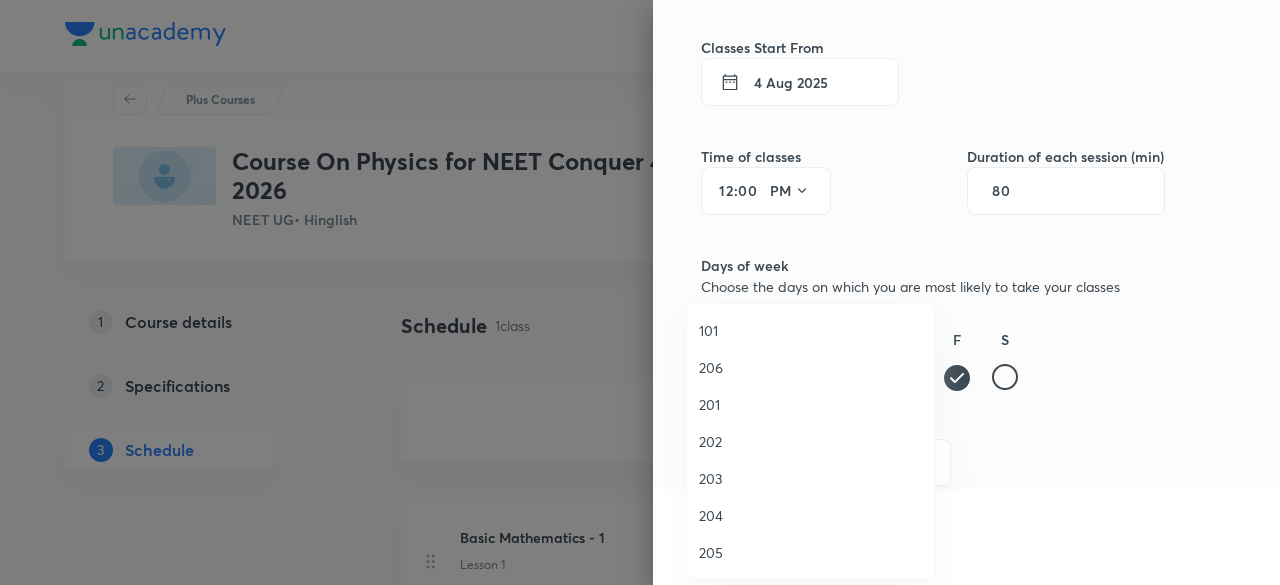 click on "206" at bounding box center [811, 367] 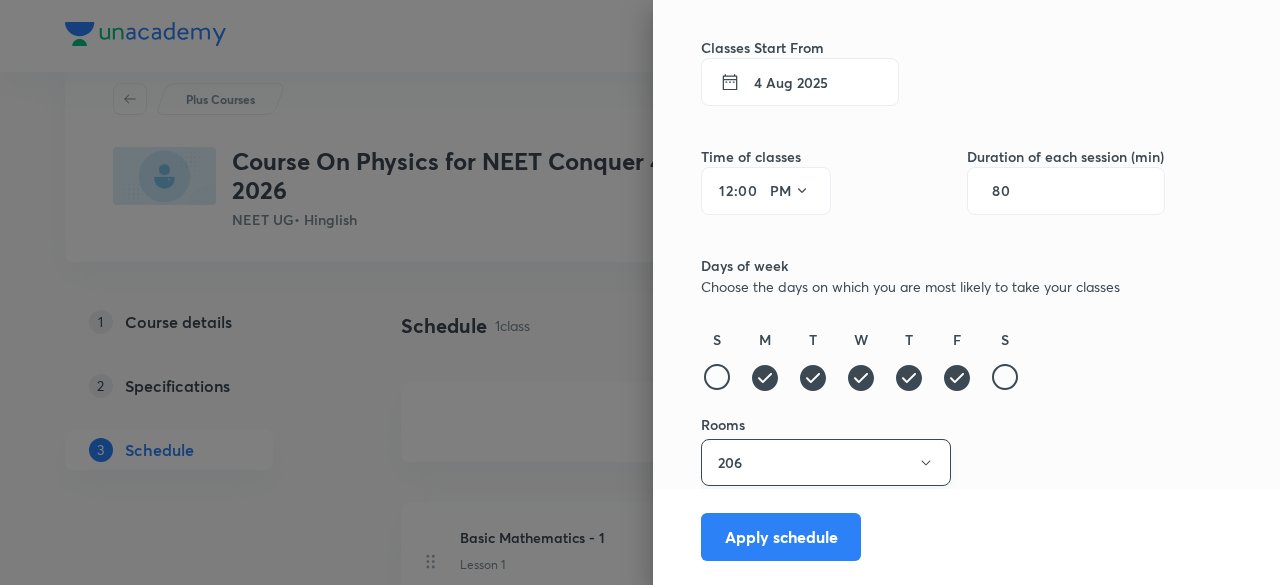 click on "206" at bounding box center (826, 462) 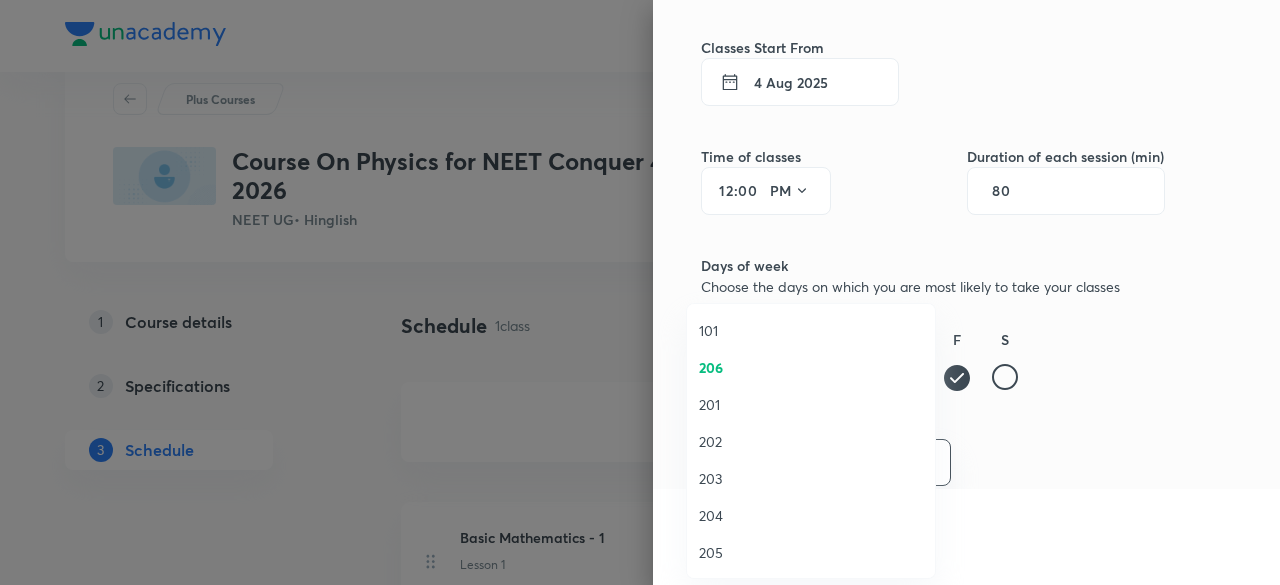 click on "204" at bounding box center (811, 515) 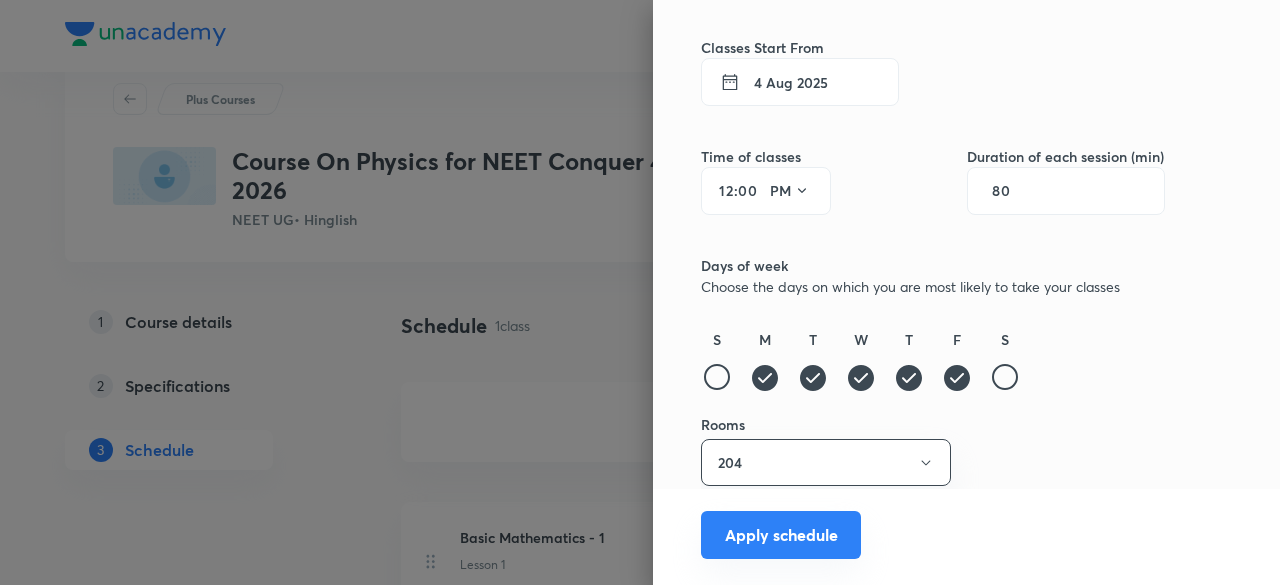click on "Apply schedule" at bounding box center (781, 535) 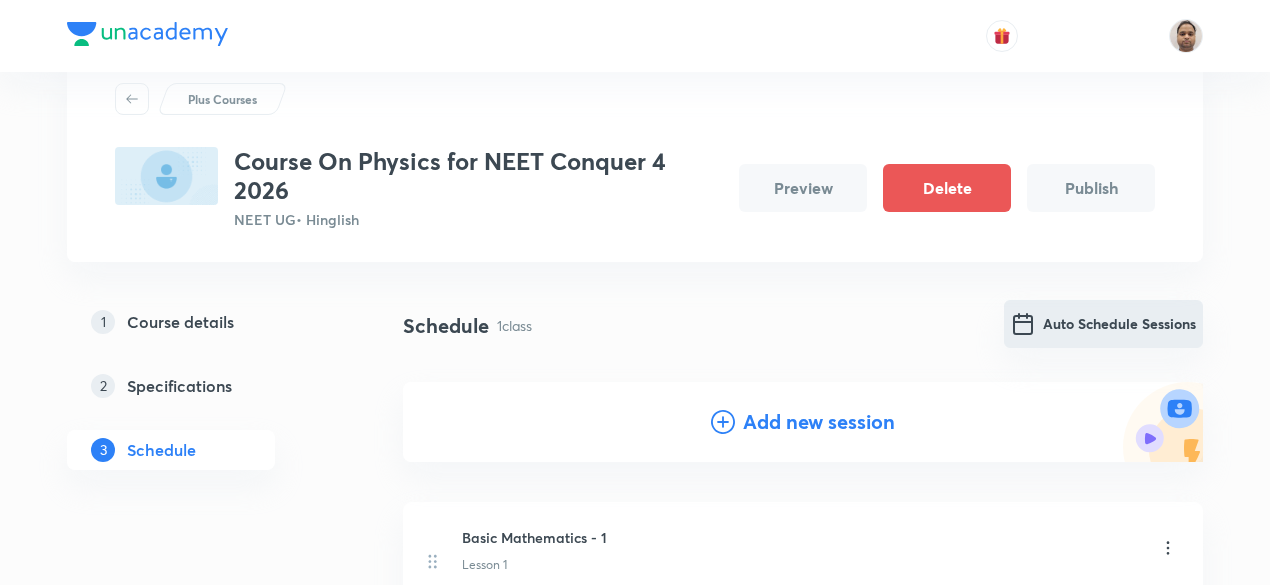 click on "Auto Schedule Sessions" at bounding box center [1103, 324] 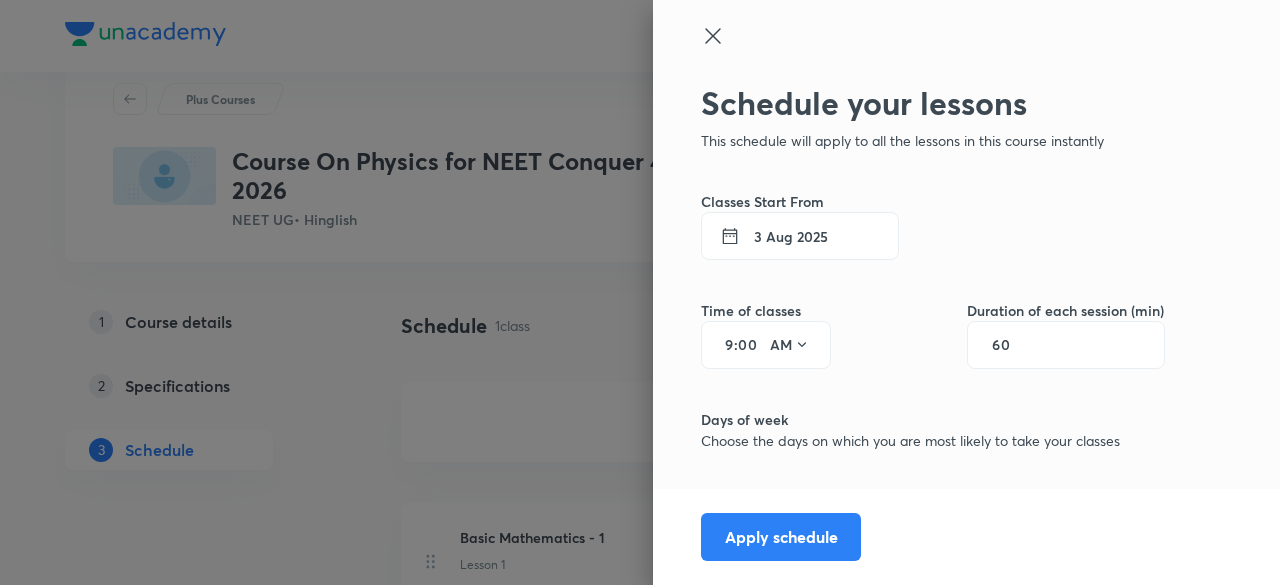 click on "3 Aug 2025" at bounding box center [800, 236] 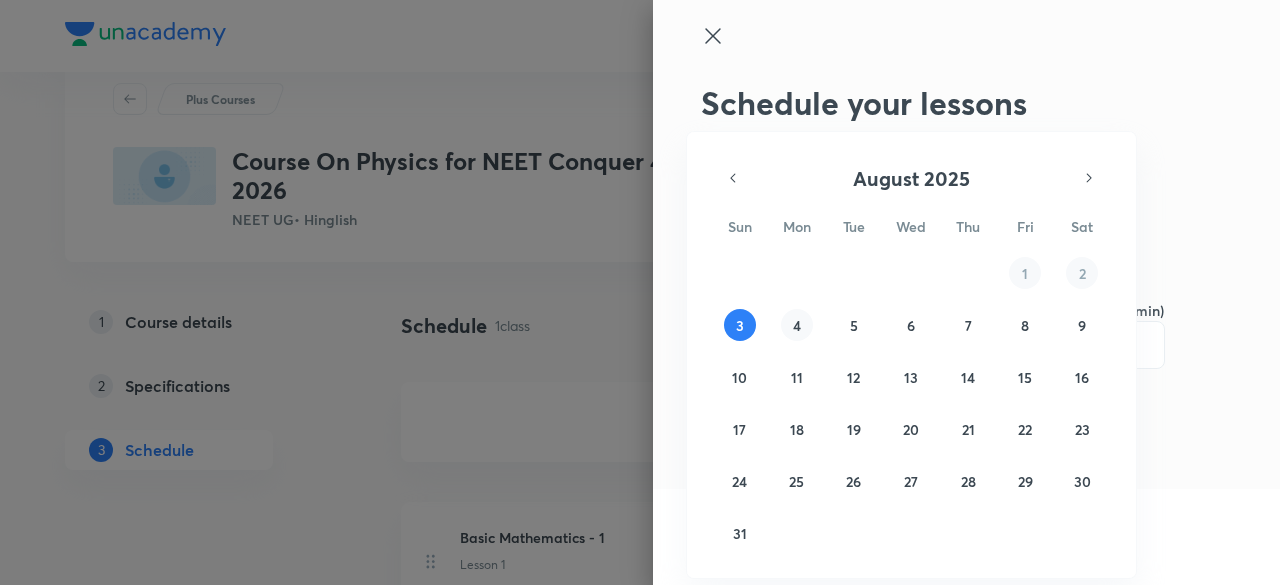 click on "4" at bounding box center [797, 325] 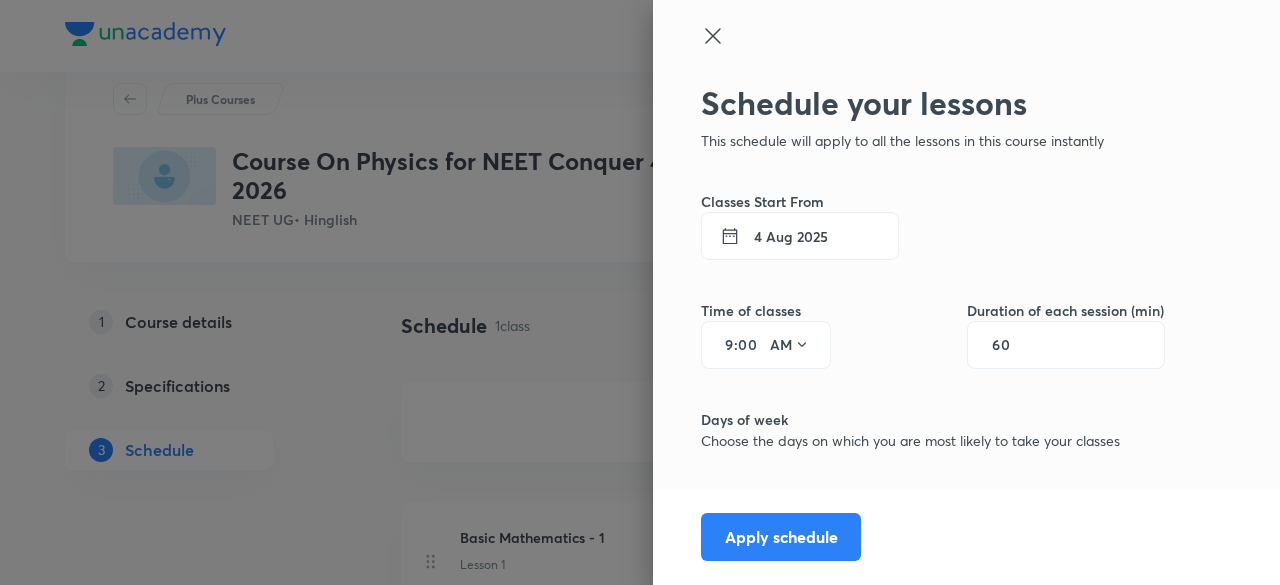 scroll, scrollTop: 1, scrollLeft: 0, axis: vertical 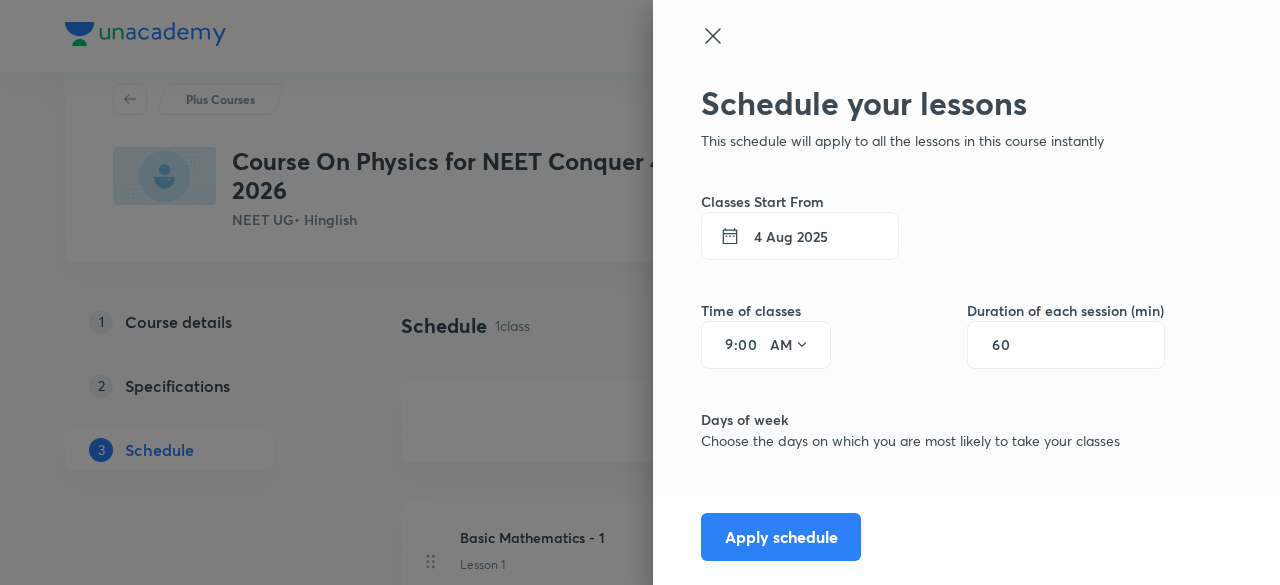 drag, startPoint x: 716, startPoint y: 349, endPoint x: 702, endPoint y: 351, distance: 14.142136 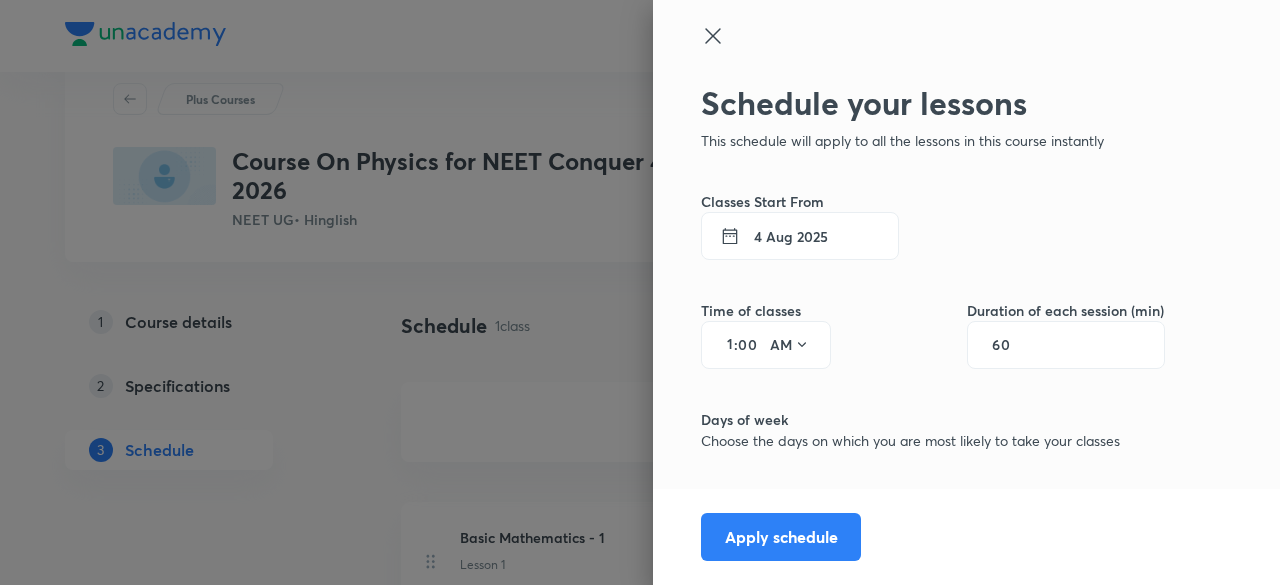 type on "12" 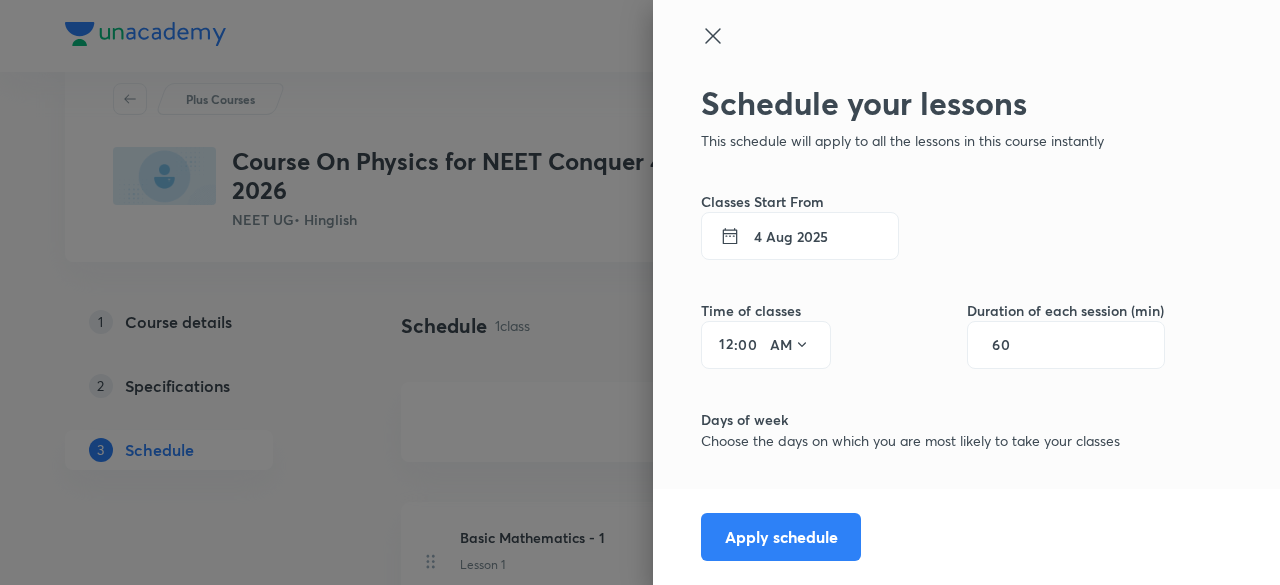 scroll, scrollTop: 0, scrollLeft: 0, axis: both 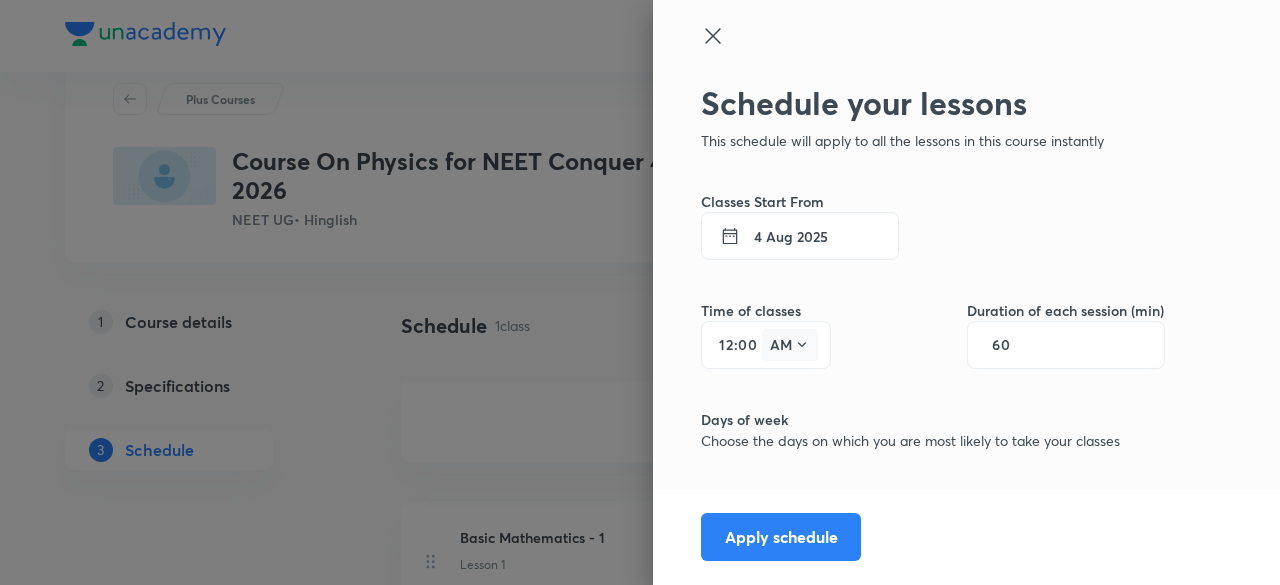 click on "AM" at bounding box center (790, 345) 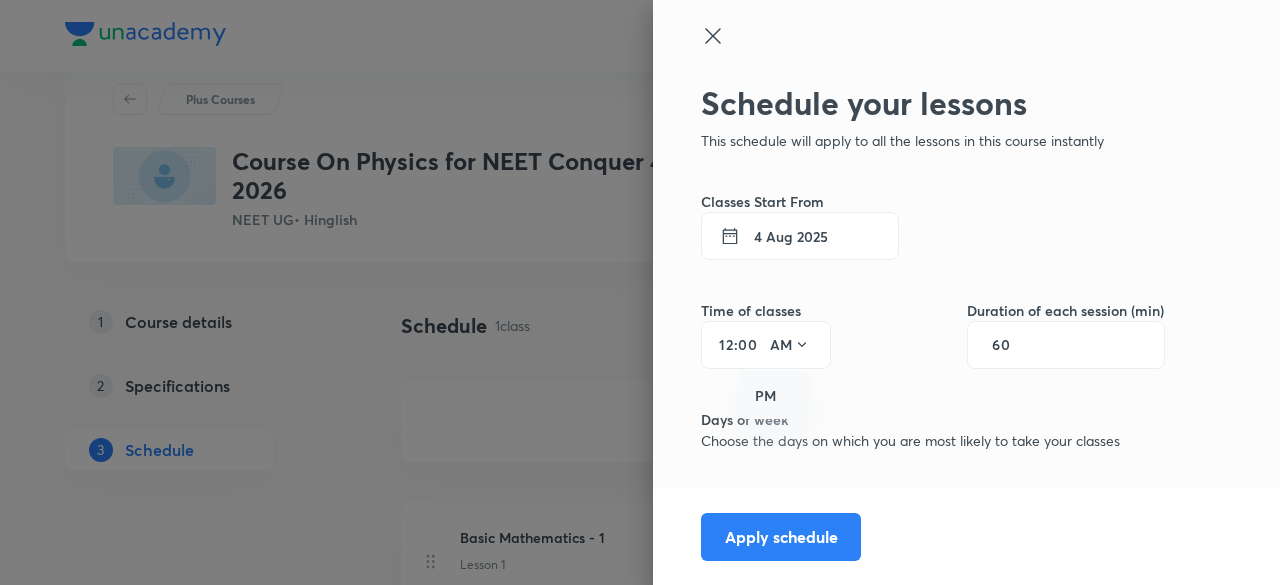 click on "PM" at bounding box center [775, 396] 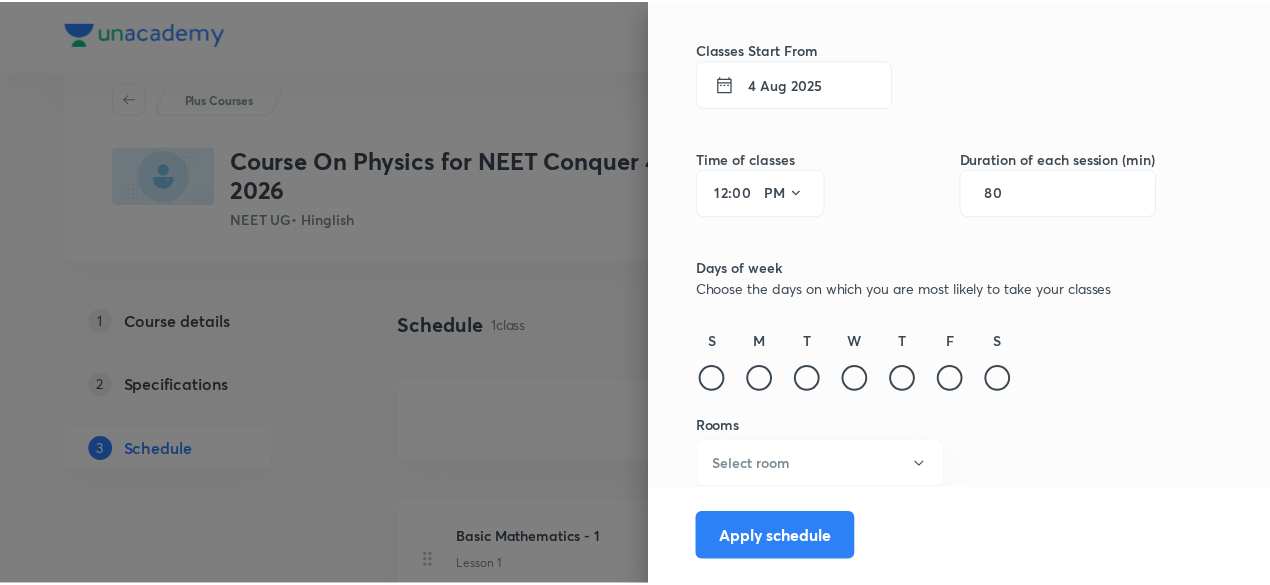 scroll, scrollTop: 154, scrollLeft: 0, axis: vertical 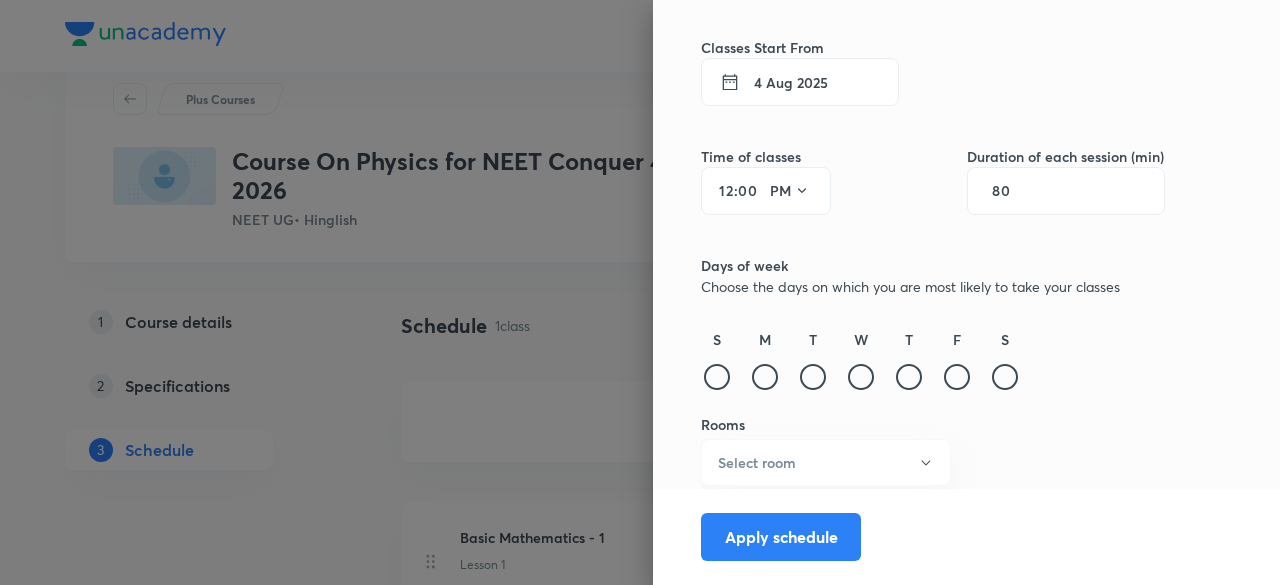 type on "80" 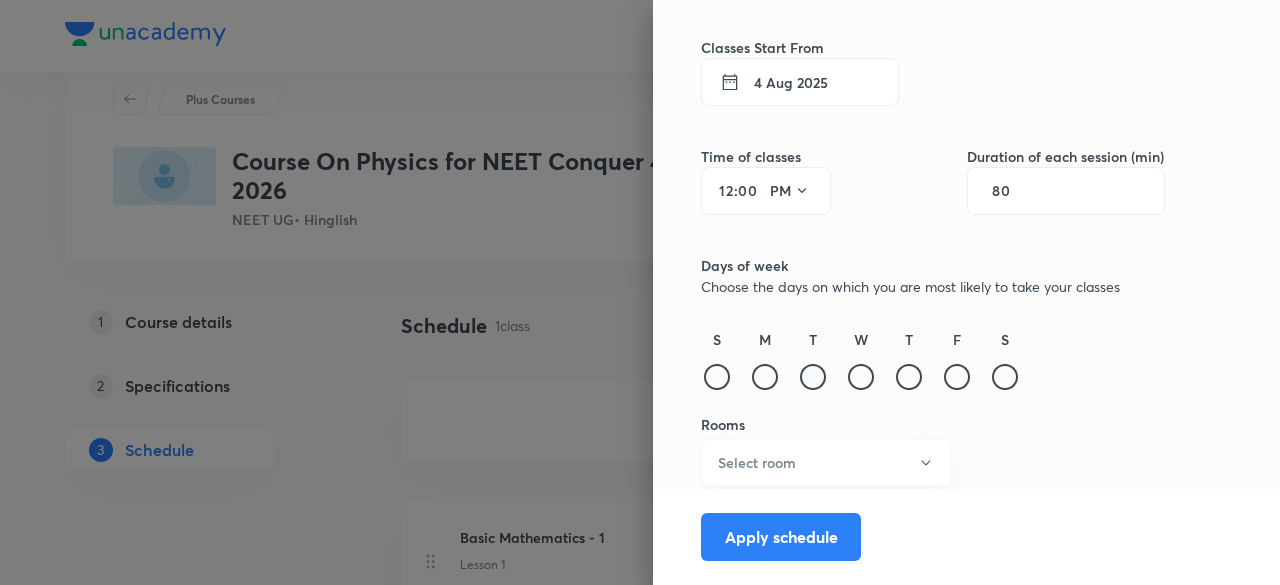 click at bounding box center (813, 377) 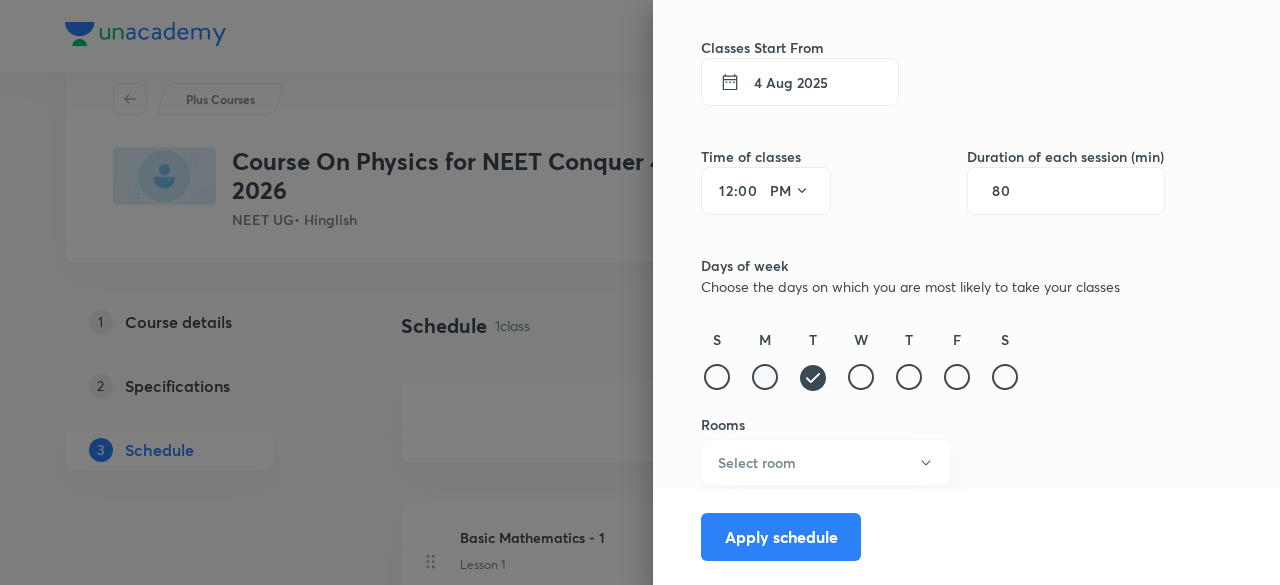 click at bounding box center [765, 377] 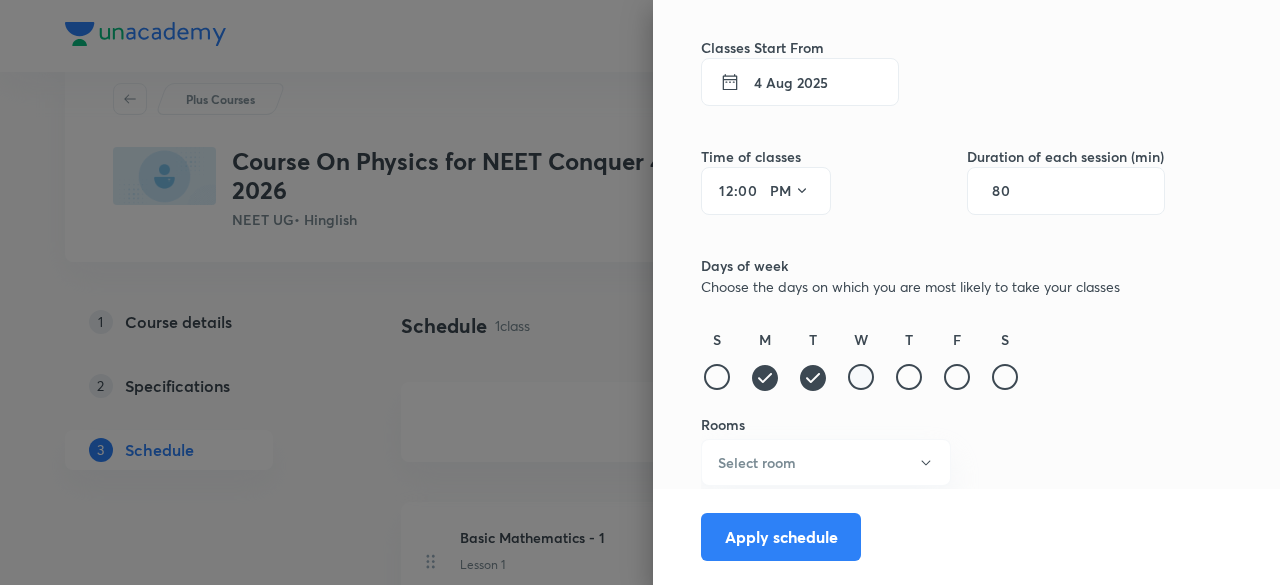 click at bounding box center [861, 377] 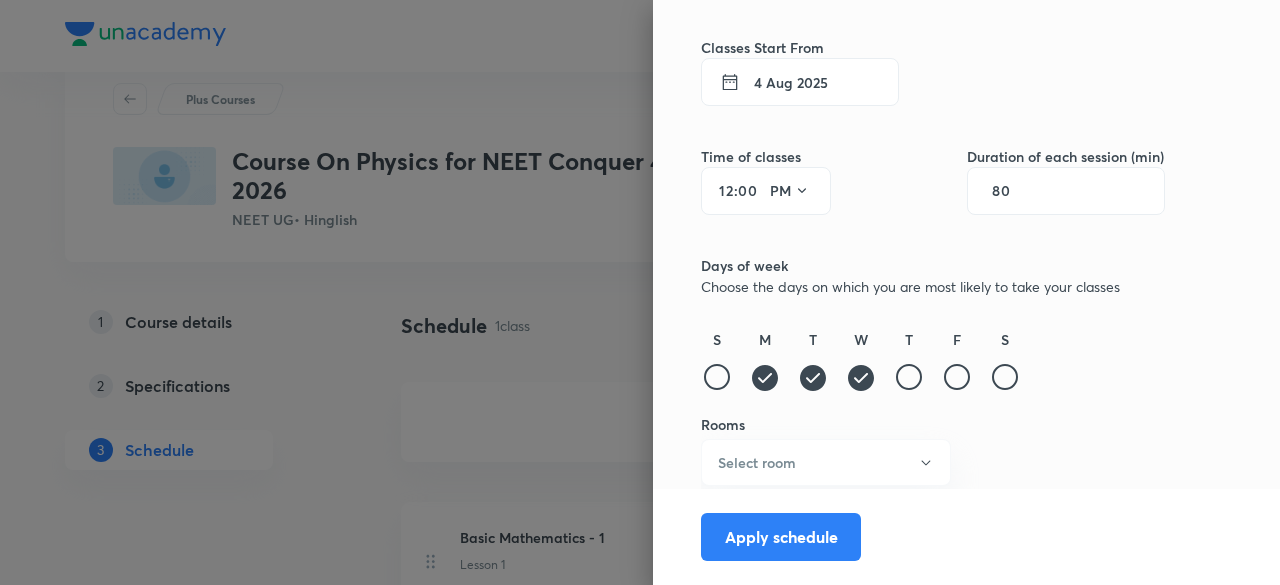 click on "S M T W T F S" at bounding box center [933, 361] 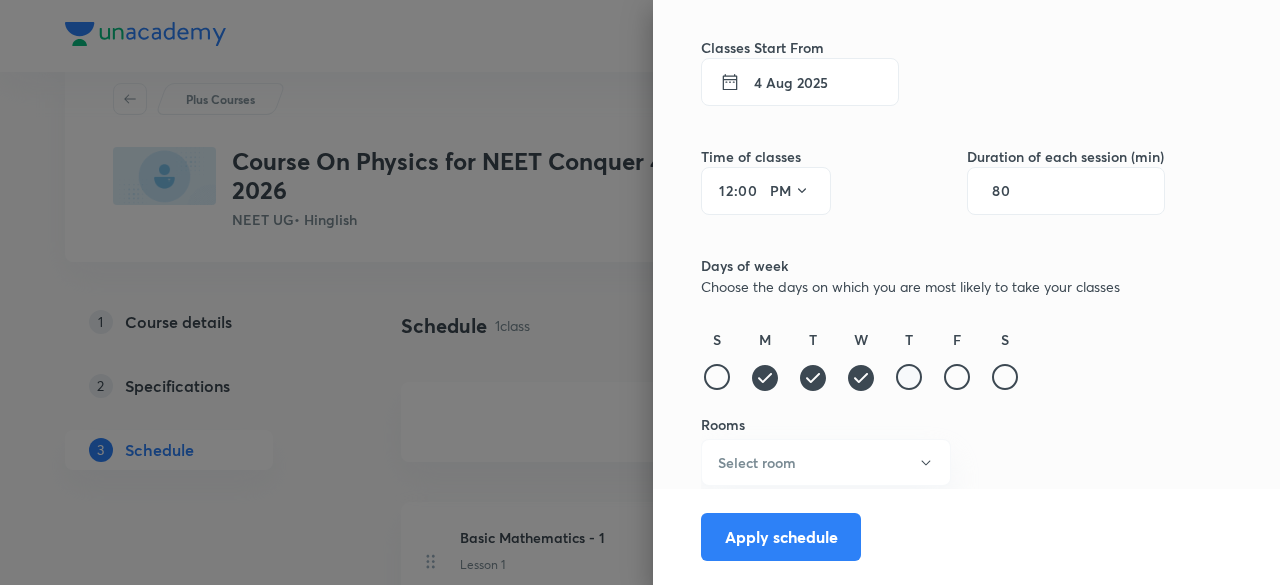 click at bounding box center (909, 377) 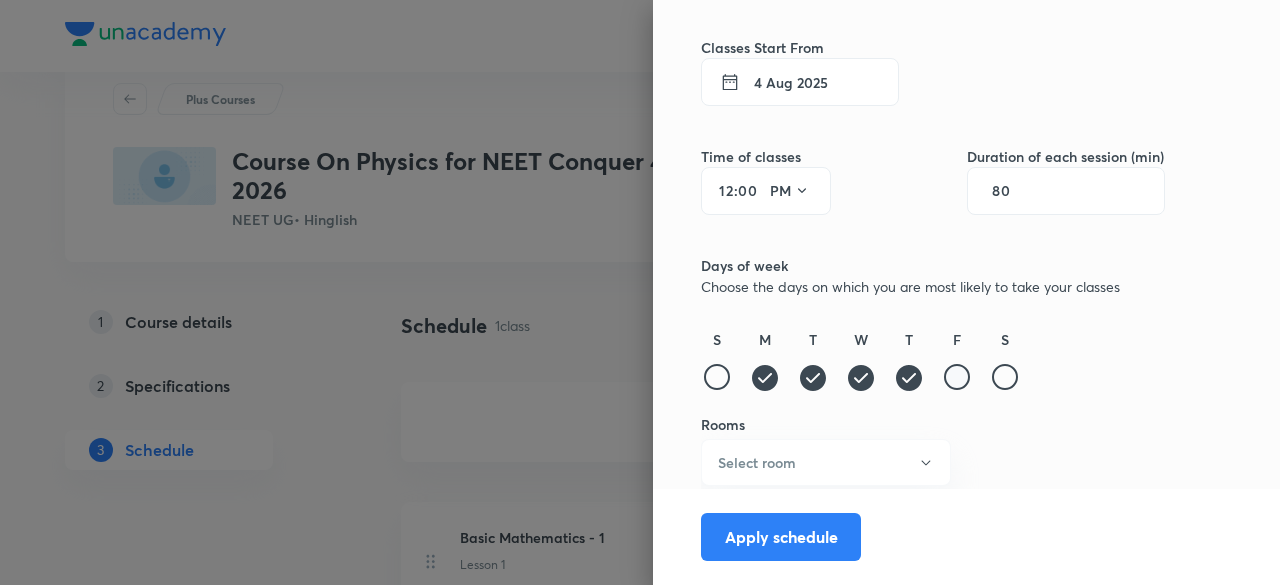 click at bounding box center (957, 377) 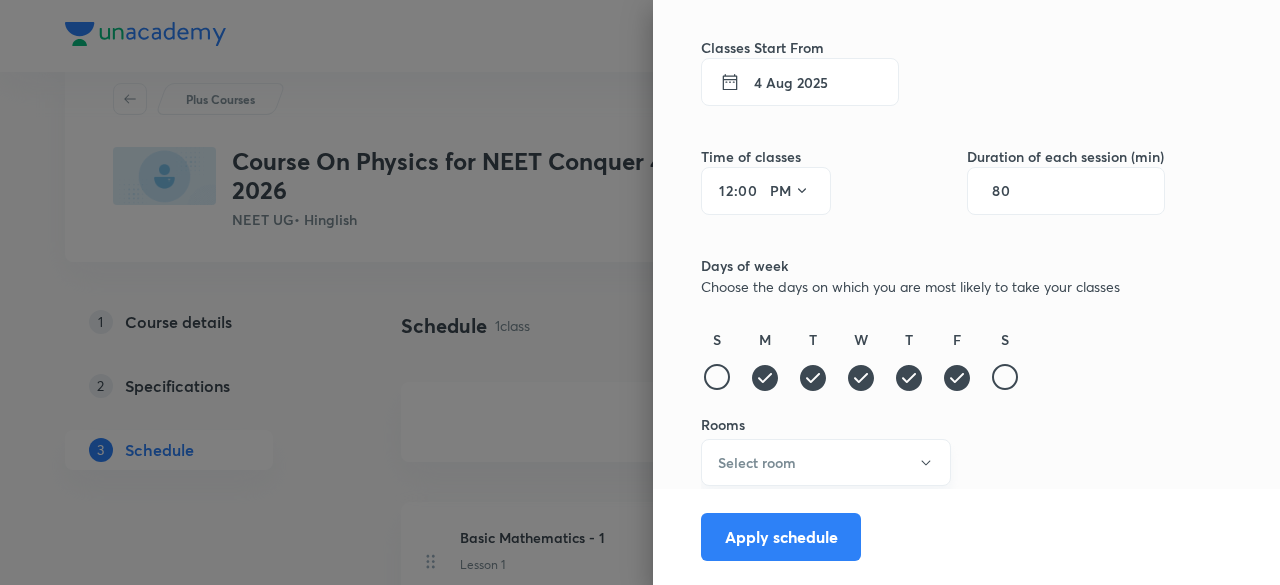 click on "Select room" at bounding box center (826, 462) 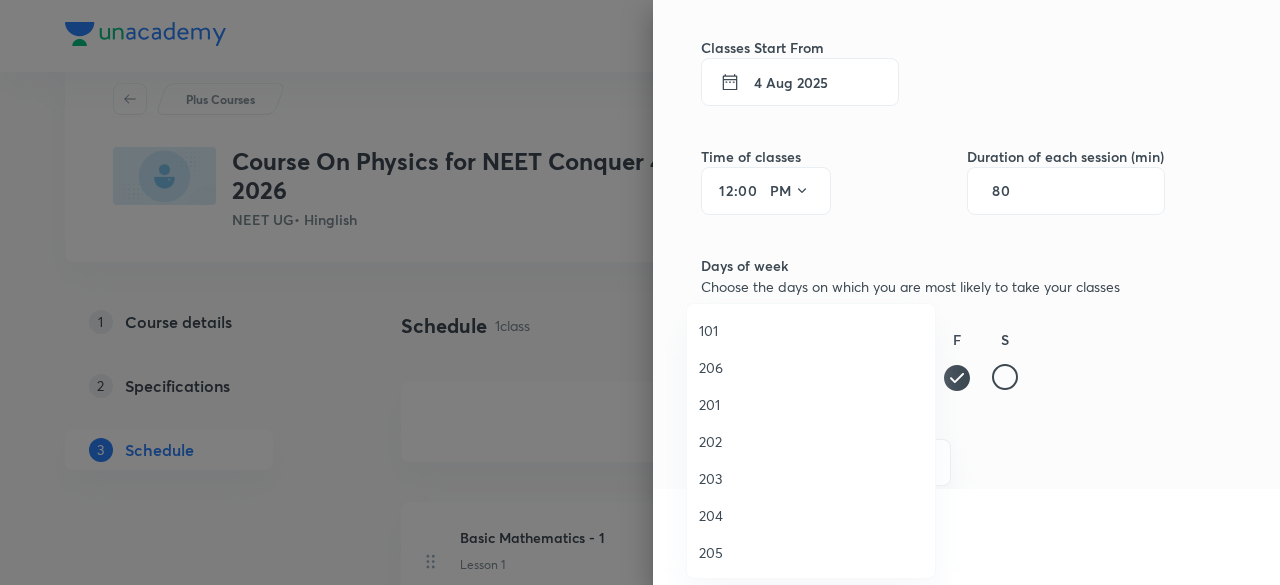 click on "204" at bounding box center (811, 515) 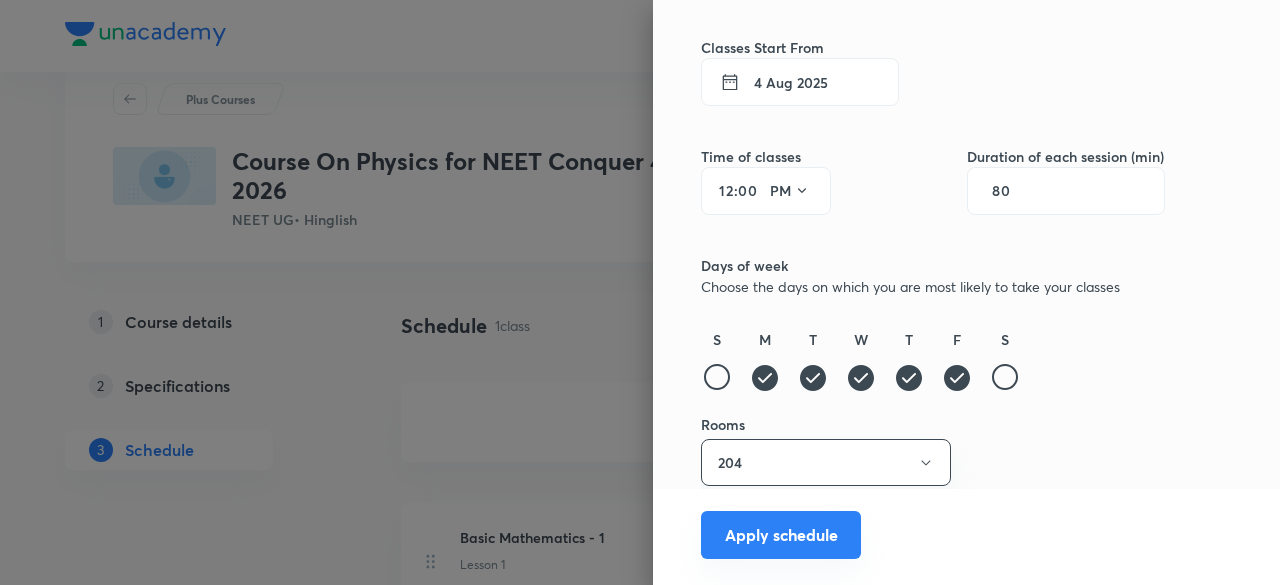 click on "Apply schedule" at bounding box center (781, 535) 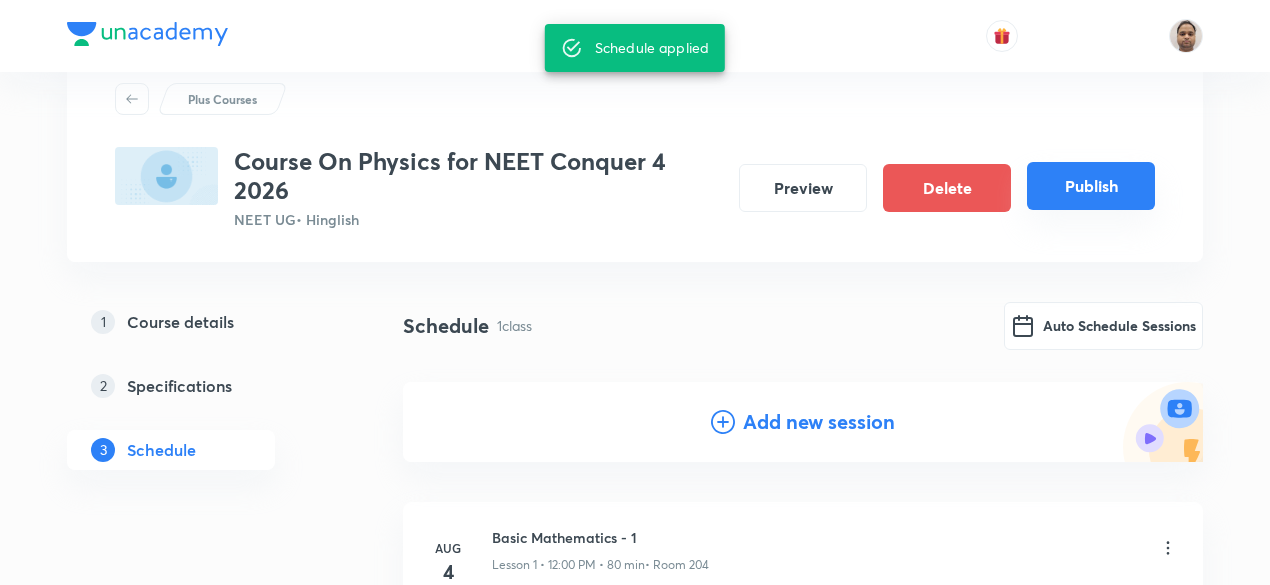 click on "Publish" at bounding box center [1091, 186] 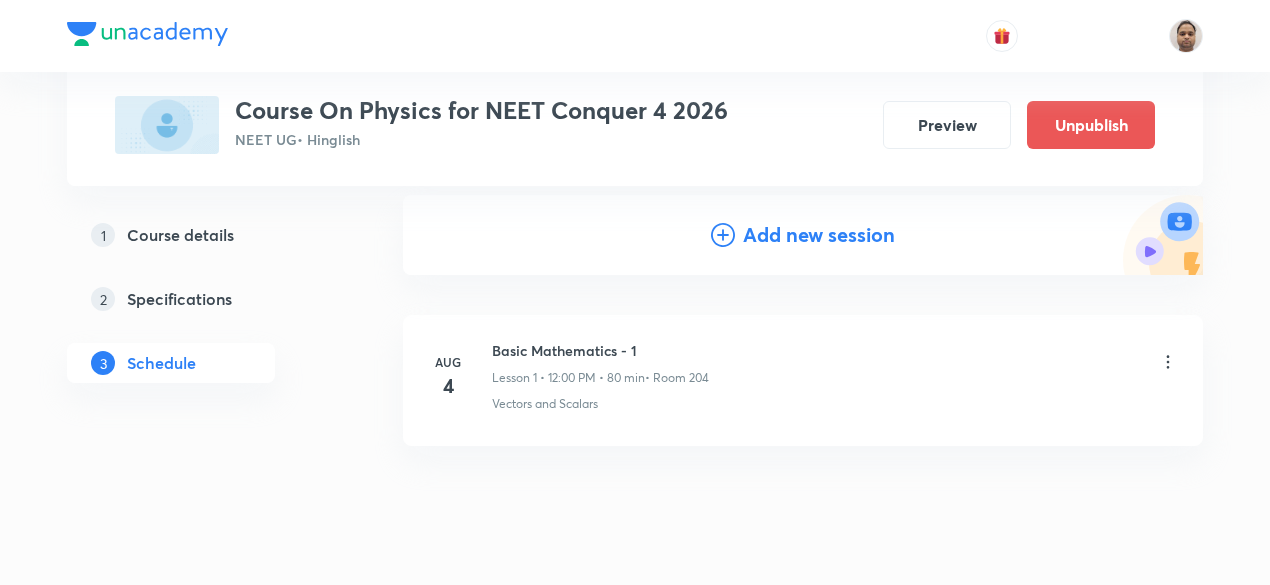 scroll, scrollTop: 236, scrollLeft: 0, axis: vertical 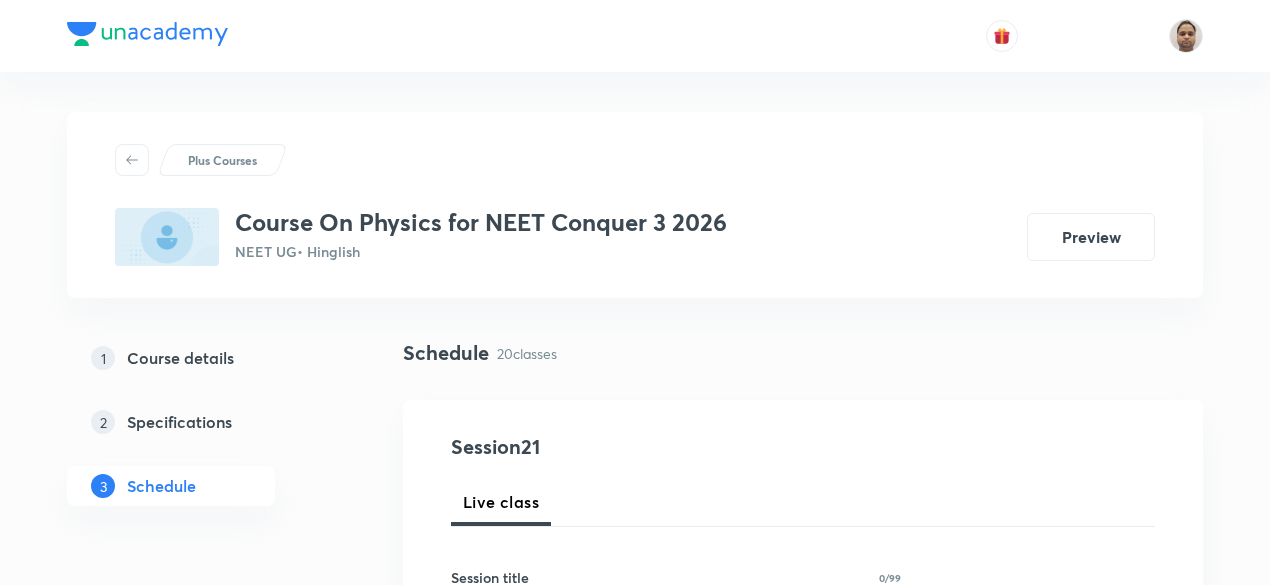 click on "1 Course details 2 Specifications 3 Schedule" at bounding box center [203, 2502] 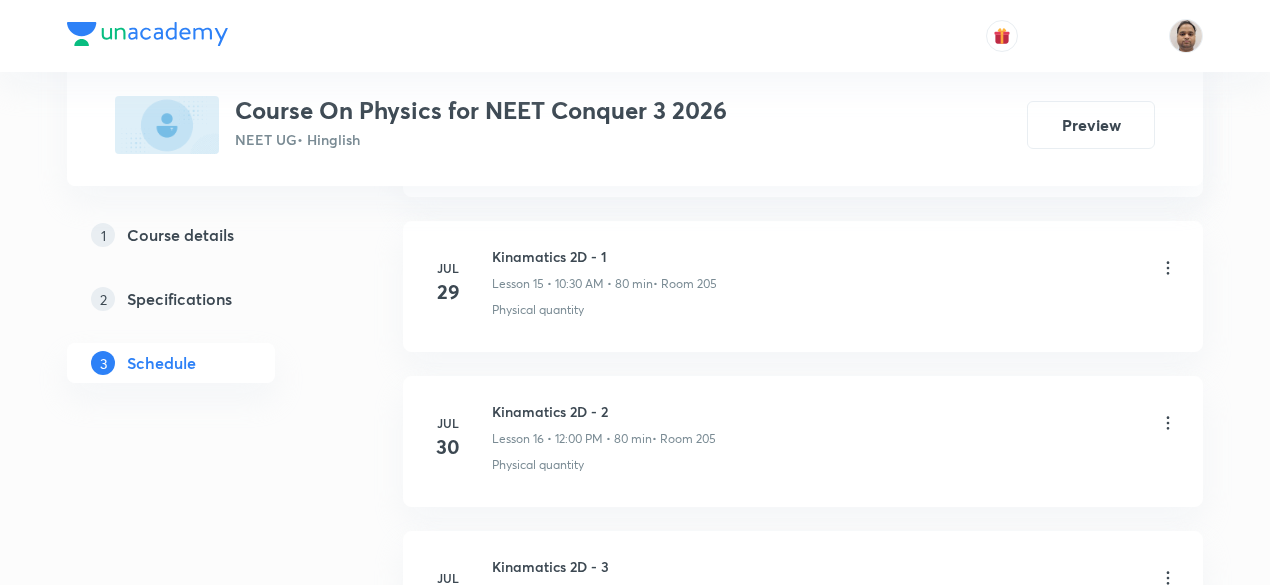 scroll, scrollTop: 4101, scrollLeft: 0, axis: vertical 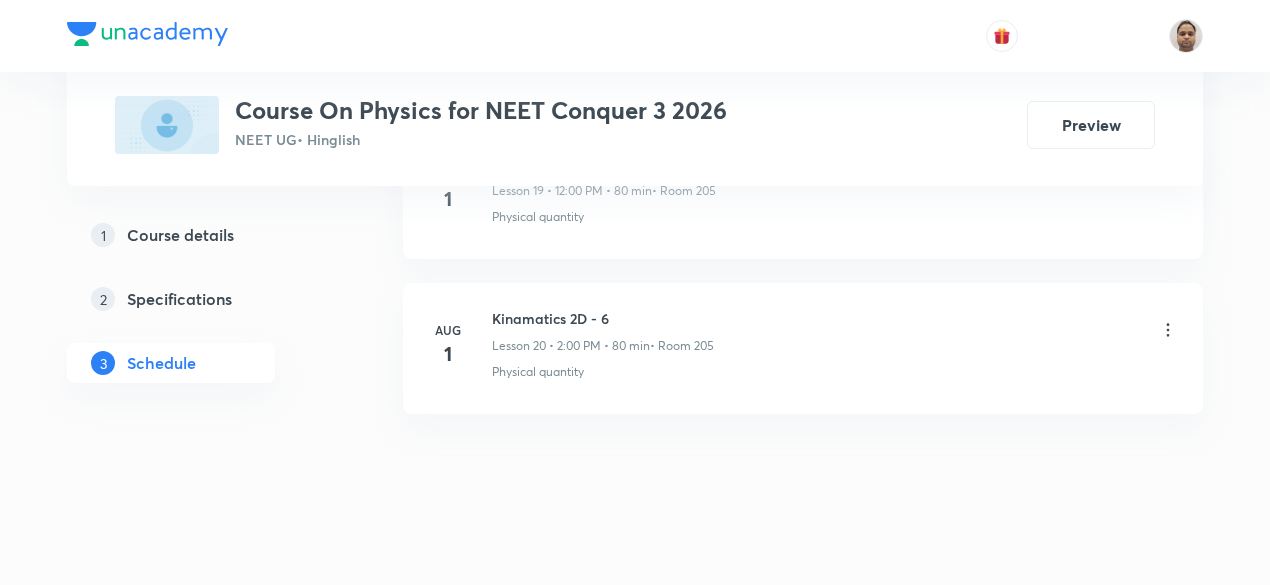 click on "Kinamatics 2D - 6" at bounding box center (603, 318) 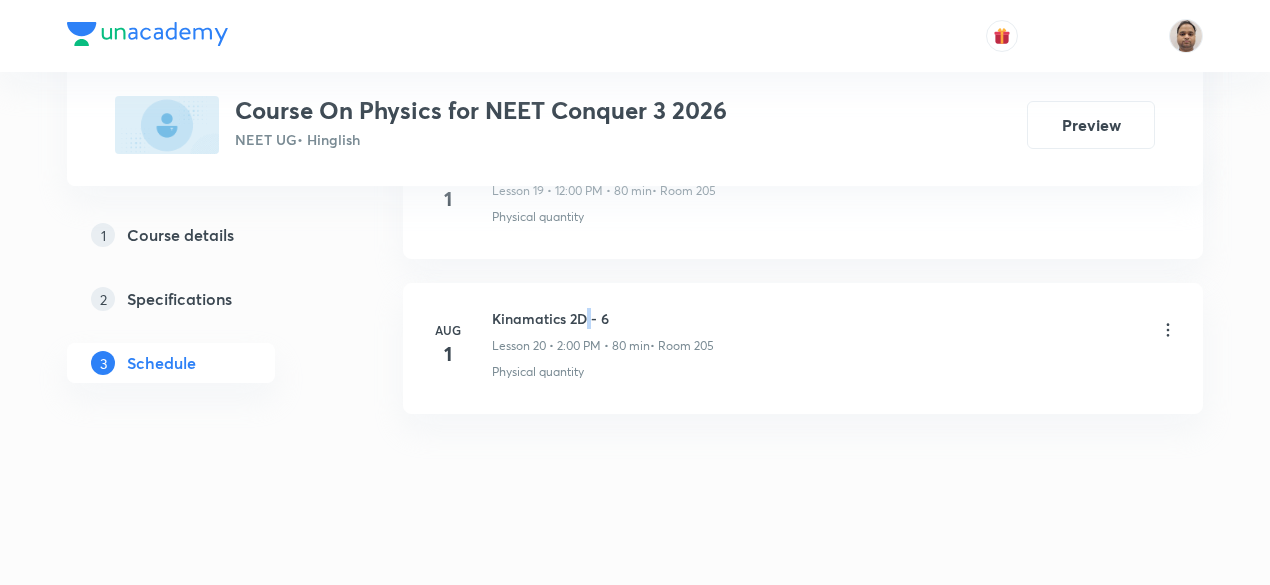 click on "Kinamatics 2D - 6" at bounding box center (603, 318) 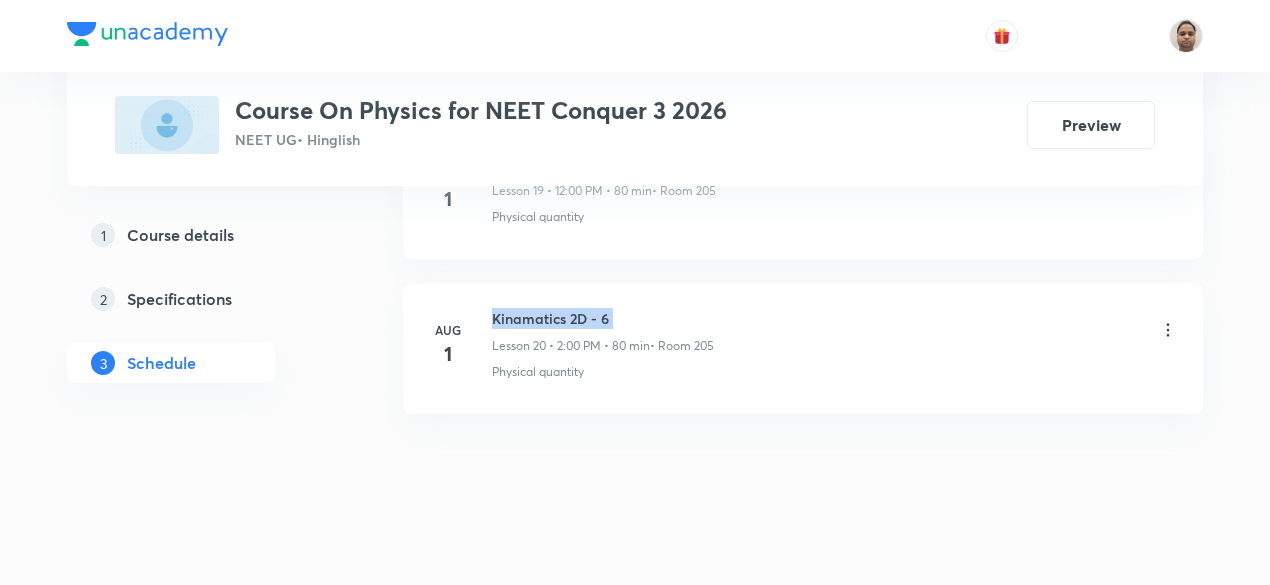 click on "Kinamatics 2D - 6" at bounding box center (603, 318) 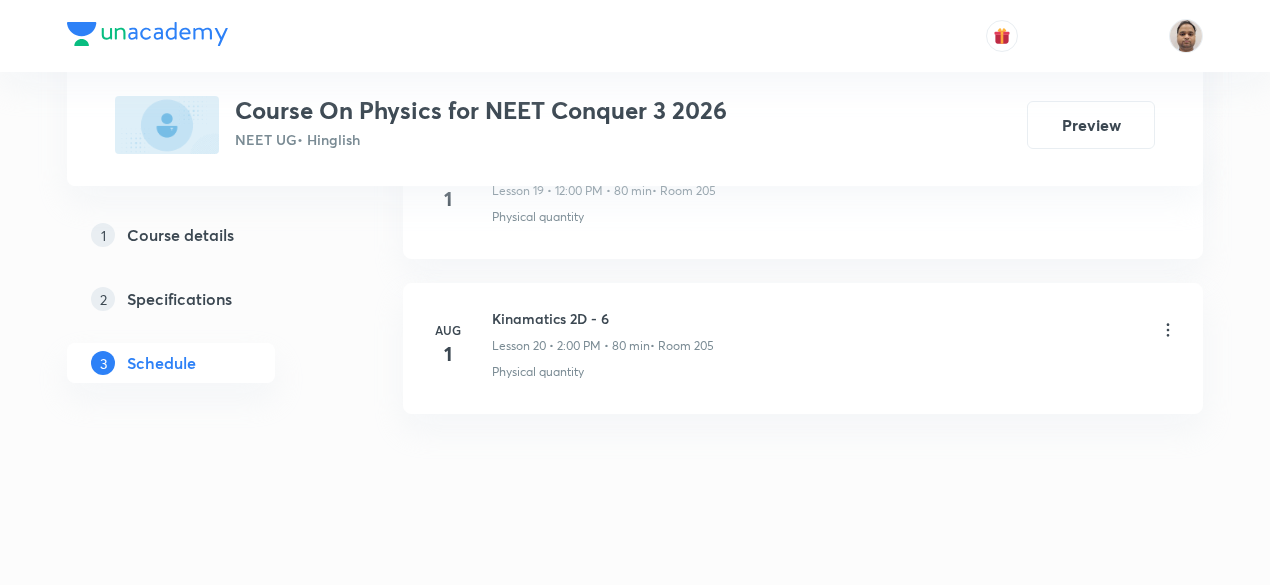 click on "Schedule 20  classes Session  21 Live class Session title 0/99 ​ Schedule for [DATE], [TIME] ​ Duration (in minutes) ​   Session type Online Offline Room Select centre room Sub-concepts Select concepts that wil be covered in this session Add Cancel Jul 2 Basic Maths - 1 Lesson 1 • 2:10 PM • 80 min  • Room 204 Physical quantity Jul 4 Basic Maths - 2 Lesson 2 • 2:10 PM • 80 min  • Room 204 Physical quantity Jul 7 Basic Maths - 3 Lesson 3 • 12:00 PM • 80 min  • Room 204 Physical quantity Jul 9 Basic Maths - 4 Lesson 4 • 12:00 PM • 80 min  • Room 204 Physical quantity Jul 10 Basic Maths - 5 Lesson 5 • 12:00 PM • 80 min  • Room 204 Physical quantity Jul 11 Basic Maths - 6 Lesson 6 • 12:00 PM • 80 min  • Room 204 Physical quantity Jul 15 Basic Maths - 7 Lesson 7 • 2:00 PM • 80 min  • Room 204 Physical quantity Jul 16 Basic Maths - 8 Lesson 8 • 12:00 PM • 80 min  • Room 205 Physical quantity Jul 17 Basic Maths - 9 Lesson 9 • 12:00 PM • 80 min 1" at bounding box center [803, -1599] 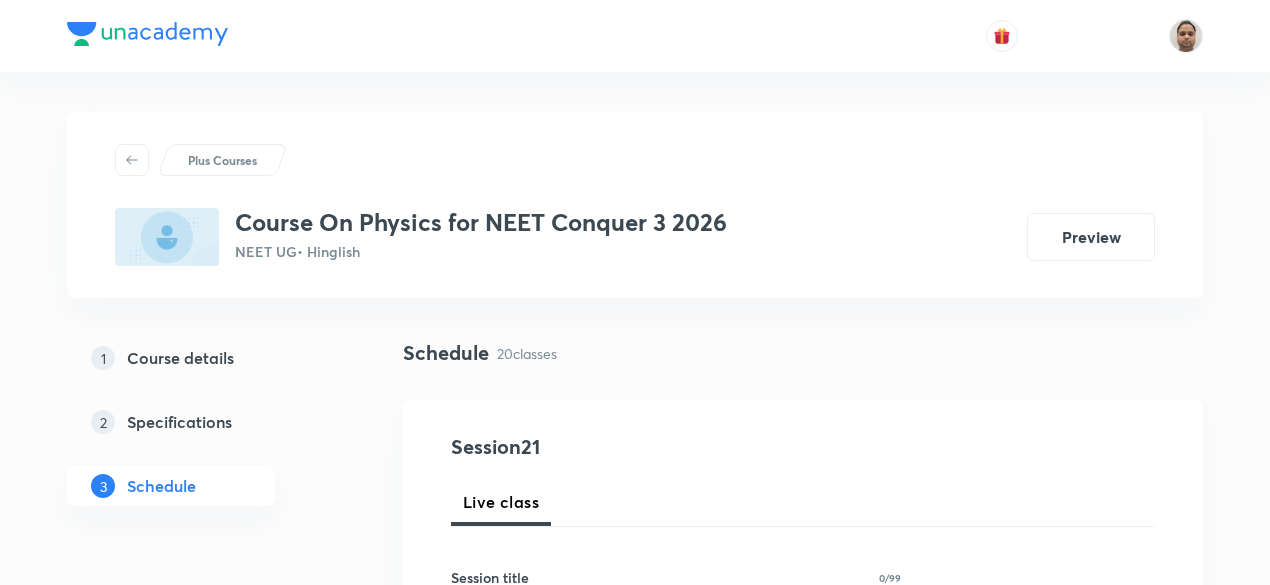 scroll, scrollTop: 200, scrollLeft: 0, axis: vertical 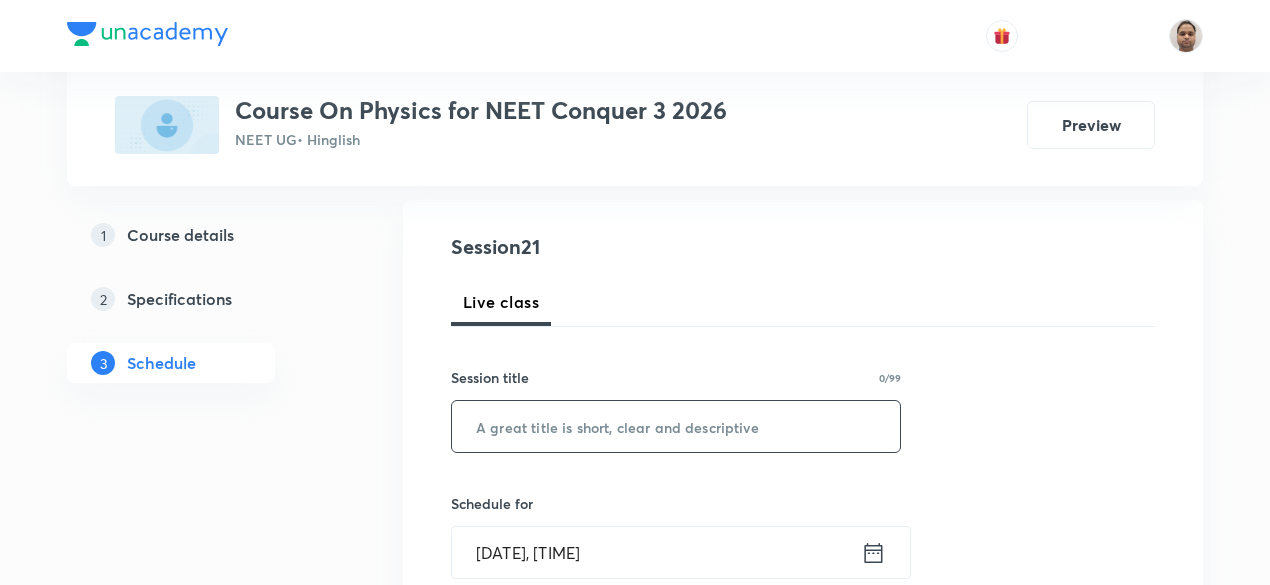 click at bounding box center [676, 426] 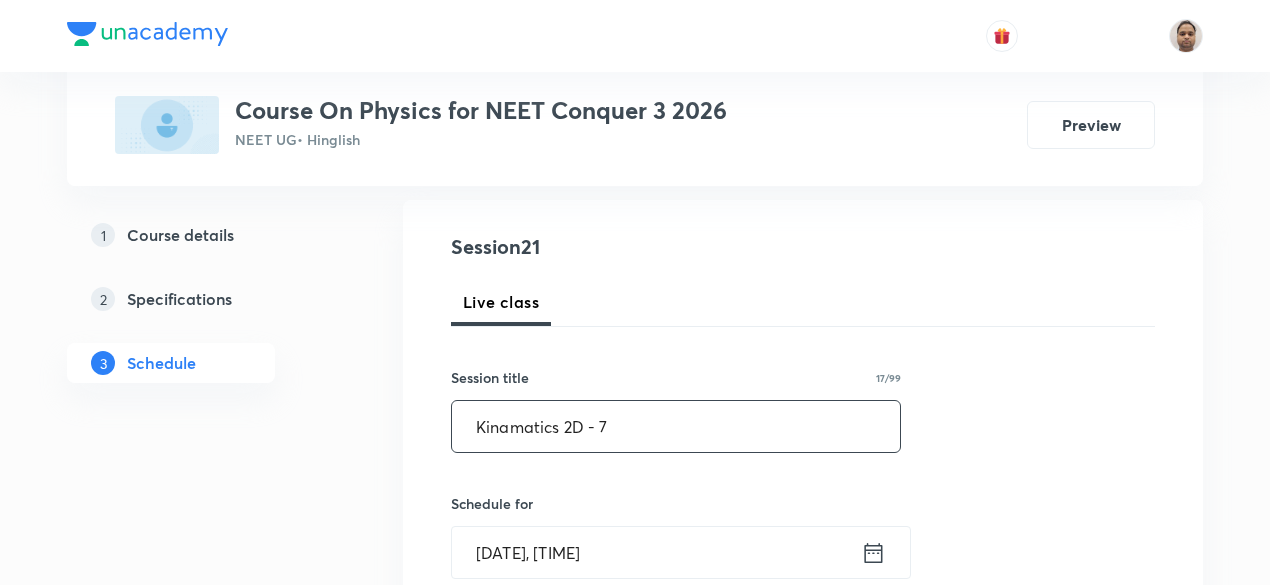 type on "Kinamatics 2D - 7" 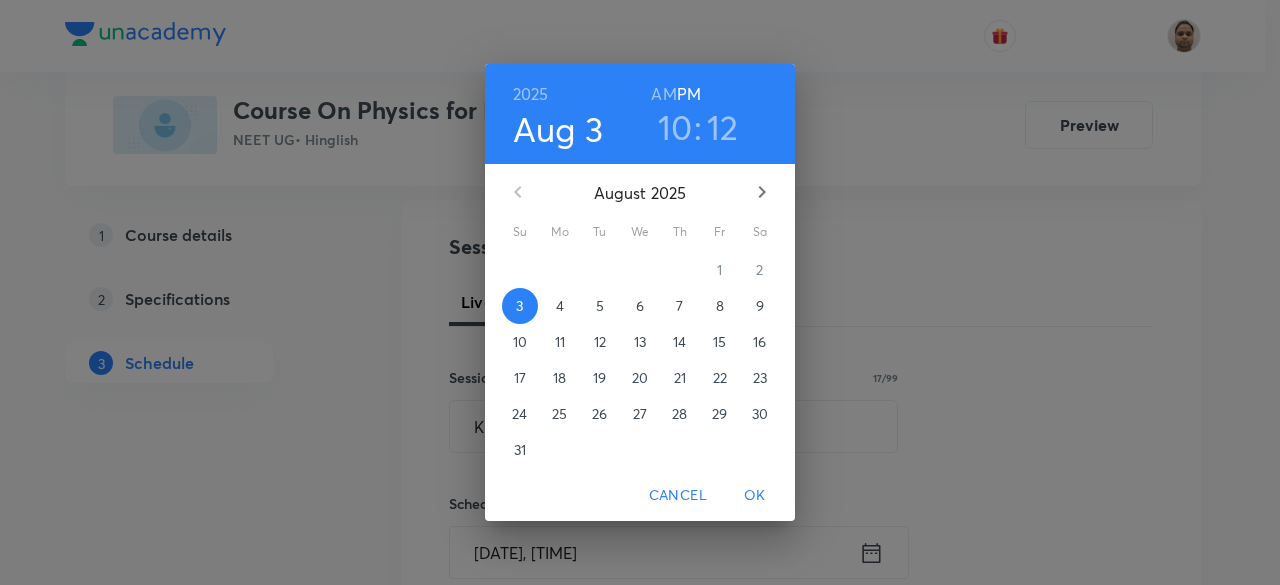 click on "4" at bounding box center (560, 306) 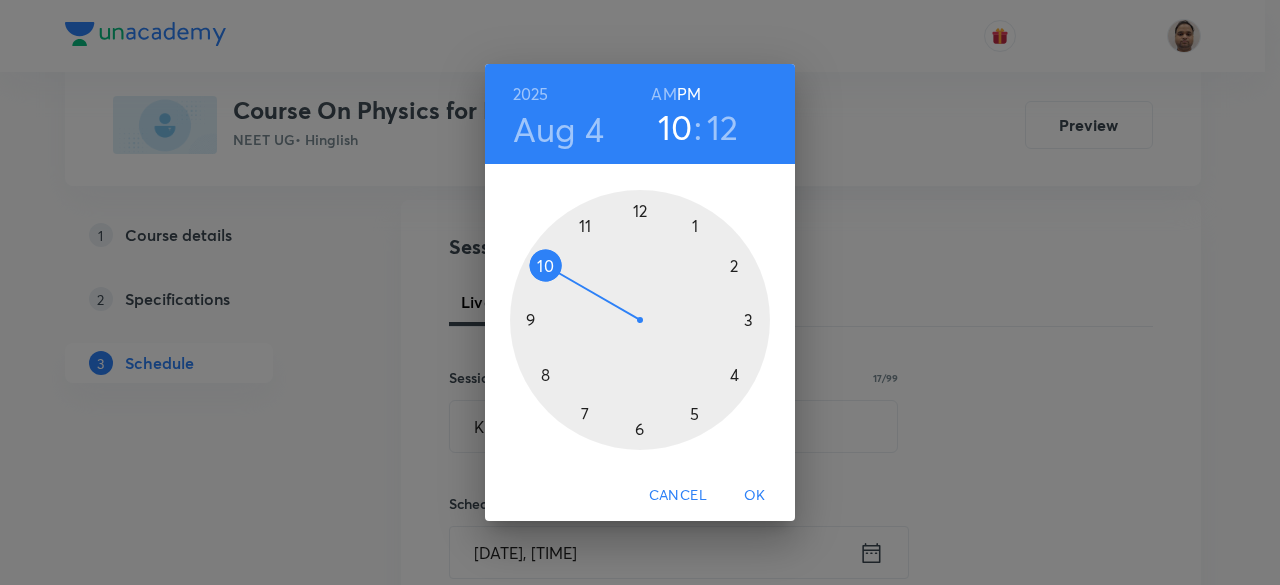 drag, startPoint x: 664, startPoint y: 93, endPoint x: 635, endPoint y: 189, distance: 100.28459 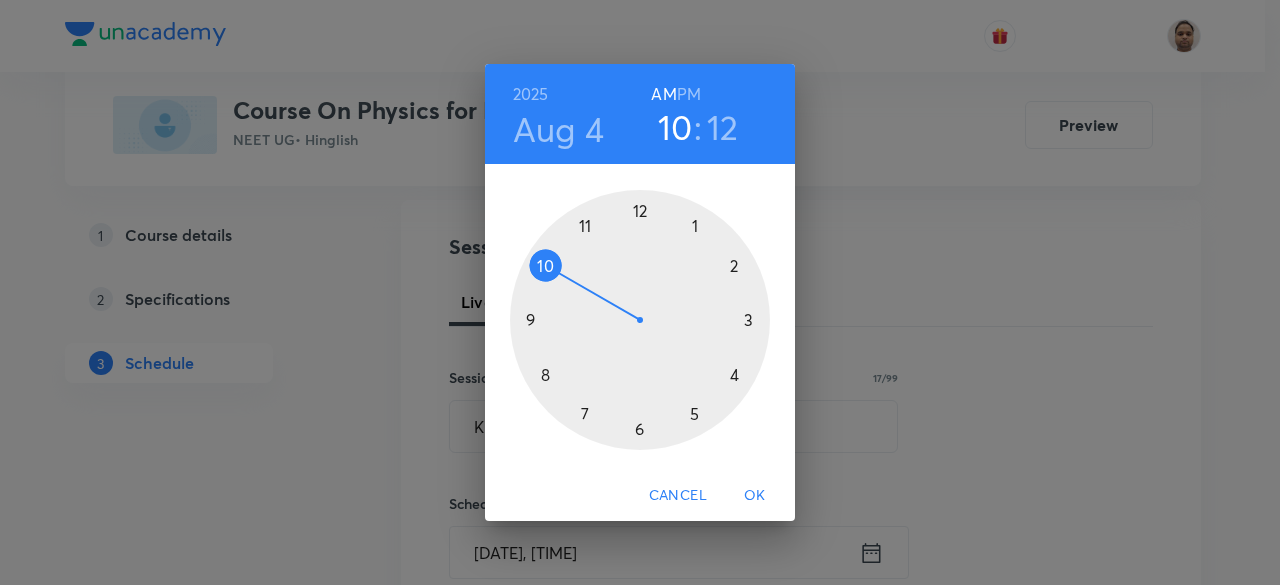 click at bounding box center (640, 320) 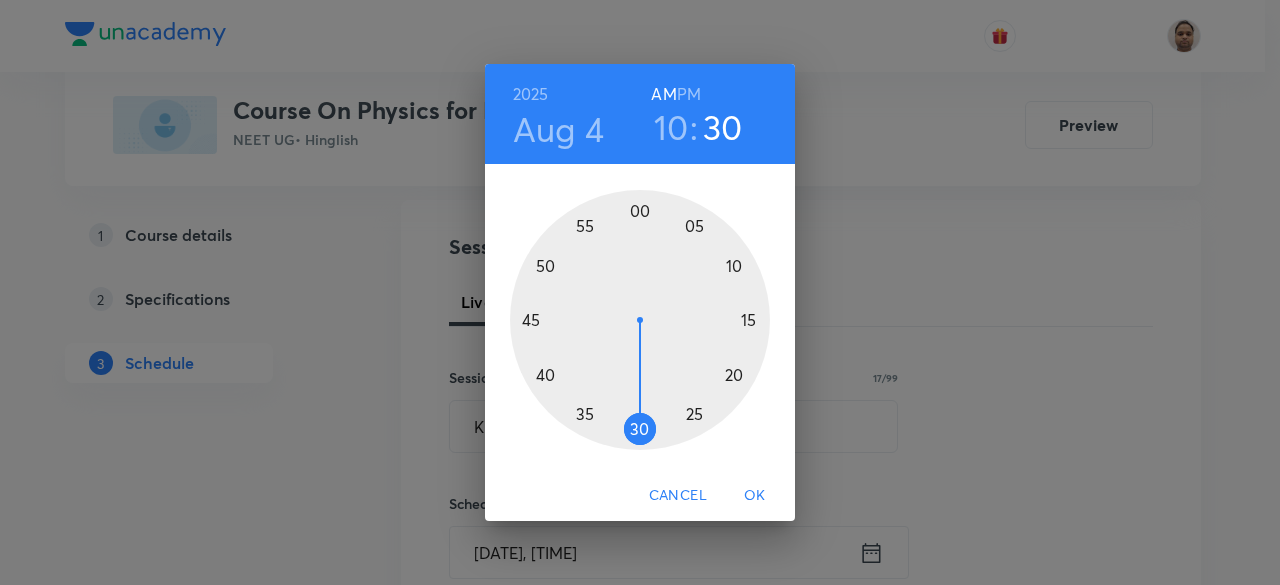 drag, startPoint x: 745, startPoint y: 289, endPoint x: 644, endPoint y: 428, distance: 171.81967 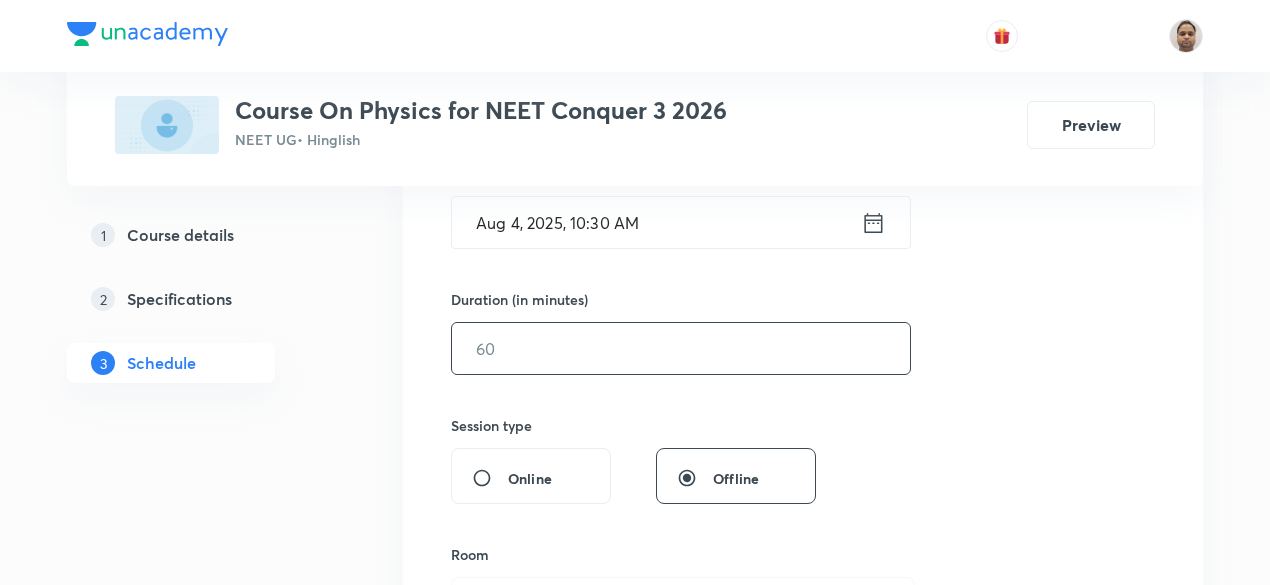scroll, scrollTop: 500, scrollLeft: 0, axis: vertical 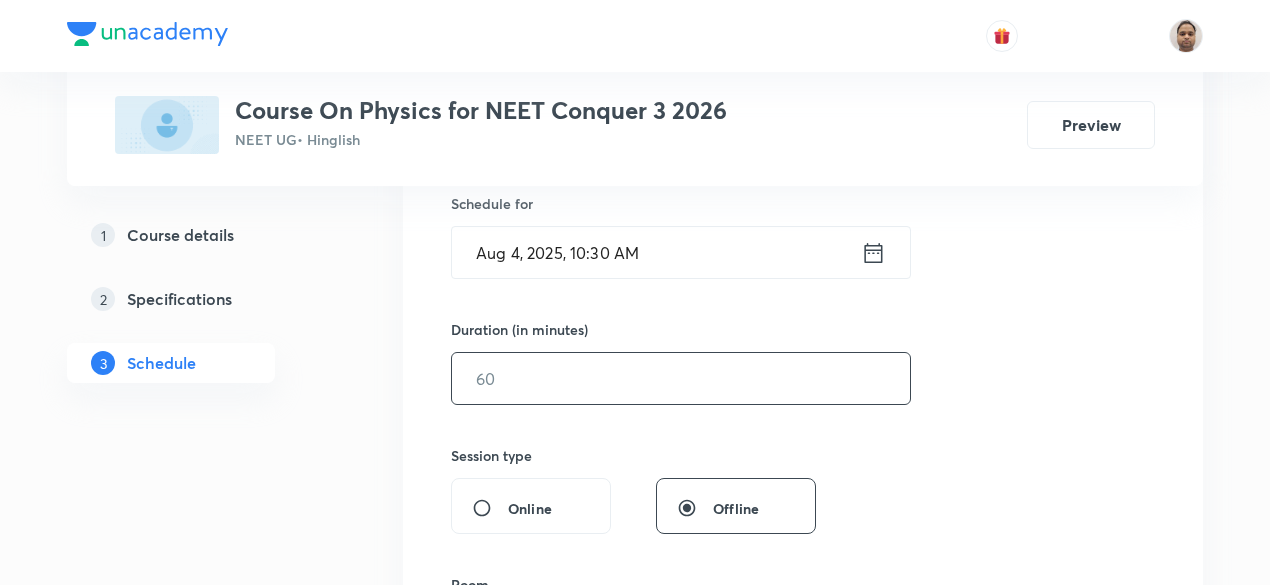 click at bounding box center [681, 378] 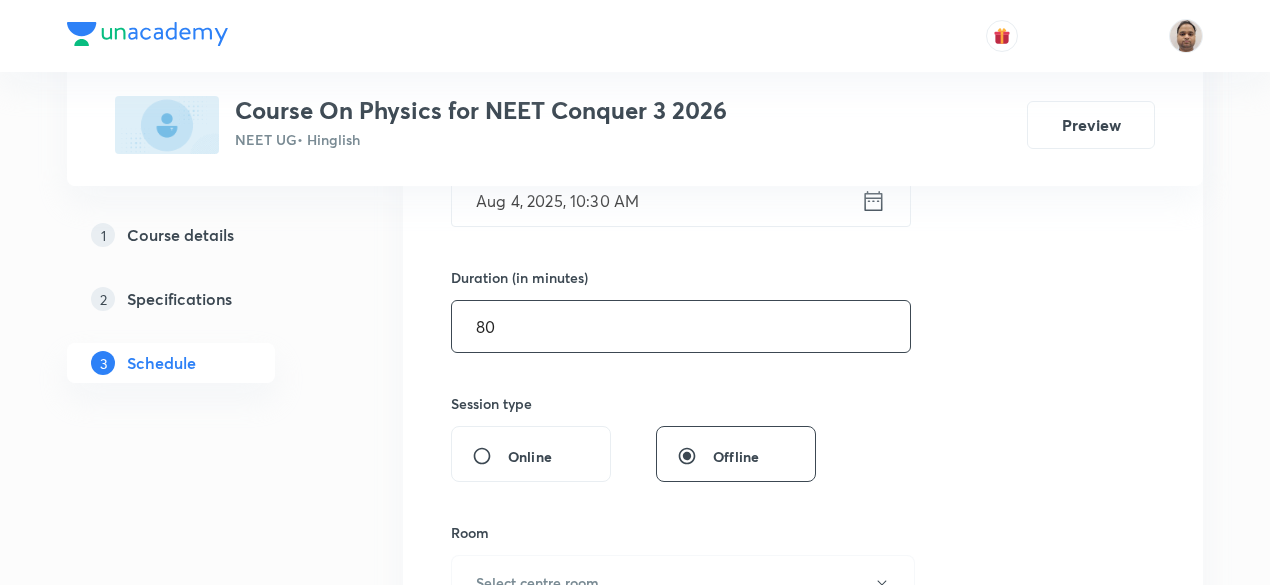 scroll, scrollTop: 700, scrollLeft: 0, axis: vertical 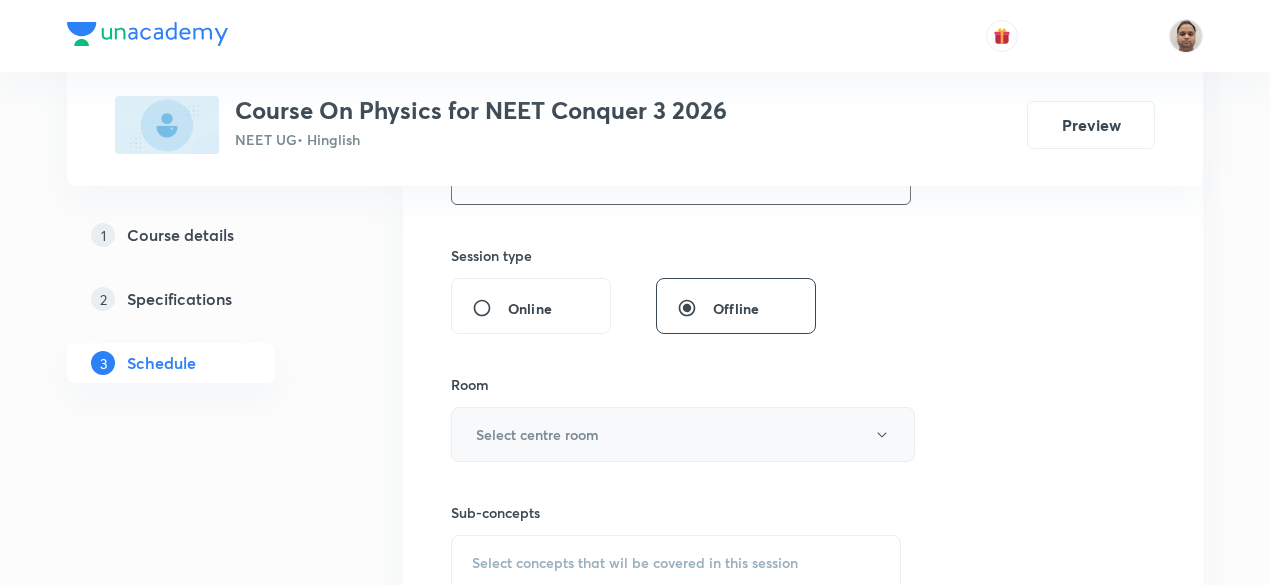 type on "80" 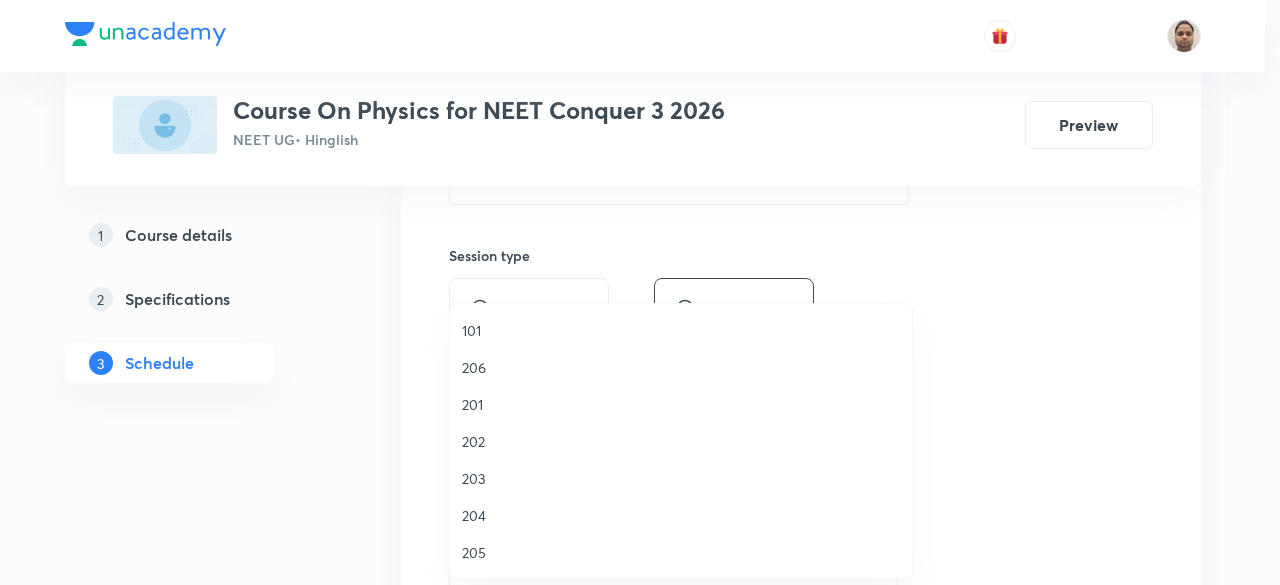 click on "205" at bounding box center [681, 552] 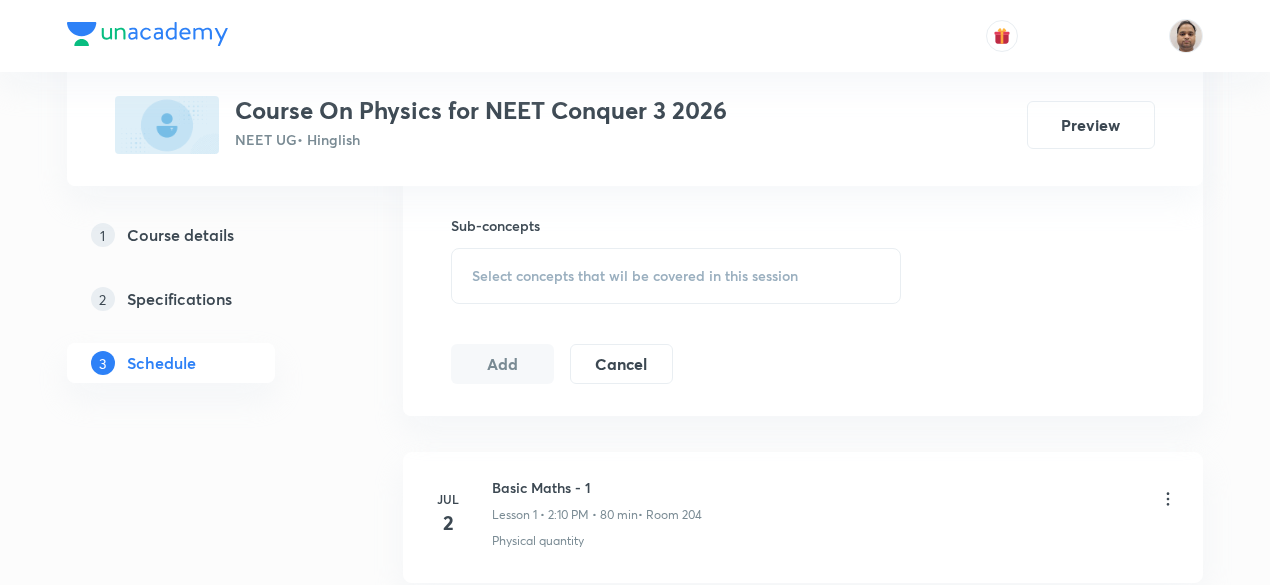 scroll, scrollTop: 1000, scrollLeft: 0, axis: vertical 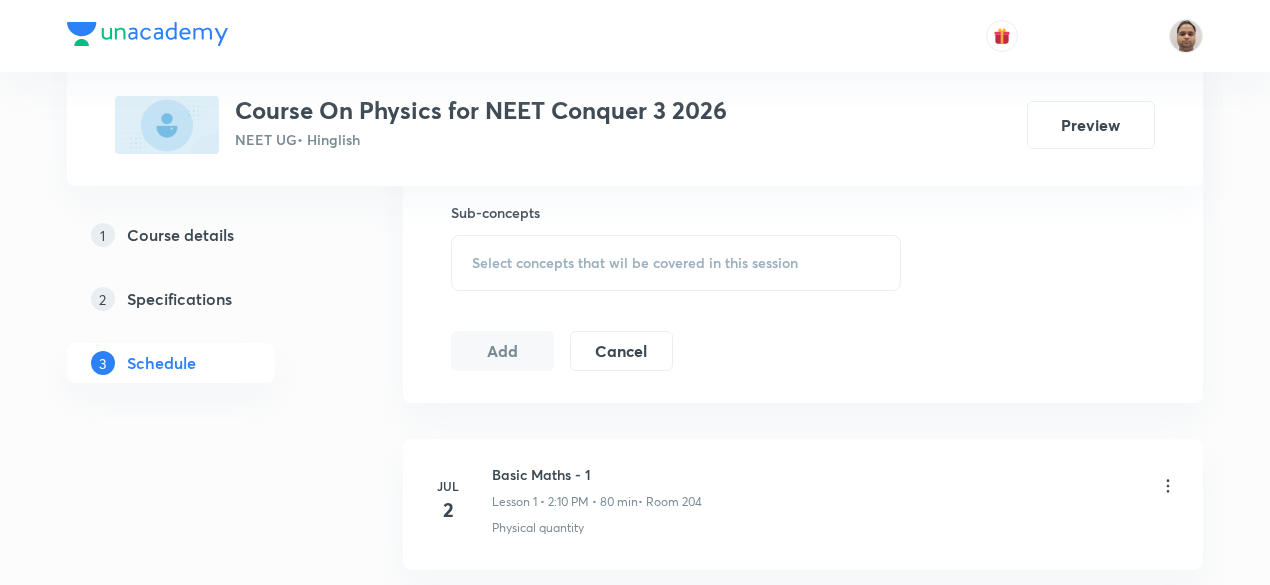 click on "Select concepts that wil be covered in this session" at bounding box center (676, 263) 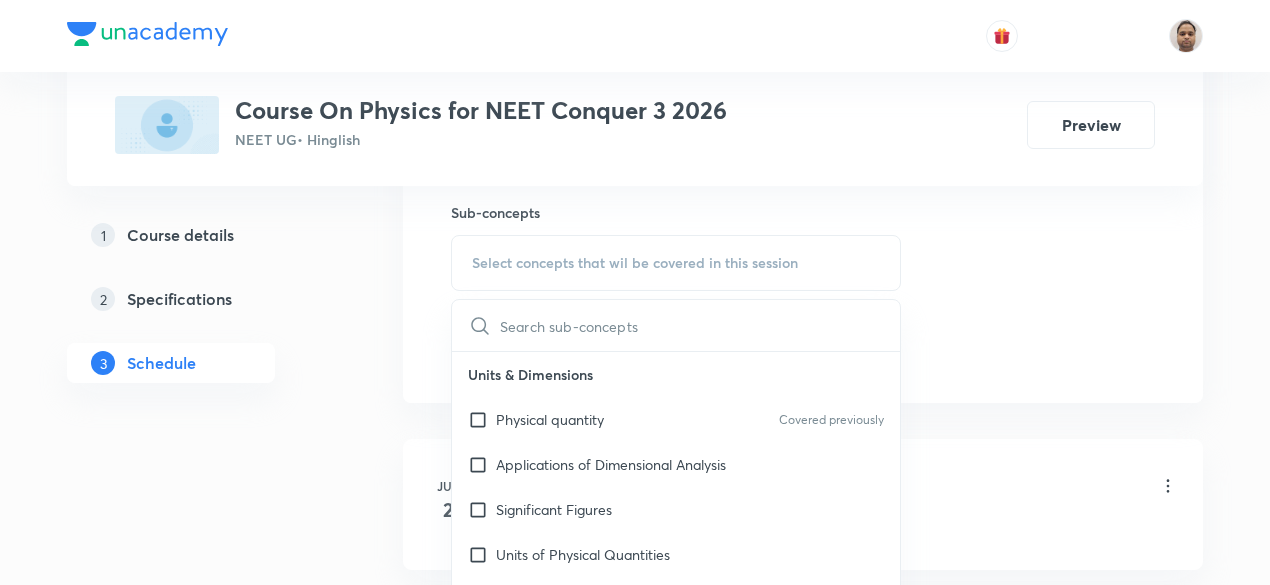 click at bounding box center [482, 419] 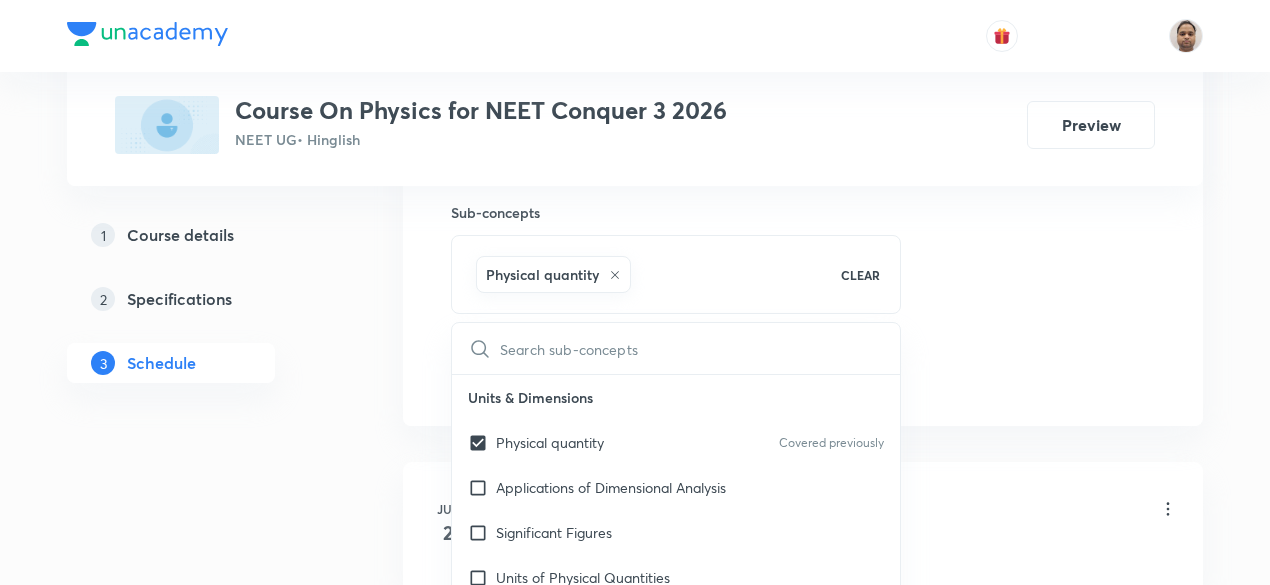 click on "1 Course details 2 Specifications 3 Schedule" at bounding box center (203, 1514) 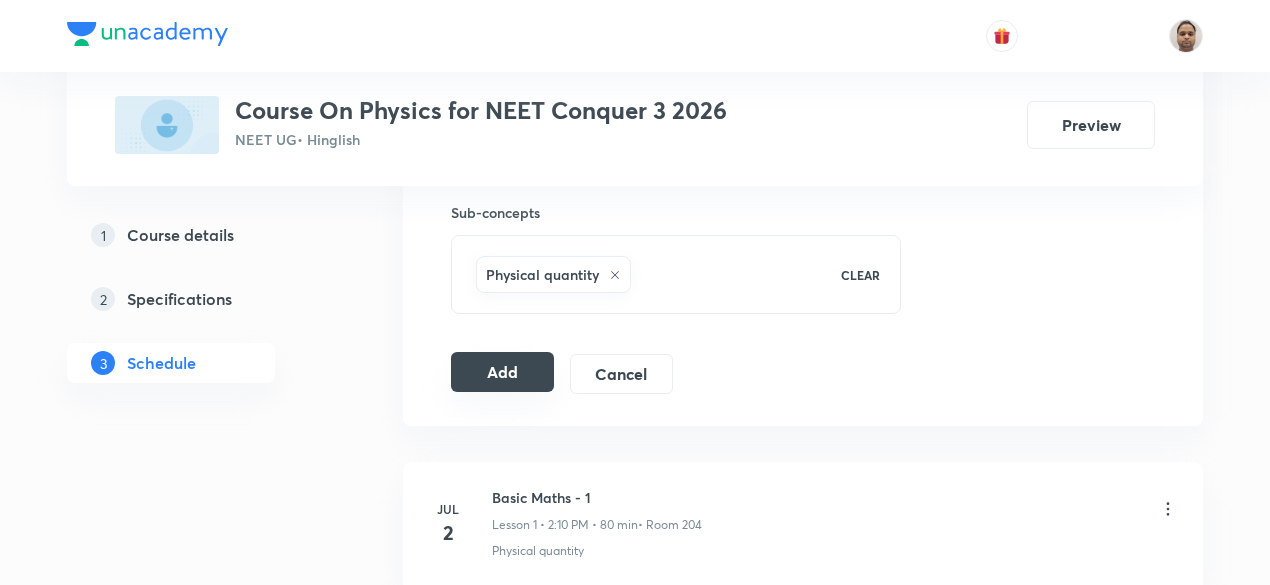 click on "Add" at bounding box center [502, 372] 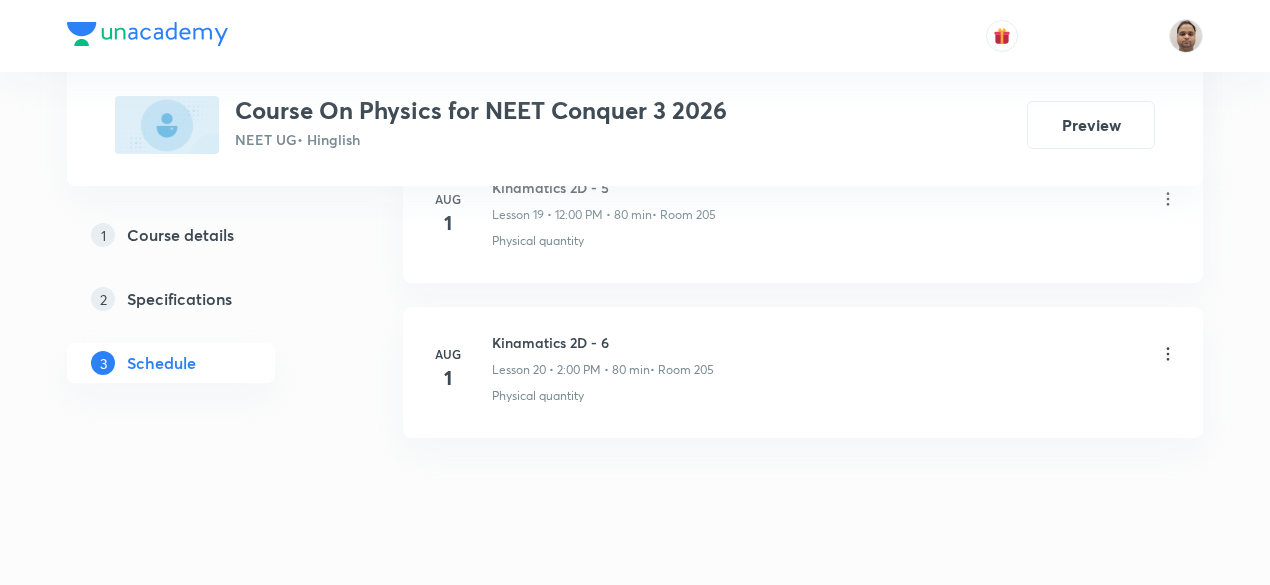 scroll, scrollTop: 4123, scrollLeft: 0, axis: vertical 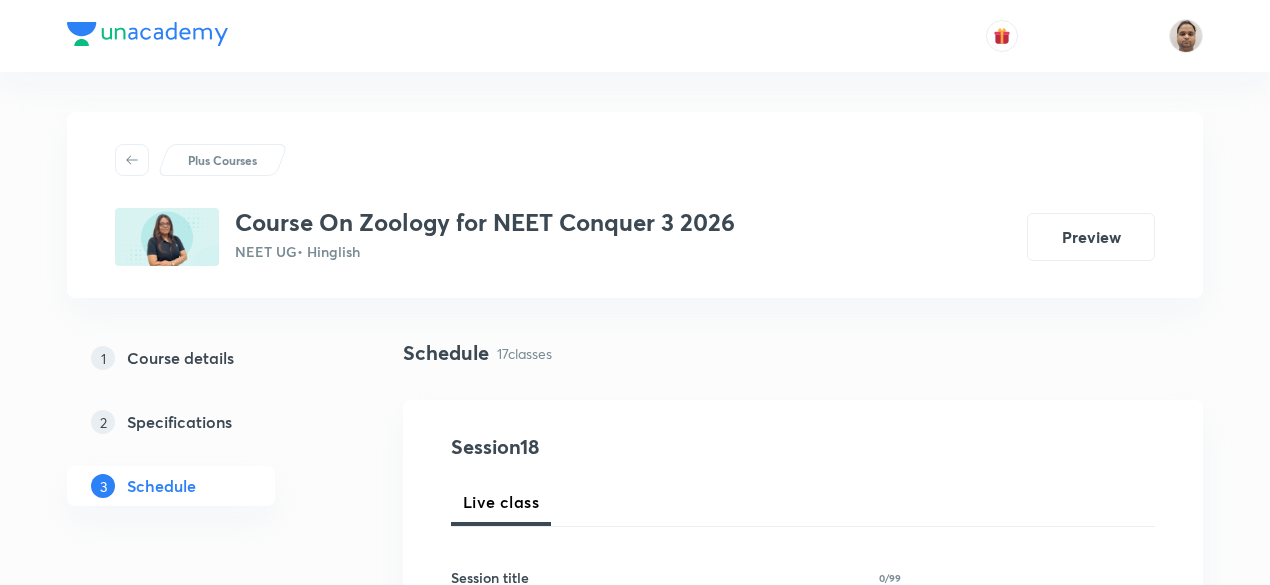 click on "1 Course details 2 Specifications 3 Schedule" at bounding box center [203, 2270] 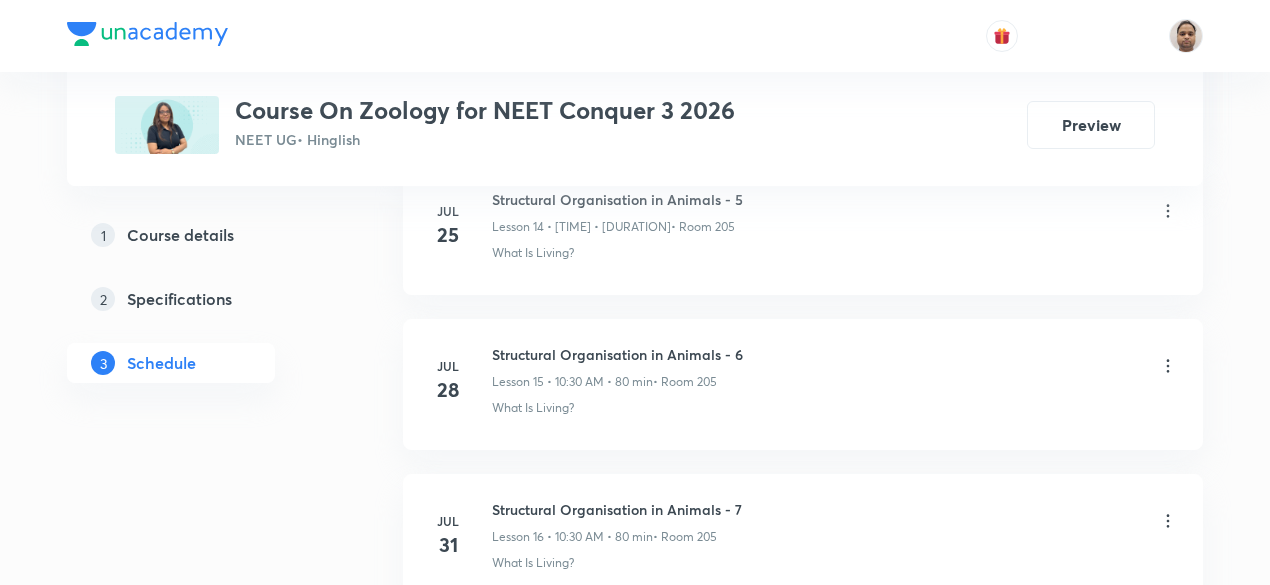scroll, scrollTop: 3638, scrollLeft: 0, axis: vertical 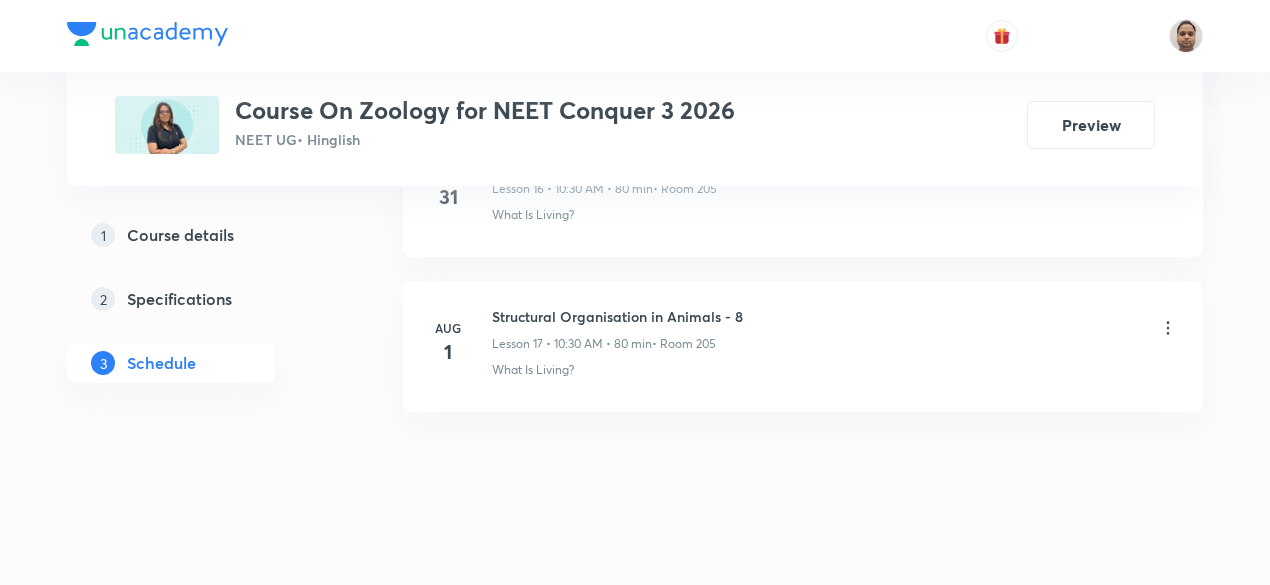 click on "Structural Organisation in Animals - 8" at bounding box center [617, 316] 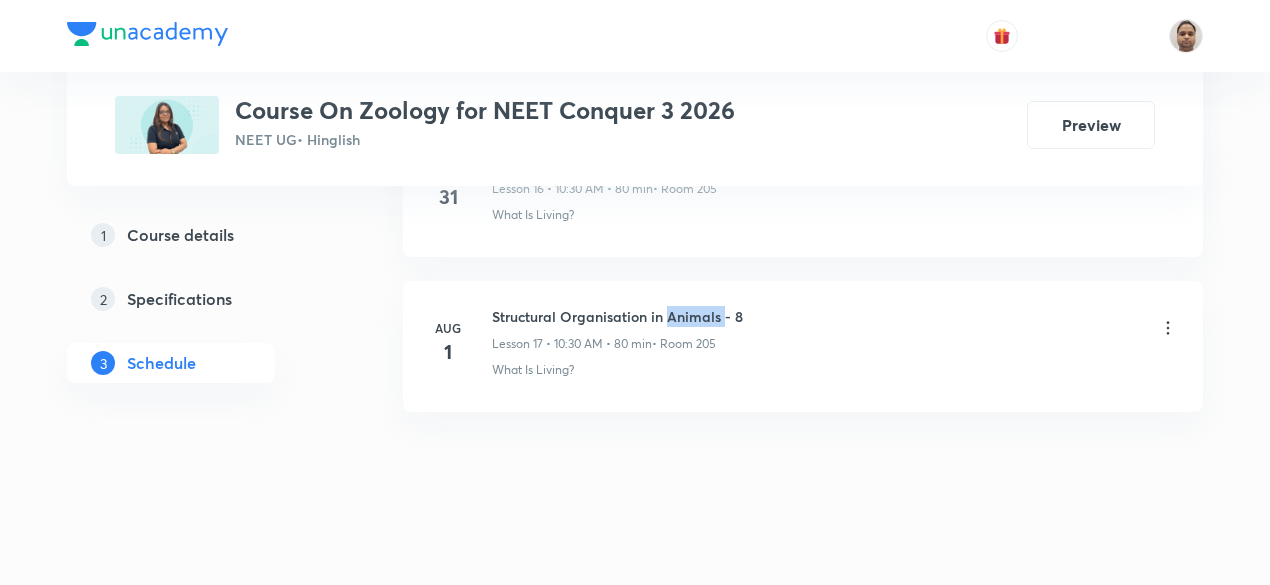 click on "Structural Organisation in Animals - 8" at bounding box center (617, 316) 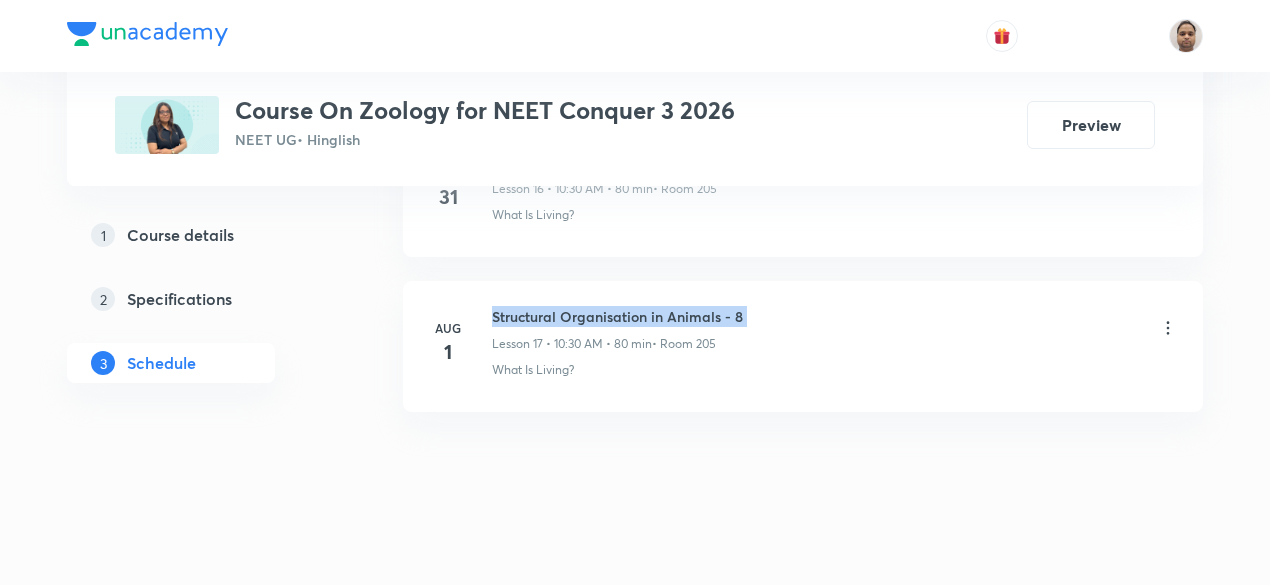 click on "Structural Organisation in Animals - 8" at bounding box center [617, 316] 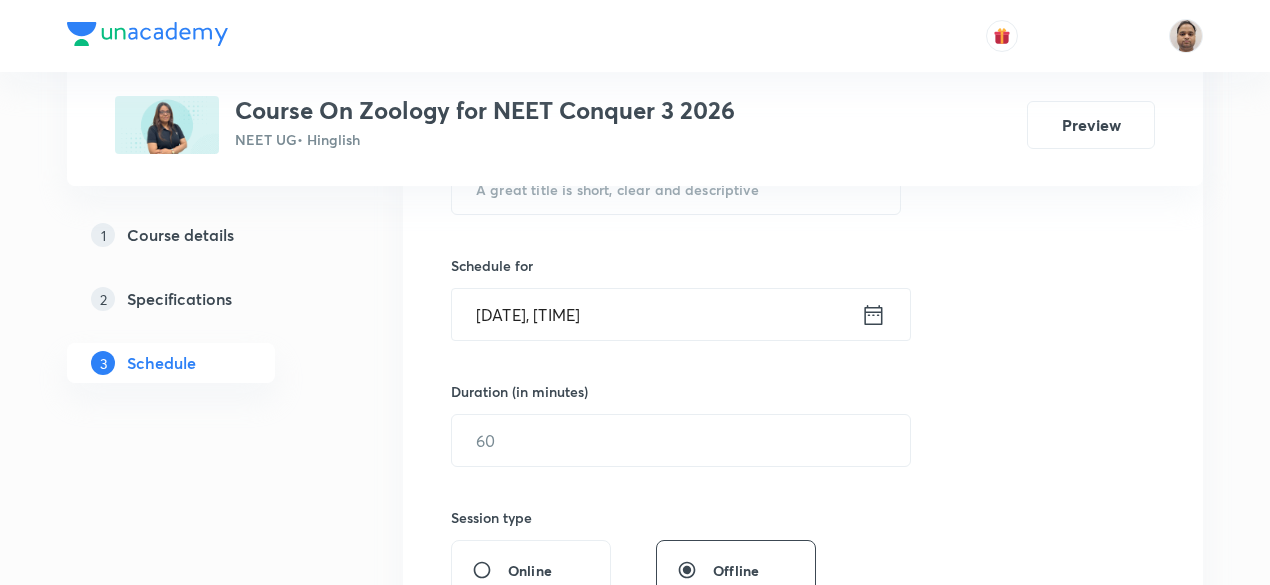 scroll, scrollTop: 238, scrollLeft: 0, axis: vertical 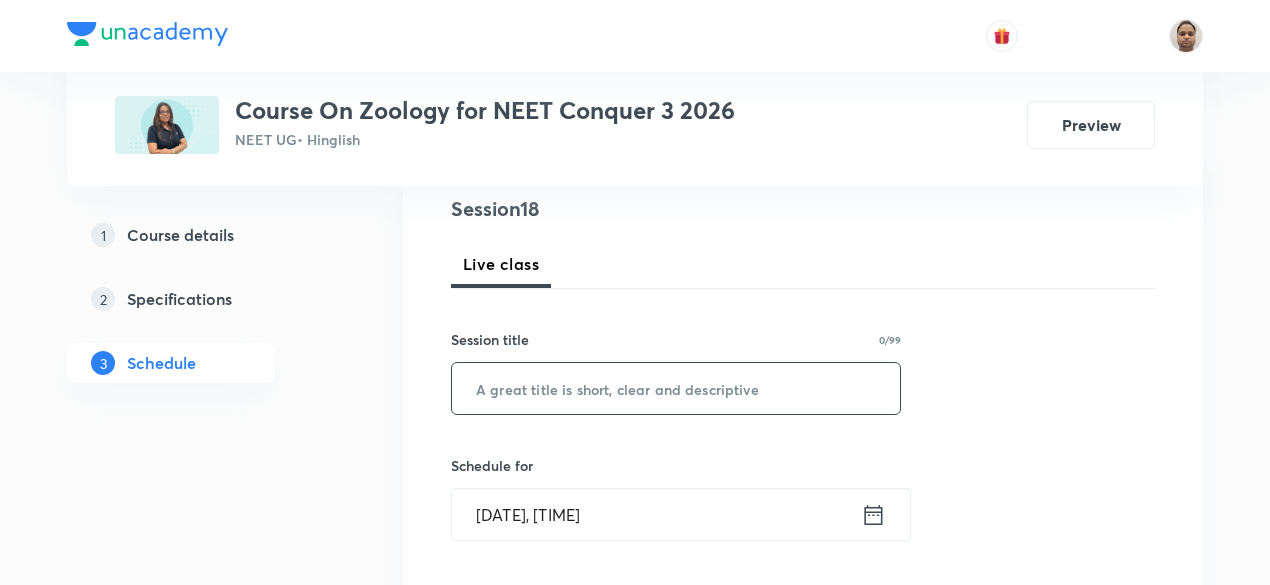 click at bounding box center [676, 388] 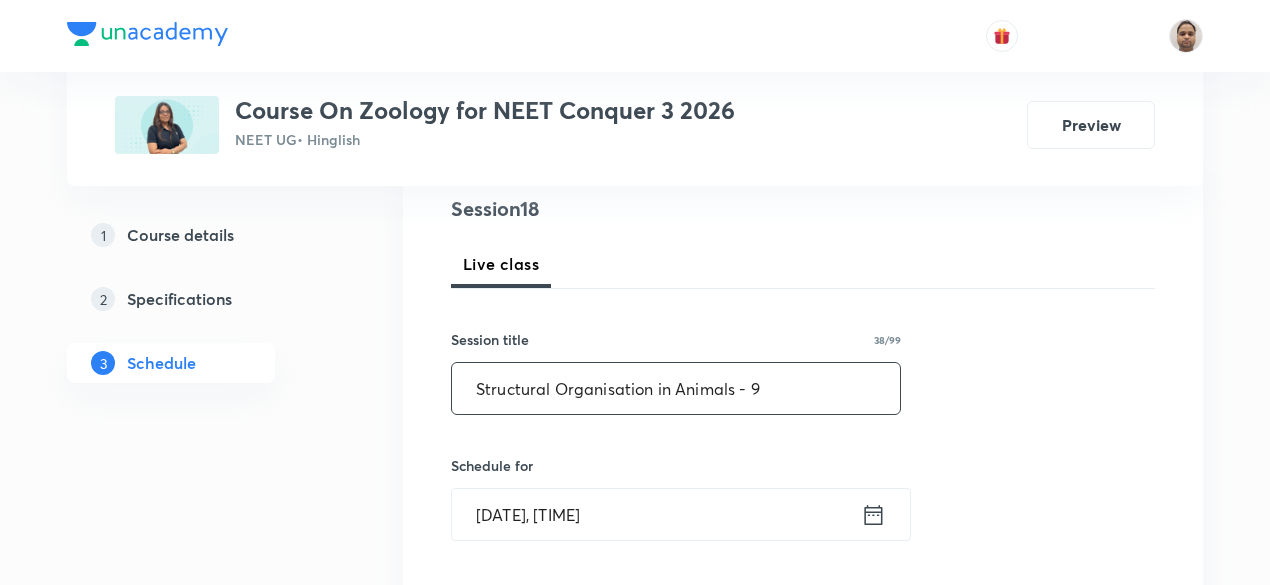 type on "Structural Organisation in Animals - 9" 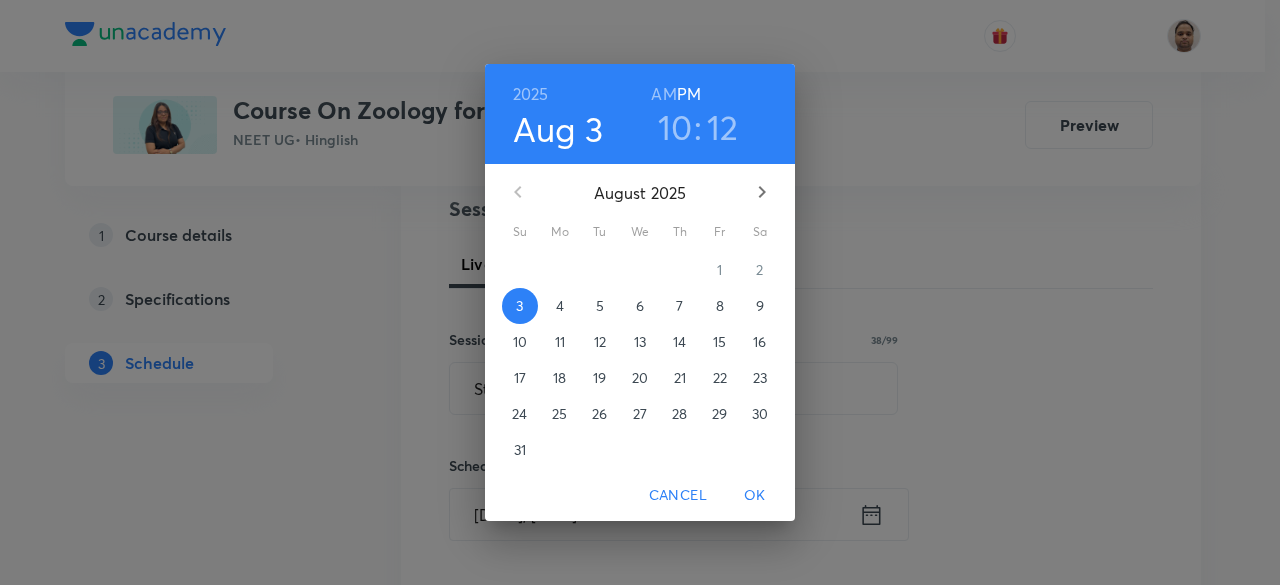 click on "4" at bounding box center [560, 306] 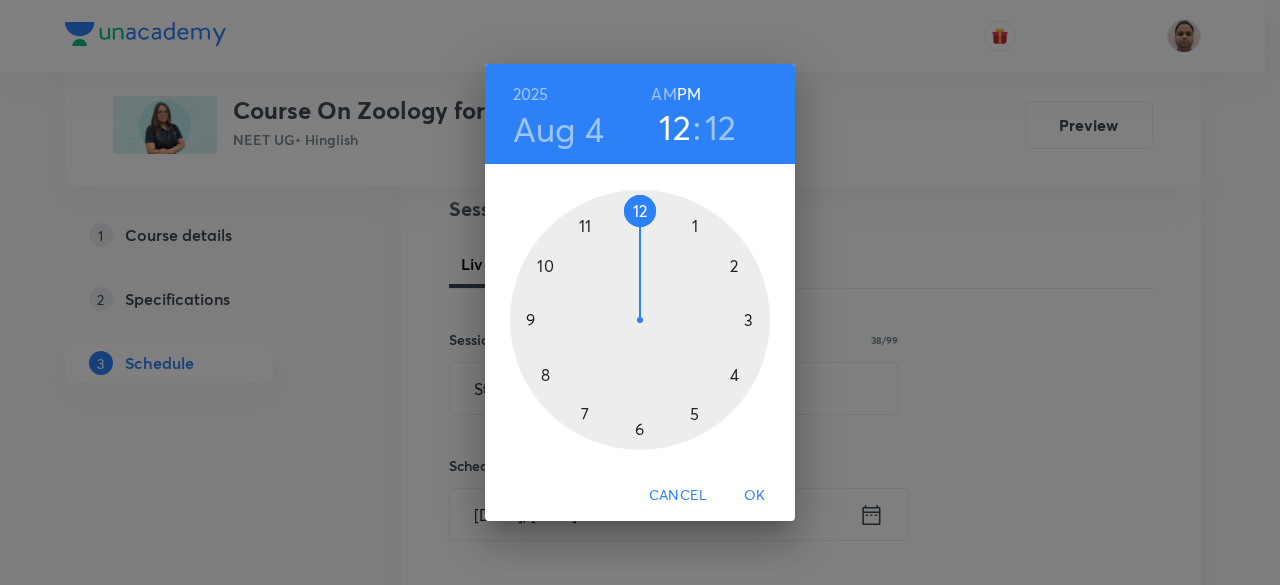 drag, startPoint x: 551, startPoint y: 261, endPoint x: 646, endPoint y: 236, distance: 98.23441 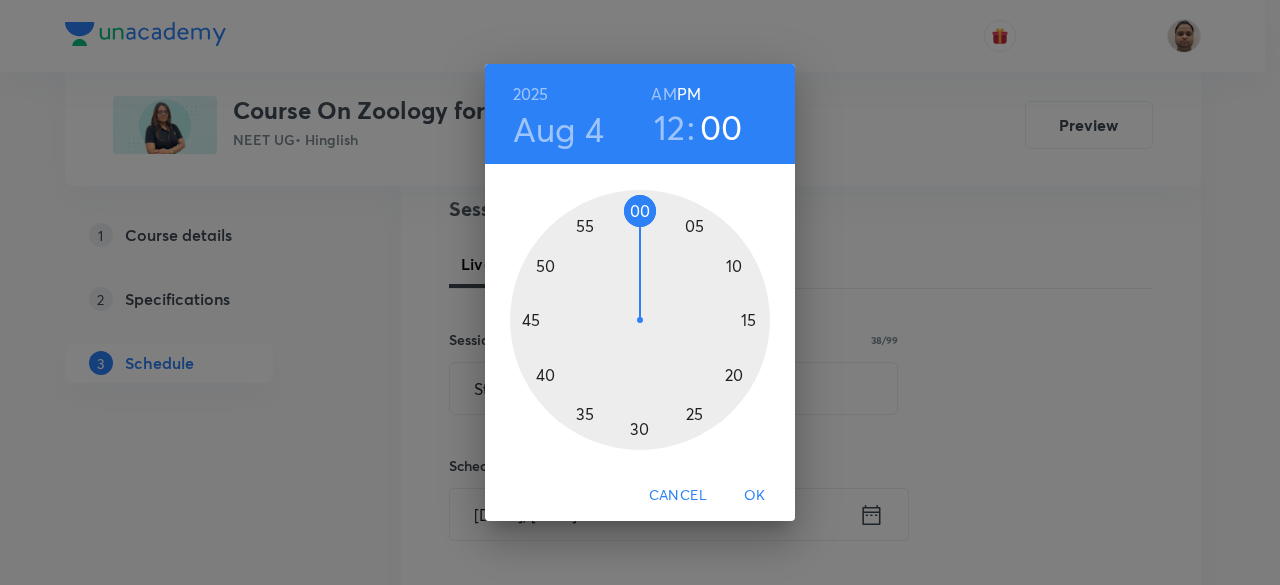 drag, startPoint x: 708, startPoint y: 241, endPoint x: 636, endPoint y: 207, distance: 79.624115 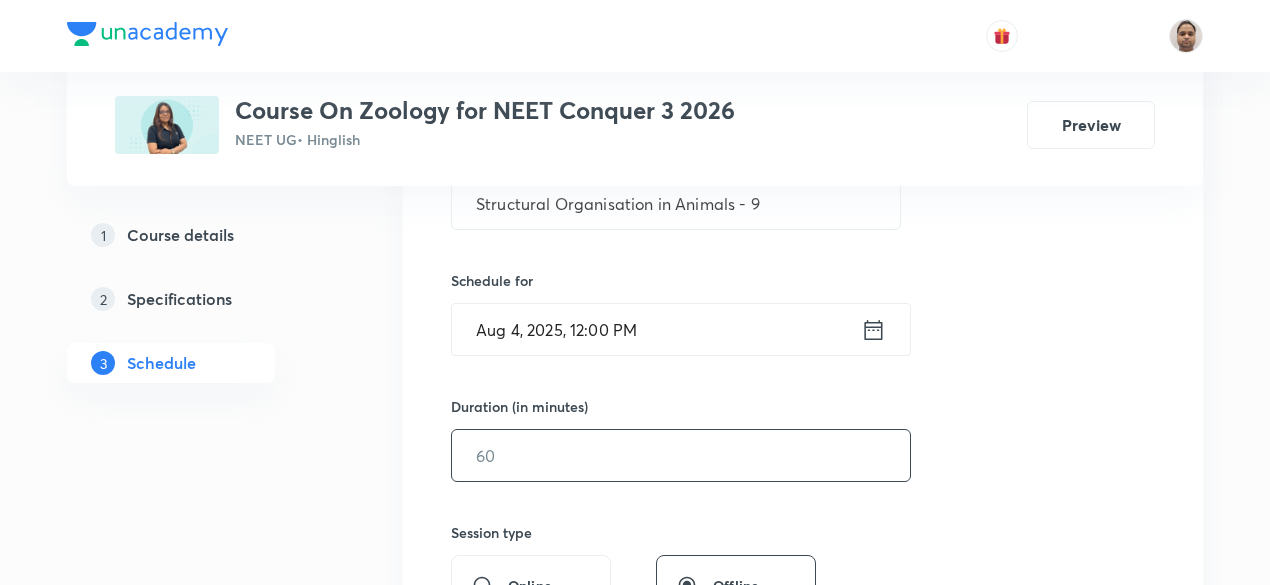 scroll, scrollTop: 438, scrollLeft: 0, axis: vertical 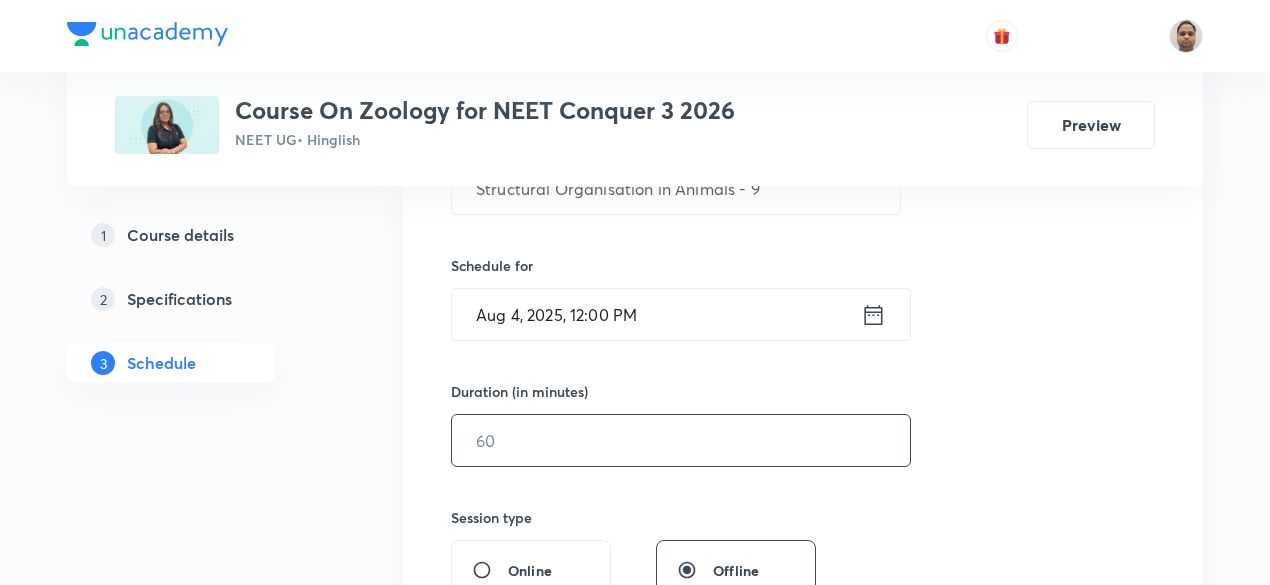 click at bounding box center [681, 440] 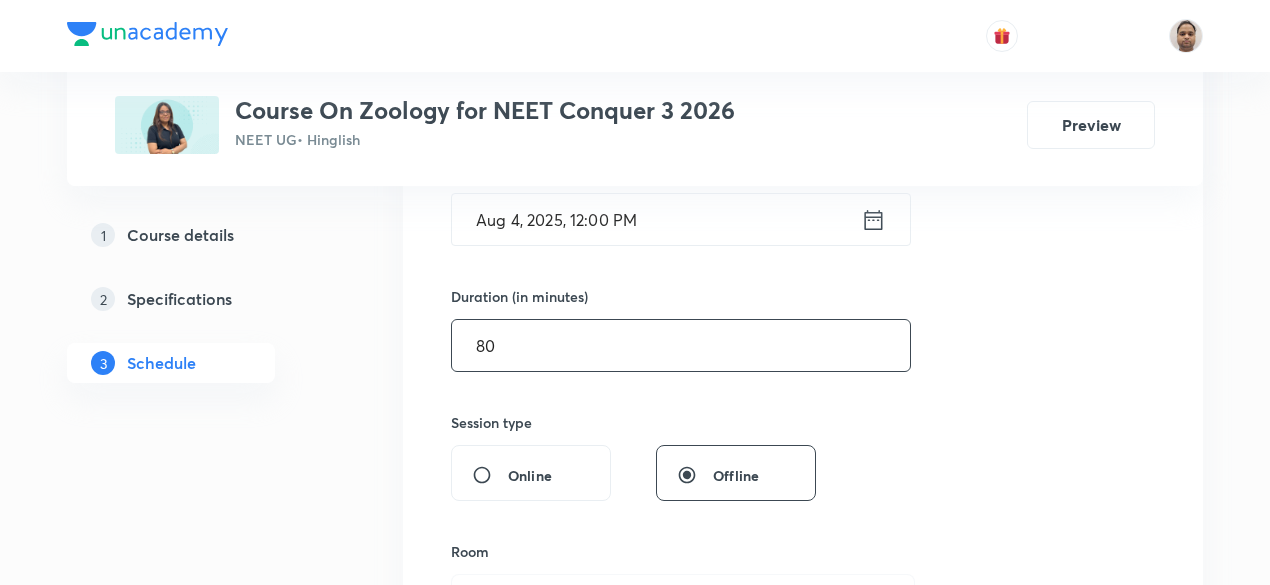 scroll, scrollTop: 638, scrollLeft: 0, axis: vertical 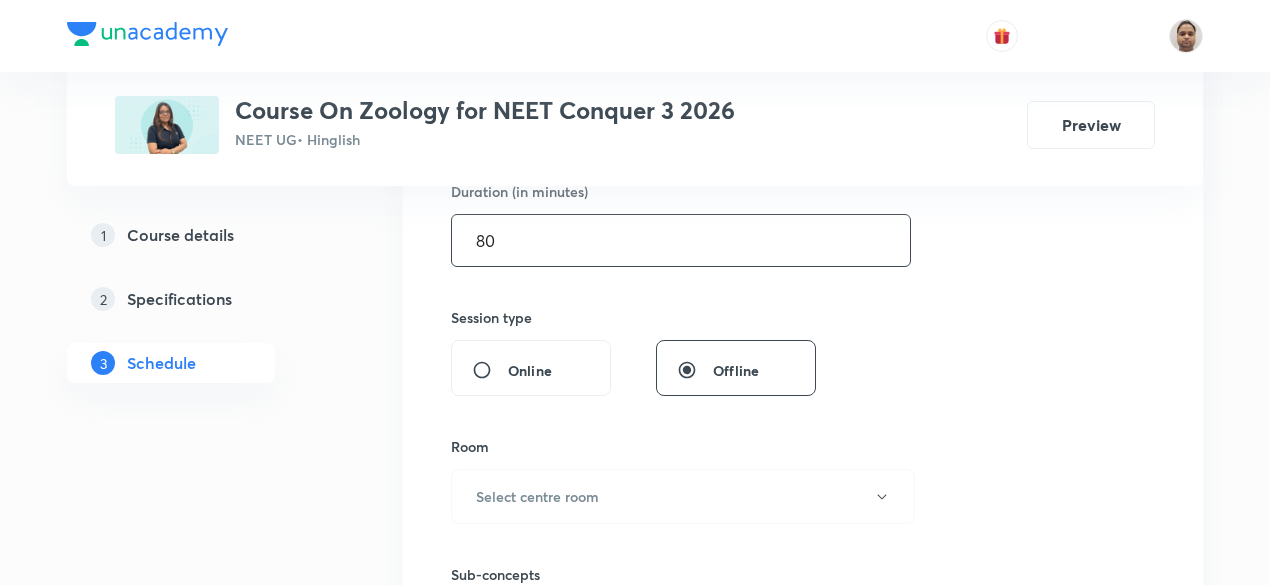 type on "80" 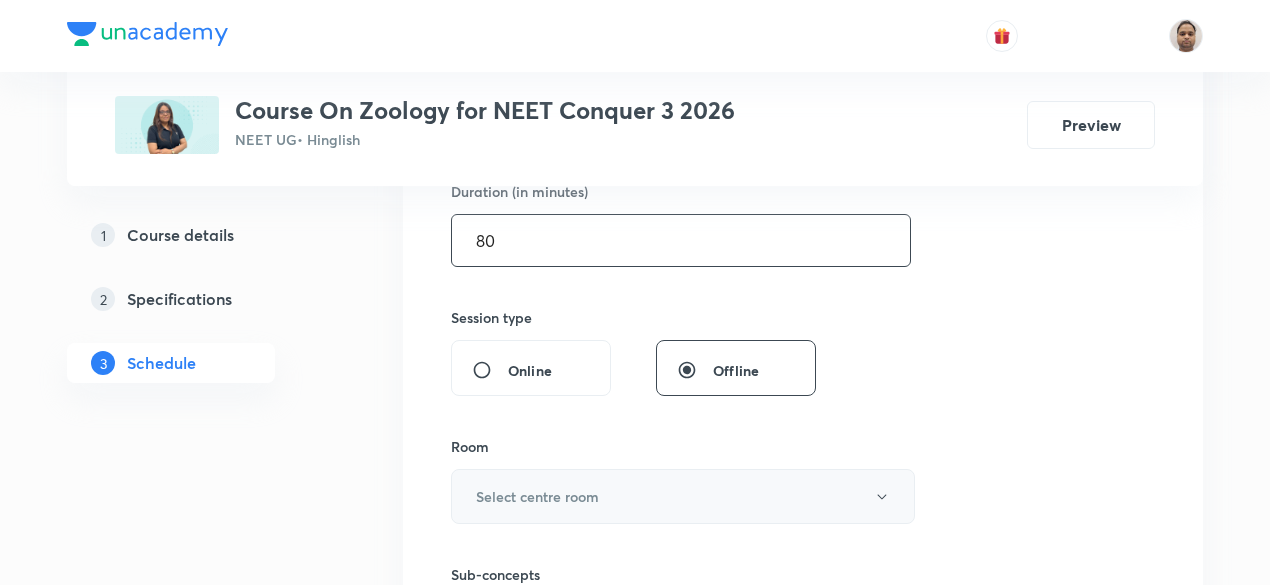 click on "Select centre room" at bounding box center [537, 496] 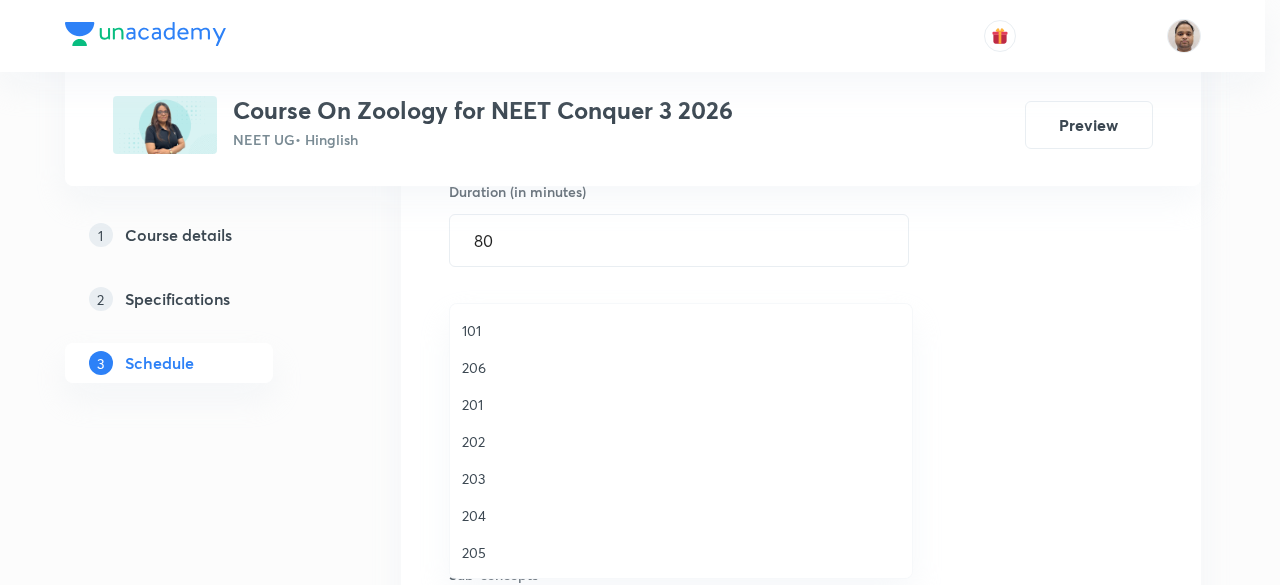 click on "205" at bounding box center (681, 552) 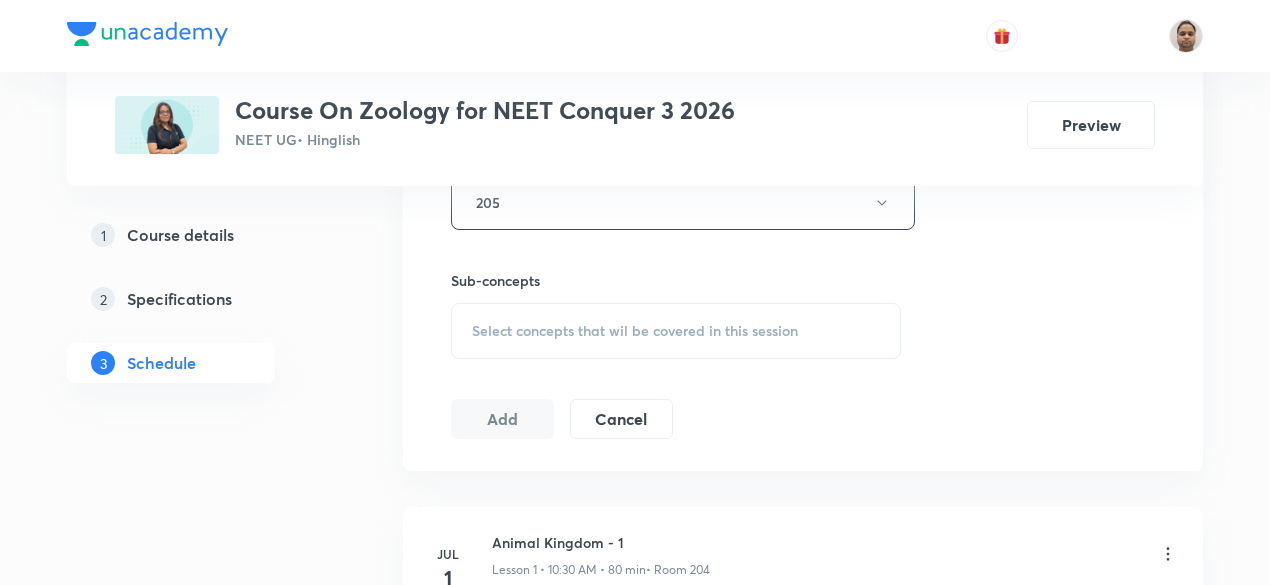 scroll, scrollTop: 938, scrollLeft: 0, axis: vertical 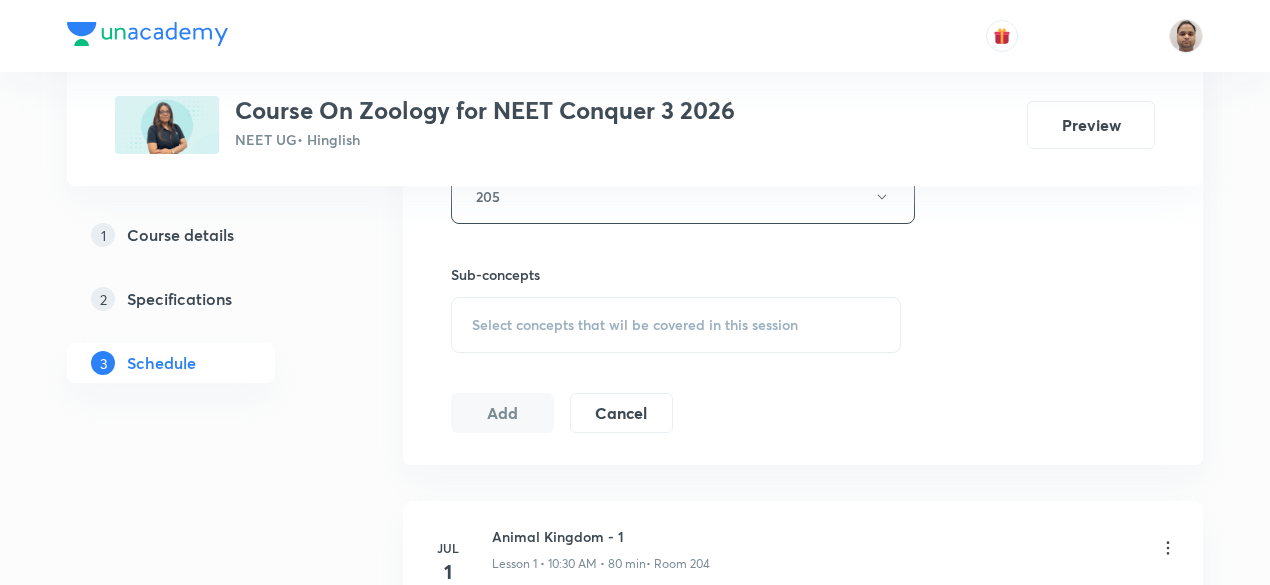 click on "Select concepts that wil be covered in this session" at bounding box center (635, 325) 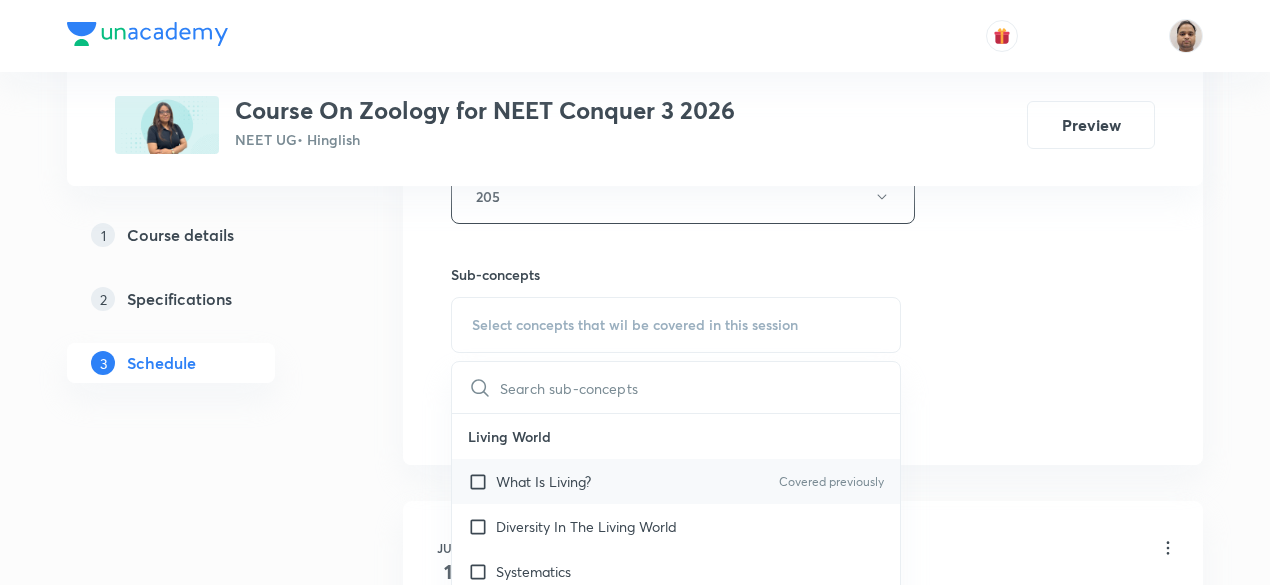 click at bounding box center (482, 481) 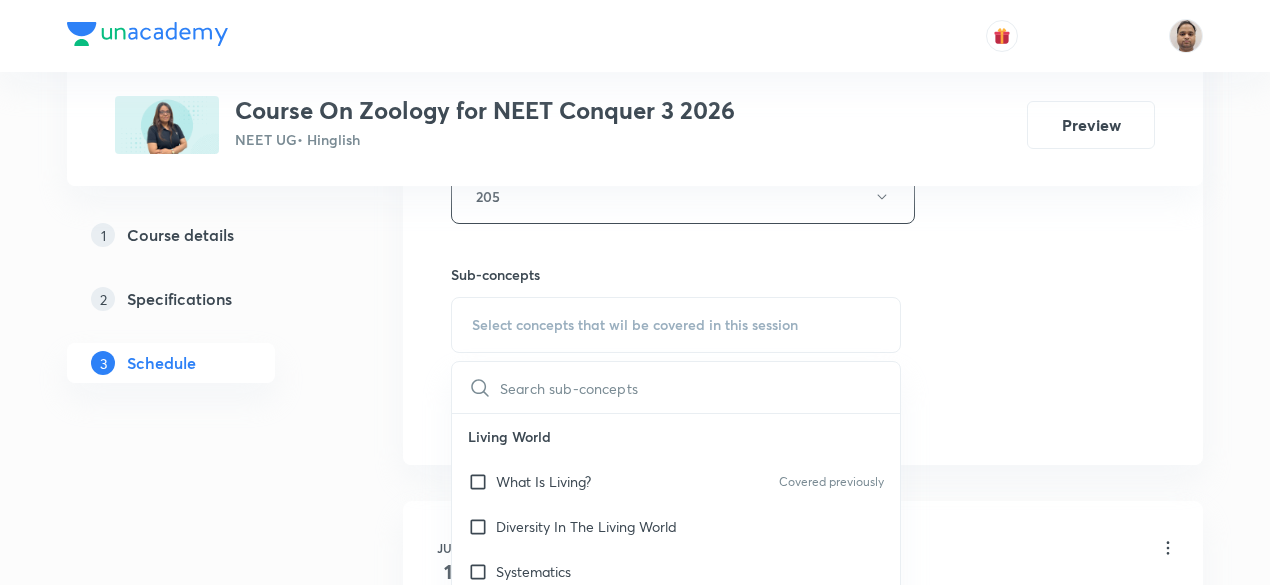 click on "1 Course details 2 Specifications 3 Schedule" at bounding box center (203, 1332) 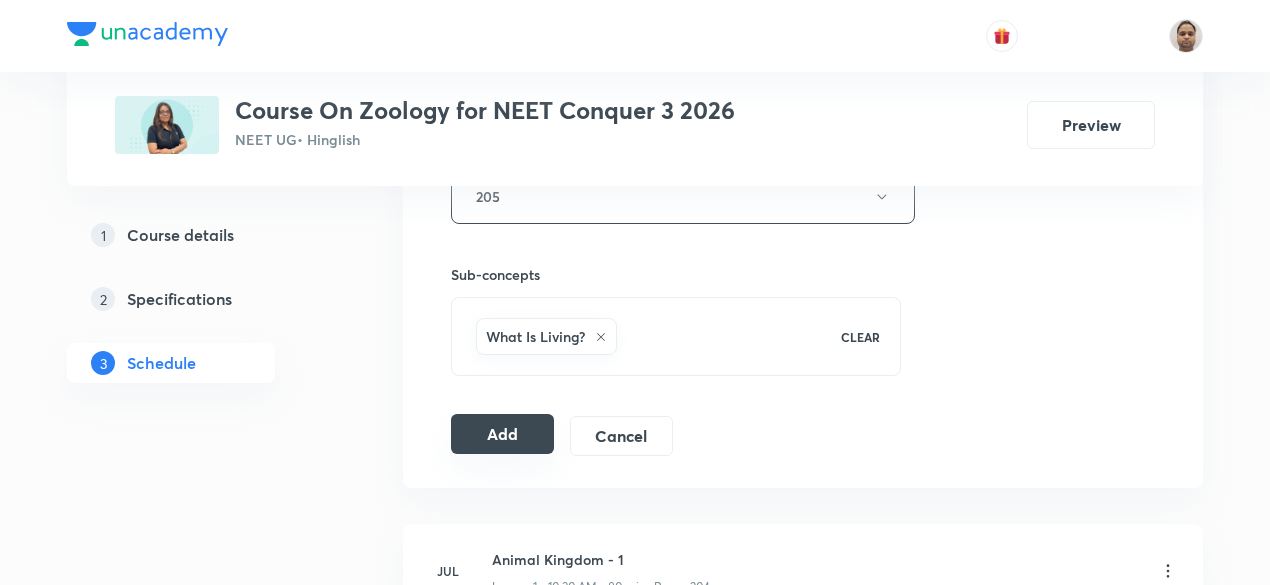 click on "Add" at bounding box center (502, 434) 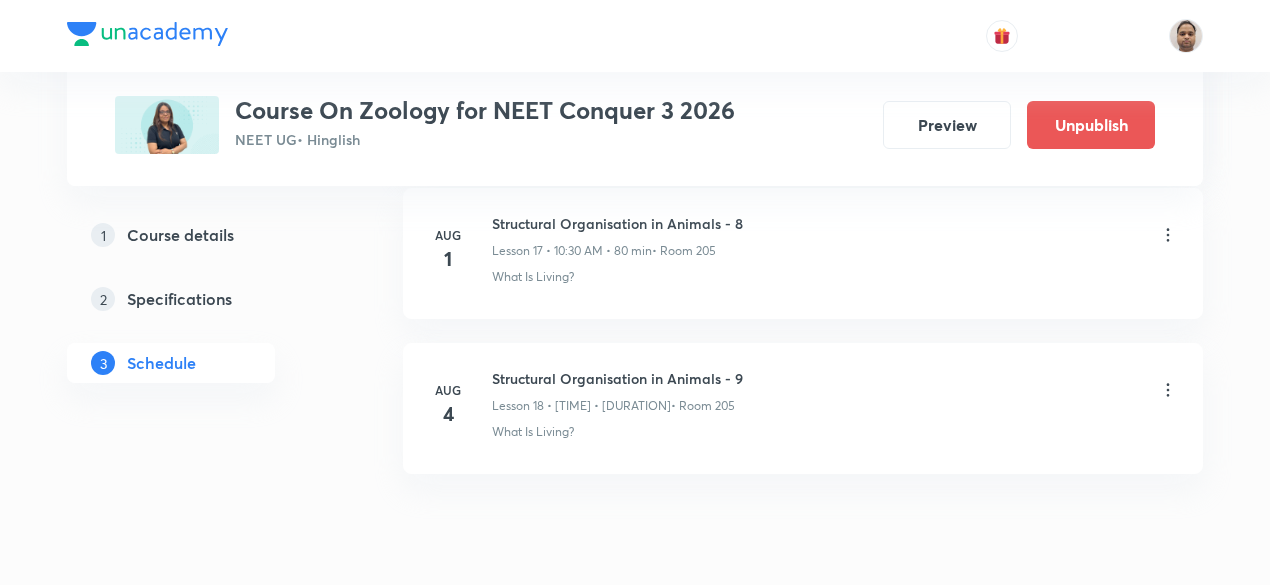 scroll, scrollTop: 2872, scrollLeft: 0, axis: vertical 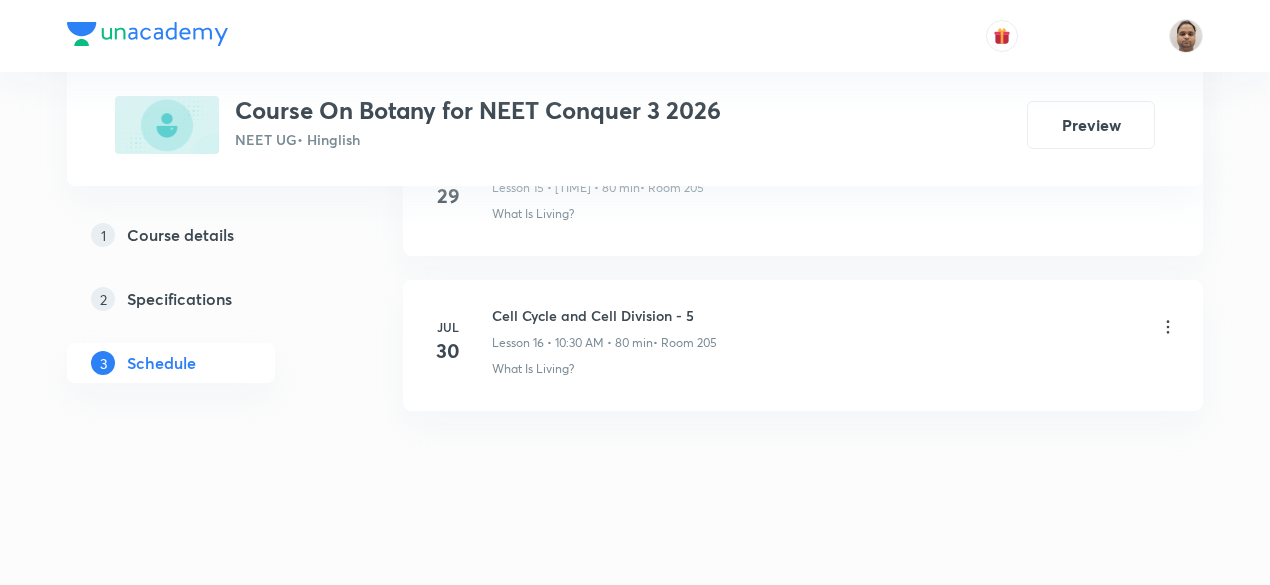 click on "Cell Cycle and Cell Division - 5" at bounding box center (604, 315) 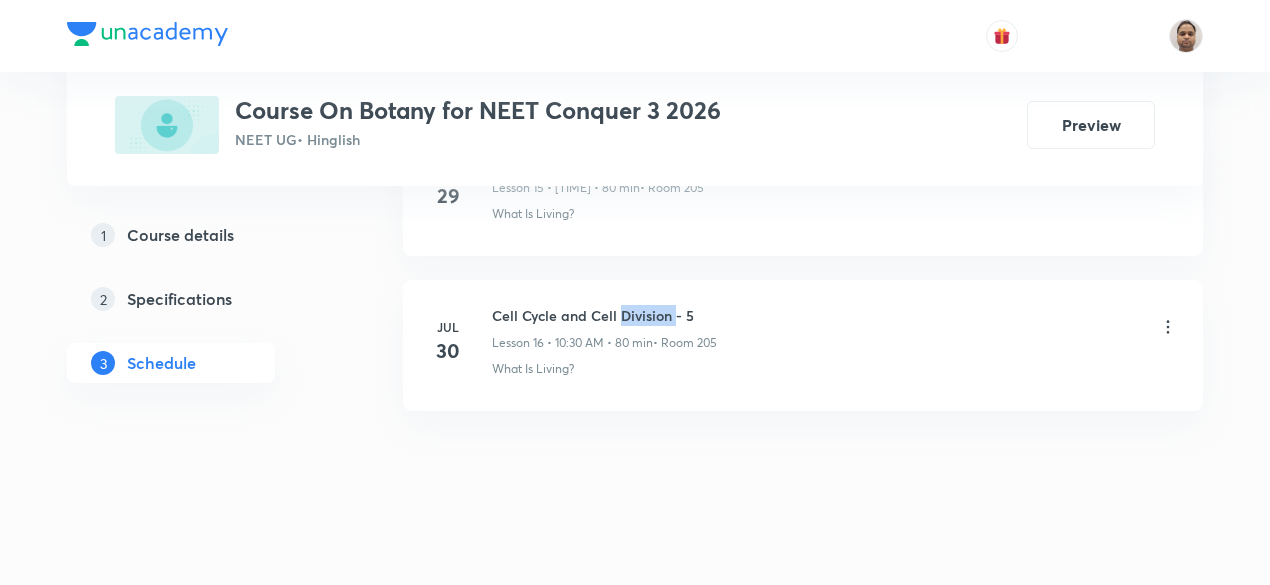 click on "Cell Cycle and Cell Division - 5" at bounding box center (604, 315) 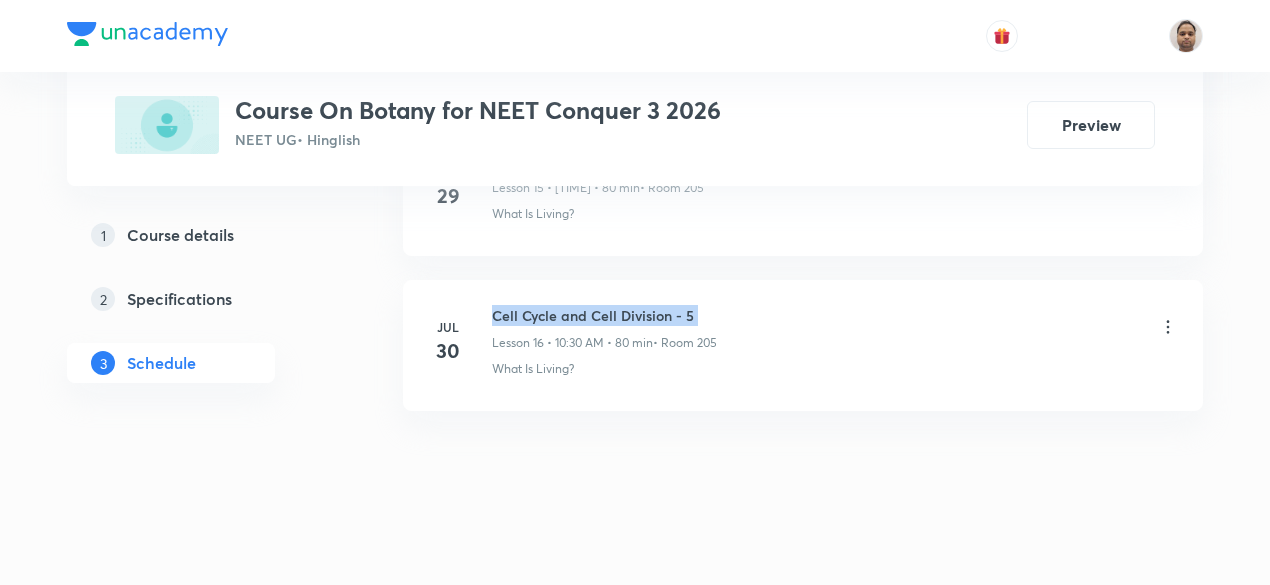 click on "Cell Cycle and Cell Division - 5" at bounding box center (604, 315) 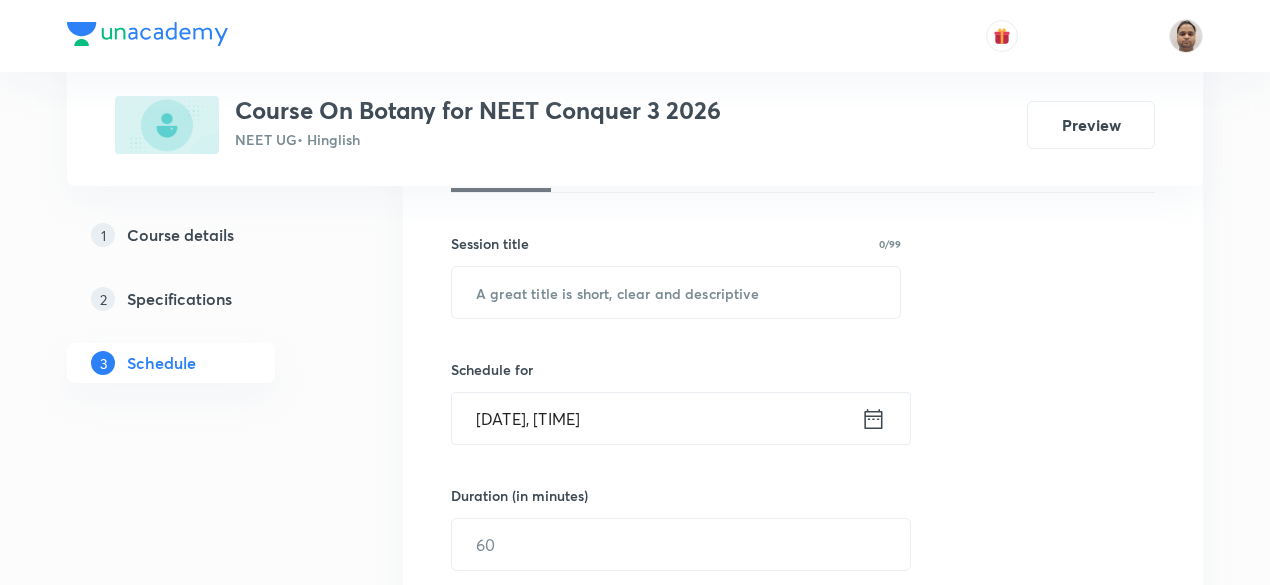 scroll, scrollTop: 184, scrollLeft: 0, axis: vertical 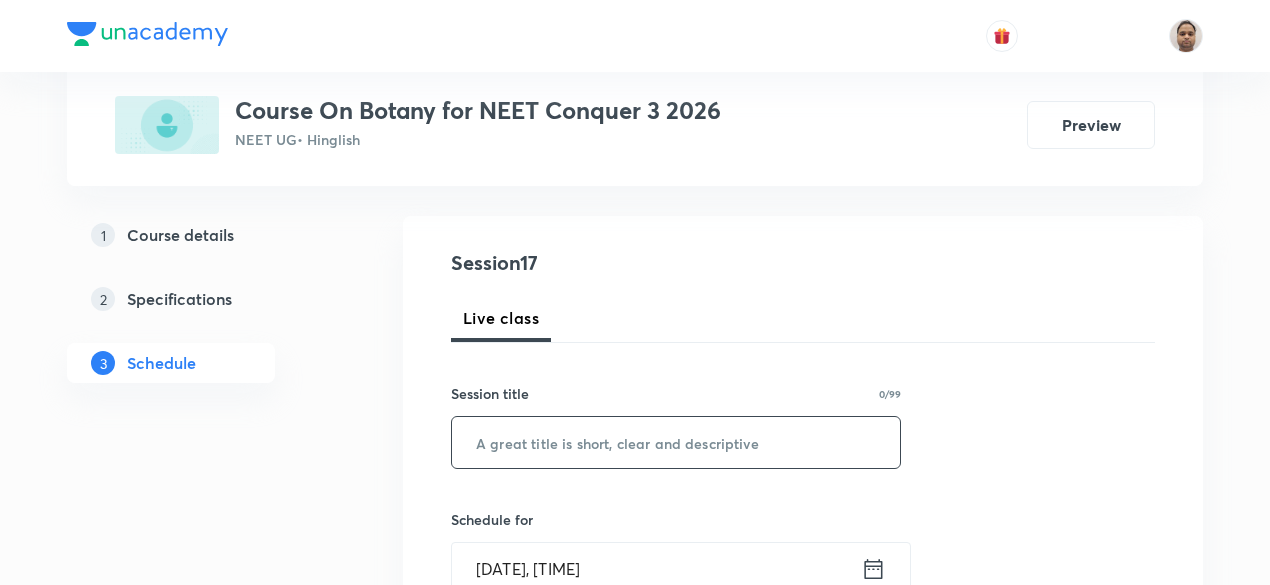 click at bounding box center (676, 442) 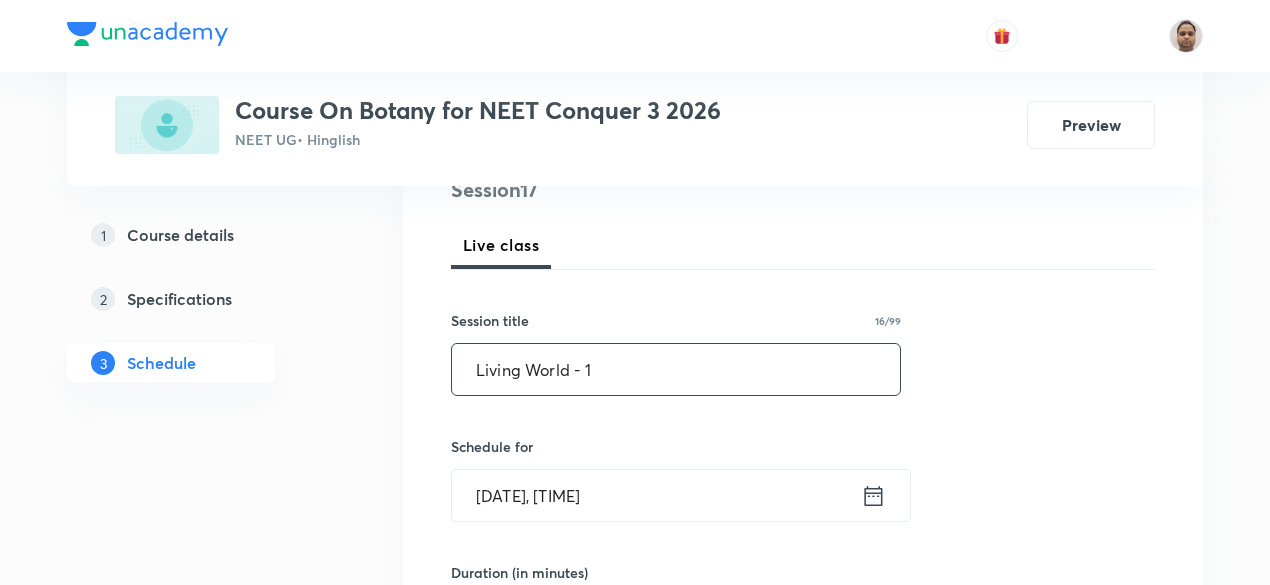 scroll, scrollTop: 284, scrollLeft: 0, axis: vertical 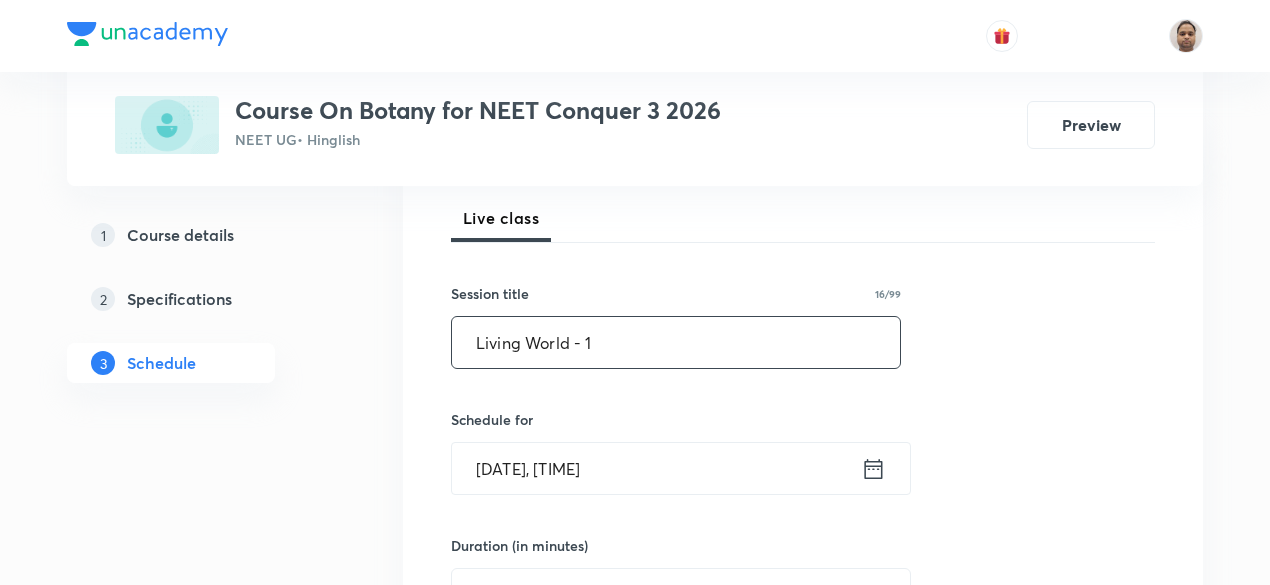 type on "Living World - 1" 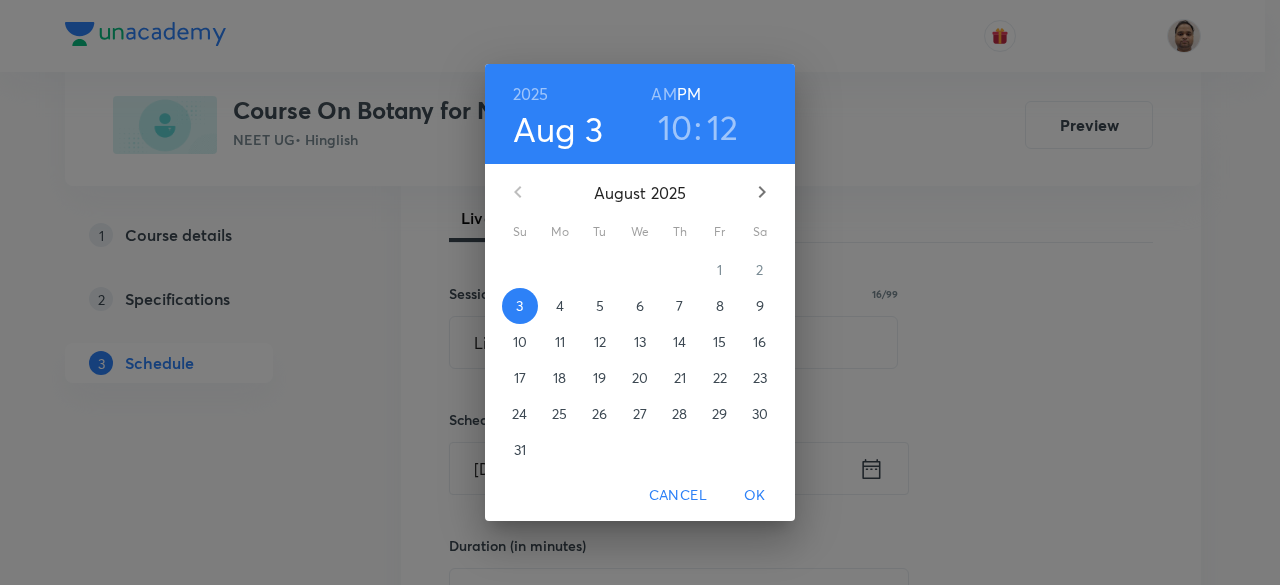 click on "4" at bounding box center (560, 306) 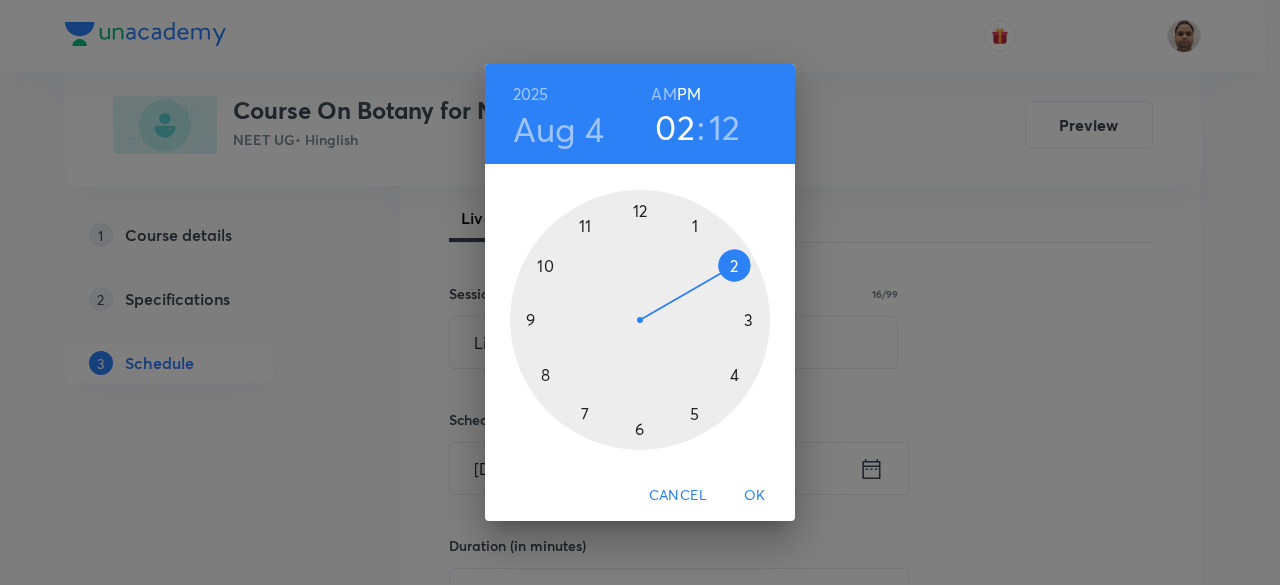 drag, startPoint x: 570, startPoint y: 261, endPoint x: 721, endPoint y: 279, distance: 152.06906 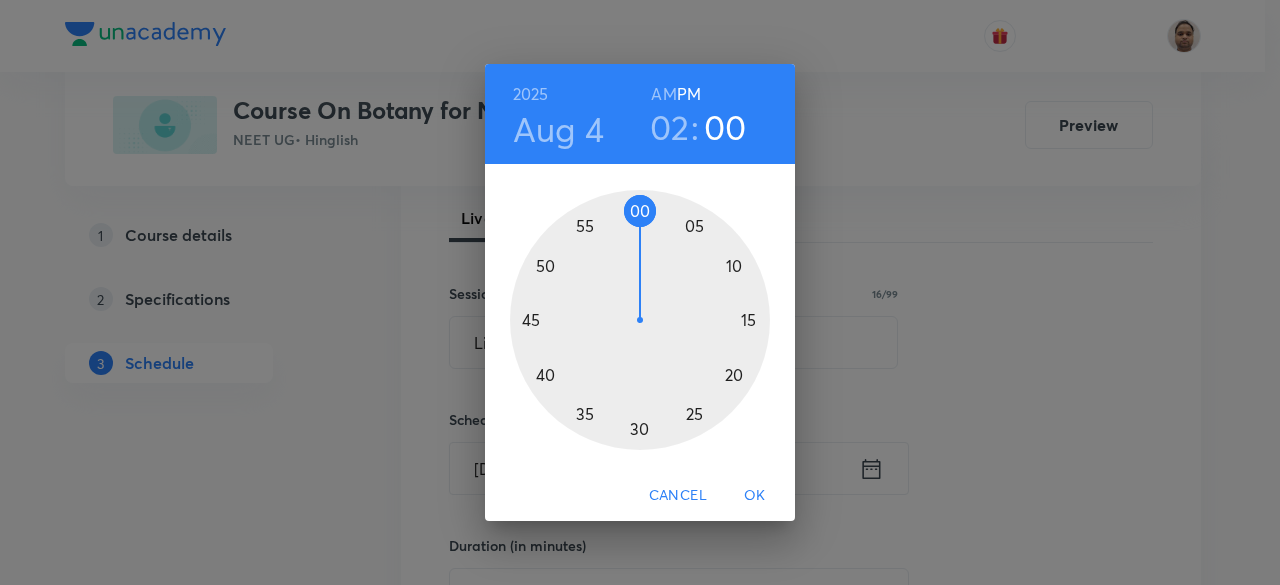 drag, startPoint x: 738, startPoint y: 325, endPoint x: 642, endPoint y: 221, distance: 141.53445 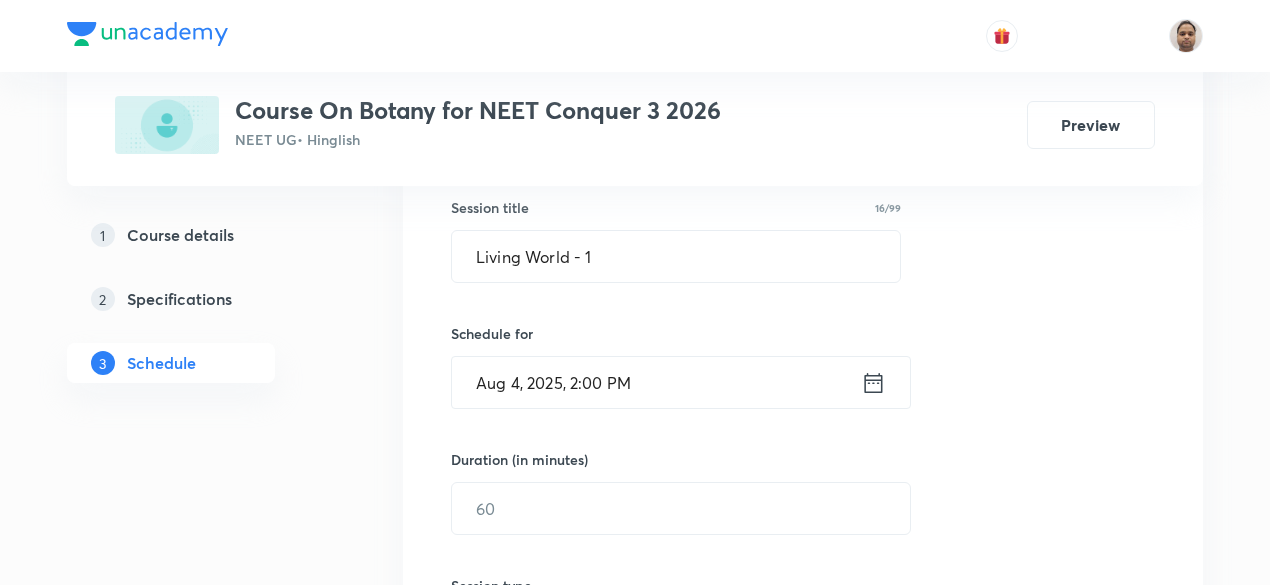 scroll, scrollTop: 484, scrollLeft: 0, axis: vertical 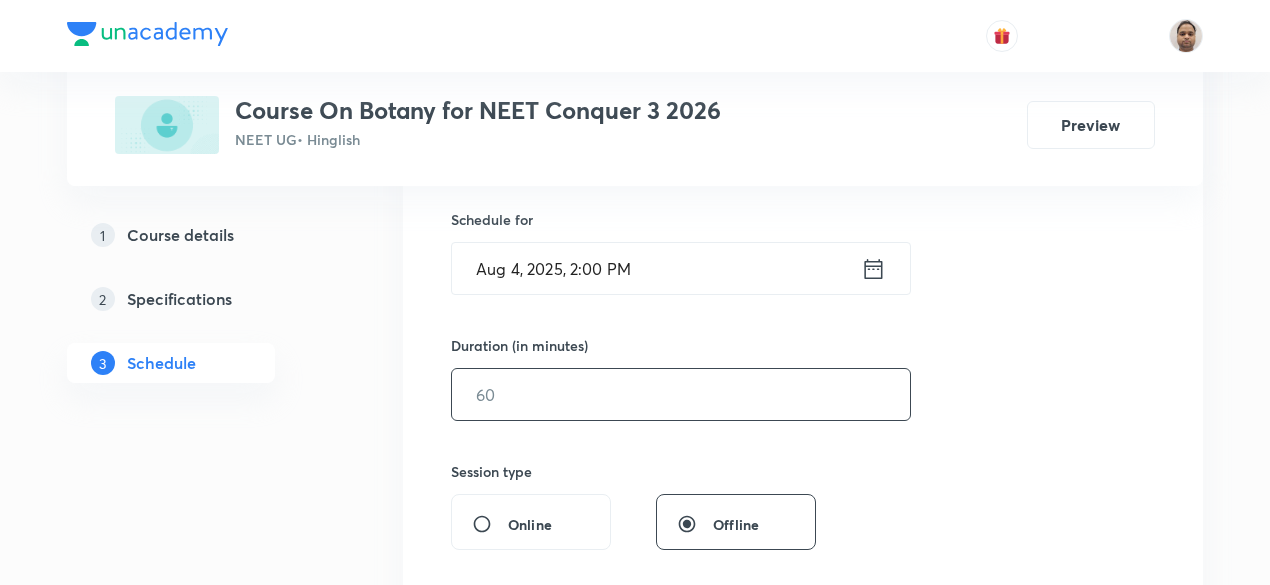 click at bounding box center [681, 394] 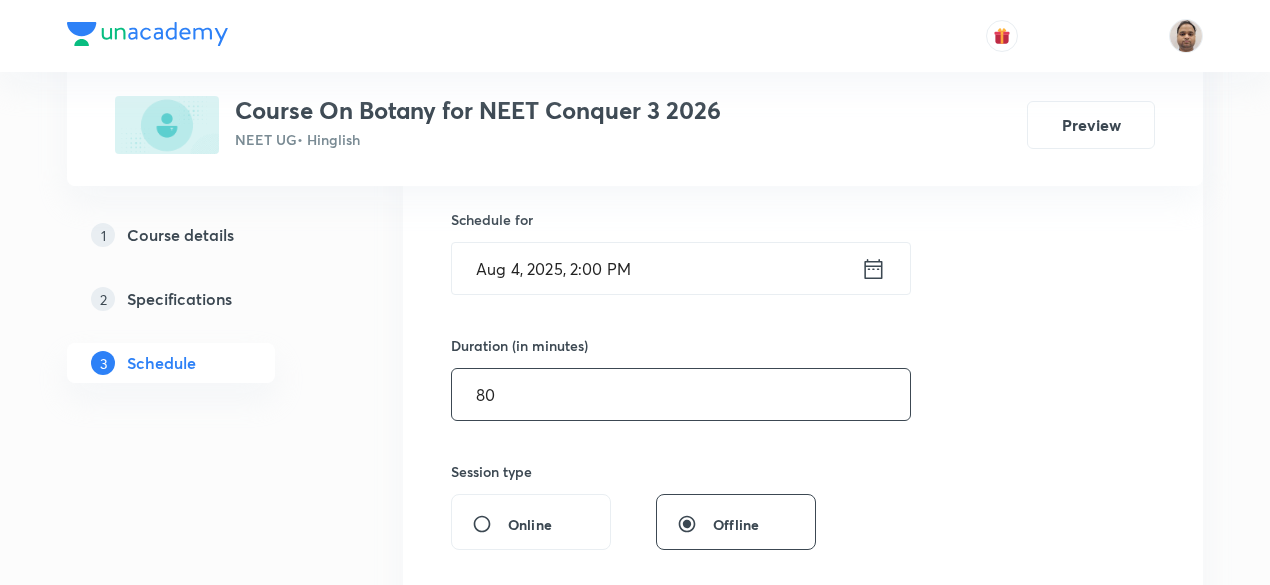 scroll, scrollTop: 884, scrollLeft: 0, axis: vertical 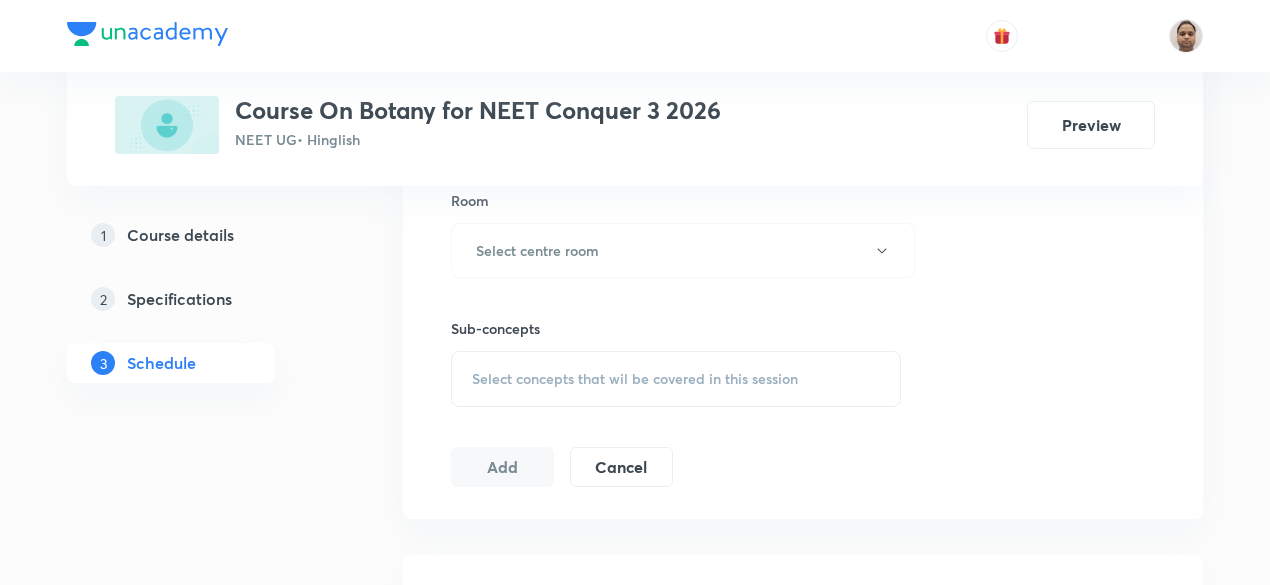 type on "80" 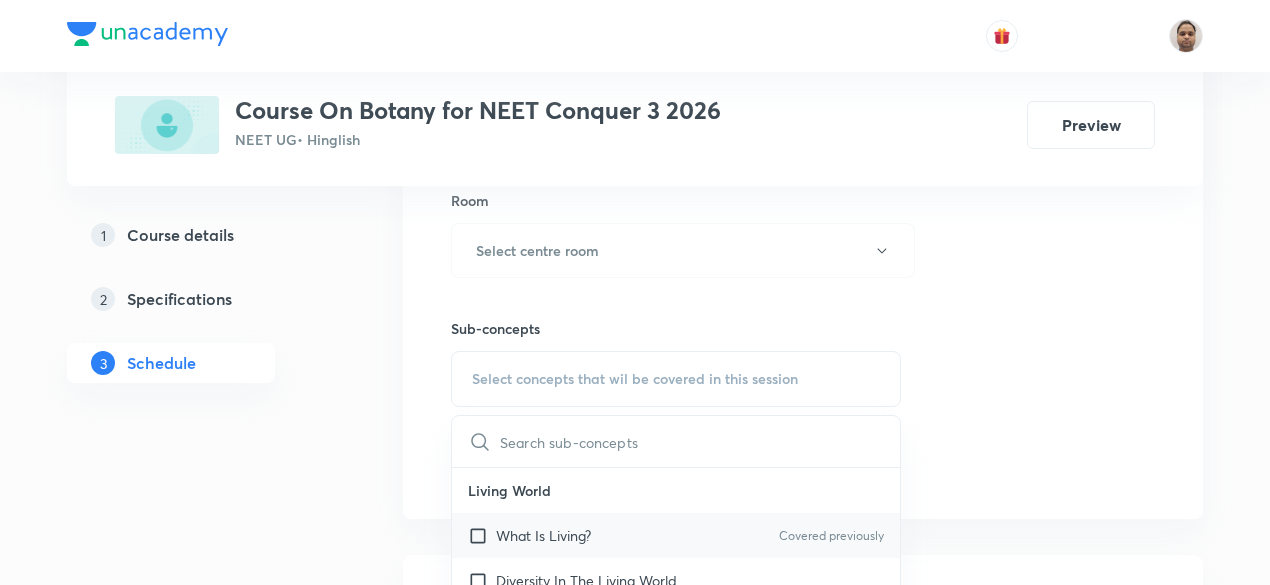 click at bounding box center [482, 535] 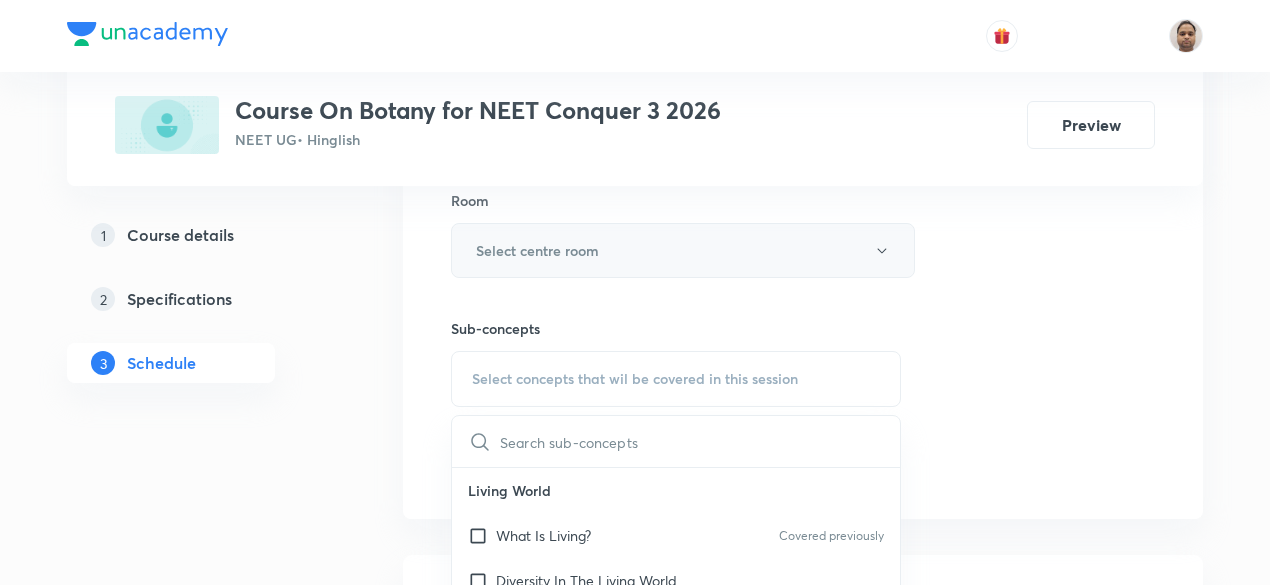 click on "Select centre room" at bounding box center (537, 250) 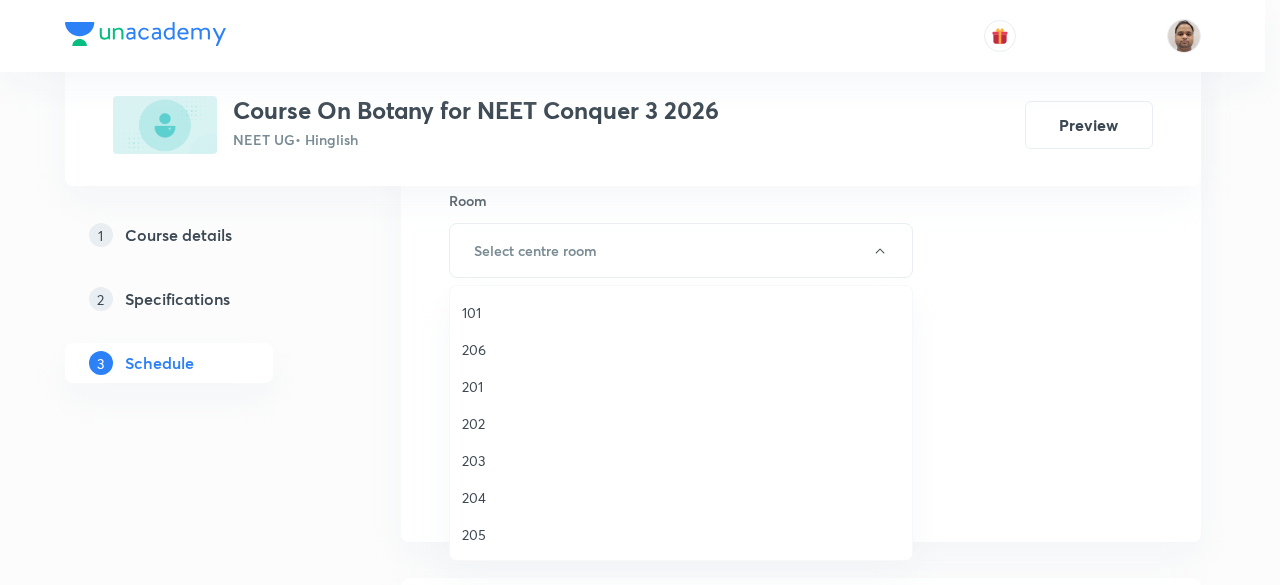 click on "205" at bounding box center [681, 534] 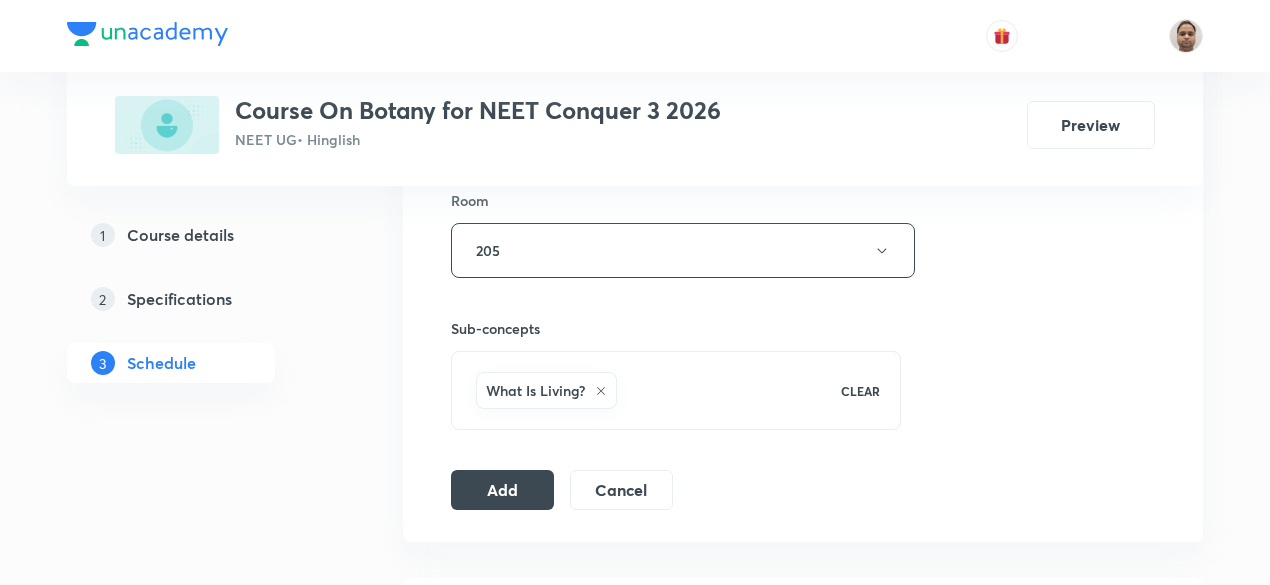 click on "Plus Courses Course On Botany for NEET Conquer 3 2026 NEET UG  • Hinglish Preview 1 Course details 2 Specifications 3 Schedule Schedule 16  classes Session  17 Live class Session title 16/99 Living World - 1 ​ Schedule for Aug 4, 2025, 2:00 PM ​ Duration (in minutes) 80 ​   Session type Online Offline Room 205 Sub-concepts What Is Living? CLEAR Add Cancel Jul 2 Cell the Unit of Life - 1 Lesson 1 • 12:05 PM • 80 min  • Room 204 What Is Living? Jul 3 Cell the Unit of Life - 2 Lesson 2 • 12:05 PM • 80 min  • Room 204 What Is Living? Jul 3 Cell the Unit of Life - 3 Lesson 3 • 2:10 PM • 80 min  • Room 204 What Is Living? Jul 7 Cell the Unit of Life - 4 Lesson 4 • 2:00 PM • 80 min  • Room 204 What Is Living? Jul 8 Cell the Unit of Life - 5 Lesson 5 • 10:30 AM • 80 min  • Room 204 What Is Living? Jul 9 Cell the Unit of Life - 6 Lesson 6 • 2:00 PM • 80 min  • Room 204 What Is Living? Jul 11 Cell the Unit of Life - 7 Lesson 7 • 2:00 PM • 80 min  • Room 204 Jul" at bounding box center [635, 1207] 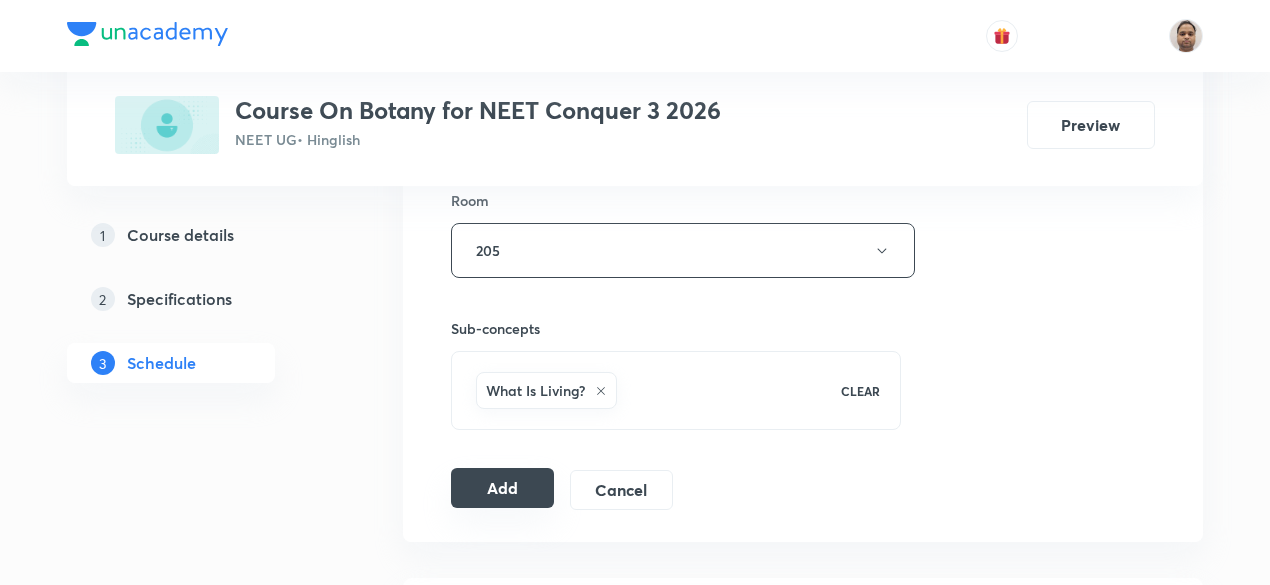 click on "Add" at bounding box center (502, 488) 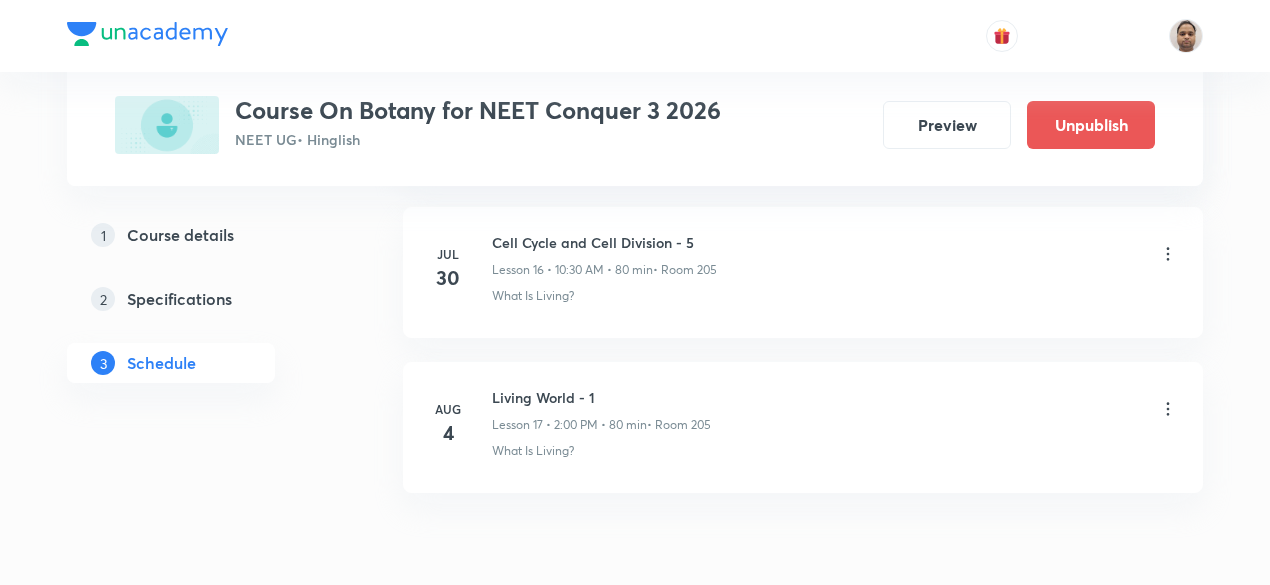 scroll, scrollTop: 2722, scrollLeft: 0, axis: vertical 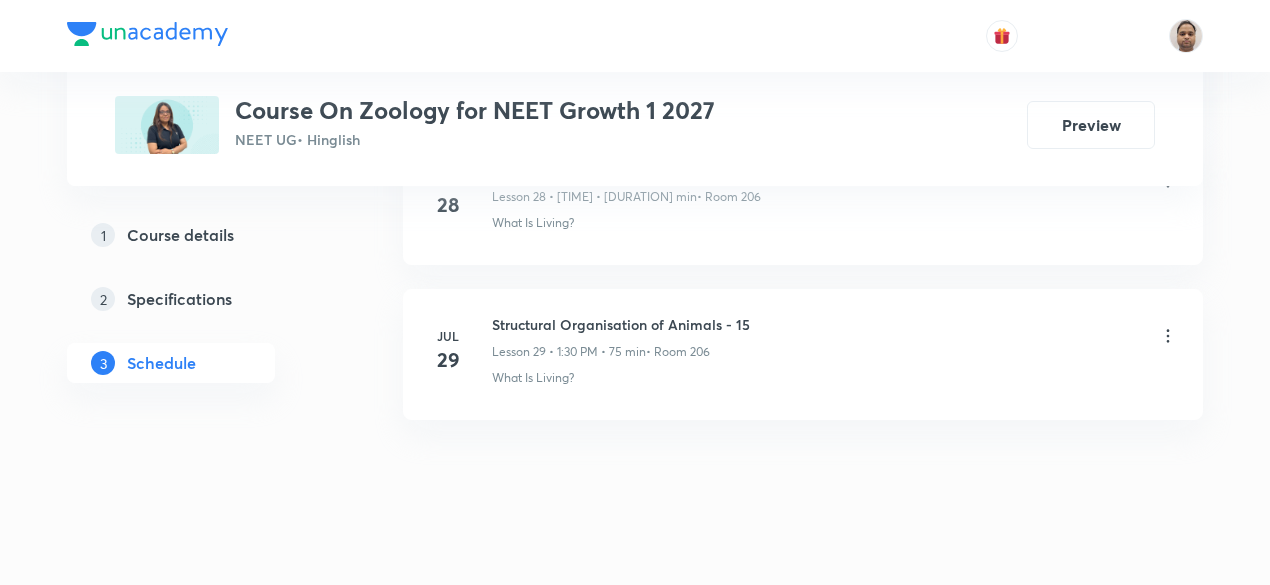 click on "Structural Organisation of Animals - 15" at bounding box center (621, 324) 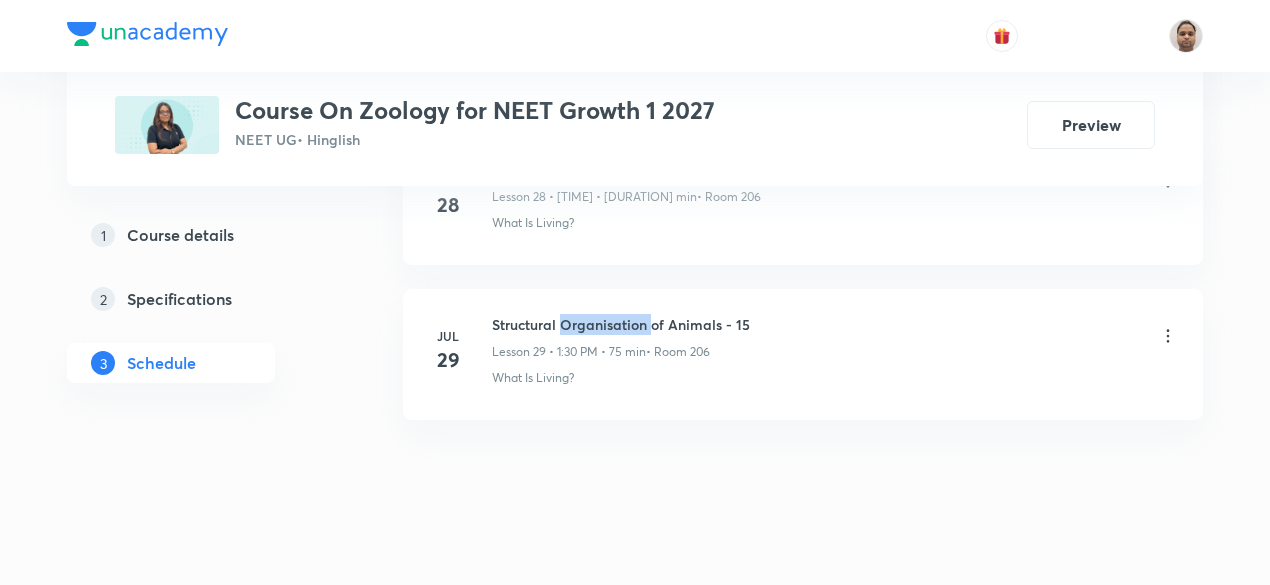 click on "Structural Organisation of Animals - 15" at bounding box center [621, 324] 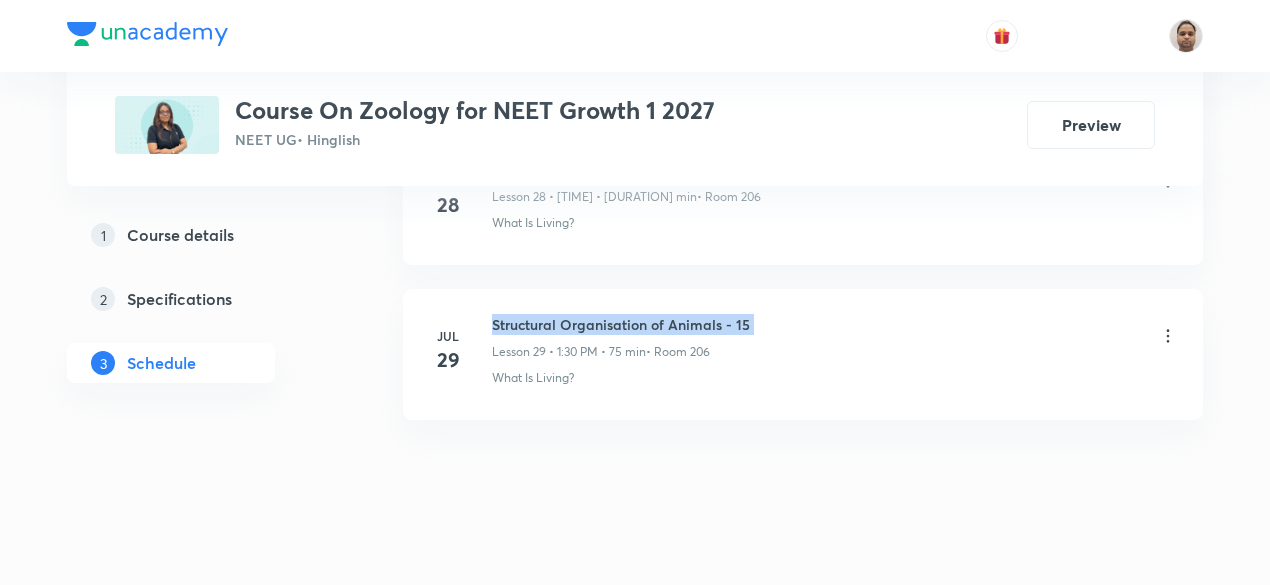 click on "Structural Organisation of Animals - 15" at bounding box center (621, 324) 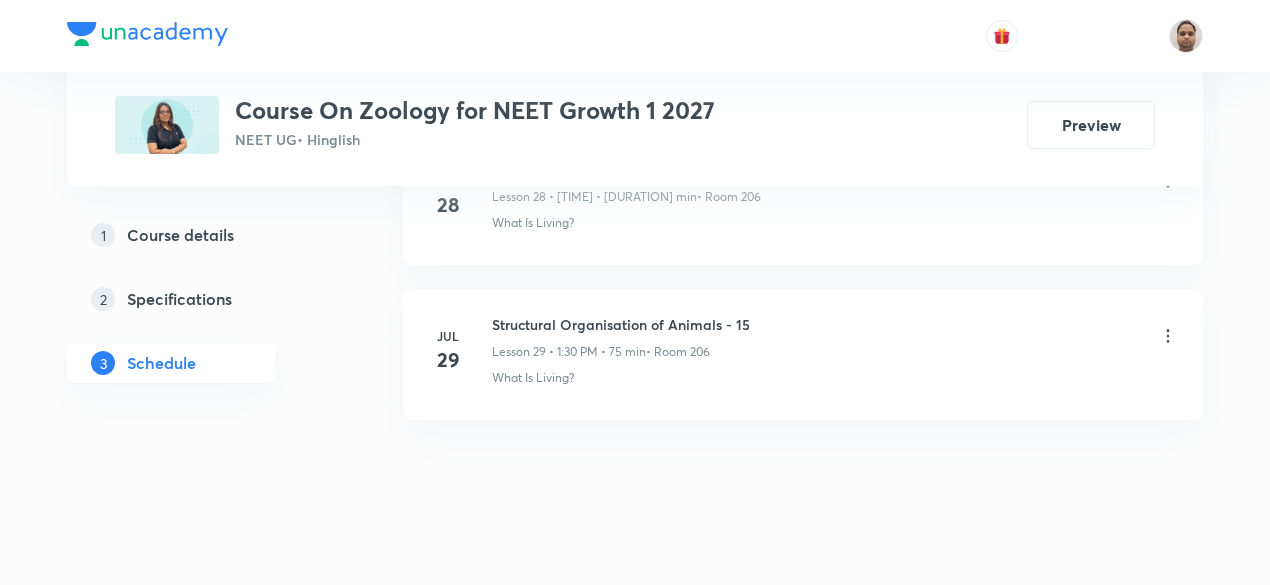 click on "Schedule 29  classes Session  30 Live class Session title 0/99 ​ Schedule for [DATE], [TIME] ​ Duration (in minutes) ​   Session type Online Offline Room Select centre room Sub-concepts Select concepts that wil be covered in this session Add Cancel [DATE] Animal Kingdom - 01 Lesson 1 • [TIME] • [DURATION] min  • Room 204 Animal Kingdom [DATE] Animal Kingdom - 02 Lesson 2 • [TIME] • [DURATION] min  • Room 204 Animal Kingdom [DATE] Animal Kingdom - 03 Lesson 3 • [TIME] • [DURATION] min  • Room 204 Animal Kingdom [DATE] Animal Kingdom - 04 Lesson 4 • [TIME] • [DURATION] min  • Room 204 Animal Kingdom [DATE] Animal Kingdom - 05 Lesson 5 • [TIME] • [DURATION] min  • Room 204 Animal Kingdom [DATE] Animal Kingdom - 06 Lesson 6 • [TIME] • [DURATION] min  • Room 204 What Is Living? [DATE] Animal Kingdom - 07 Lesson 7 • [TIME] • [DURATION] min  • Room 204 What Is Living? [DATE] Animal Kingdom - 08 Lesson 8 • [TIME] • [DURATION] min  • Room 204 What Is Living? [DATE] Animal Kingdom - 09  • Room 204 2" at bounding box center [803, -2290] 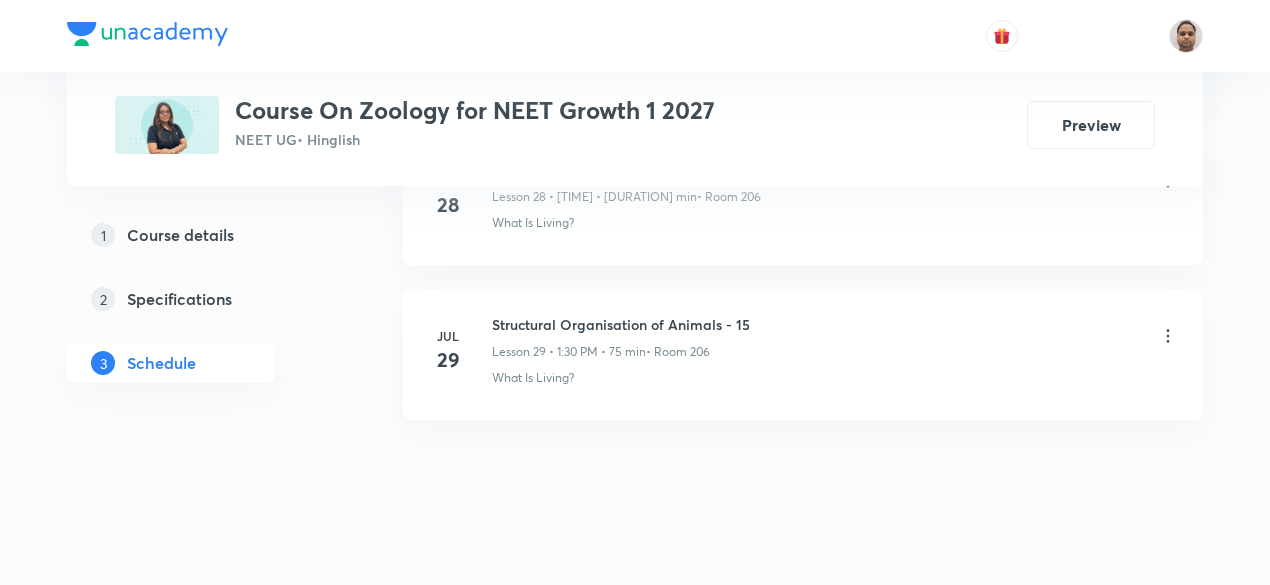 click on "Structural Organisation of Animals - 15" at bounding box center [621, 324] 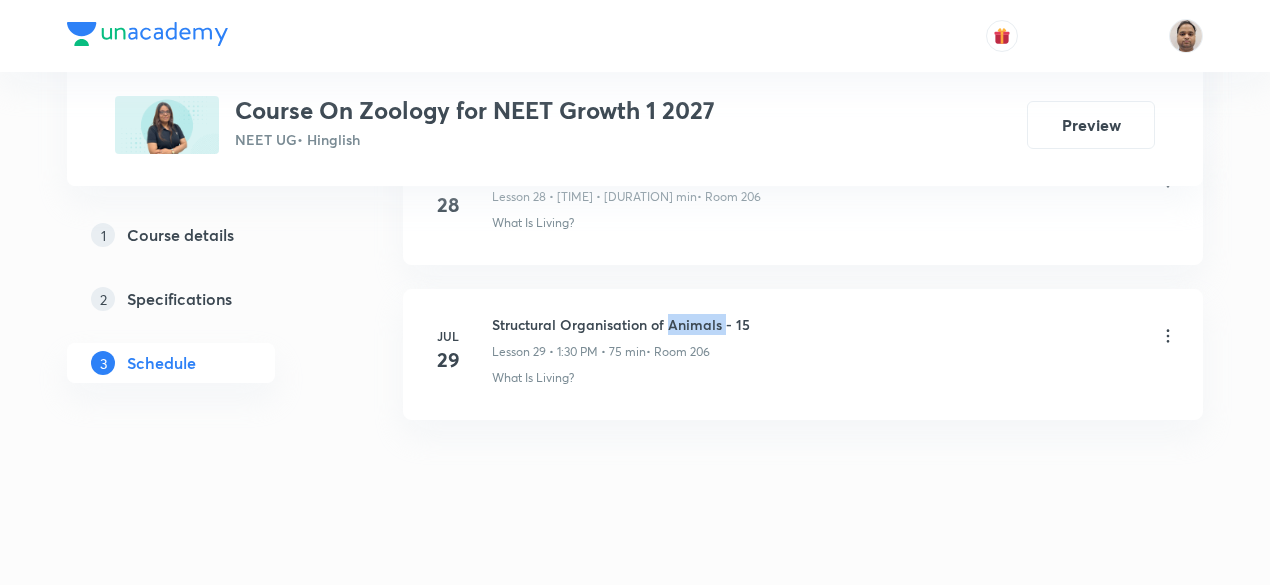 click on "Structural Organisation of Animals - 15" at bounding box center [621, 324] 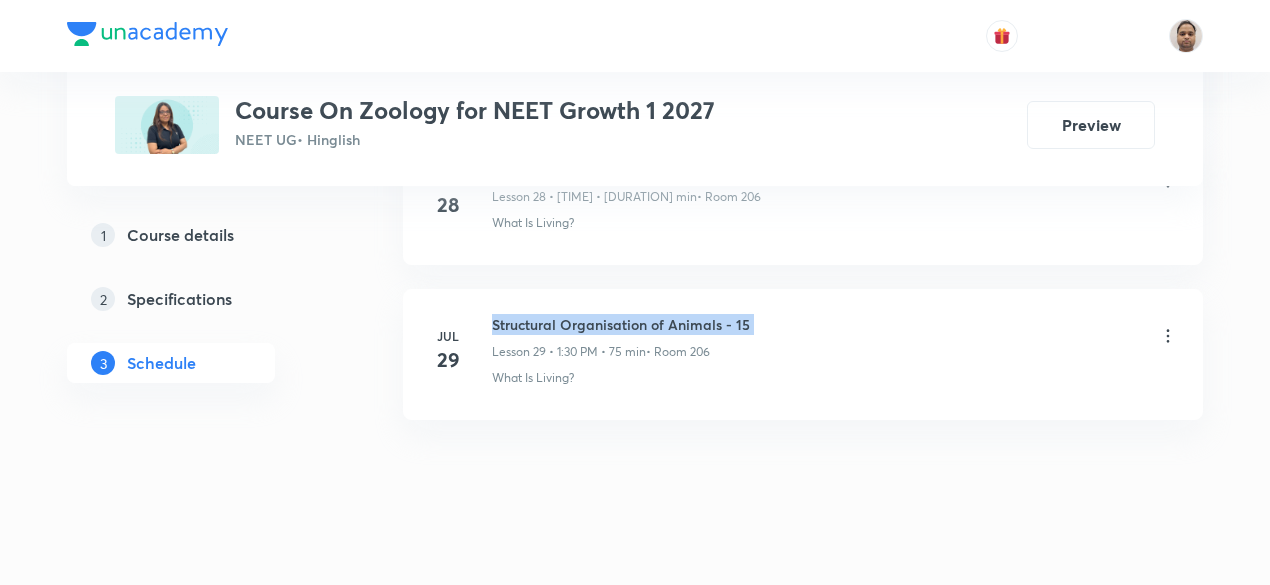 click on "Structural Organisation of Animals - 15" at bounding box center [621, 324] 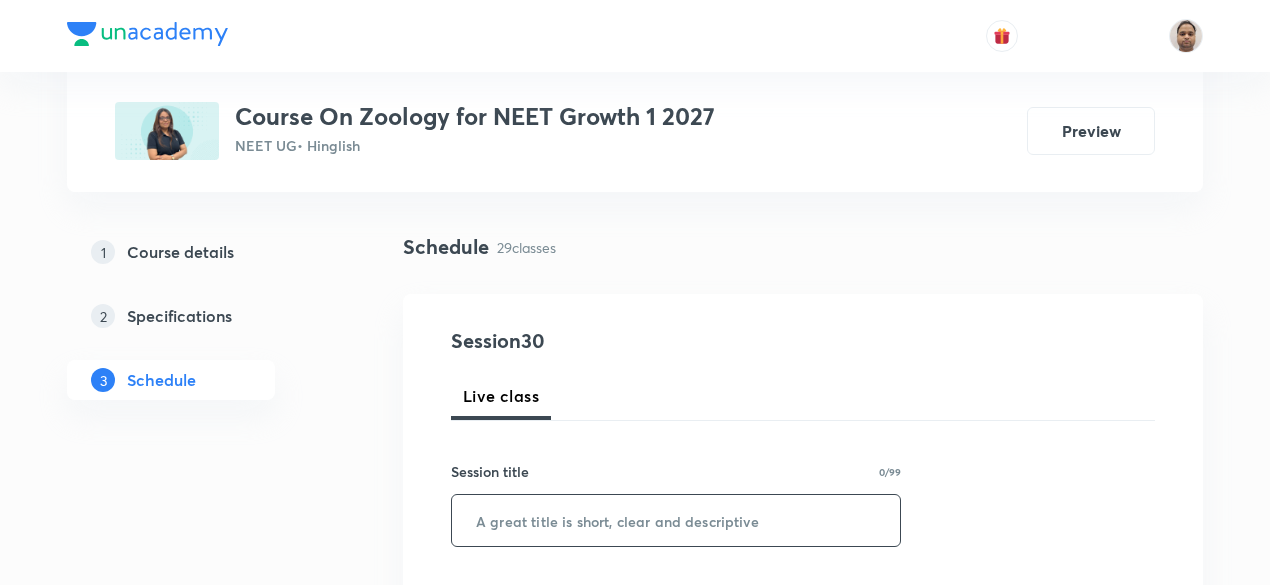scroll, scrollTop: 200, scrollLeft: 0, axis: vertical 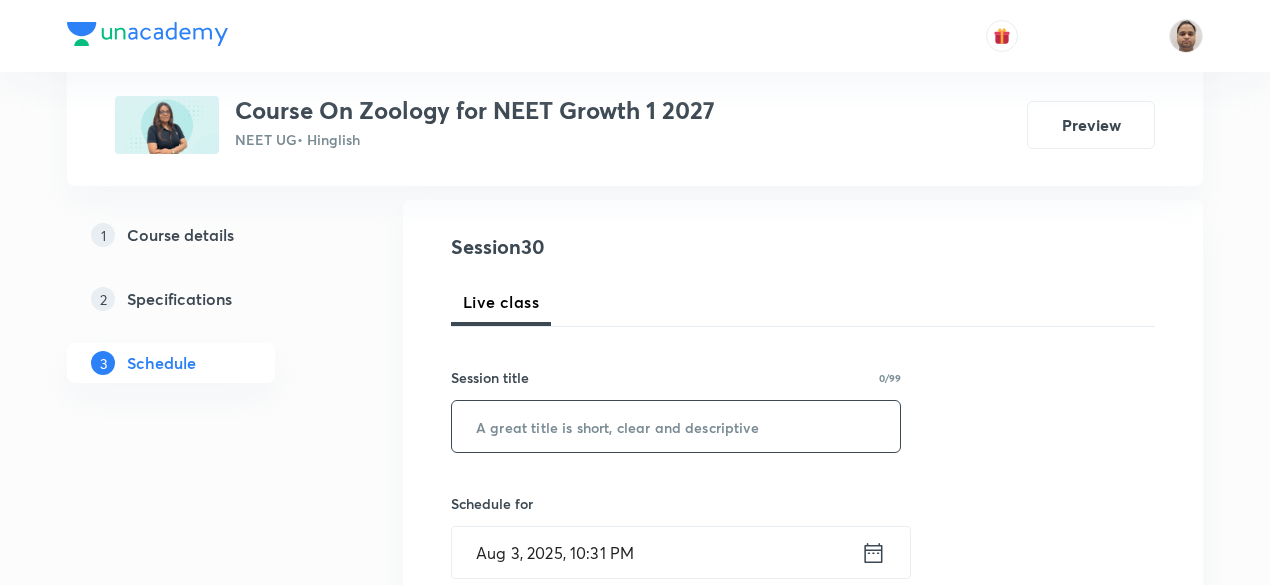 click at bounding box center (676, 426) 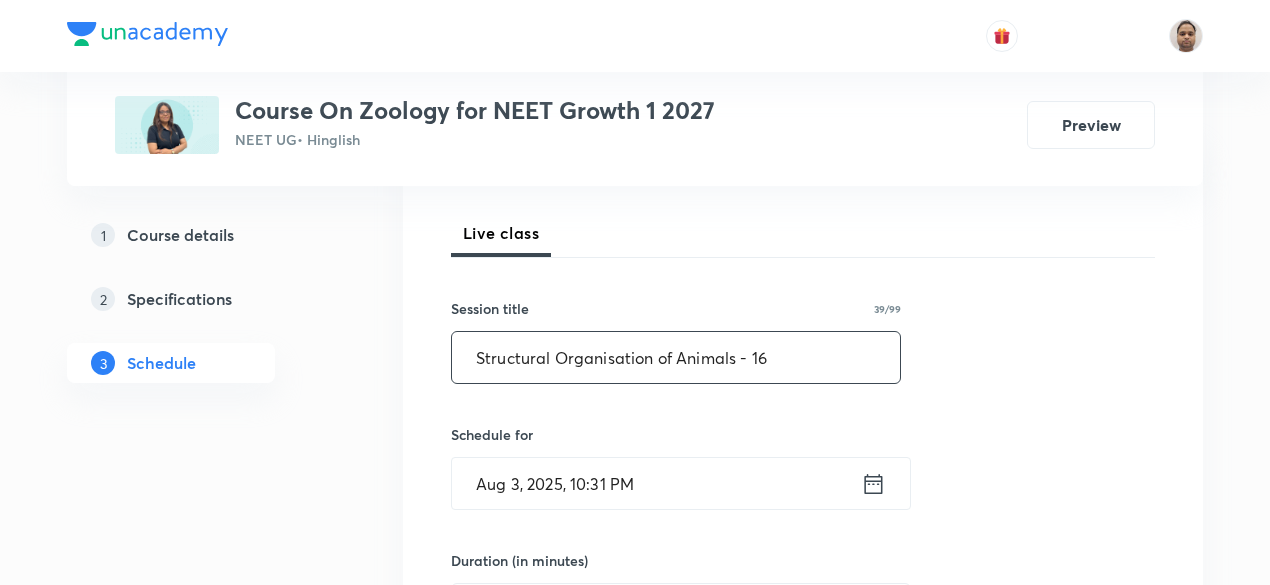 scroll, scrollTop: 300, scrollLeft: 0, axis: vertical 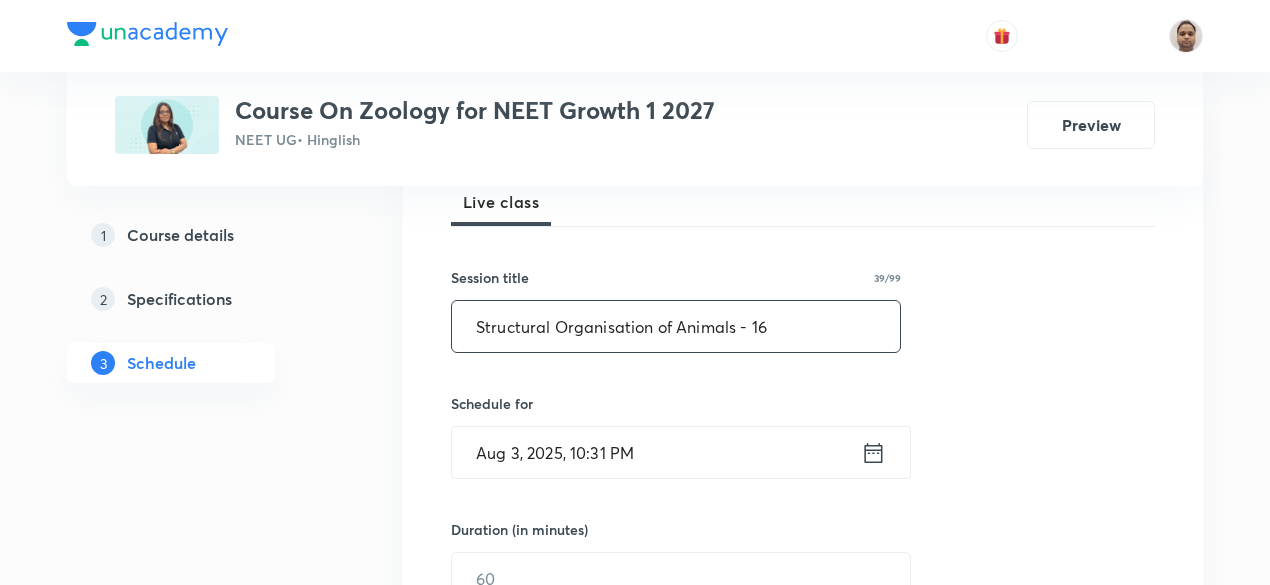 type on "Structural Organisation of Animals - 16" 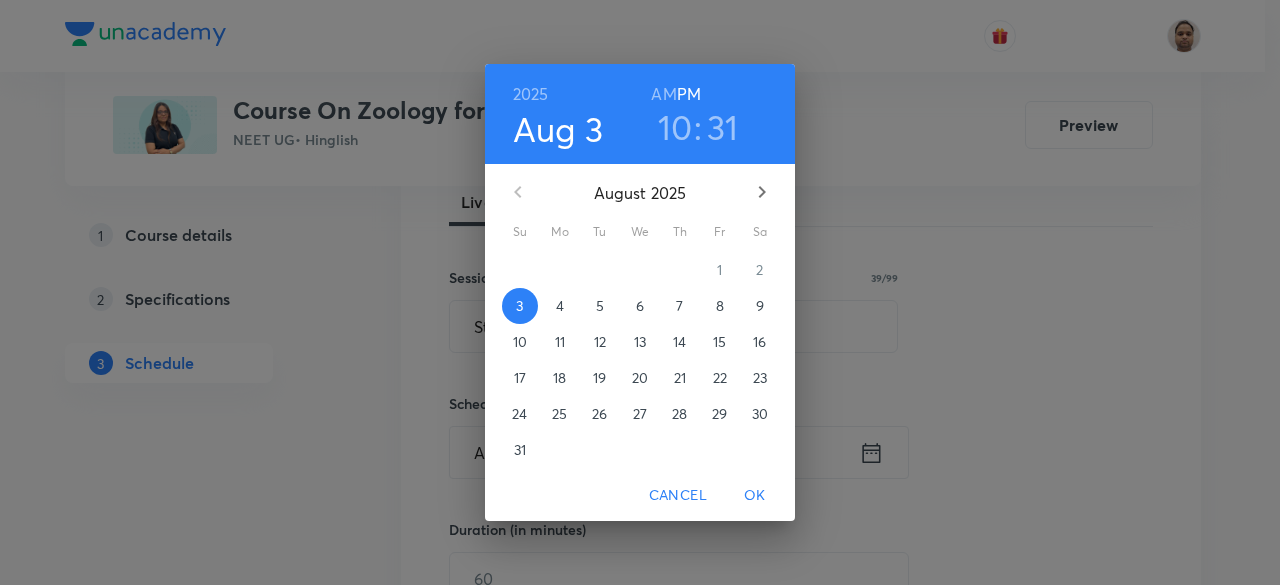 click on "4" at bounding box center [560, 306] 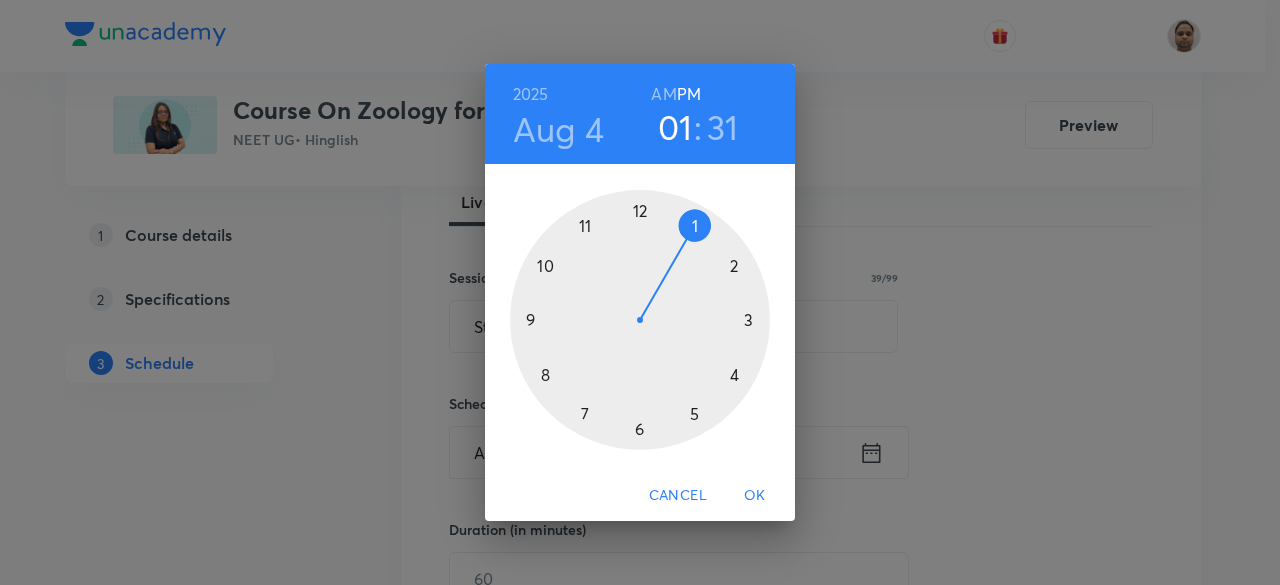 drag, startPoint x: 566, startPoint y: 253, endPoint x: 684, endPoint y: 227, distance: 120.83046 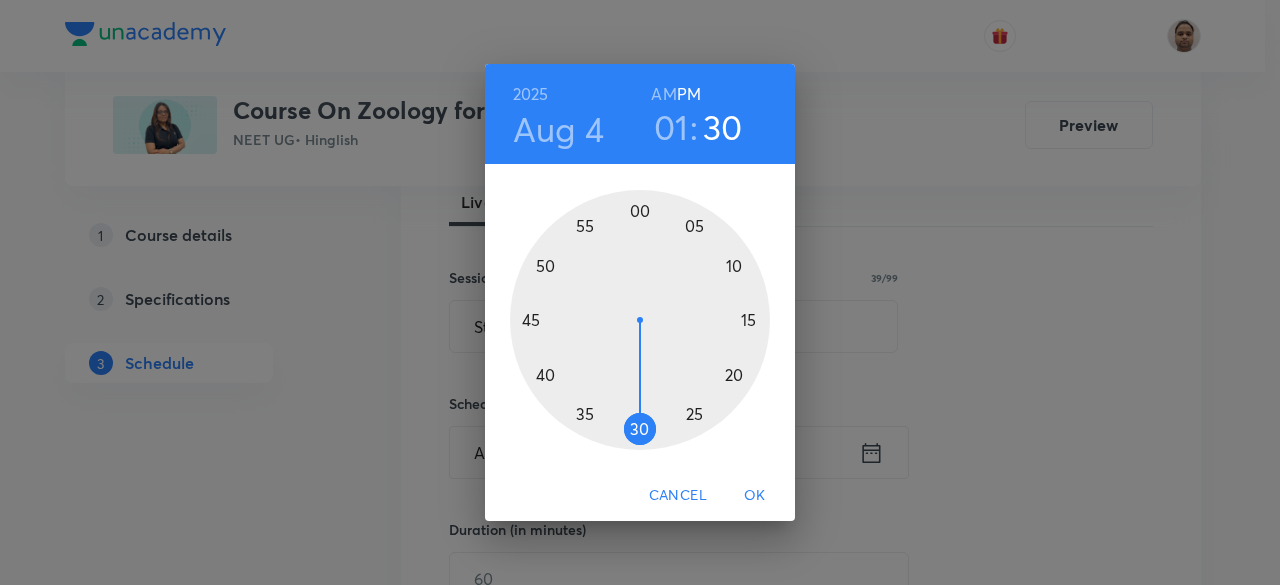 click at bounding box center [640, 320] 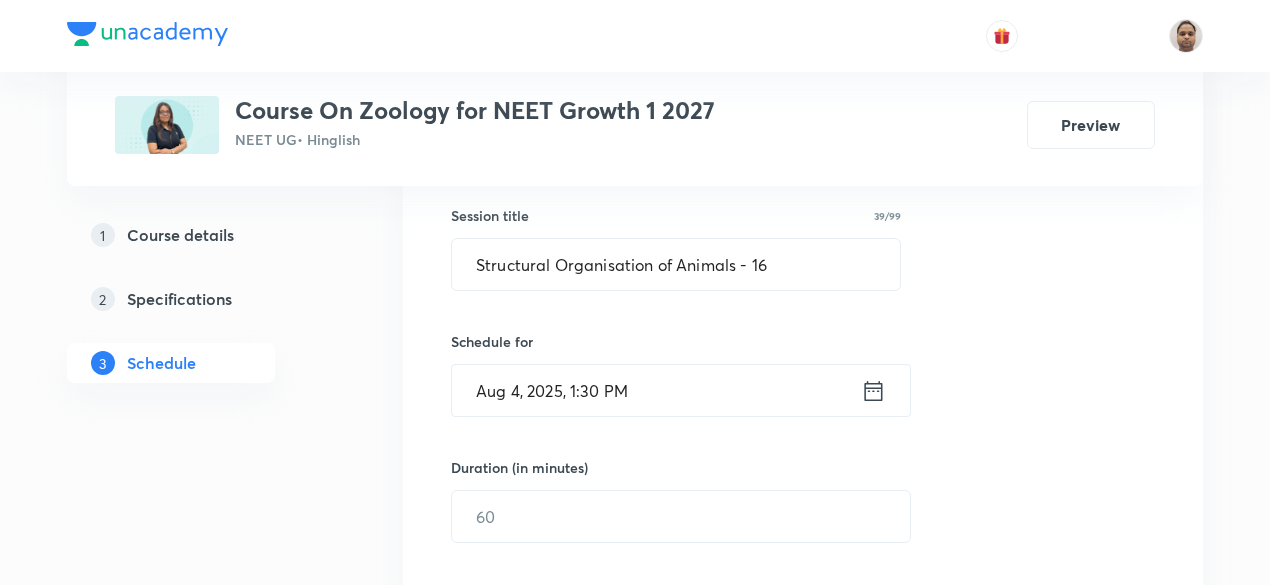 scroll, scrollTop: 500, scrollLeft: 0, axis: vertical 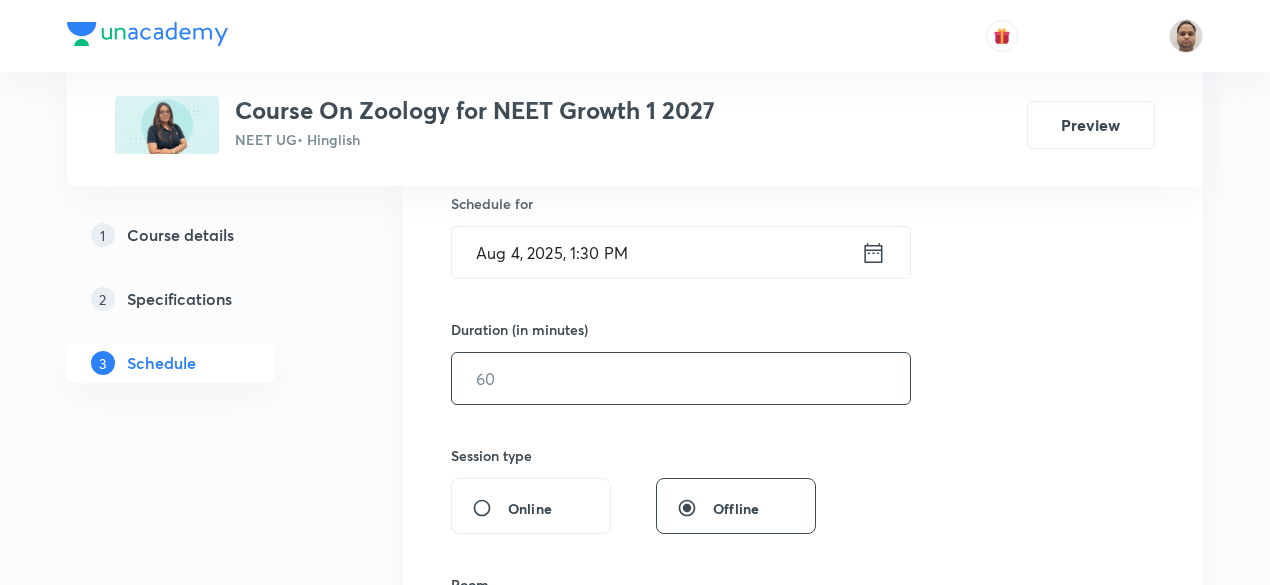 click at bounding box center (681, 378) 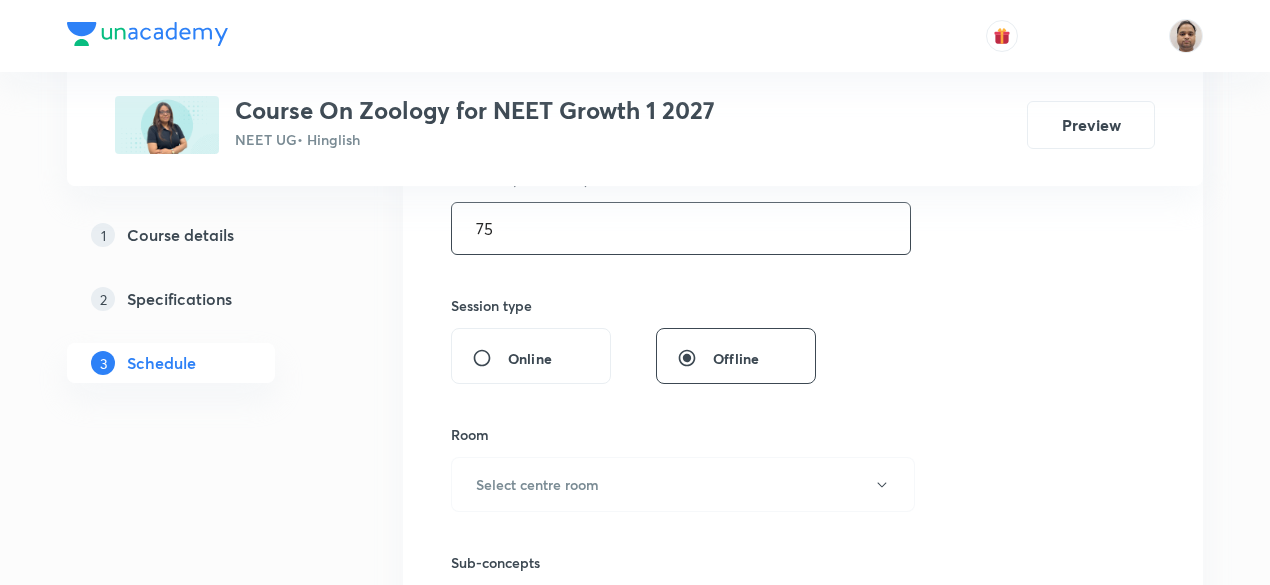 scroll, scrollTop: 800, scrollLeft: 0, axis: vertical 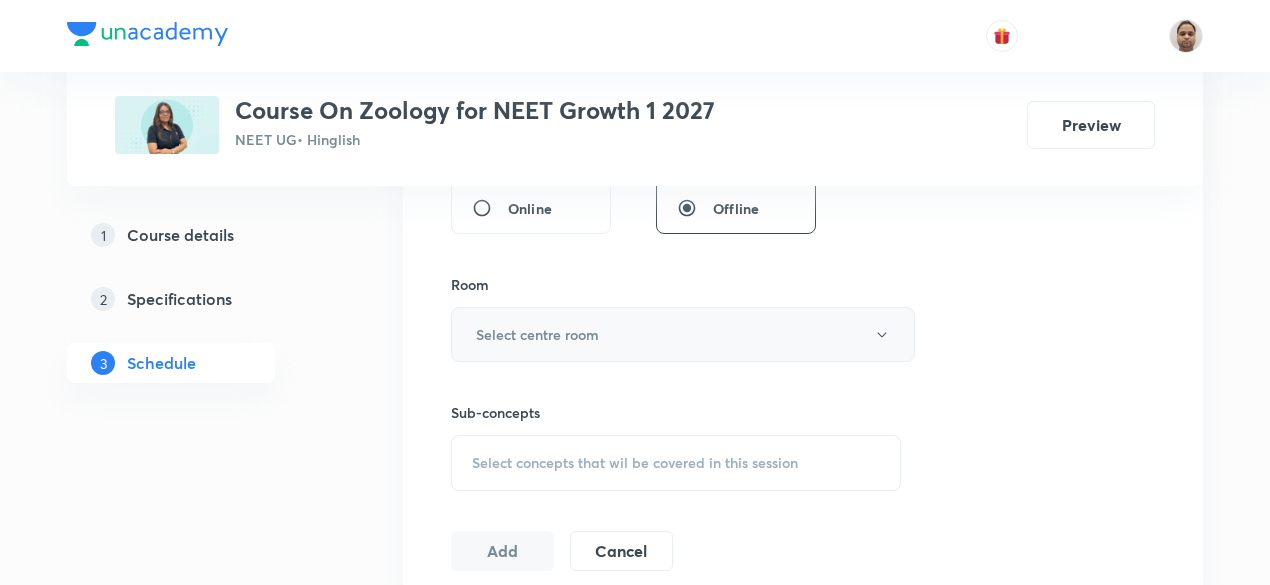 type on "75" 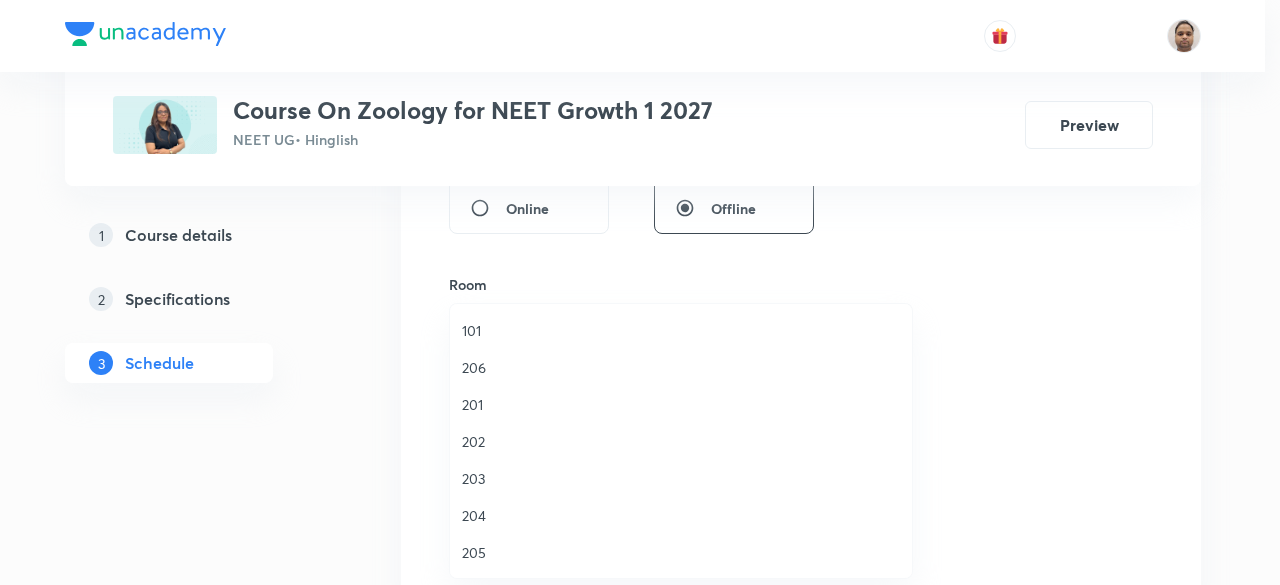 click on "206" at bounding box center [681, 367] 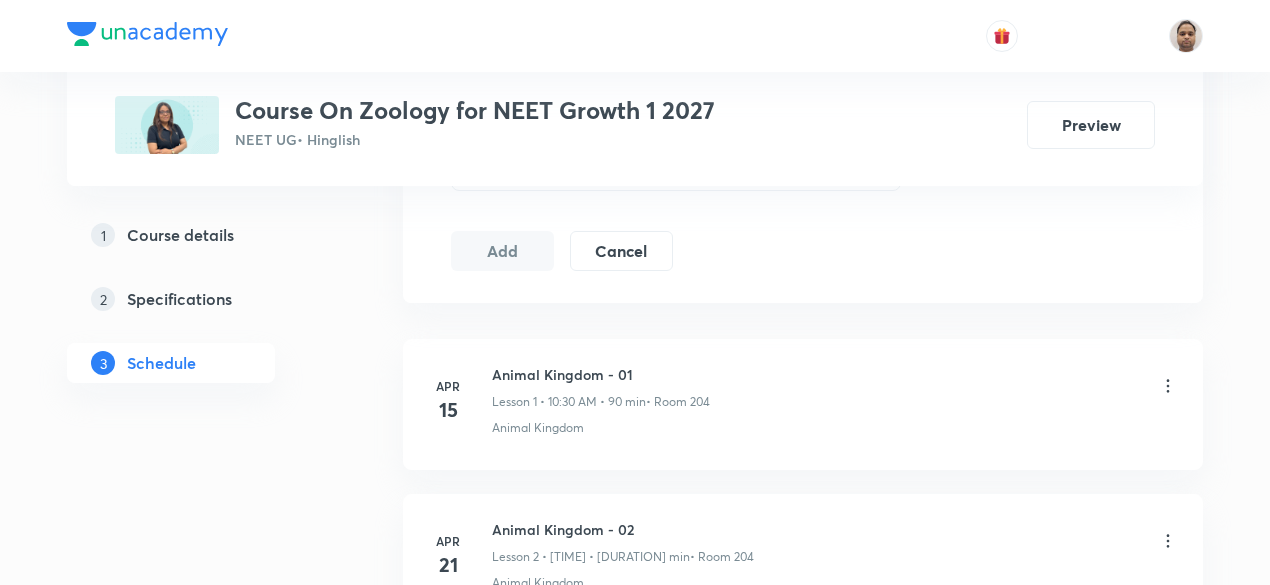scroll, scrollTop: 1000, scrollLeft: 0, axis: vertical 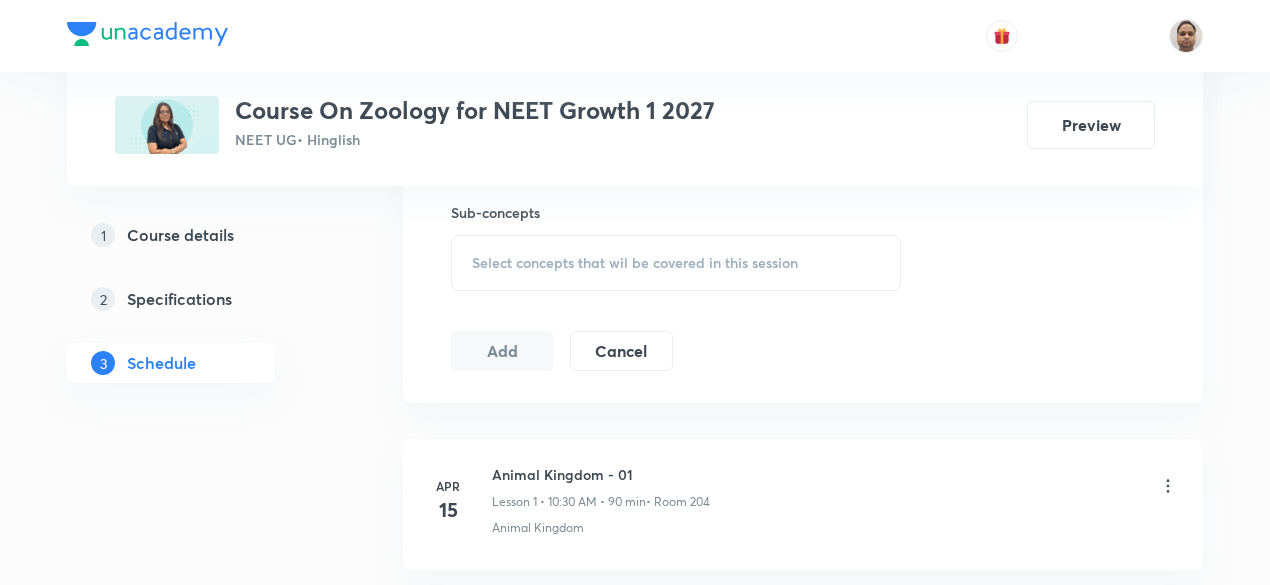 click on "Select concepts that wil be covered in this session" at bounding box center [635, 263] 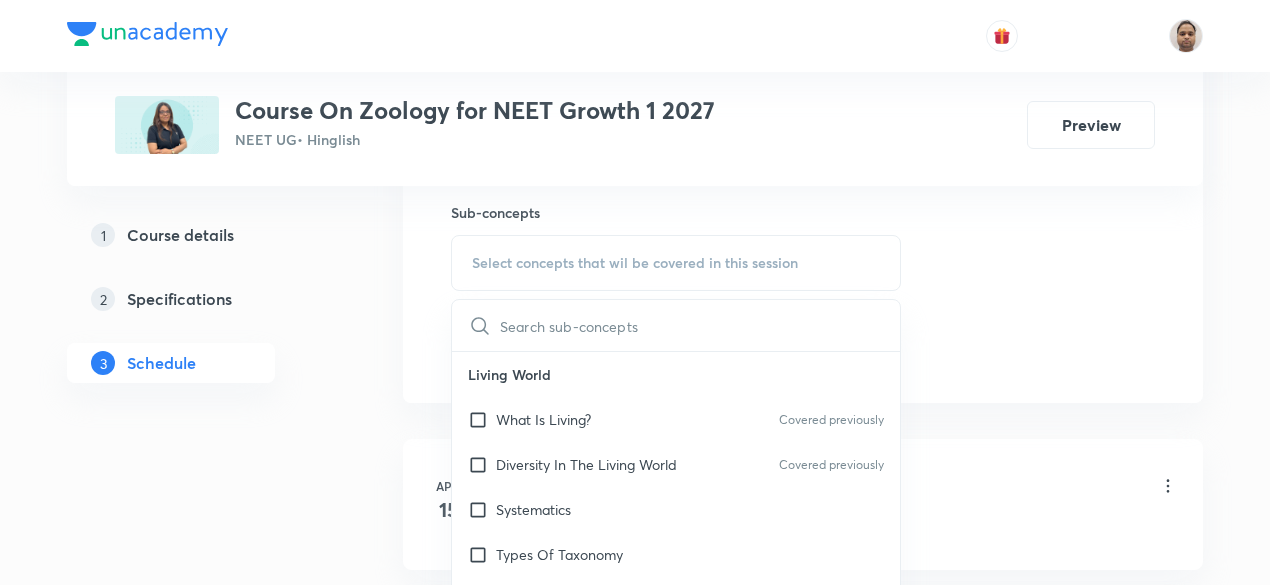 click on "What Is Living?" at bounding box center [543, 419] 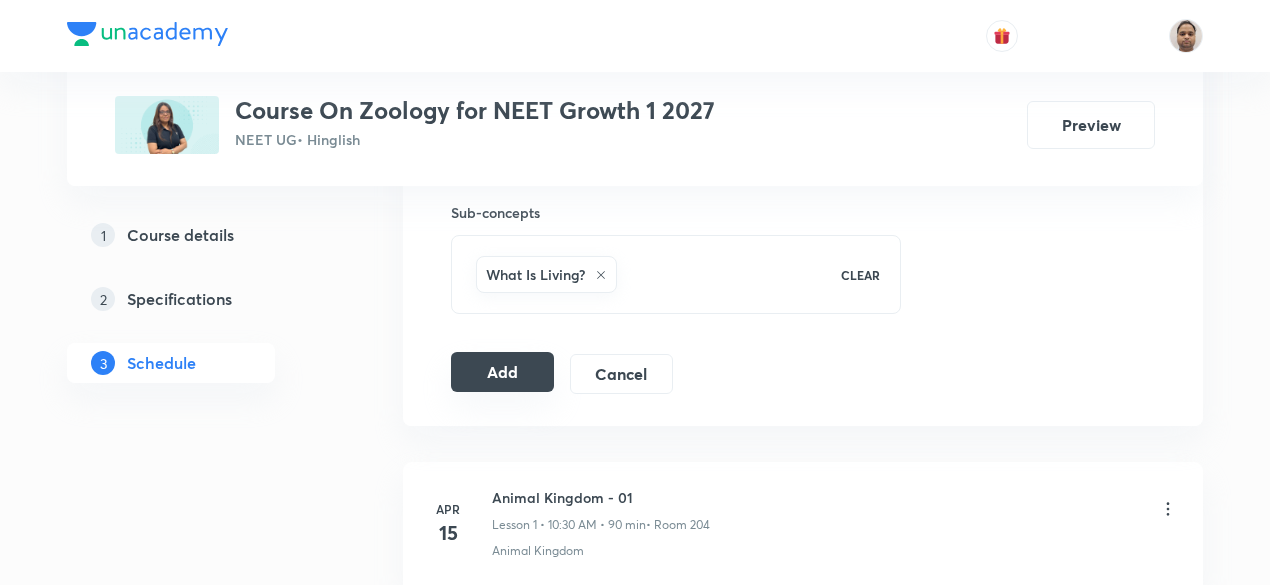 click on "Add" at bounding box center (502, 372) 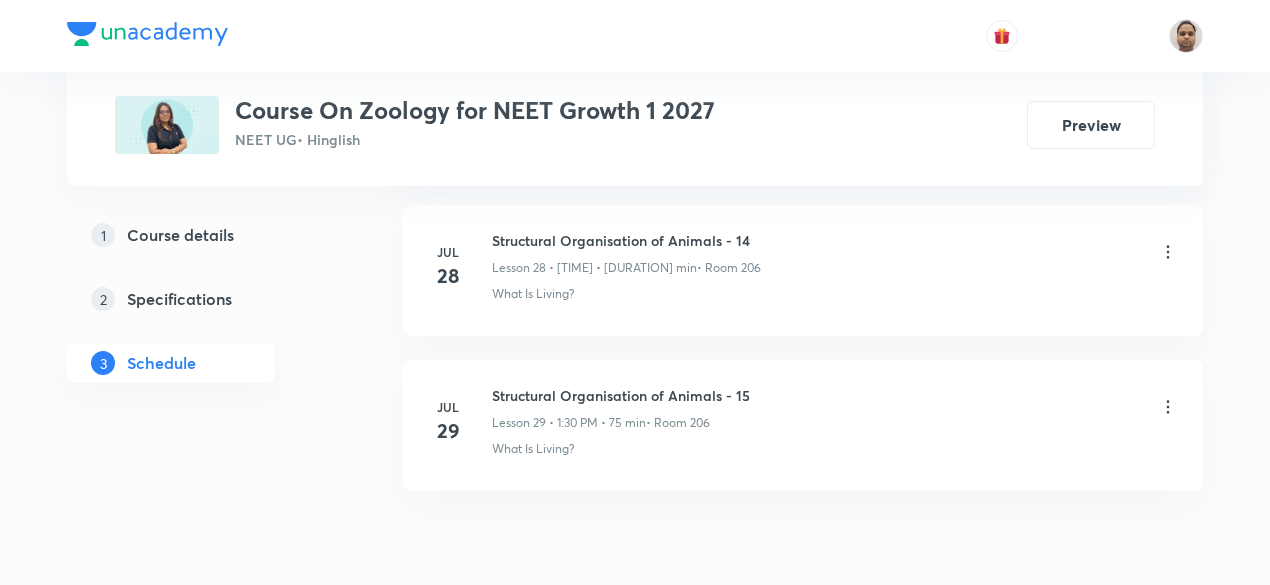 scroll, scrollTop: 5512, scrollLeft: 0, axis: vertical 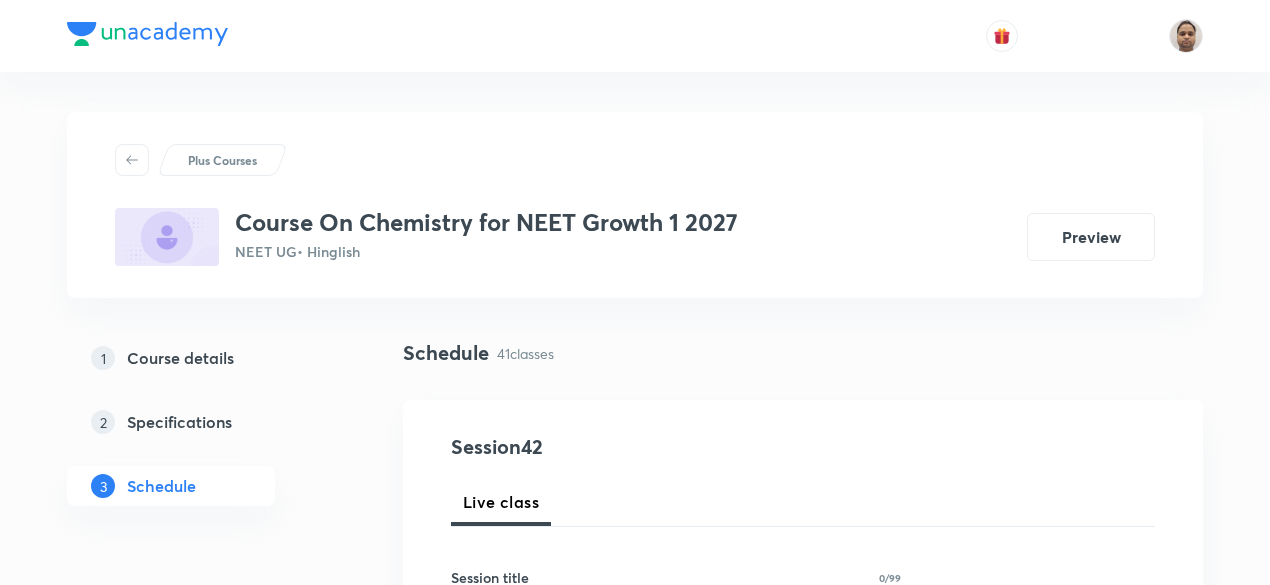 click on "1 Course details 2 Specifications 3 Schedule" at bounding box center (203, 4130) 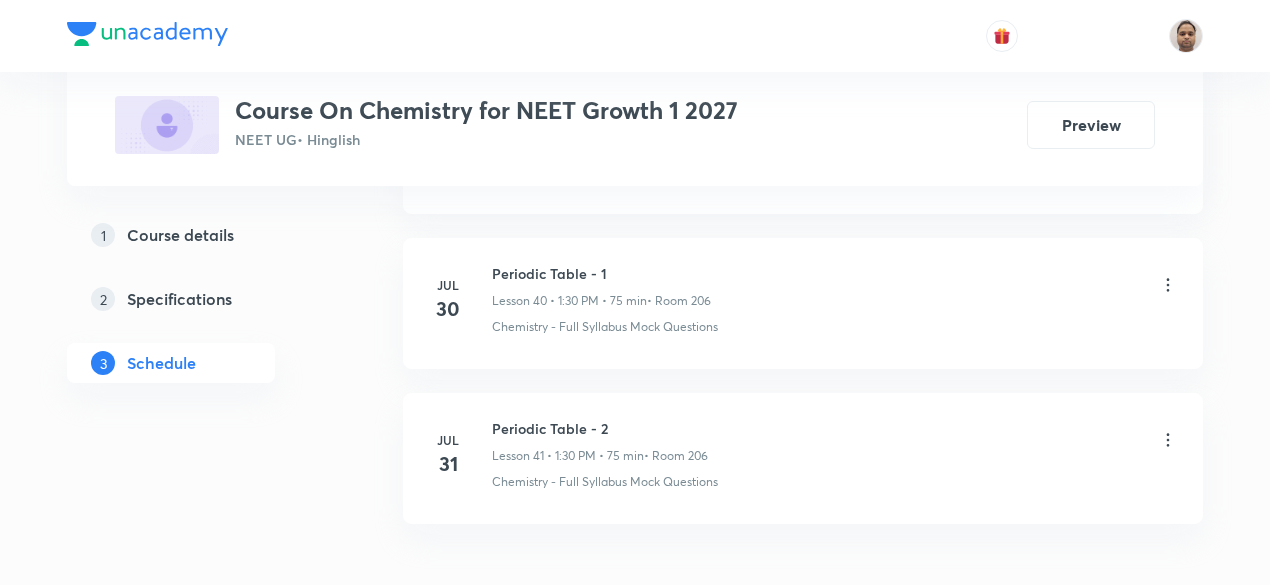 scroll, scrollTop: 7342, scrollLeft: 0, axis: vertical 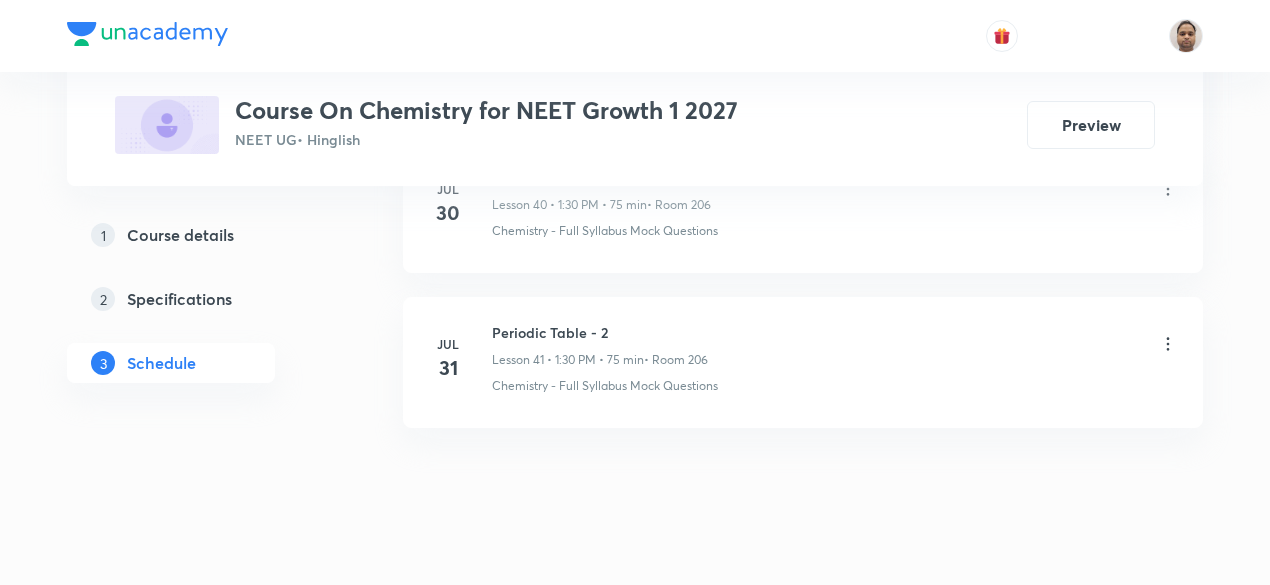click on "Periodic Table - 2" at bounding box center (600, 332) 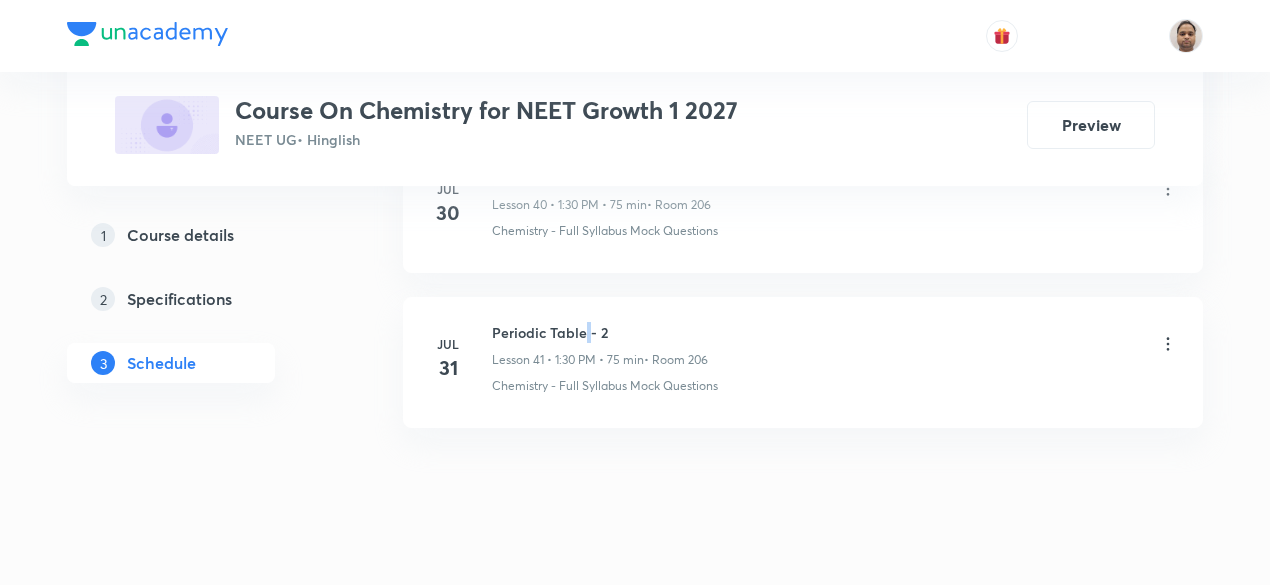 click on "Periodic Table - 2" at bounding box center (600, 332) 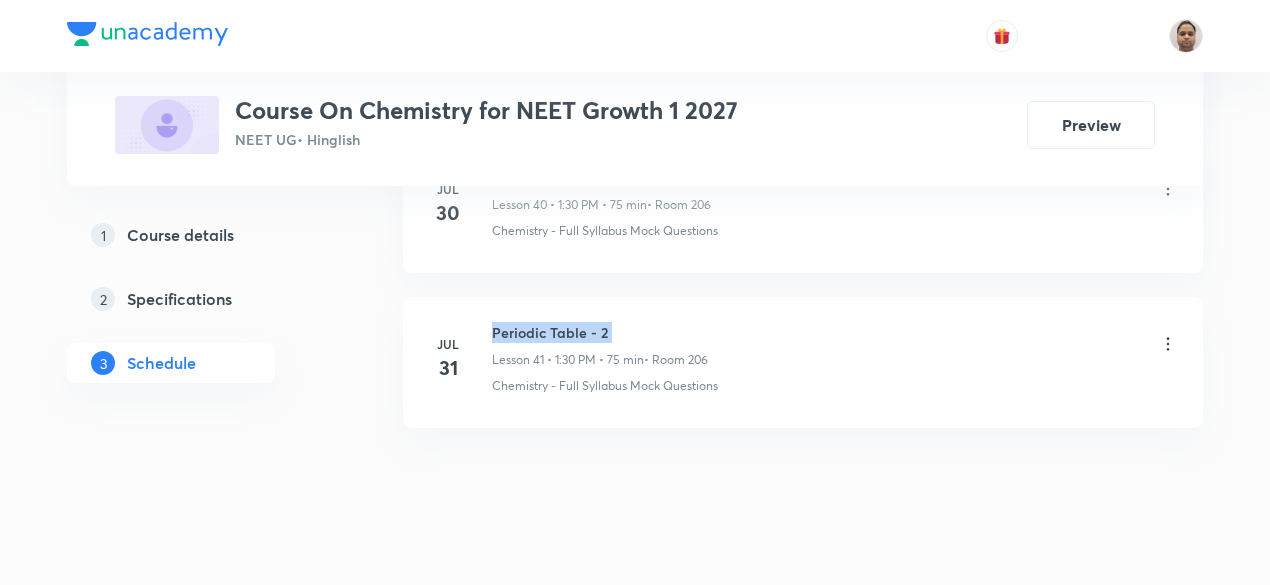 click on "Periodic Table - 2" at bounding box center [600, 332] 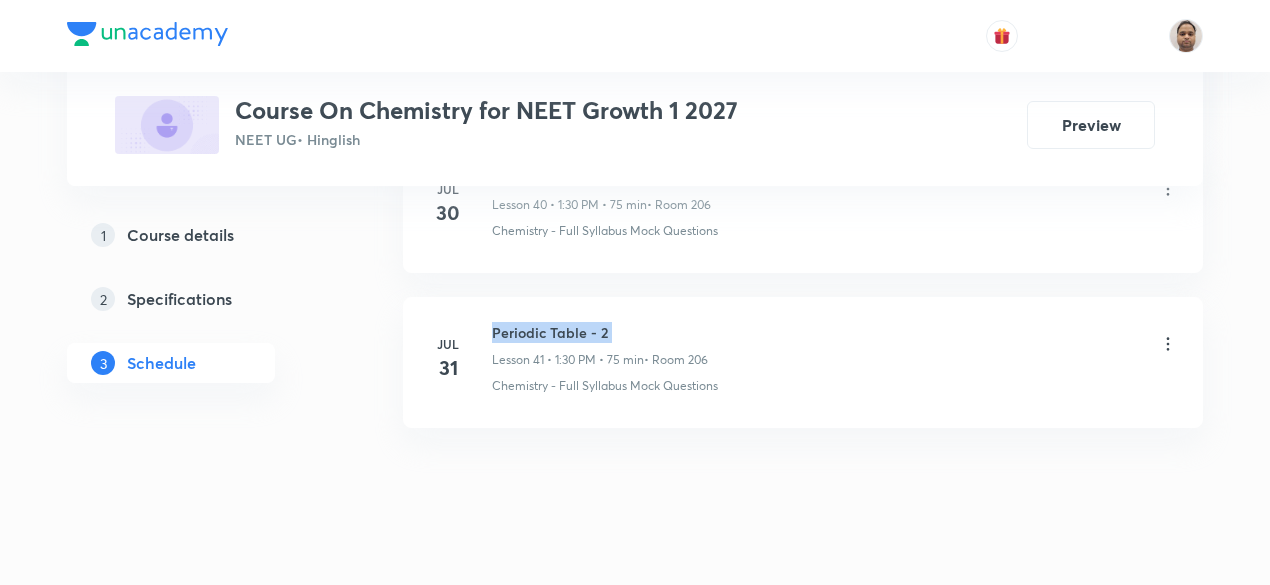 copy on "Periodic Table - 2" 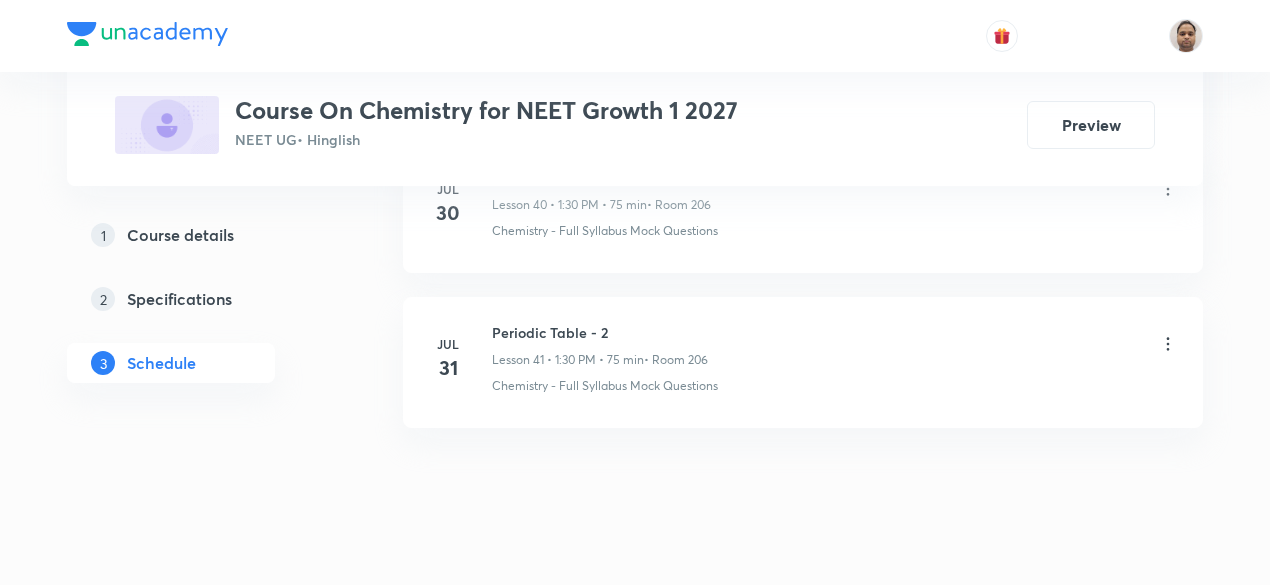 click on "Schedule 41  classes Session  42 Live class Session title 0/99 ​ Schedule for Aug 3, 2025, 10:31 PM ​ Duration (in minutes) ​   Session type Online Offline Room Select centre room Sub-concepts Select concepts that wil be covered in this session Add Cancel Apr 15 Mole Concept - 01 Lesson 1 • 12:05 PM • 80 min  • Room 204 Mole – Basic Introduction Apr 16 Mole Concept - 02 Lesson 2 • 10:30 AM • 80 min  • Room 204 Mole – Basic Introduction Apr 22 Mole Concept - 03 Lesson 3 • 12:05 PM • 80 min  • Room 204 Application of Mole Concept: Gravimetric Analysis Apr 23 Mole Concept - 04 Lesson 4 • 10:30 AM • 80 min  • Room 204 Application of Mole Concept: Gravimetric Analysis Apr 29 Mole Concept - 05 Lesson 5 • 10:30 AM • 80 min  • Room 204 Chemistry - Full Syllabus Mock Questions Apr 30 Mole Concept - 06 Lesson 6 • 10:30 AM • 80 min  • Room 204 Mole – Basic Introduction May 5 Mole Concept - 07 Lesson 7 • 10:30 AM • 75 min  • Room 204 Mole – Basic Introduction" at bounding box center (803, -3212) 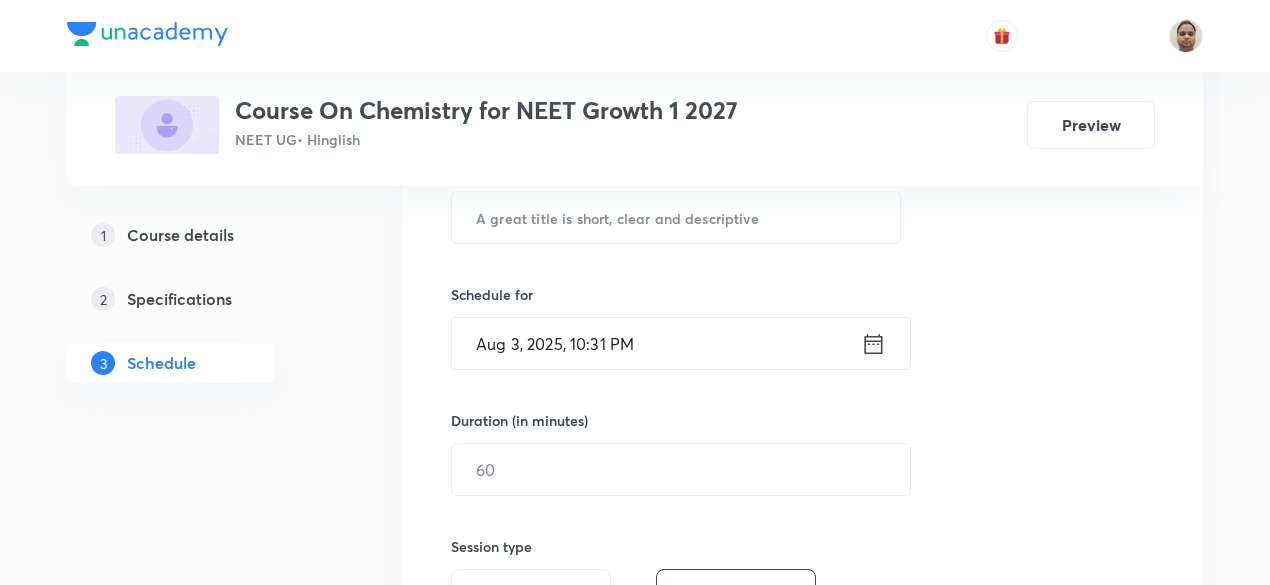scroll, scrollTop: 298, scrollLeft: 0, axis: vertical 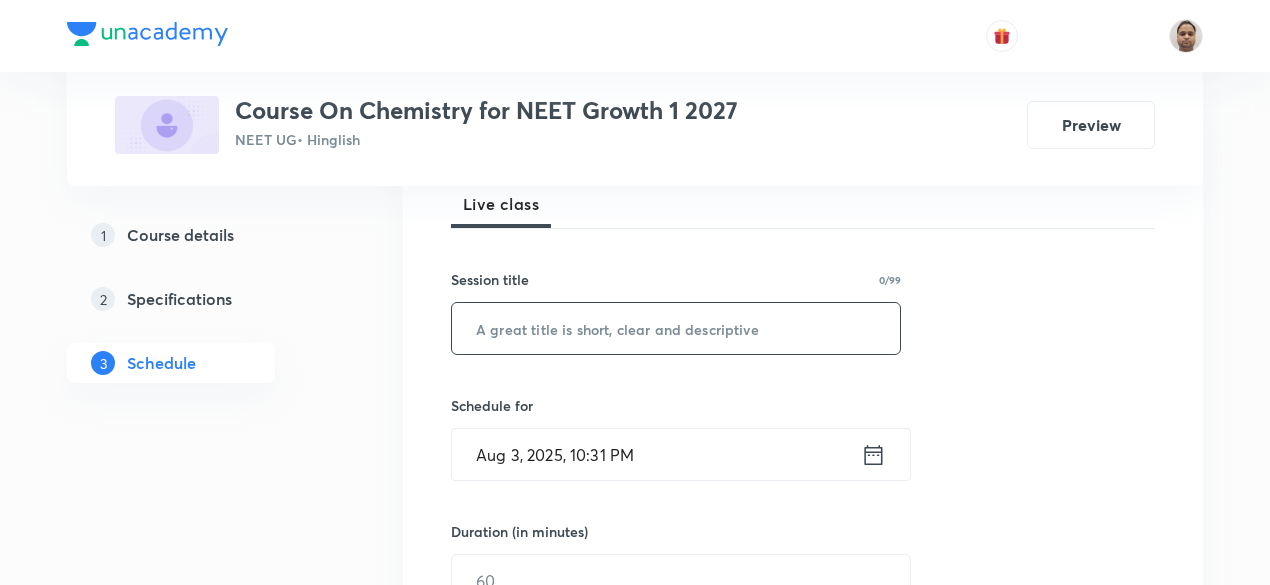 click at bounding box center (676, 328) 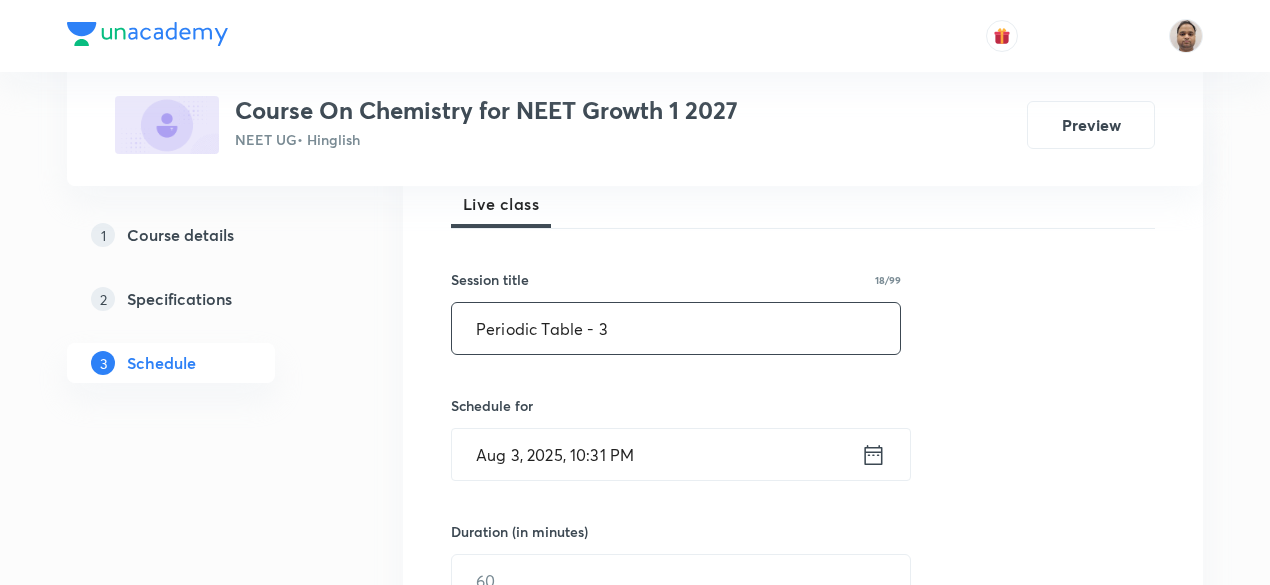 type on "Periodic Table - 3" 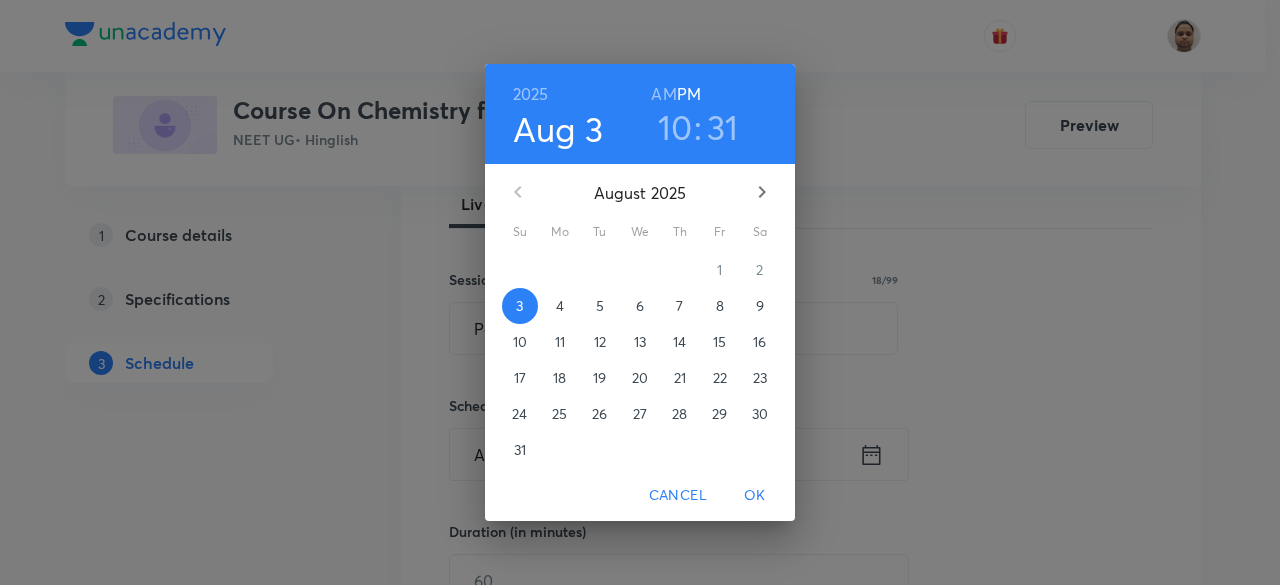 click on "4" at bounding box center (560, 306) 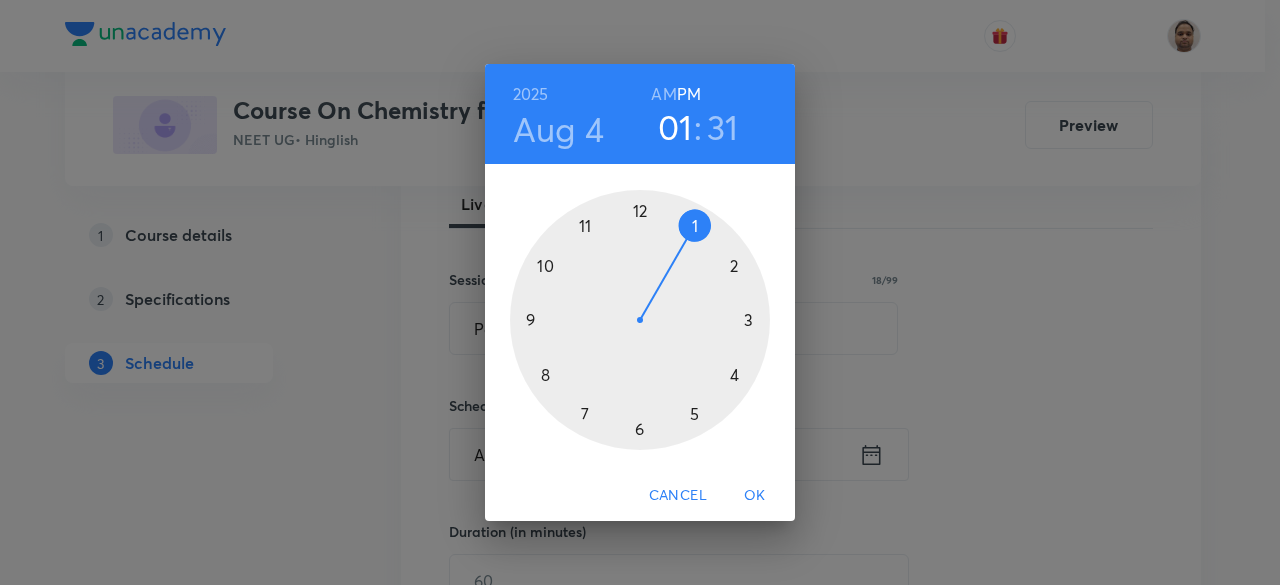drag, startPoint x: 596, startPoint y: 261, endPoint x: 714, endPoint y: 280, distance: 119.519875 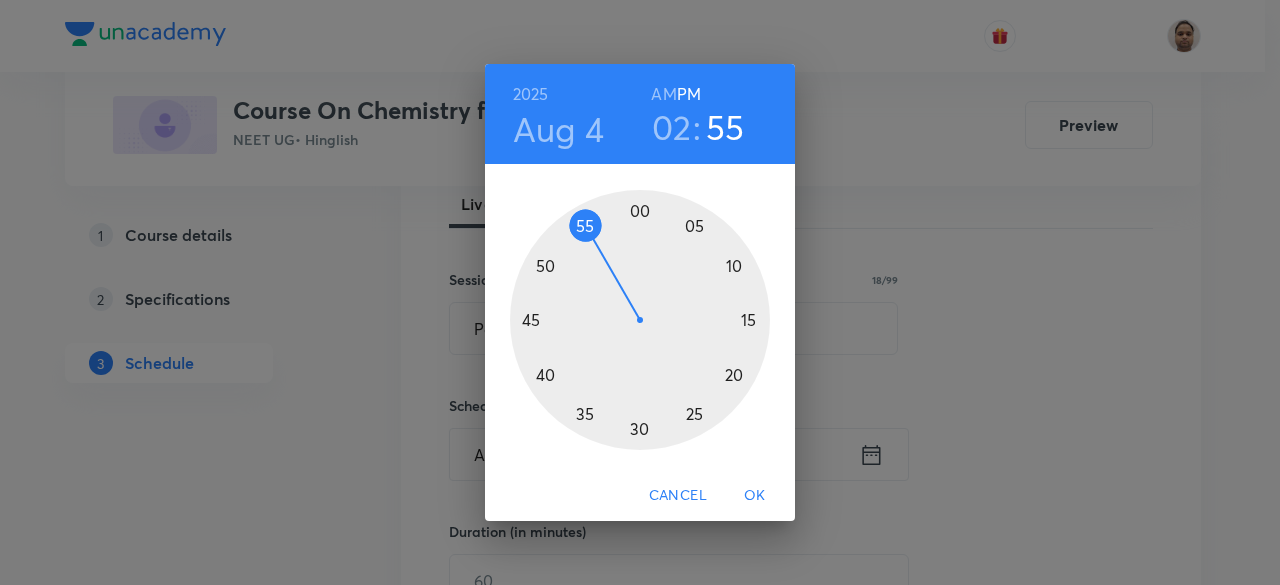drag, startPoint x: 618, startPoint y: 418, endPoint x: 594, endPoint y: 247, distance: 172.676 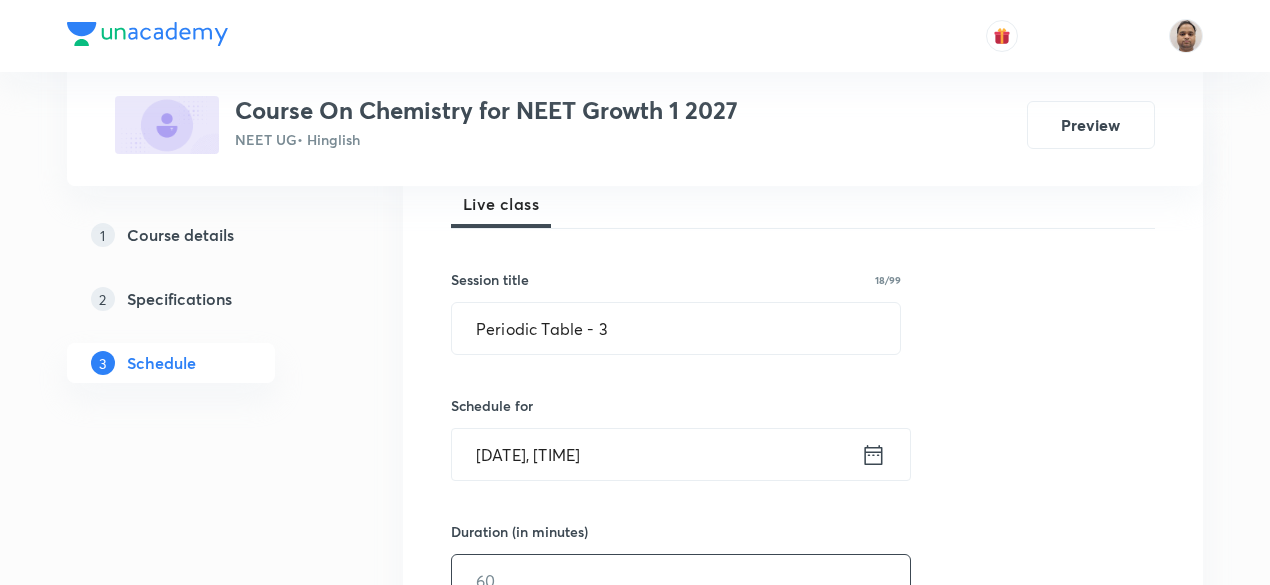 click at bounding box center [681, 580] 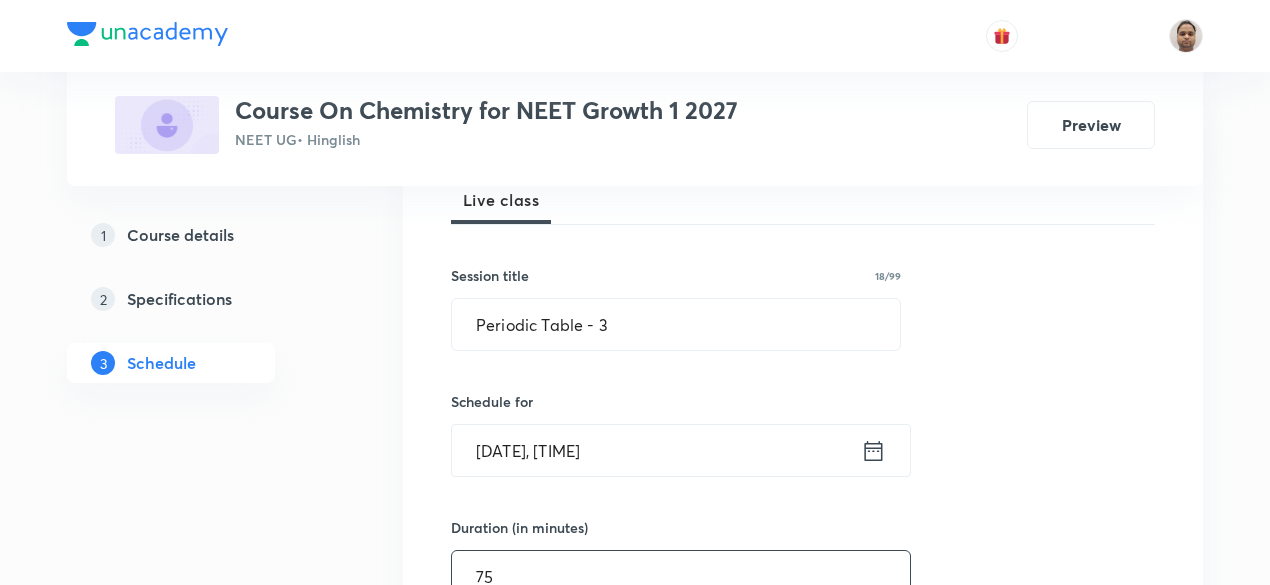 scroll, scrollTop: 602, scrollLeft: 0, axis: vertical 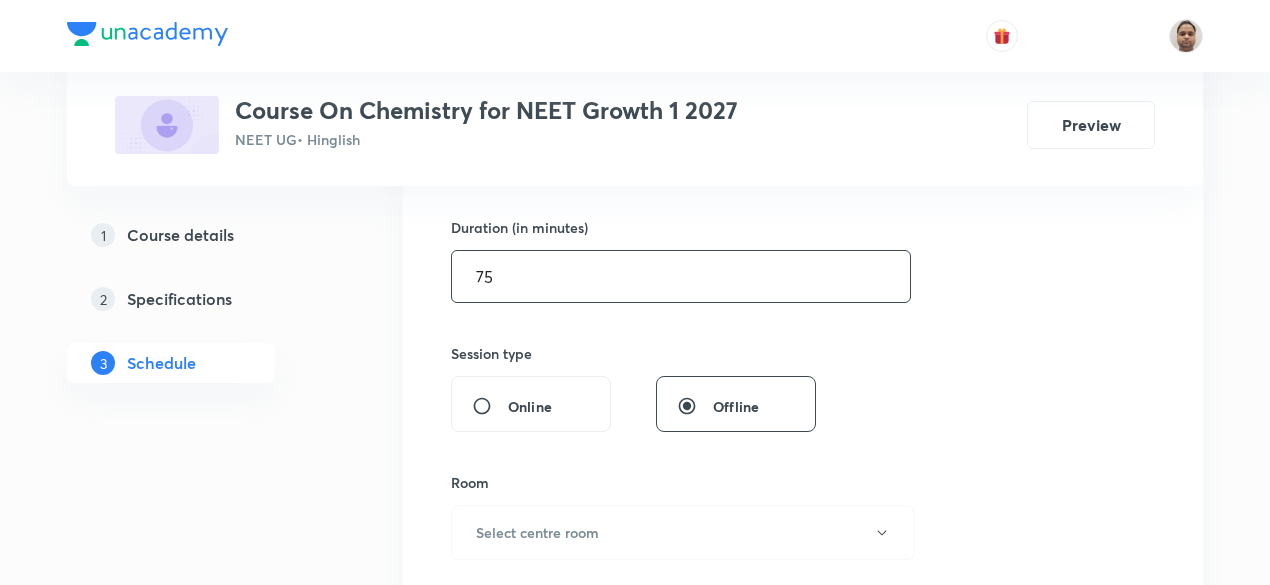 type on "75" 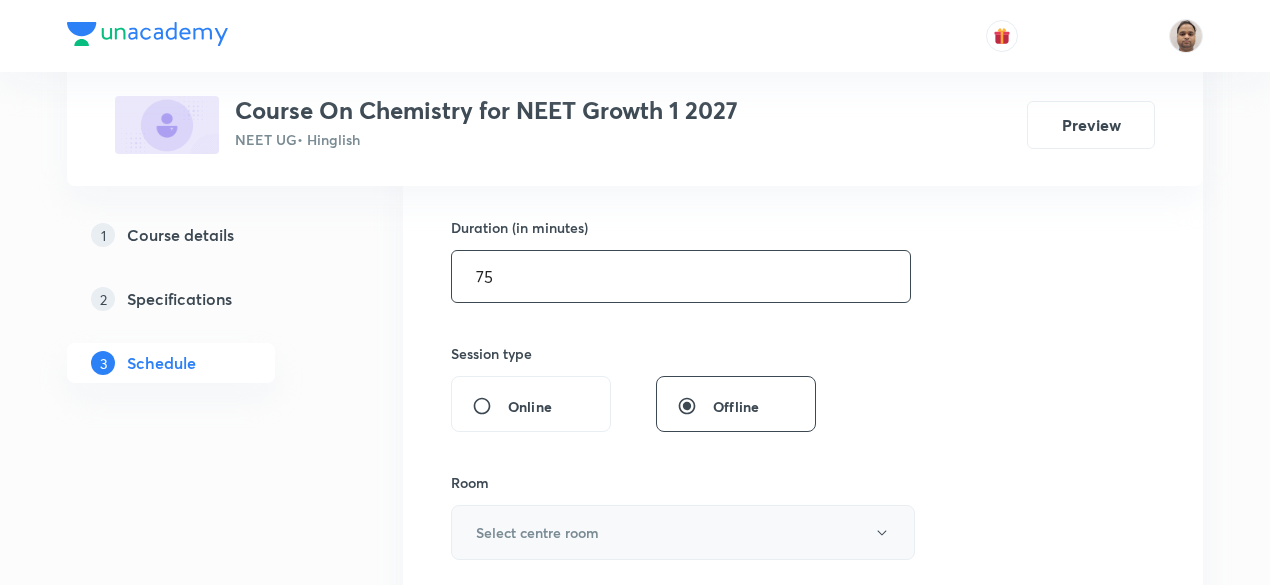 click on "Select centre room" at bounding box center (683, 532) 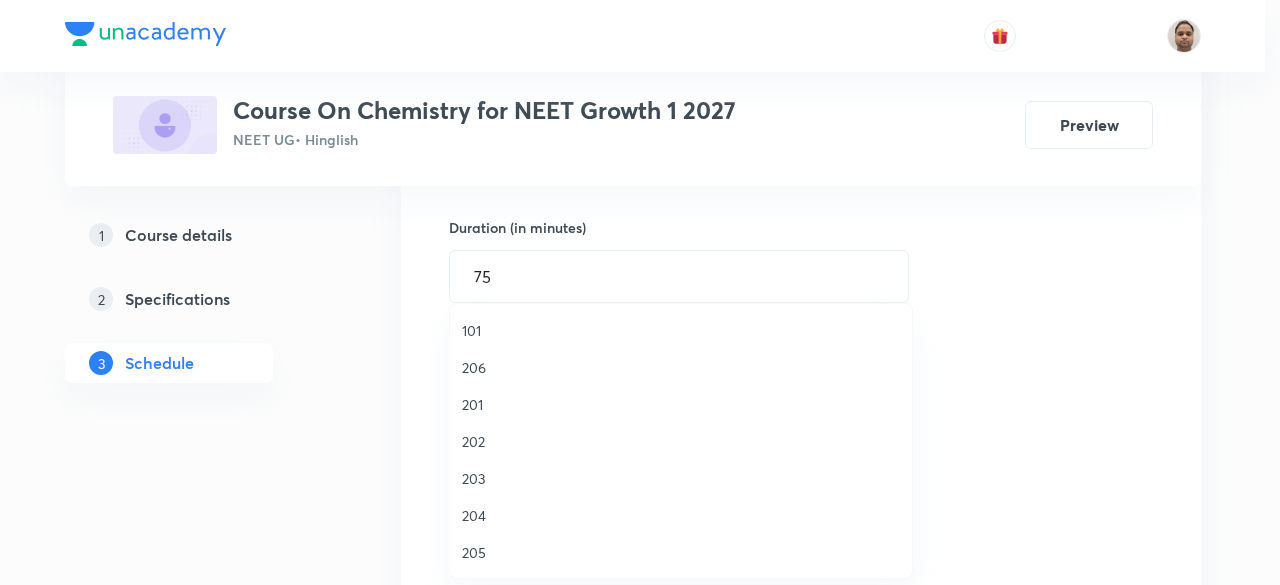 click on "206" at bounding box center (681, 367) 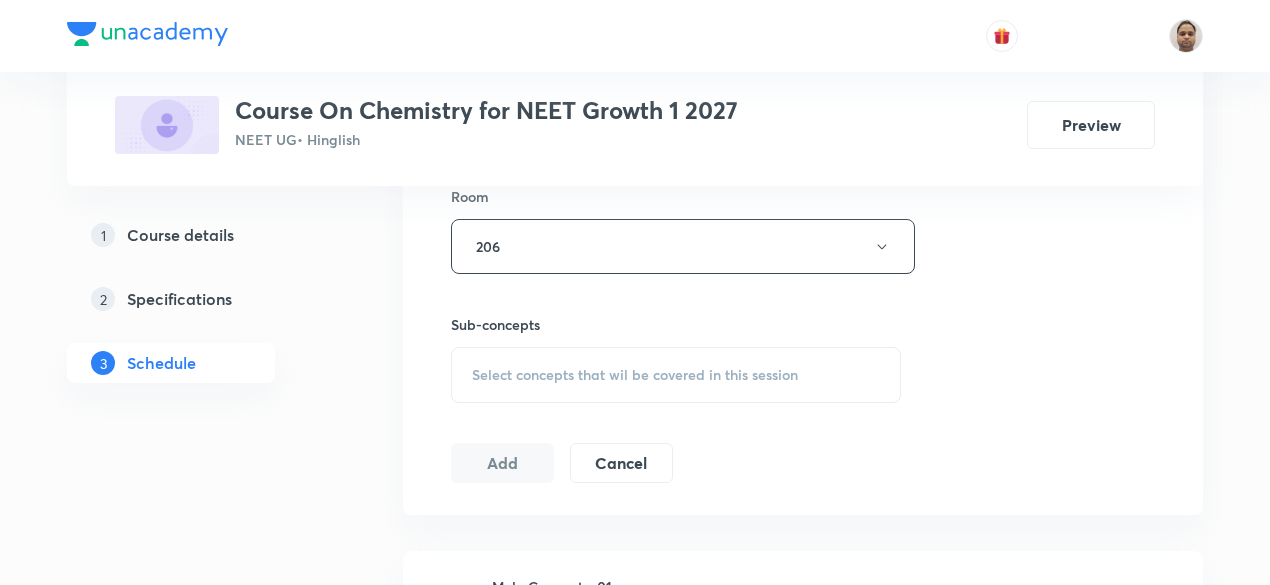 scroll, scrollTop: 902, scrollLeft: 0, axis: vertical 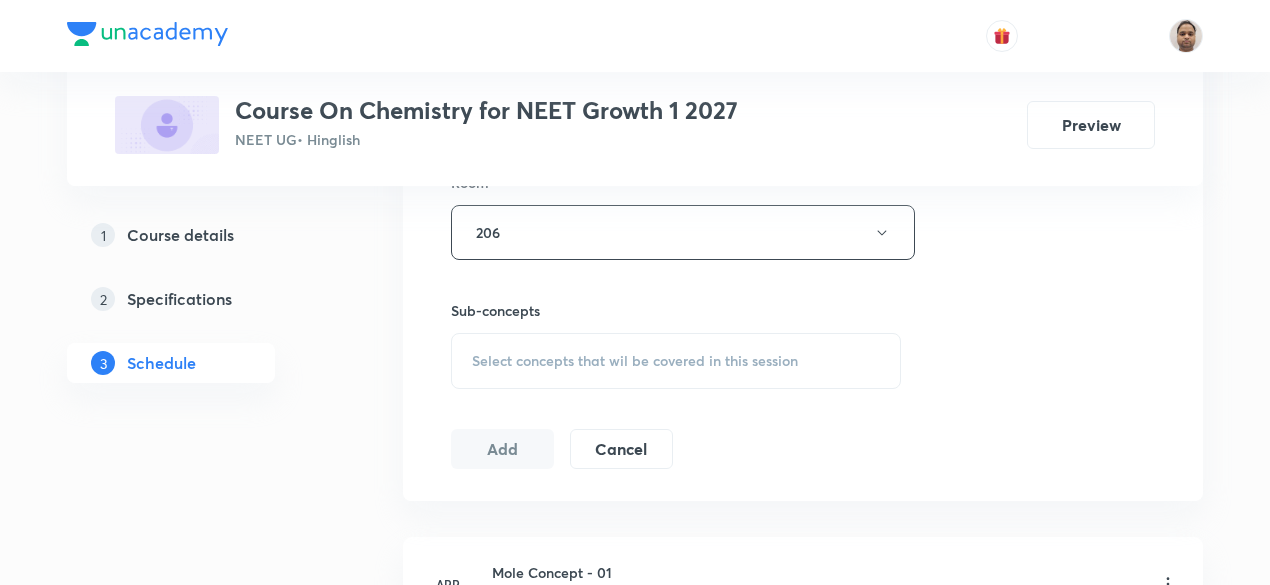 click on "Sub-concepts Select concepts that wil be covered in this session" at bounding box center [676, 344] 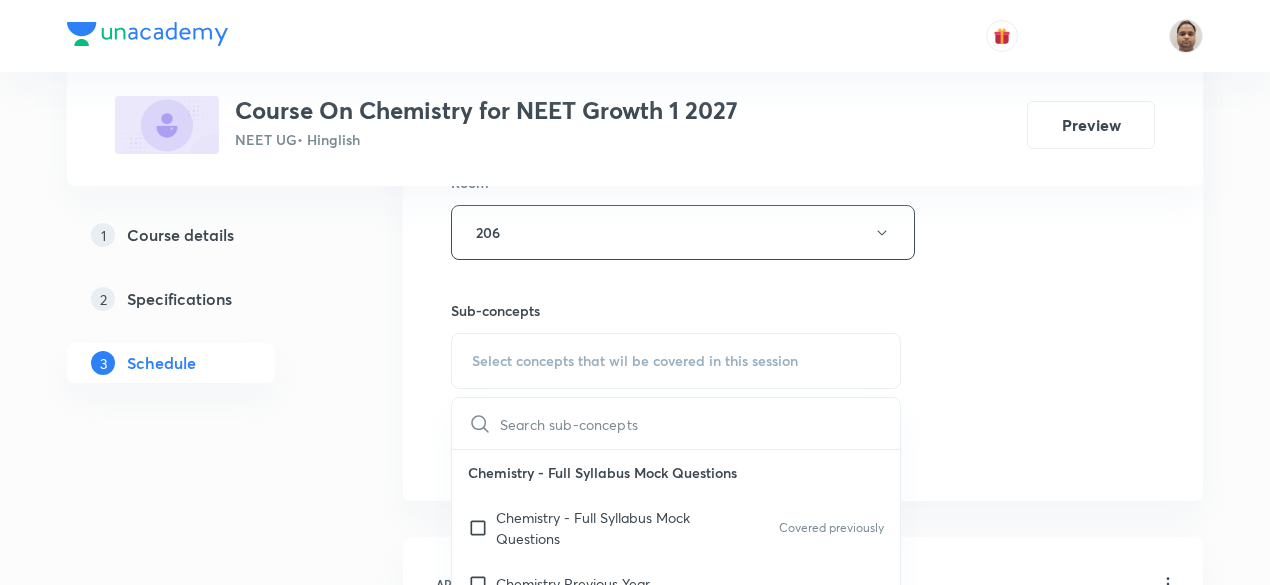 click at bounding box center (482, 528) 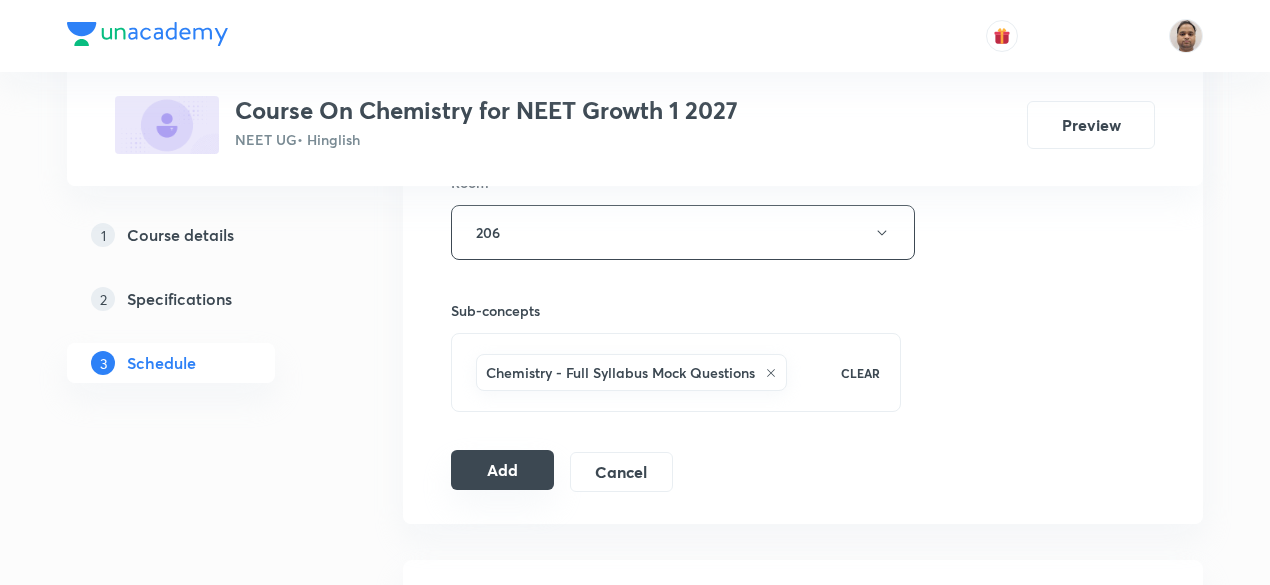 click on "Add" at bounding box center (502, 470) 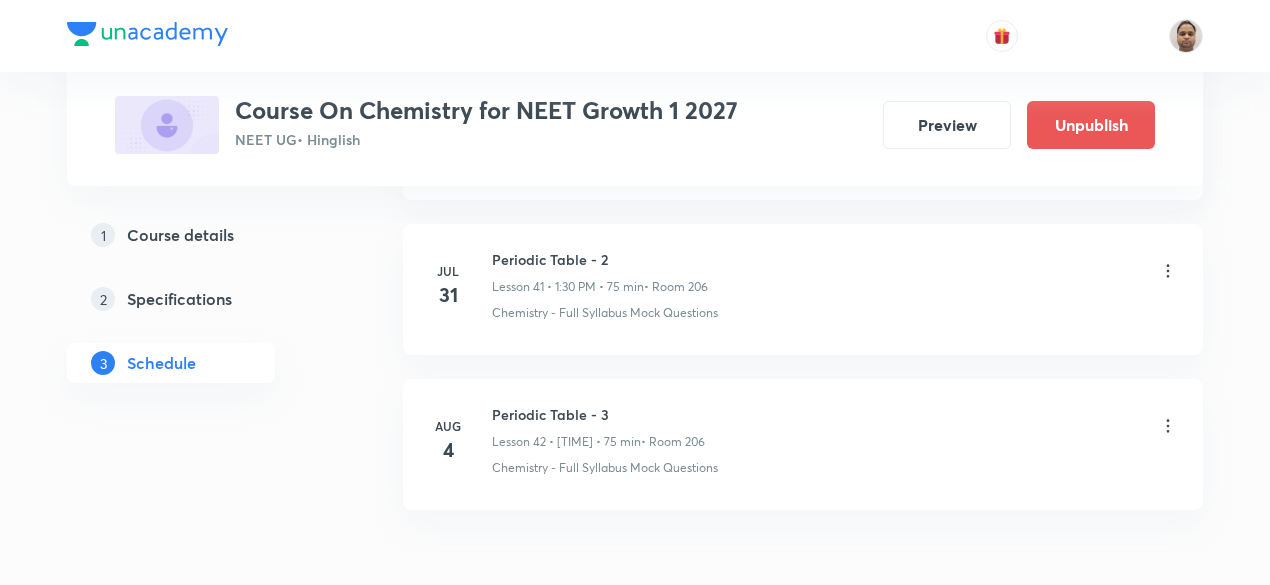 scroll, scrollTop: 6526, scrollLeft: 0, axis: vertical 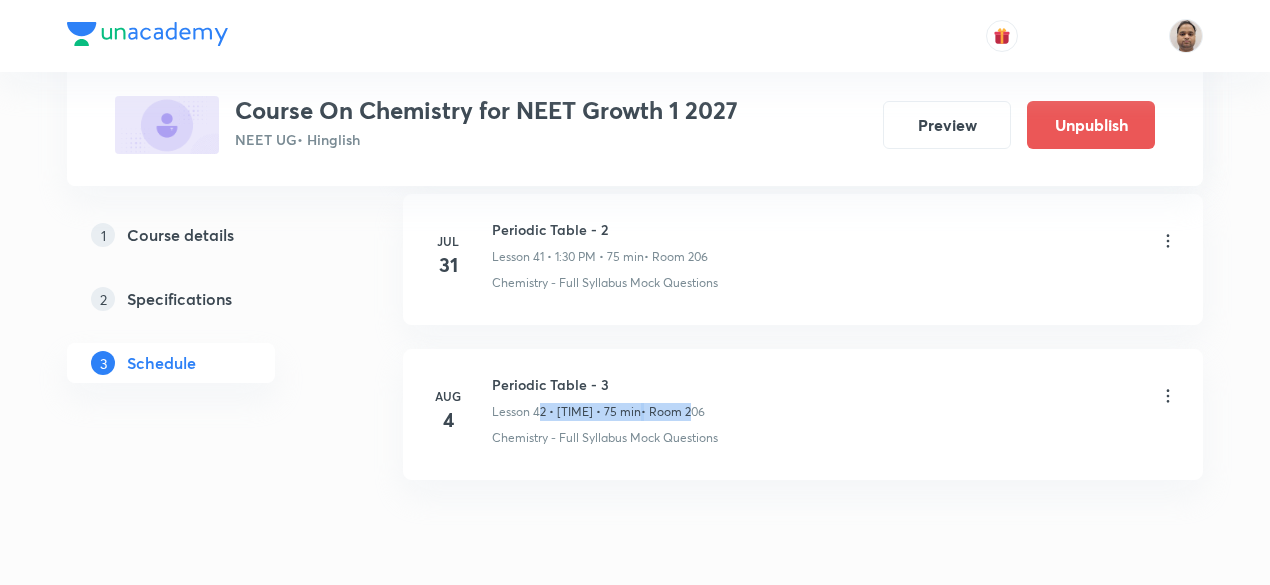 drag, startPoint x: 541, startPoint y: 383, endPoint x: 694, endPoint y: 384, distance: 153.00327 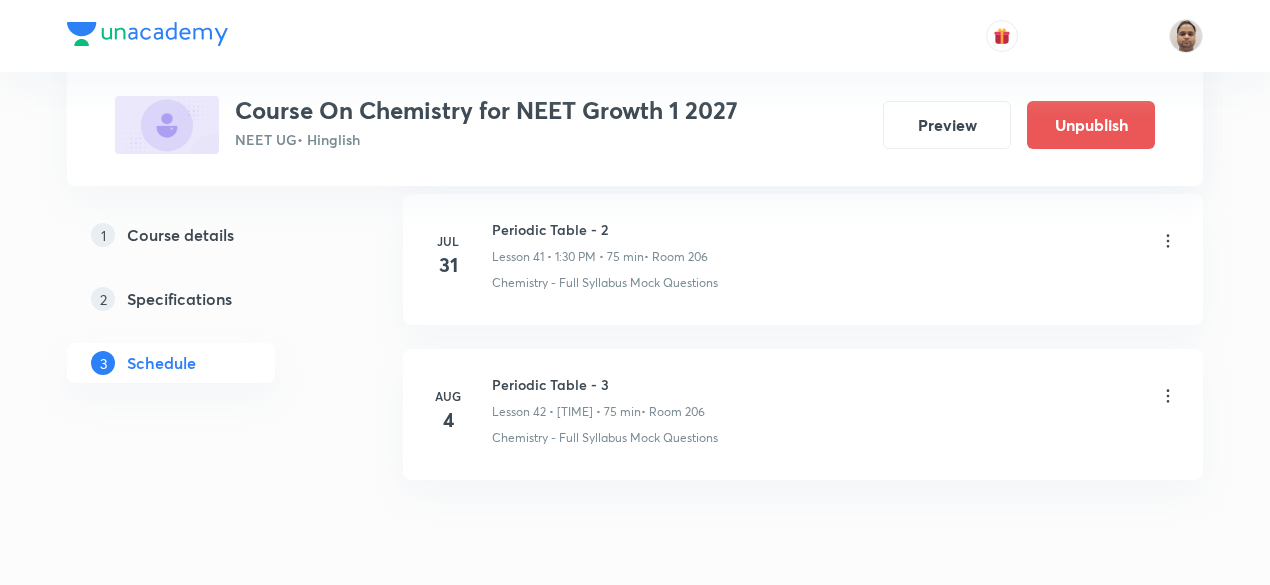 click on "Periodic Table - 3" at bounding box center [598, 384] 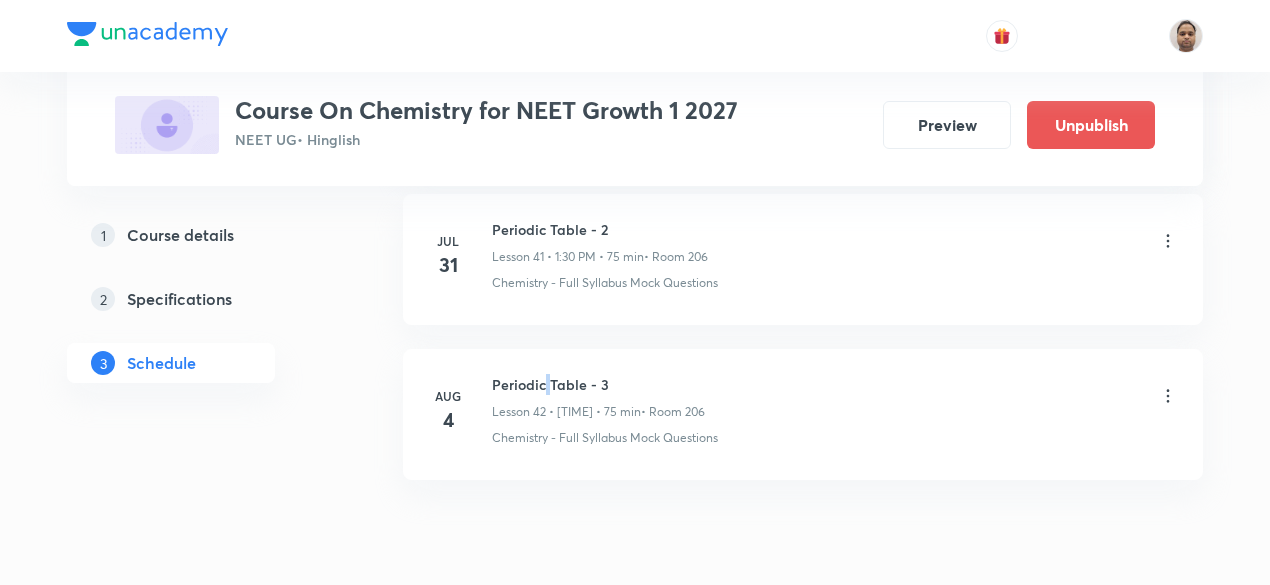 click on "Periodic Table - 3" at bounding box center (598, 384) 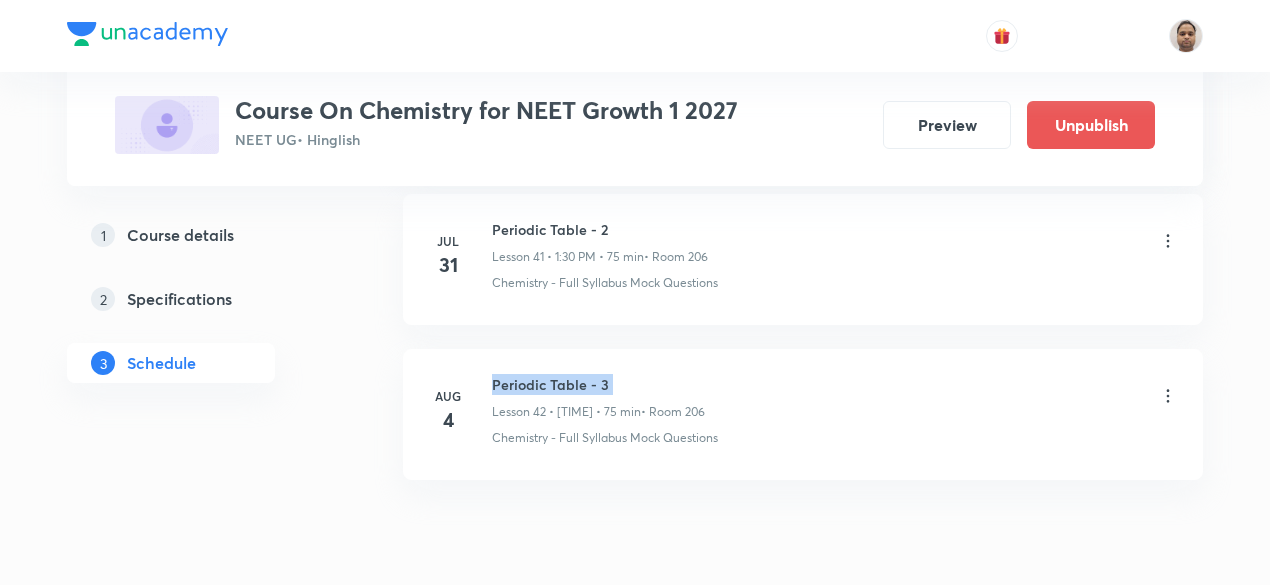 click on "Periodic Table - 3" at bounding box center [598, 384] 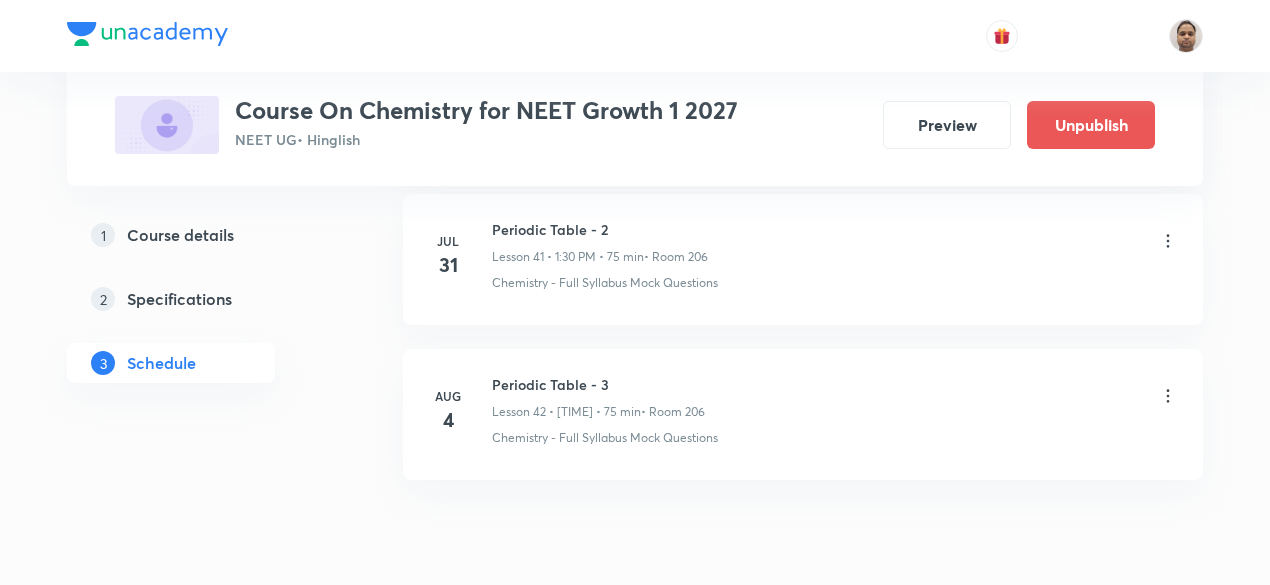 click on "Schedule 42  classes Add new session Apr 15 Mole Concept - 01 Lesson 1 • 12:05 PM • 80 min  • Room 204 Mole – Basic Introduction Apr 16 Mole Concept - 02 Lesson 2 • 10:30 AM • 80 min  • Room 204 Mole – Basic Introduction Apr 22 Mole Concept - 03 Lesson 3 • 12:05 PM • 80 min  • Room 204 Application of Mole Concept: Gravimetric Analysis Apr 23 Mole Concept - 04 Lesson 4 • 10:30 AM • 80 min  • Room 204 Application of Mole Concept: Gravimetric Analysis Apr 29 Mole Concept - 05 Lesson 5 • 10:30 AM • 80 min  • Room 204 Chemistry - Full Syllabus Mock Questions Apr 30 Mole Concept - 06 Lesson 6 • 10:30 AM • 80 min  • Room 204 Mole – Basic Introduction May 5 Mole Concept - 07 Lesson 7 • 10:30 AM • 75 min  • Room 204 Mole – Basic Introduction May 6 Mole Concept - 08 Lesson 8 • 12:05 PM • 75 min  • Room 204 Mole – Basic Introduction May 19 Mole Concept - 09 Lesson 9 • 10:30 AM • 75 min  • Room 204 Basic Concepts May 20 Mole Concept - 10 May 21 May" at bounding box center [803, -2778] 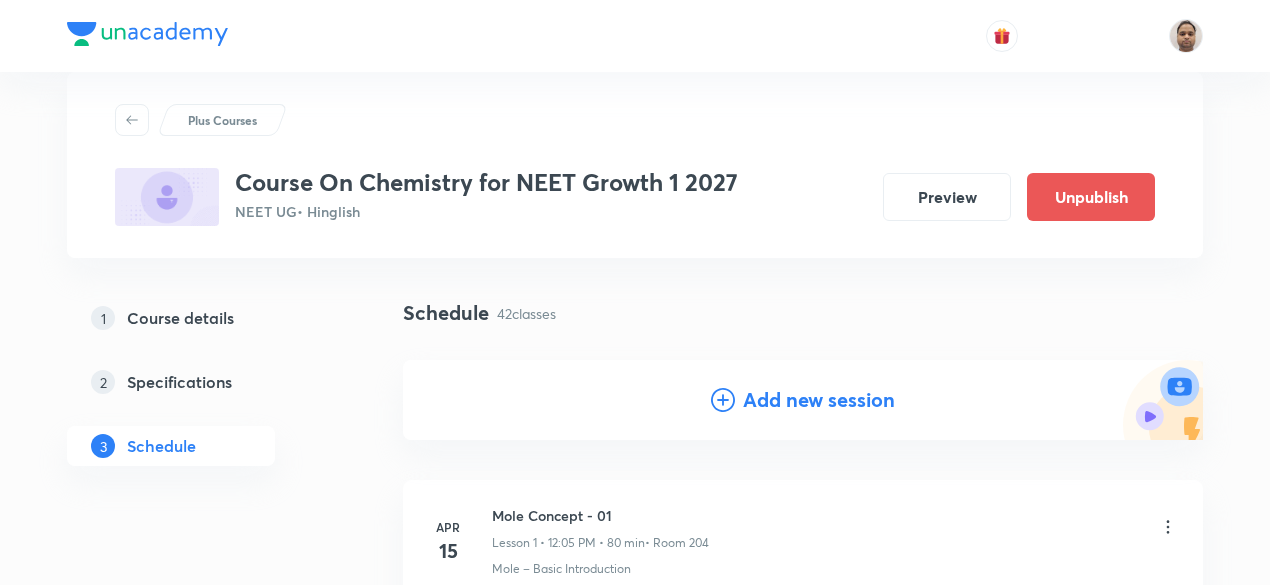 scroll, scrollTop: 0, scrollLeft: 0, axis: both 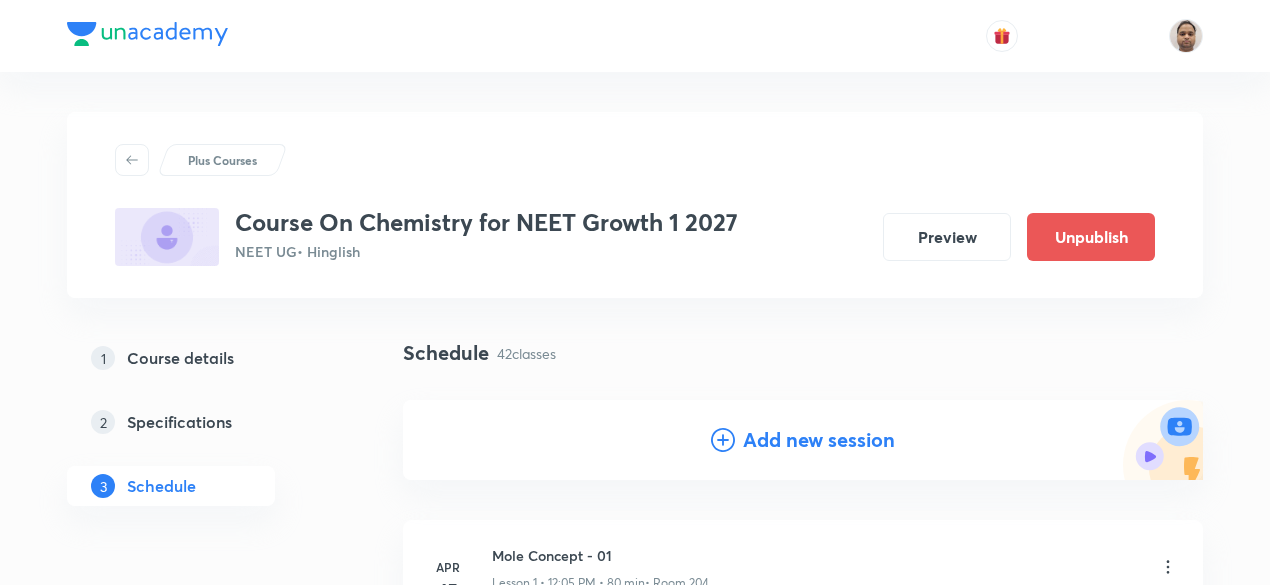 click on "Add new session" at bounding box center [819, 440] 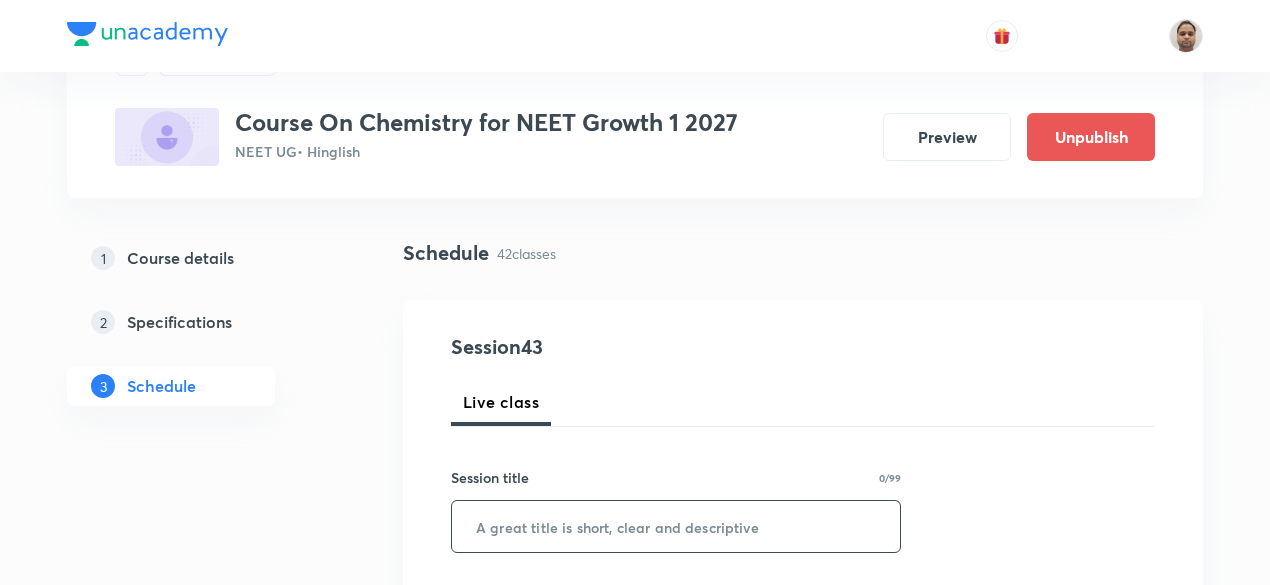 scroll, scrollTop: 200, scrollLeft: 0, axis: vertical 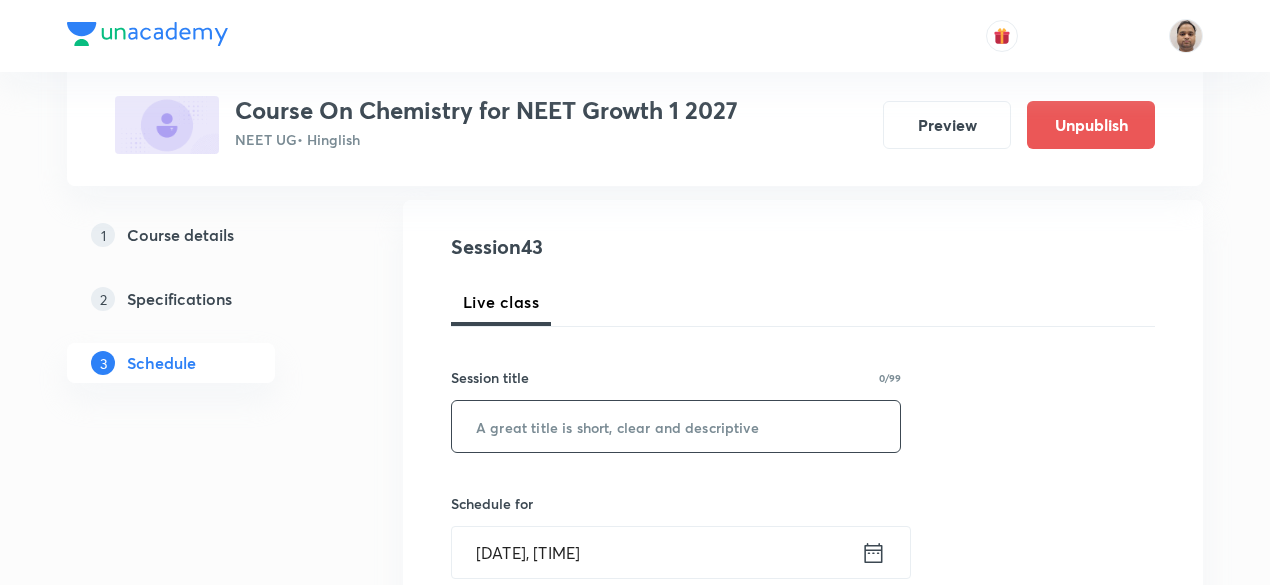 click at bounding box center [676, 426] 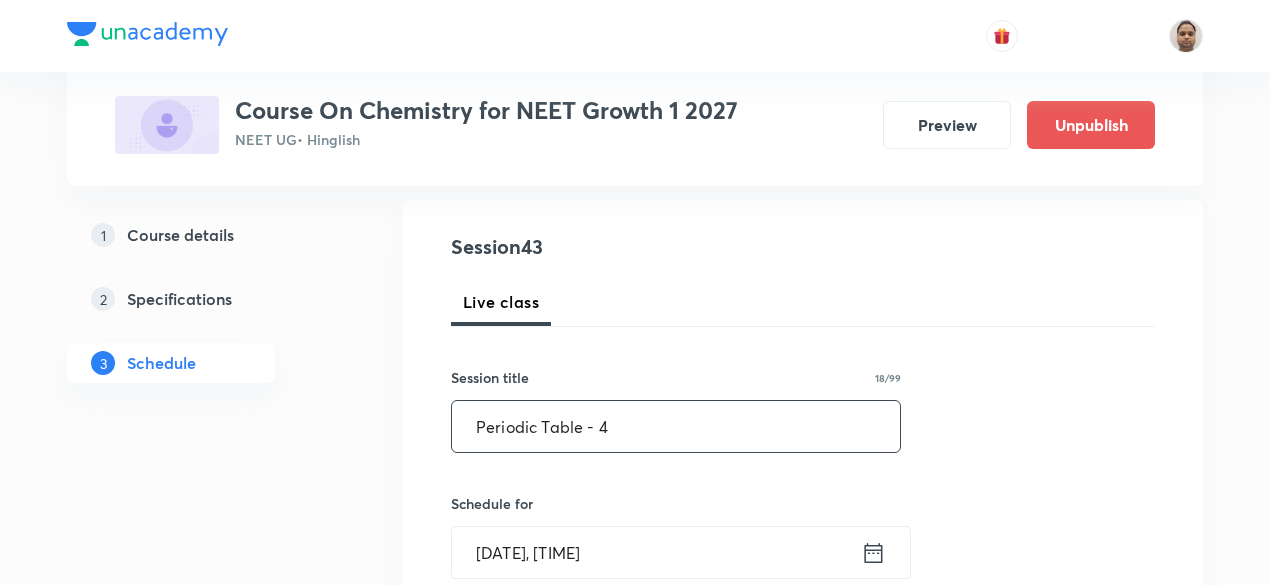 type on "Periodic Table - 4" 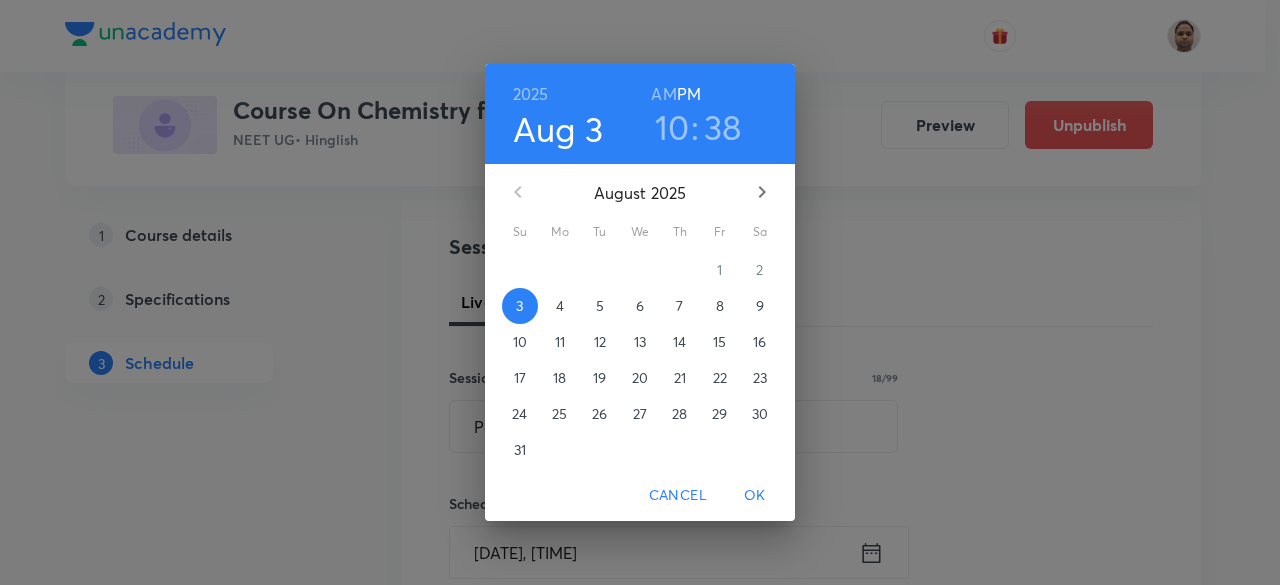 click on "4" at bounding box center (560, 306) 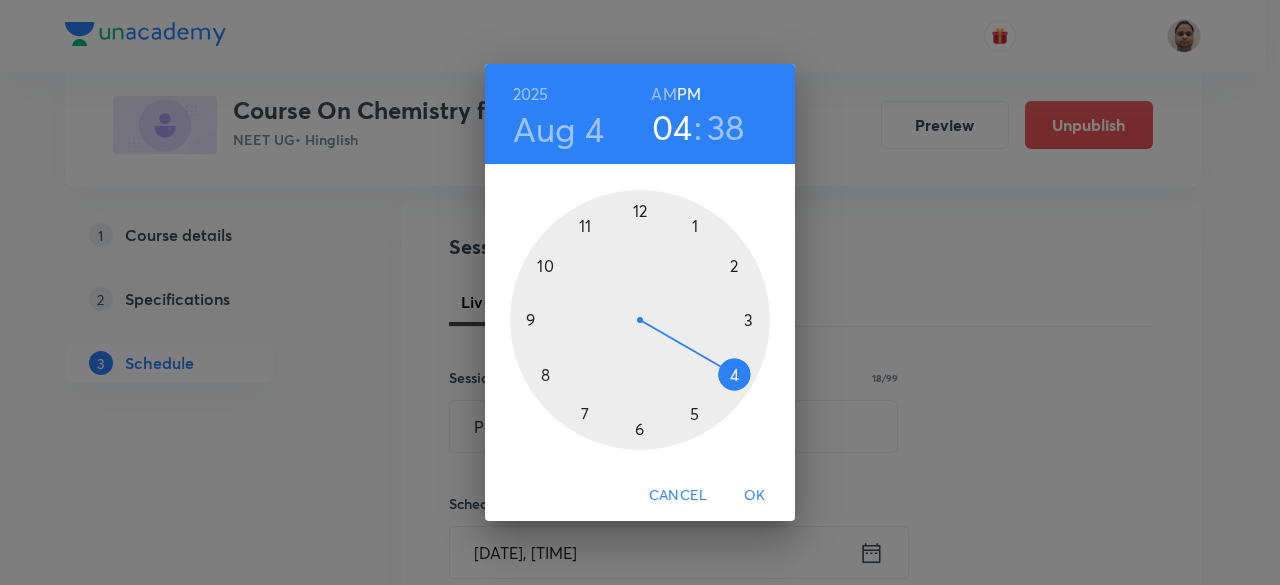 drag, startPoint x: 548, startPoint y: 259, endPoint x: 748, endPoint y: 393, distance: 240.74052 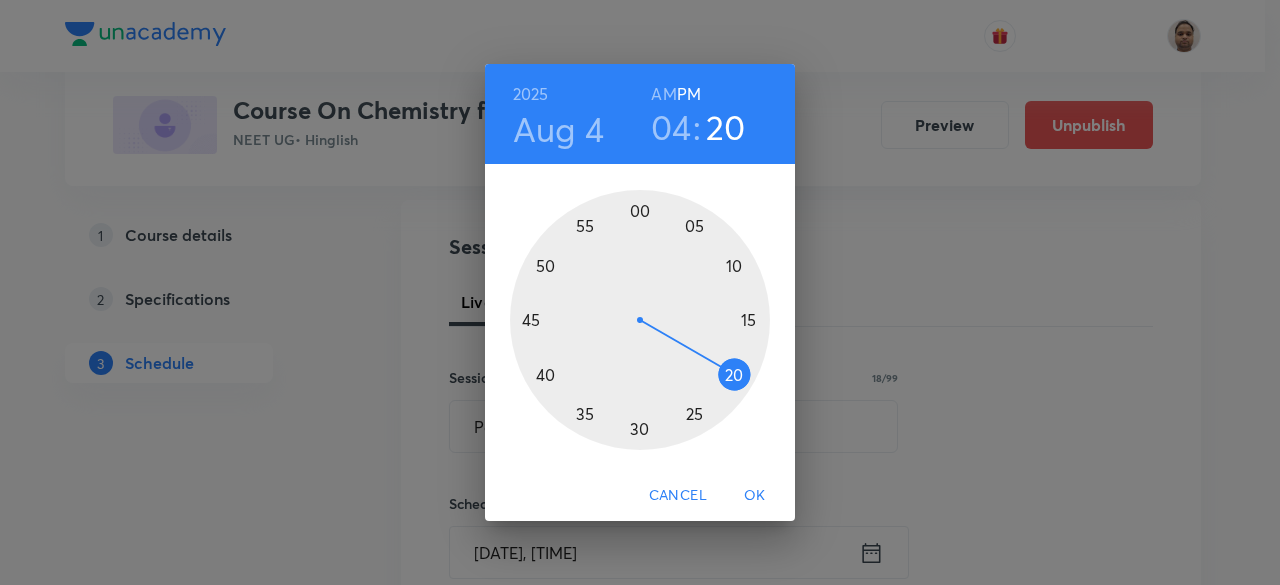 drag, startPoint x: 566, startPoint y: 388, endPoint x: 730, endPoint y: 372, distance: 164.77864 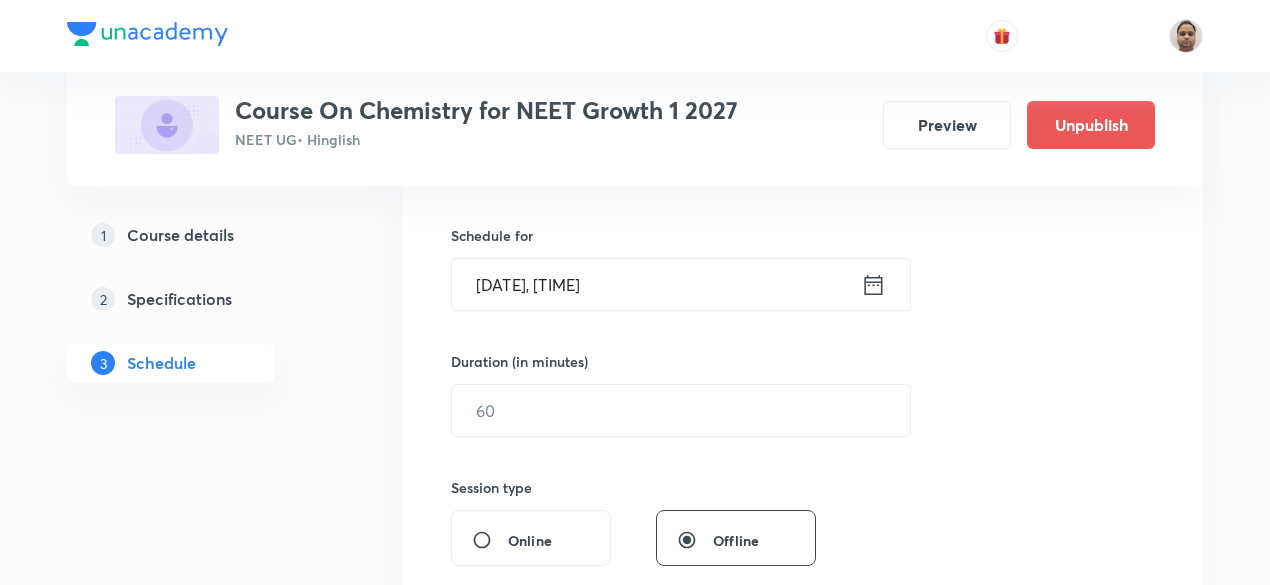scroll, scrollTop: 500, scrollLeft: 0, axis: vertical 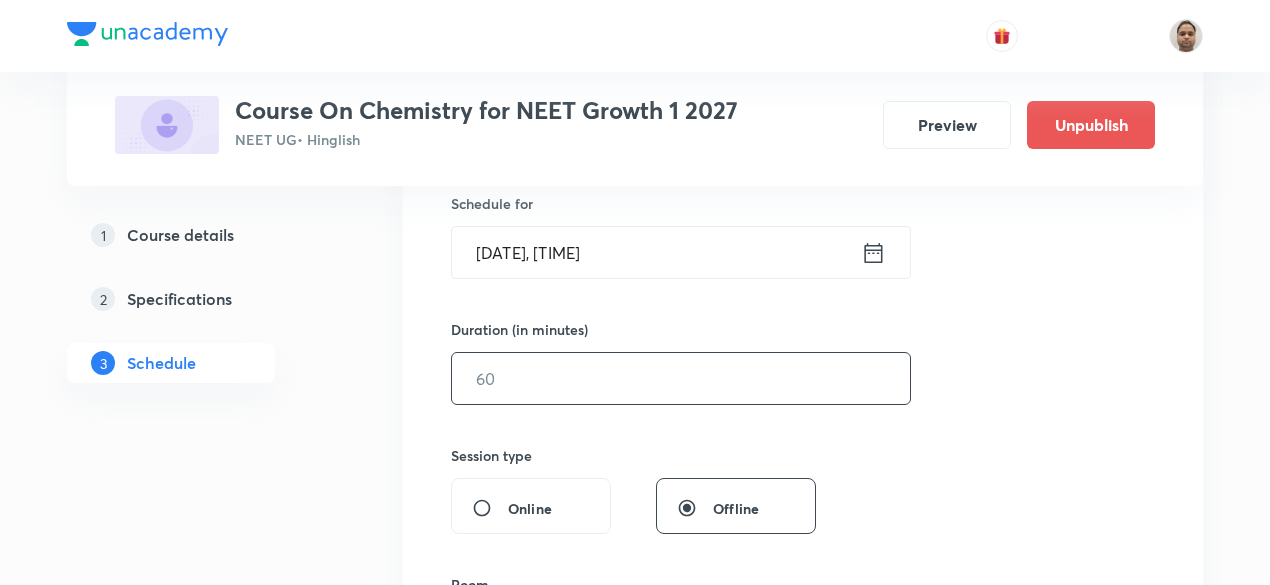 click at bounding box center [681, 378] 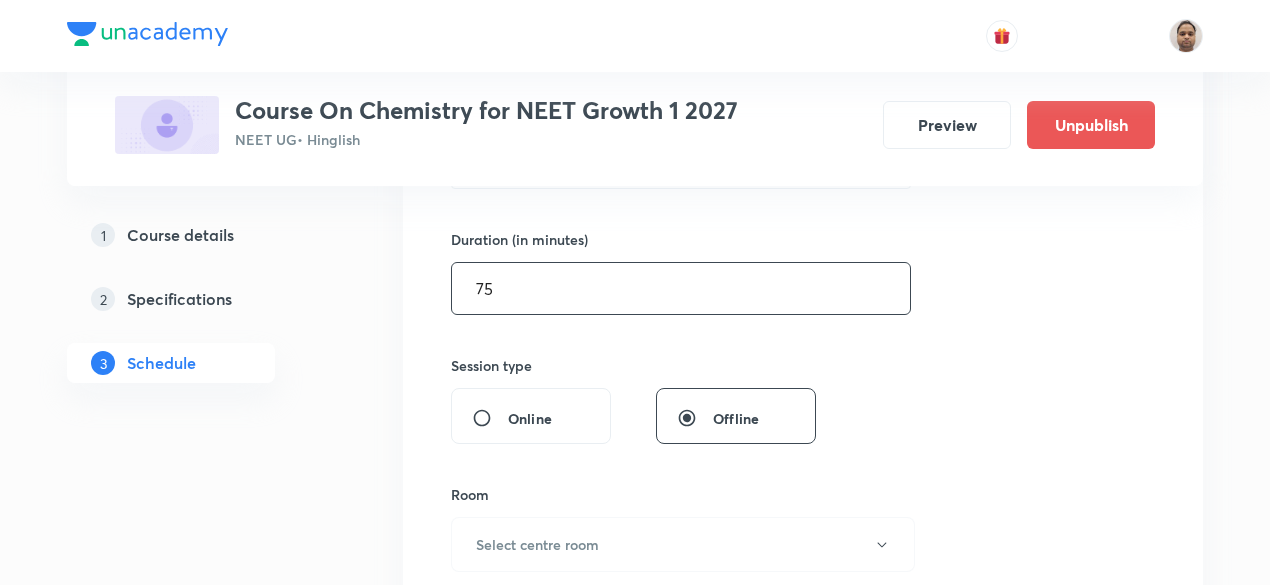 scroll, scrollTop: 700, scrollLeft: 0, axis: vertical 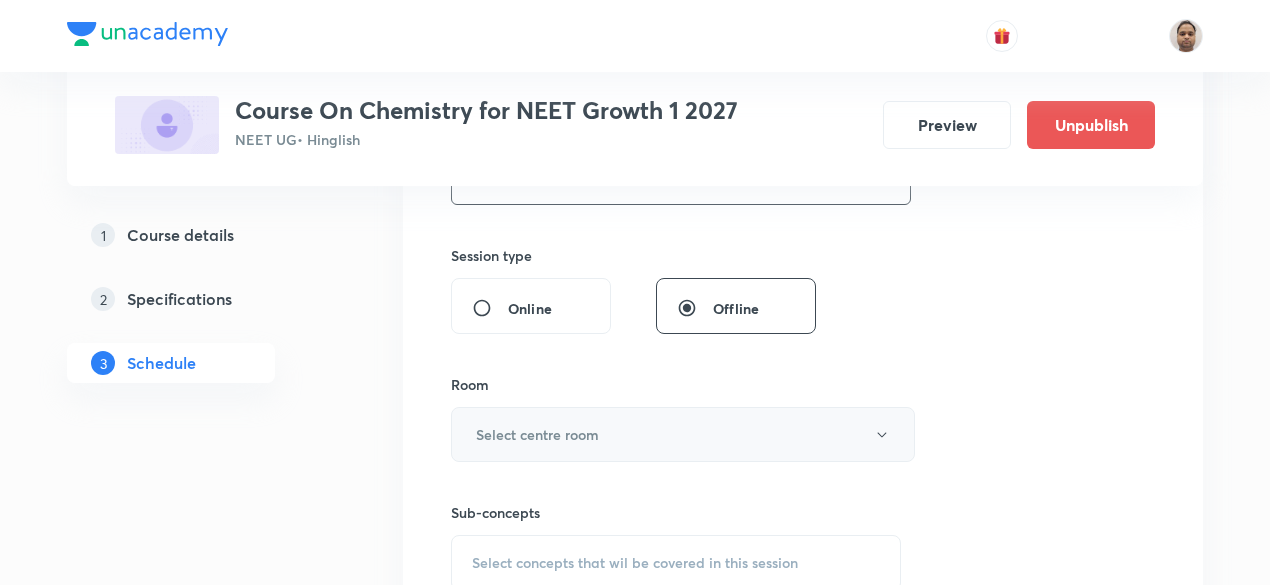 type on "75" 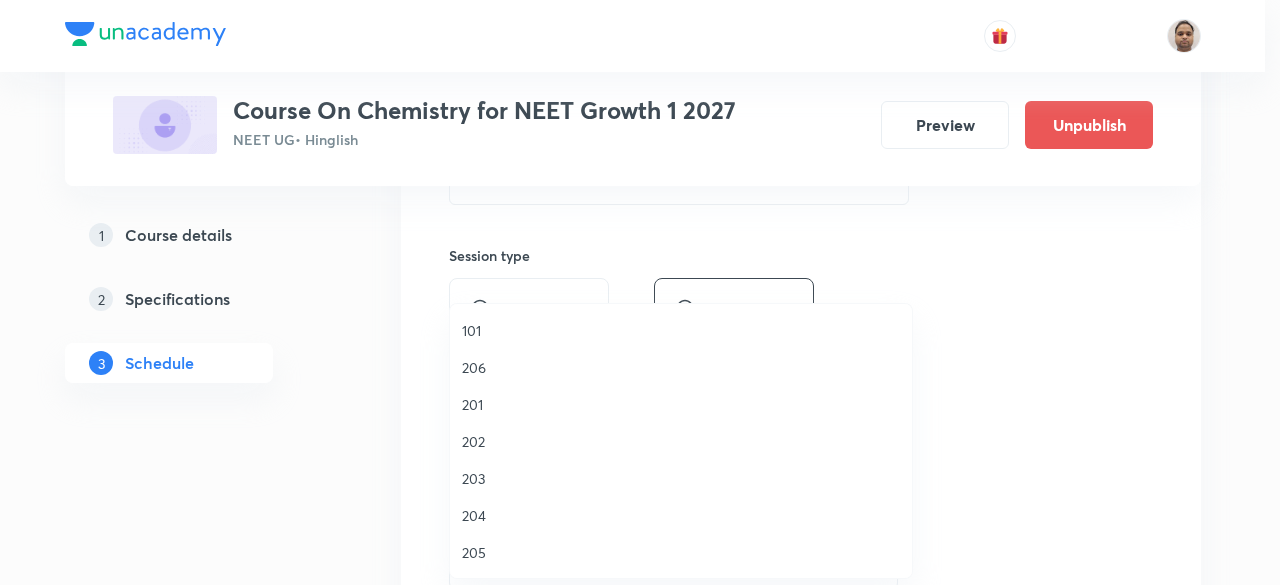click on "206" at bounding box center [681, 367] 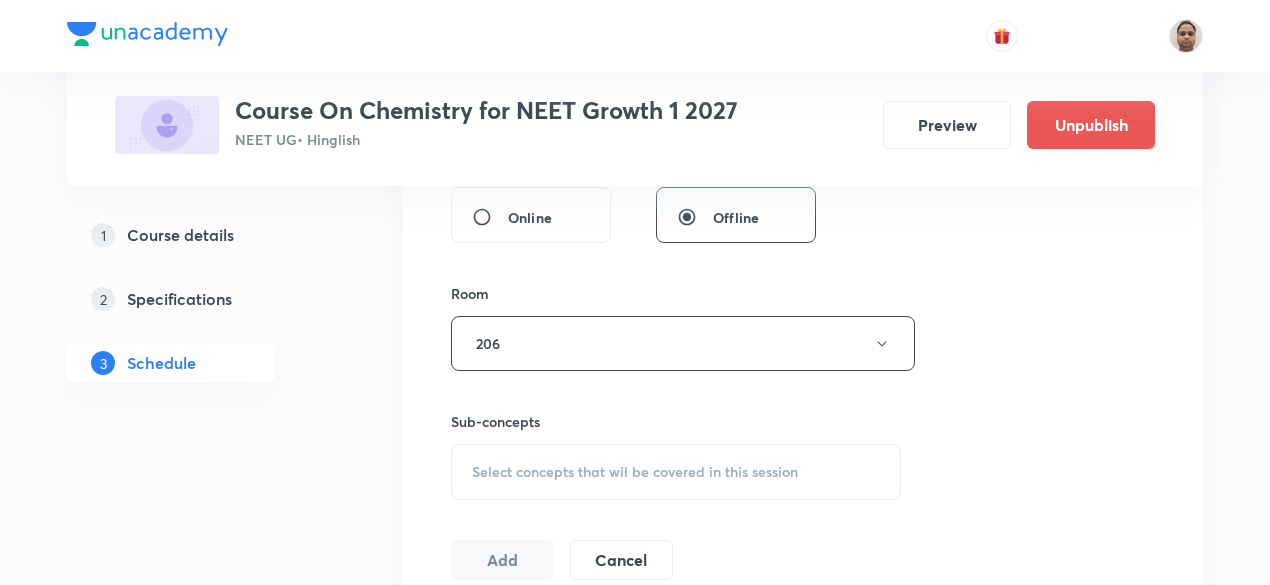 scroll, scrollTop: 900, scrollLeft: 0, axis: vertical 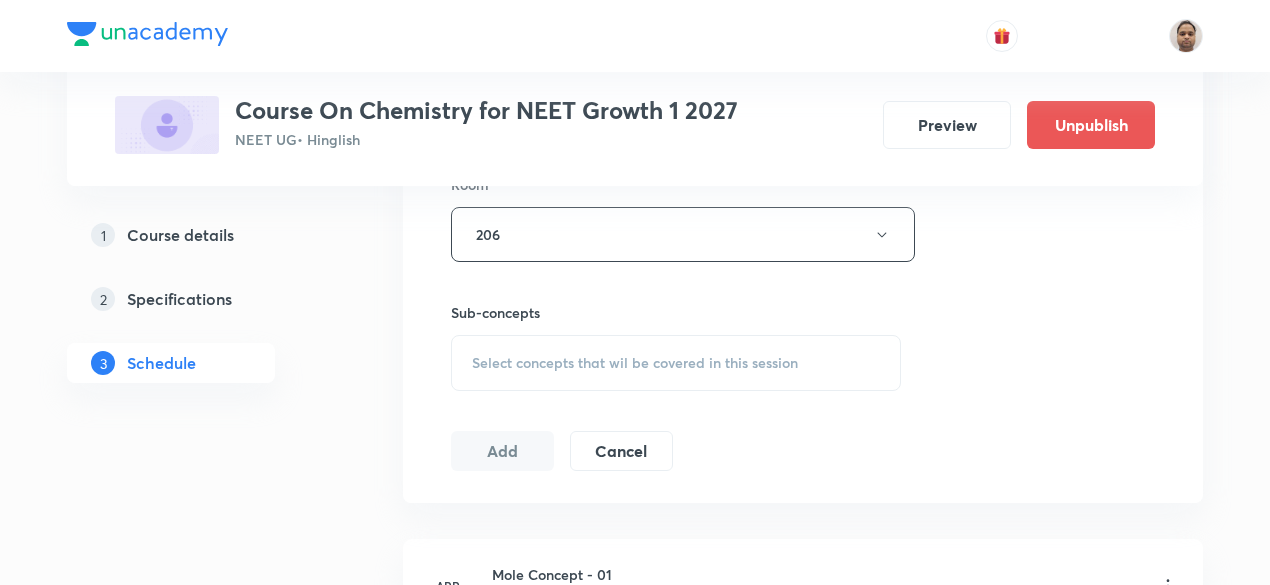 click on "Select concepts that wil be covered in this session" at bounding box center [676, 363] 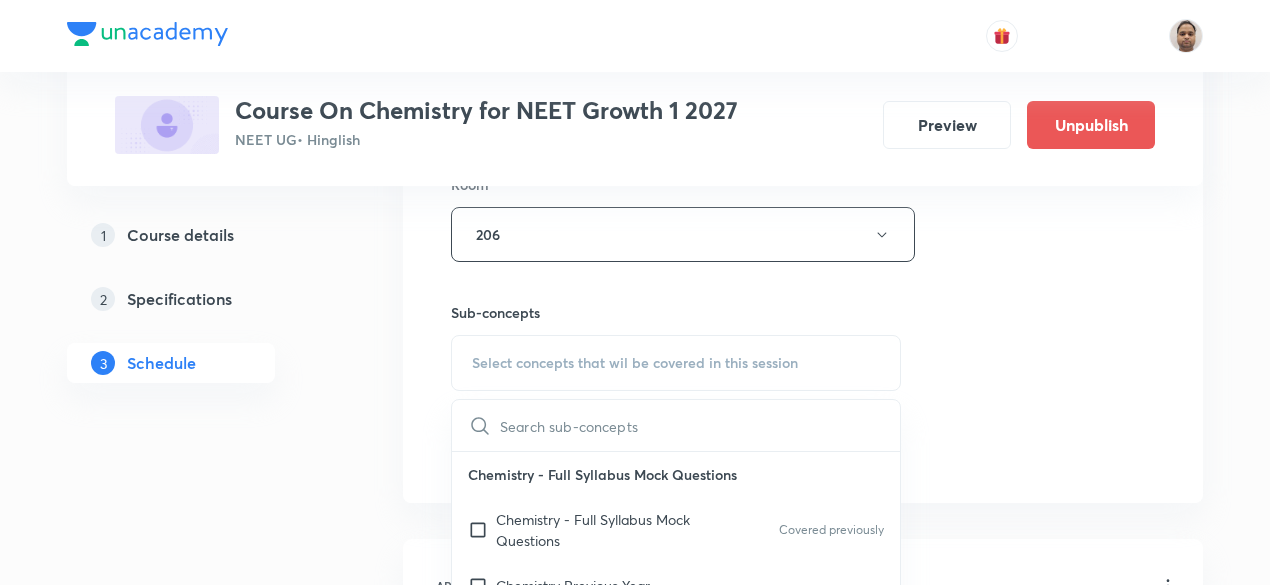 click at bounding box center (482, 530) 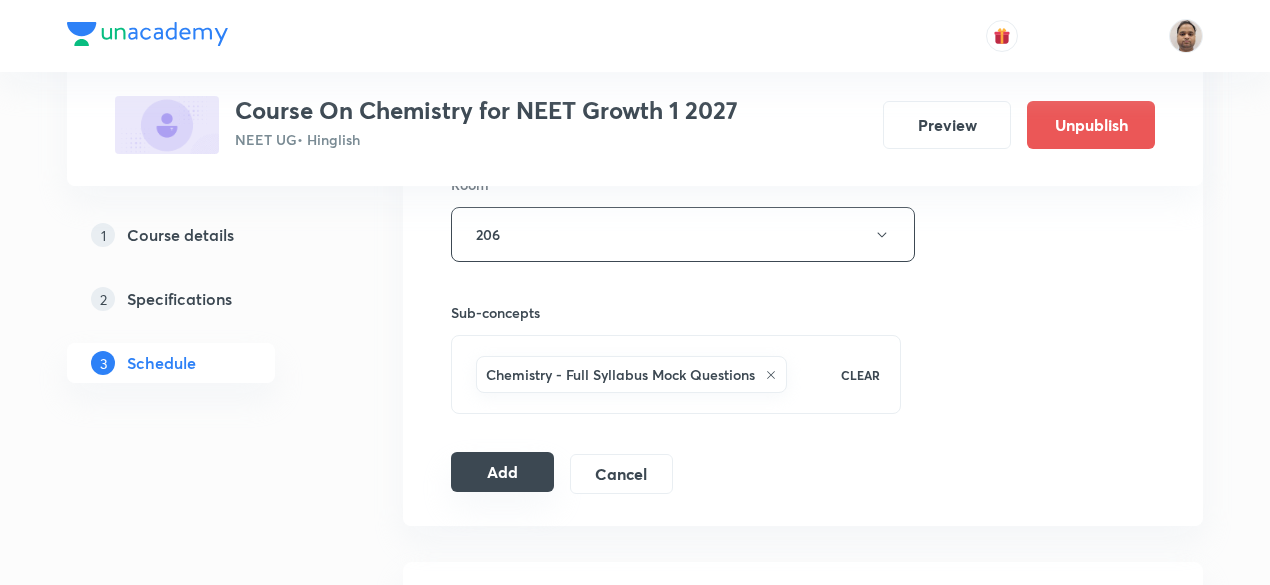 click on "Add" at bounding box center (502, 472) 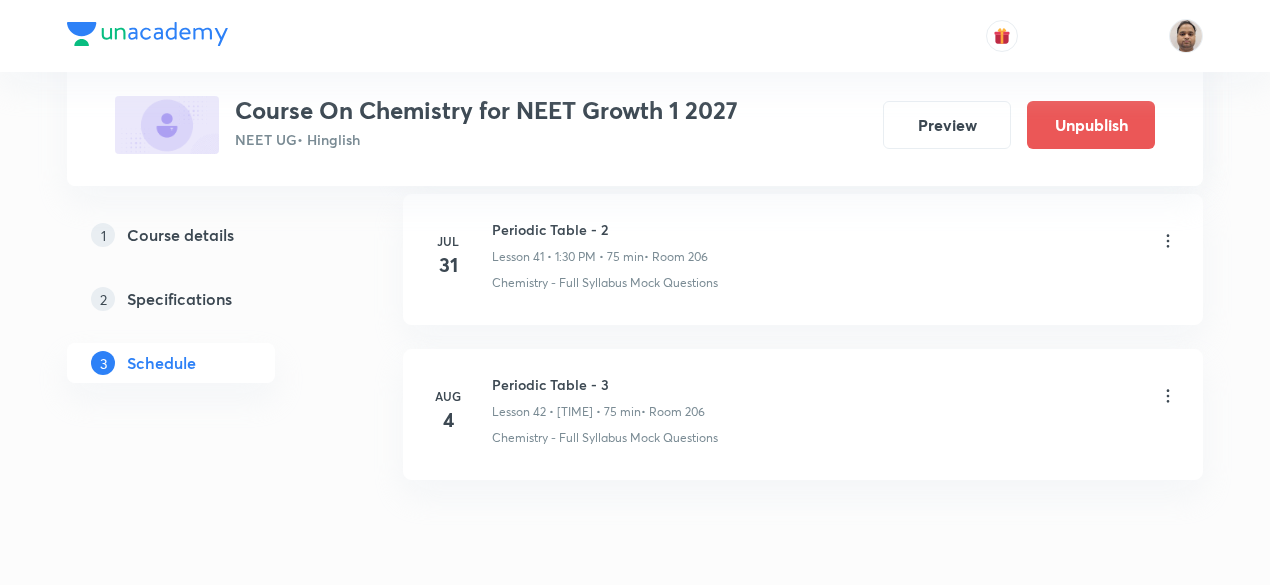 scroll, scrollTop: 7518, scrollLeft: 0, axis: vertical 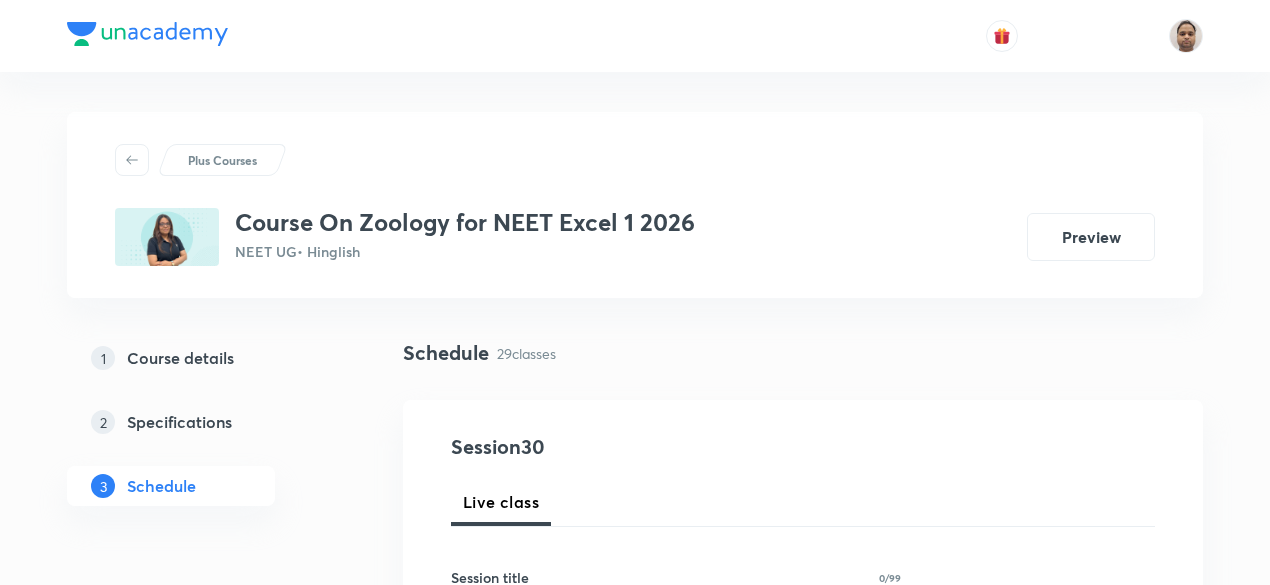 click on "1 Course details 2 Specifications 3 Schedule" at bounding box center [203, 434] 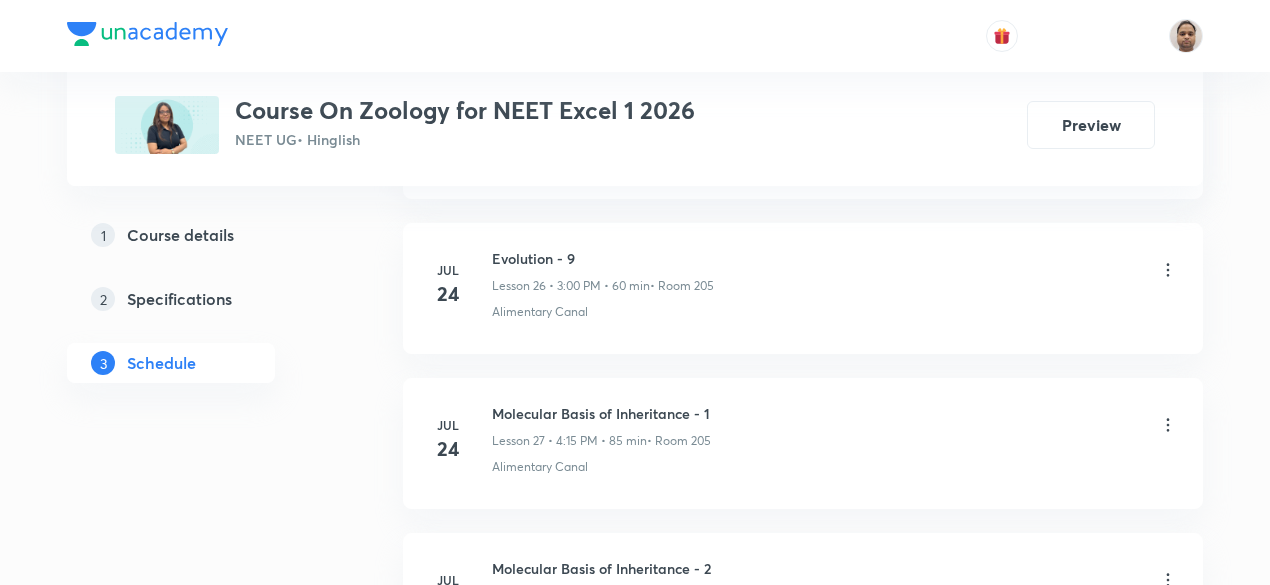 scroll, scrollTop: 5490, scrollLeft: 0, axis: vertical 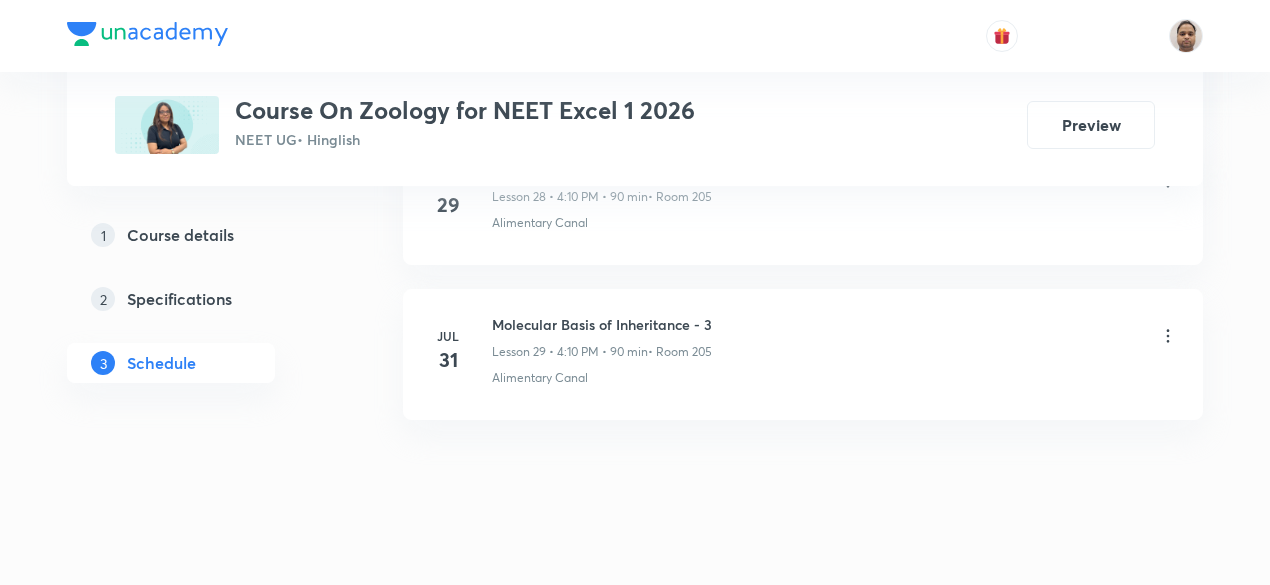 click on "Molecular Basis of Inheritance - 3" at bounding box center (602, 324) 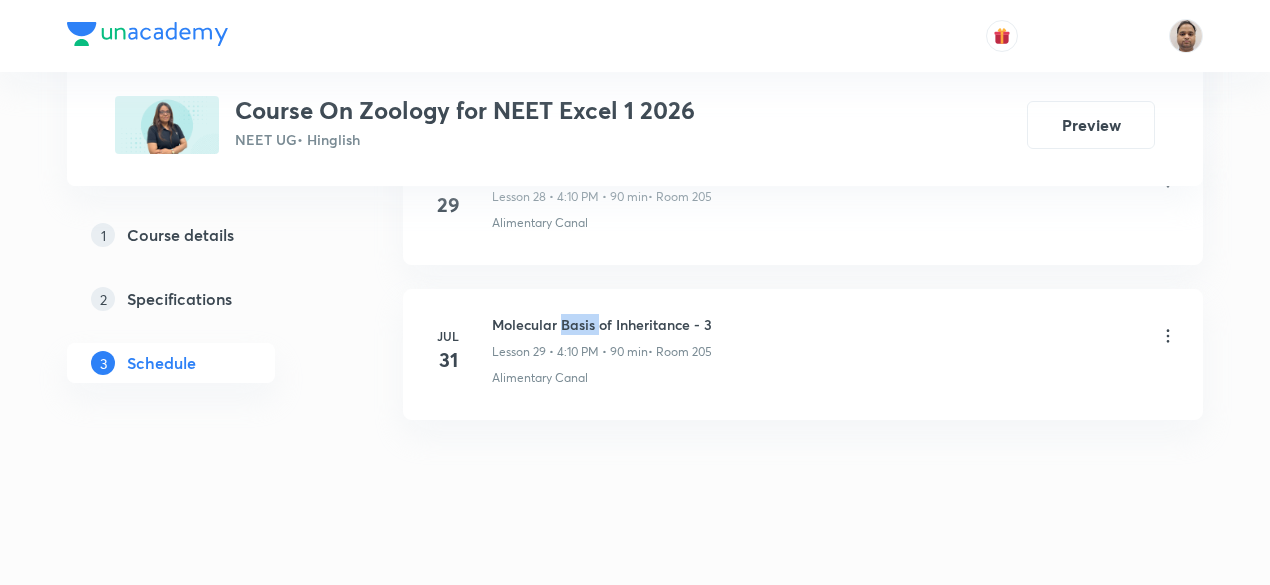 click on "Molecular Basis of Inheritance - 3" at bounding box center [602, 324] 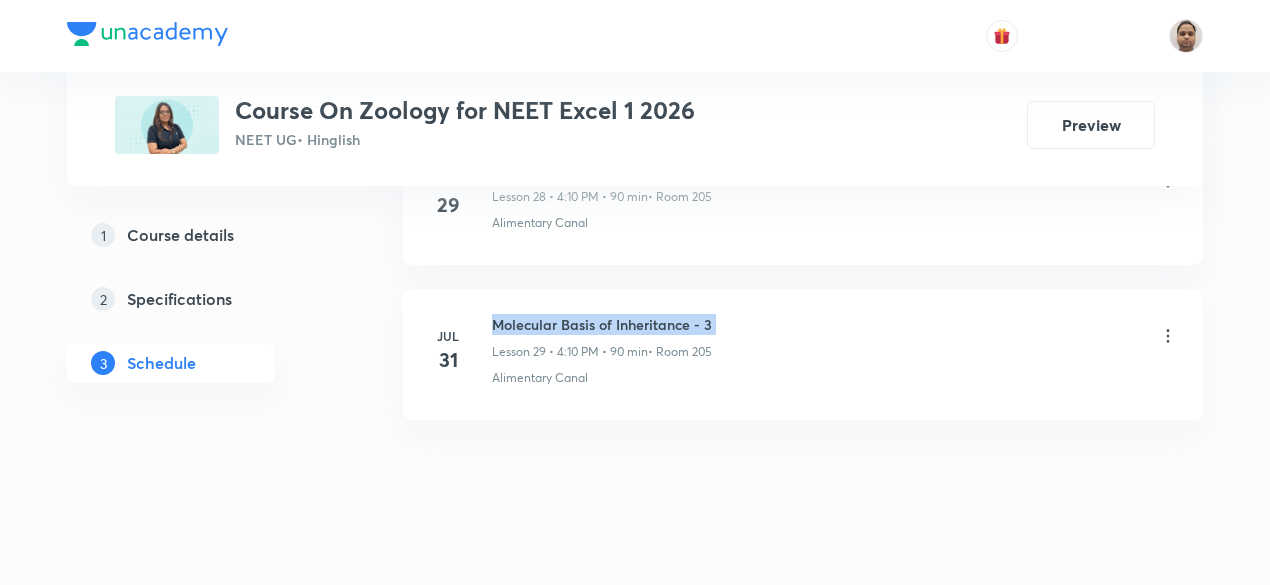 click on "Molecular Basis of Inheritance - 3" at bounding box center (602, 324) 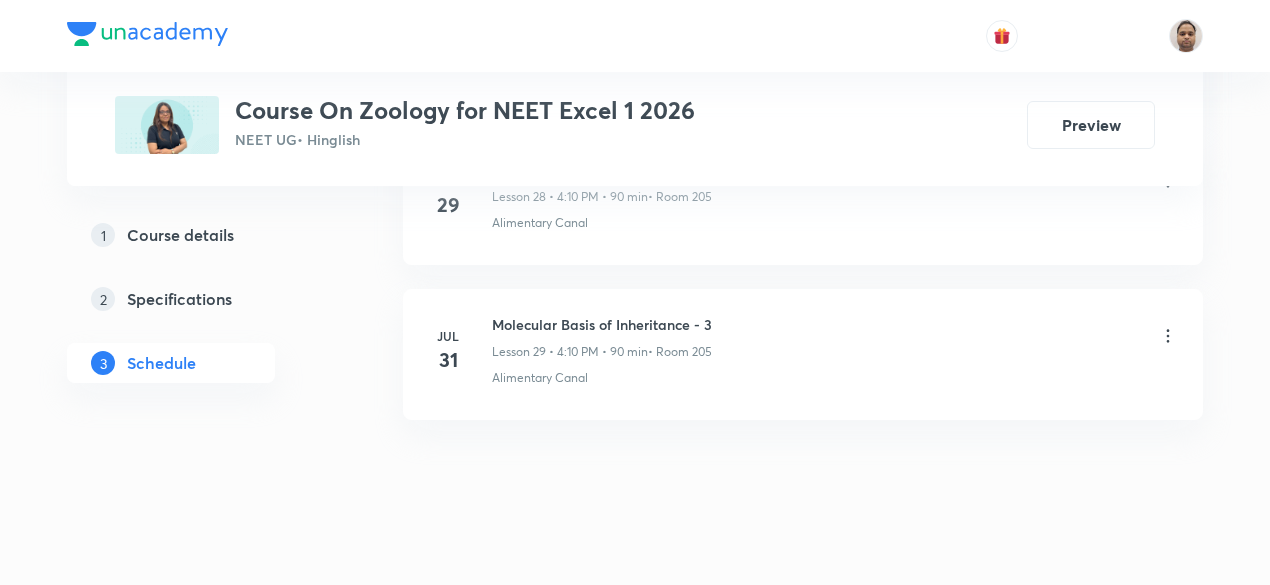 click on "Schedule [NUMBER]  classes Session  [NUMBER] Live class Session title [NUMBER]/99 ​ Schedule for [DATE], [TIME] ​ Duration (in minutes) ​   Session type Online Offline Room Select centre room Sub-concepts Select concepts that wil be covered in this session Add Cancel [DATE] Human Reproduction - 1 Lesson 1 • [TIME] • [NUMBER] min  • Room [NUMBER] Human Reproduction [DATE] Human Reproduction - 2 Lesson 2 • [TIME] • [NUMBER] min  • Room [NUMBER] Human Reproduction [DATE] Human Reproduction - 3 Lesson 3 • [TIME] • [NUMBER] min  • Room [NUMBER] Human Reproduction [DATE] Human Reproduction - 4 Lesson 4 • [TIME] • [NUMBER] min  • Room [NUMBER] Human Physiology [DATE] Human Reproduction - 5 Lesson 5 • [TIME] • [NUMBER] min  • Room [NUMBER] Human Reproduction [DATE] Human Reproduction - 6 Lesson 6 • [TIME] • [NUMBER] min  • Room [NUMBER] Human Neural System [DATE] Doubts and ELP Lesson 7 • [TIME] • [NUMBER] min  • Room [NUMBER] Alimentary Canal [DATE] Human Reproduction - 7 Lesson 8 • [TIME] • [NUMBER] min  • Room [NUMBER] Alimentary Canal [DATE] [NUMBER]" at bounding box center (803, -2290) 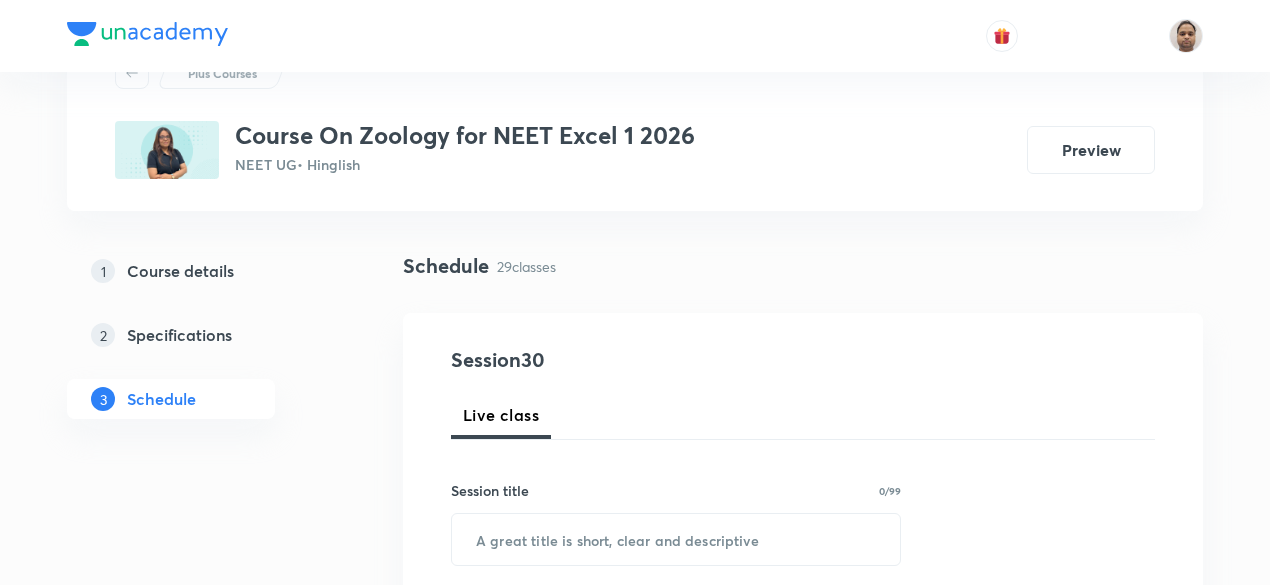 scroll, scrollTop: 118, scrollLeft: 0, axis: vertical 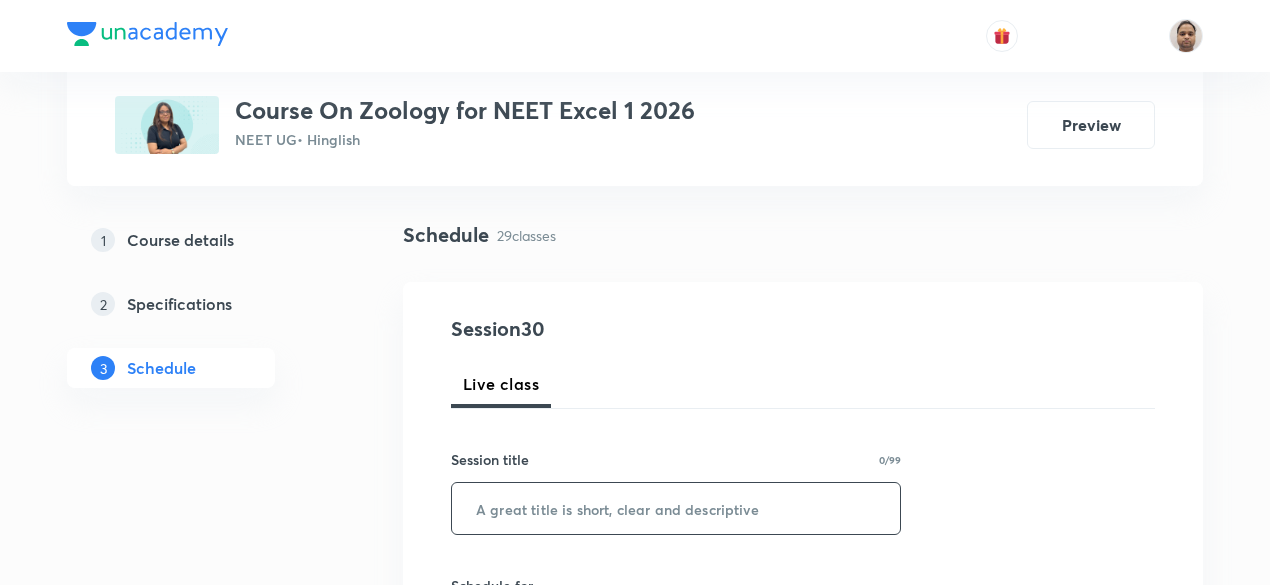 click at bounding box center [676, 508] 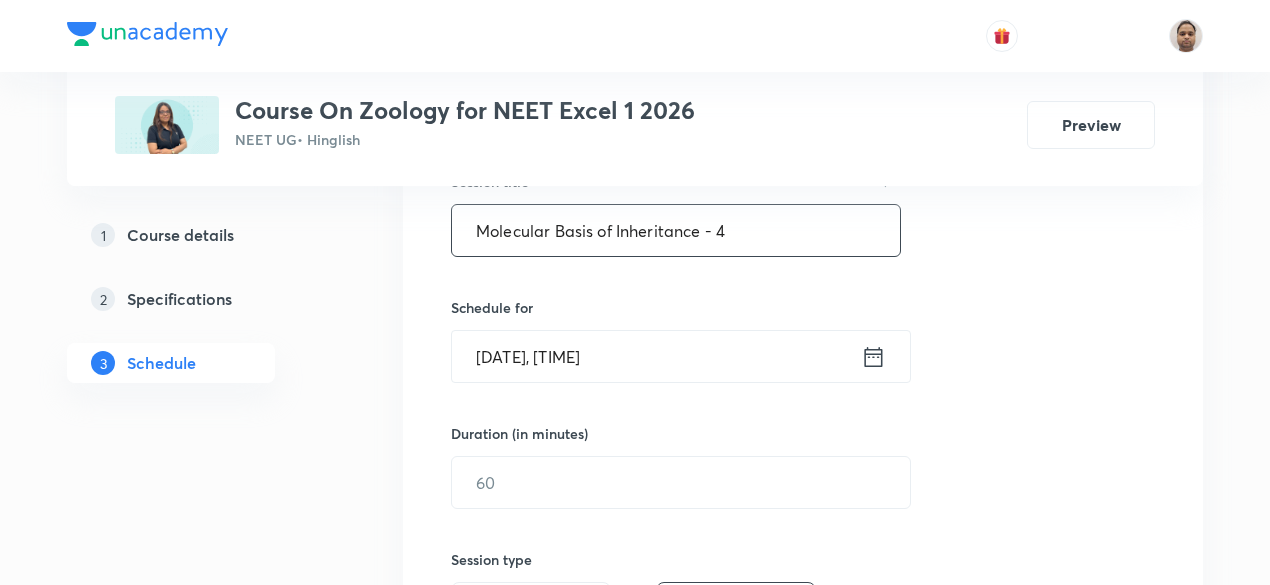 scroll, scrollTop: 418, scrollLeft: 0, axis: vertical 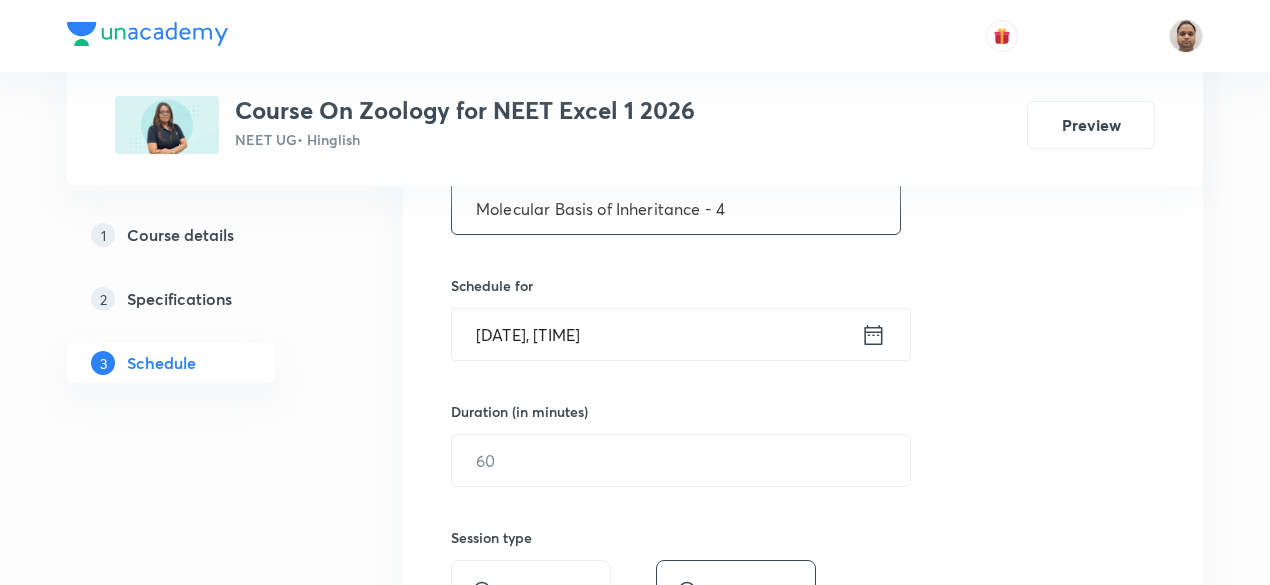 type on "Molecular Basis of Inheritance - 4" 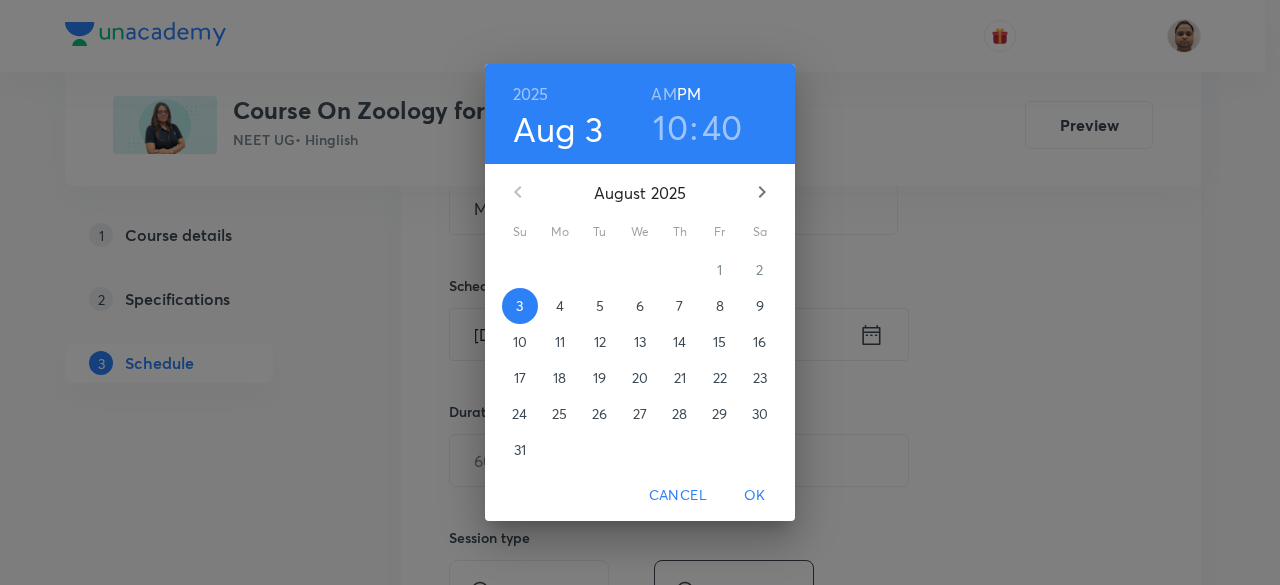 click on "4" at bounding box center [560, 306] 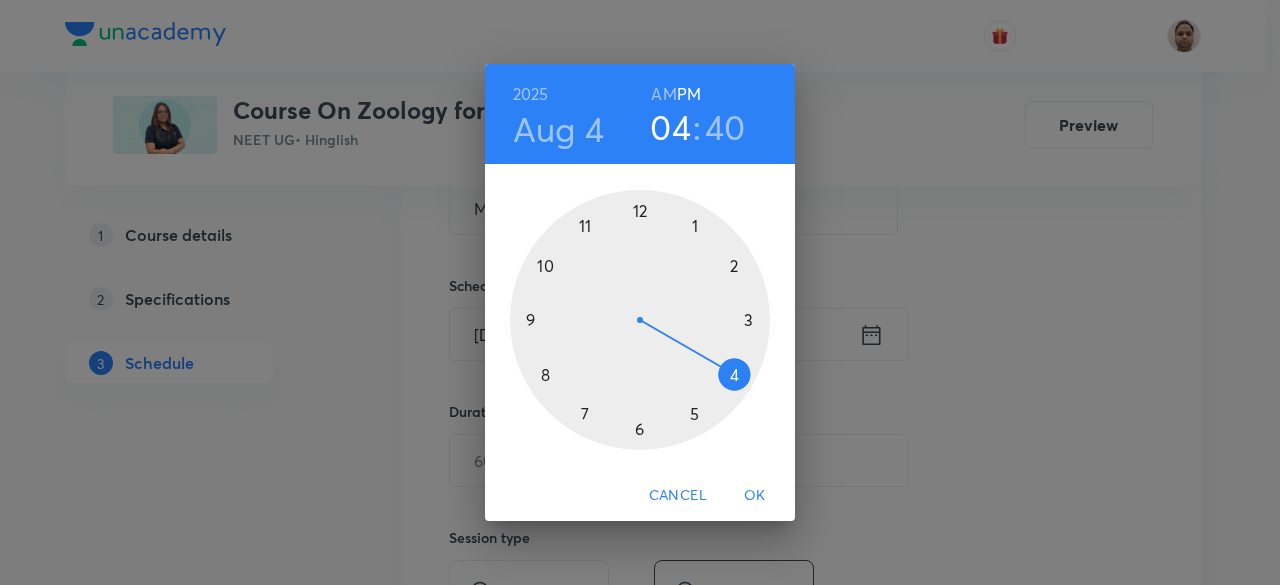 drag, startPoint x: 534, startPoint y: 265, endPoint x: 707, endPoint y: 371, distance: 202.8916 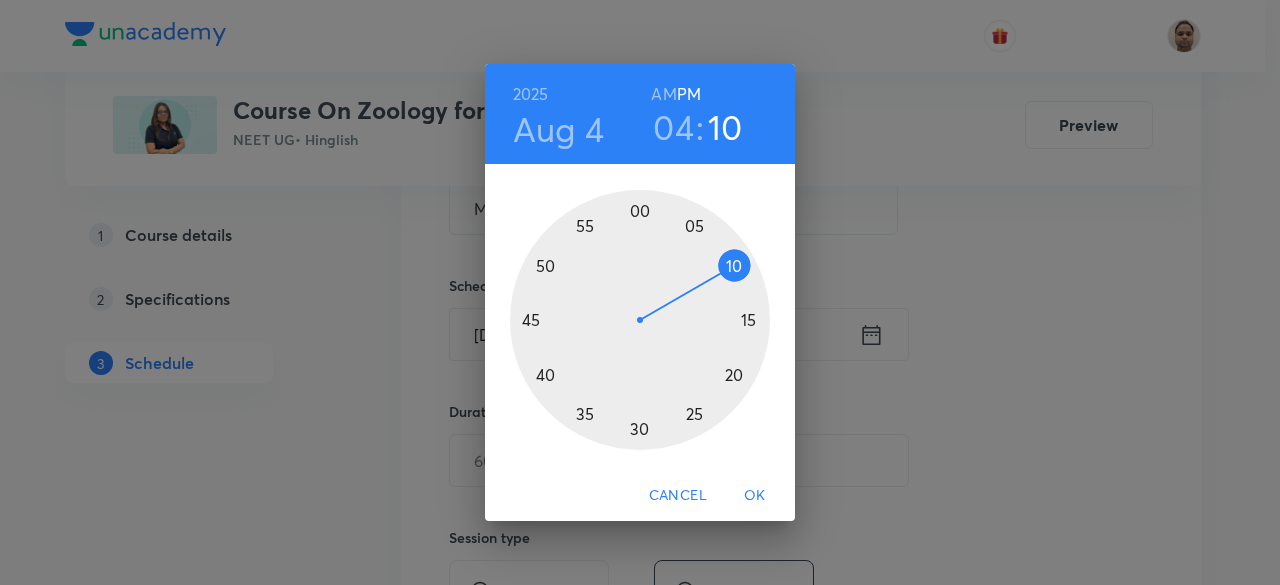 drag, startPoint x: 612, startPoint y: 265, endPoint x: 724, endPoint y: 269, distance: 112.0714 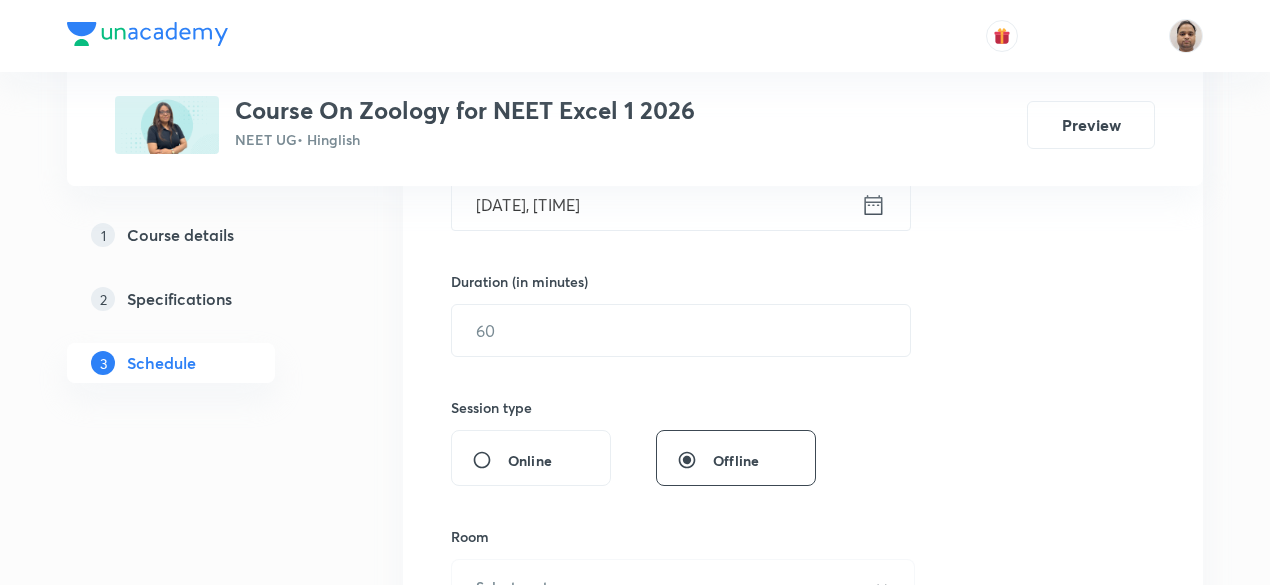 scroll, scrollTop: 518, scrollLeft: 0, axis: vertical 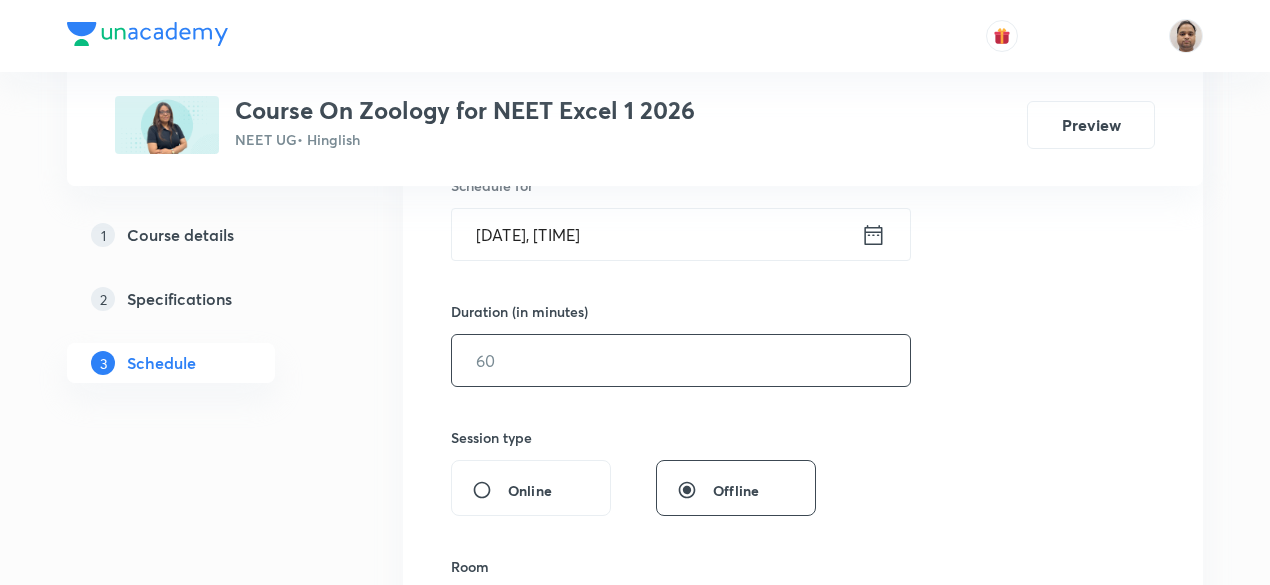 click at bounding box center [681, 360] 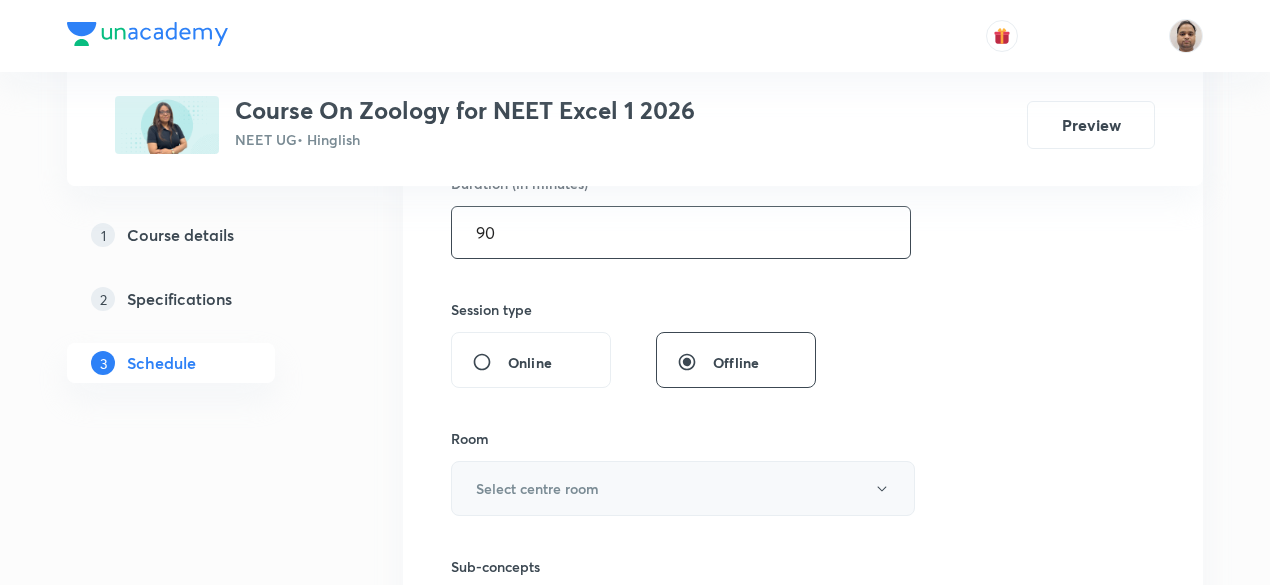 scroll, scrollTop: 718, scrollLeft: 0, axis: vertical 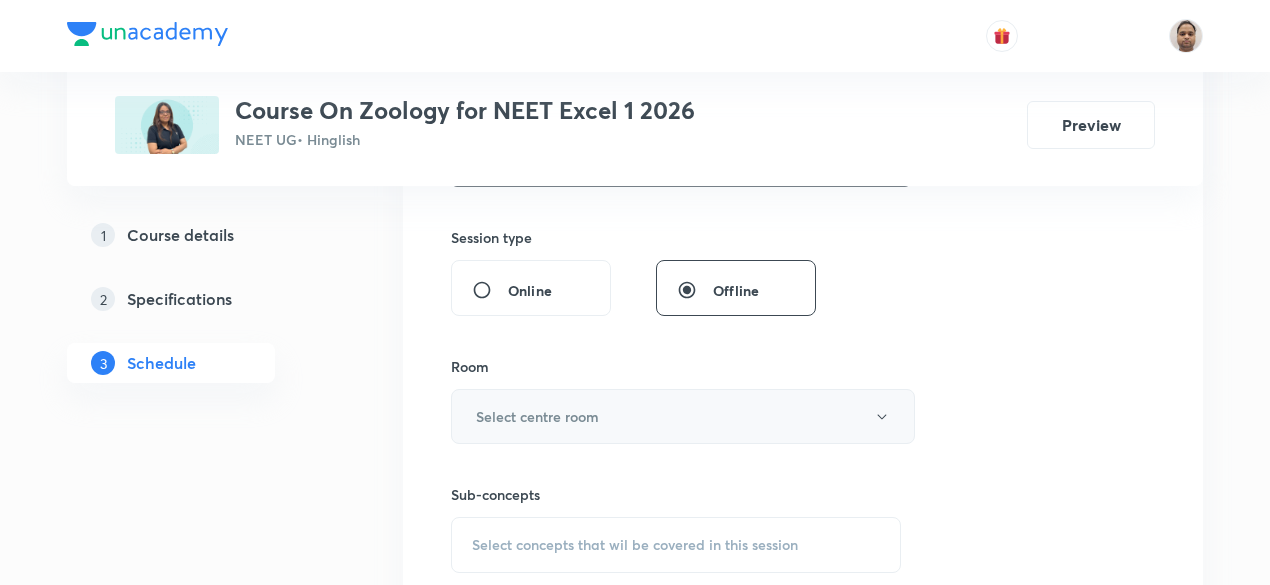 type on "90" 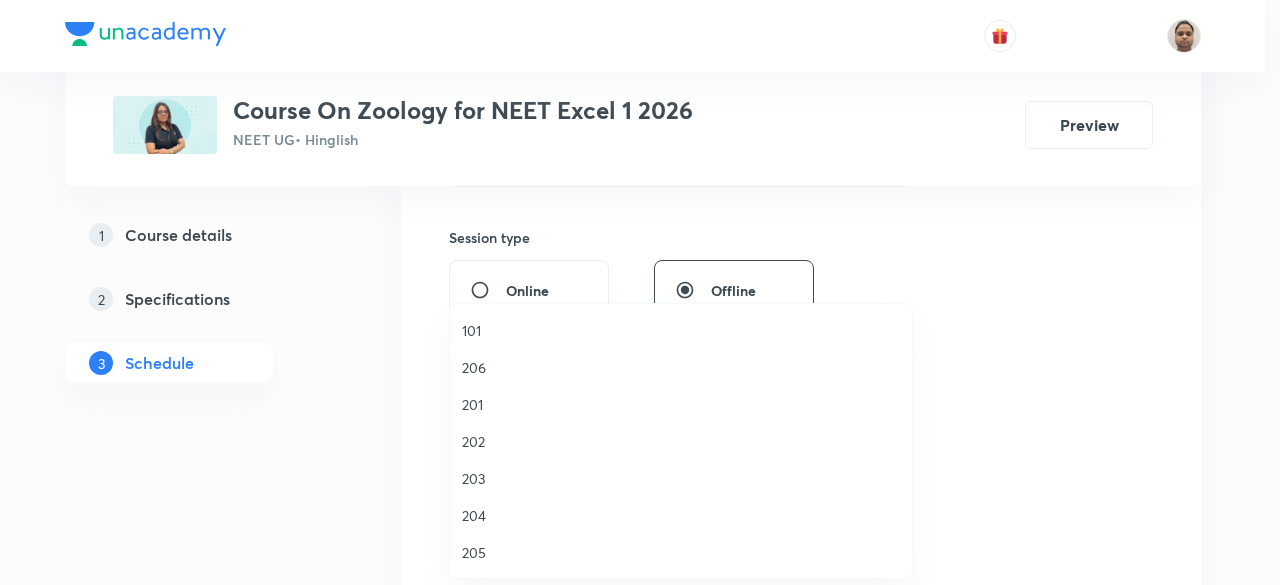 click on "205" at bounding box center (681, 552) 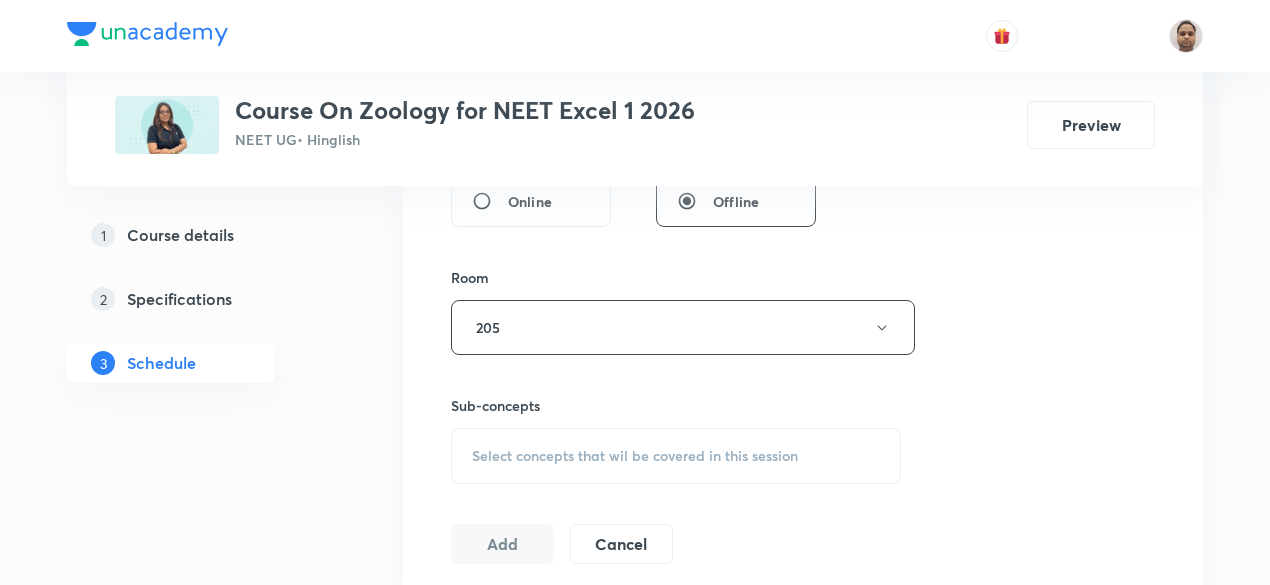 scroll, scrollTop: 918, scrollLeft: 0, axis: vertical 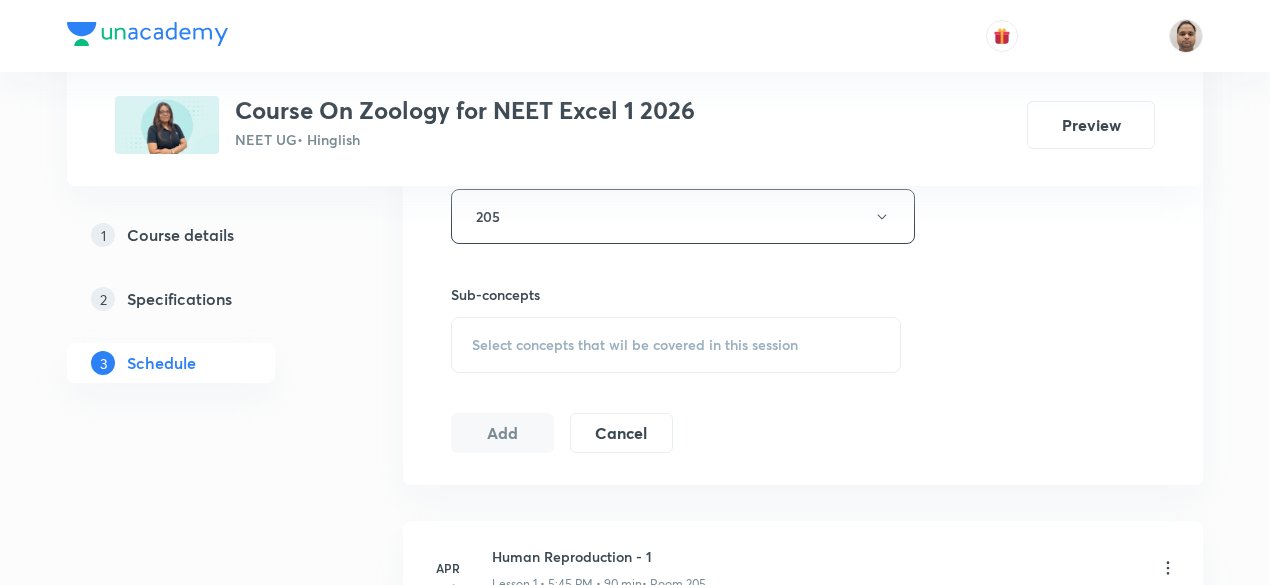 click on "Select concepts that wil be covered in this session" at bounding box center [676, 345] 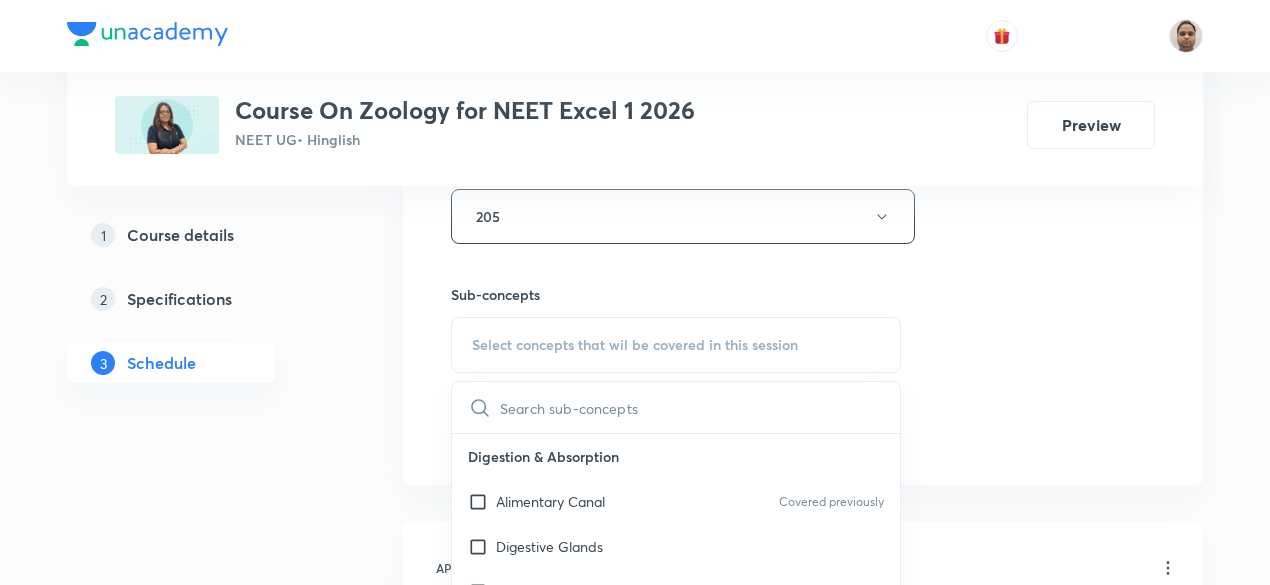 click at bounding box center [482, 501] 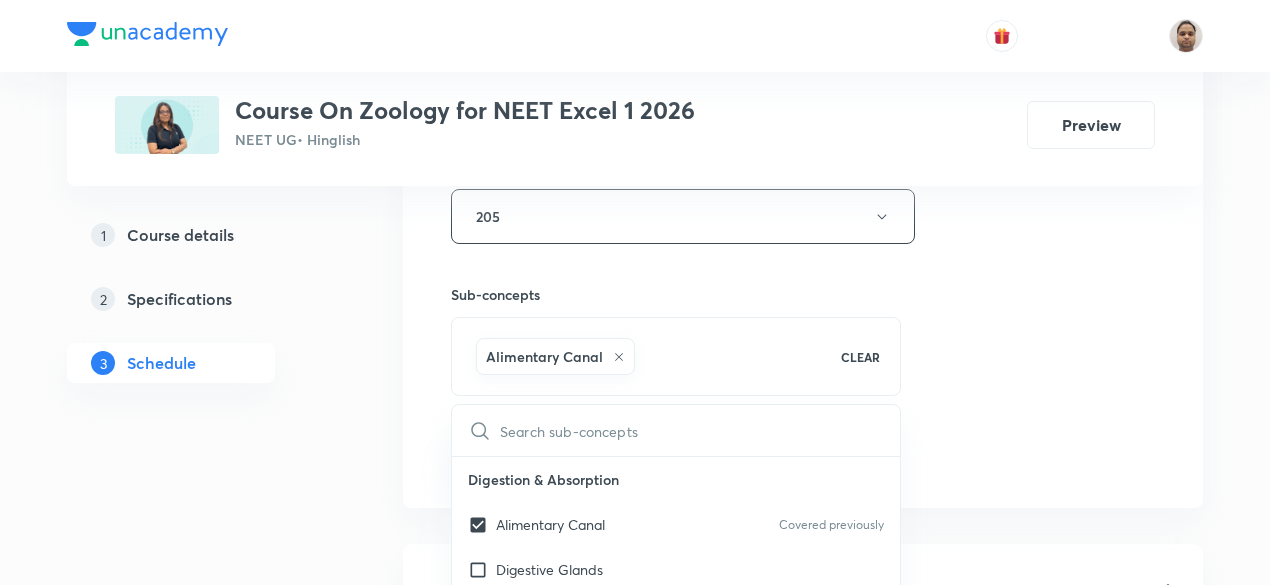 click on "Plus Courses Course On Zoology for NEET Excel 1 2026 NEET UG  • Hinglish Preview 1 Course details 2 Specifications 3 Schedule Schedule 29  classes Session  30 Live class Session title 34/99 Molecular Basis of Inheritance - 4 ​ Schedule for Aug 4, 2025, 4:10 PM ​ Duration (in minutes) 90 ​   Session type Online Offline Room 205 Sub-concepts Alimentary Canal CLEAR ​ Digestion & Absorption Alimentary Canal Covered previously Digestive Glands Digestion Of Food Hormonal Control Of Digestion Absorption Of Digested Products Disorders Of Digestive System Process Of Nutrition Ingestion Assimilation Egestion (Defecation) Breathing & Exchange of Gases Respiratory Organs Mechanism Of Breathing Exchange Of Gases Transport Of Gases Regulation Of Respiration Disorders Of Respiratory System Body Fluids & Circulation Blood Lymph (Tissue Fluid) Lymphatic System Circulatory Pathways Double Circulation Regulation Of Cardiac Activity Disorders Of Circulatory System Blood Vessels Heart Electrocardiogram Excretion Muscle" at bounding box center [635, 2180] 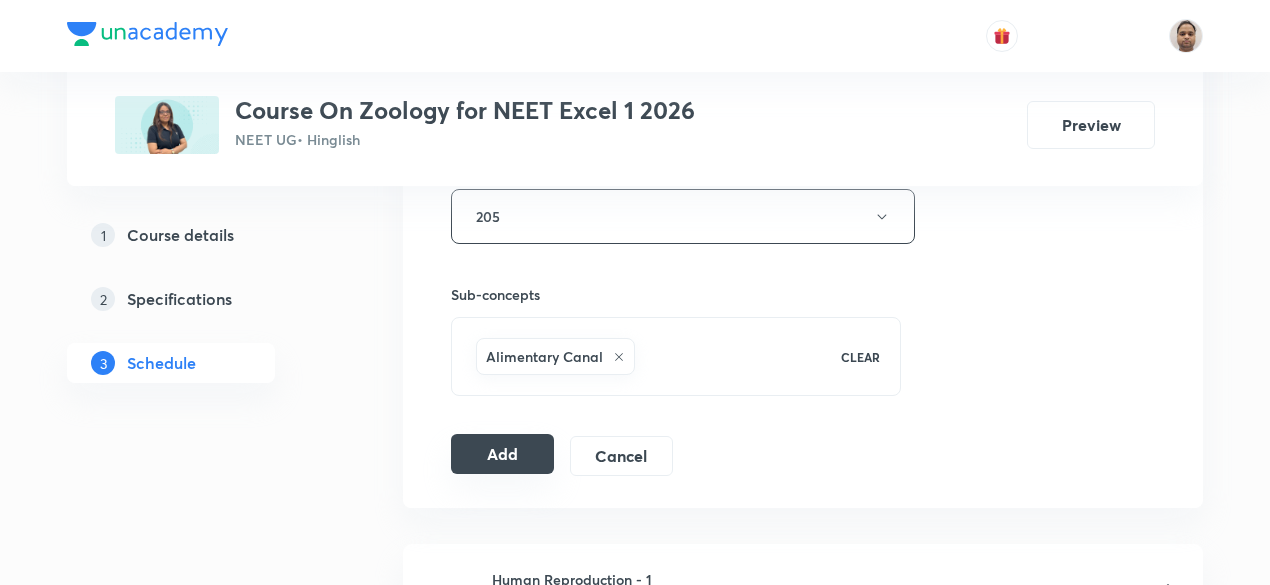 click on "Add" at bounding box center [502, 454] 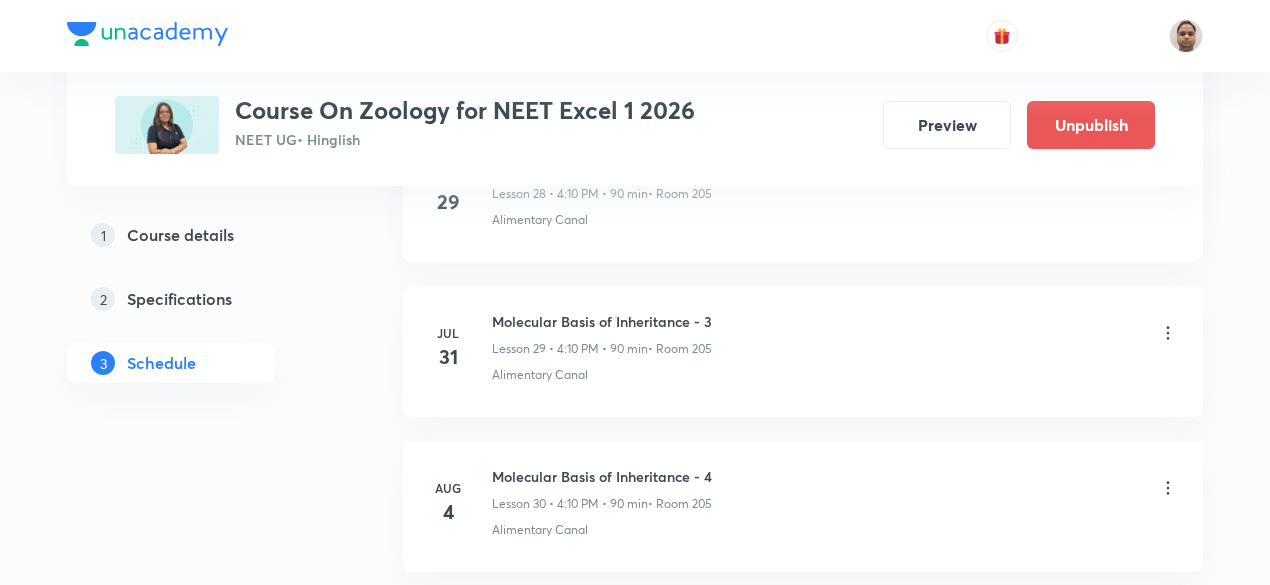 scroll, scrollTop: 4728, scrollLeft: 0, axis: vertical 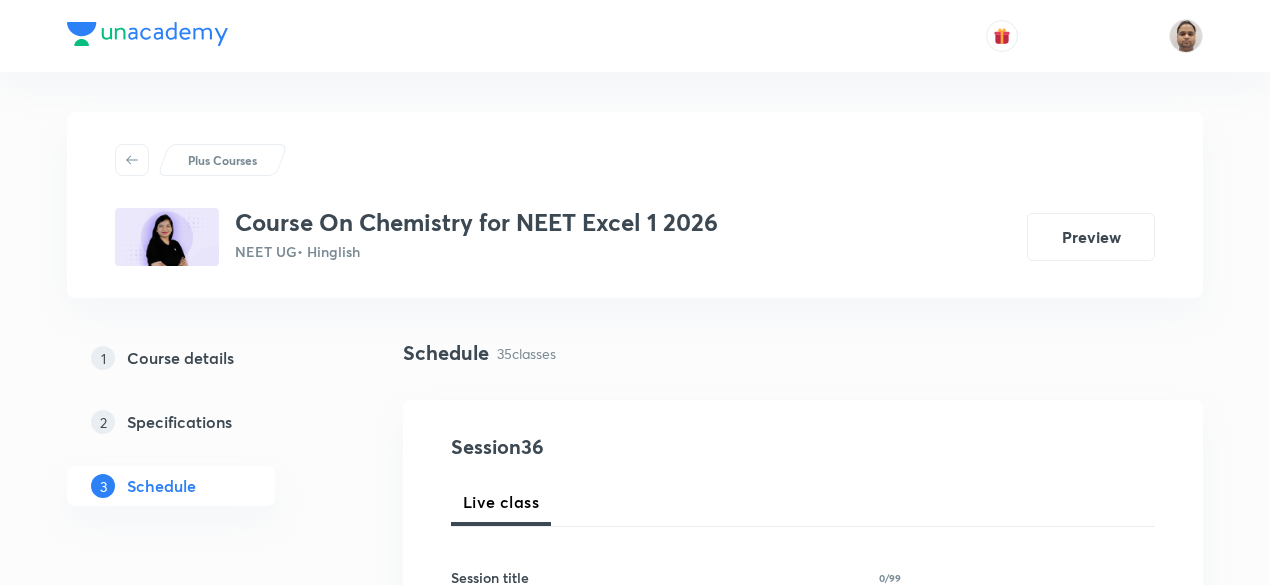 click on "1 Course details 2 Specifications 3 Schedule" at bounding box center (203, 434) 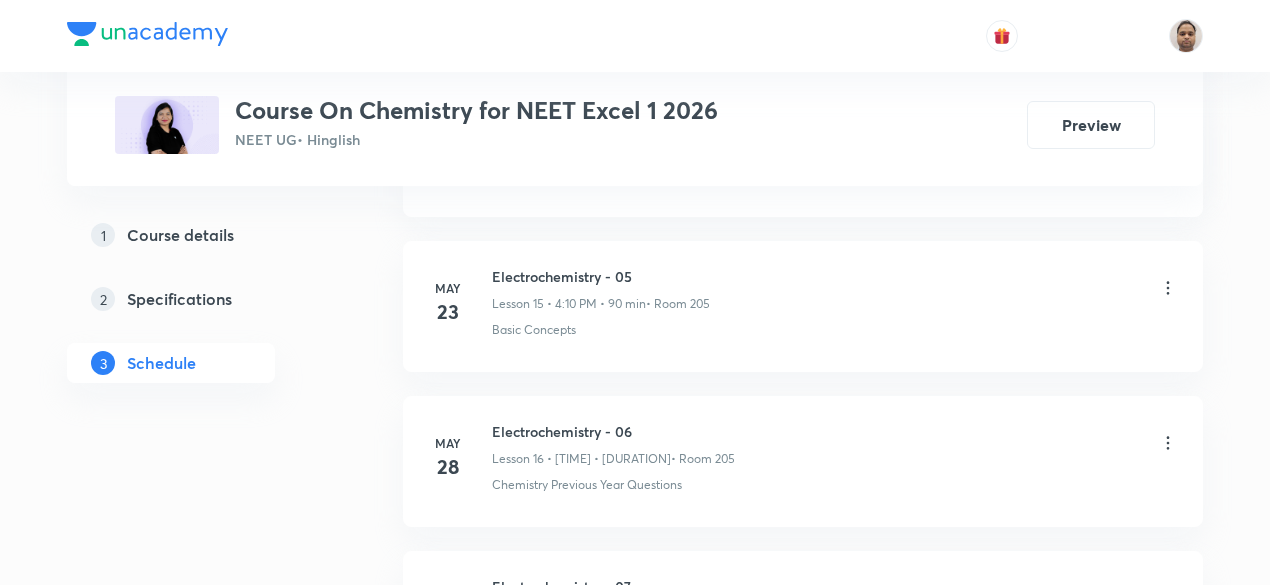 scroll, scrollTop: 6416, scrollLeft: 0, axis: vertical 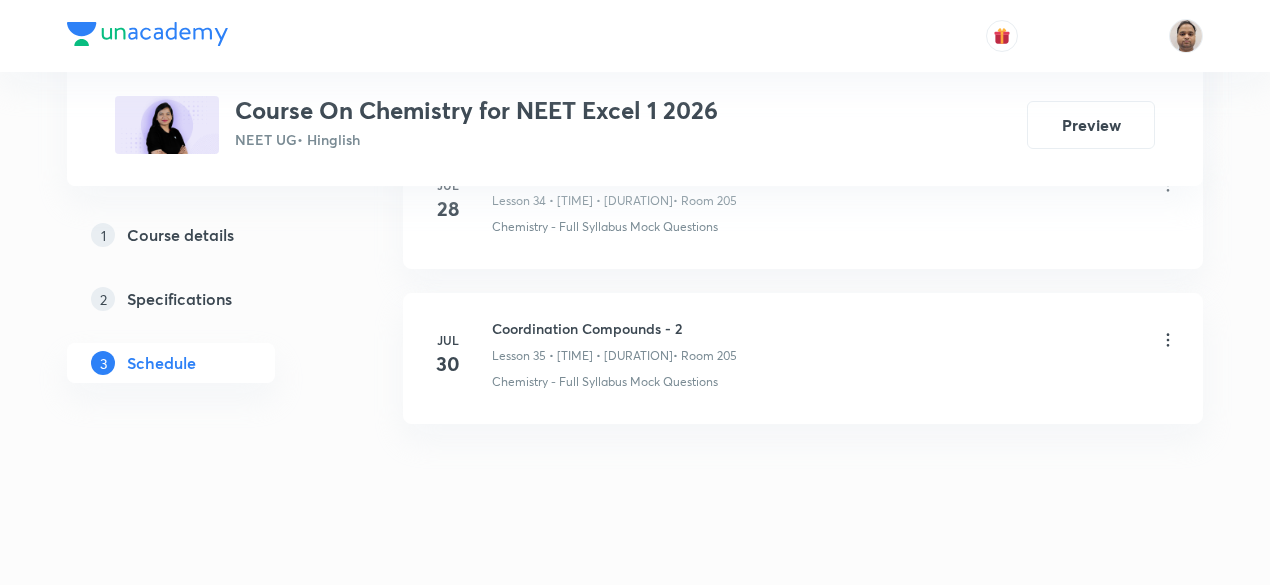 click on "Coordination Compounds - 2" at bounding box center [614, 328] 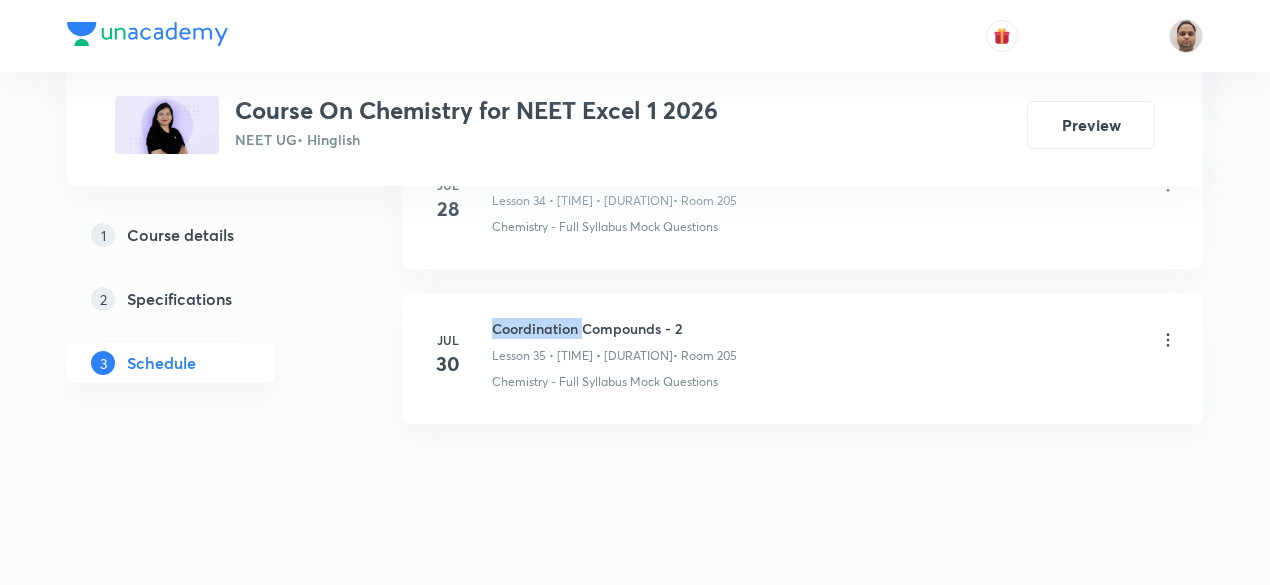 click on "Coordination Compounds - 2" at bounding box center (614, 328) 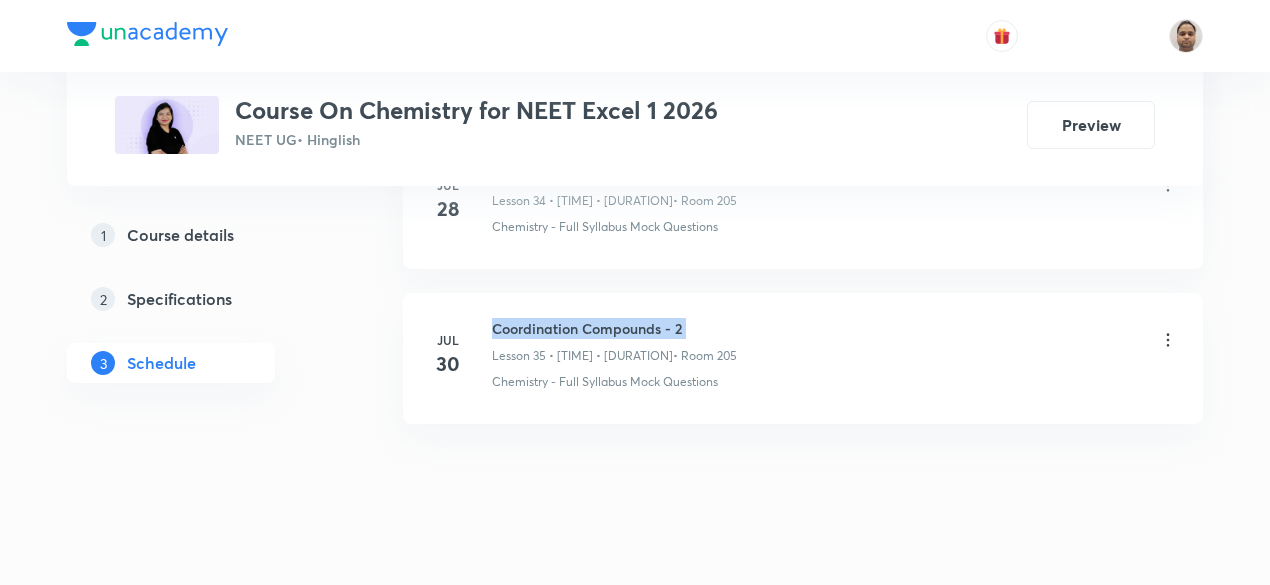 click on "Coordination Compounds - 2" at bounding box center [614, 328] 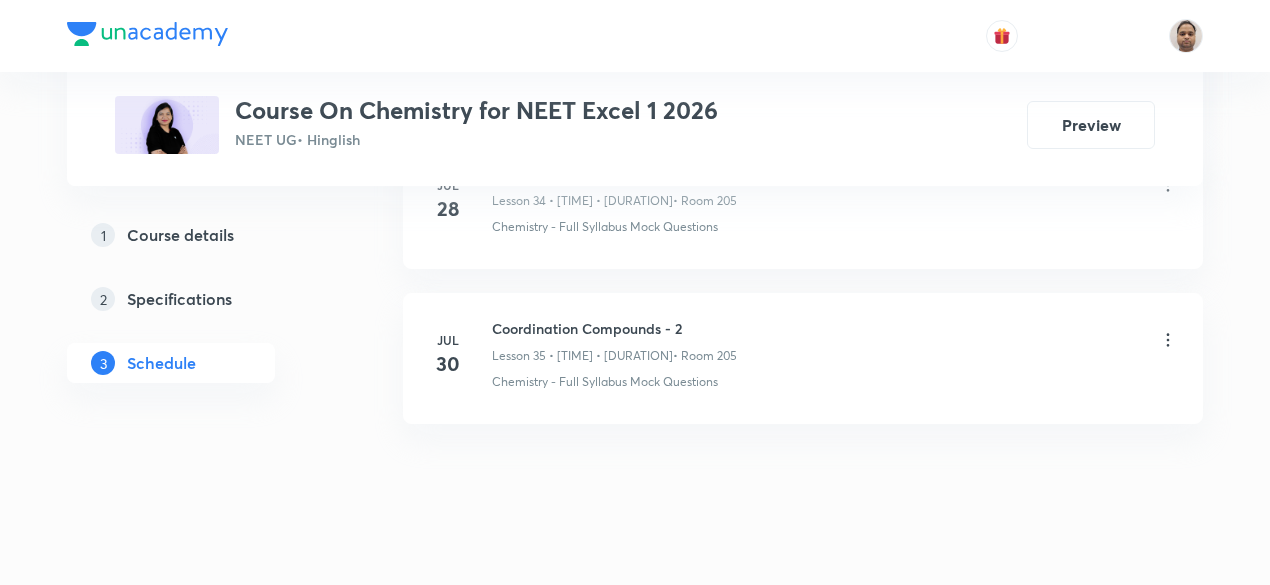click on "Schedule 35  classes Session  36 Live class Session title 0/99 ​ Schedule for [DATE], [TIME] ​ Duration (in minutes) ​   Session type Online Offline Room Select centre room Sub-concepts Select concepts that wil be covered in this session Add Cancel Apr 15 Liquid Solutions - 01 Lesson 1 • [TIME] • [DURATION]  • Room 205 Buffer Solutions Apr 17 Liquid Solutions - 02 Lesson 2 • [TIME] • [DURATION]  • Room 205 Hydrolysis of Salts and pH of Their Solutions Apr 22 Liquid Solutions - 03 Lesson 3 • [TIME] • [DURATION]  • Room 205 Chemistry Previous Year Apr 23 Liquid Solutions - 04 Lesson 4 • [TIME] • [DURATION]  • Room 205 Liquid State Apr 29 Liquid Solutions - 05 Lesson 5 • [TIME] • [DURATION]  • Room 205 Liquid State Apr 30 Liquid Solutions - 06 Lesson 6 • [TIME] • [DURATION]  • Room 205 Liquid State May 6 Liquid Solutions - 07 Lesson 7 • [TIME] • [DURATION]  • Room 205 Buffer Solutions May 8 Liquid Solutions - 08 Lesson 8 • [TIME] • [DURATION]  • Room 205 Liquid State" at bounding box center [803, -2751] 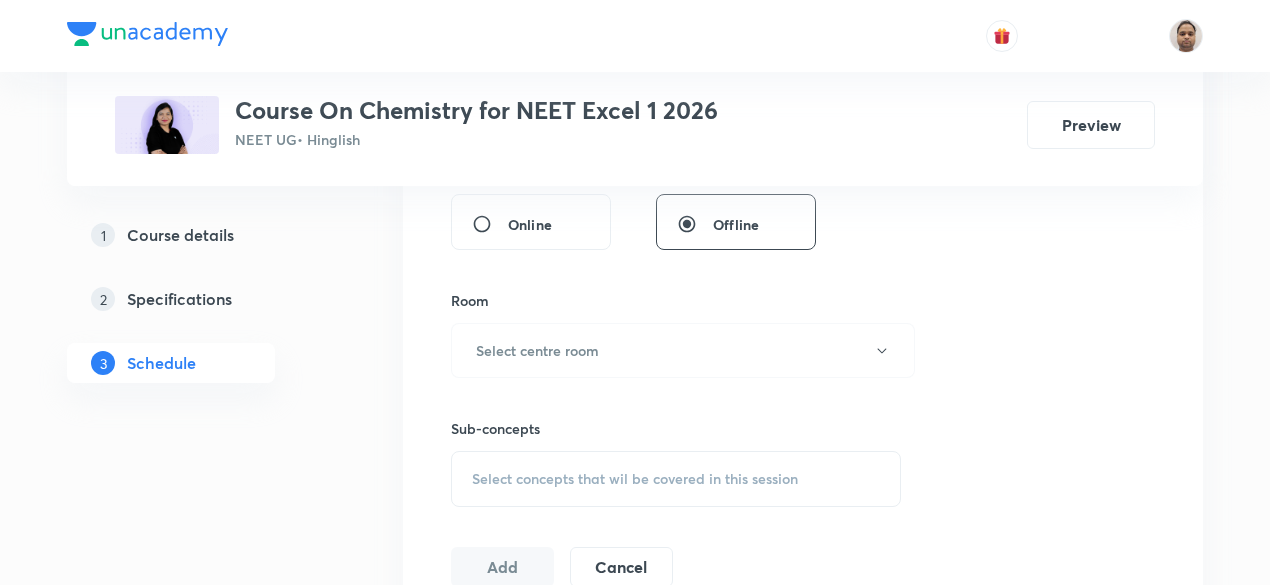 scroll, scrollTop: 284, scrollLeft: 0, axis: vertical 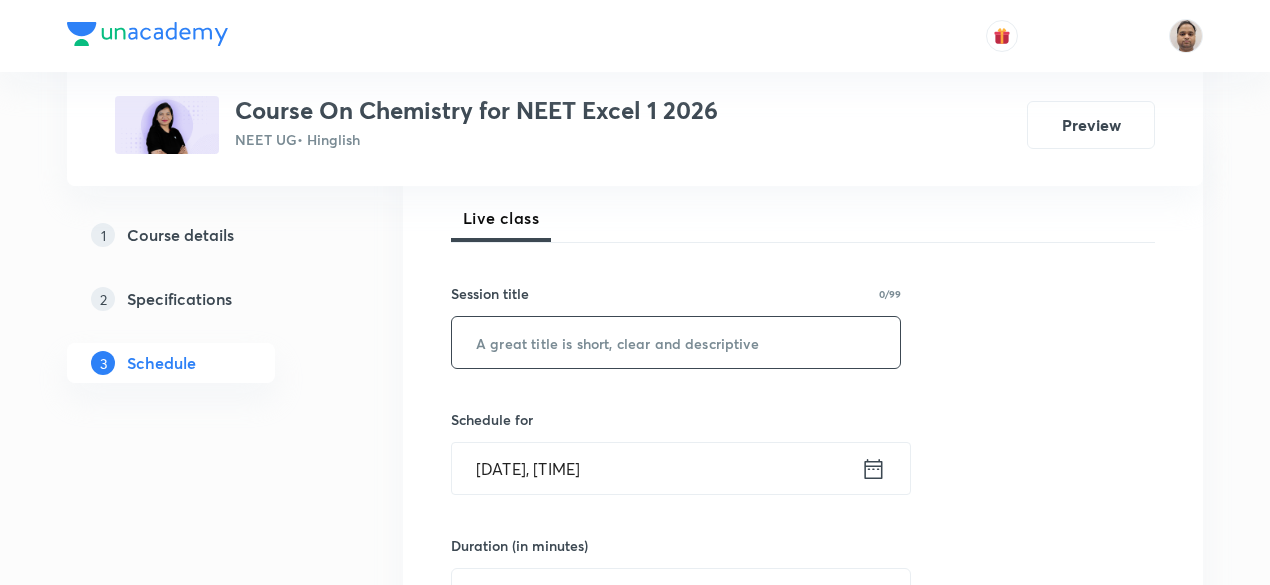 click at bounding box center [676, 342] 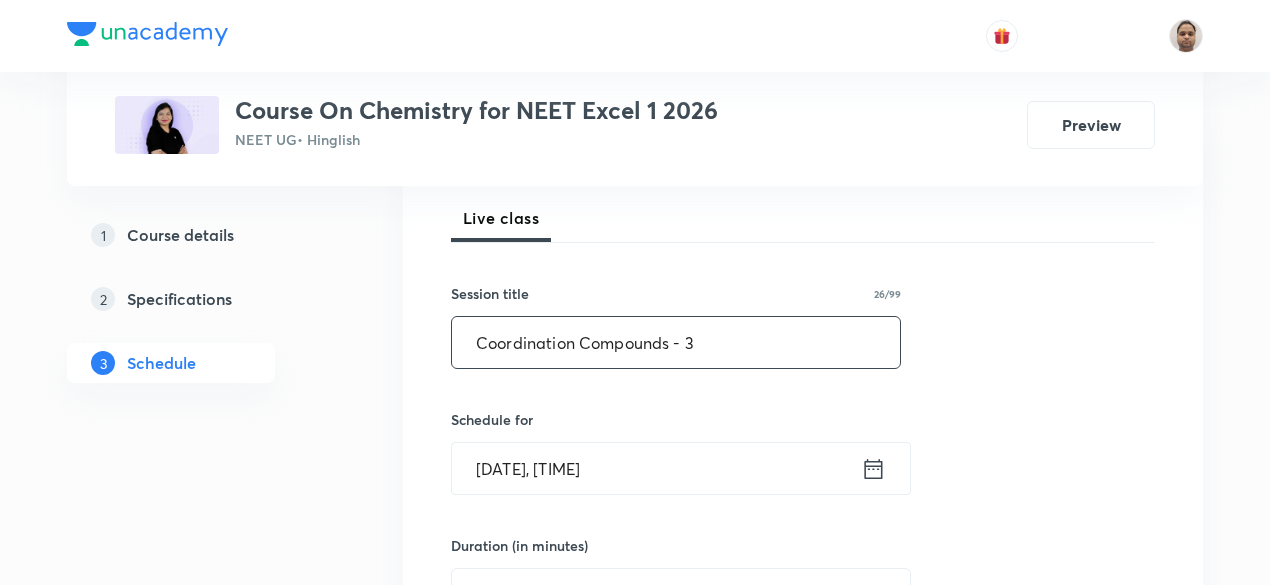 type on "Coordination Compounds - 3" 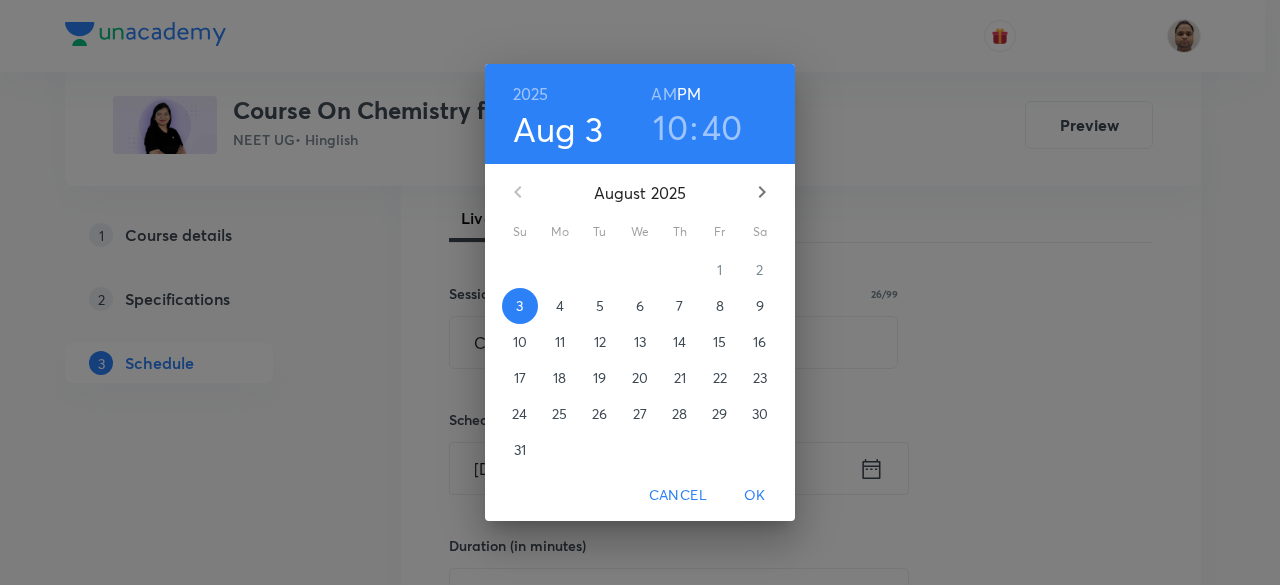 click on "4" at bounding box center (560, 306) 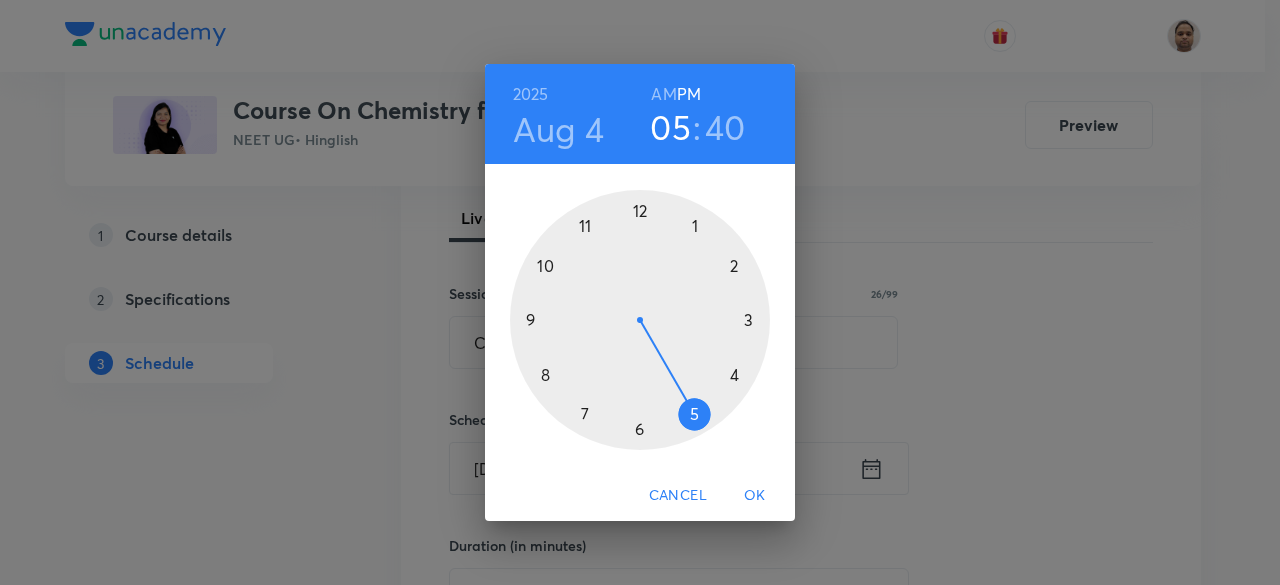 drag, startPoint x: 556, startPoint y: 261, endPoint x: 702, endPoint y: 403, distance: 203.6664 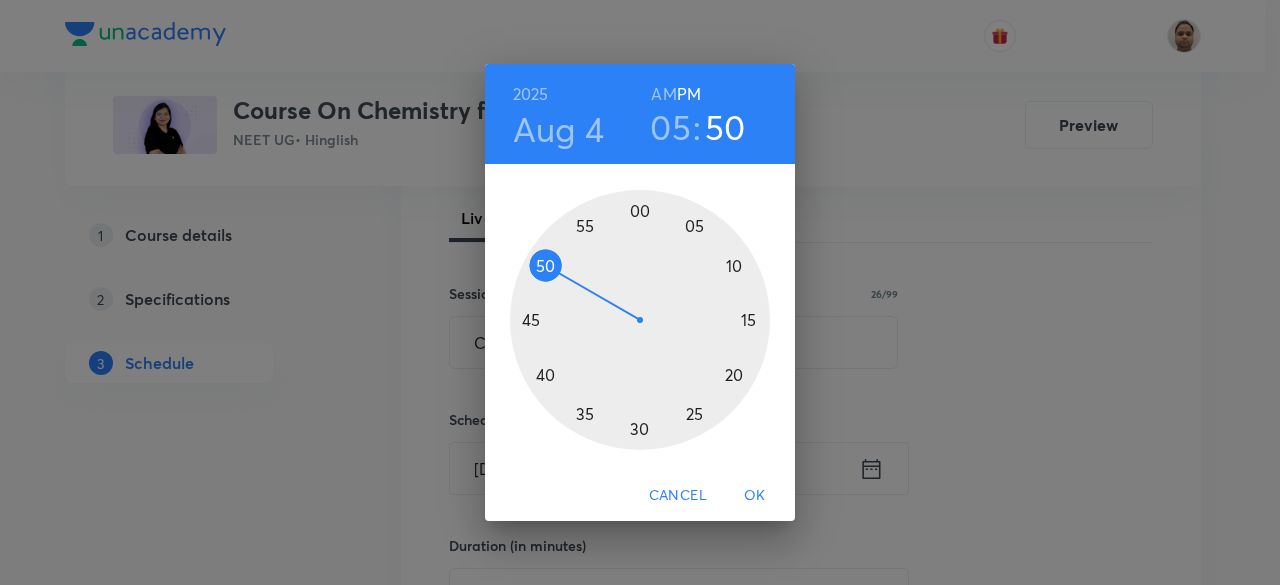 drag, startPoint x: 548, startPoint y: 346, endPoint x: 550, endPoint y: 268, distance: 78.025635 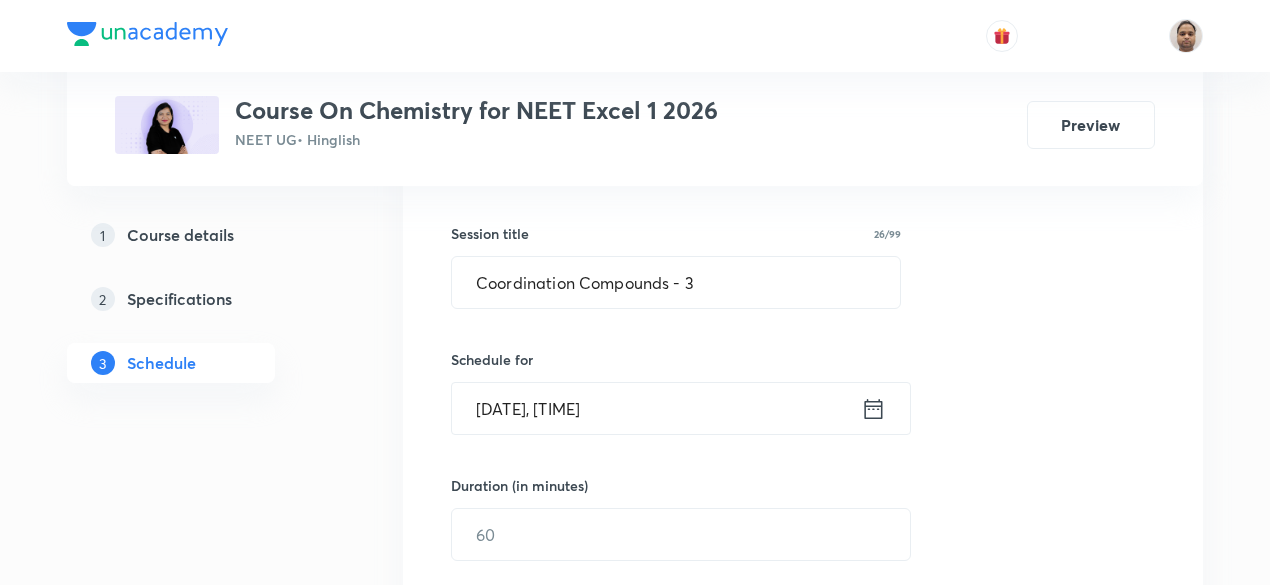 scroll, scrollTop: 384, scrollLeft: 0, axis: vertical 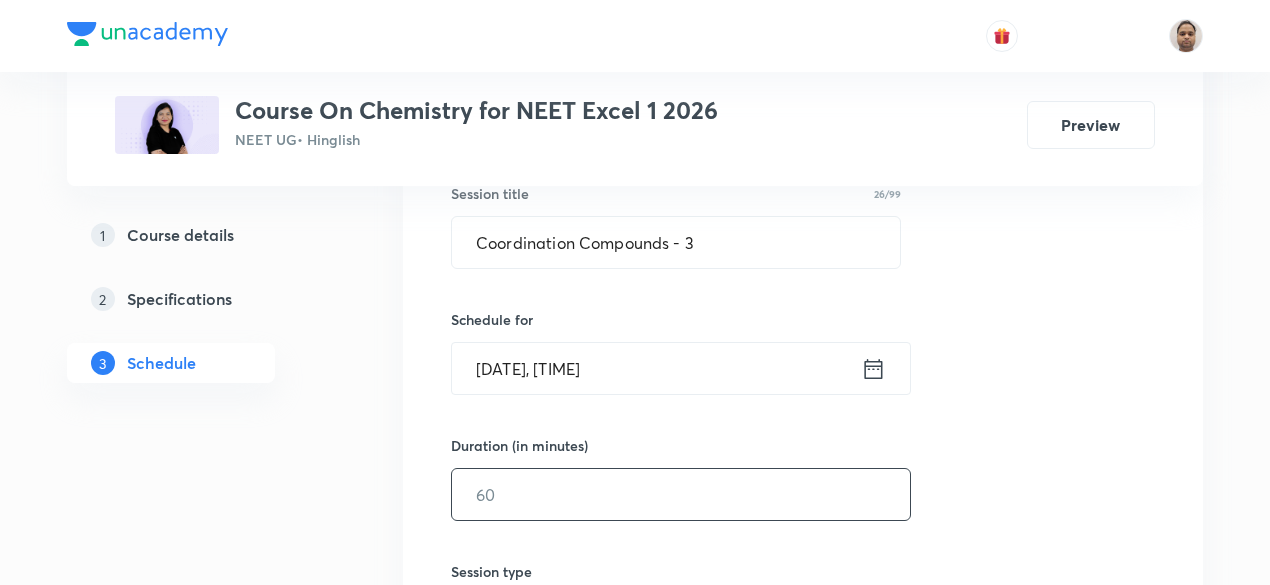 click at bounding box center [681, 494] 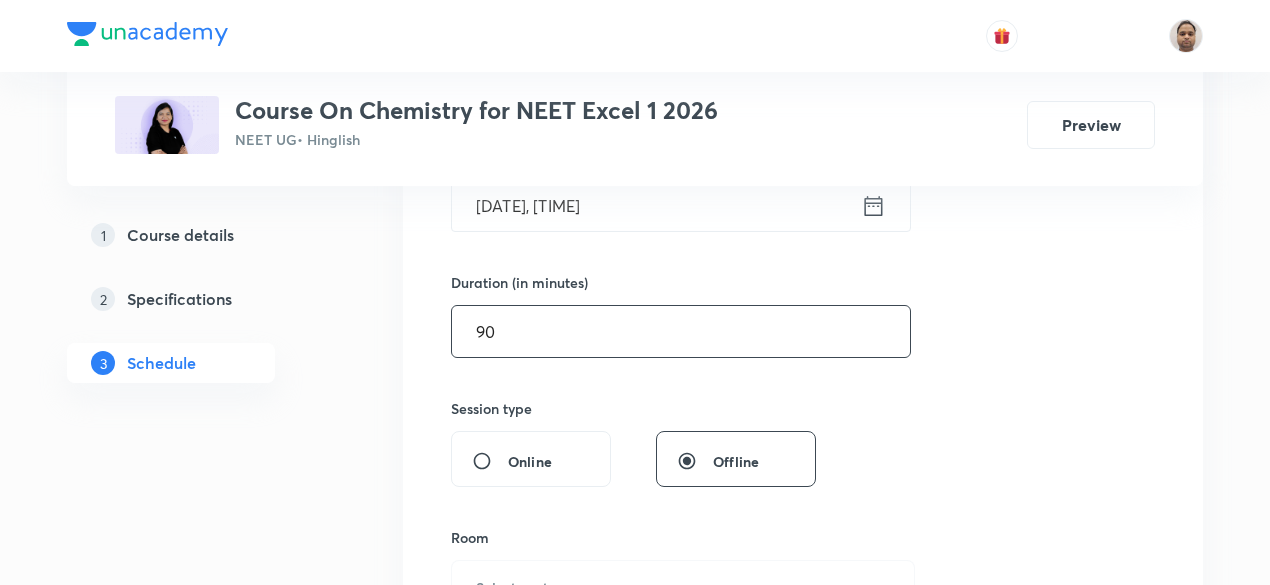 scroll, scrollTop: 784, scrollLeft: 0, axis: vertical 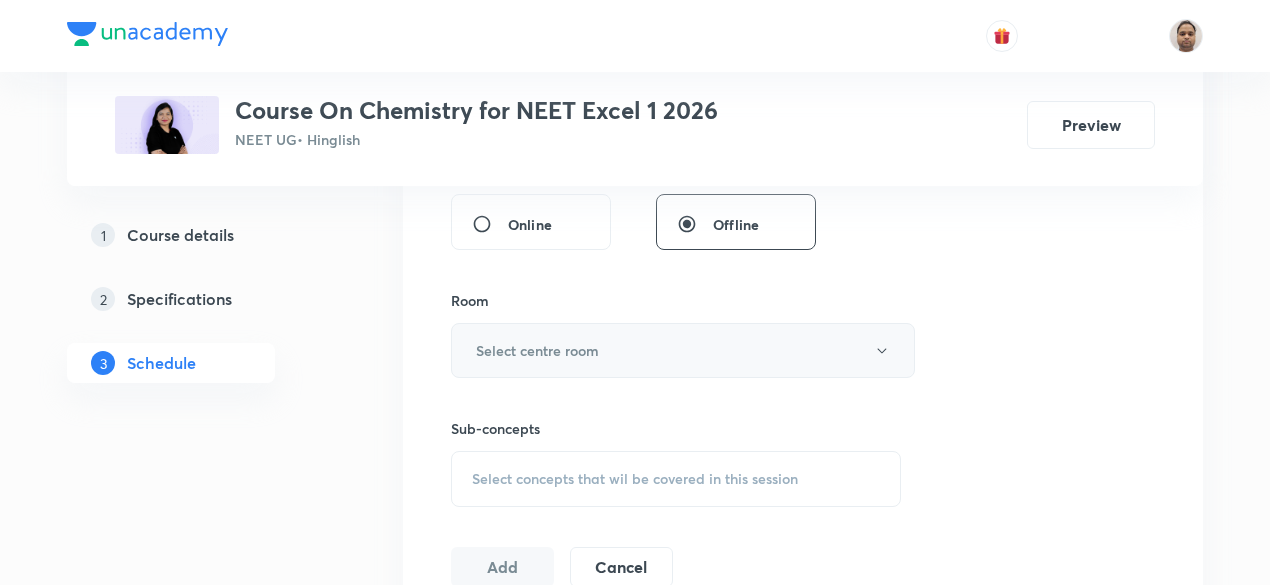 type on "90" 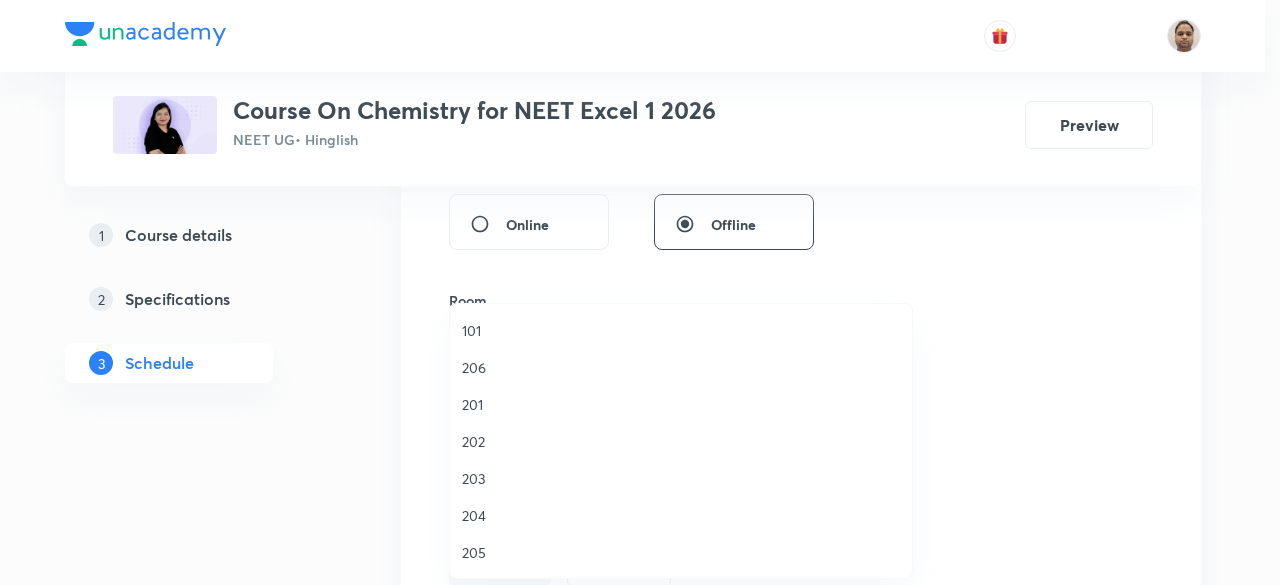 click on "205" at bounding box center (681, 552) 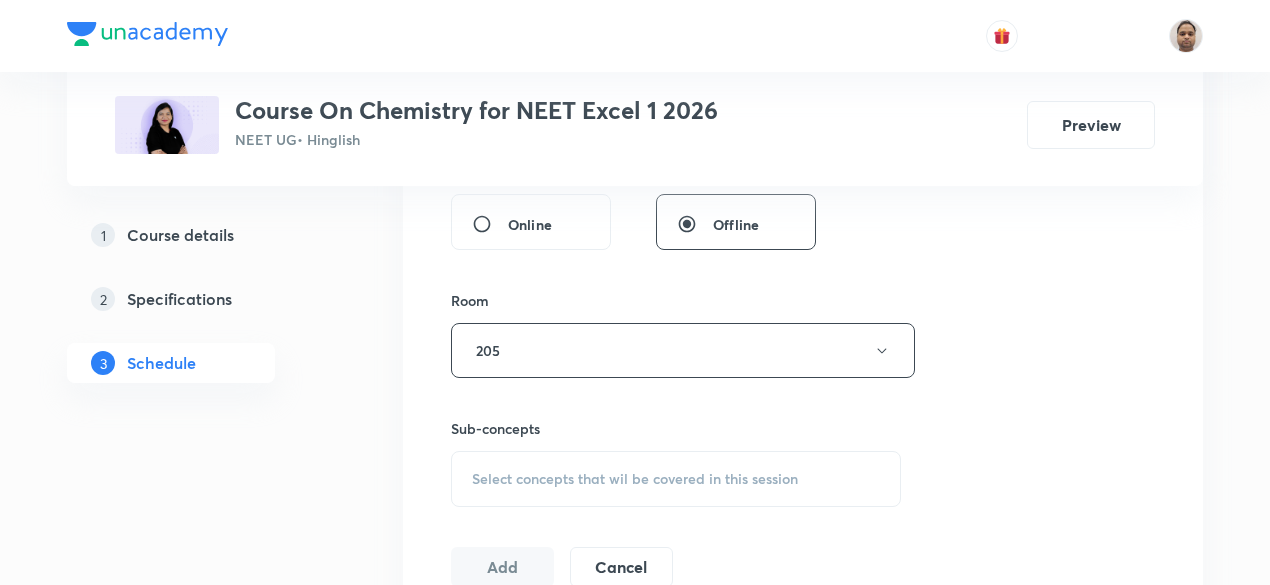 scroll, scrollTop: 984, scrollLeft: 0, axis: vertical 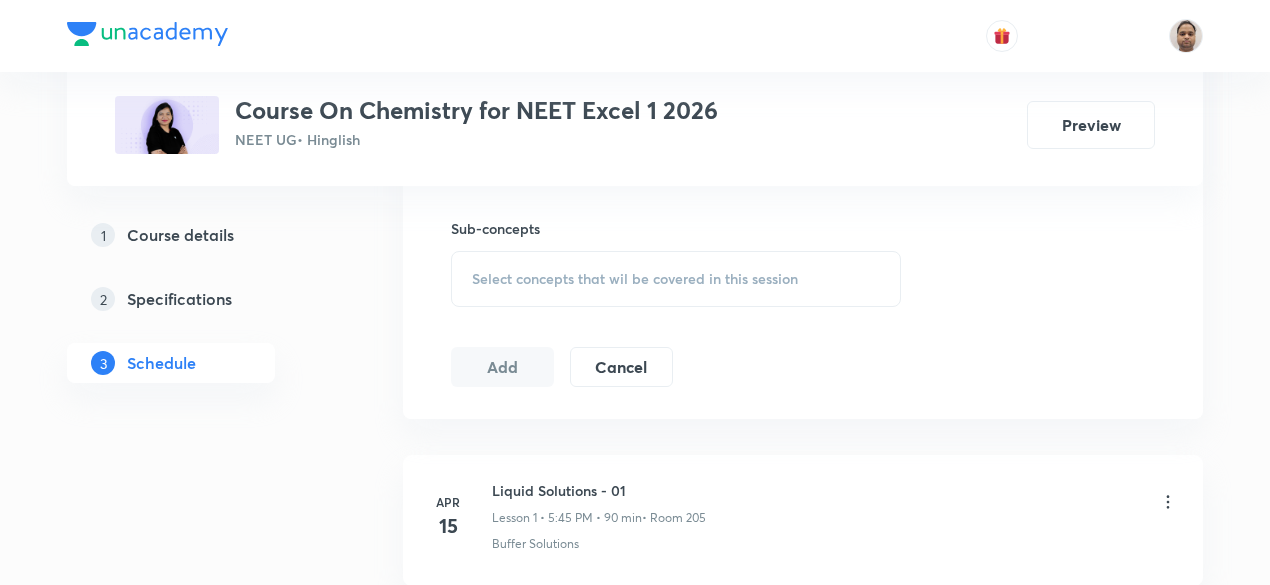 click on "Select concepts that wil be covered in this session" at bounding box center (635, 279) 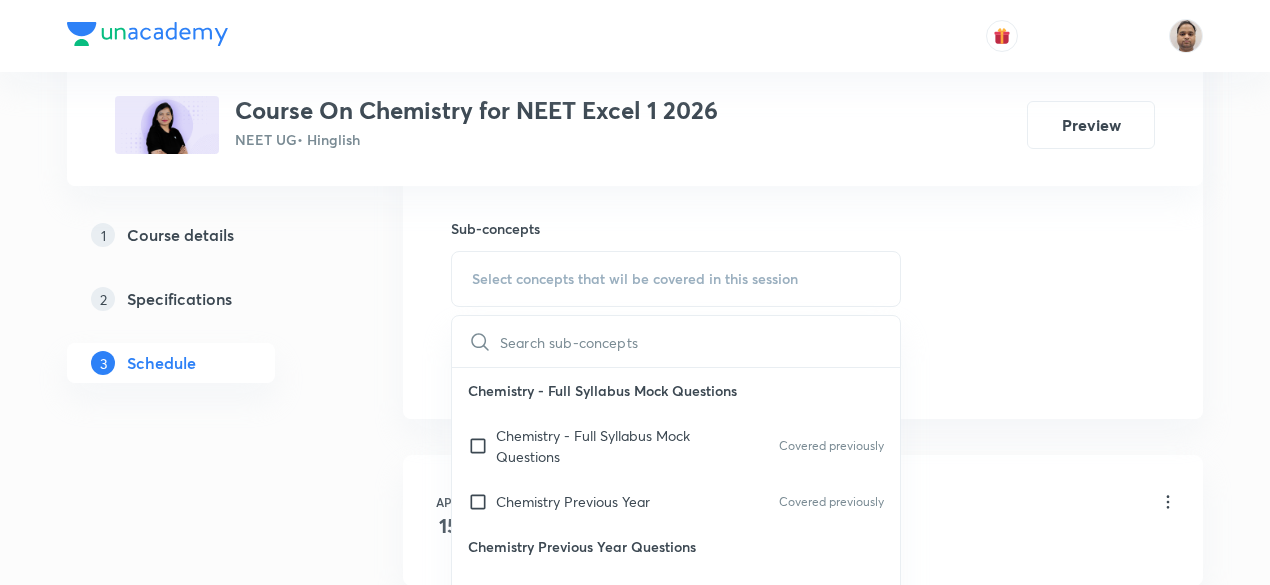click on "Chemistry - Full Syllabus Mock Questions" at bounding box center (597, 446) 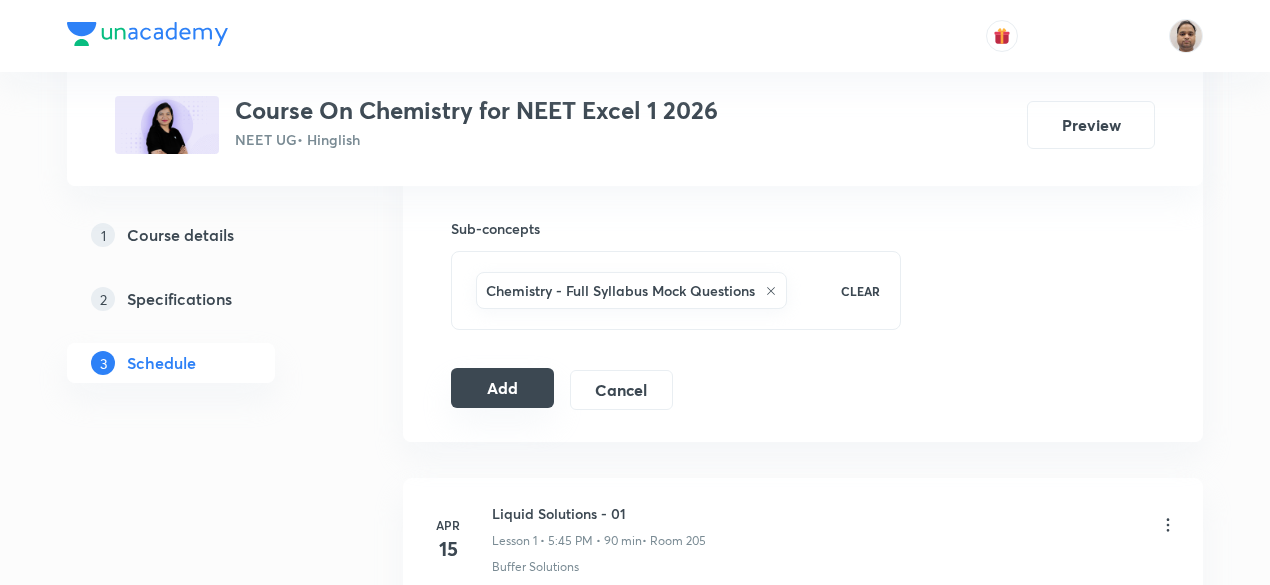 click on "Add" at bounding box center (502, 388) 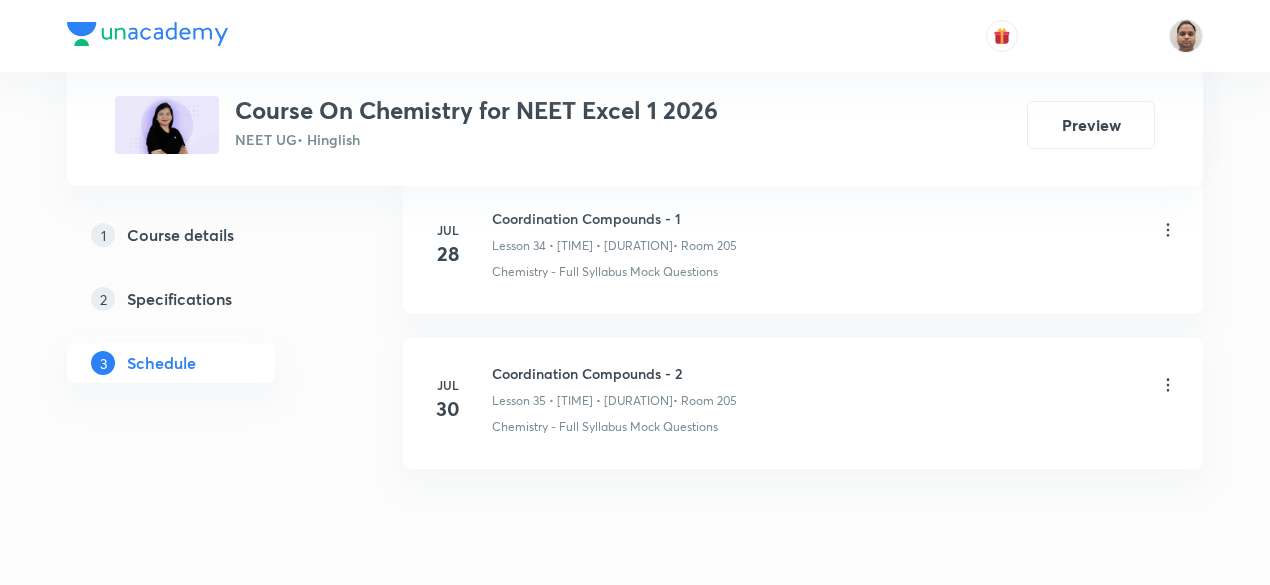 scroll, scrollTop: 6438, scrollLeft: 0, axis: vertical 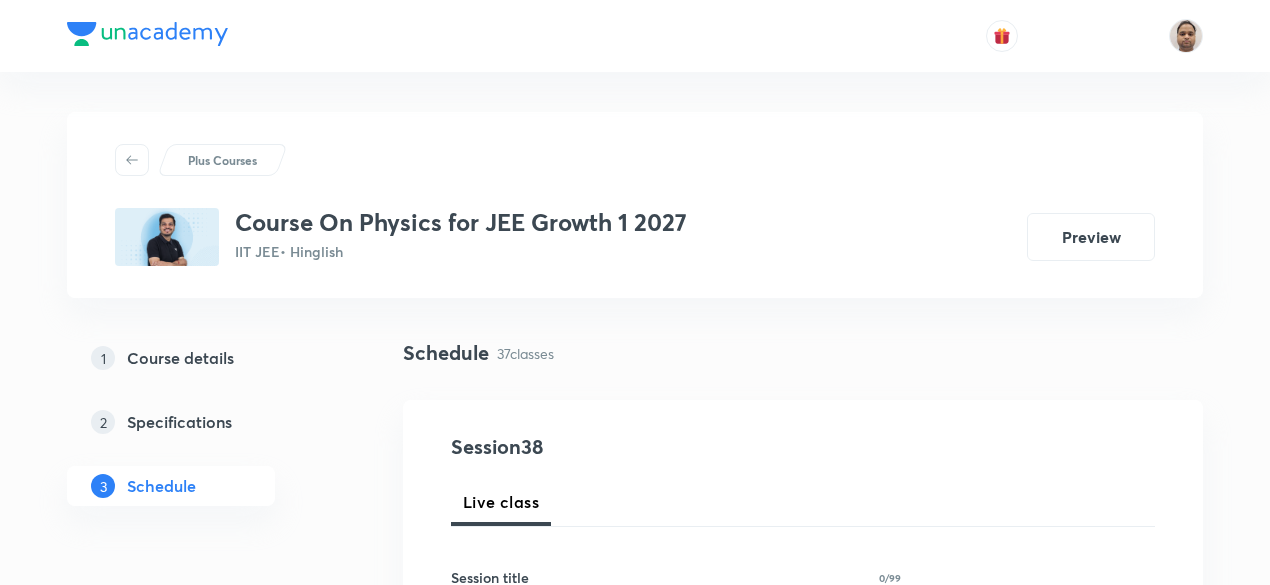 click on "1 Course details 2 Specifications 3 Schedule" at bounding box center [203, 434] 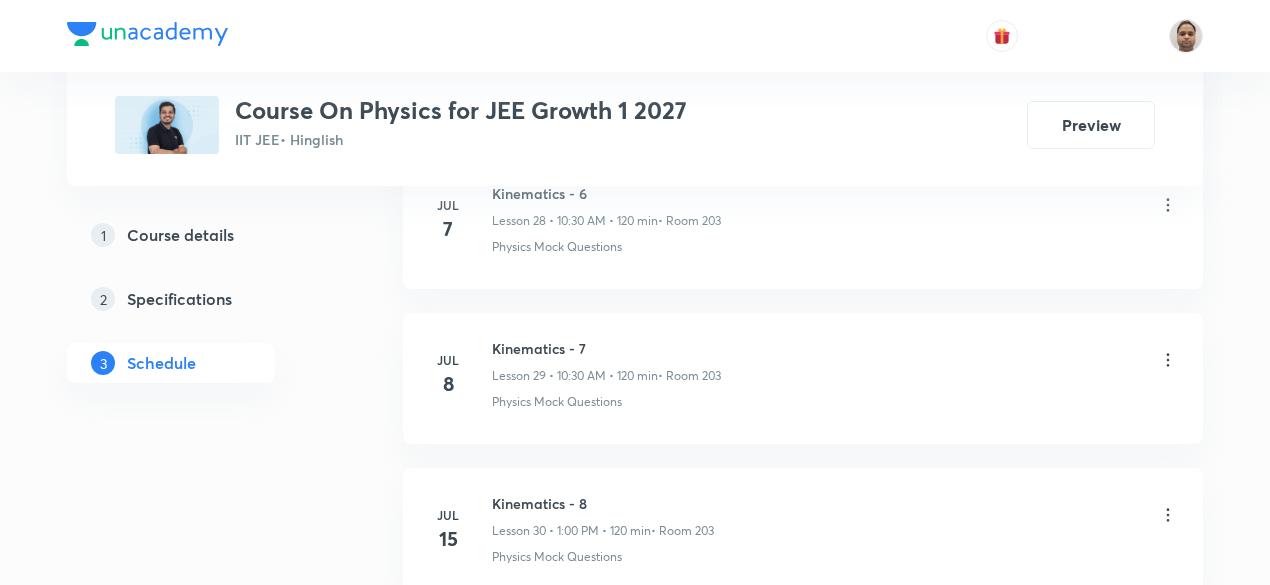 scroll, scrollTop: 6725, scrollLeft: 0, axis: vertical 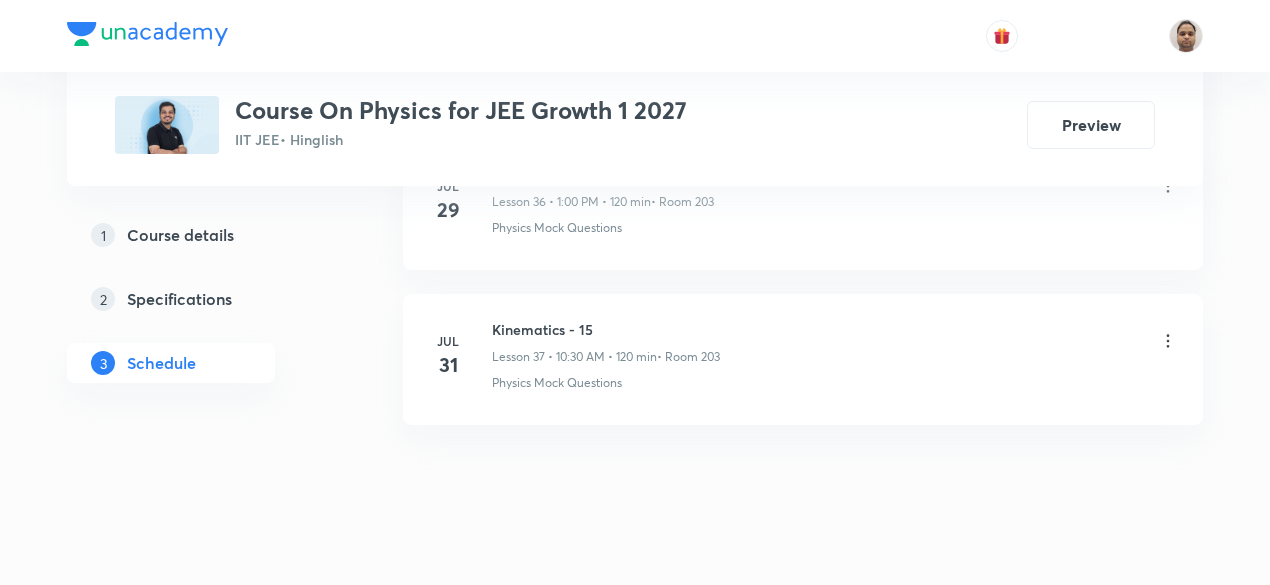 click on "Kinematics - 15" at bounding box center (606, 329) 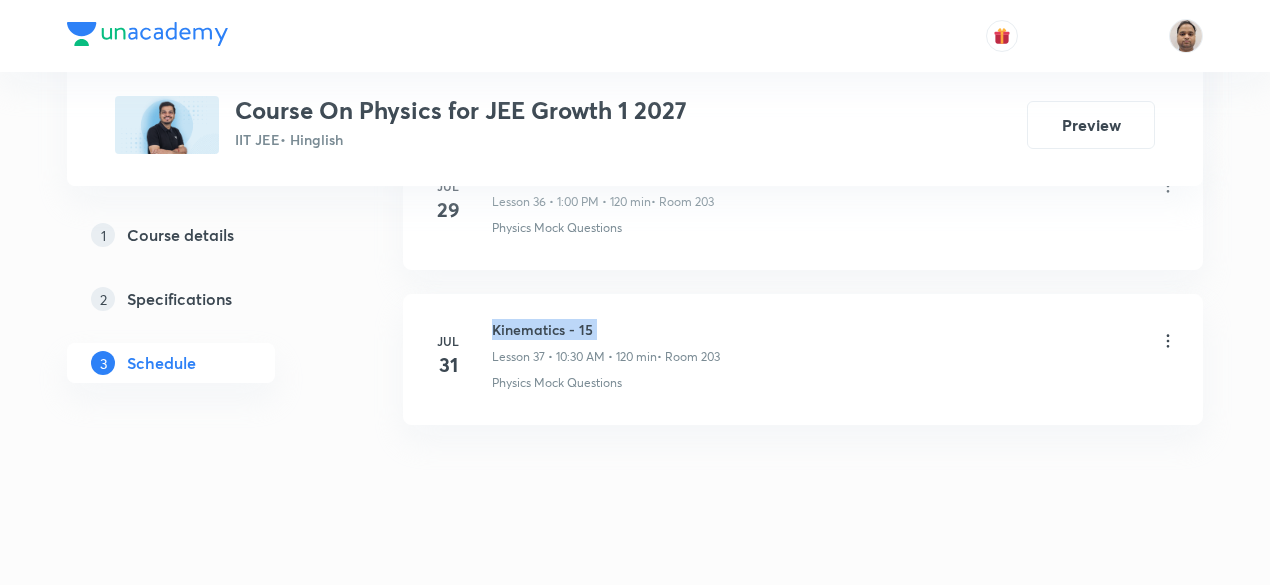 click on "Kinematics - 15" at bounding box center (606, 329) 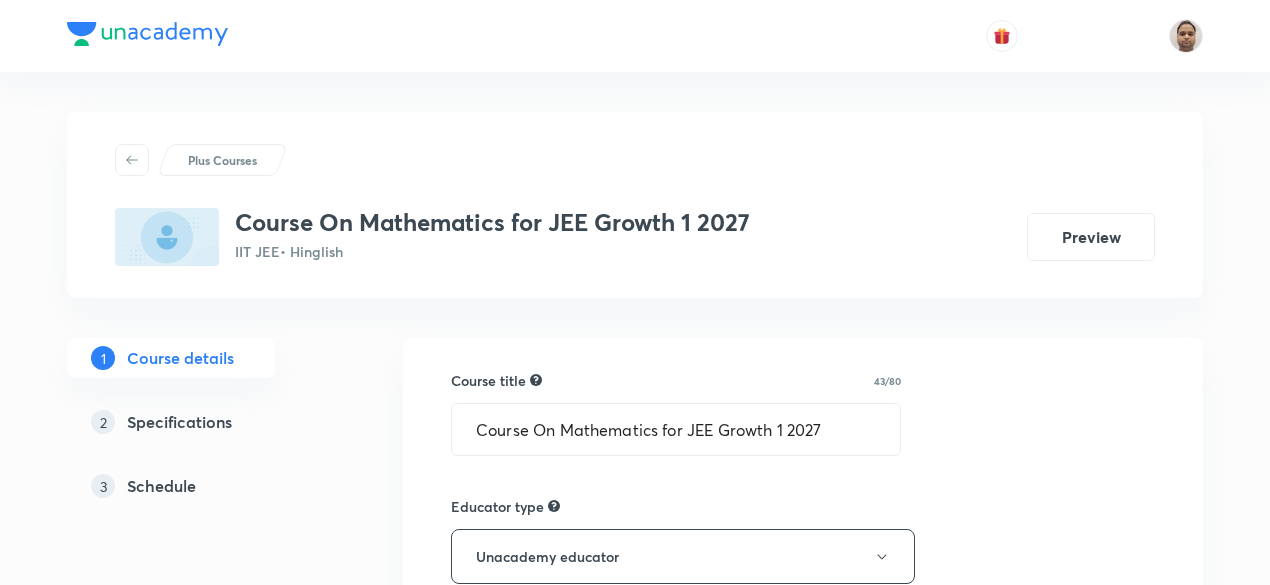 scroll, scrollTop: 0, scrollLeft: 0, axis: both 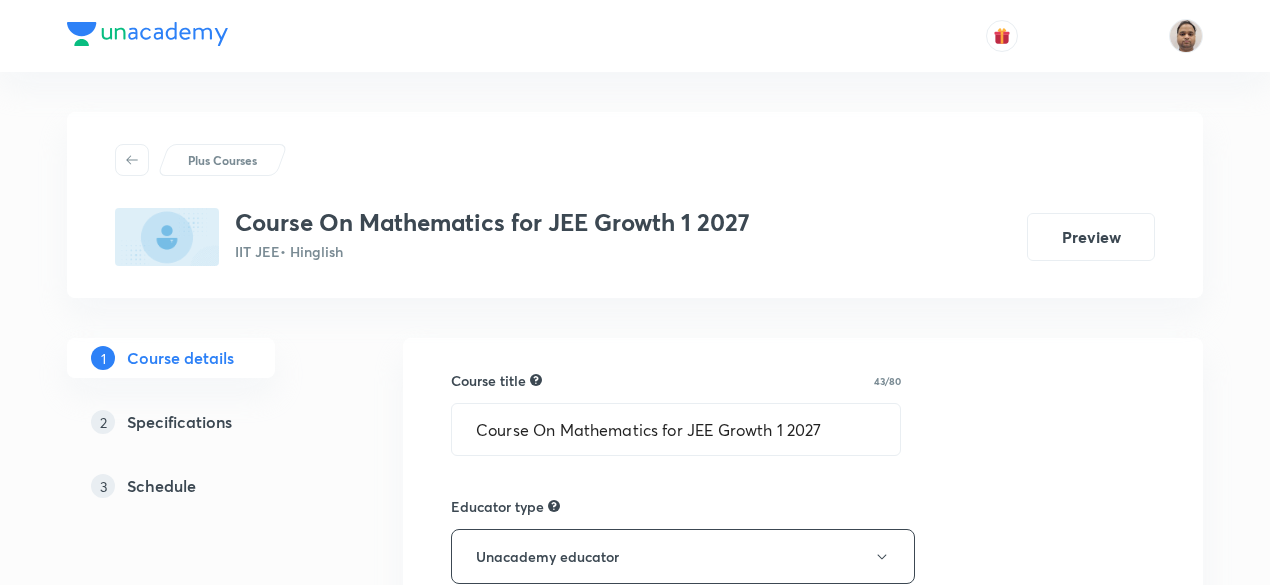 click on "Schedule" at bounding box center [161, 486] 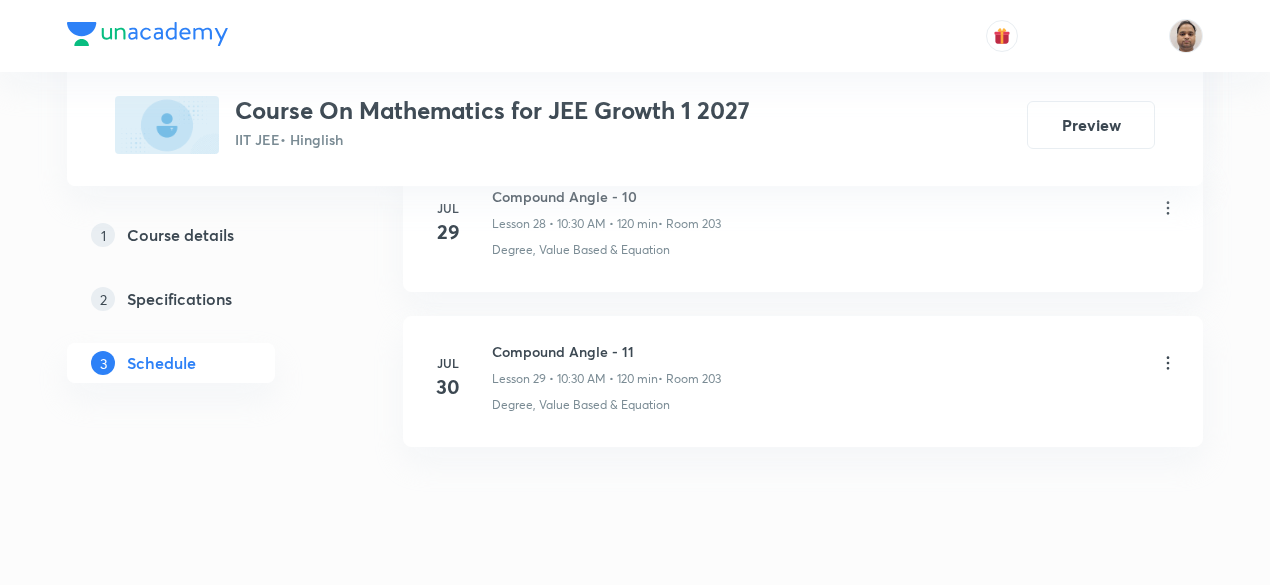 scroll, scrollTop: 5490, scrollLeft: 0, axis: vertical 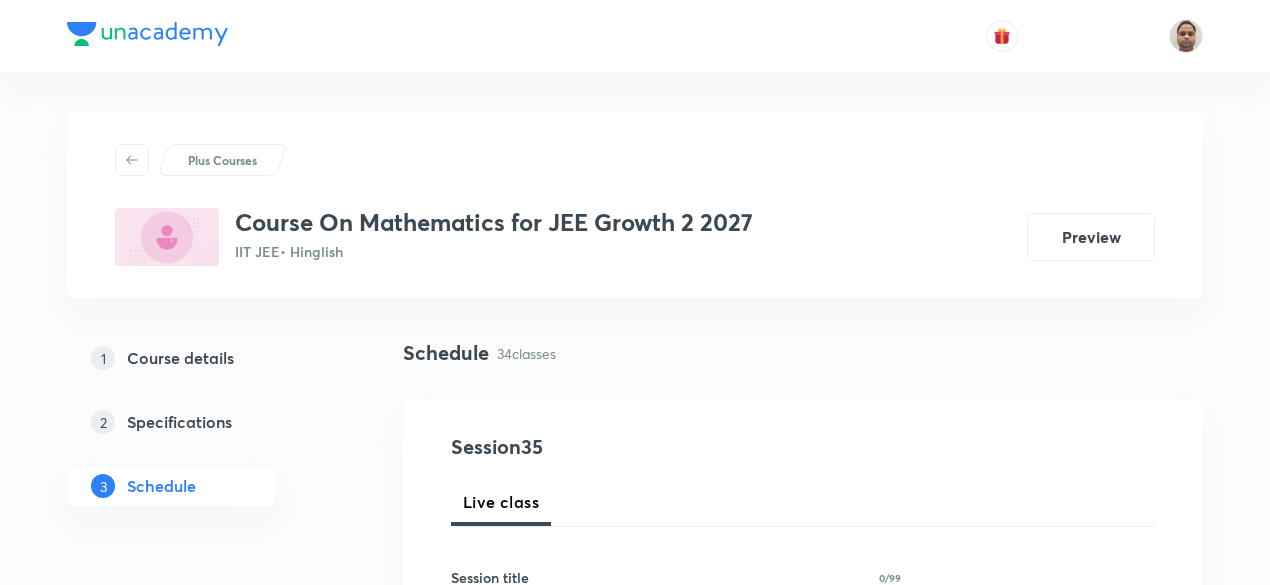 click on "1 Course details 2 Specifications 3 Schedule" at bounding box center [203, 434] 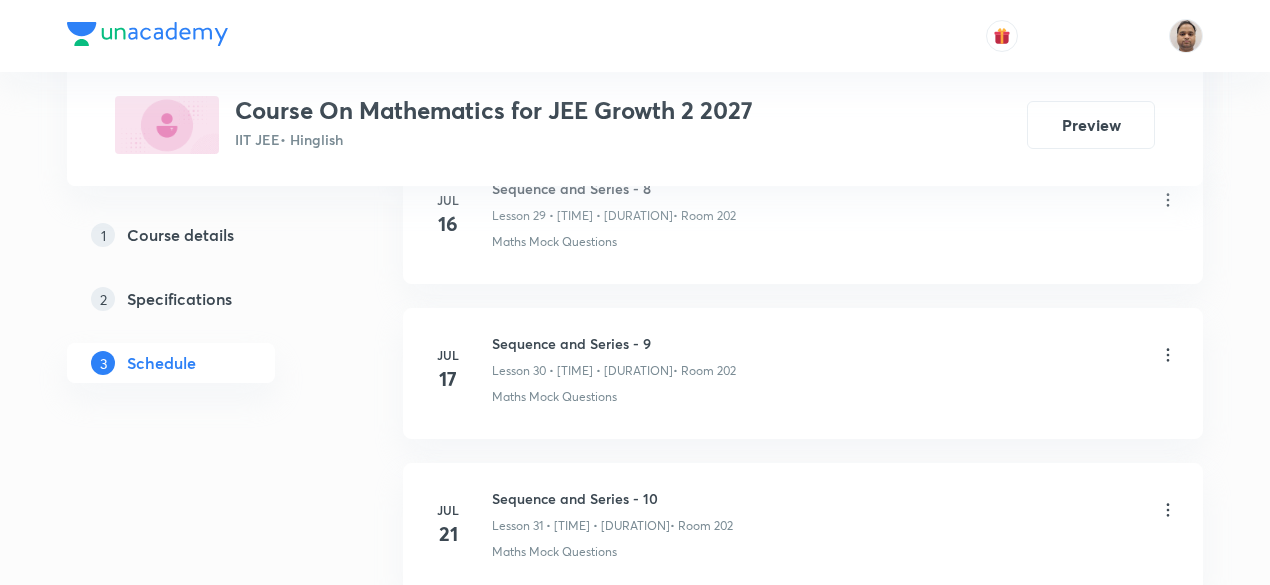 scroll, scrollTop: 6262, scrollLeft: 0, axis: vertical 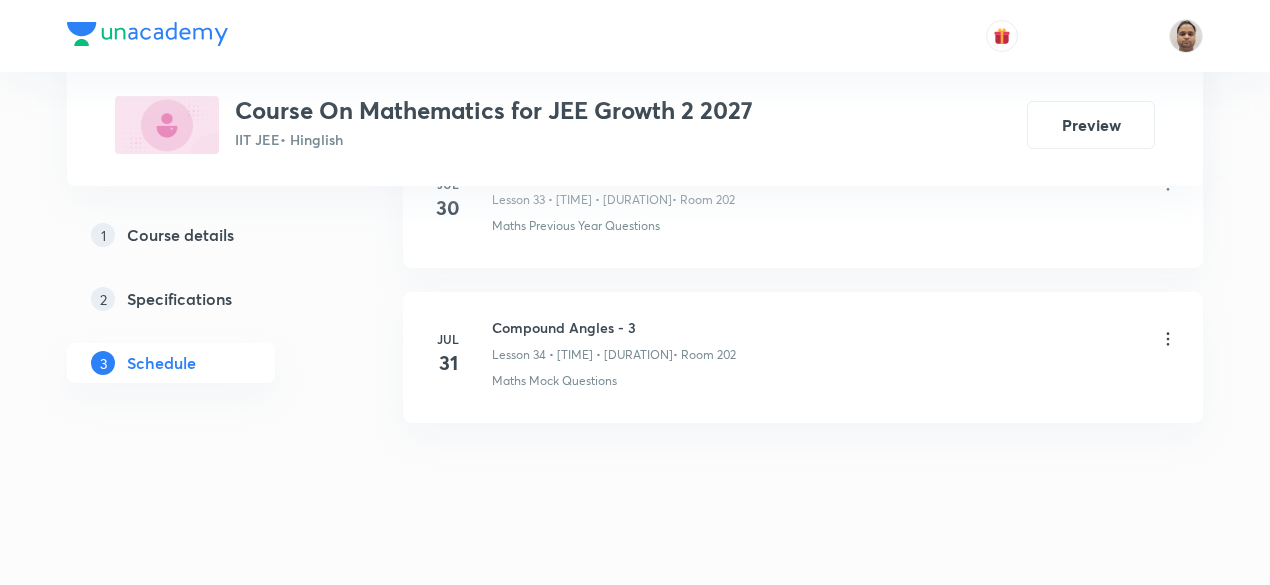 click on "Compound Angles - 3" at bounding box center (614, 327) 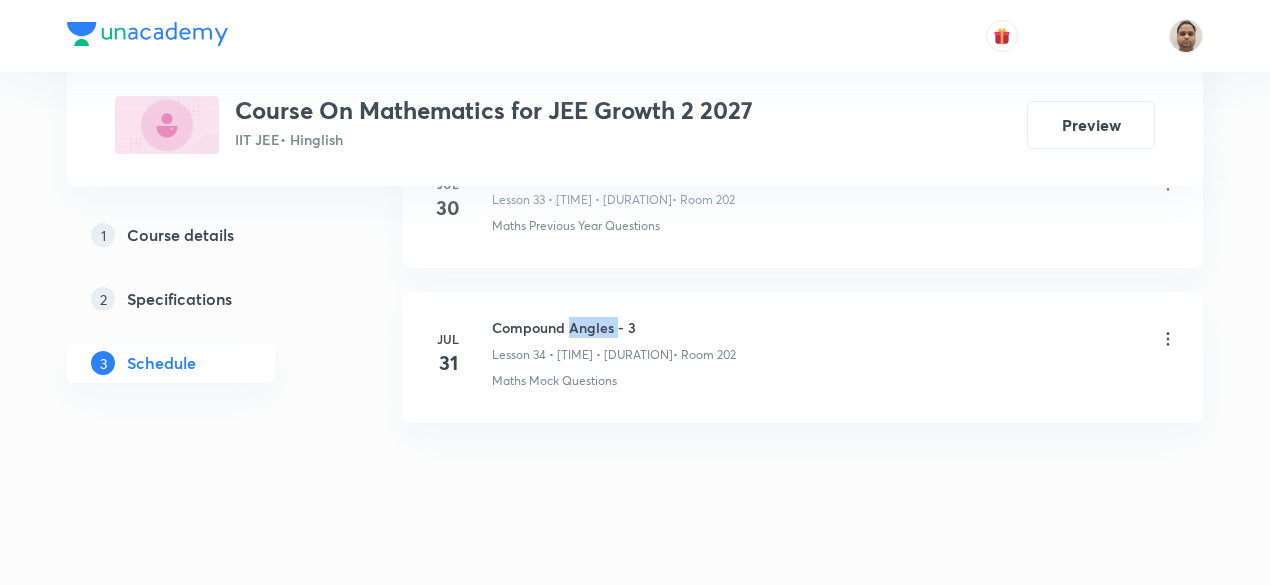 click on "Compound Angles - 3" at bounding box center (614, 327) 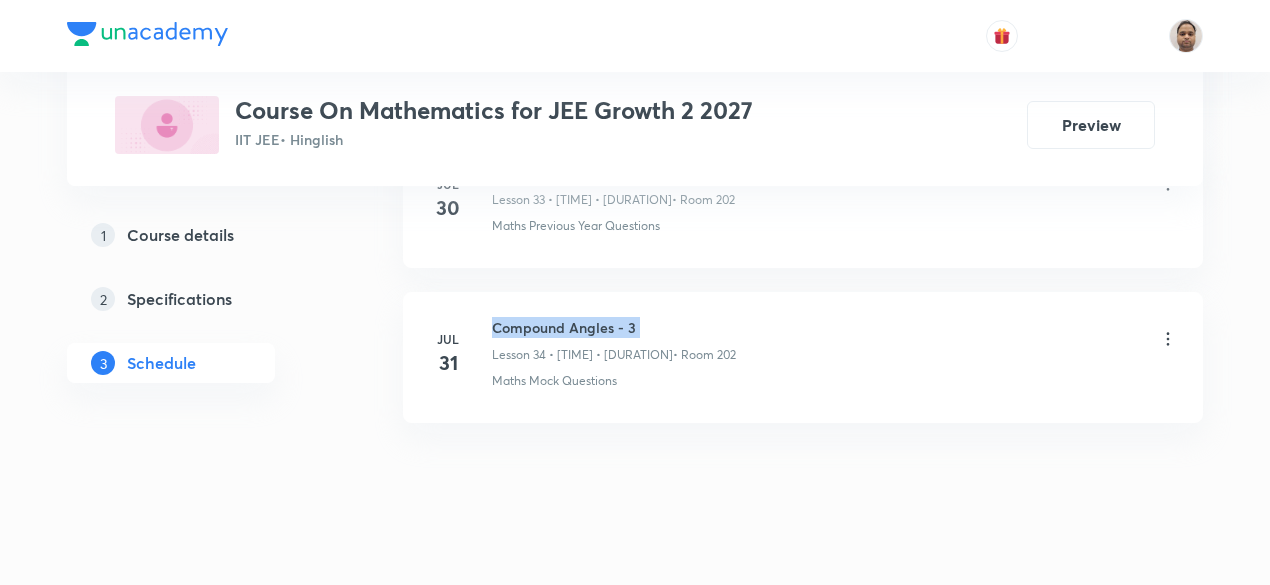 click on "Compound Angles - 3" at bounding box center (614, 327) 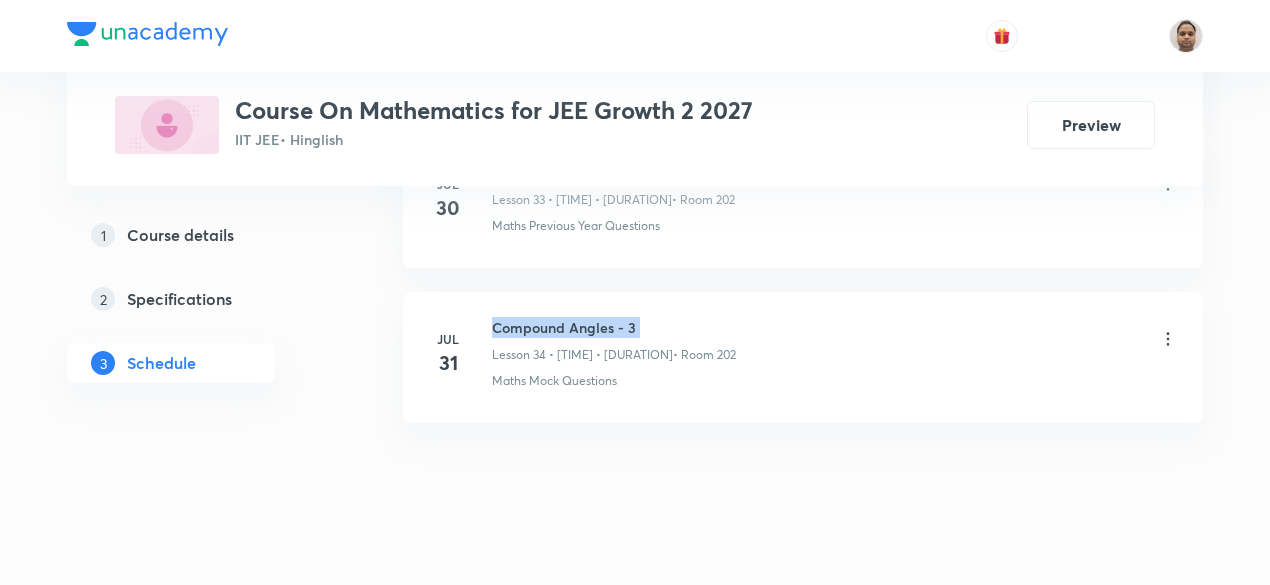 click on "Schedule 34  classes Session  35 Live class Session title 0/99 ​ Schedule for Aug 3, 2025, 11:01 PM ​ Duration (in minutes) ​   Session type Online Offline Room Select centre room Sub-concepts Select concepts that wil be covered in this session Add Cancel Apr 16 Fundamental of Mathematics - 01 Lesson 1 • 4:00 PM • 90 min  • Room 202 Basic logical connectives Apr 17 Fundamental of Mathematics - 02 Lesson 2 • 4:00 PM • 90 min  • Room 202 Maths Mock Questions Apr 21 Fundamental of Mathematics - 03 Lesson 3 • 4:45 PM • 45 min  • Room 202 Fundamental principle of counting Apr 21 Fundamental of Mathematics - 04 Lesson 4 • 5:50 PM • 90 min  • Room 202 Fundamental principle of counting Apr 23 Fundamental of Mathematics - 05 Lesson 5 • 4:00 PM • 90 min  • Room 202 Fundamental principle of counting Apr 28 Fundamental of Mathematics - 06 Lesson 6 • 5:50 PM • 90 min  • Room 202 Maths Mock Questions Apr 30 Fundamental of Mathematics - 07 Lesson 7 • 4:00 PM • 90 min May 5" at bounding box center (803, -2675) 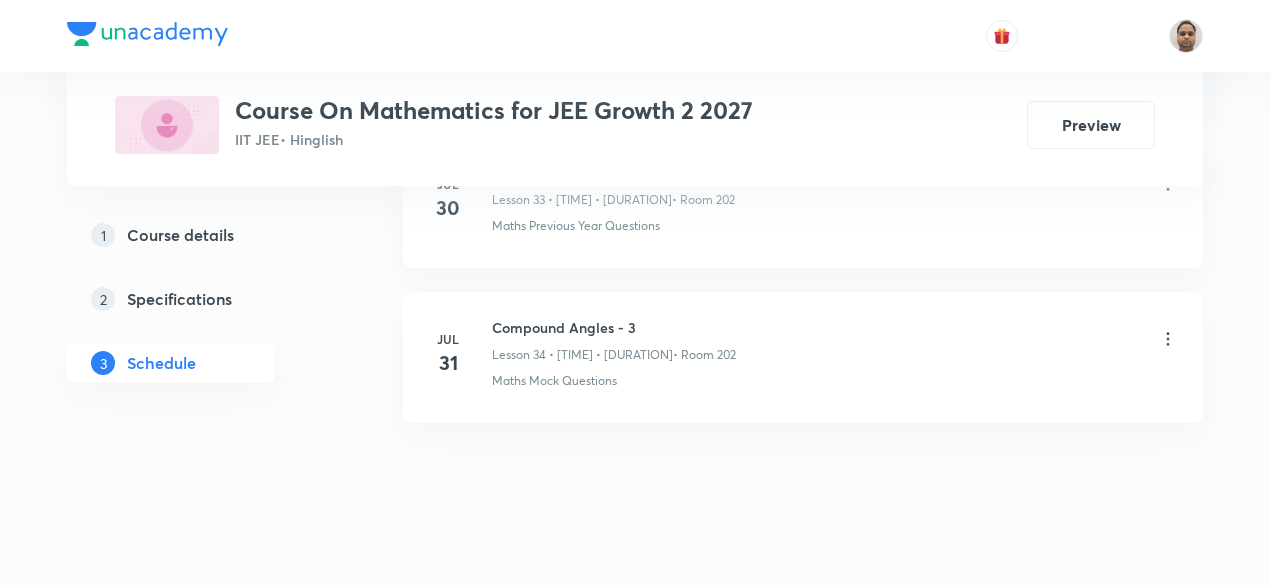 click on "Compound Angles - 3" at bounding box center [614, 327] 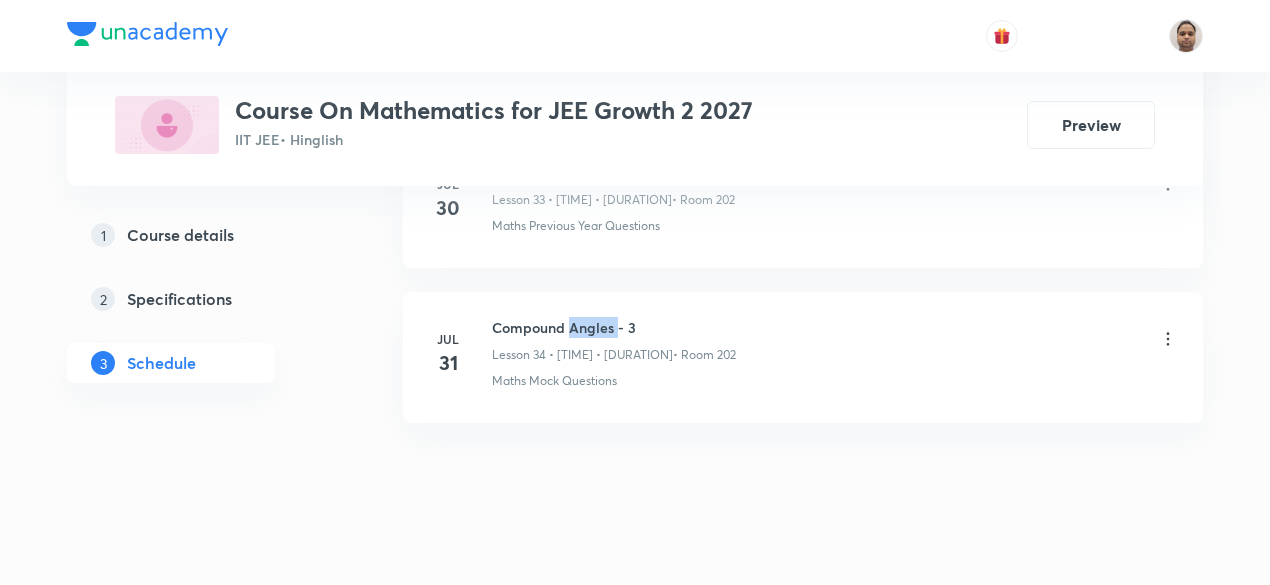 click on "Compound Angles - 3" at bounding box center (614, 327) 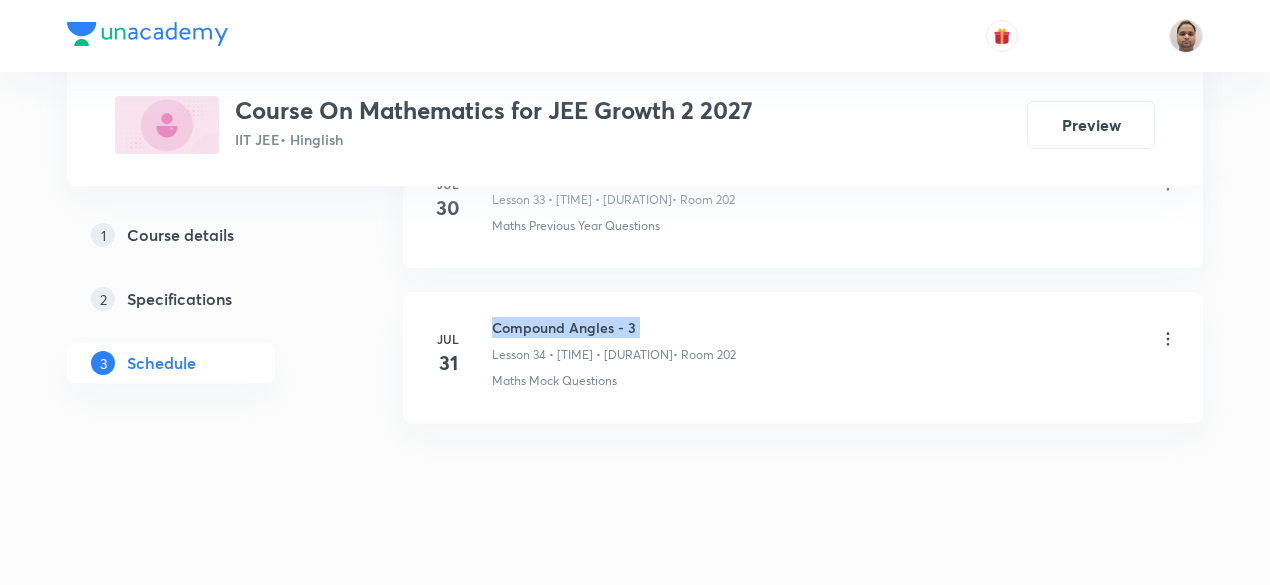 click on "Compound Angles - 3" at bounding box center (614, 327) 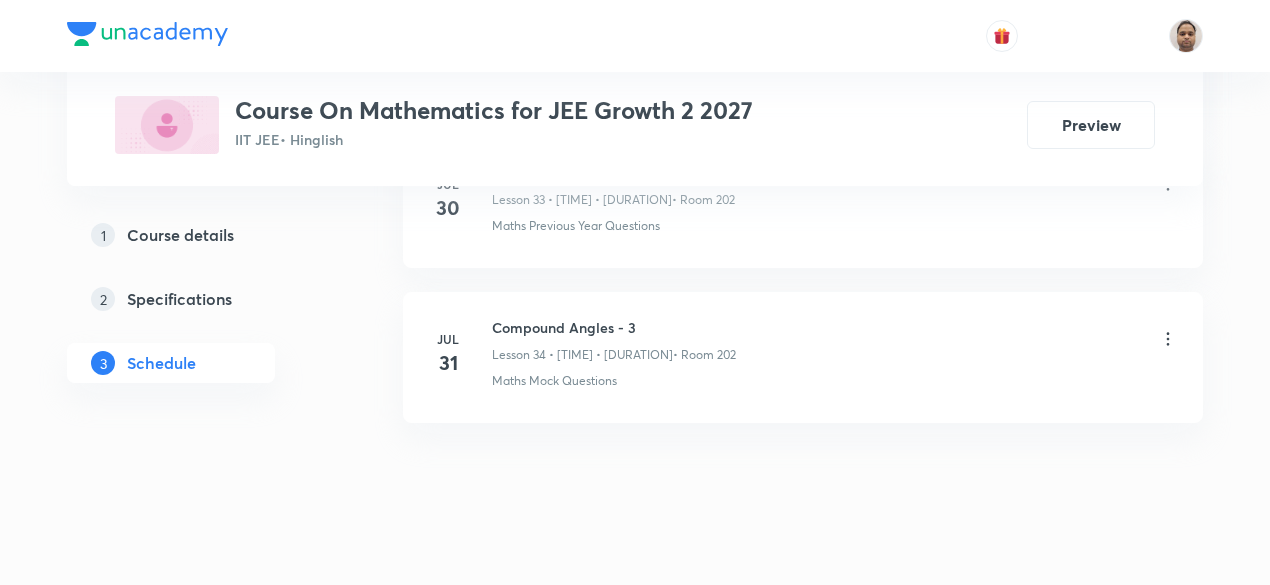 click on "Schedule 34  classes Session  35 Live class Session title 0/99 ​ Schedule for Aug 3, 2025, 11:01 PM ​ Duration (in minutes) ​   Session type Online Offline Room Select centre room Sub-concepts Select concepts that wil be covered in this session Add Cancel Apr 16 Fundamental of Mathematics - 01 Lesson 1 • 4:00 PM • 90 min  • Room 202 Basic logical connectives Apr 17 Fundamental of Mathematics - 02 Lesson 2 • 4:00 PM • 90 min  • Room 202 Maths Mock Questions Apr 21 Fundamental of Mathematics - 03 Lesson 3 • 4:45 PM • 45 min  • Room 202 Fundamental principle of counting Apr 21 Fundamental of Mathematics - 04 Lesson 4 • 5:50 PM • 90 min  • Room 202 Fundamental principle of counting Apr 23 Fundamental of Mathematics - 05 Lesson 5 • 4:00 PM • 90 min  • Room 202 Fundamental principle of counting Apr 28 Fundamental of Mathematics - 06 Lesson 6 • 5:50 PM • 90 min  • Room 202 Maths Mock Questions Apr 30 Fundamental of Mathematics - 07 Lesson 7 • 4:00 PM • 90 min May 5" at bounding box center [803, -2675] 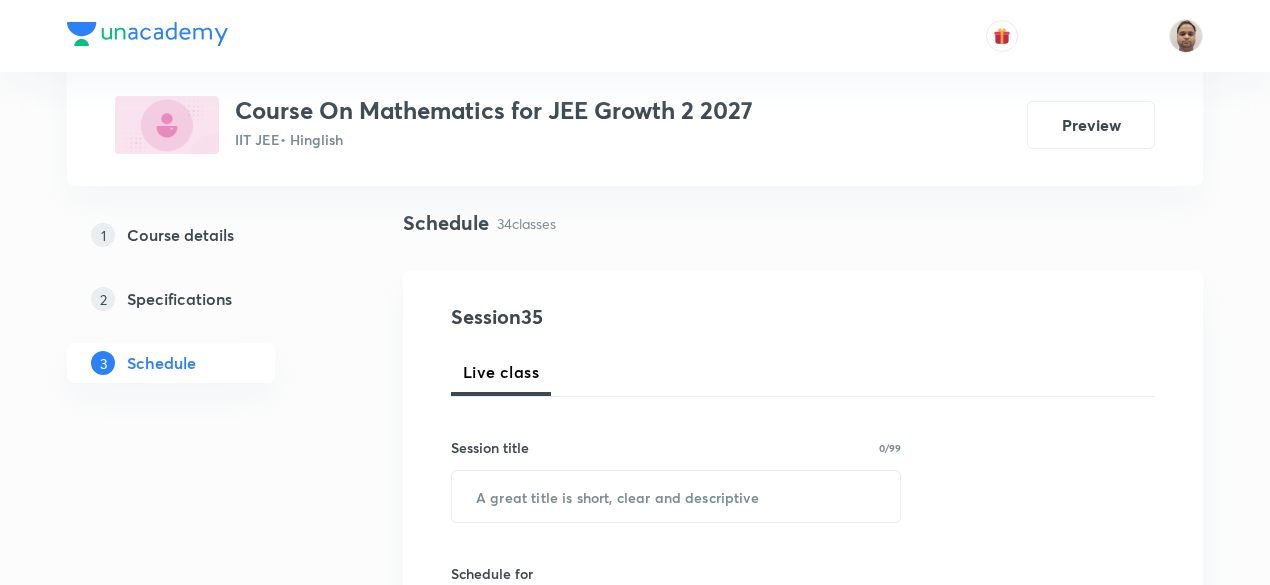 scroll, scrollTop: 300, scrollLeft: 0, axis: vertical 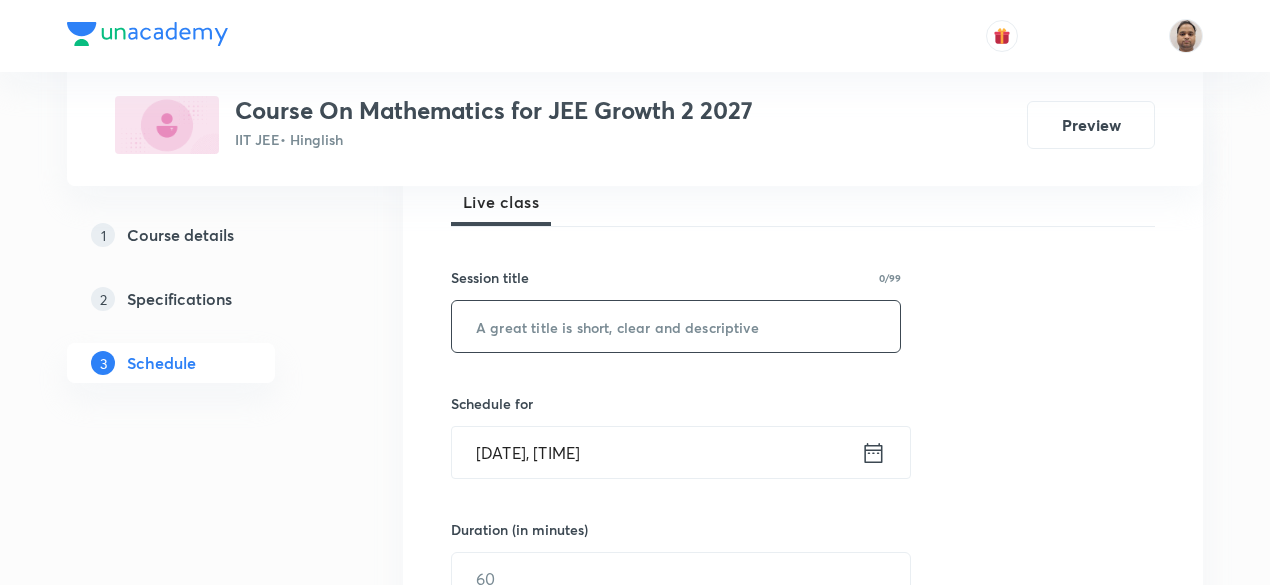 click at bounding box center (676, 326) 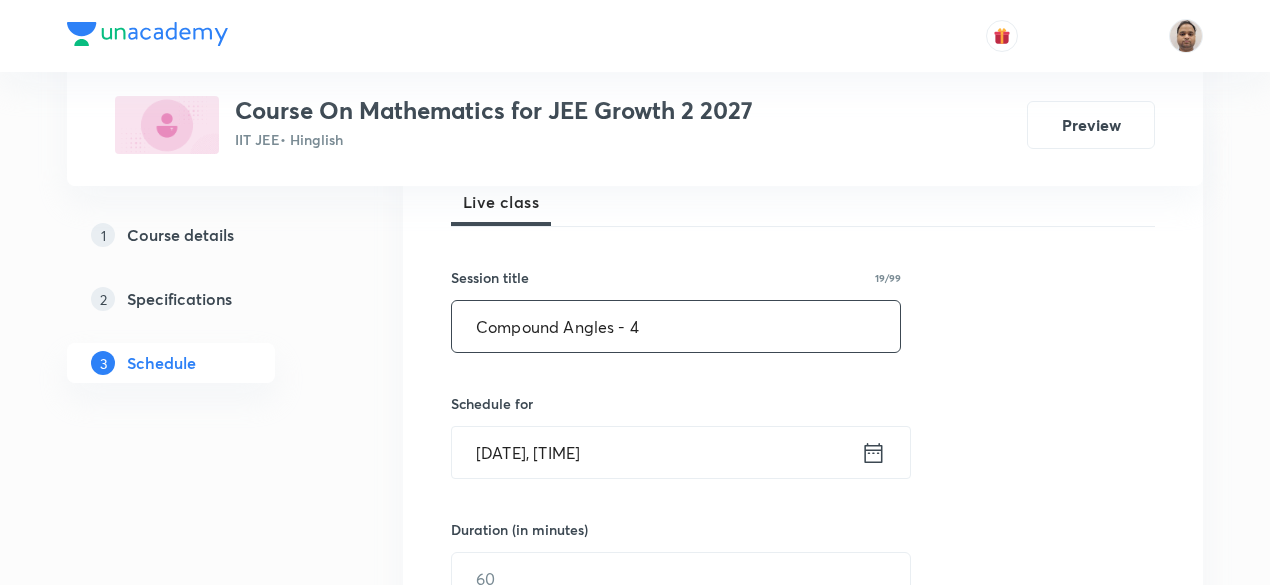 type on "Compound Angles - 4" 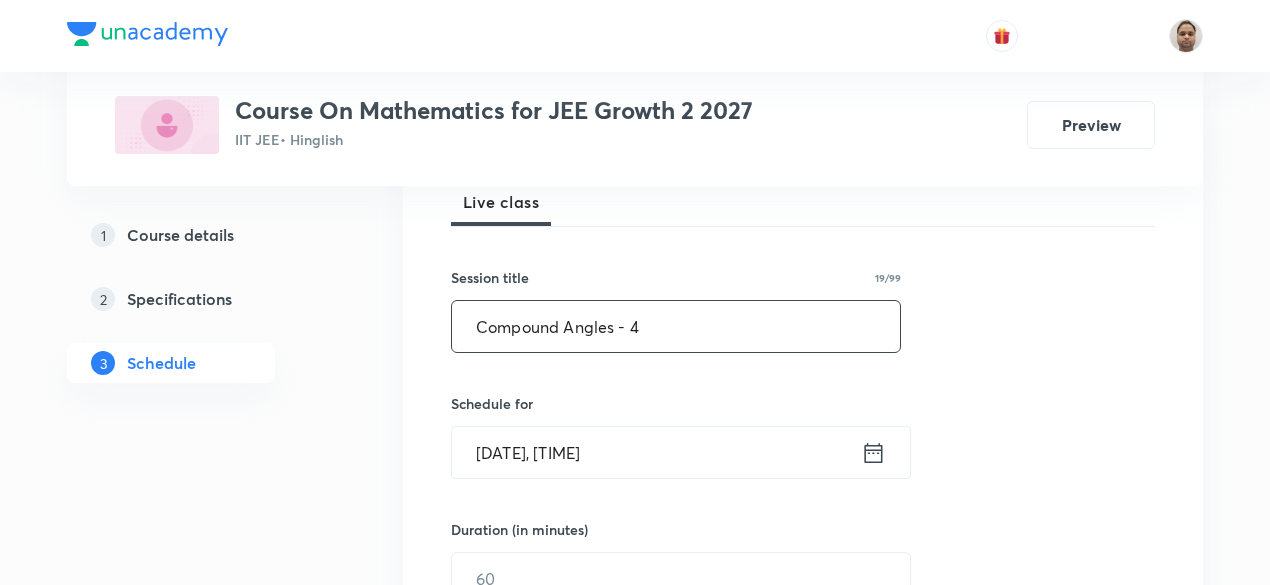 click on "[MONTH] [DAY], [YEAR], [TIME]" at bounding box center [656, 452] 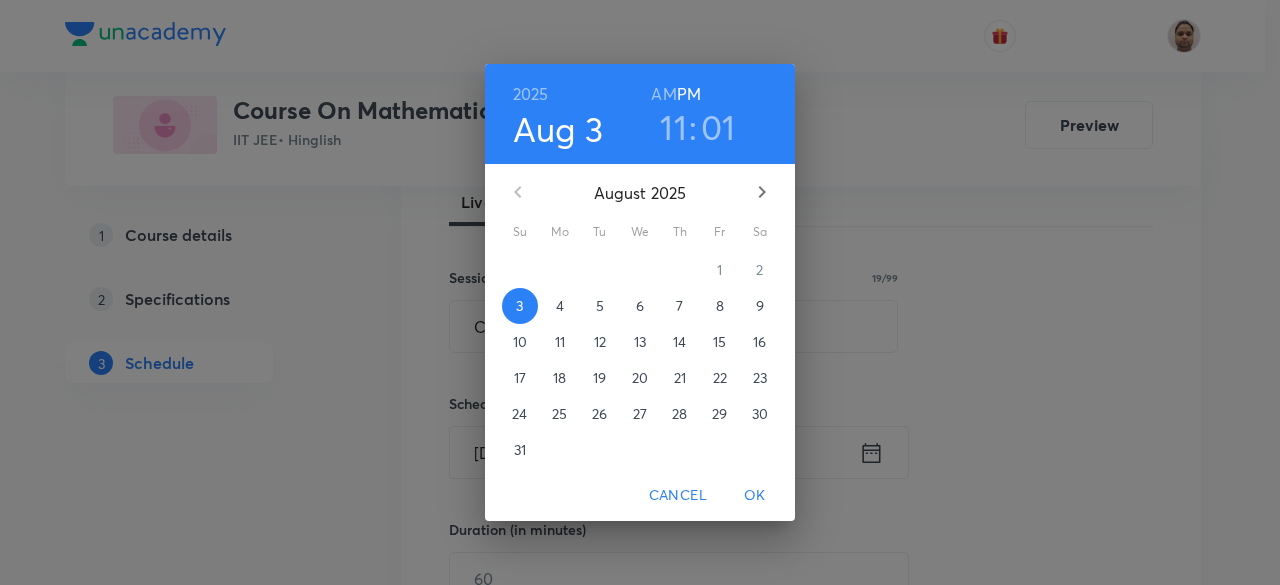 click on "4" at bounding box center (560, 306) 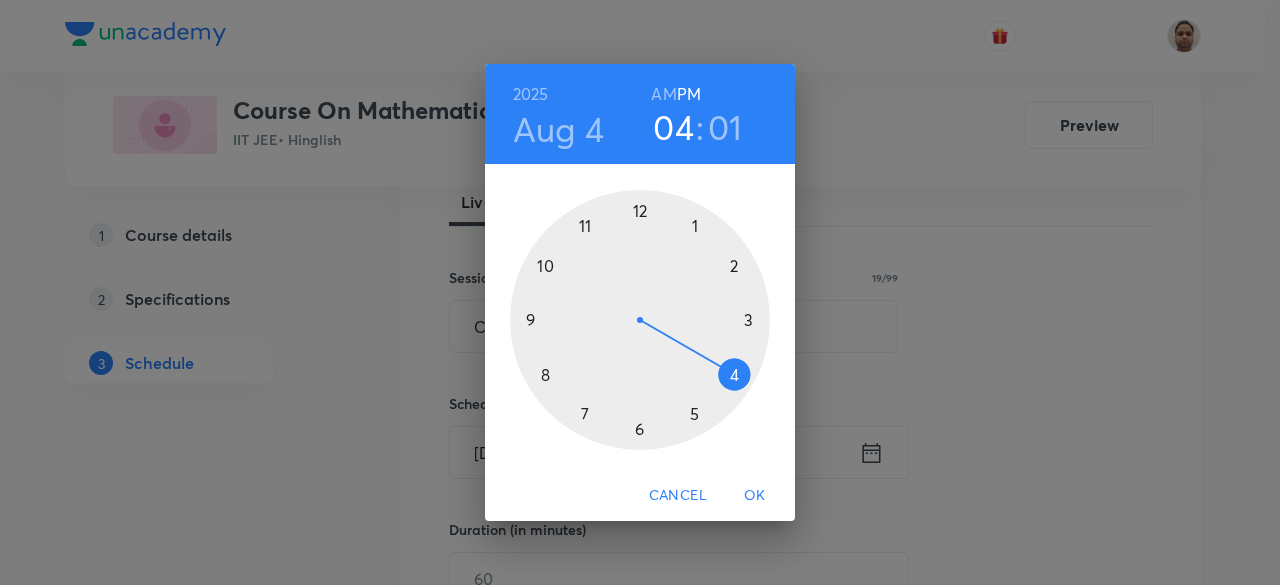 drag, startPoint x: 590, startPoint y: 224, endPoint x: 772, endPoint y: 375, distance: 236.48466 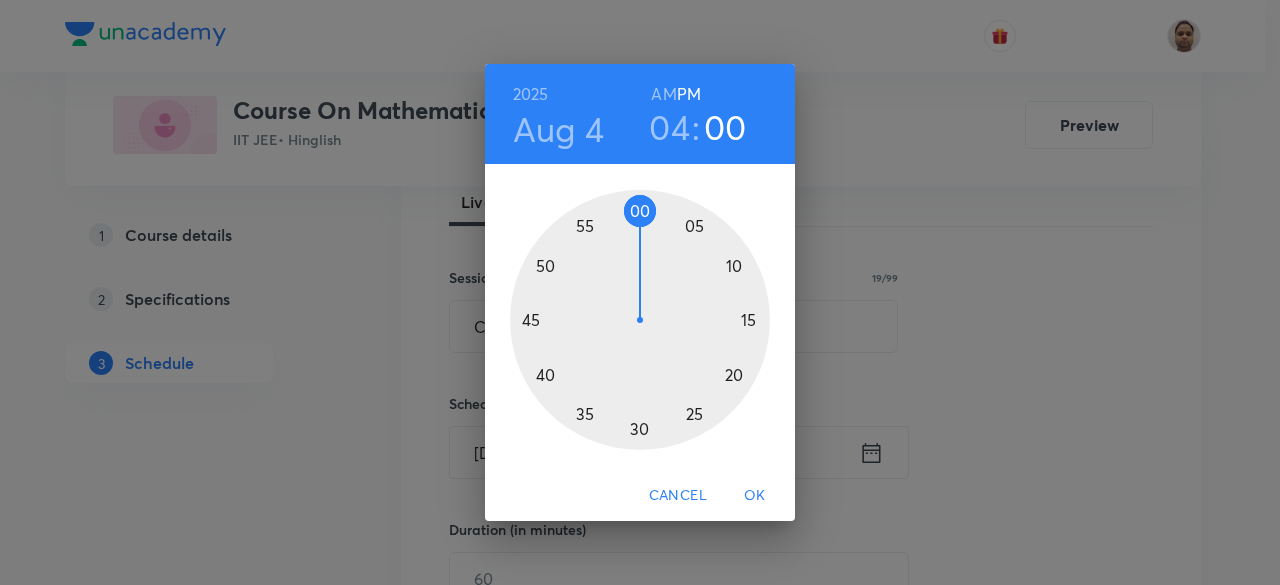 click at bounding box center (640, 320) 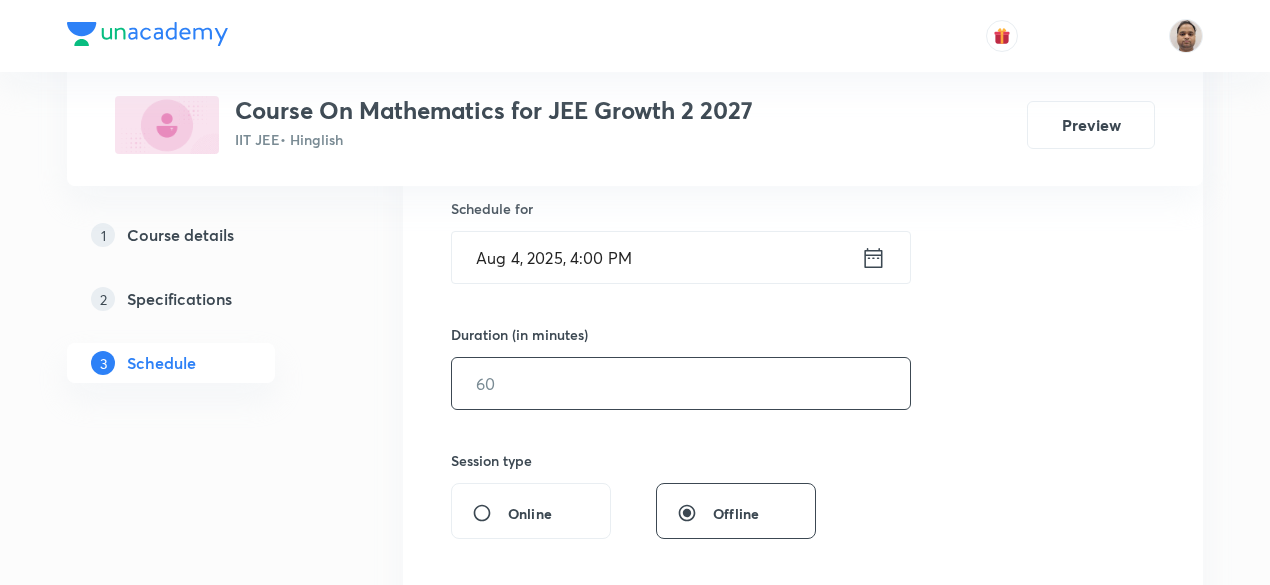 scroll, scrollTop: 500, scrollLeft: 0, axis: vertical 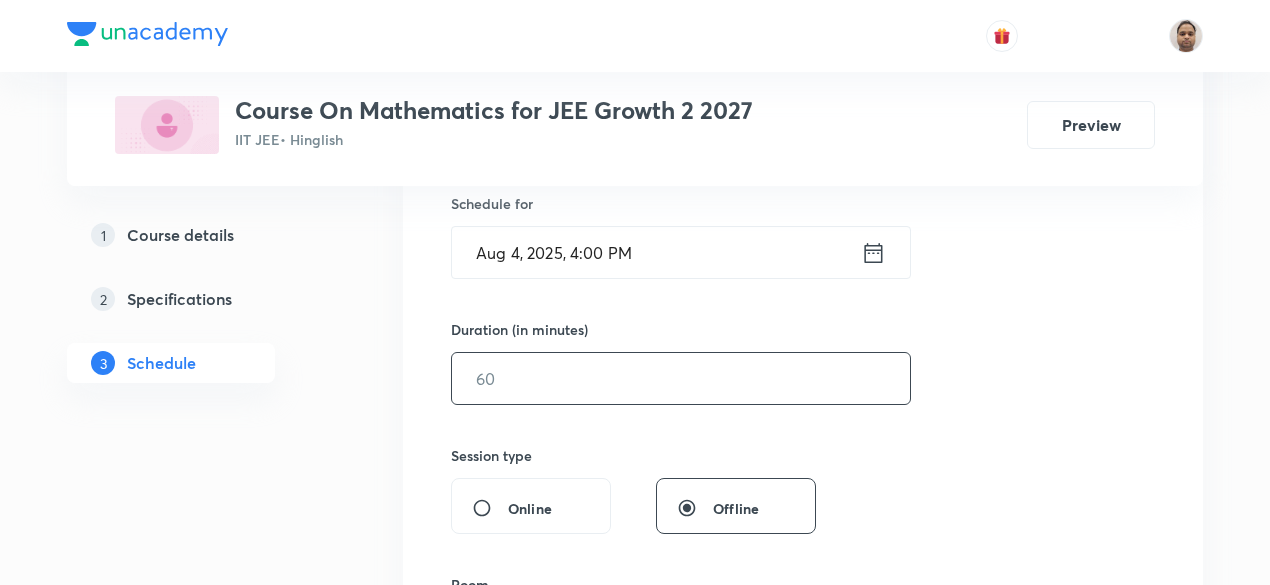 click at bounding box center [681, 378] 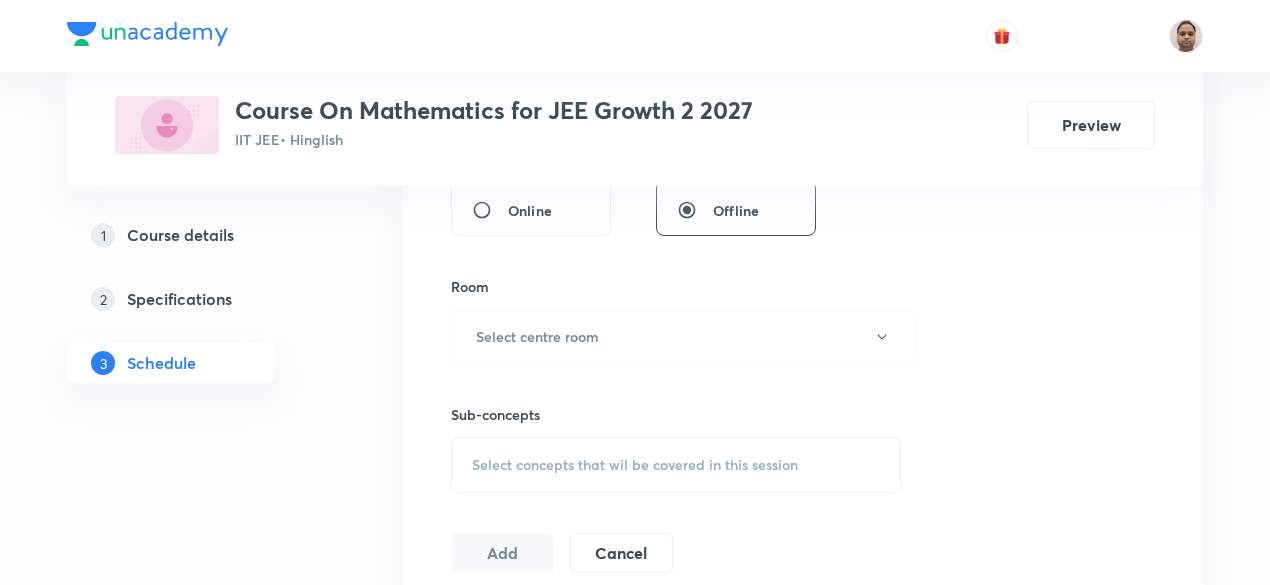 scroll, scrollTop: 800, scrollLeft: 0, axis: vertical 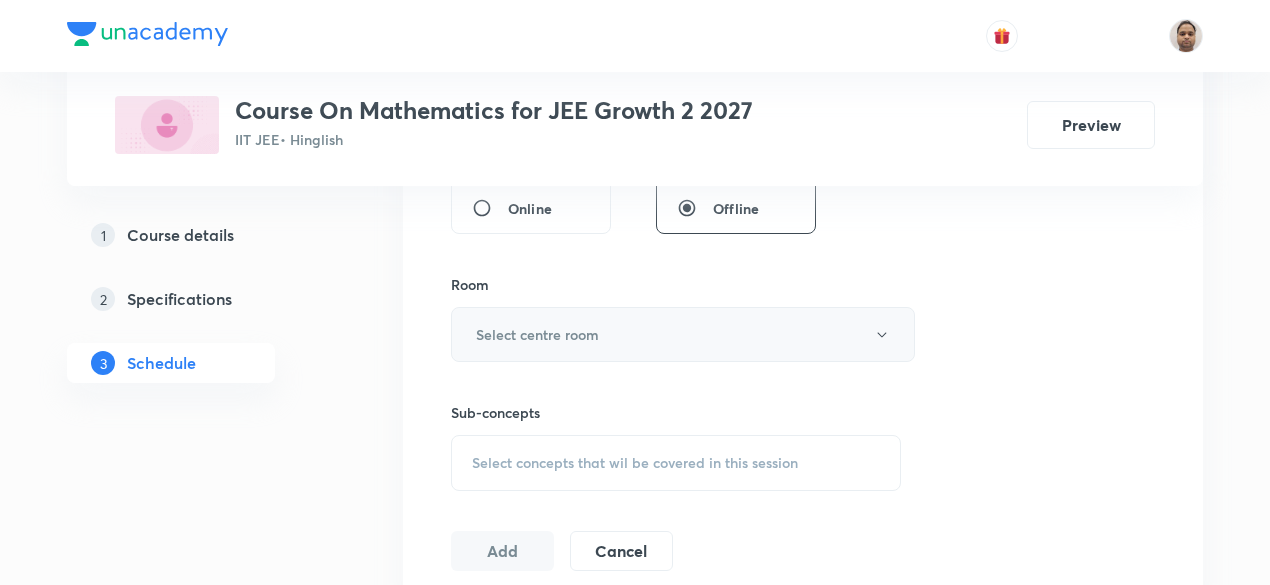 type on "90" 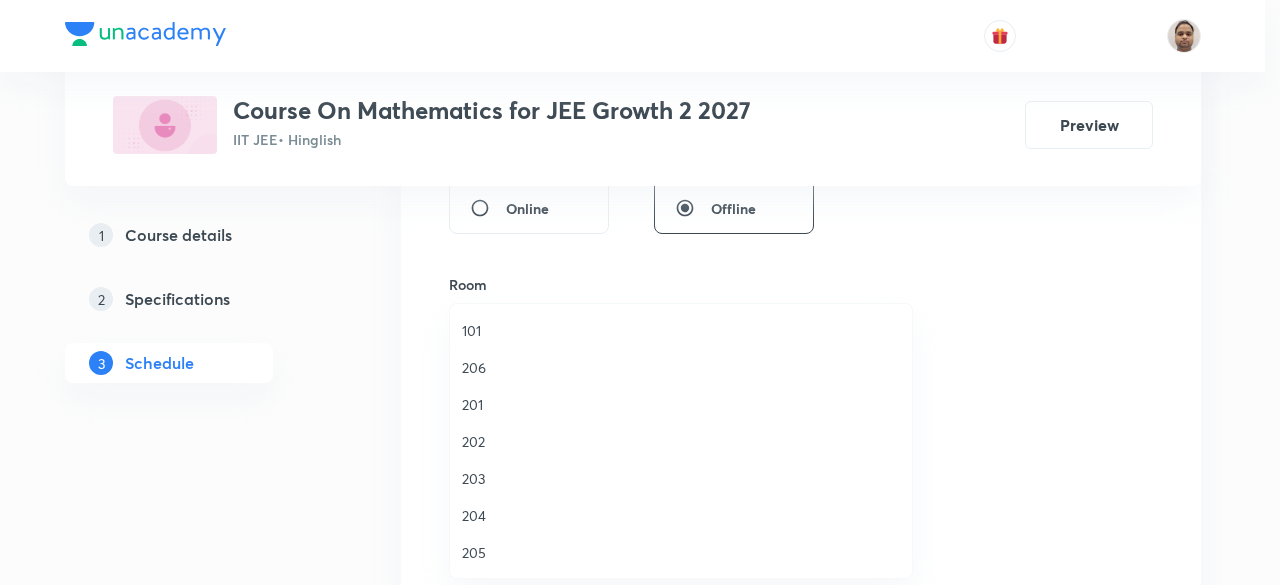 click on "202" at bounding box center (681, 441) 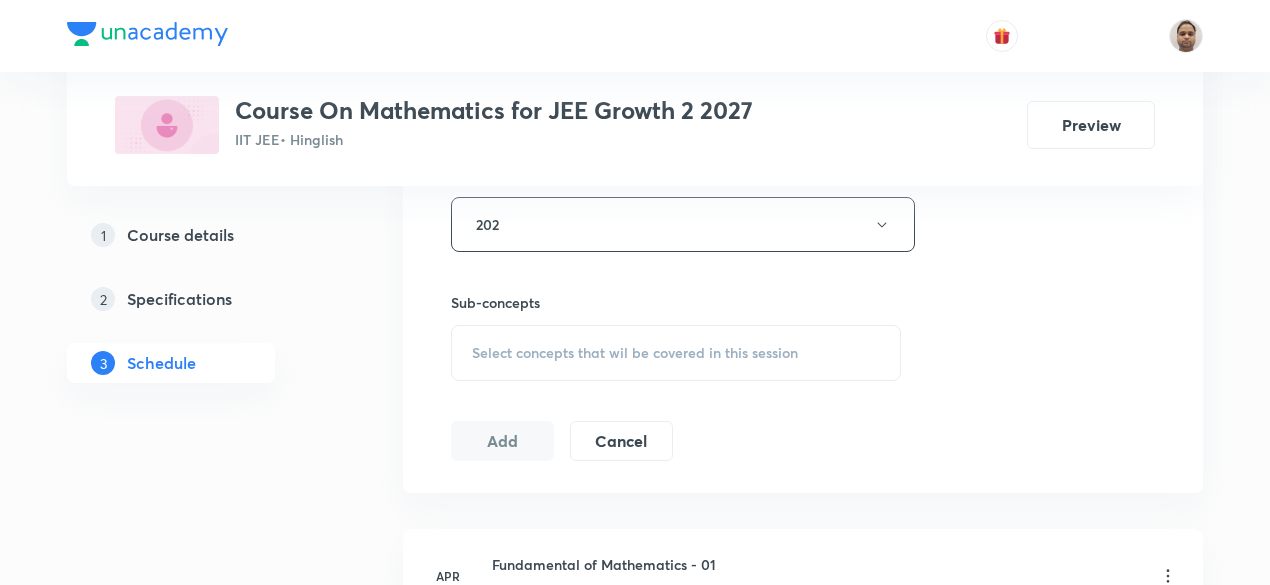 scroll, scrollTop: 1000, scrollLeft: 0, axis: vertical 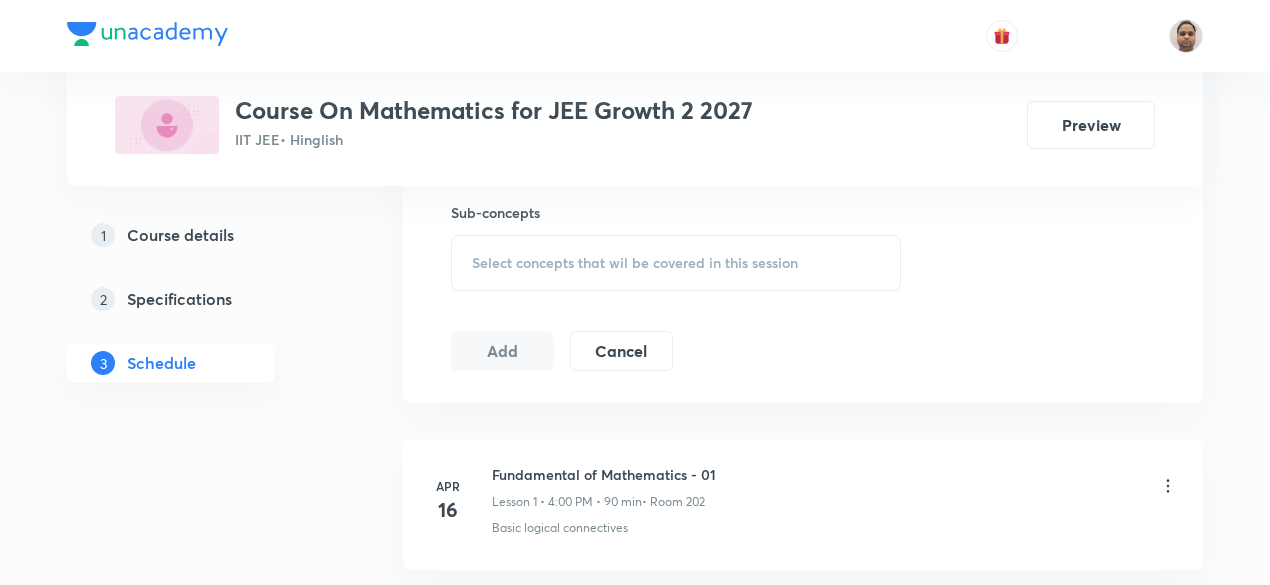 click on "Select concepts that wil be covered in this session" at bounding box center [635, 263] 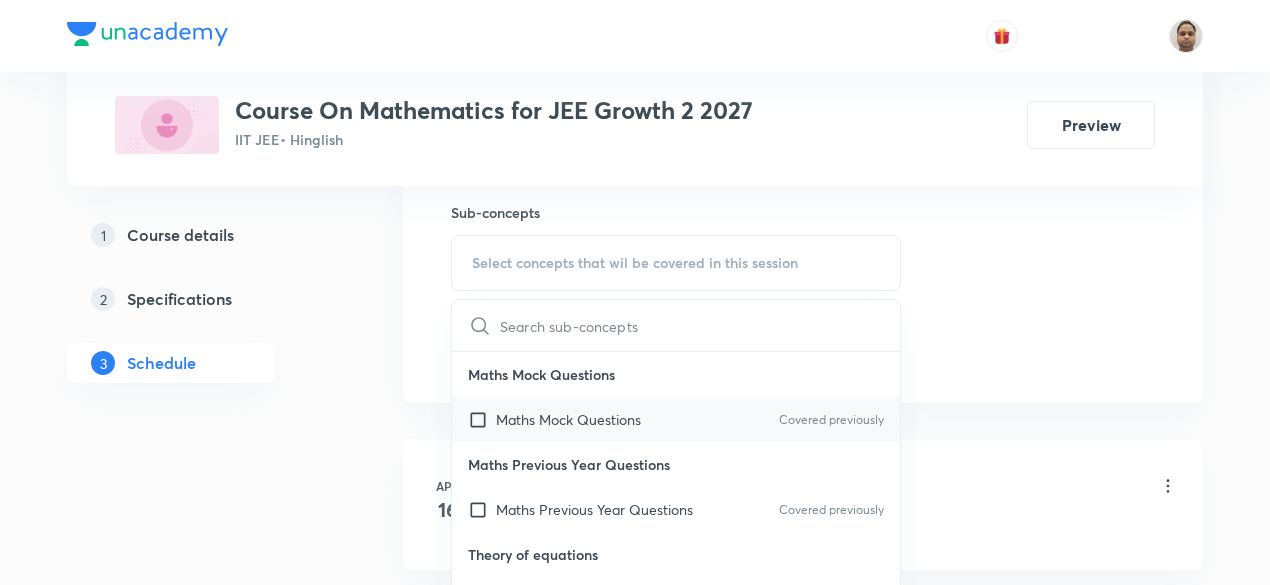 click at bounding box center (482, 419) 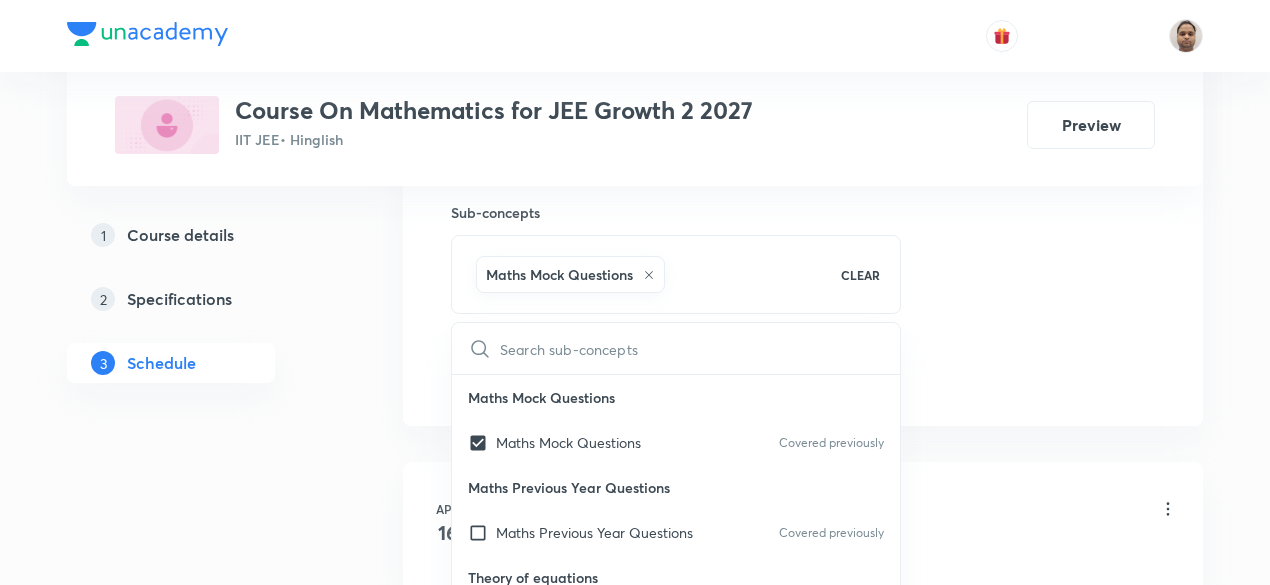 click on "Plus Courses Course On Mathematics for JEE Growth 2 2027 IIT JEE  • Hinglish Preview 1 Course details 2 Specifications 3 Schedule Schedule 34  classes Session  35 Live class Session title 19/99 Compound Angles - 4 ​ Schedule for Aug 4, 2025, 4:00 PM ​ Duration (in minutes) 90 ​   Session type Online Offline Room 202 Sub-concepts Maths Mock Questions CLEAR ​ Maths Mock Questions Maths Mock Questions Covered previously Maths Previous Year Questions Maths Previous Year Questions Covered previously Theory of equations Degree, Value Based & Equation Covered previously Geometrical Meaning of the Zeroes of a Polynomial Covered previously Location of roots Covered previously Geometrical meaning of Roots of an equation Points in solving an equation Graph of Quadratic Expression & its Analysis Range of Quadratic Equation Remainder and factor theorems Identity Quadratic equations Common Roots Covered previously Location of Roots General Equation of Second Degree in Variable x and y Theory of Equations Series 5" at bounding box center (635, 2486) 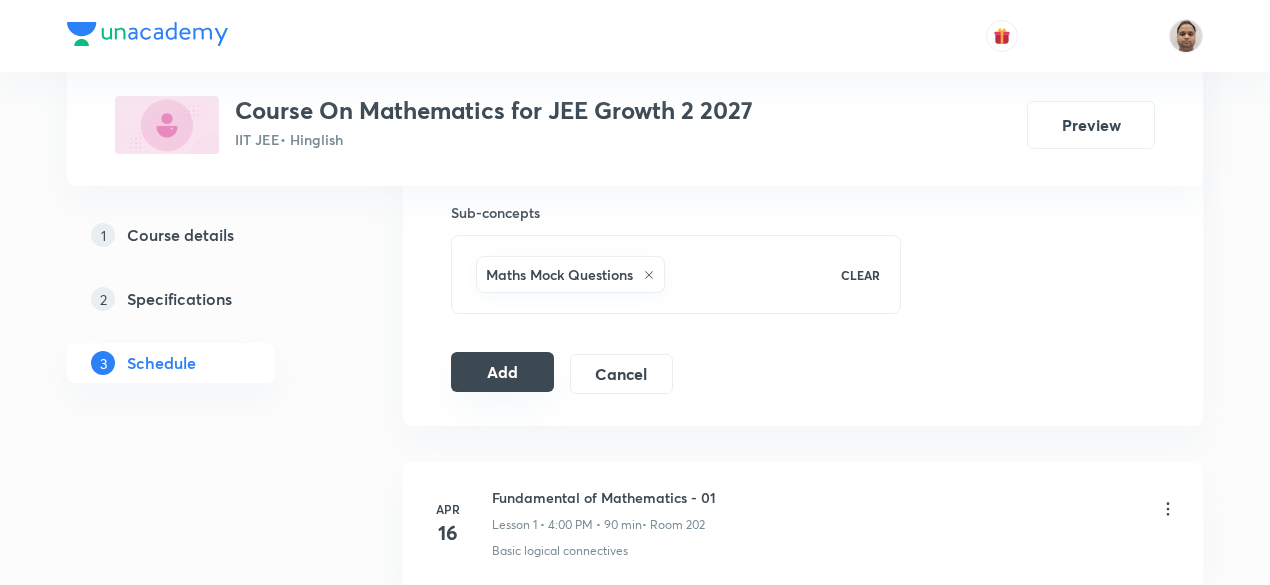 click on "Add" at bounding box center (502, 372) 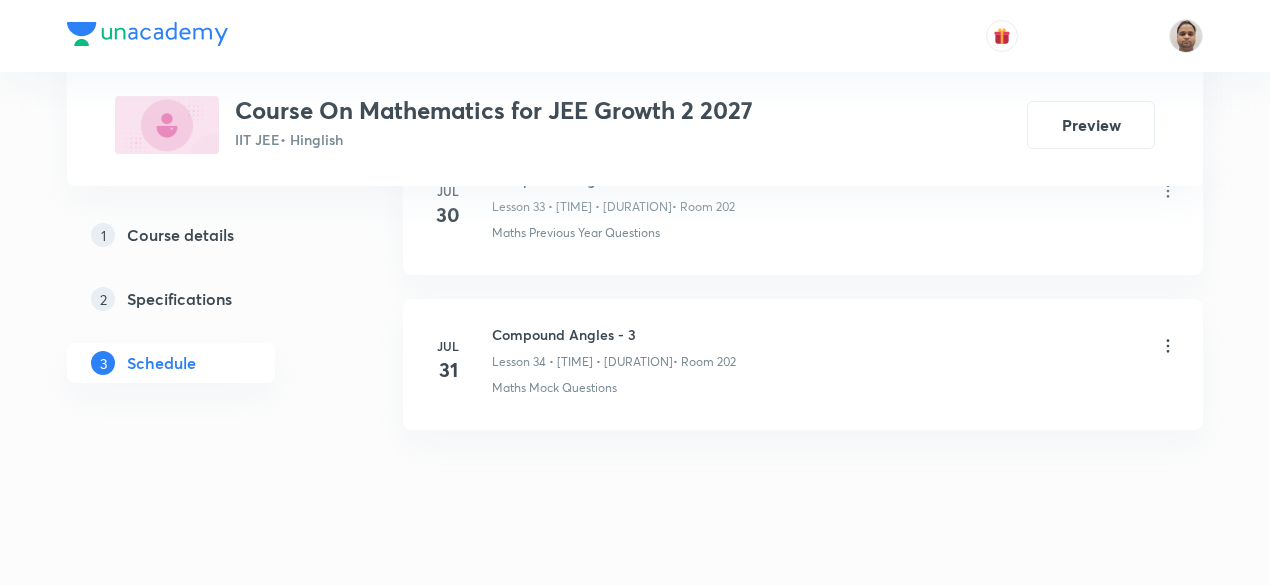 scroll, scrollTop: 6284, scrollLeft: 0, axis: vertical 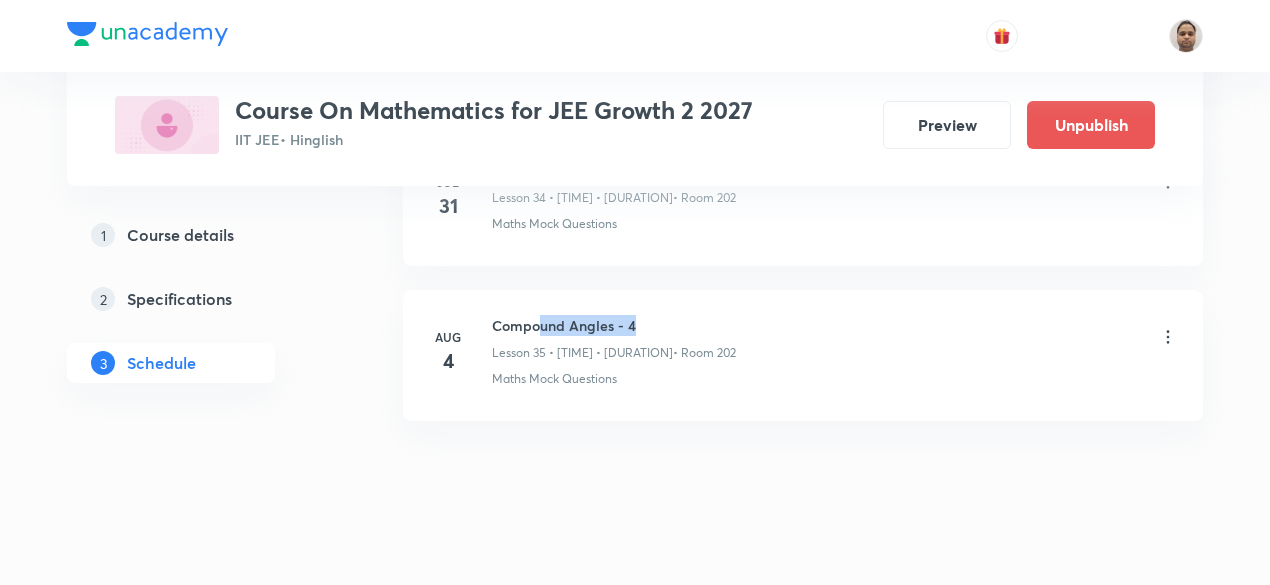 drag, startPoint x: 540, startPoint y: 299, endPoint x: 632, endPoint y: 295, distance: 92.086914 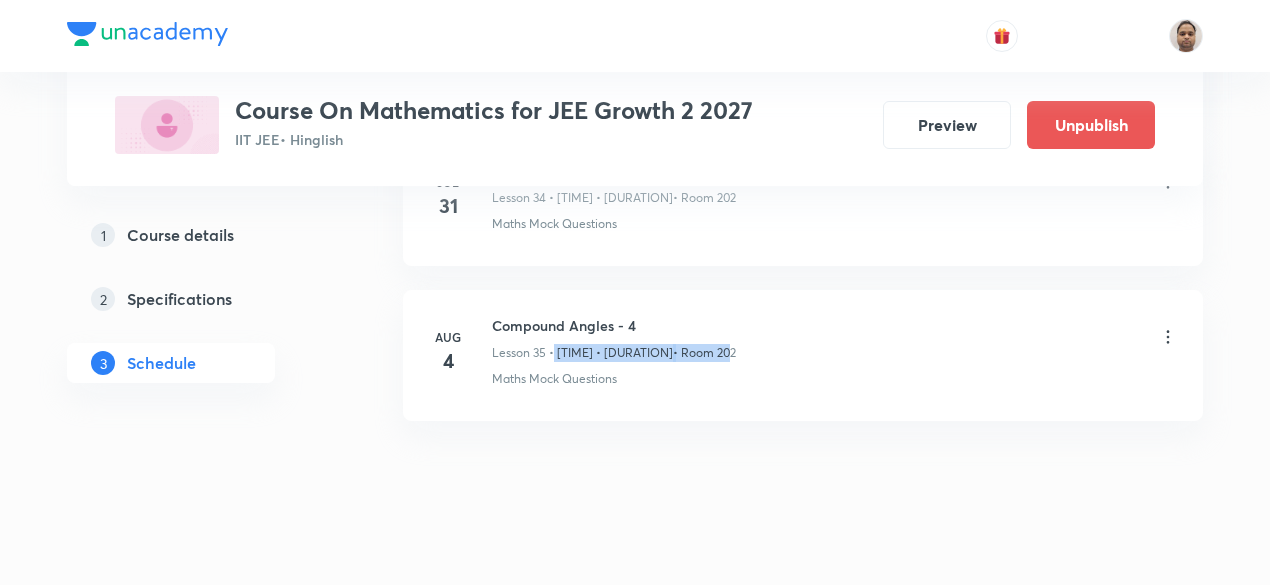 drag, startPoint x: 598, startPoint y: 331, endPoint x: 708, endPoint y: 335, distance: 110.0727 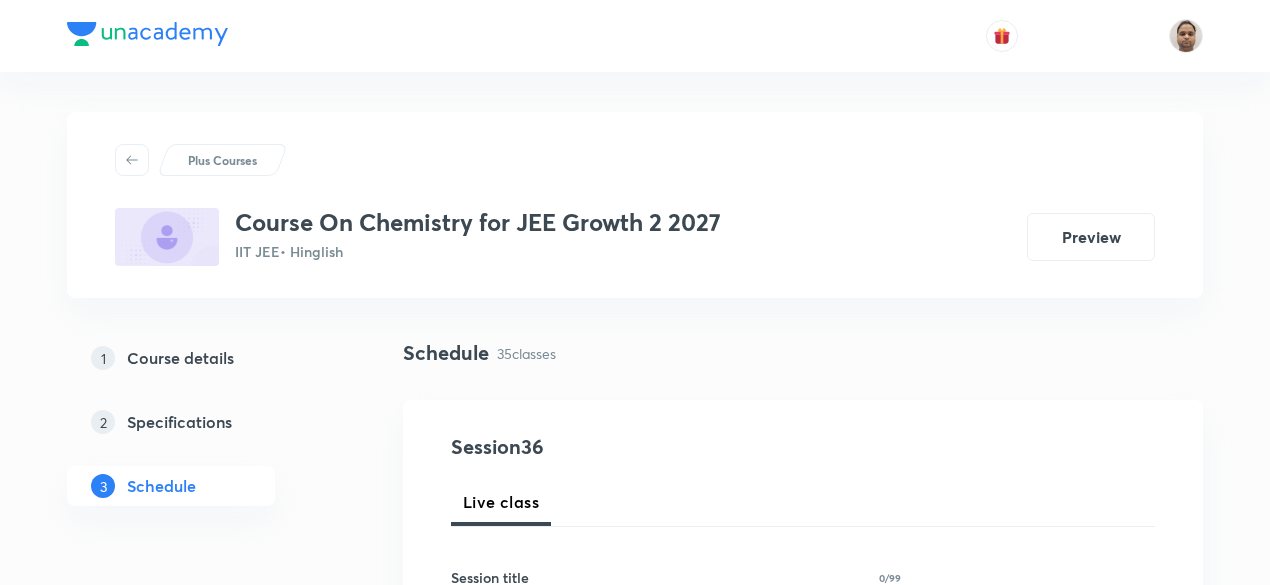 scroll, scrollTop: 0, scrollLeft: 0, axis: both 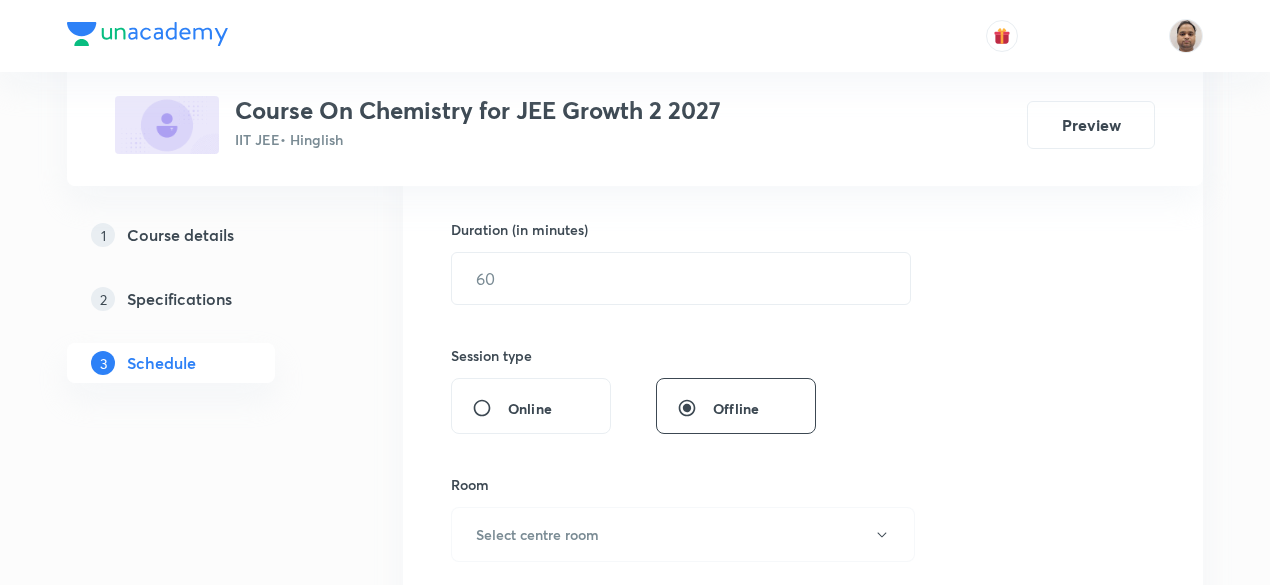 click on "1 Course details 2 Specifications 3 Schedule" at bounding box center (203, 3065) 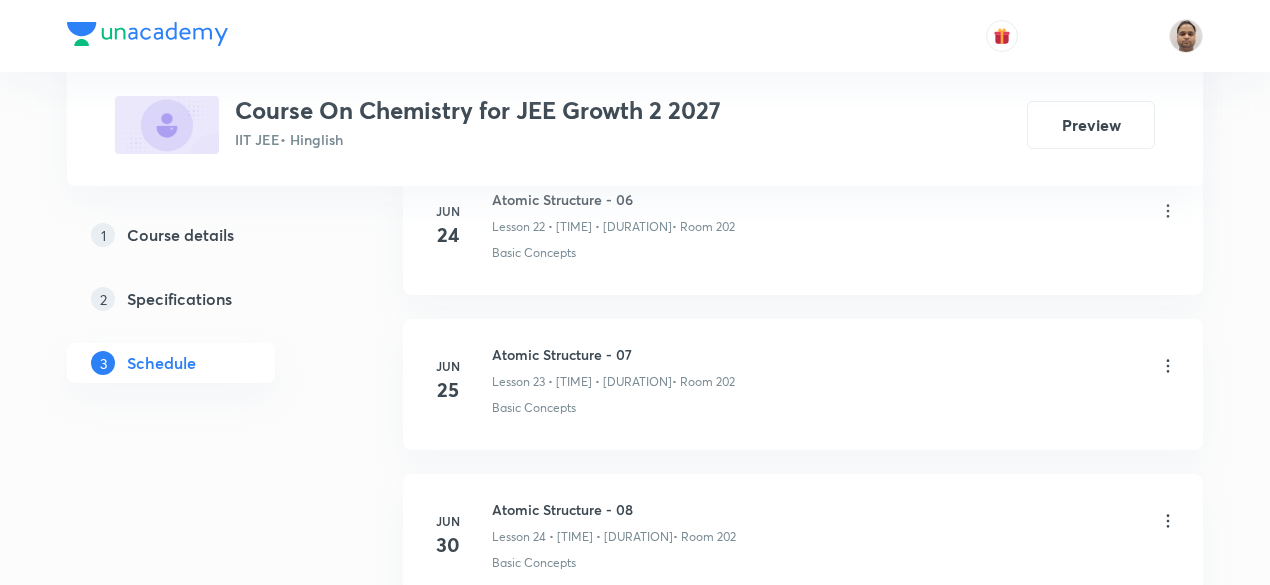 scroll, scrollTop: 6416, scrollLeft: 0, axis: vertical 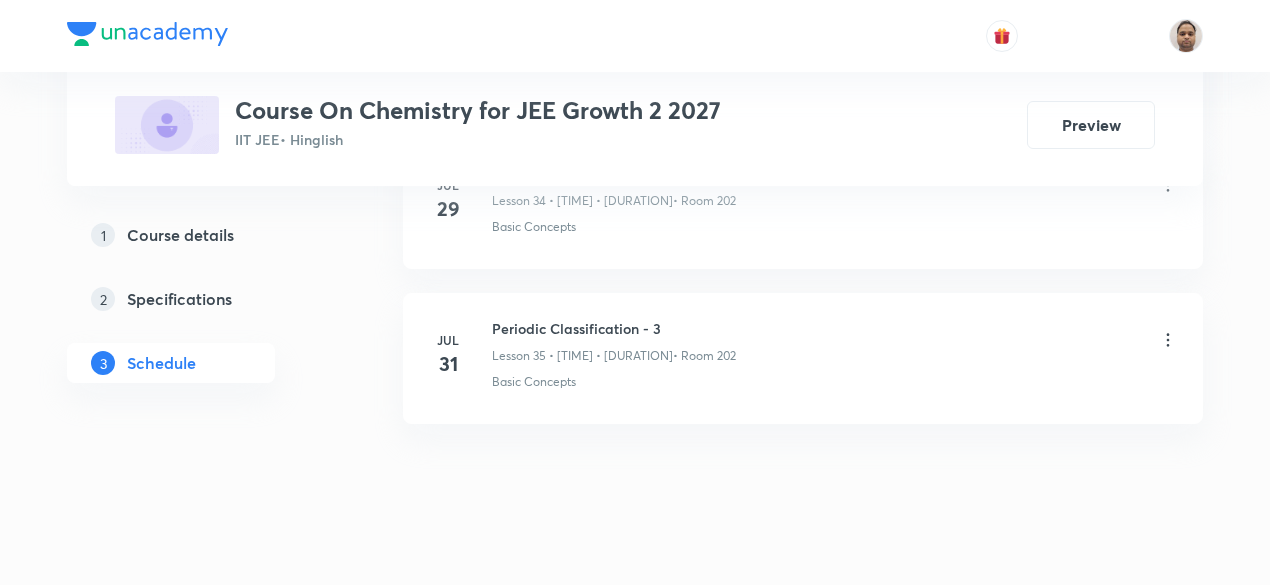 click on "Periodic Classification - 3" at bounding box center (614, 328) 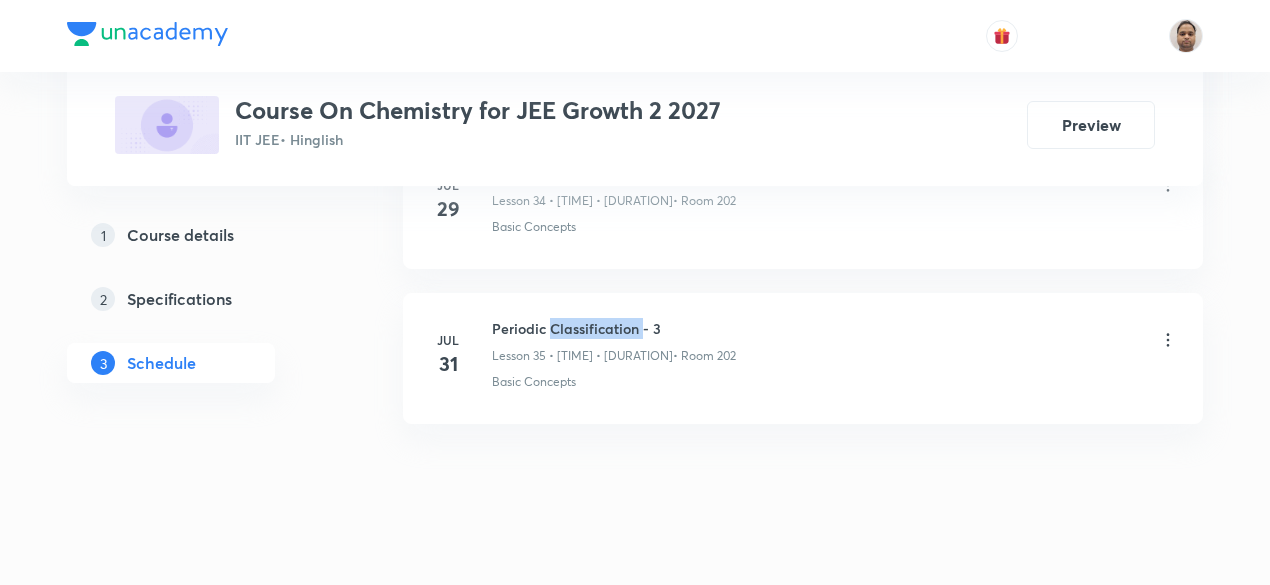 click on "Periodic Classification - 3" at bounding box center [614, 328] 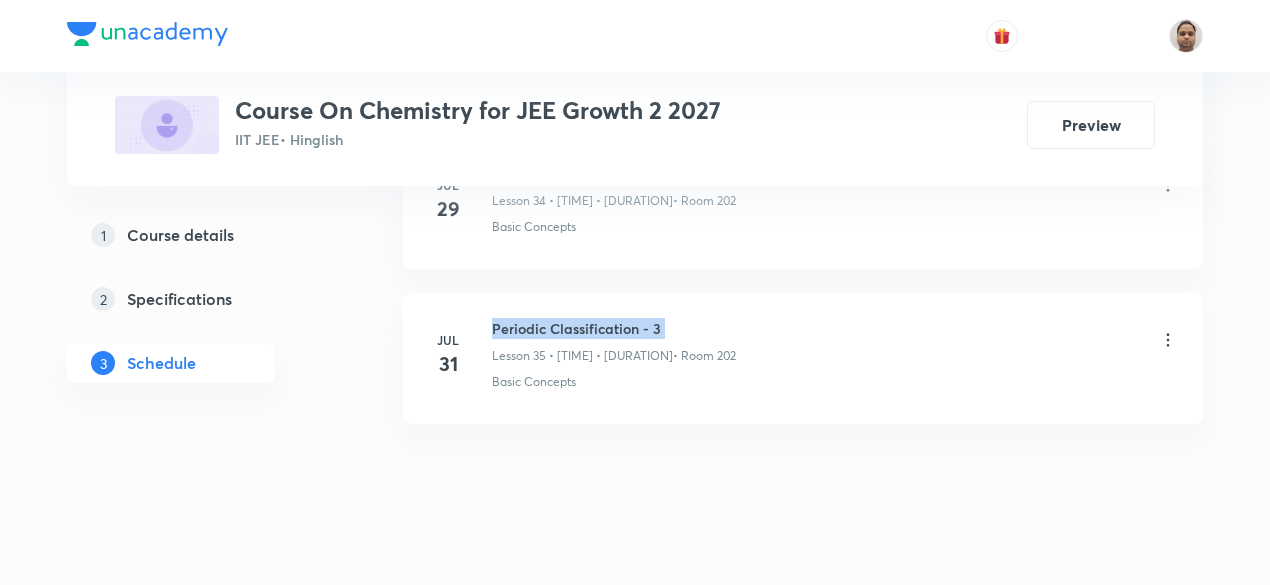 click on "Periodic Classification - 3" at bounding box center (614, 328) 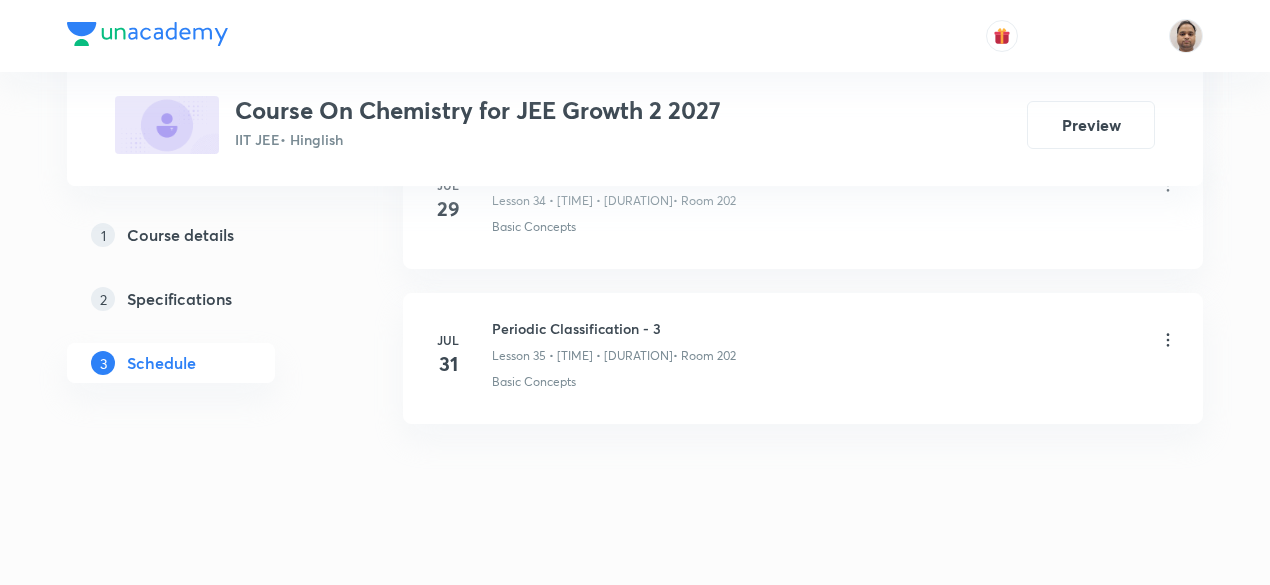 click on "Schedule 35  classes Session  36 Live class Session title 0/99 ​ Schedule for Aug 3, 2025, 11:01 PM ​ Duration (in minutes) ​   Session type Online Offline Room Select centre room Sub-concepts Select concepts that wil be covered in this session Add Cancel Apr 15 Some basic Concept of Chemistry (Mole Concept) - 01 Lesson 1 • 5:50 PM • 120 min  • Room 202 Application of Mole Concept: Gravimetric Analysis Apr 16 Some basic Concept of Chemistry (Mole Concept) - 02 Lesson 2 • 5:50 PM • 120 min  • Room 202 Basic Concepts Apr 22 Some basic Concept of Chemistry (Mole Concept) - 03 Lesson 3 • 5:50 PM • 90 min  • Room 202 Relation between Stoichiometric Quantities Apr 23 Some basic Concept of Chemistry (Mole Concept) - 04 Lesson 4 • 5:50 PM • 90 min  • Room 202 Basic Concepts Apr 24 Some basic Concept of Chemistry (Mole Concept) - 05 Lesson 5 • 4:00 PM • 90 min  • Room 202 Basic Concepts Apr 29 Some basic Concept of Chemistry (Mole Concept) - 06 Lesson 6 • 5:50 PM • 90 min 5" at bounding box center (803, -2751) 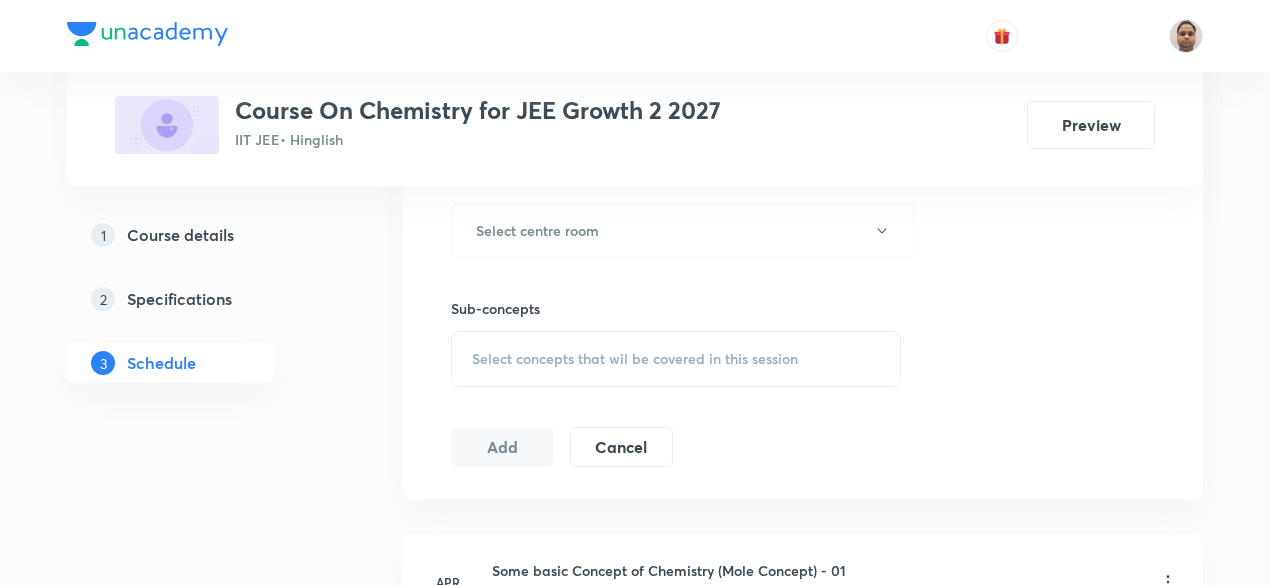 scroll, scrollTop: 272, scrollLeft: 0, axis: vertical 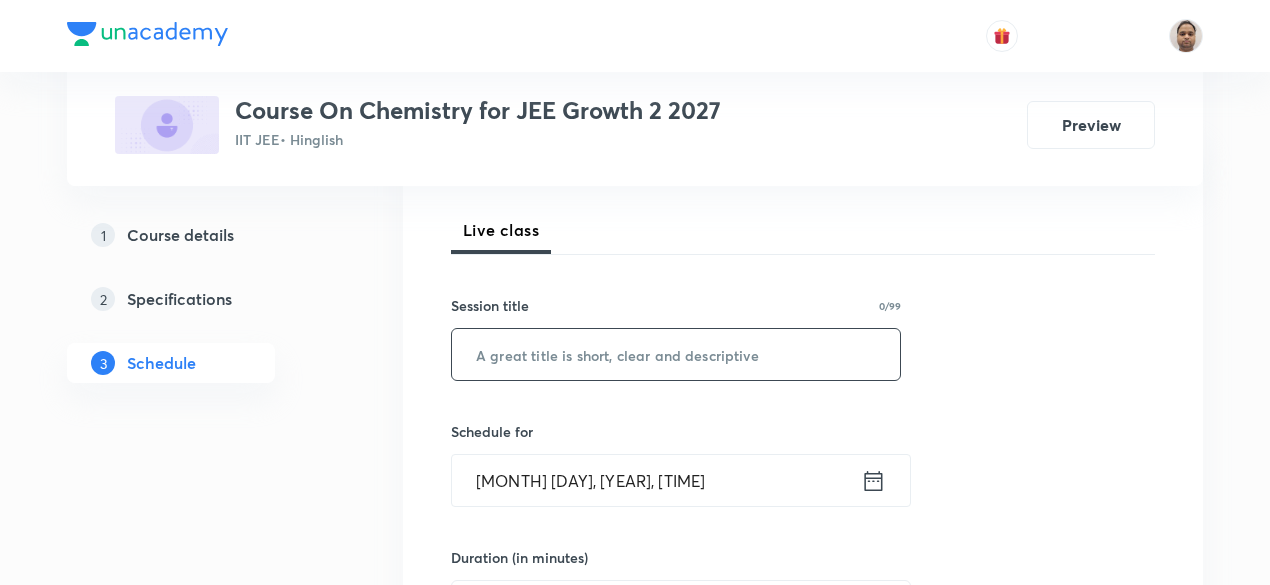 drag, startPoint x: 640, startPoint y: 376, endPoint x: 641, endPoint y: 363, distance: 13.038404 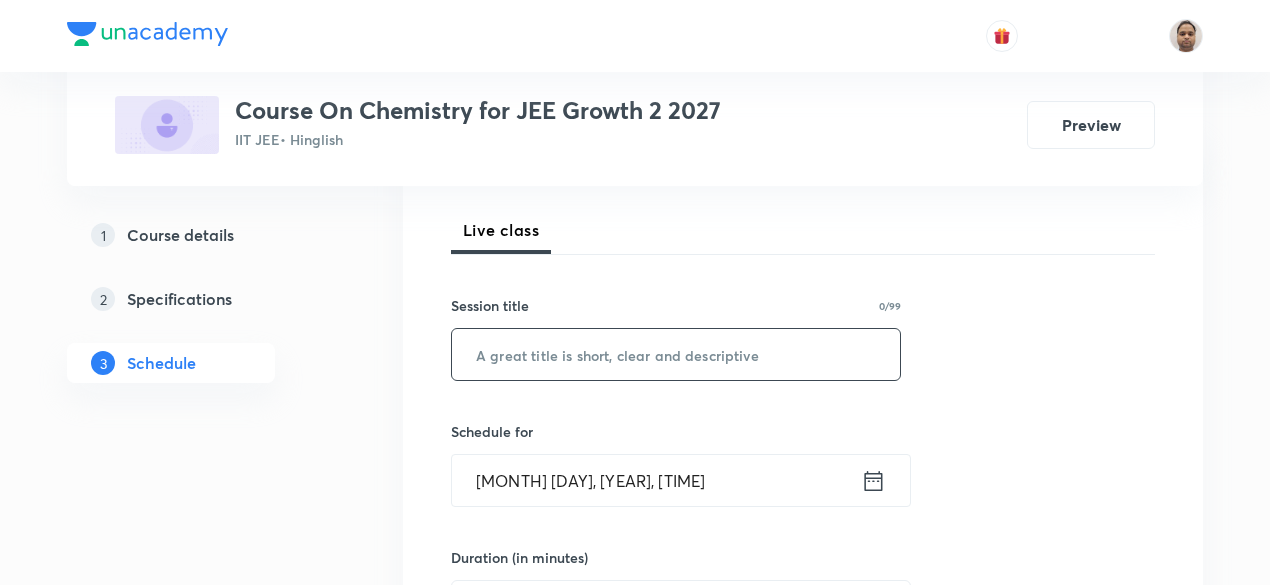 click at bounding box center (676, 354) 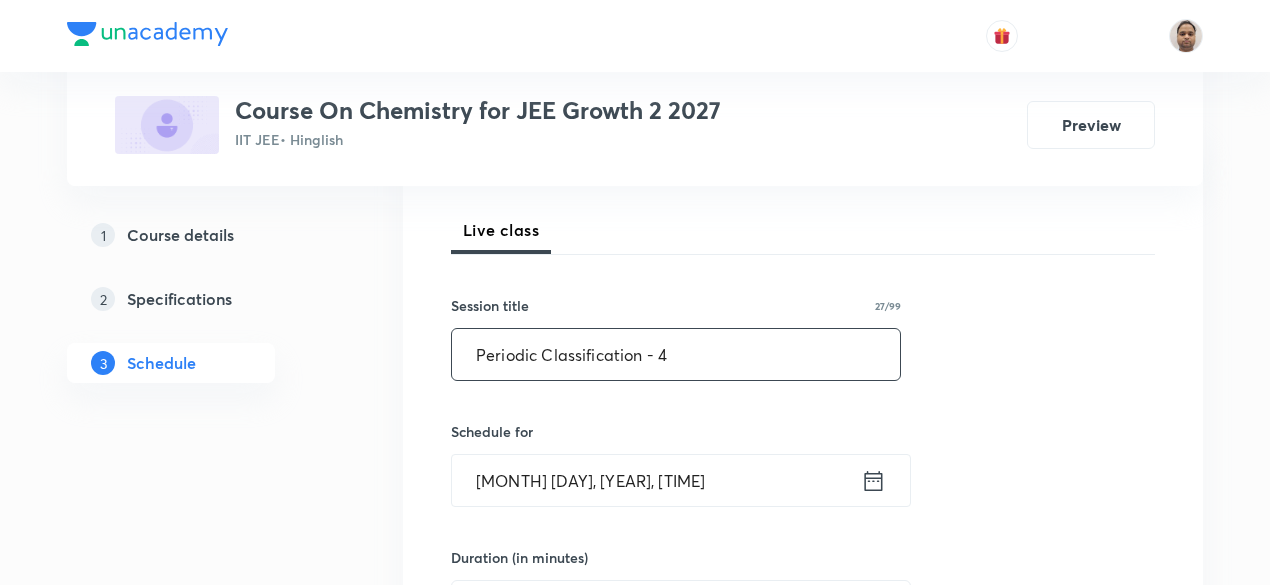 type on "Periodic Classification - 4" 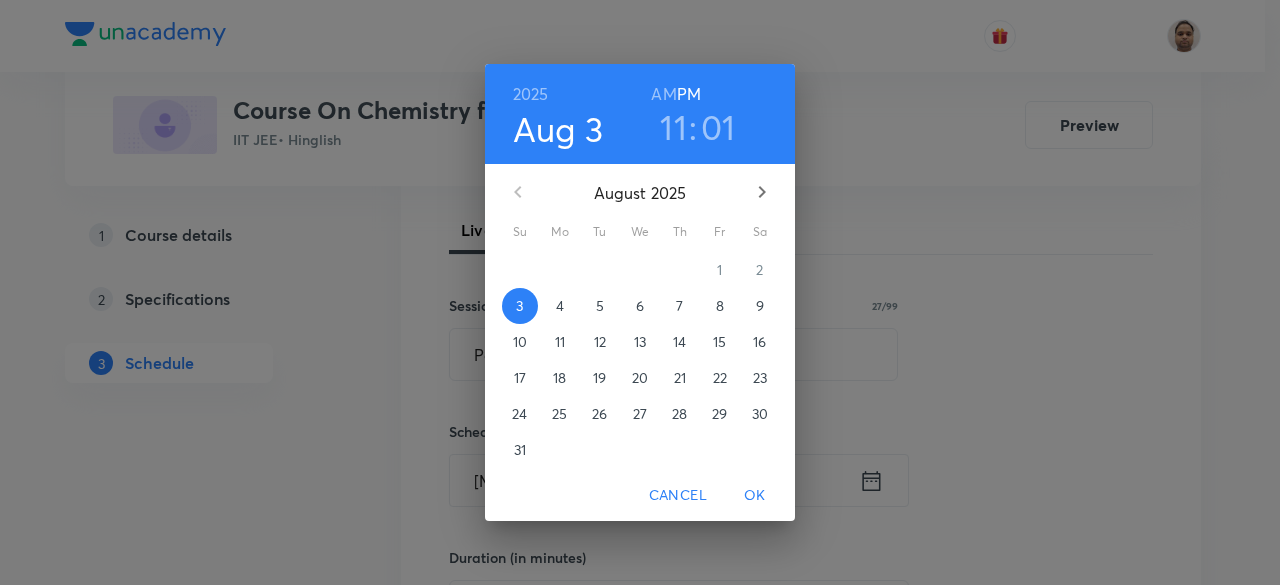 click on "4" at bounding box center (560, 306) 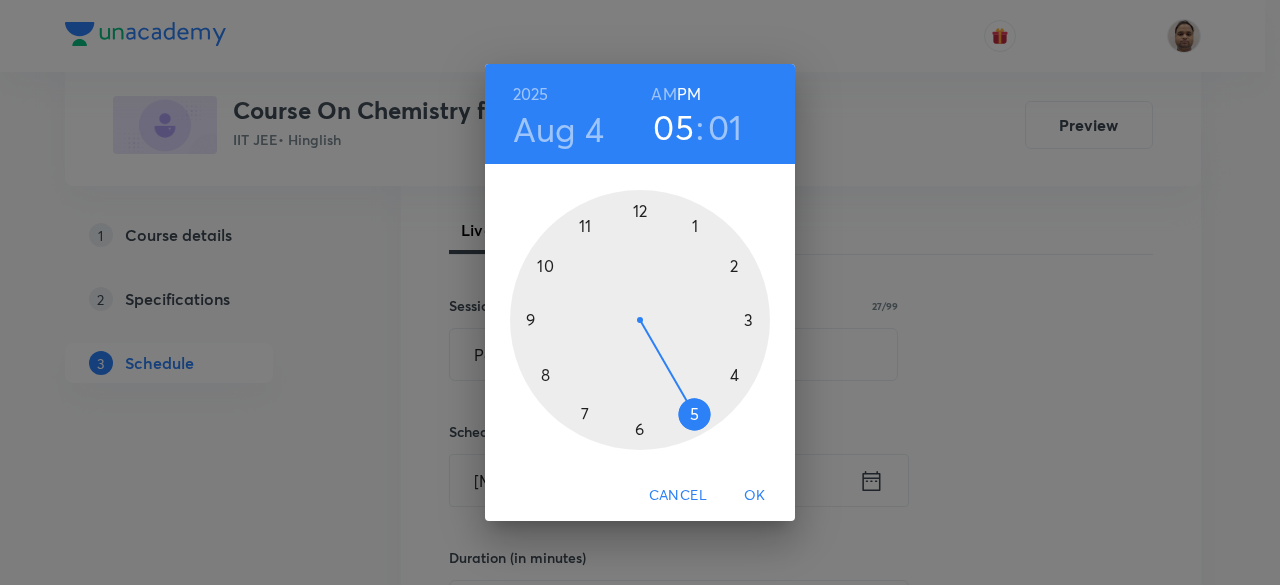 drag, startPoint x: 653, startPoint y: 277, endPoint x: 712, endPoint y: 430, distance: 163.9817 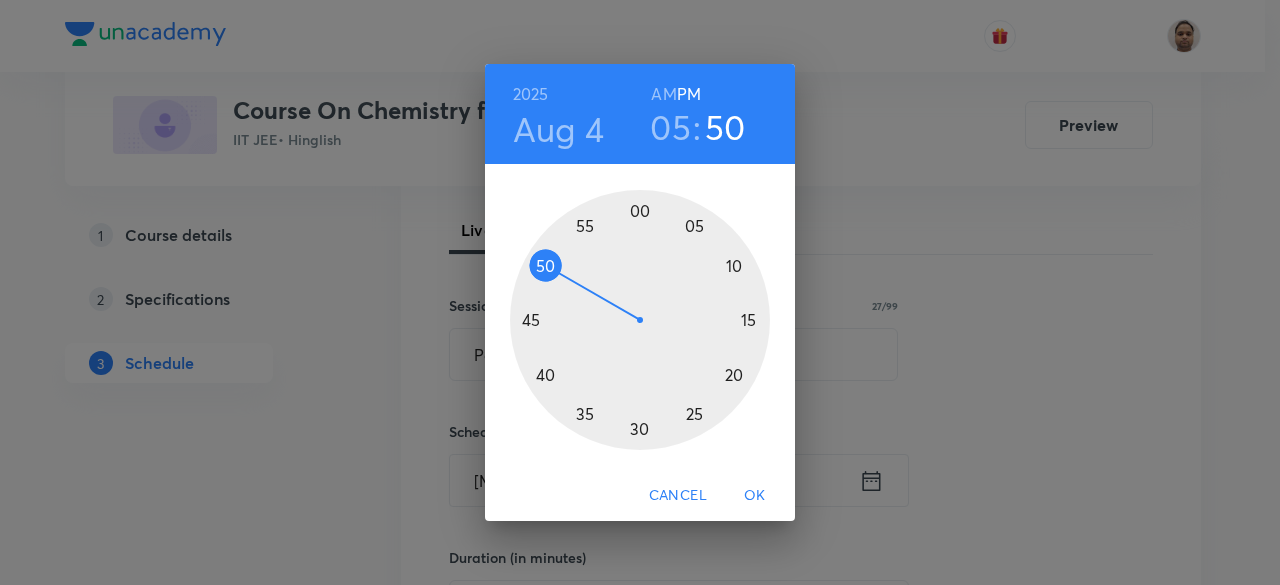 drag, startPoint x: 672, startPoint y: 237, endPoint x: 544, endPoint y: 270, distance: 132.18547 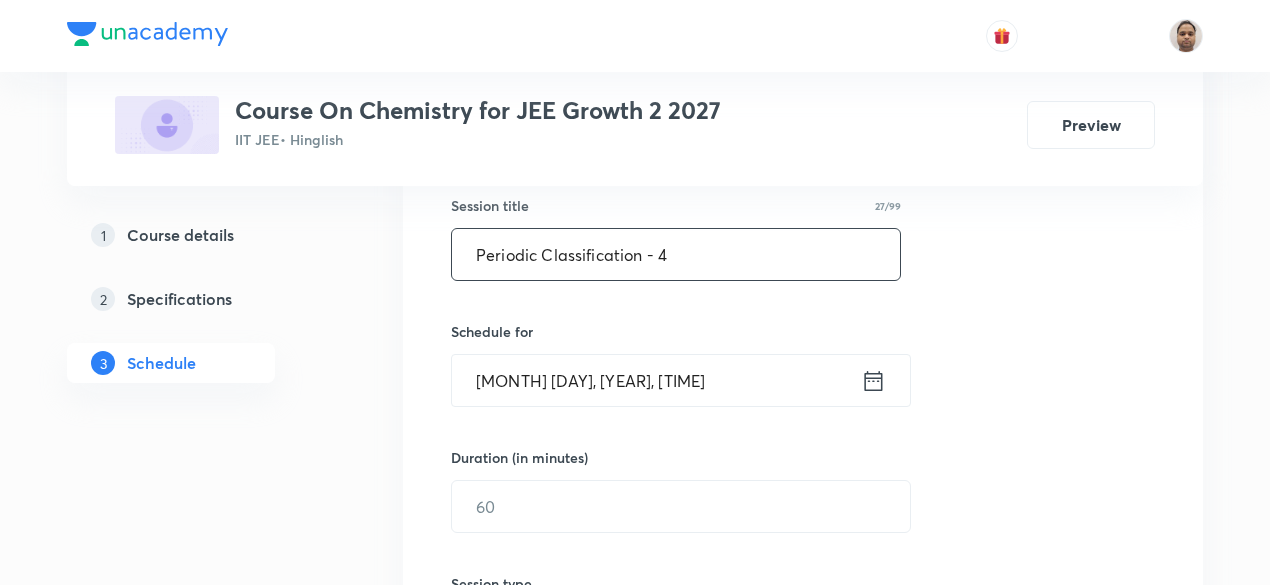 scroll, scrollTop: 472, scrollLeft: 0, axis: vertical 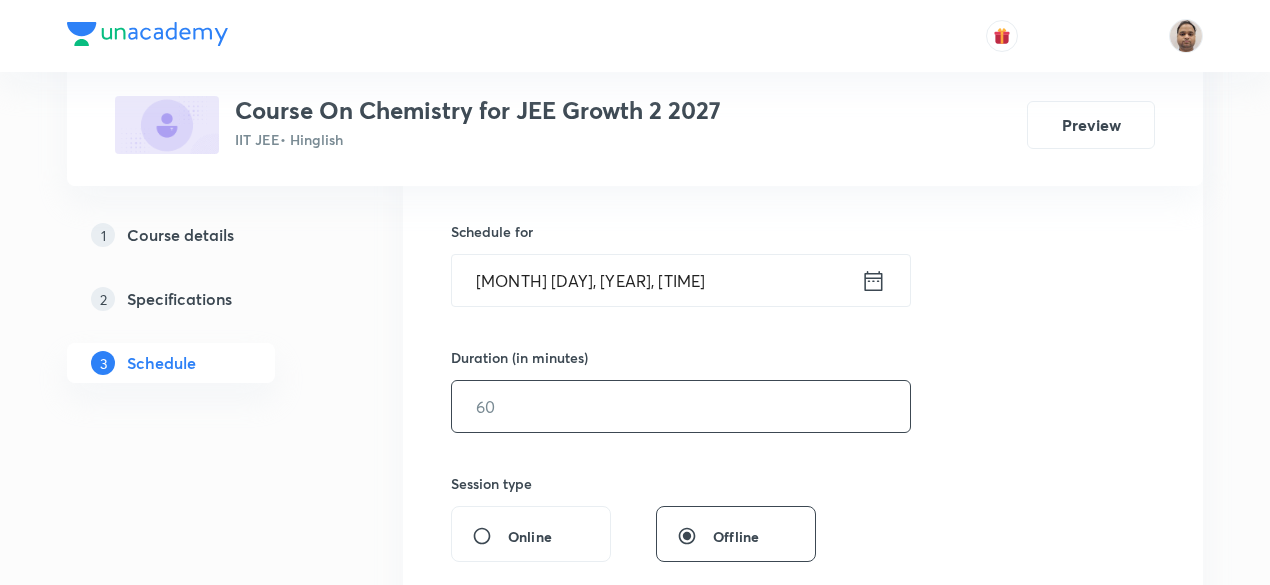 click at bounding box center [681, 406] 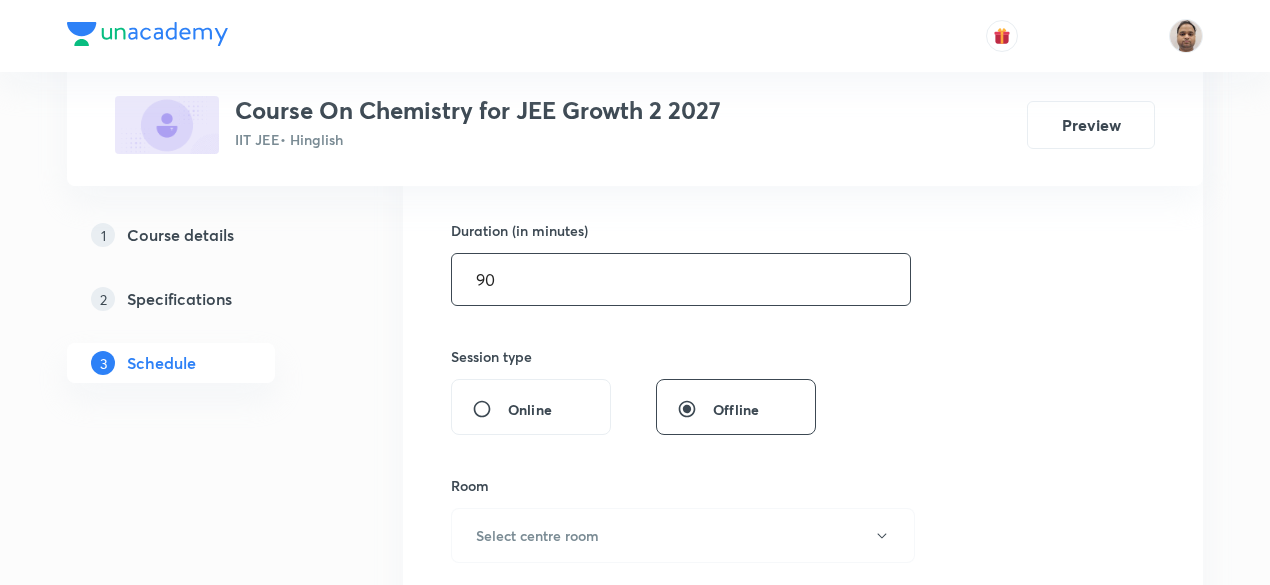 scroll, scrollTop: 672, scrollLeft: 0, axis: vertical 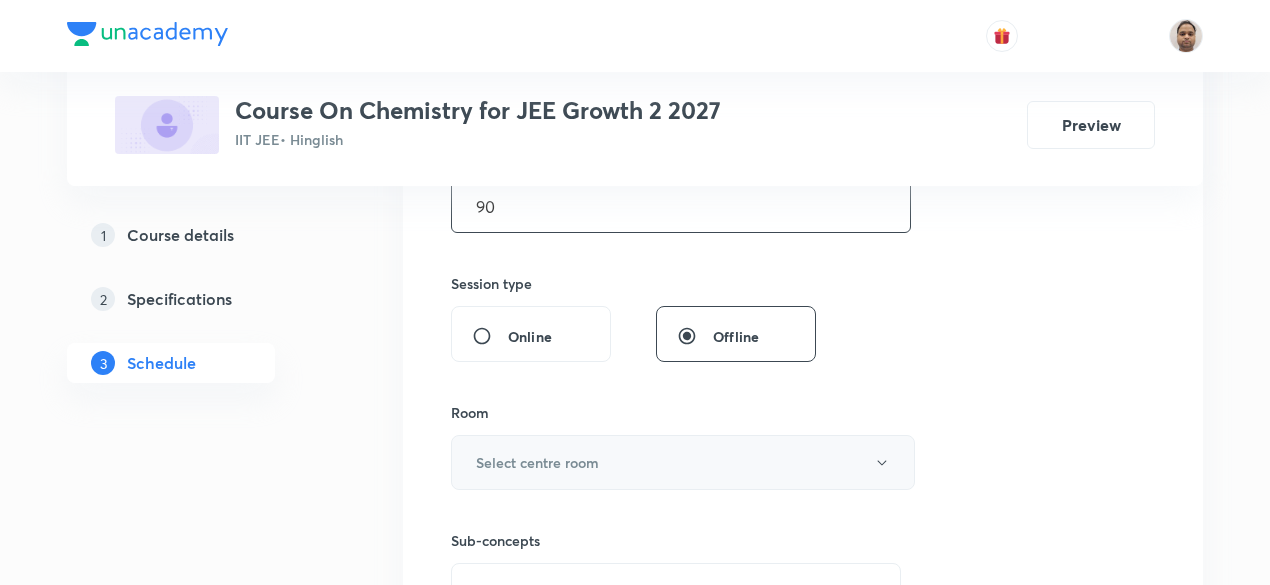 type on "90" 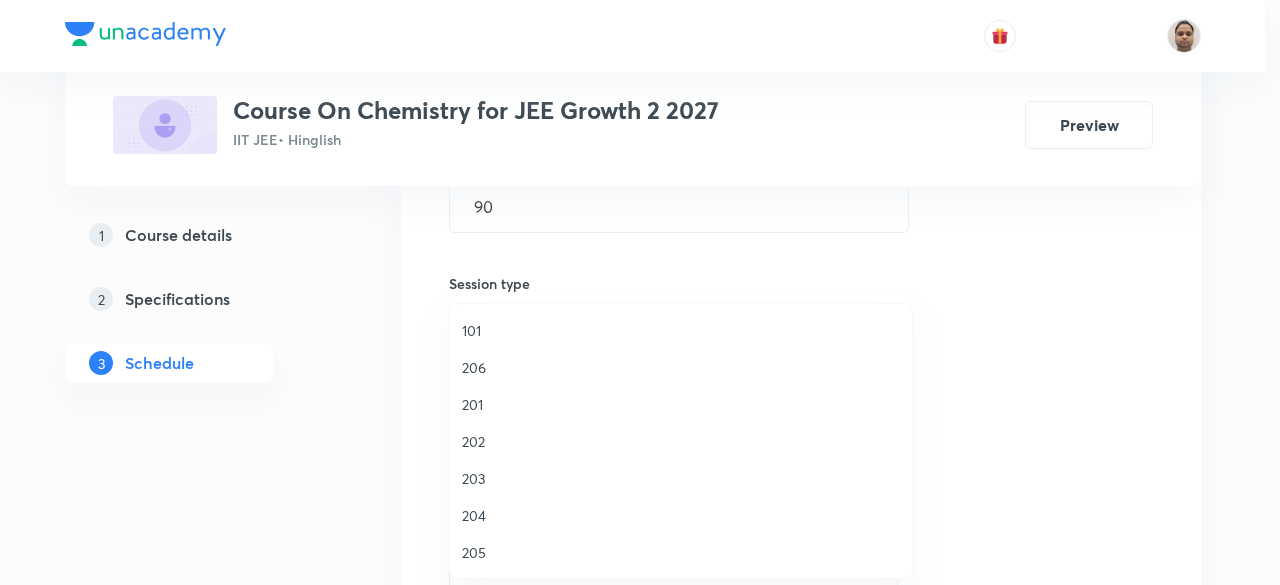 click on "202" at bounding box center (681, 441) 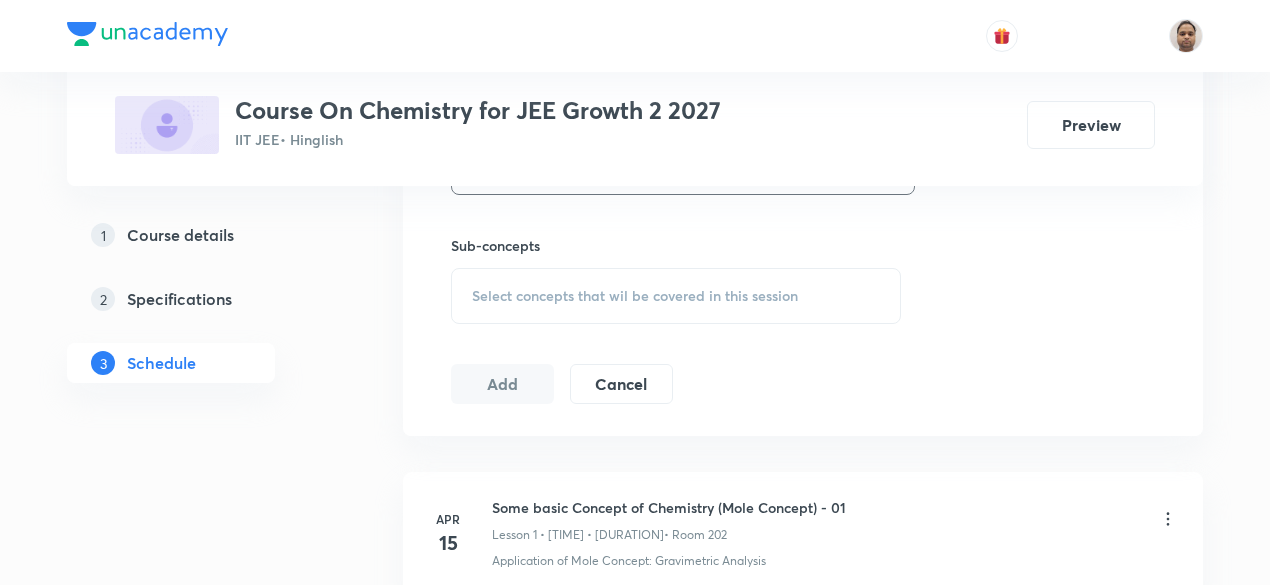 scroll, scrollTop: 972, scrollLeft: 0, axis: vertical 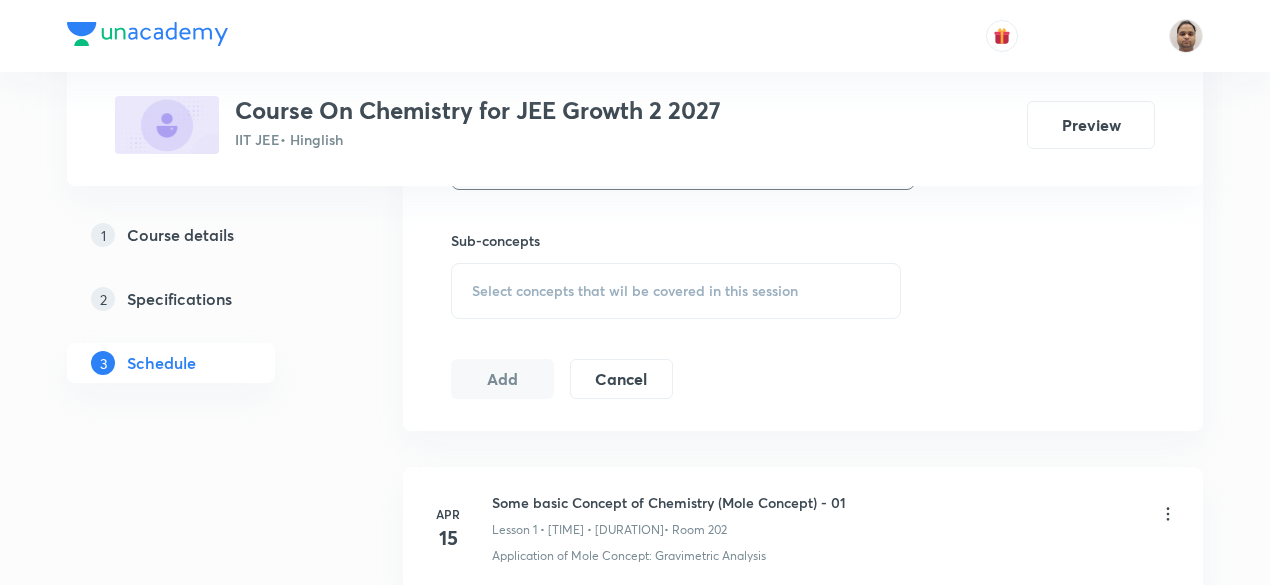 click on "Select concepts that wil be covered in this session" at bounding box center [635, 291] 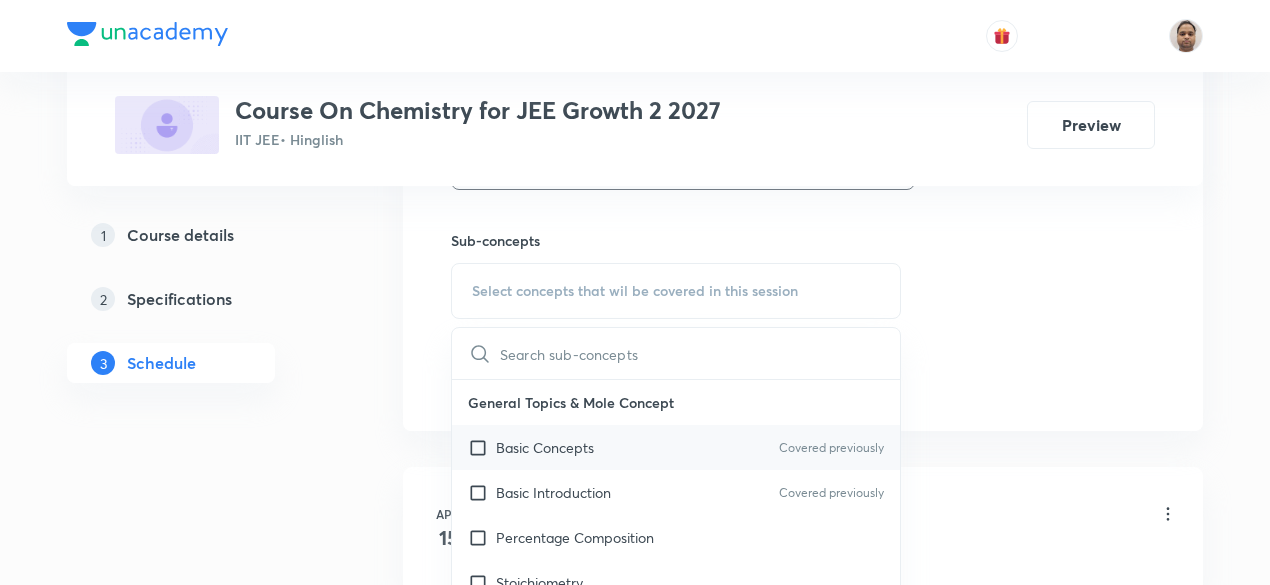 click at bounding box center [482, 447] 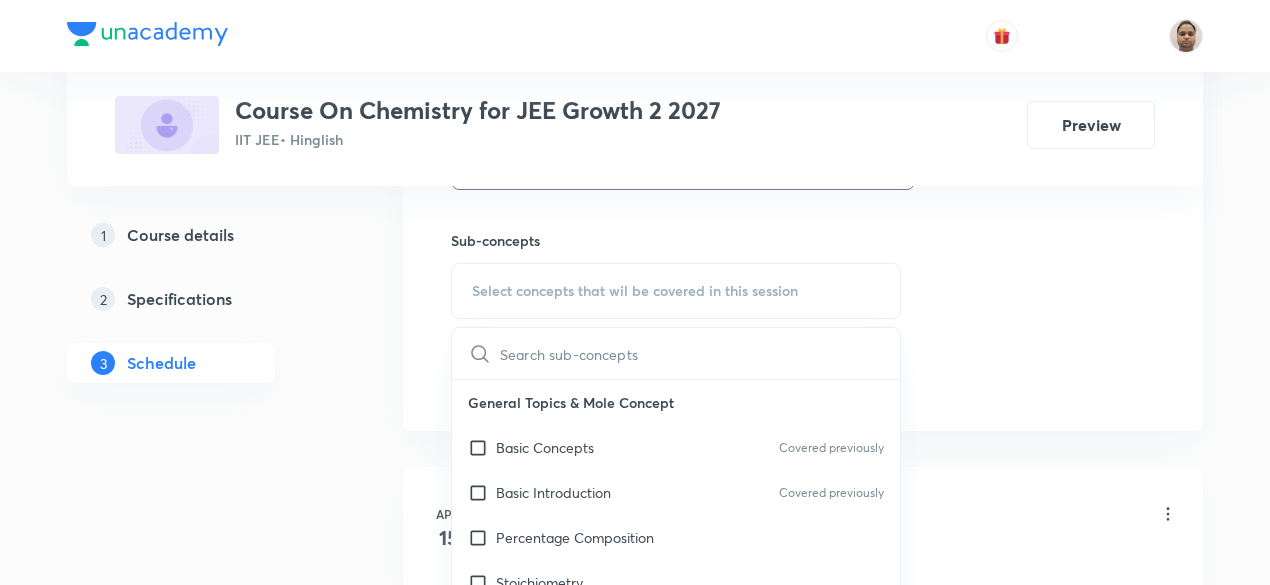 click on "1 Course details 2 Specifications 3 Schedule" at bounding box center (203, 2693) 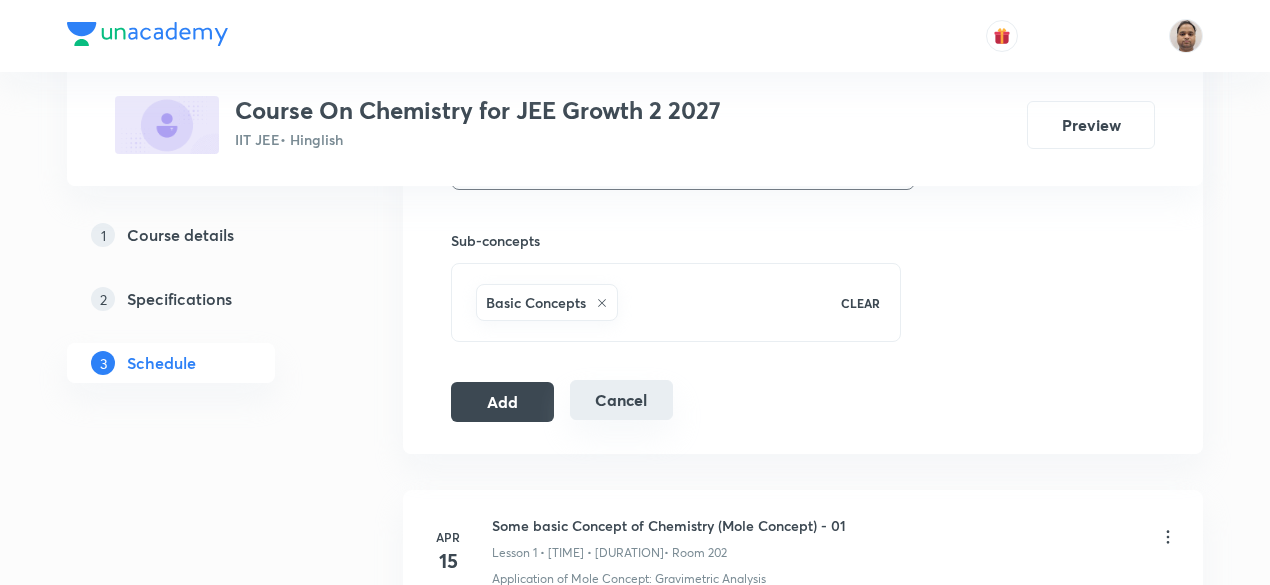 click on "Add" at bounding box center [502, 402] 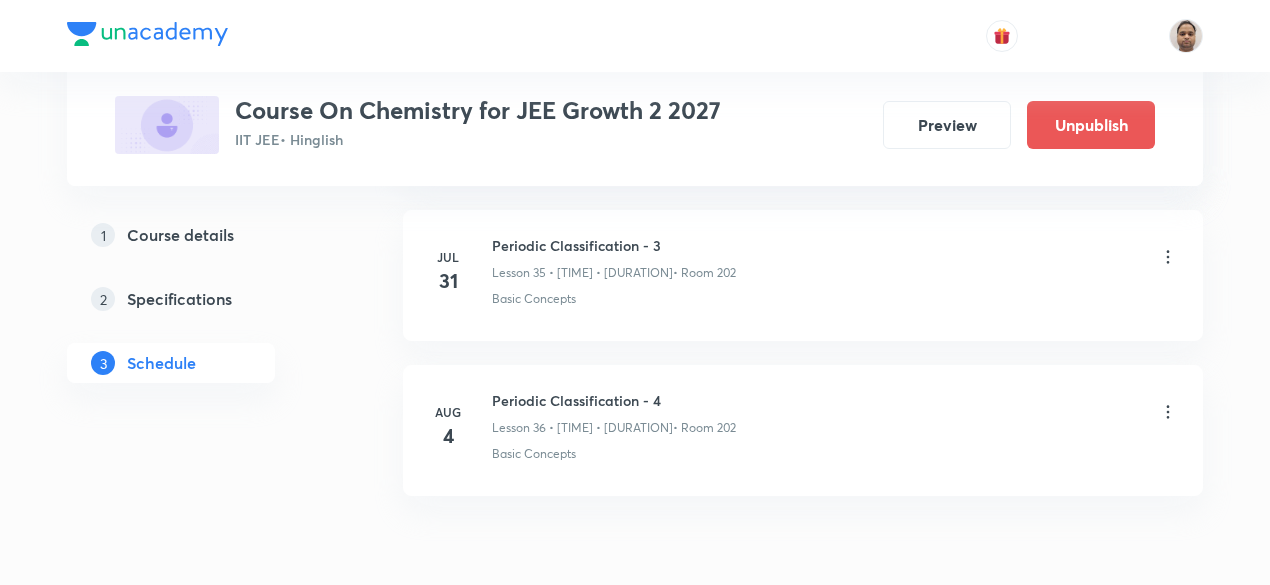scroll, scrollTop: 5650, scrollLeft: 0, axis: vertical 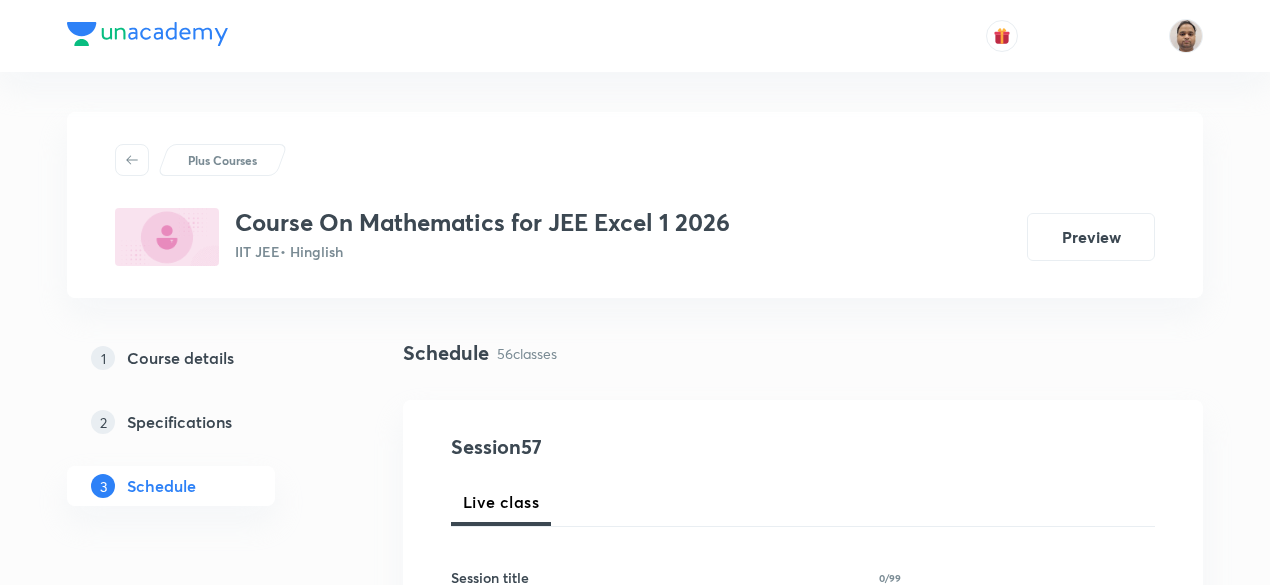 click on "1 Course details 2 Specifications 3 Schedule" at bounding box center (203, 434) 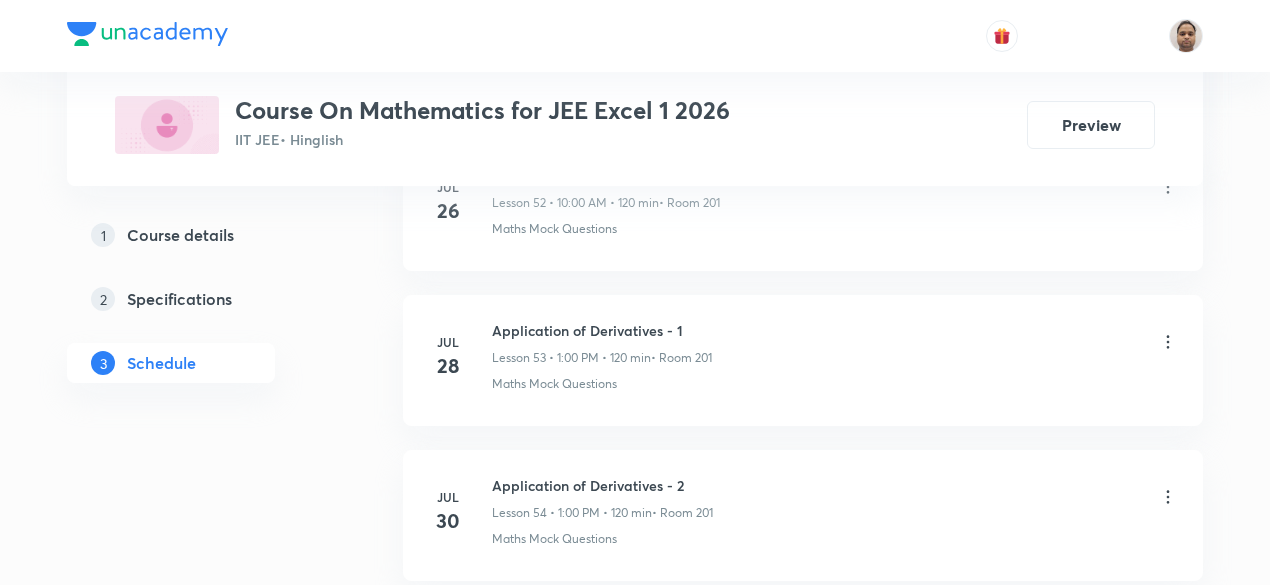 scroll, scrollTop: 9657, scrollLeft: 0, axis: vertical 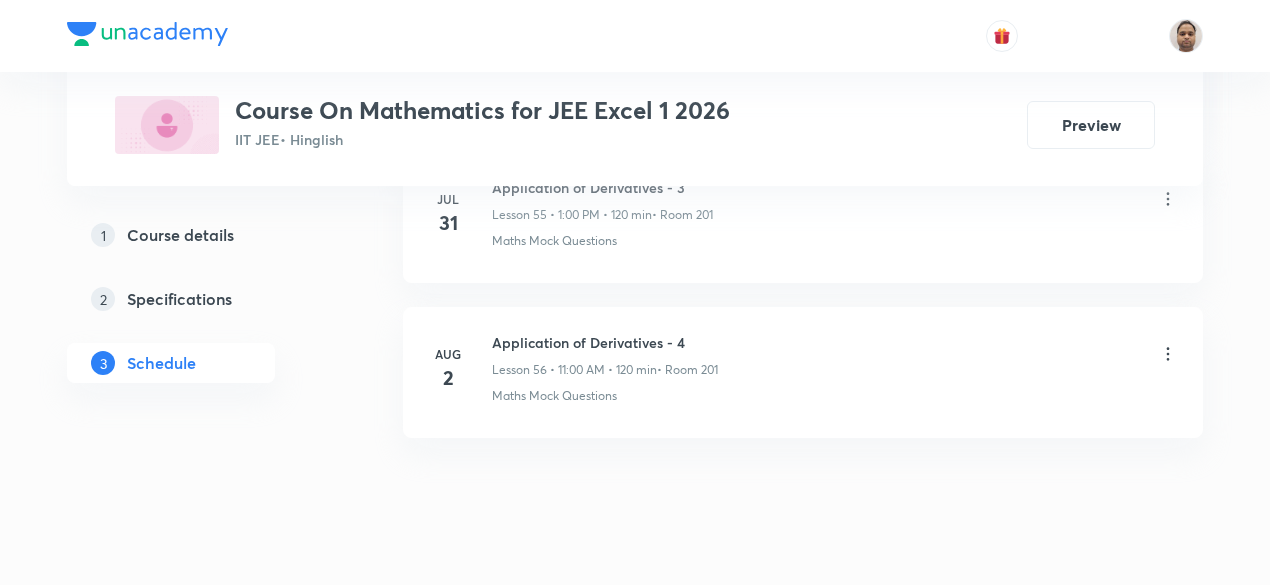 click on "Application of Derivatives - 4" at bounding box center (605, 342) 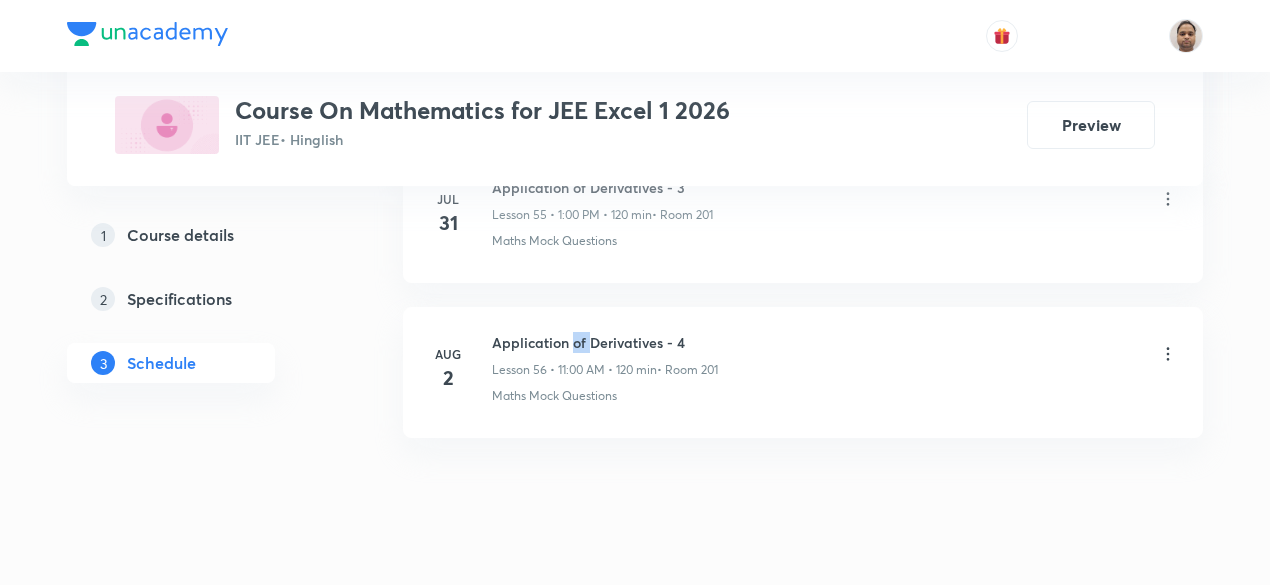 click on "Application of Derivatives - 4" at bounding box center [605, 342] 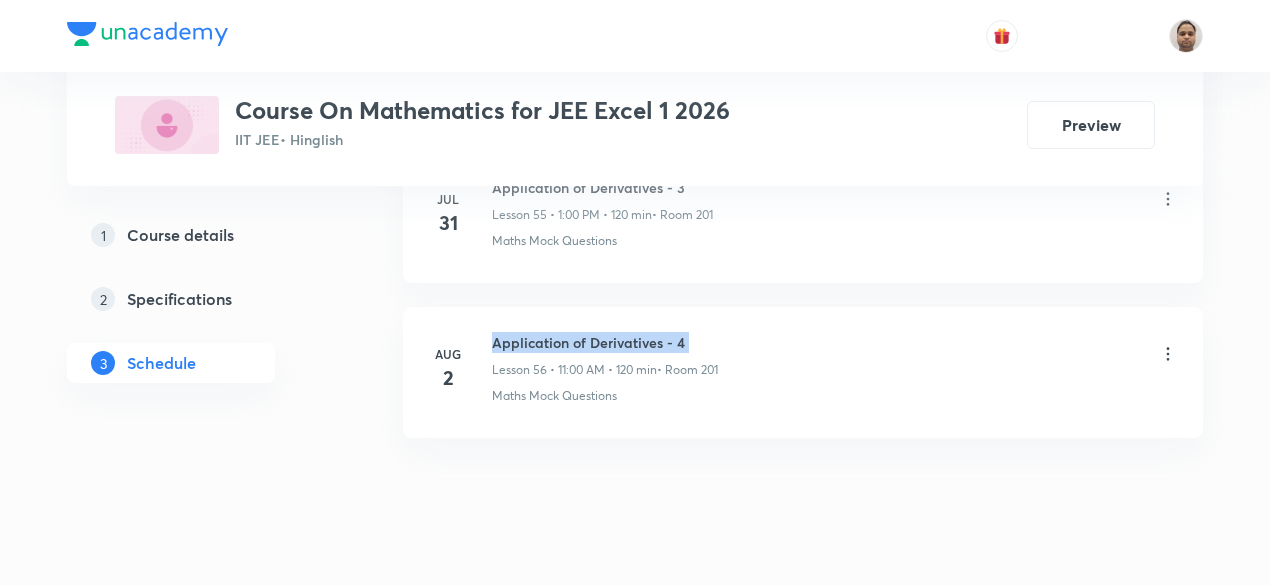 click on "Application of Derivatives - 4" at bounding box center (605, 342) 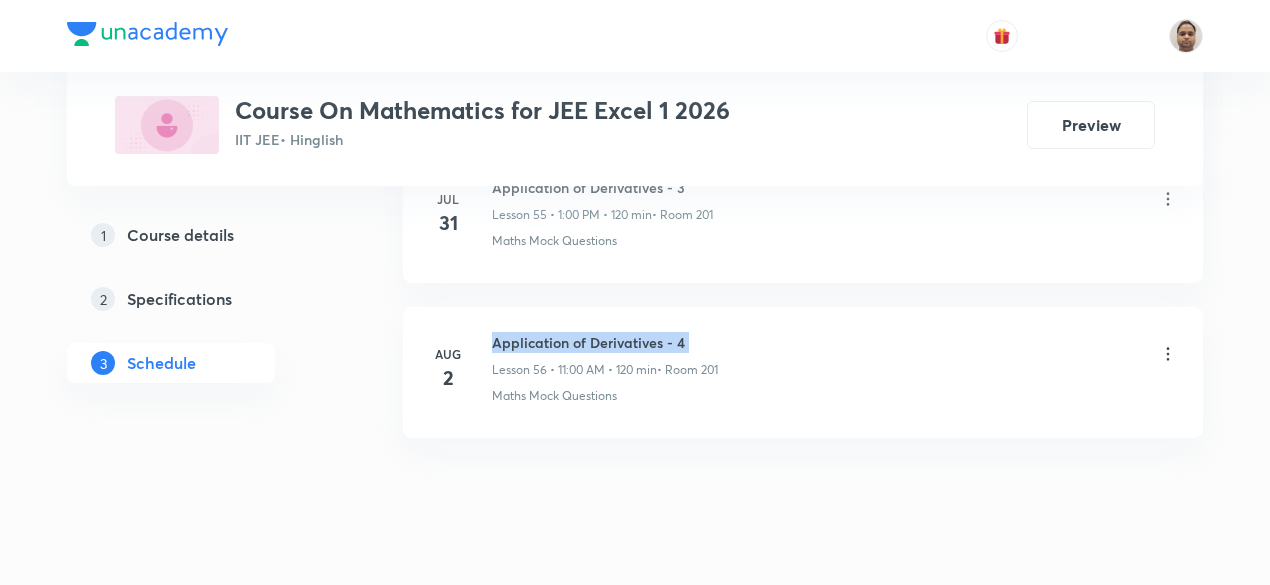 copy on "Application of Derivatives - 4" 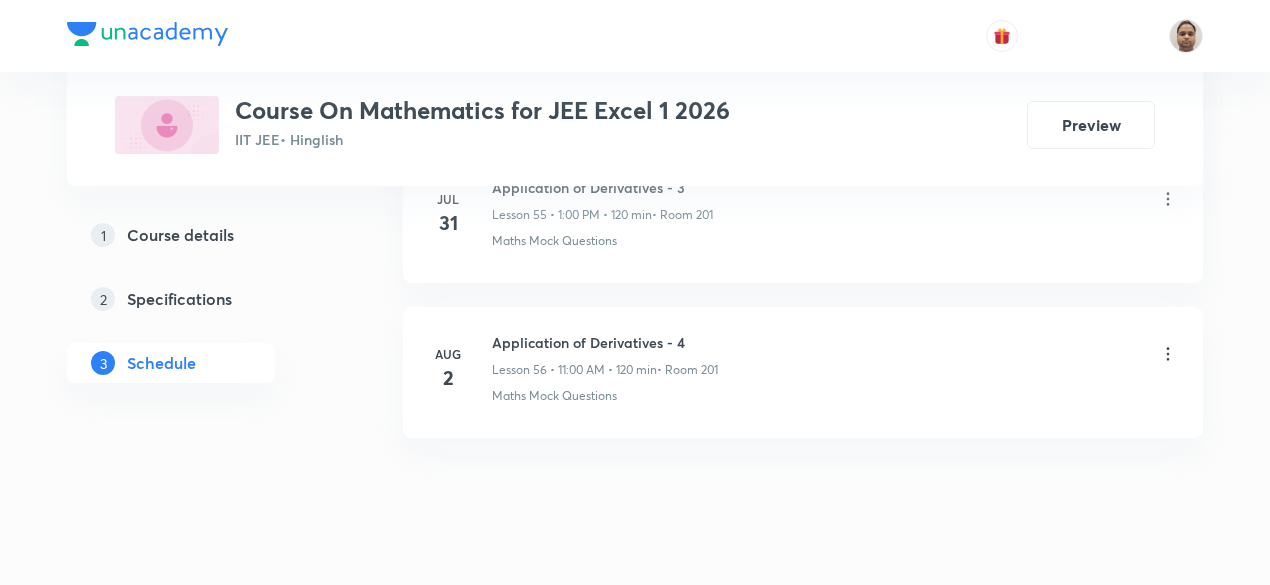 click on "Schedule 56  classes Session  57 Live class Session title 0/99 ​ Schedule for Aug 3, 2025, 11:04 PM ​ Duration (in minutes) ​   Session type Online Offline Room Select centre room Sub-concepts Select concepts that wil be covered in this session Add Cancel Apr 9 Relation and Function - 01 Lesson 1 • 10:30 AM • 120 min  • Room 201 Indefinite Integration Apr 10 Relation and Function - 02 Lesson 2 • 1:00 PM • 120 min  • Room 201 Maths Mock Questions Apr 14 Relation and Function - 03 Lesson 3 • 1:00 PM • 120 min  • Room 201 Relation Between Roots and Coefficients Apr 15 Relation and Function - 04 Lesson 4 • 1:00 PM • 120 min  • Room 201 Relation Among Means: Equality & Inequality Apr 21 Relation and Function - 05 Lesson 5 • 1:00 PM • 120 min  • Room 201 Relation Between Roots and Coefficients Apr 23 Relation and Function - 06 Lesson 6 • 10:30 AM • 120 min  • Room 201 Pseudo Quadratic Equation: Quadratic in any Function Apr 24 Relation and Function - 07  • Room 201" at bounding box center [803, -4365] 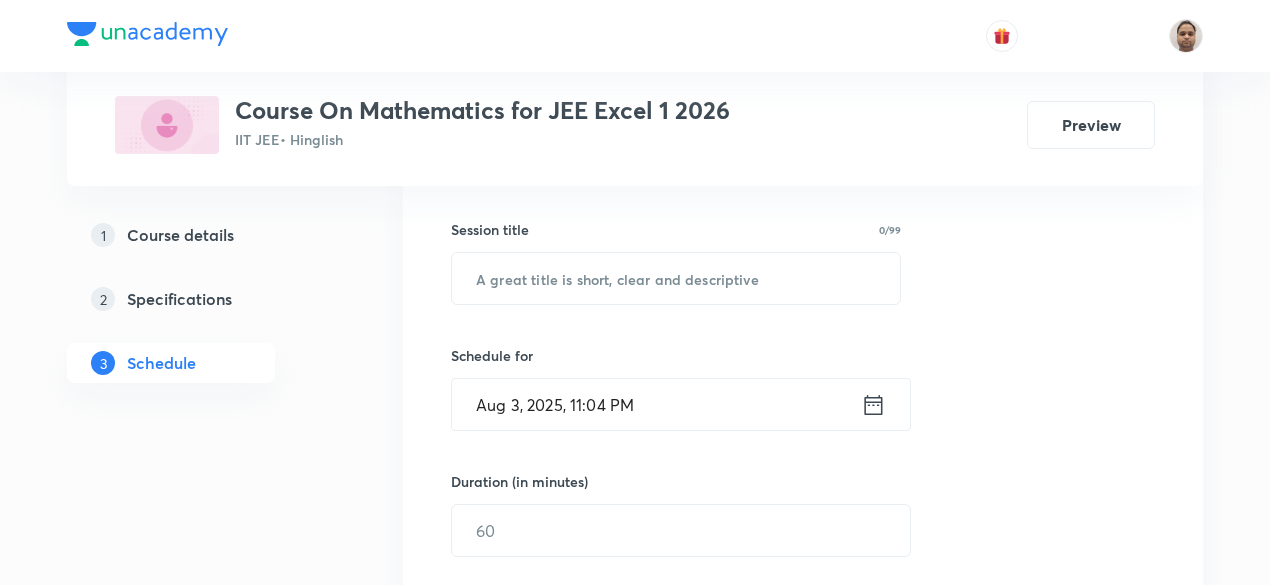 scroll, scrollTop: 253, scrollLeft: 0, axis: vertical 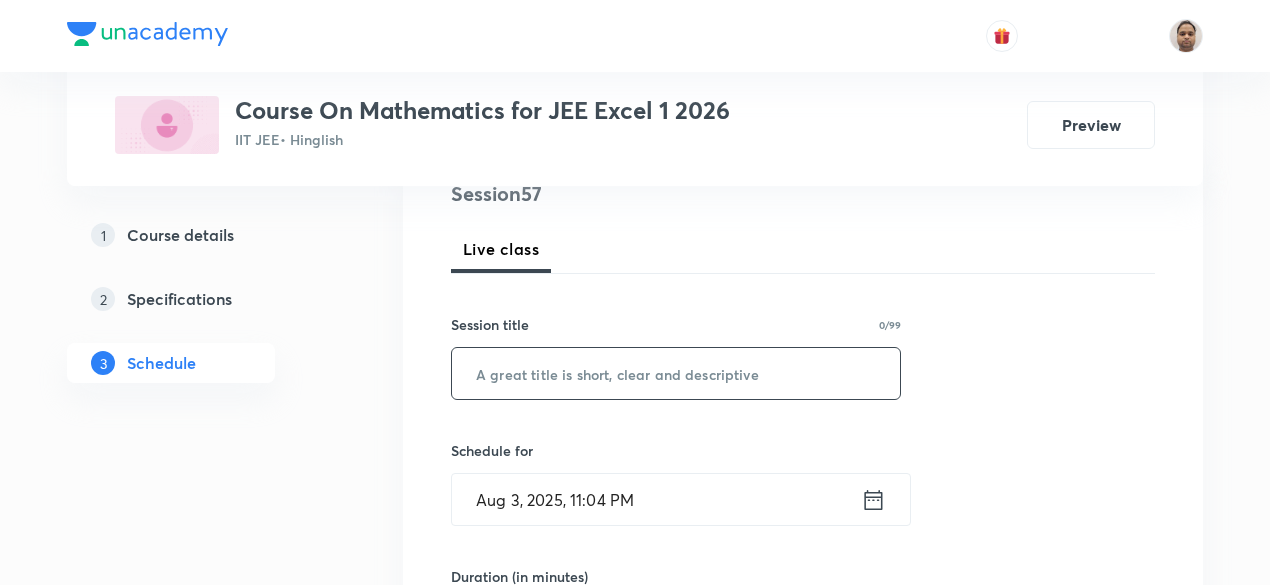 click at bounding box center [676, 373] 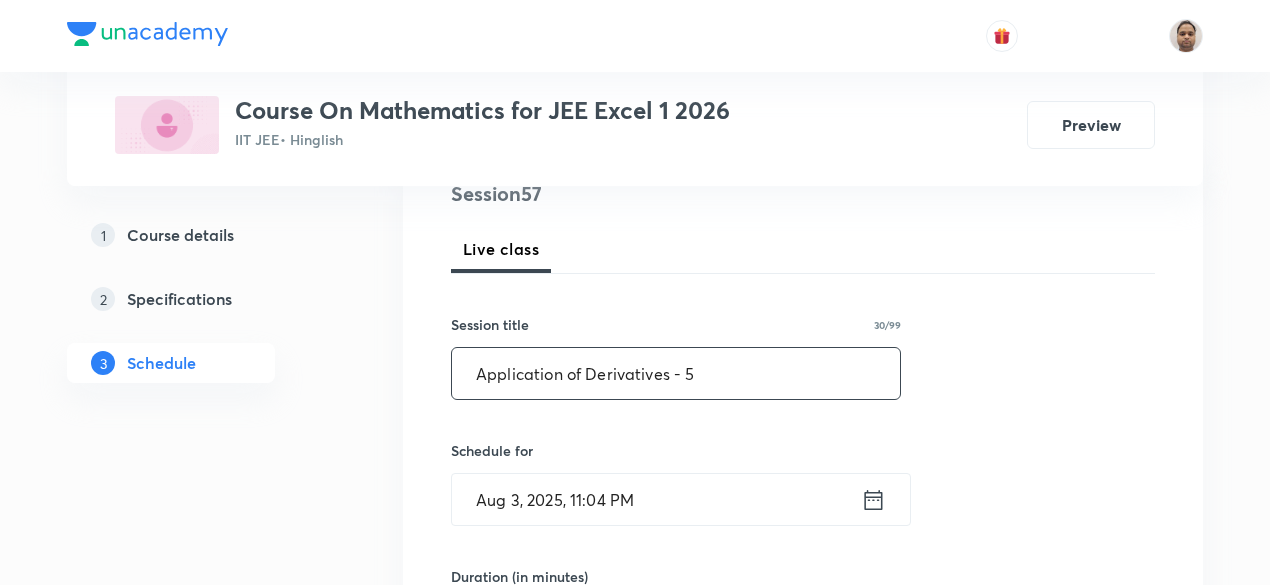 type on "Application of Derivatives - 5" 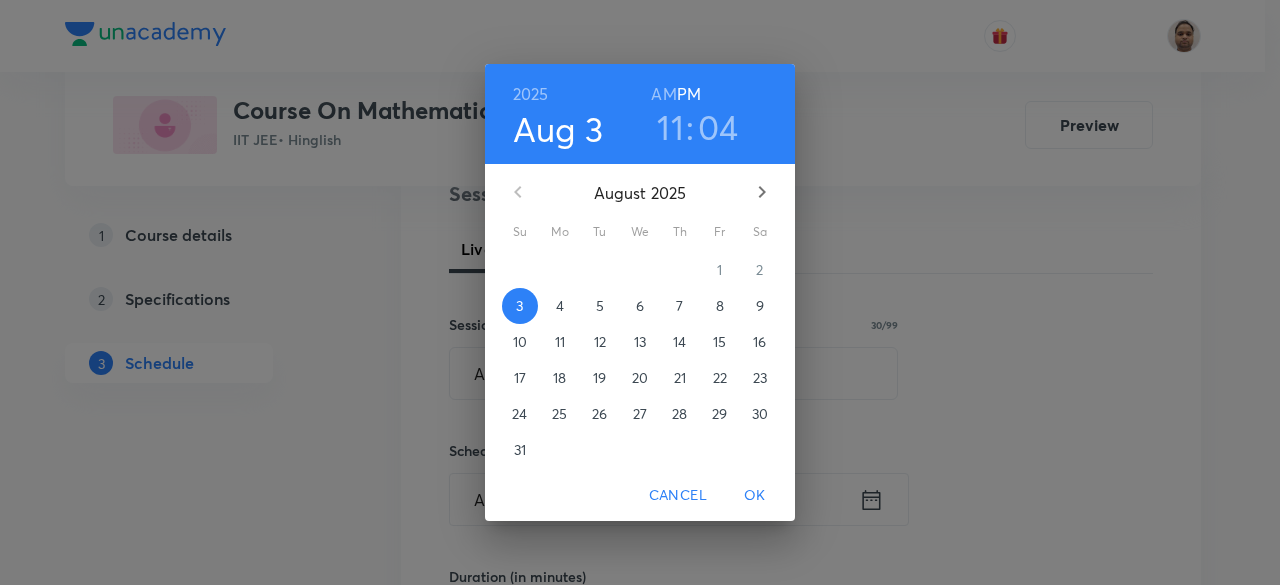 click on "4" at bounding box center [560, 306] 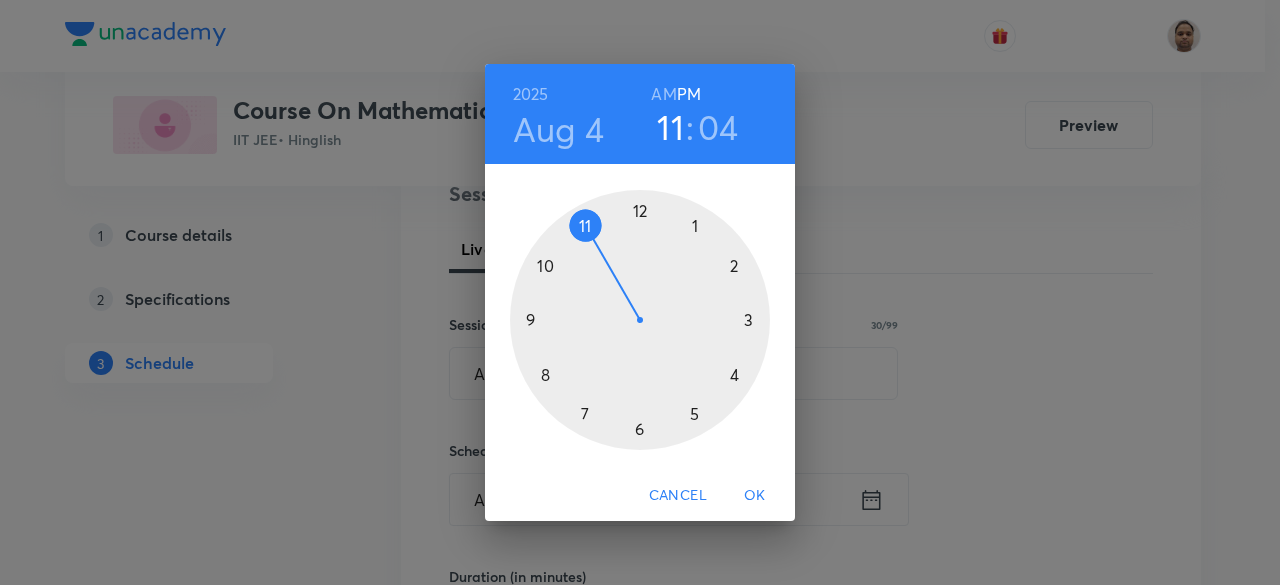click on "AM" at bounding box center (663, 94) 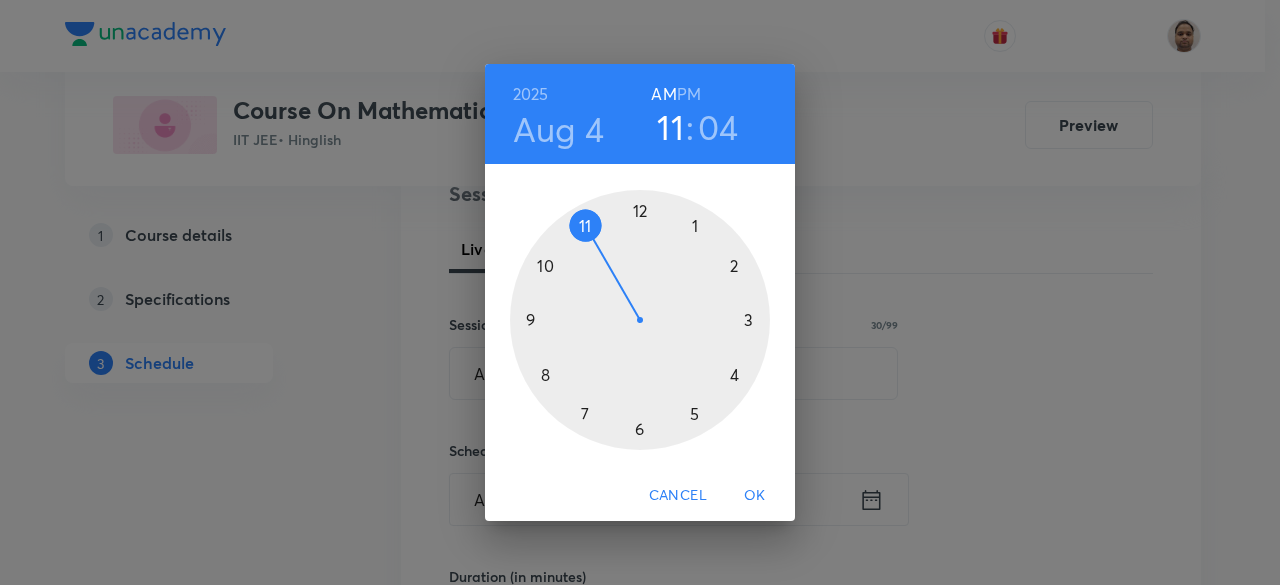 drag, startPoint x: 575, startPoint y: 235, endPoint x: 556, endPoint y: 265, distance: 35.510563 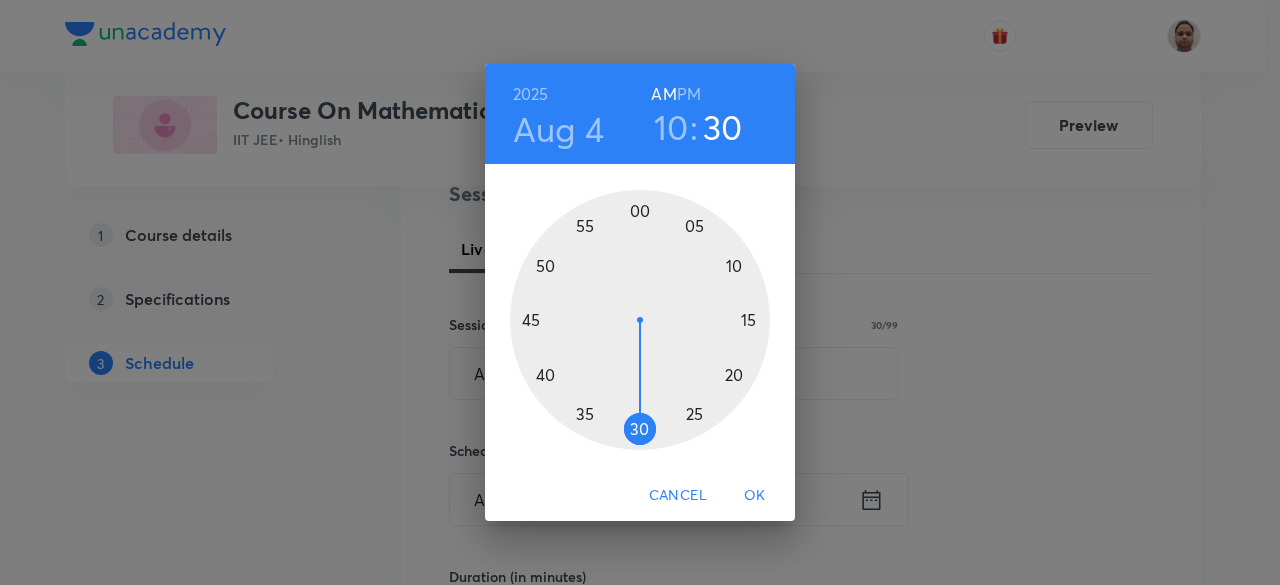 drag, startPoint x: 670, startPoint y: 372, endPoint x: 640, endPoint y: 424, distance: 60.033325 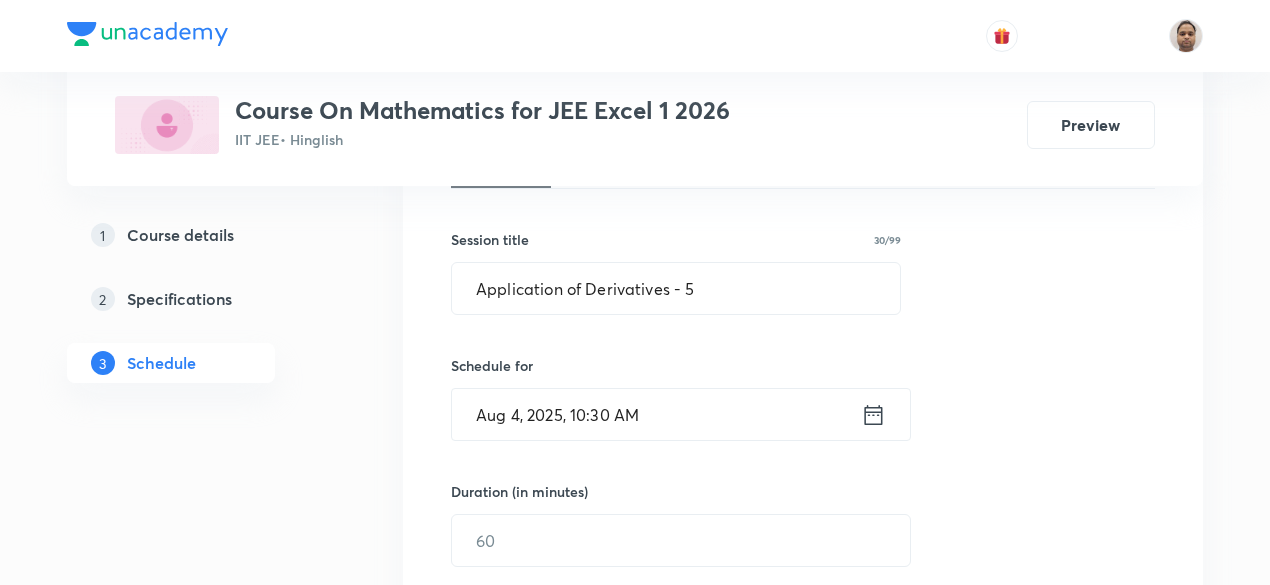 scroll, scrollTop: 453, scrollLeft: 0, axis: vertical 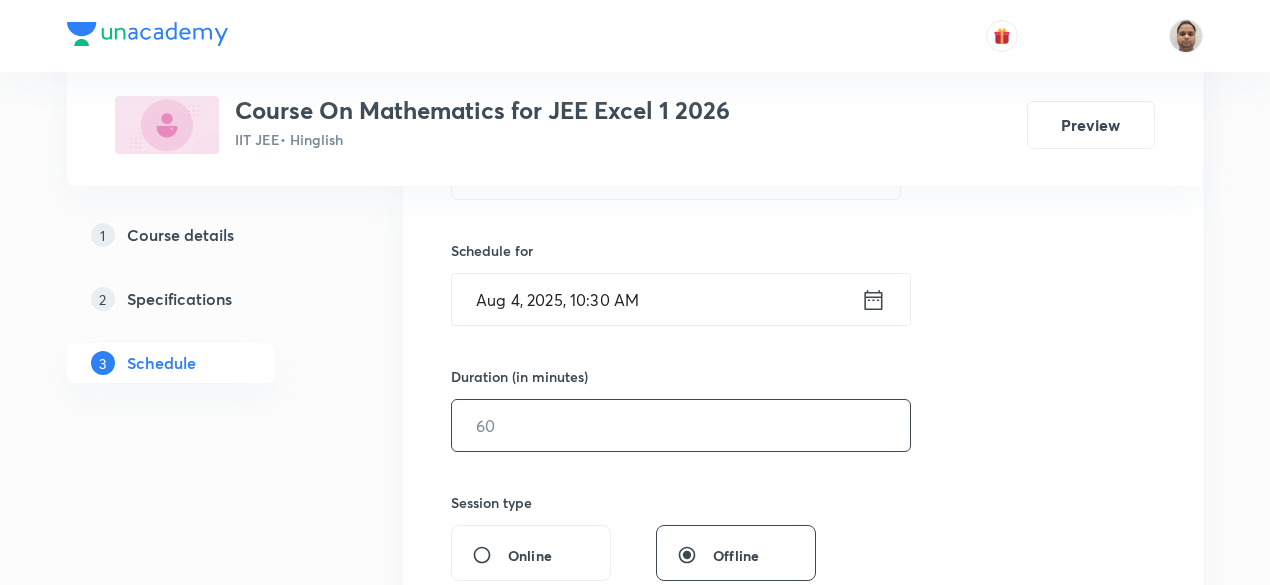 click at bounding box center (681, 425) 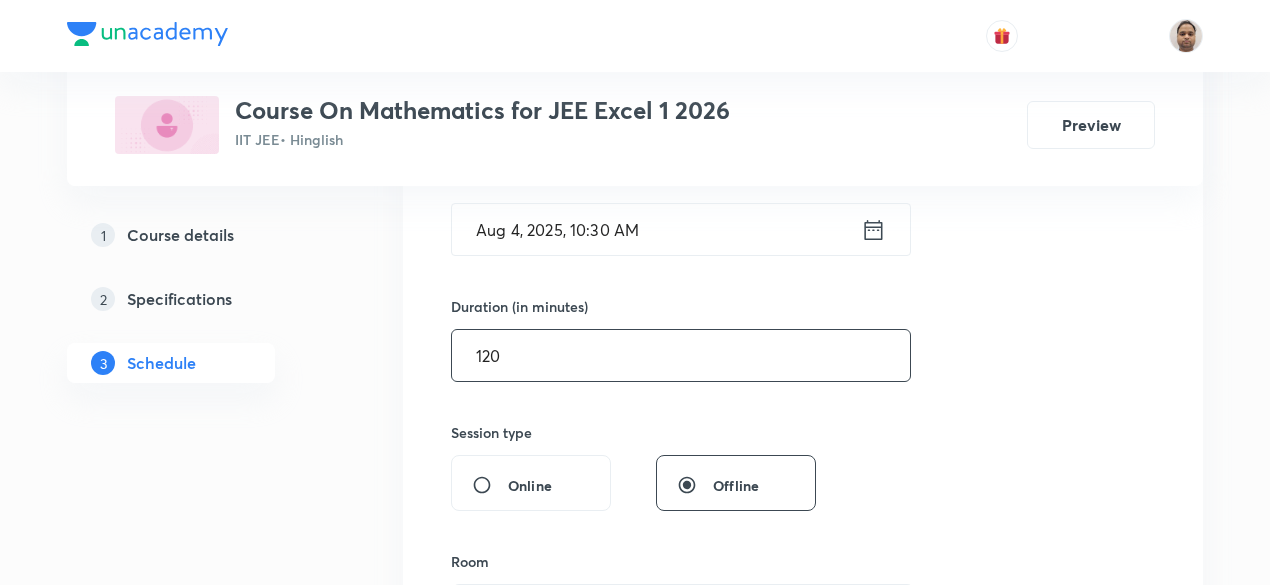 scroll, scrollTop: 753, scrollLeft: 0, axis: vertical 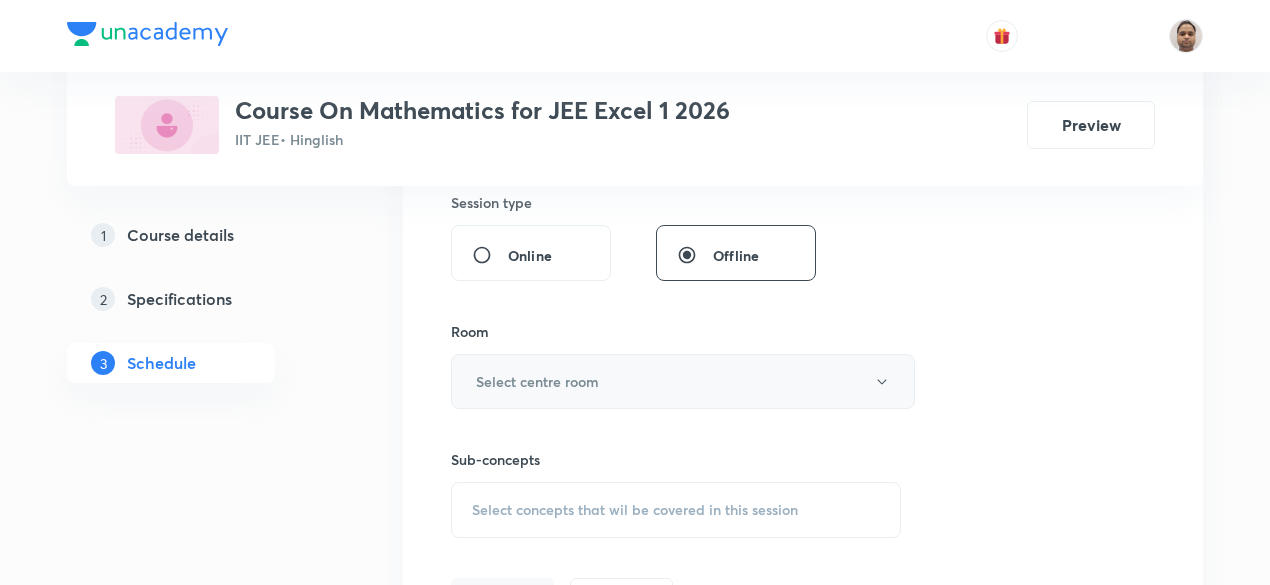 type on "120" 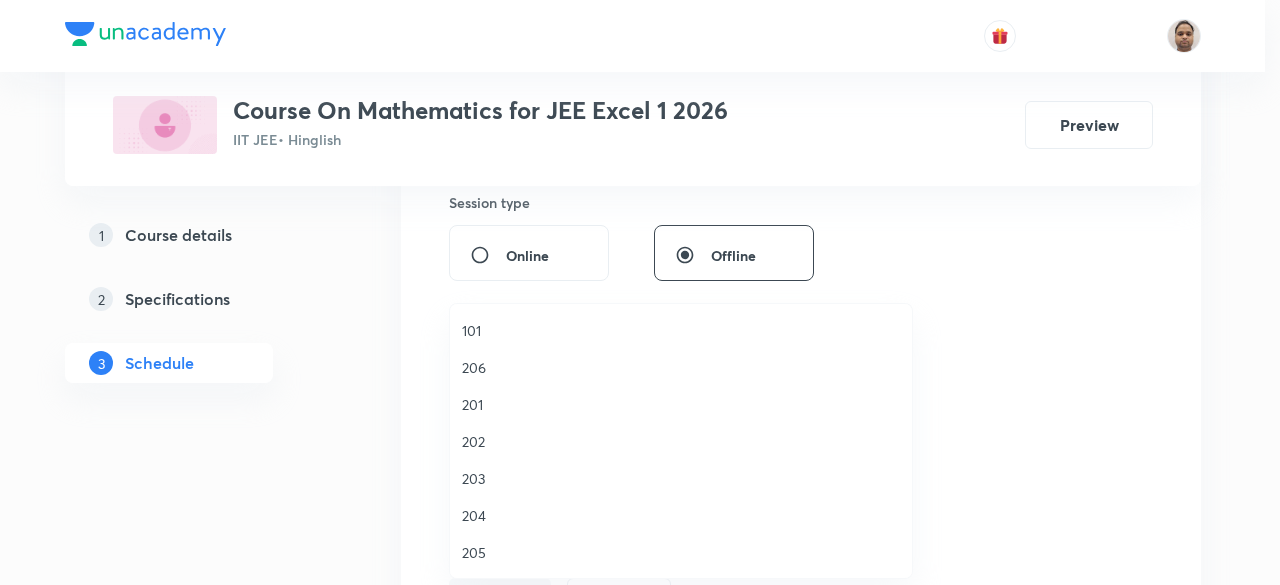 click on "201" at bounding box center (681, 404) 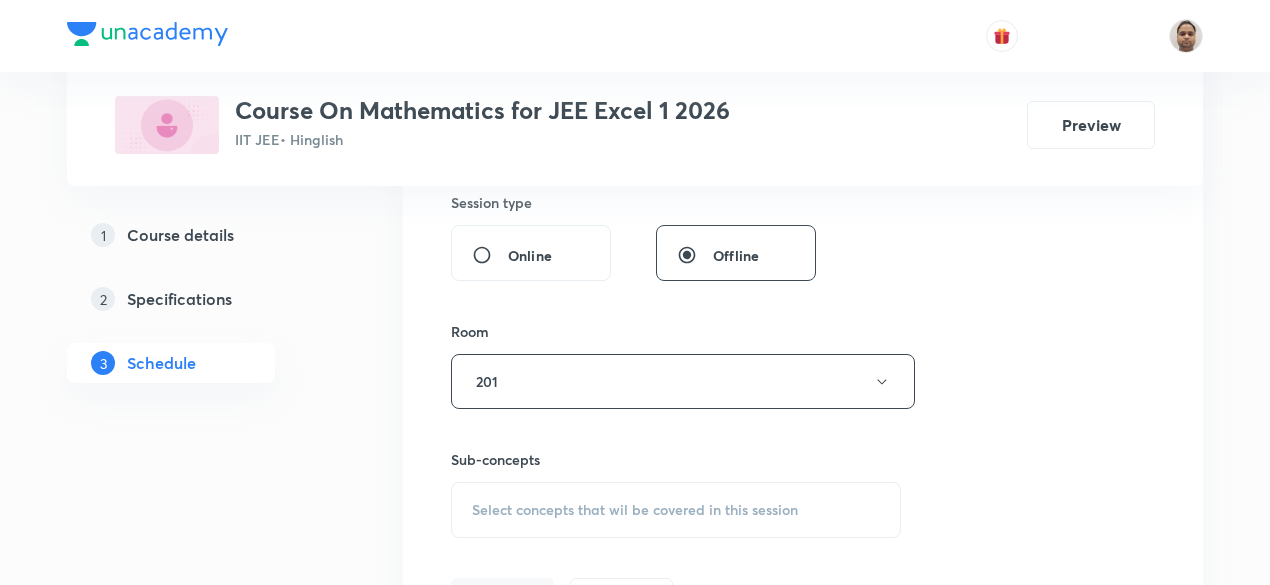 scroll, scrollTop: 953, scrollLeft: 0, axis: vertical 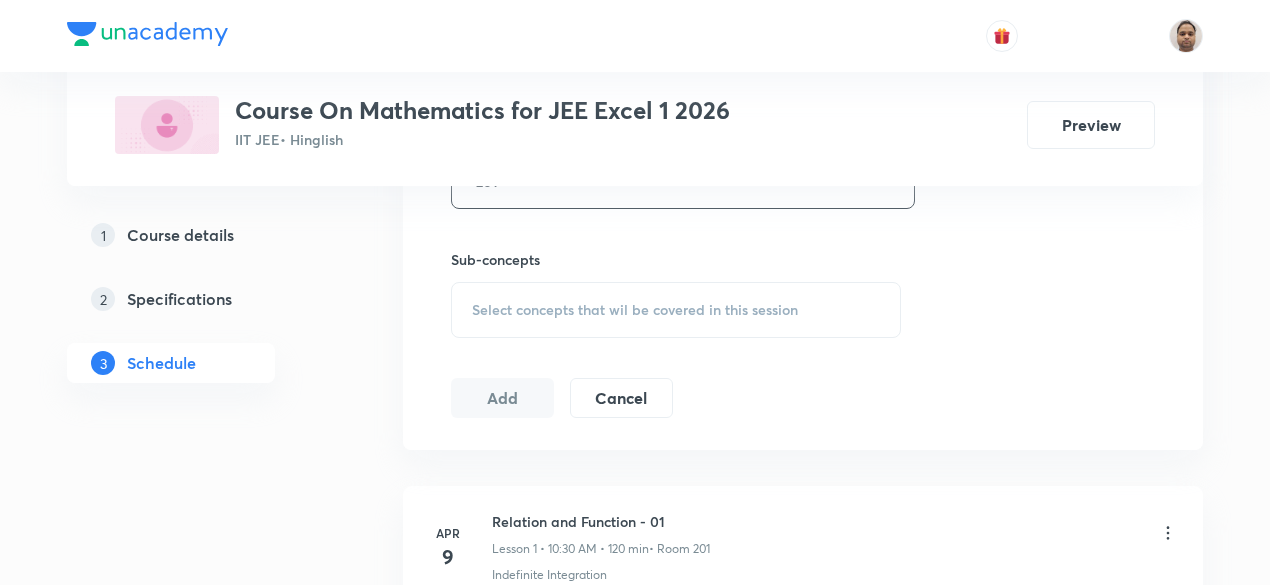 click on "Select concepts that wil be covered in this session" at bounding box center [676, 310] 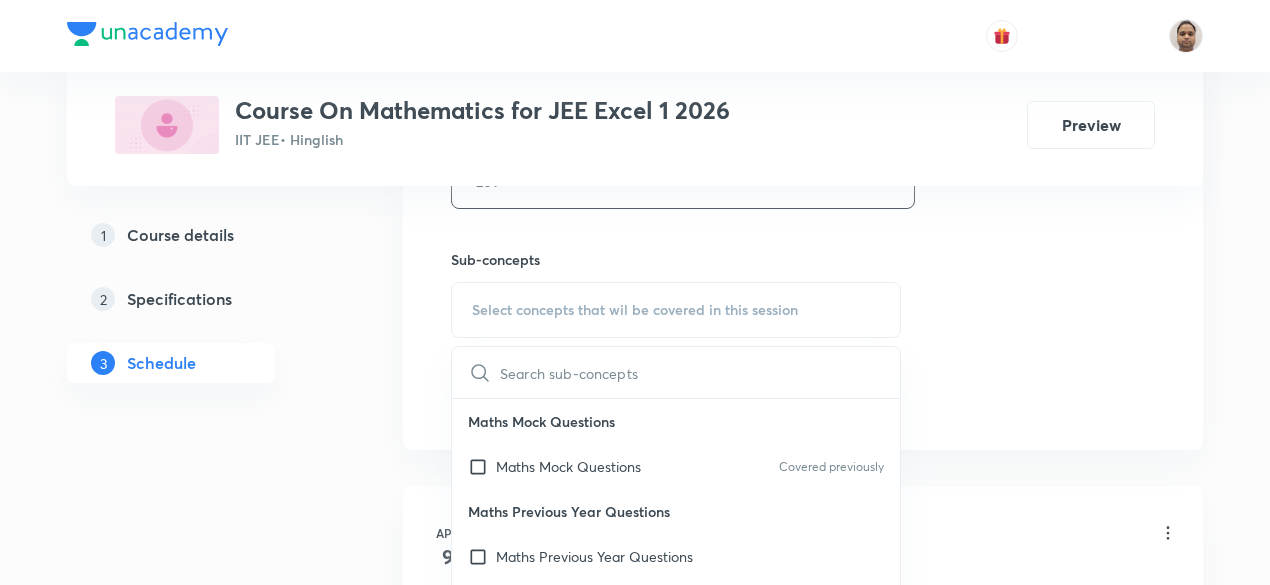 click at bounding box center [482, 466] 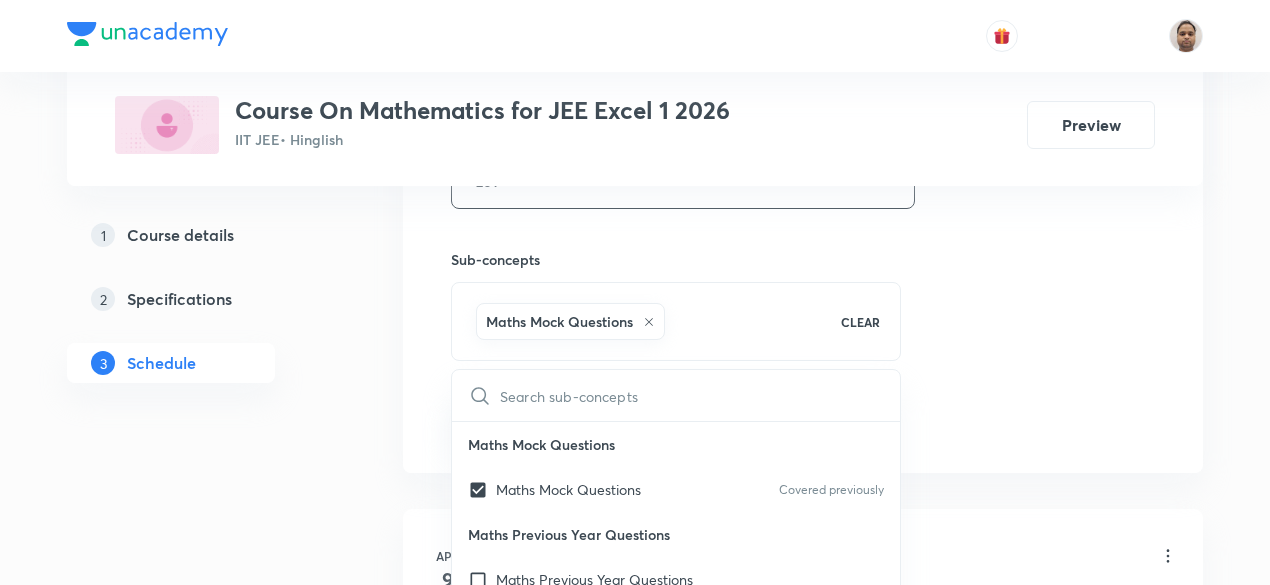 click on "Plus Courses Course On Mathematics for JEE Excel 1 2026 IIT JEE  • Hinglish Preview 1 Course details 2 Specifications 3 Schedule Schedule 56  classes Session  57 Live class Session title 30/99 Application of Derivatives - 5 ​ Schedule for Aug 4, 2025, 10:30 AM ​ Duration (in minutes) 120 ​   Session type Online Offline Room 201 Sub-concepts Maths Mock Questions CLEAR ​ Maths Mock Questions Maths Mock Questions Covered previously Maths Previous Year Questions Maths Previous Year Questions Theory of equations Degree, Value Based & Equation Covered previously Geometrical Meaning of the Zeroes of a Polynomial Covered previously Location of roots Covered previously Geometrical meaning of Roots of an equation Points in solving an equation Graph of Quadratic Expression & its Analysis Range of Quadratic Equation Remainder and factor theorems Identity Quadratic equations Common Roots Location of Roots General Equation of Second Degree in Variable x and y Theory of Equations Covered previously Complex Numbers" at bounding box center [635, 4238] 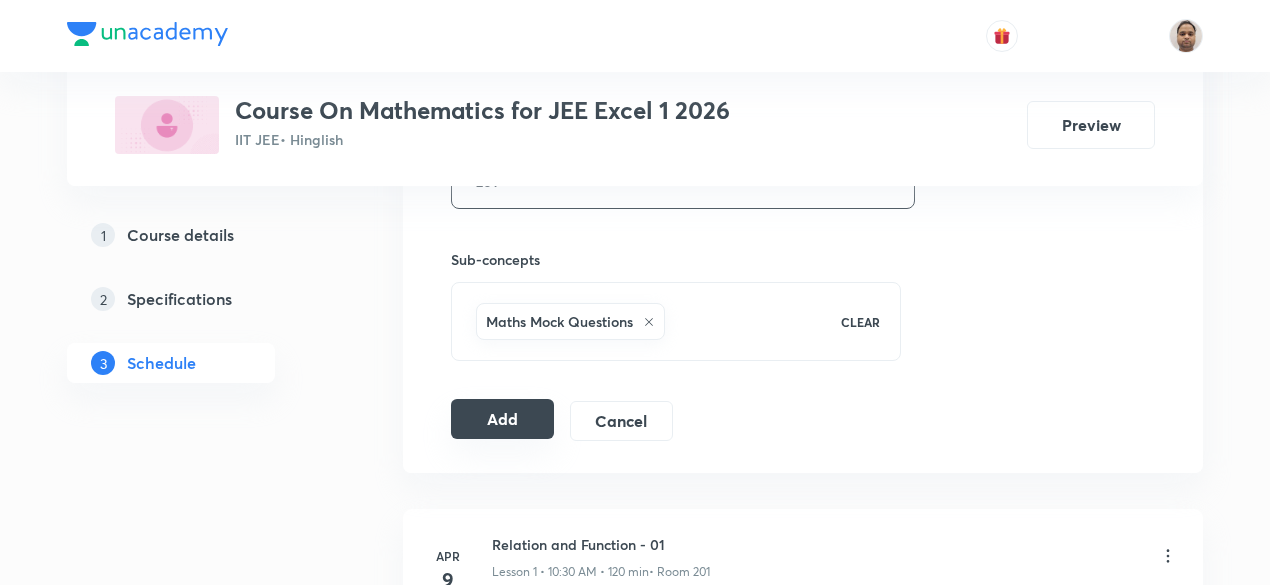 click on "Add" at bounding box center [502, 419] 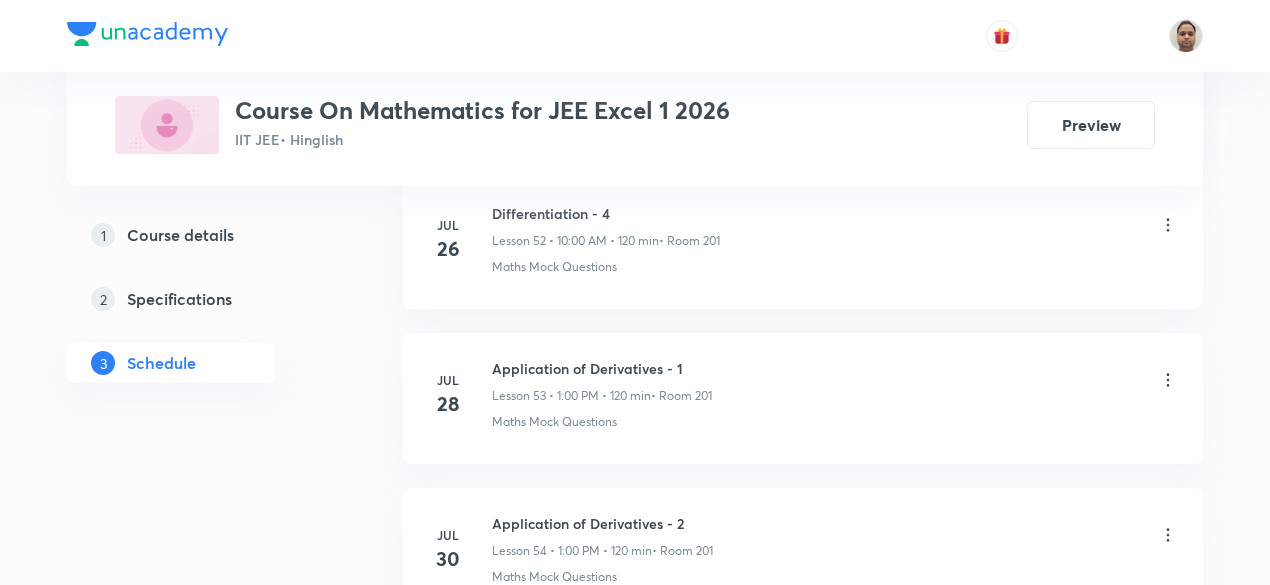 scroll, scrollTop: 8741, scrollLeft: 0, axis: vertical 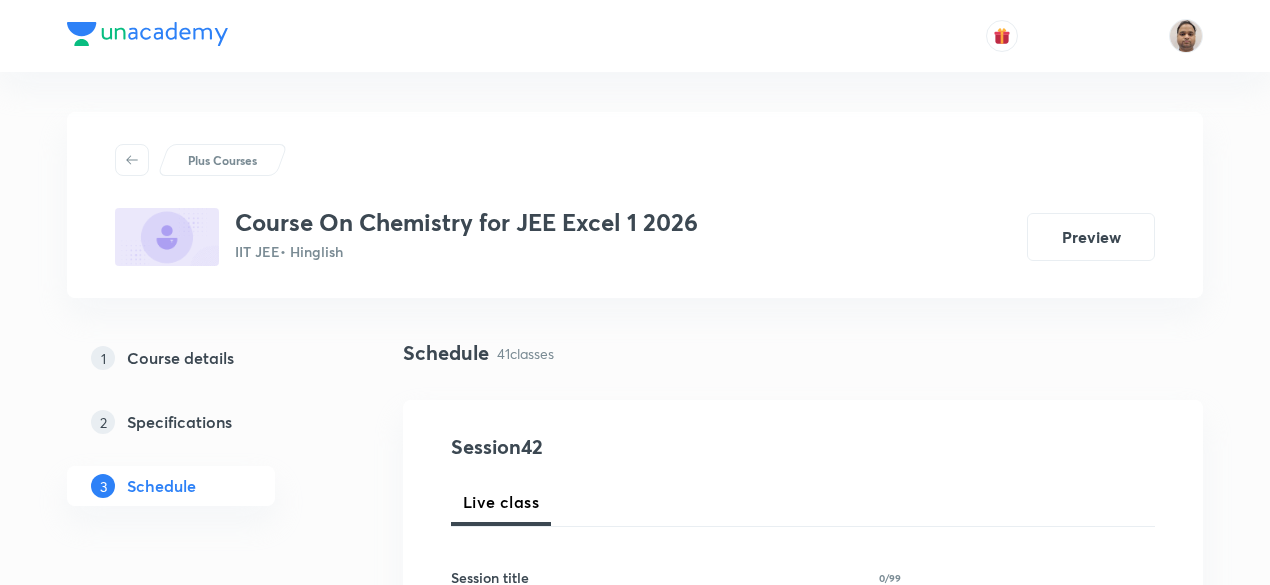 click on "1 Course details 2 Specifications 3 Schedule" at bounding box center [203, 4130] 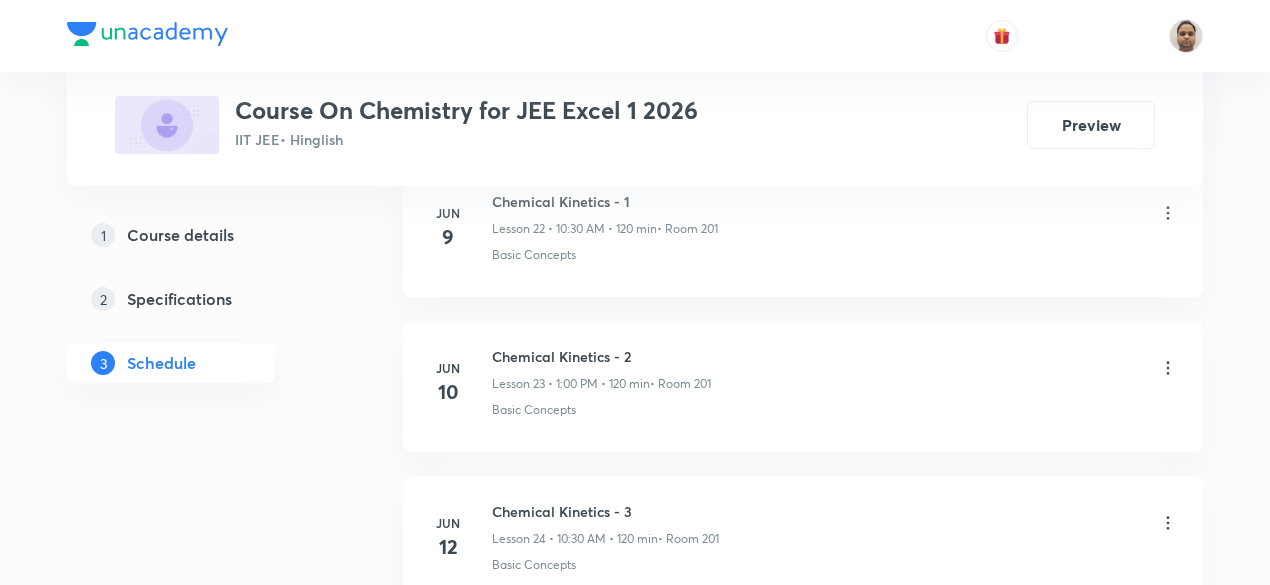 scroll, scrollTop: 7342, scrollLeft: 0, axis: vertical 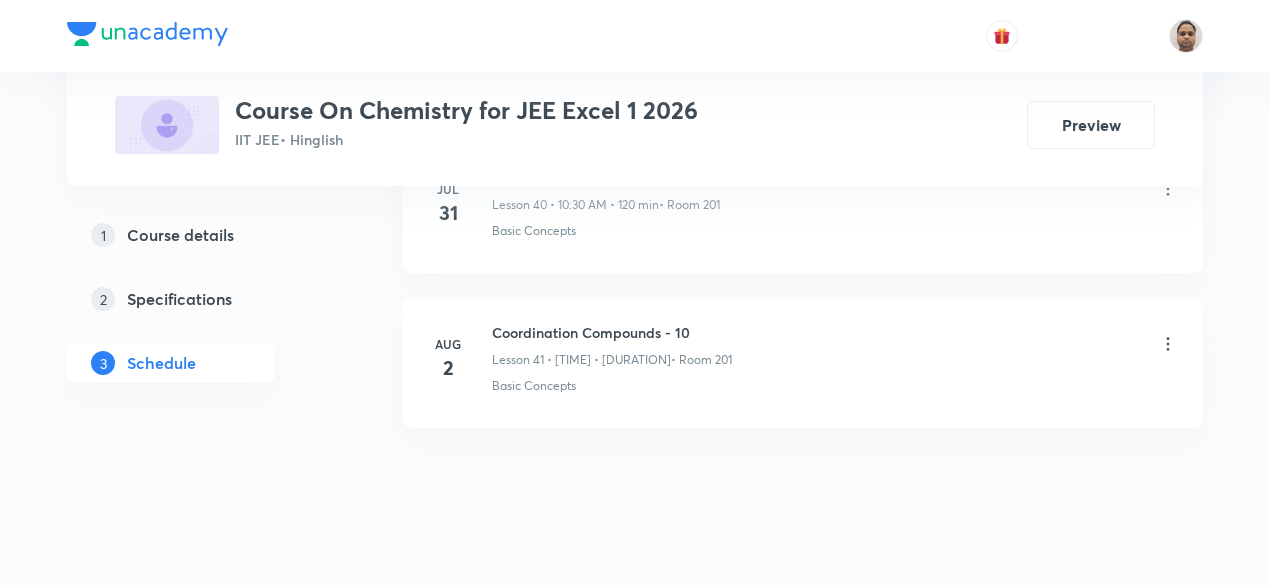 click on "Coordination Compounds - 10" at bounding box center (612, 332) 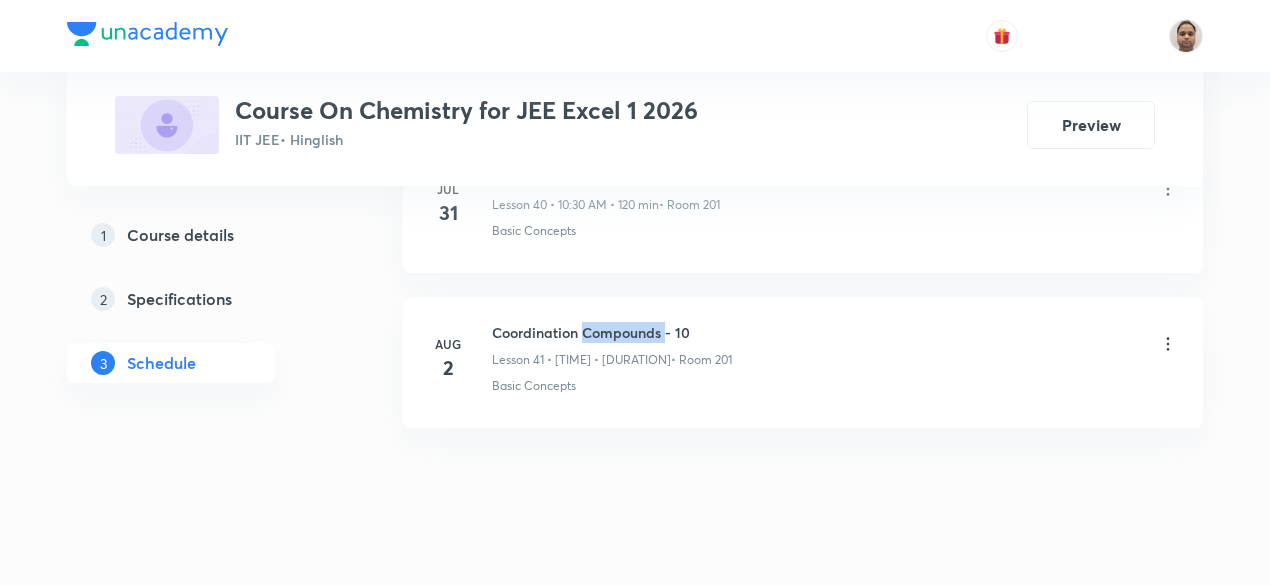 click on "Coordination Compounds - 10" at bounding box center [612, 332] 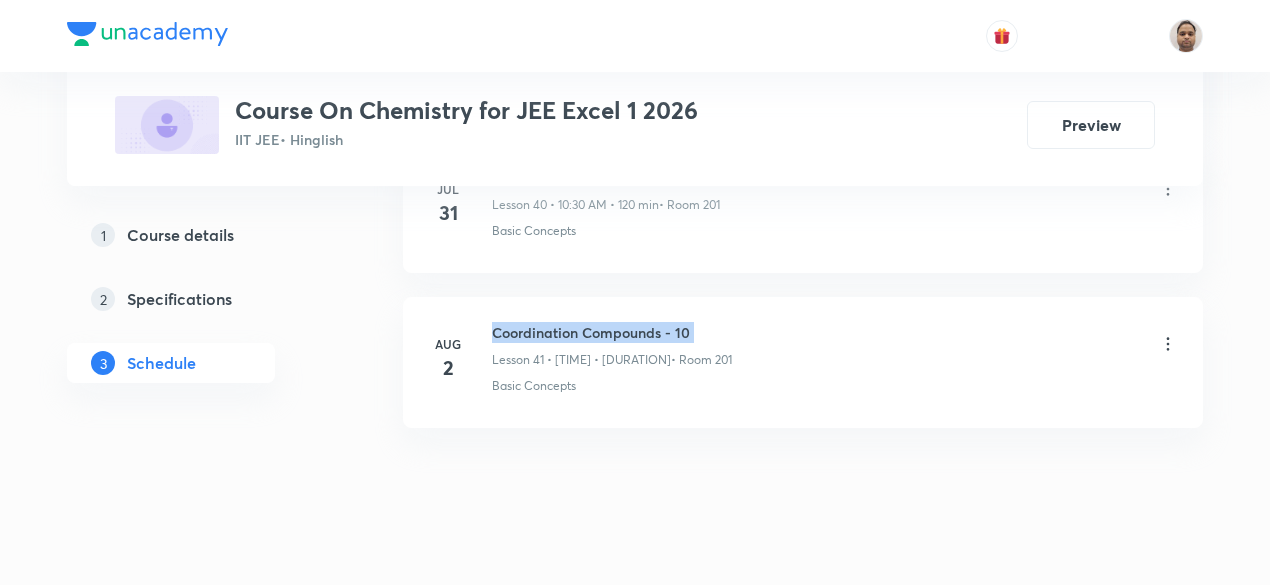 click on "Coordination Compounds - 10" at bounding box center (612, 332) 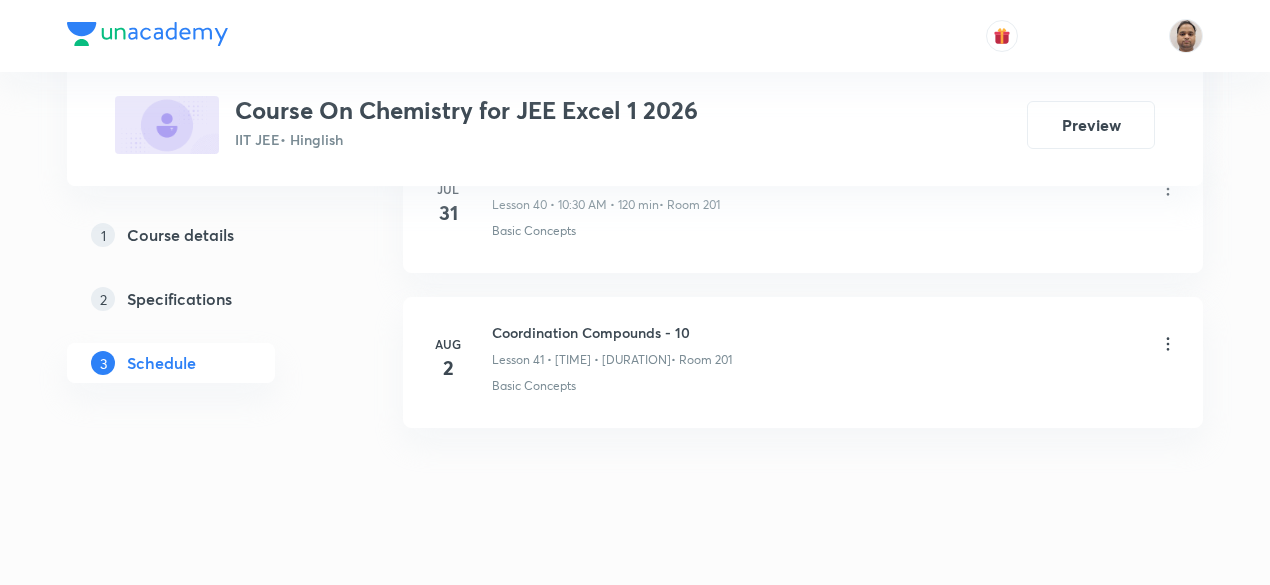 click on "Schedule 41  classes Session  42 Live class Session title 0/99 ​ Schedule for [DATE], [TIME] ​ Duration (in minutes) ​   Session type Online Offline Room Select centre room Sub-concepts Select concepts that wil be covered in this session Add Cancel Apr 8 Liquid Solution - 1 Lesson 1 • [TIME] • [DURATION]  • Room 201 Vapour Pressure of liquid solutions Apr 10 Liquid Solution - 2 Lesson 2 • [TIME] • [DURATION]  • Room 201 Chemical Kinetics Apr 15 Liquid Solution - 3 Lesson 3 • [TIME] • [DURATION]  • Room 201 Vapour Pressure of liquid solutions Apr 16 Liquid Solution - 4 Lesson 4 • [TIME] • [DURATION]  • Room 201 Liquid State Apr 17 Liquid Solution - 5 Lesson 5 • [TIME] • [DURATION]  • Room 201 Relative lowering in vapour pressure (RLVP) Apr 22 Liquid Solution - 6 Lesson 6 • [TIME] • [DURATION]  • Room 201 Basic Concepts Apr 24 Liquid Solution - 7 Lesson 7 • [TIME] • [DURATION]  • Room 201 Basic Concepts Apr 29 Liquid Solution - 8  • Room 201 Basic Concepts 2" at bounding box center (803, -3212) 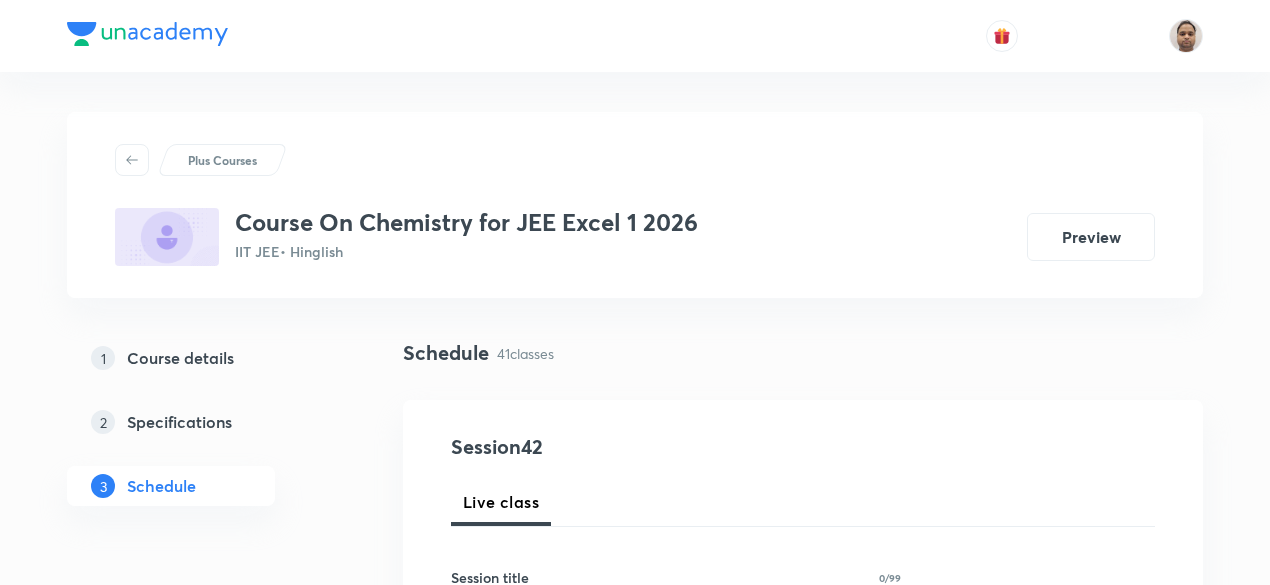 scroll, scrollTop: 300, scrollLeft: 0, axis: vertical 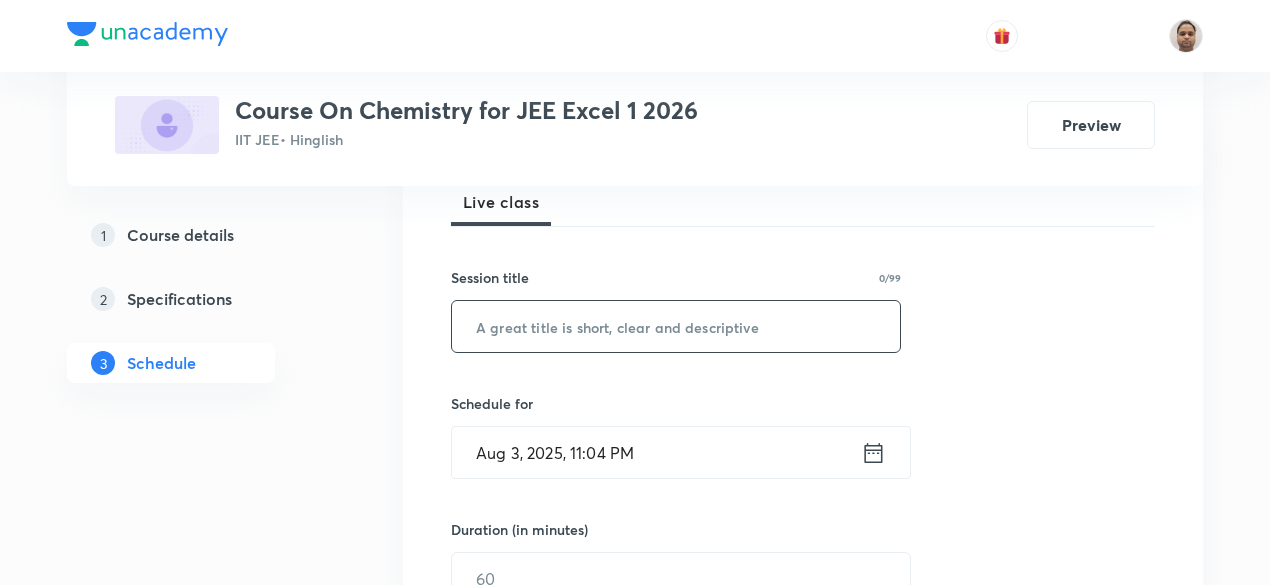 click at bounding box center [676, 326] 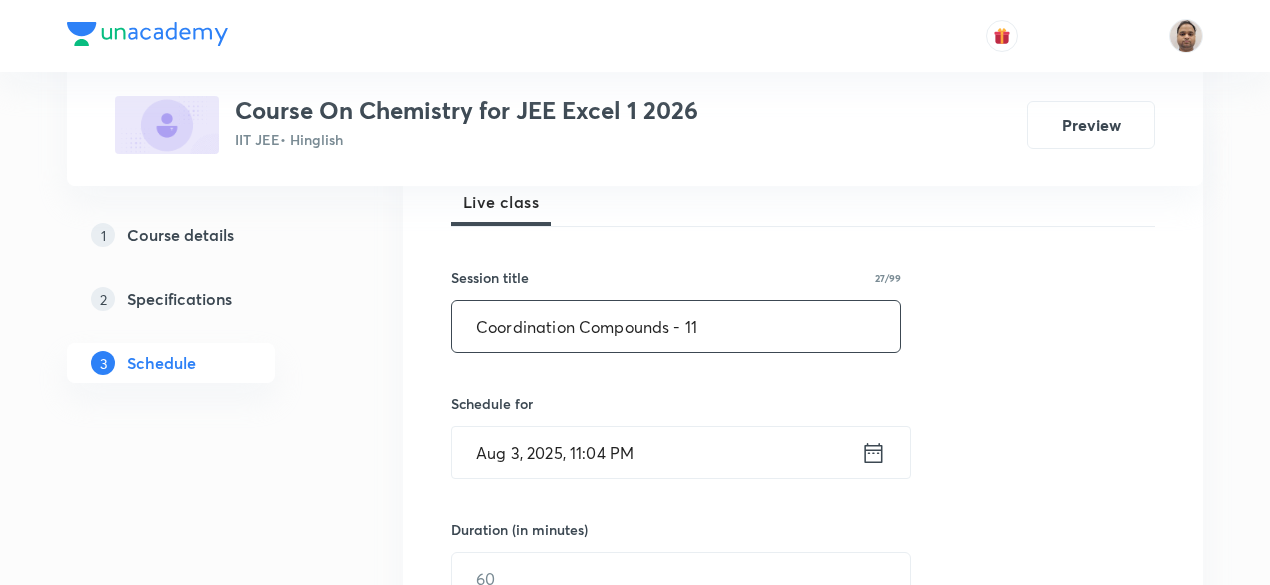 type on "Coordination Compounds - 11" 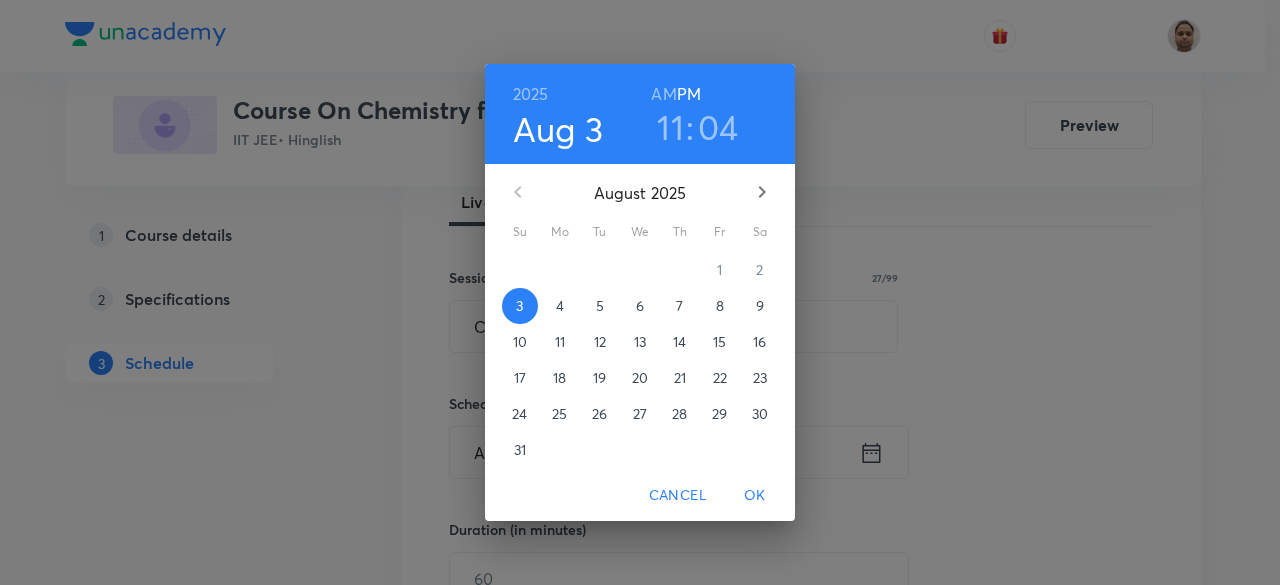 click on "4" at bounding box center [560, 306] 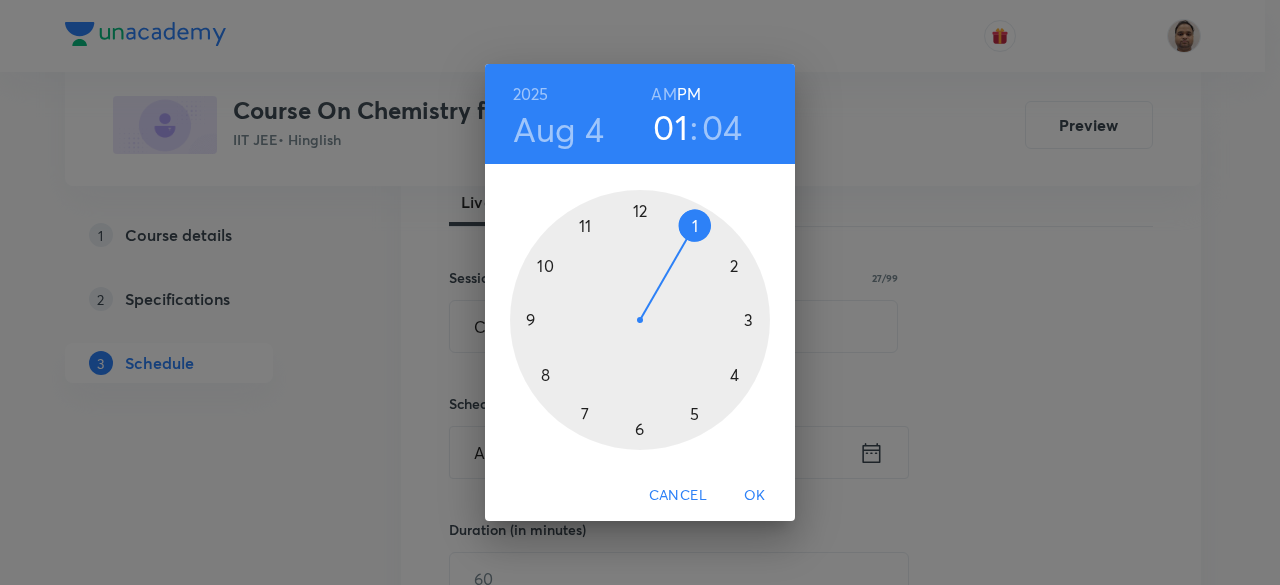 click at bounding box center (640, 320) 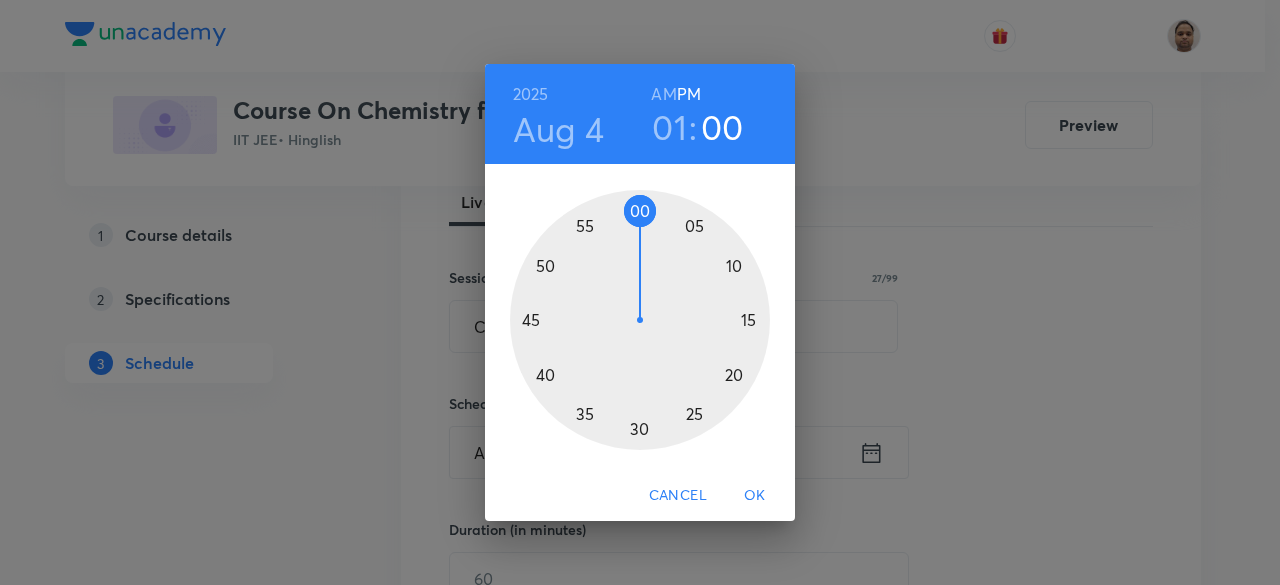drag, startPoint x: 678, startPoint y: 222, endPoint x: 638, endPoint y: 224, distance: 40.04997 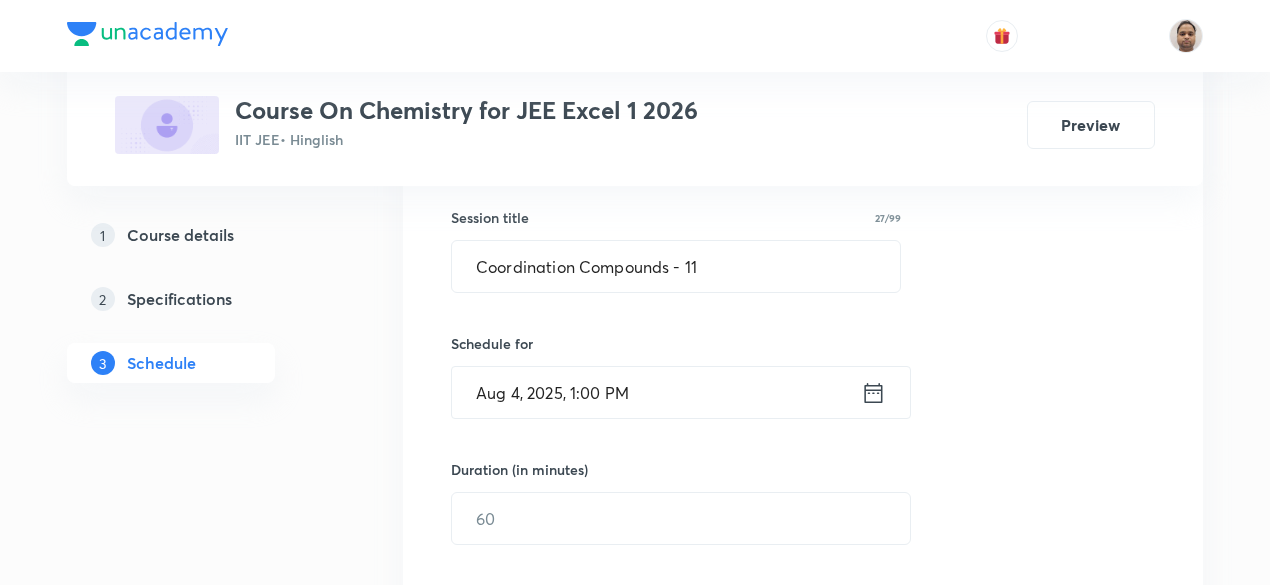 scroll, scrollTop: 400, scrollLeft: 0, axis: vertical 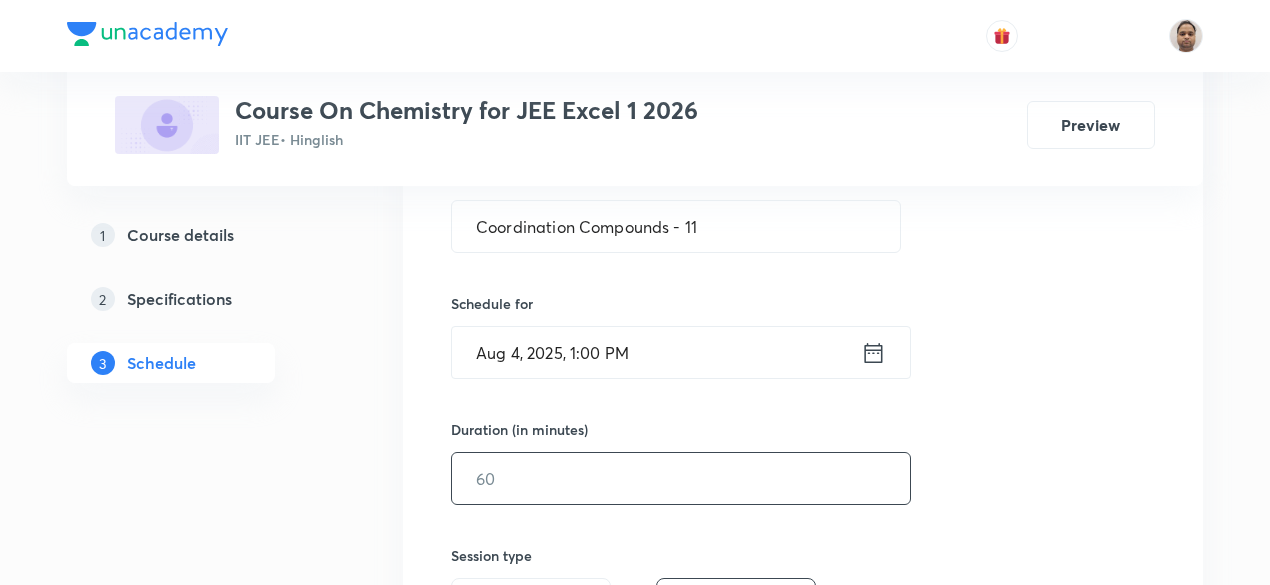 click at bounding box center (681, 478) 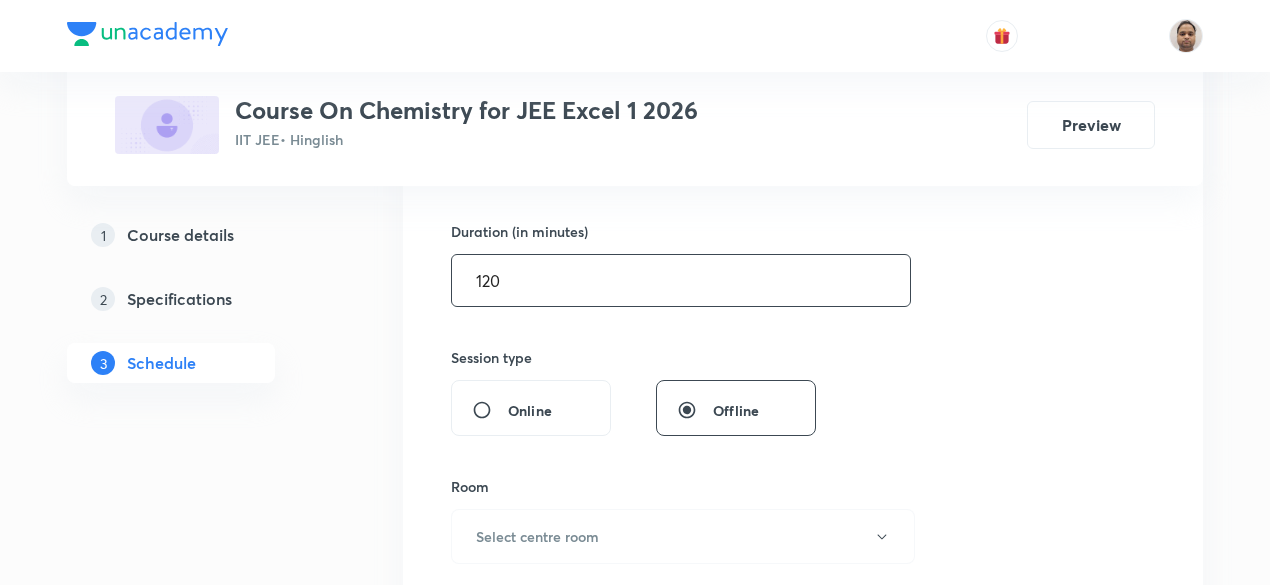 scroll, scrollTop: 600, scrollLeft: 0, axis: vertical 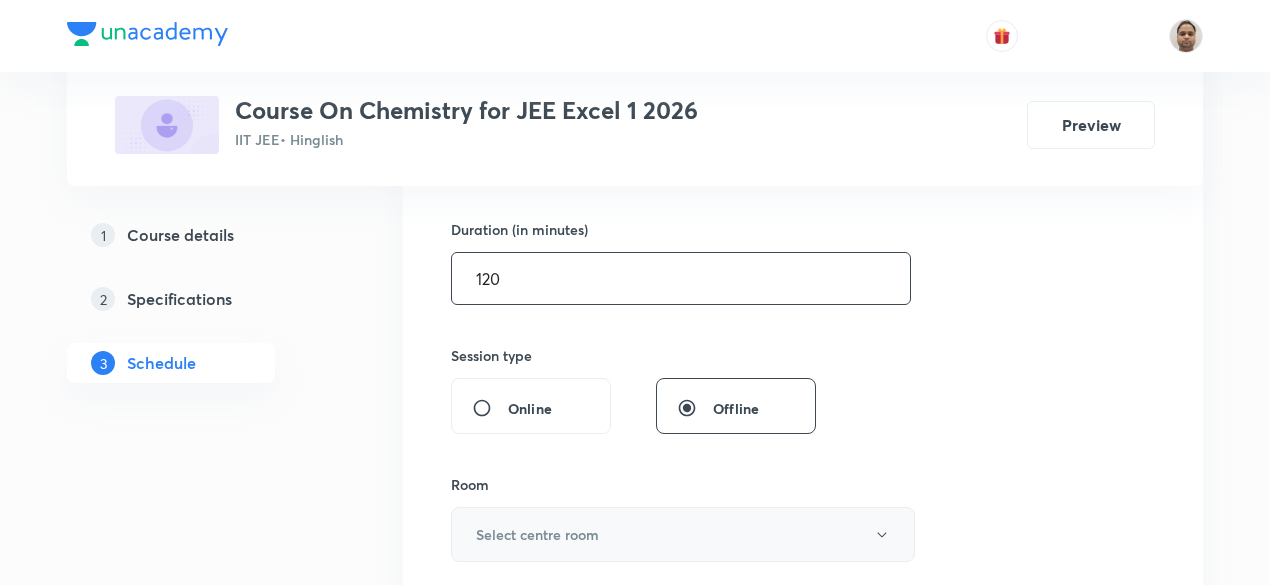 type on "120" 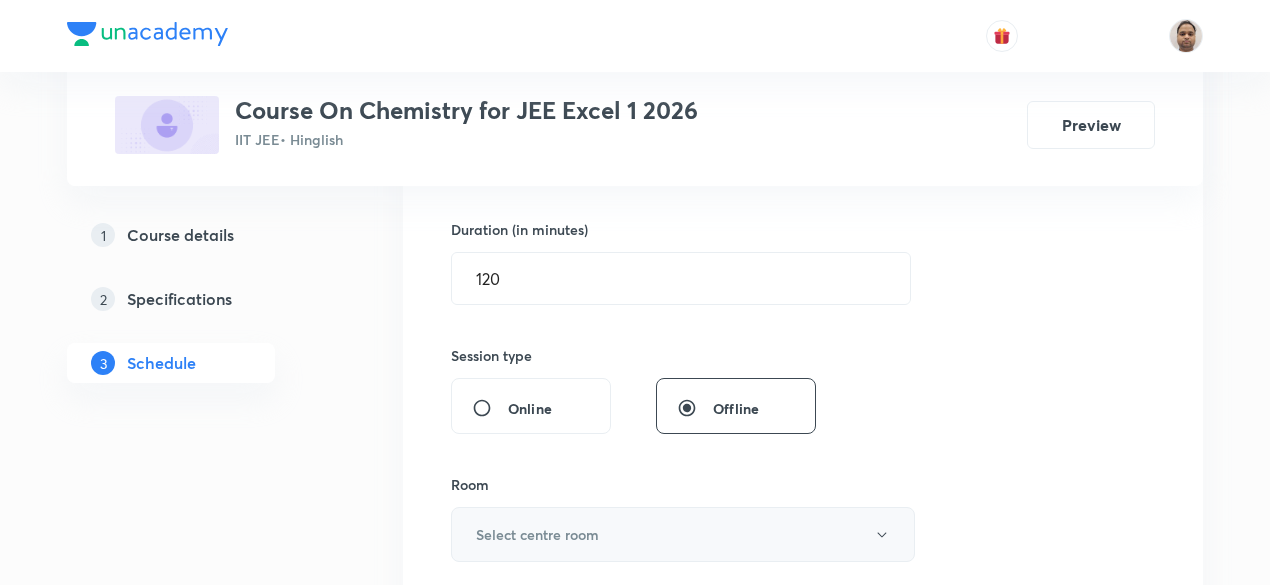 click on "Select centre room" at bounding box center (683, 534) 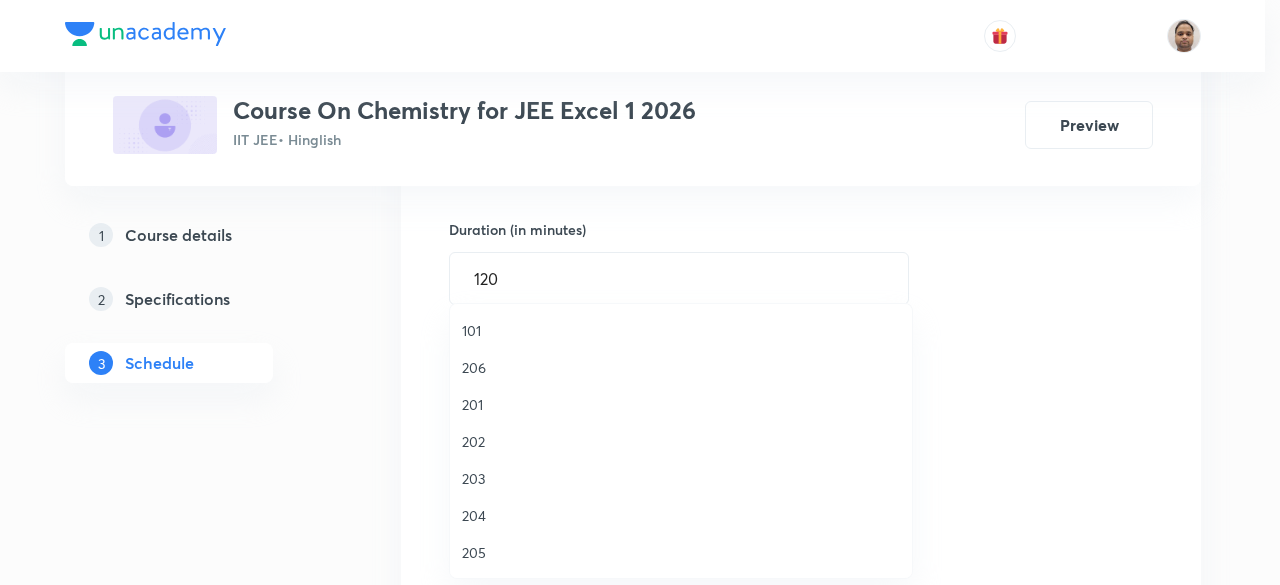 click on "201" at bounding box center [681, 404] 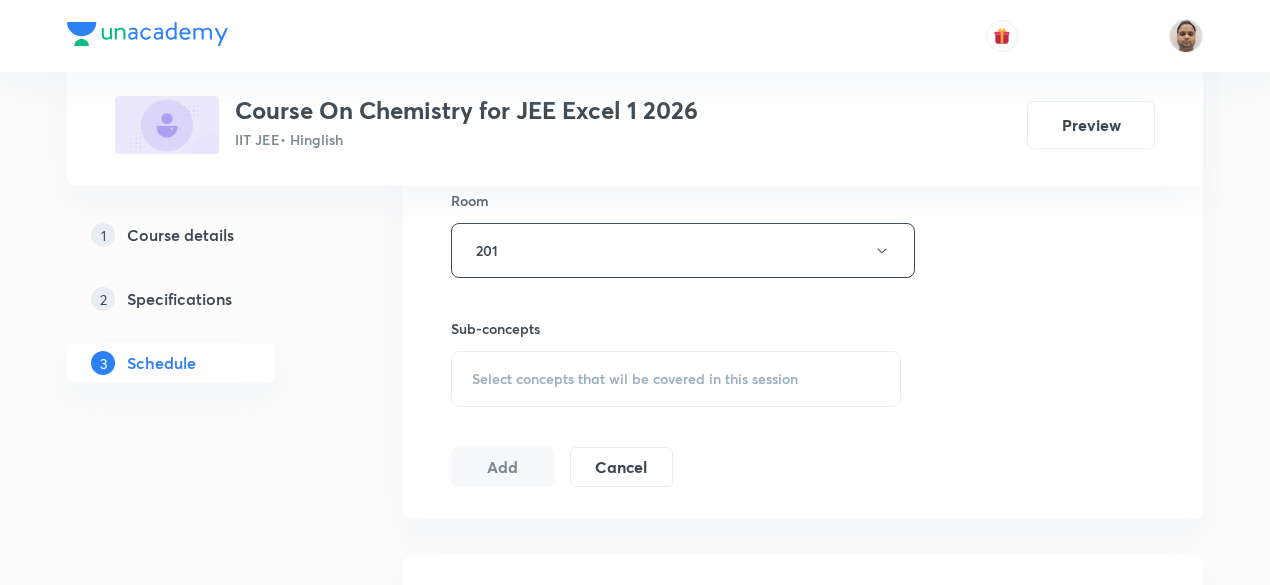scroll, scrollTop: 1000, scrollLeft: 0, axis: vertical 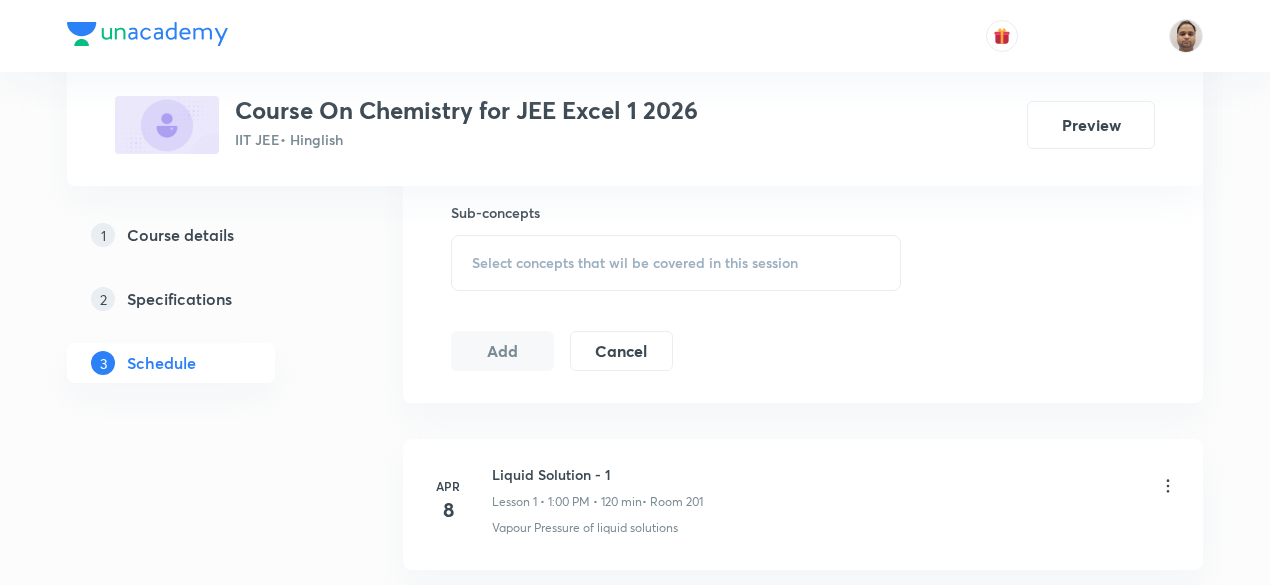 click on "Select concepts that wil be covered in this session" at bounding box center (635, 263) 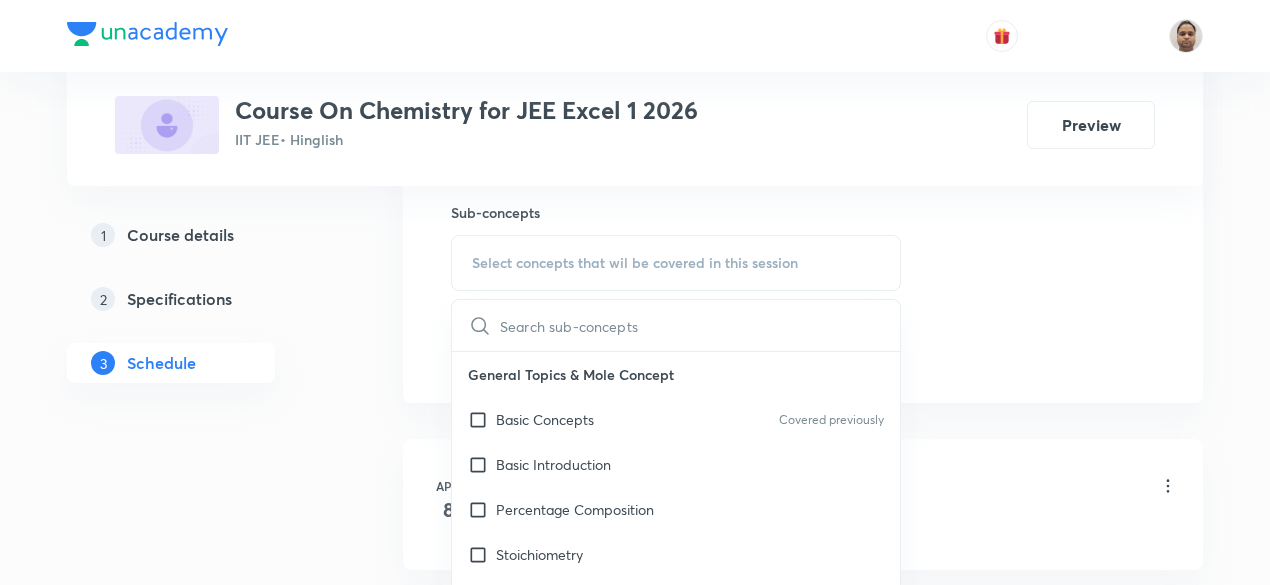 click at bounding box center (482, 419) 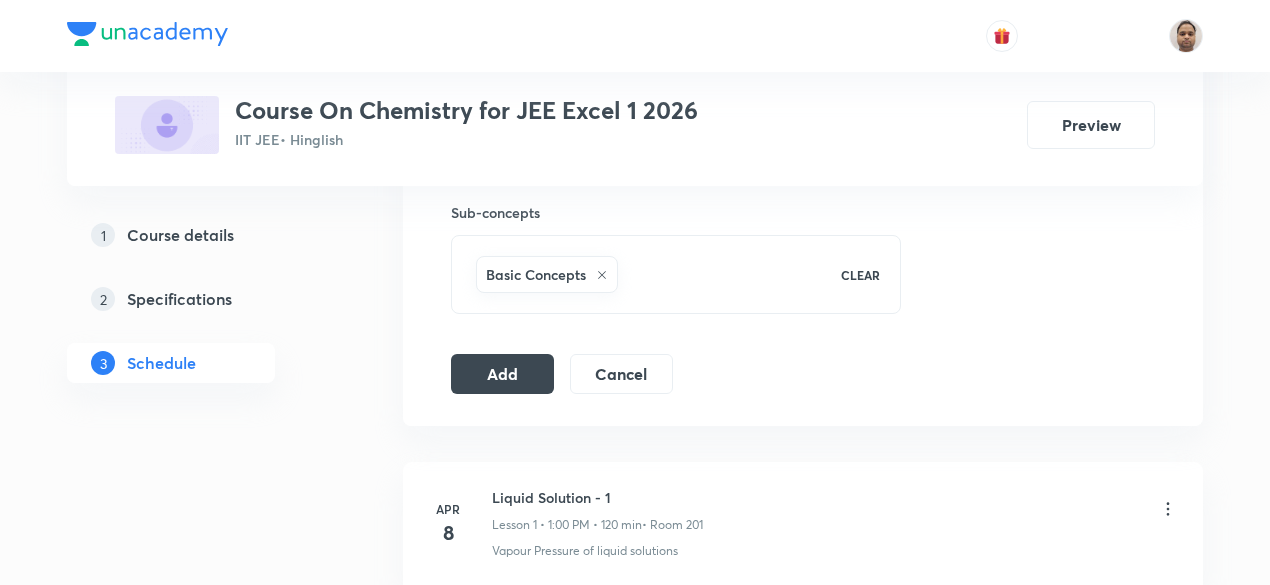 click on "Session  42 Live class Session title 27/99 Coordination Compounds - 11 ​ Schedule for Aug 4, 2025, 1:00 PM ​ Duration (in minutes) 120 ​   Session type Online Offline Room 201 Sub-concepts Basic Concepts CLEAR Add Cancel" at bounding box center [803, -87] 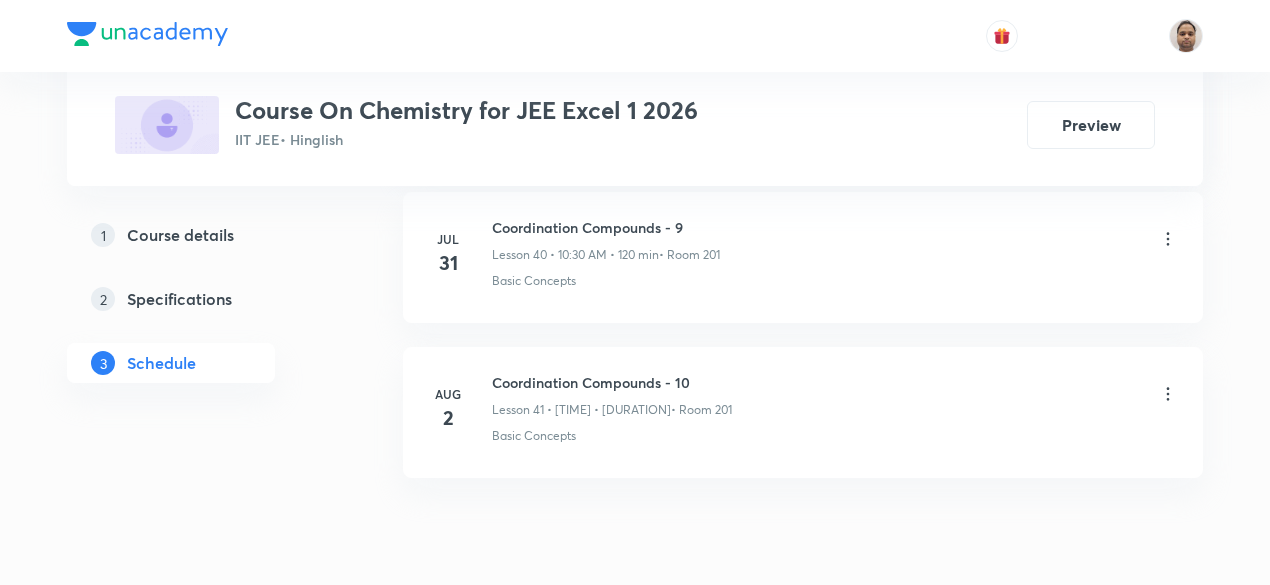 scroll, scrollTop: 7364, scrollLeft: 0, axis: vertical 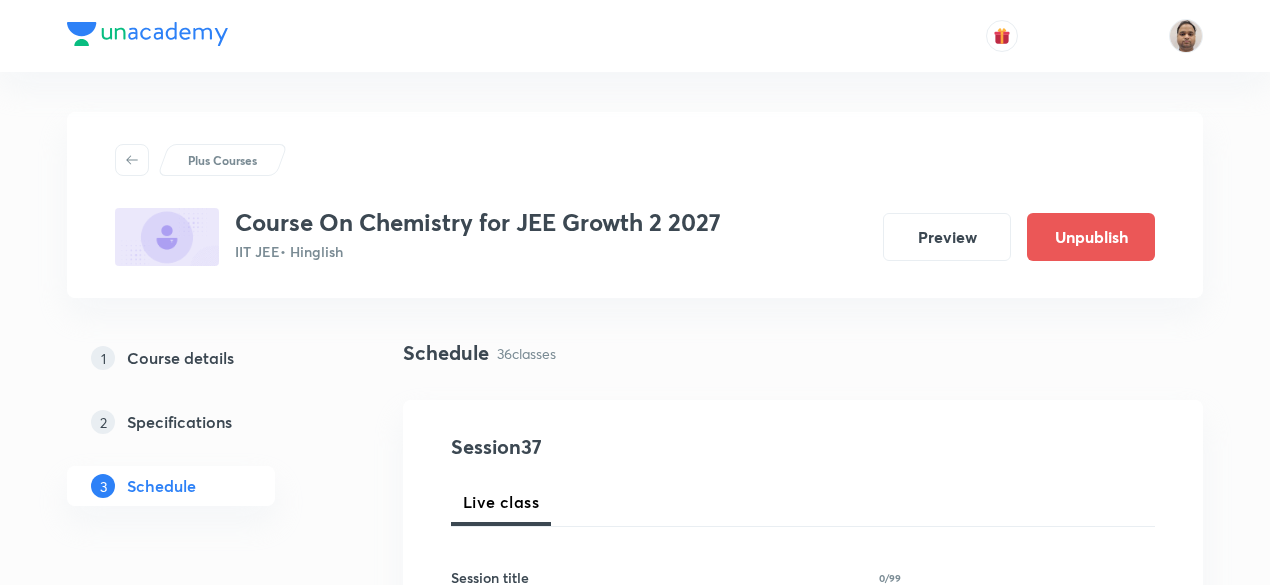click on "1 Course details 2 Specifications 3 Schedule" at bounding box center (203, 434) 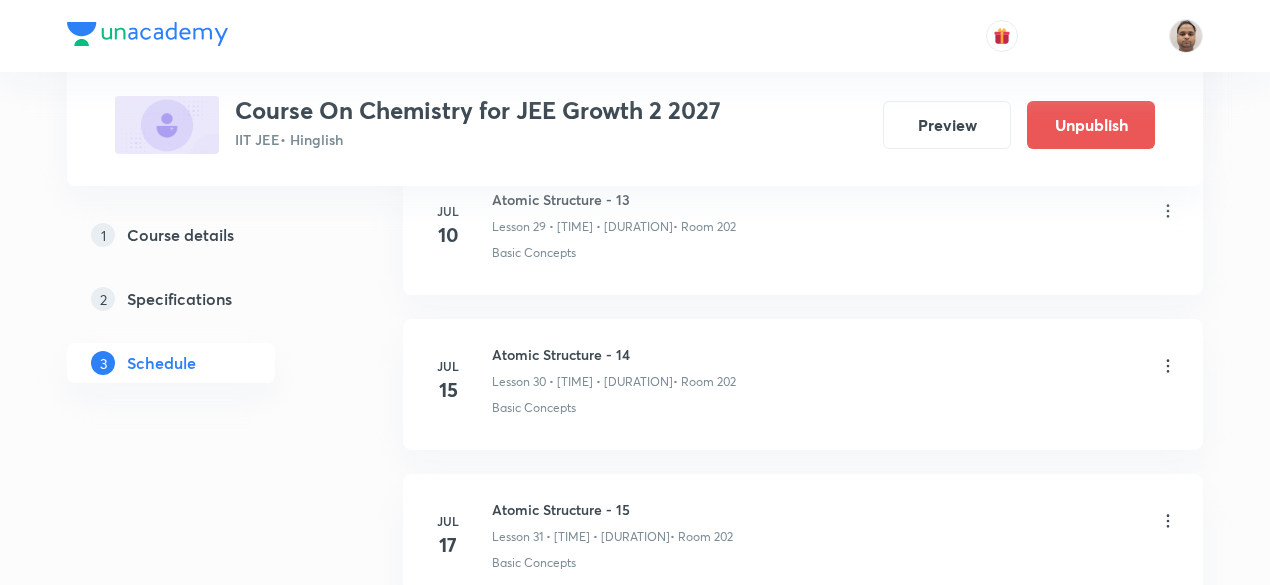 scroll, scrollTop: 6570, scrollLeft: 0, axis: vertical 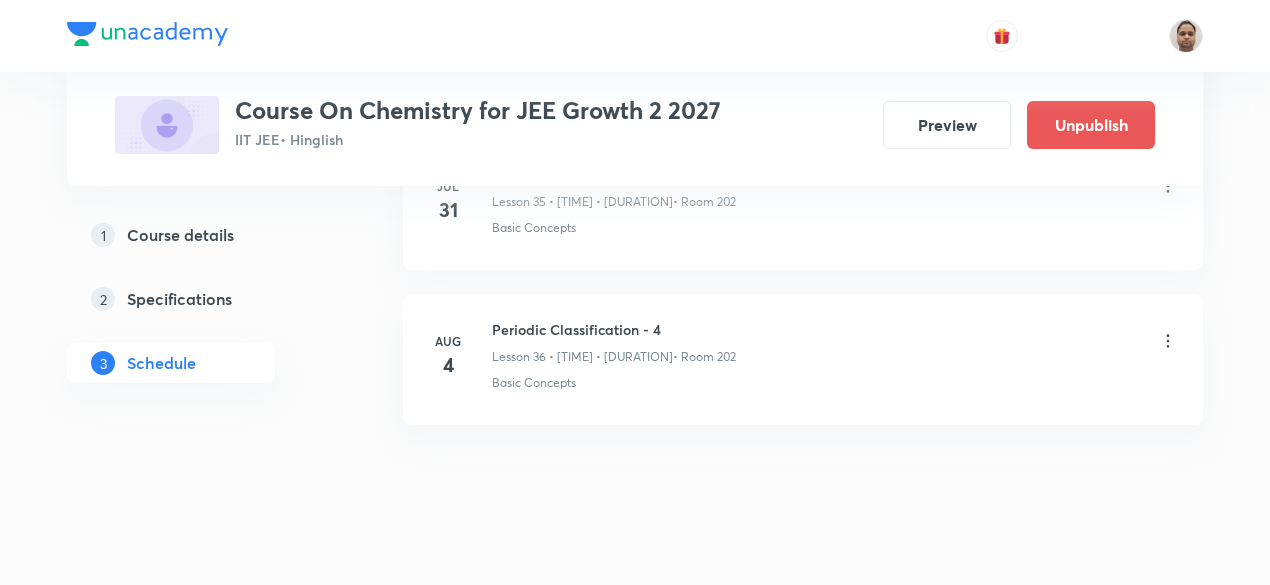 click on "Periodic Classification - 4" at bounding box center (614, 329) 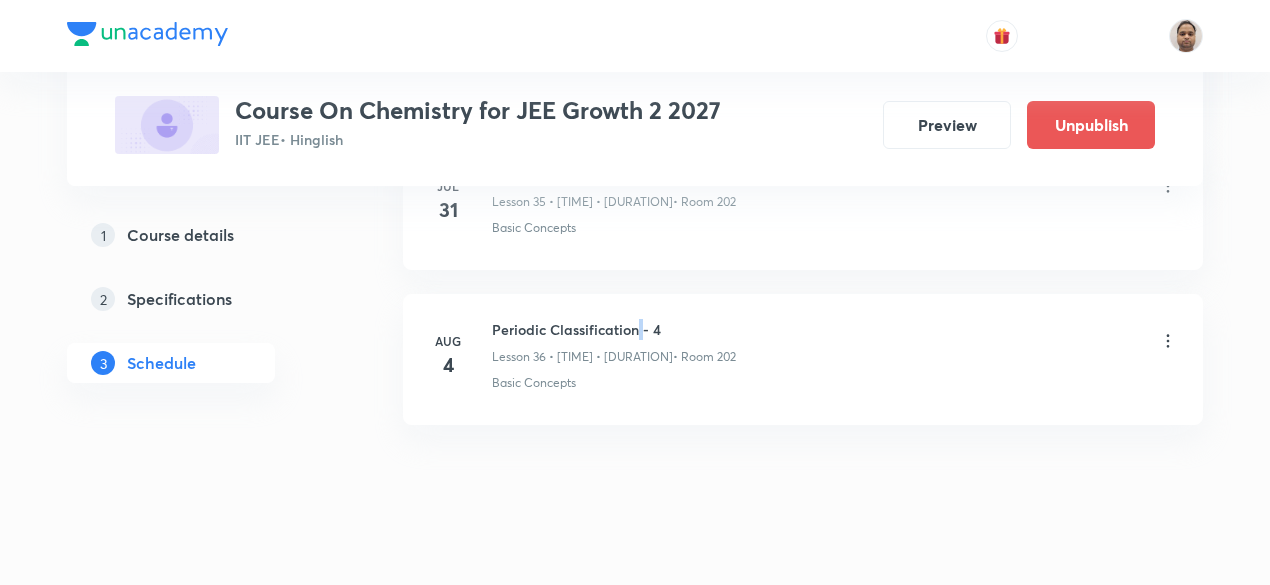 click on "Periodic Classification - 4" at bounding box center (614, 329) 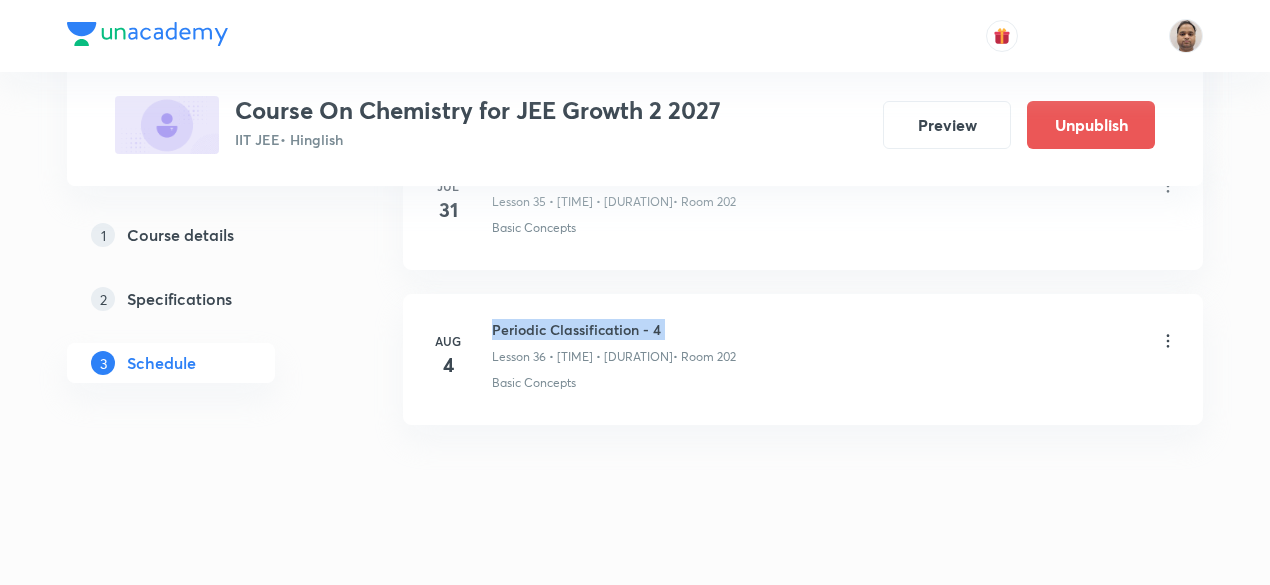 click on "Periodic Classification - 4" at bounding box center (614, 329) 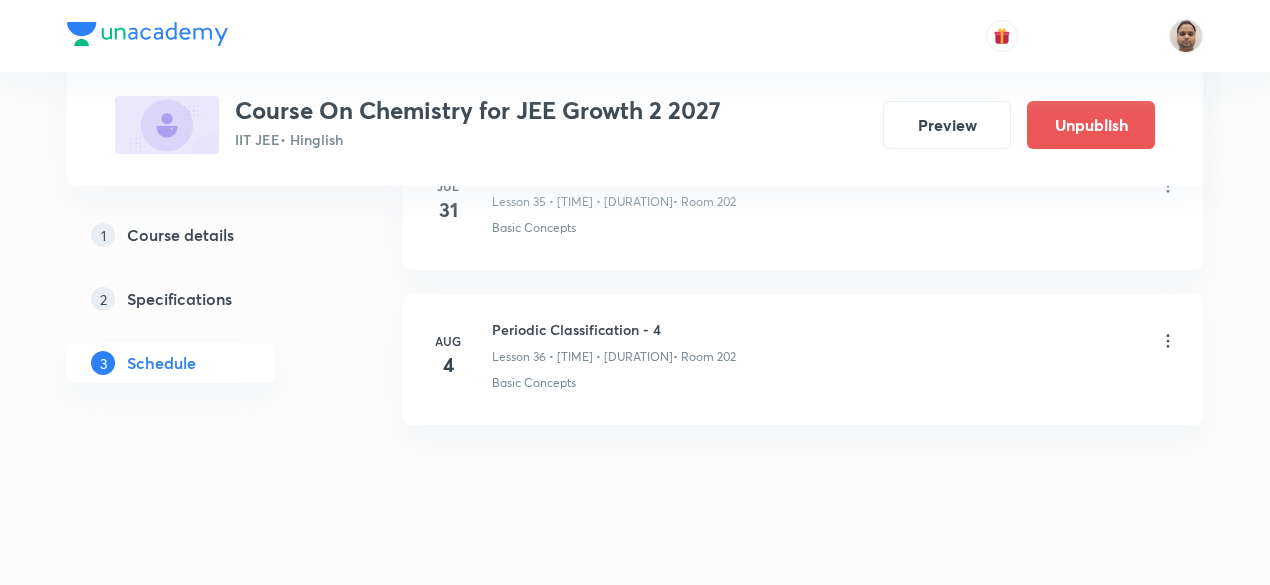 click on "Schedule 36  classes Session  37 Live class Session title 0/99 ​ Schedule for [DATE], [TIME] ​ Duration (in minutes) ​   Session type Online Offline Room Select centre room Sub-concepts Select concepts that wil be covered in this session Add Cancel [MONTH] [DAY] Some basic Concept of Chemistry (Mole Concept) - 01 Lesson 1 • [TIME] • [DURATION]  • Room [NUMBER] Application of Mole Concept: Gravimetric Analysis [MONTH] [DAY] Some basic Concept of Chemistry (Mole Concept) - 02 Lesson 2 • [TIME] • [DURATION]  • Room [NUMBER] Basic Concepts [MONTH] [DAY] Some basic Concept of Chemistry (Mole Concept) - 03 Lesson 3 • [TIME] • [DURATION]  • Room [NUMBER] Relation between Stoichiometric Quantities [MONTH] [DAY] Some basic Concept of Chemistry (Mole Concept) - 04 Lesson 4 • [TIME] • [DURATION]  • Room [NUMBER] Basic Concepts [MONTH] [DAY] Some basic Concept of Chemistry (Mole Concept) - 05 Lesson 5 • [TIME] • [DURATION]  • Room [NUMBER] Basic Concepts [MONTH] [DAY] Some basic Concept of Chemistry (Mole Concept) - 06 Lesson 6 • [TIME] • [DURATION] 5" at bounding box center [803, -2828] 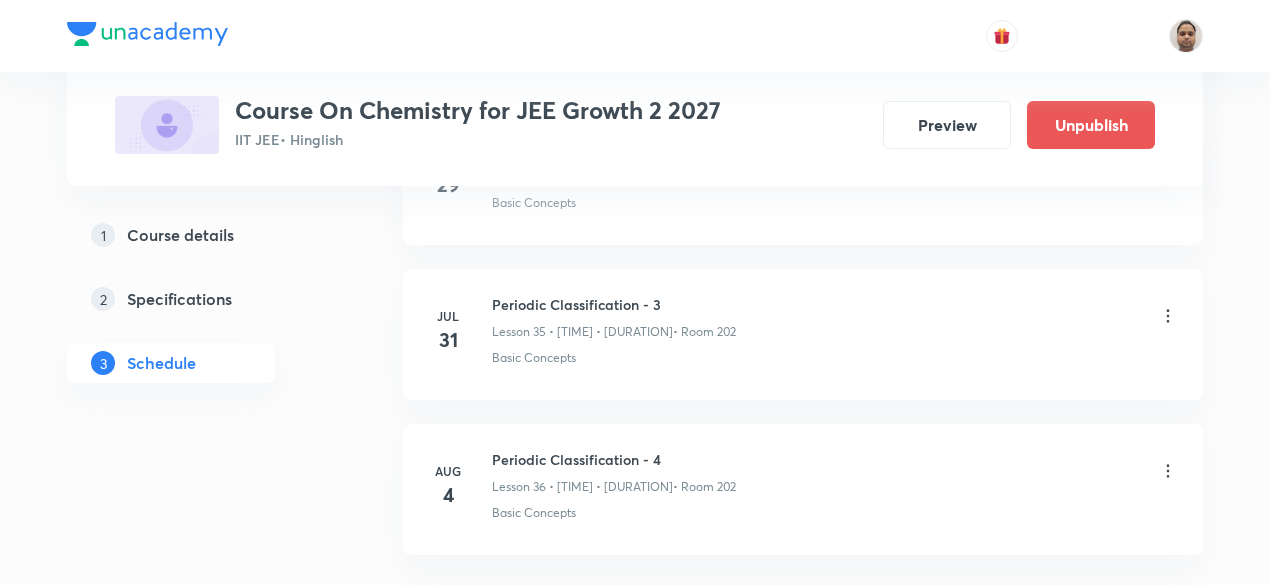 scroll, scrollTop: 6470, scrollLeft: 0, axis: vertical 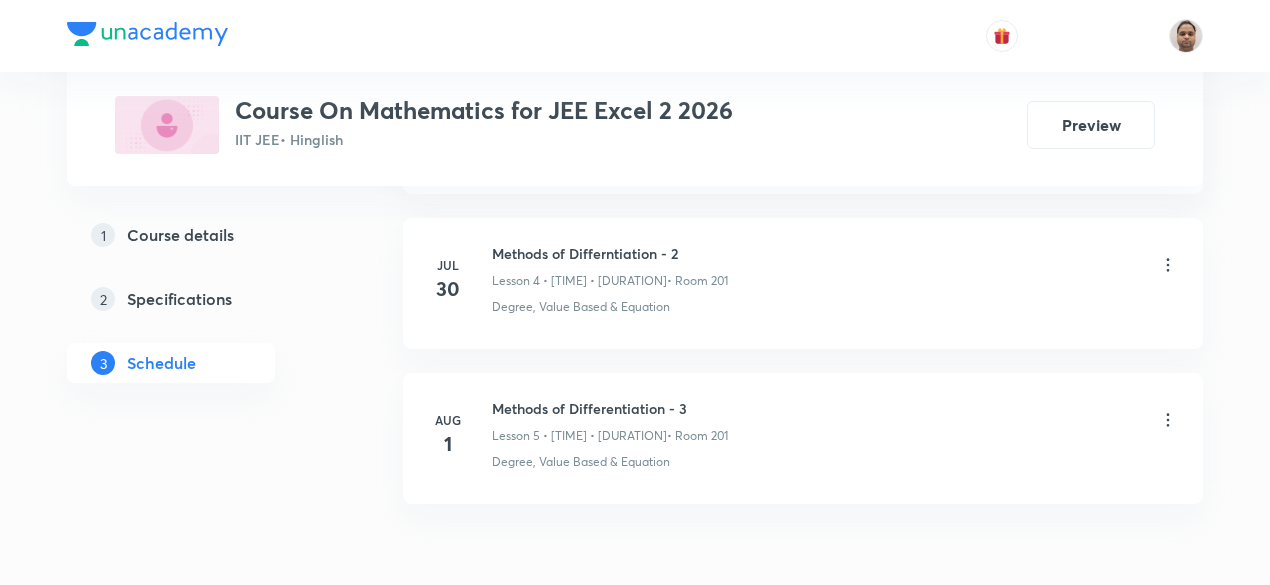 click on "Methods of Differentiation - 3" at bounding box center [610, 408] 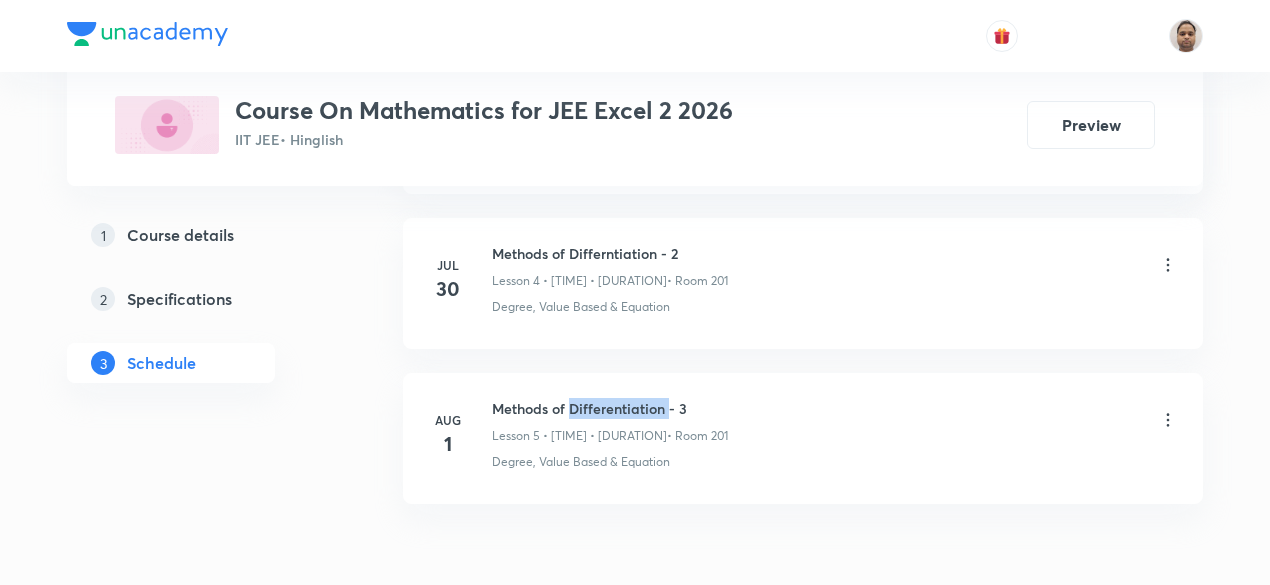 click on "Methods of Differentiation - 3" at bounding box center (610, 408) 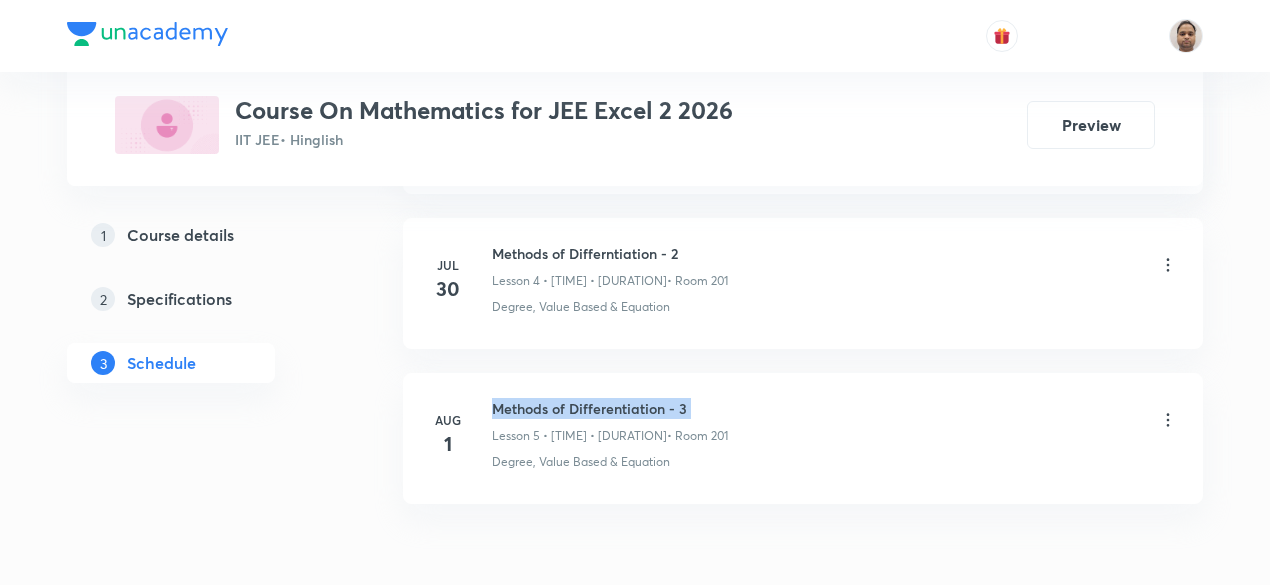click on "Methods of Differentiation - 3" at bounding box center (610, 408) 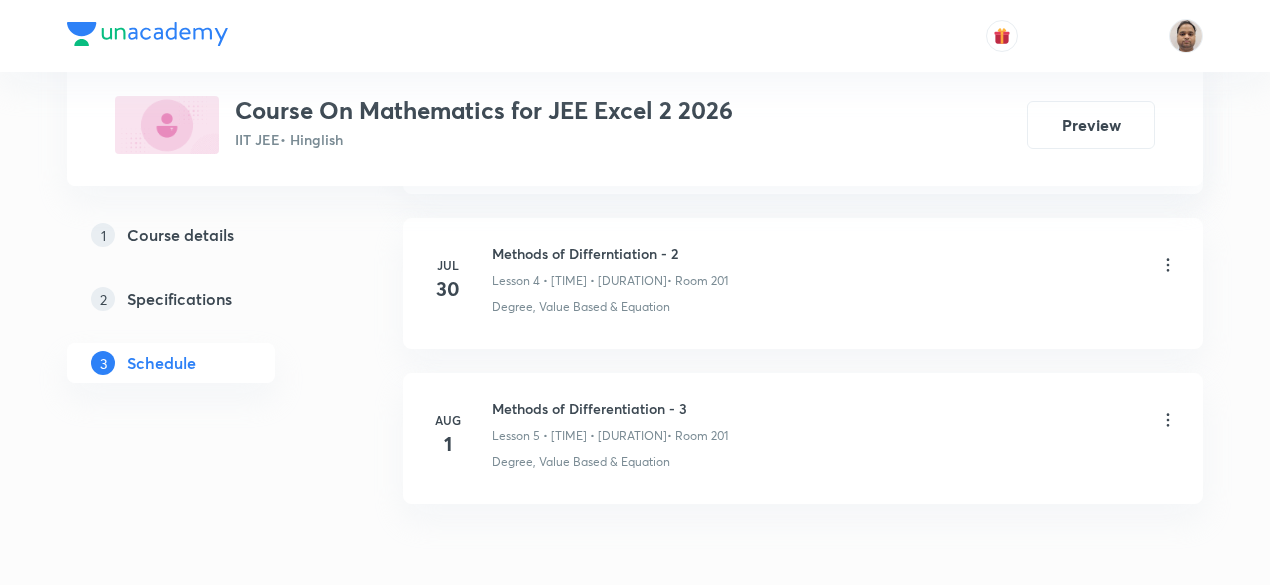 click on "[DATE] Differentiability - 1 Lesson 1 • [TIME] • [DURATION]  • Room [NUMBER] Degree, Value Based & Equation [DATE] Differentiability - 2 Lesson 2 • [TIME] • [DURATION]  • Room [NUMBER] Degree, Value Based & Equation [DATE] Methods of Differntiation - 1 Lesson 3 • [TIME] • [DURATION]  • Room [NUMBER] Degree, Value Based & Equation [DATE] Methods of Differntiation - 2 Lesson 4 • [TIME] • [DURATION]  • Room [NUMBER] Degree, Value Based & Equation [DATE] Methods of Differentiation - 3 Lesson 5 • [TIME] • [DURATION]  • Room [NUMBER] Degree, Value Based & Equation" at bounding box center (803, 136) 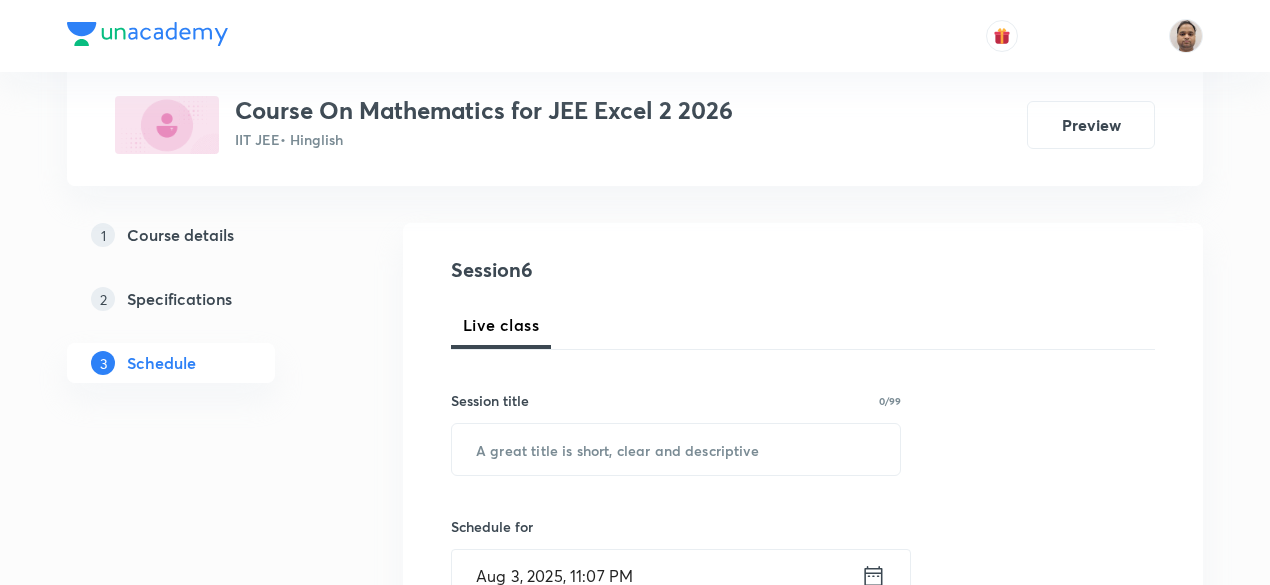 scroll, scrollTop: 300, scrollLeft: 0, axis: vertical 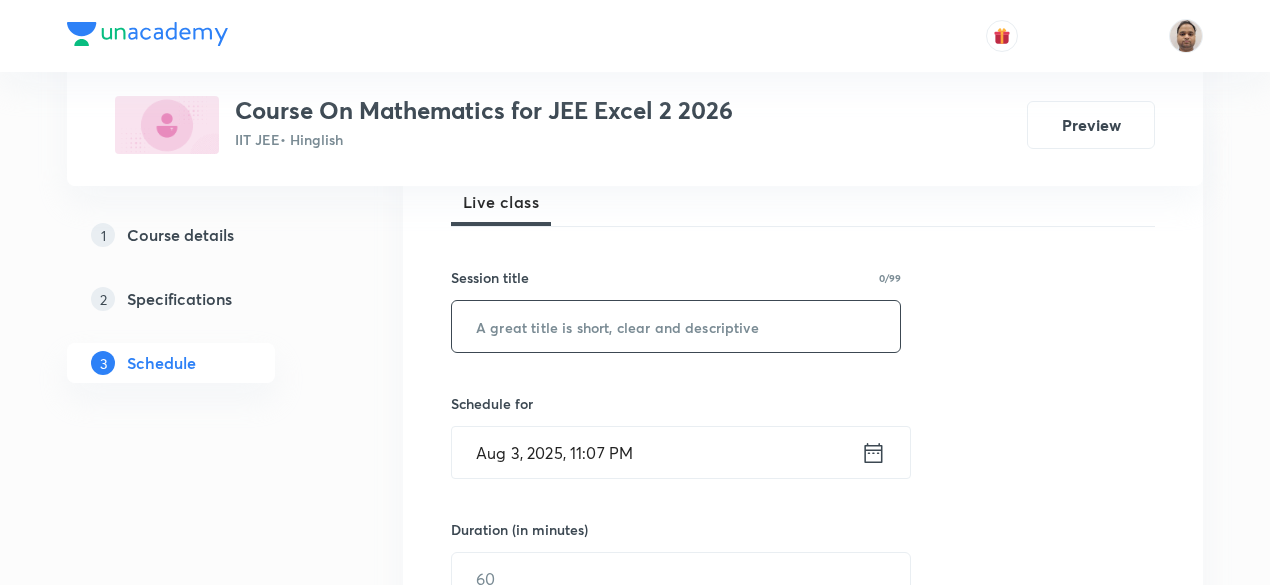 click at bounding box center [676, 326] 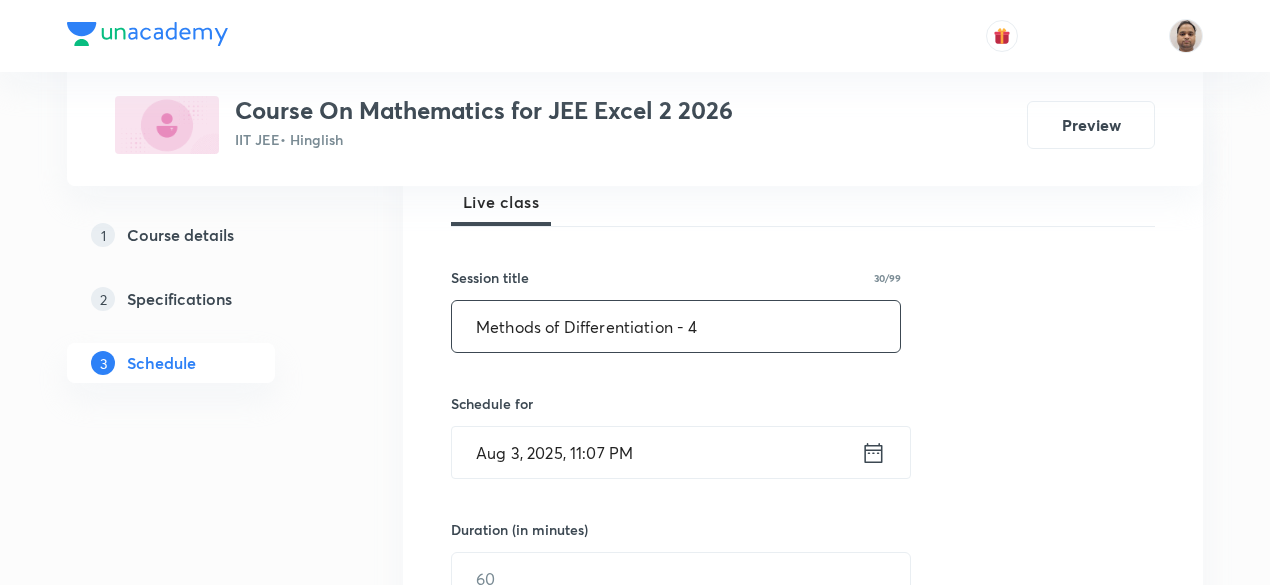 type on "Methods of Differentiation - 4" 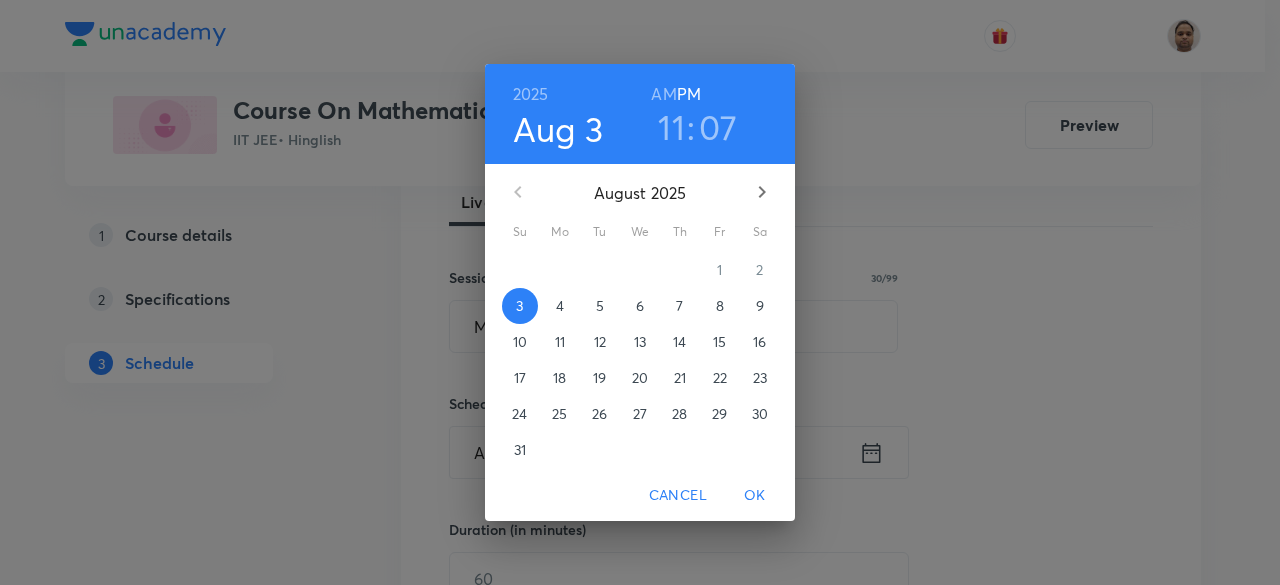 click on "4" at bounding box center [560, 306] 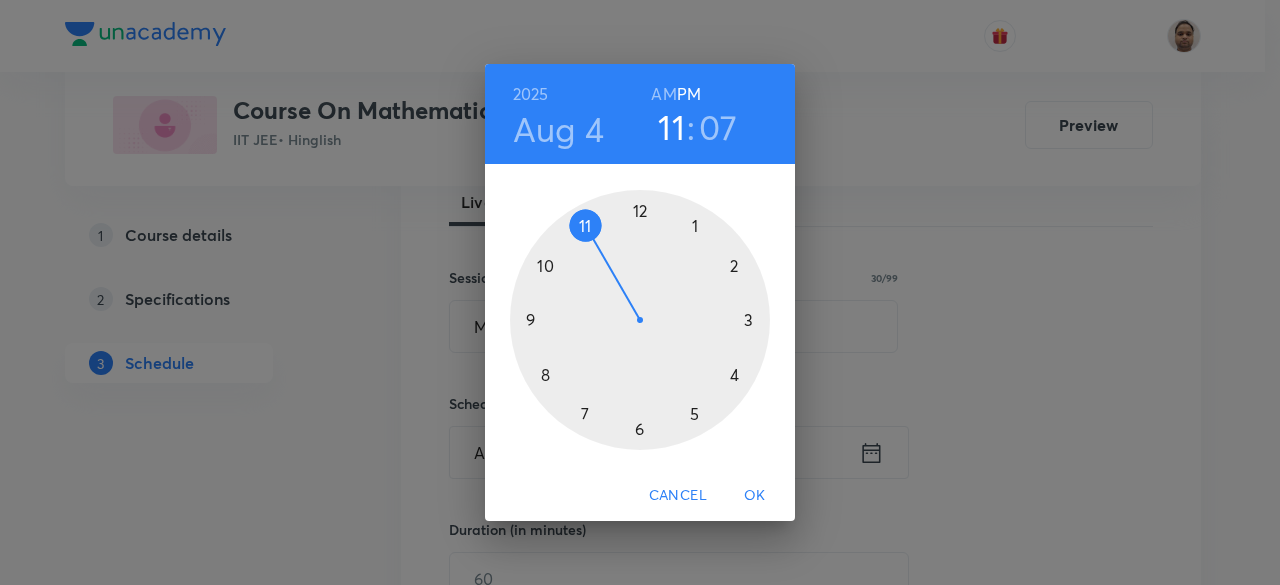 click on "PM" at bounding box center [689, 94] 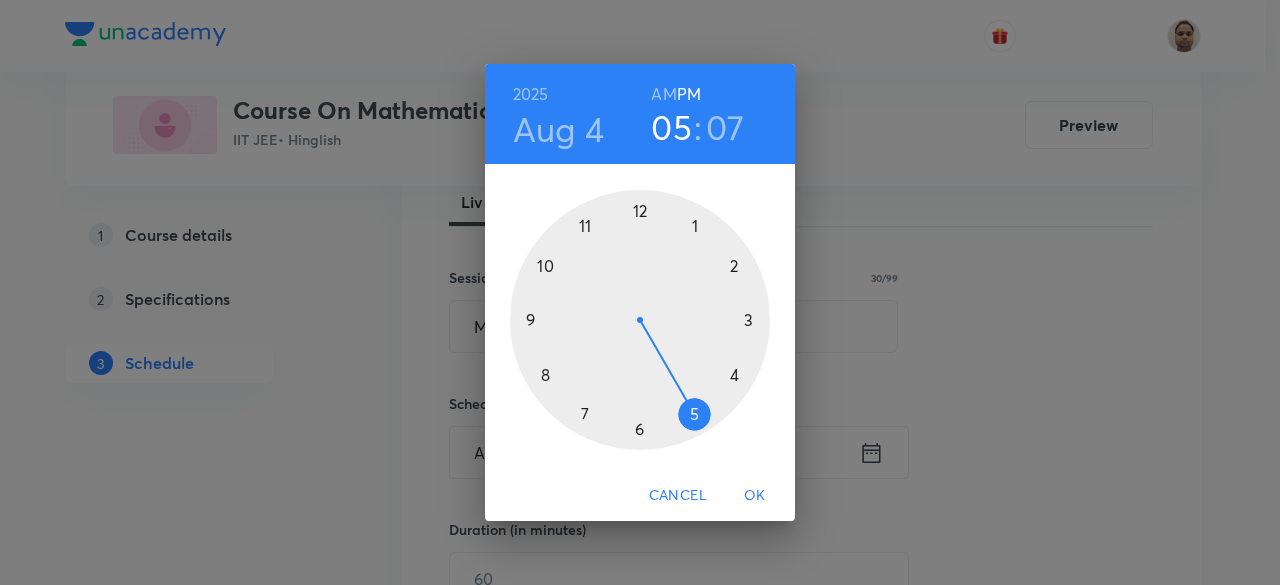 drag, startPoint x: 626, startPoint y: 246, endPoint x: 698, endPoint y: 409, distance: 178.19371 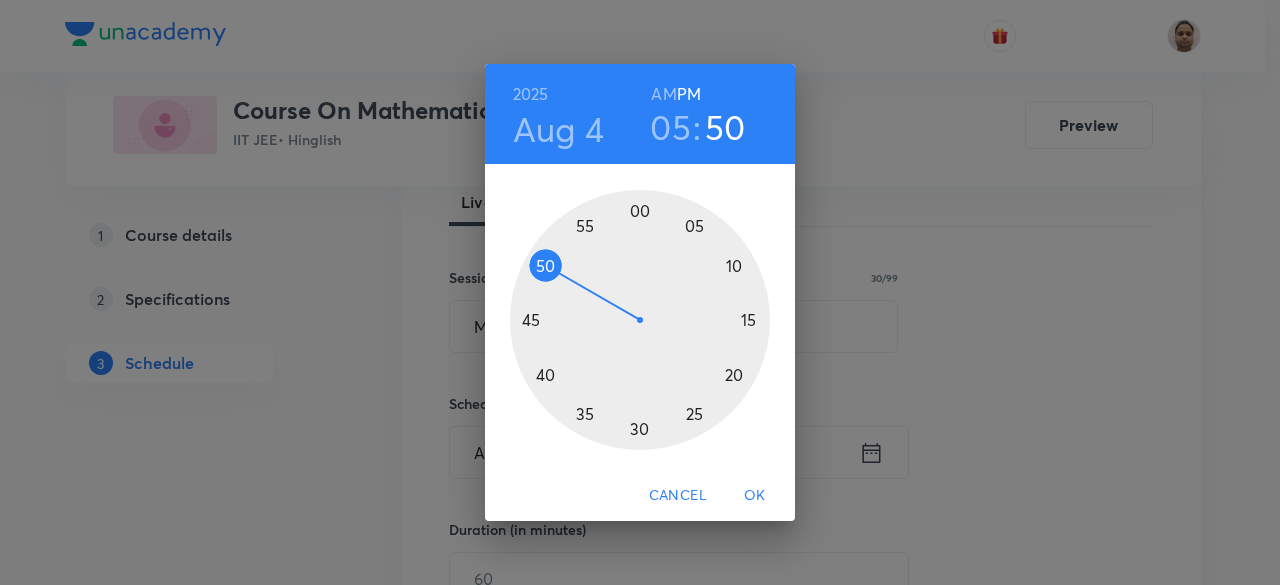 drag, startPoint x: 720, startPoint y: 249, endPoint x: 564, endPoint y: 275, distance: 158.15182 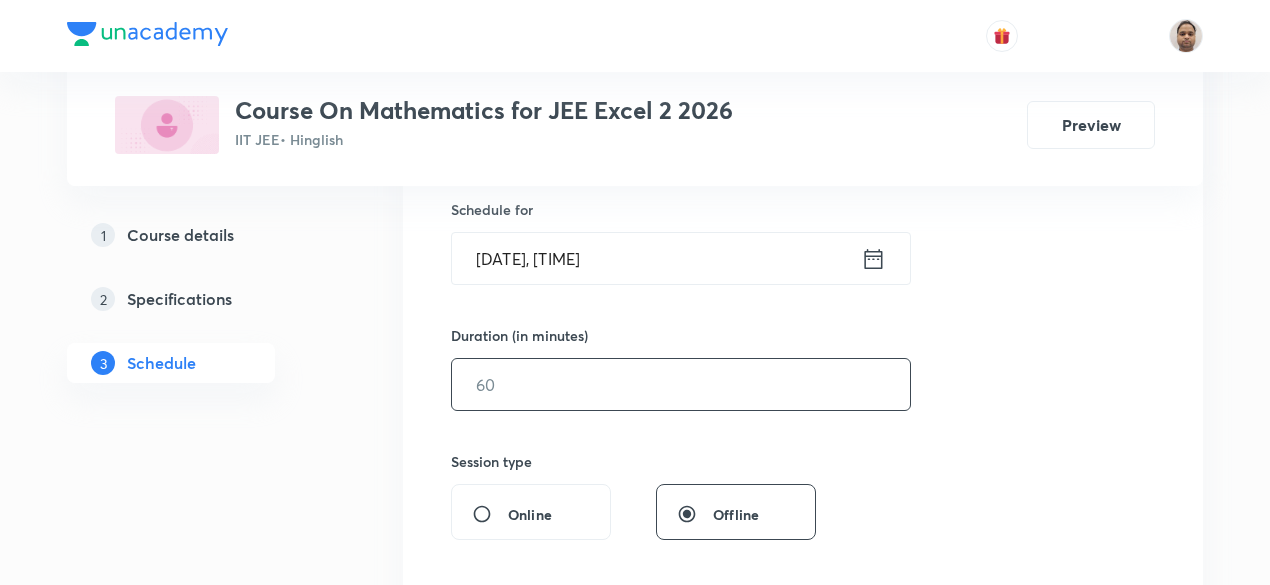 scroll, scrollTop: 500, scrollLeft: 0, axis: vertical 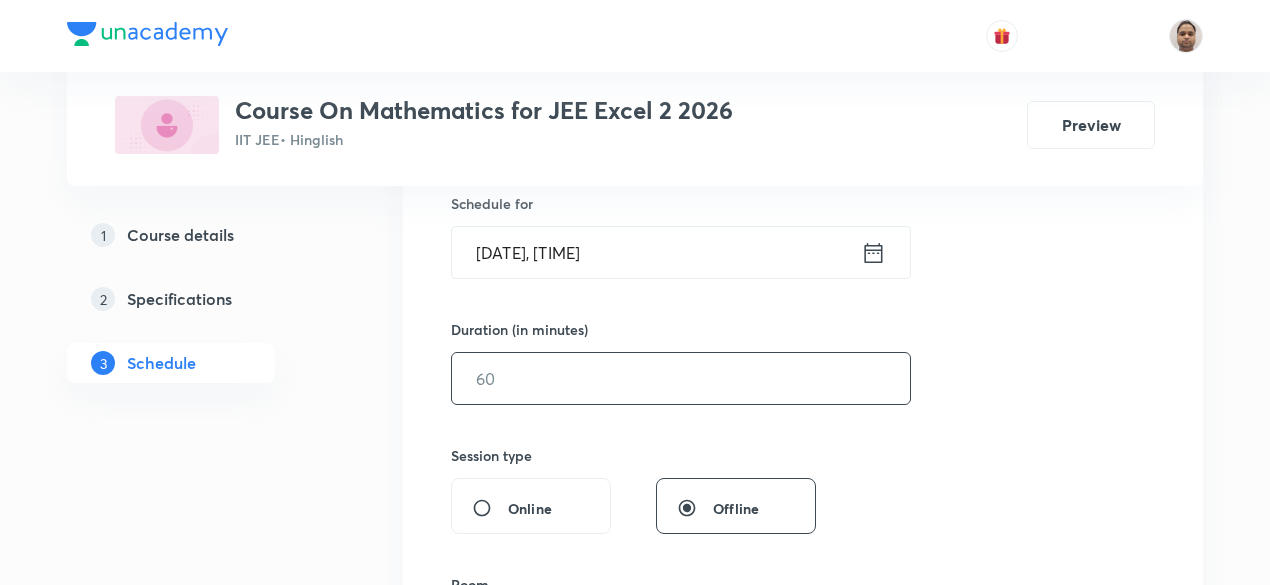 click at bounding box center [681, 378] 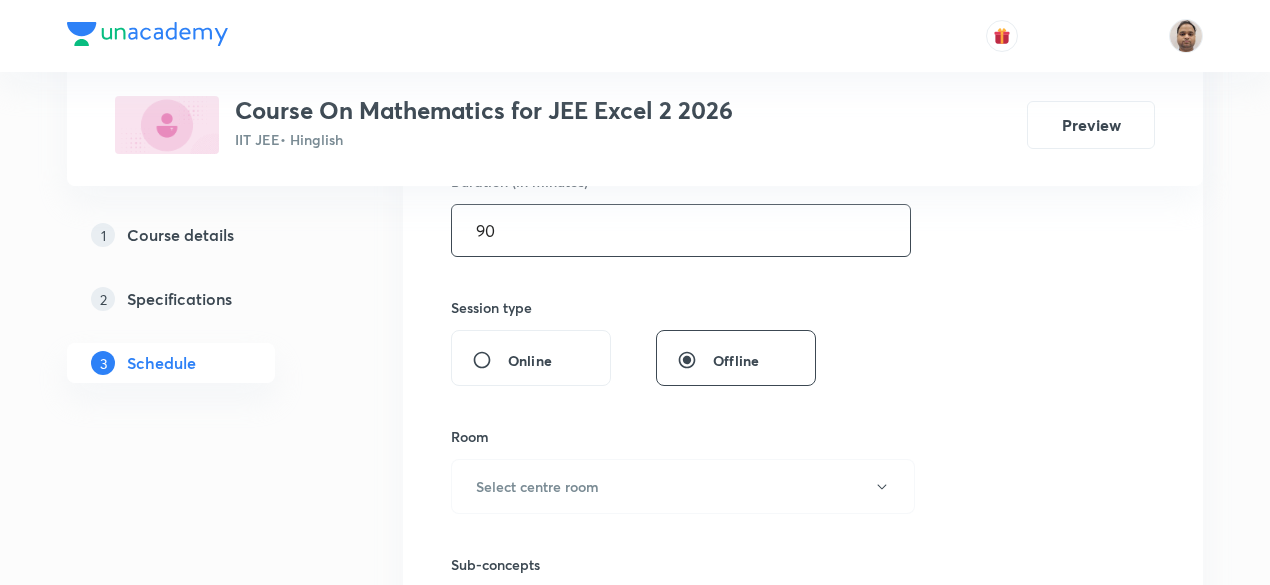scroll, scrollTop: 800, scrollLeft: 0, axis: vertical 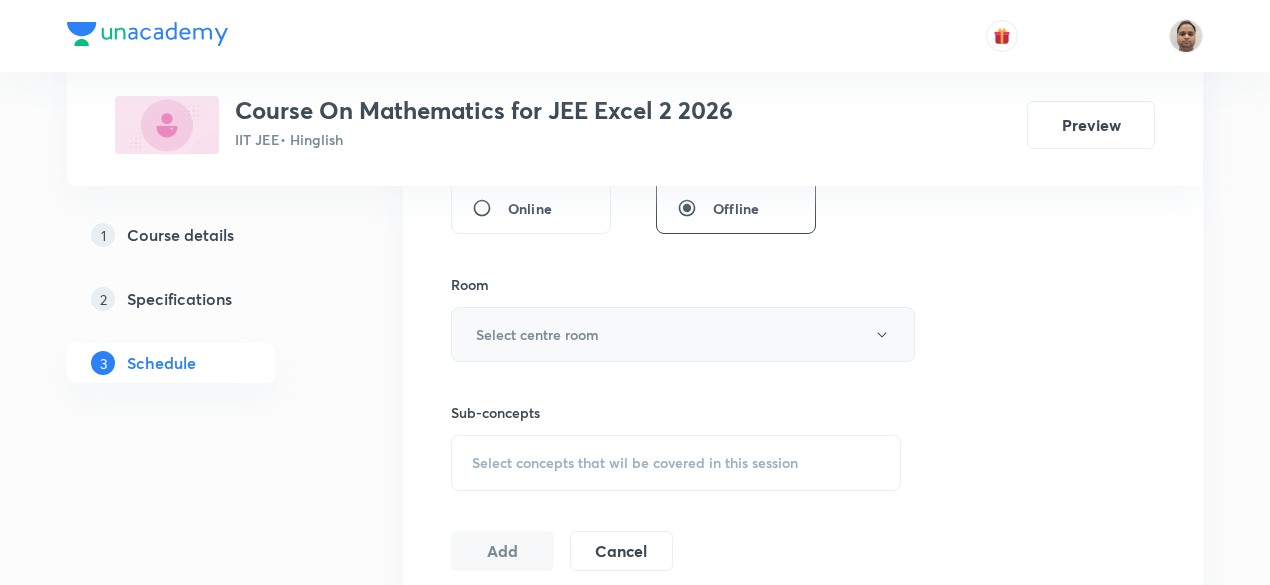 type on "90" 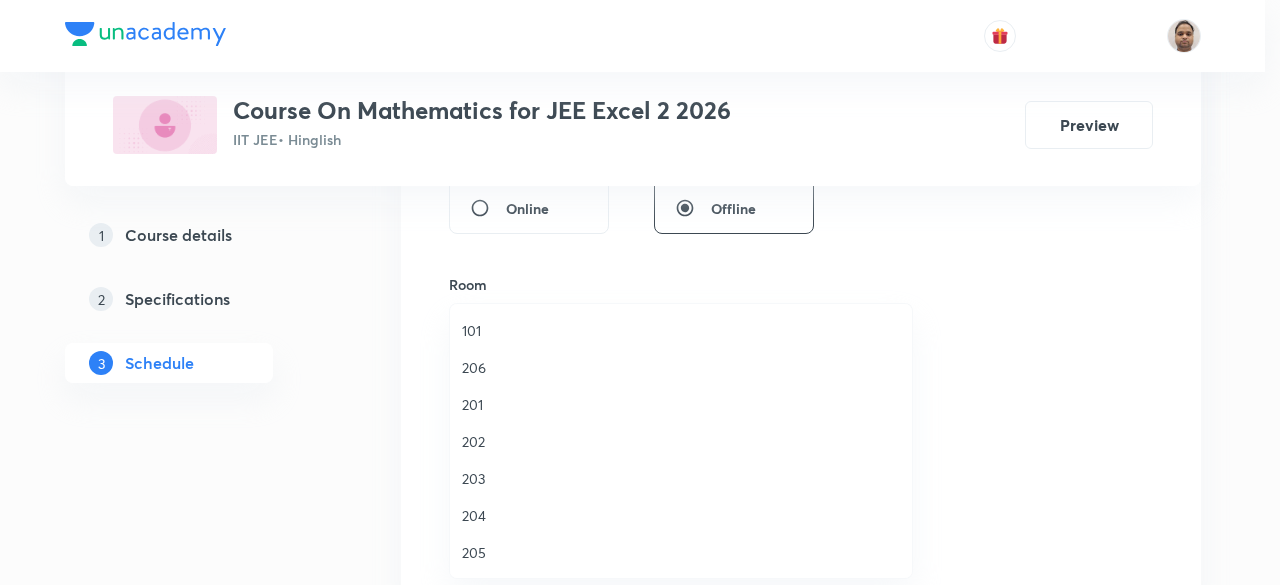 click on "201" at bounding box center (681, 404) 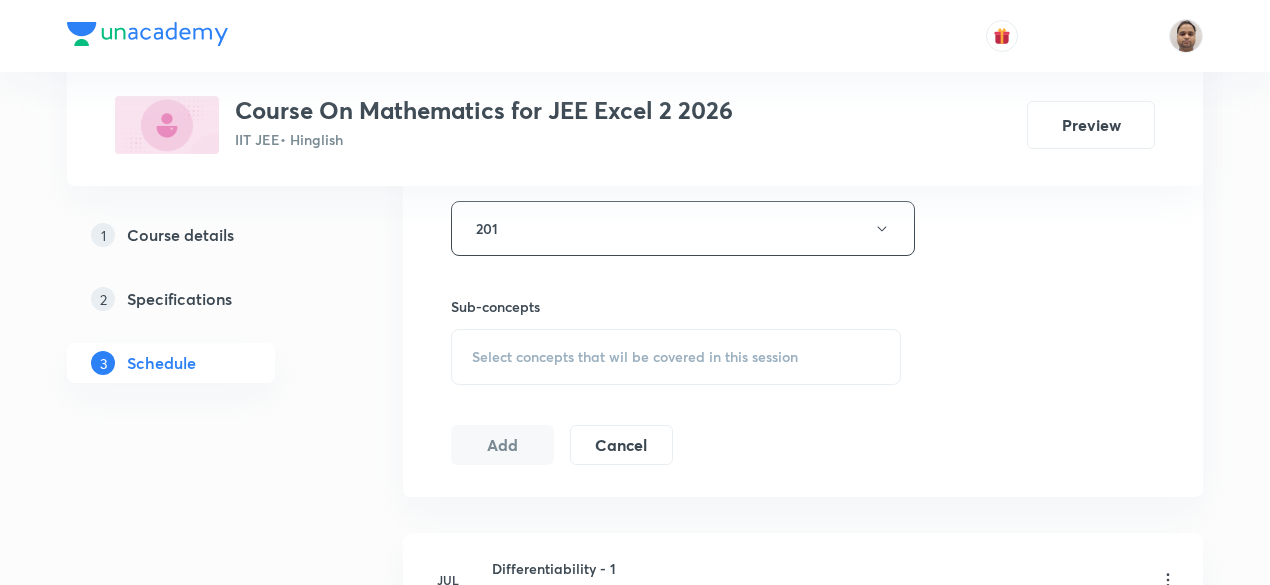 scroll, scrollTop: 1000, scrollLeft: 0, axis: vertical 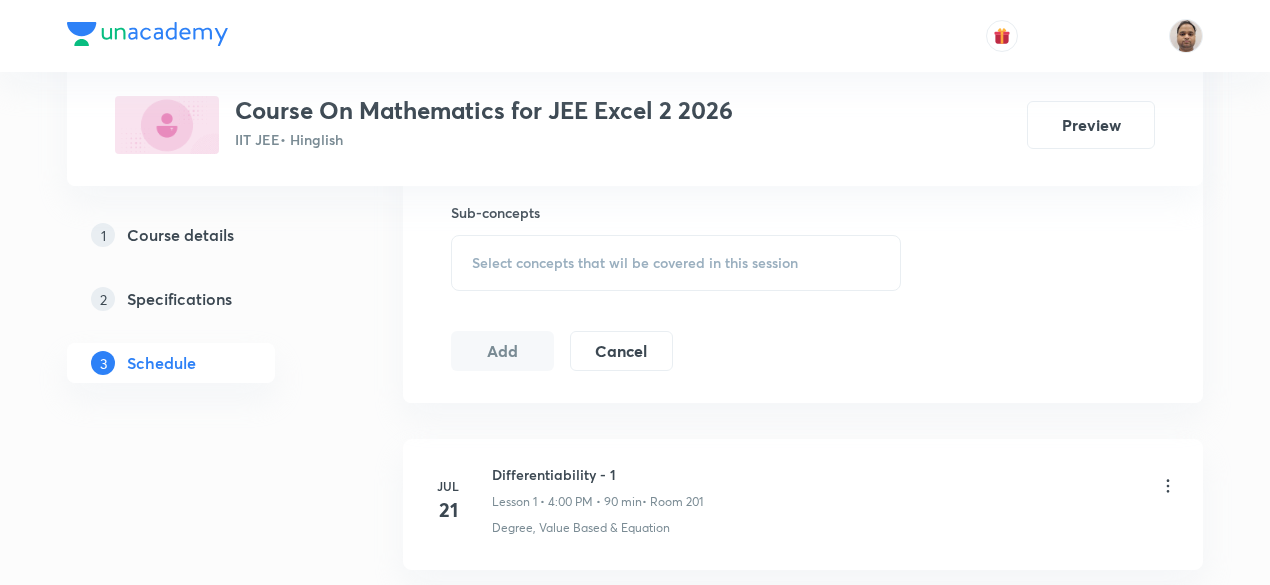click on "Select concepts that wil be covered in this session" at bounding box center [635, 263] 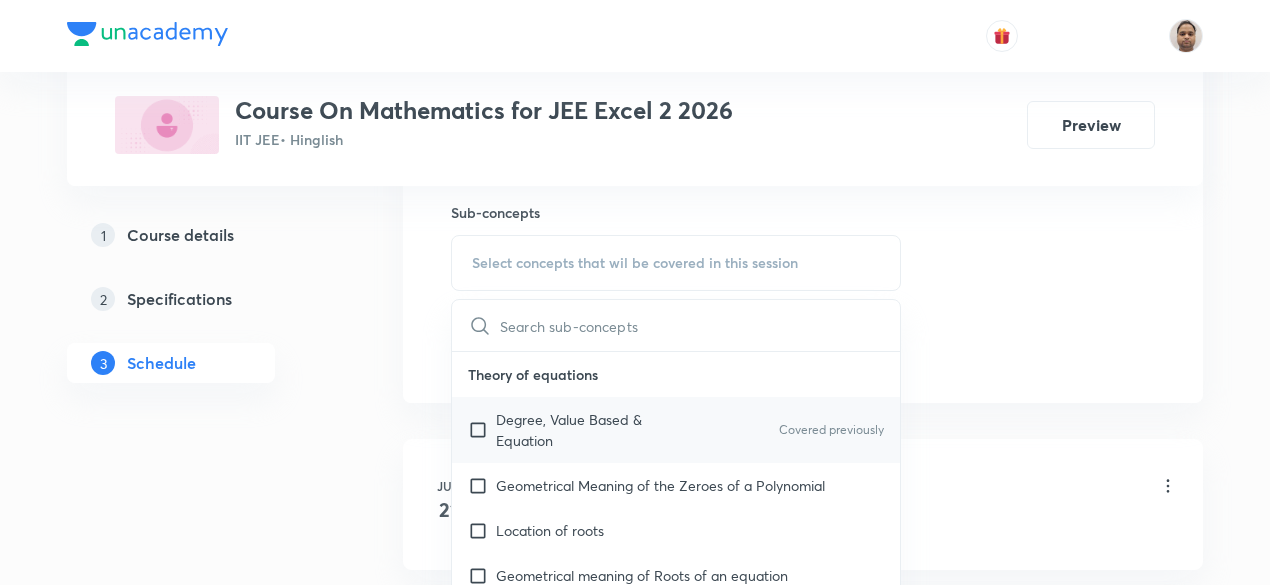 click at bounding box center [482, 430] 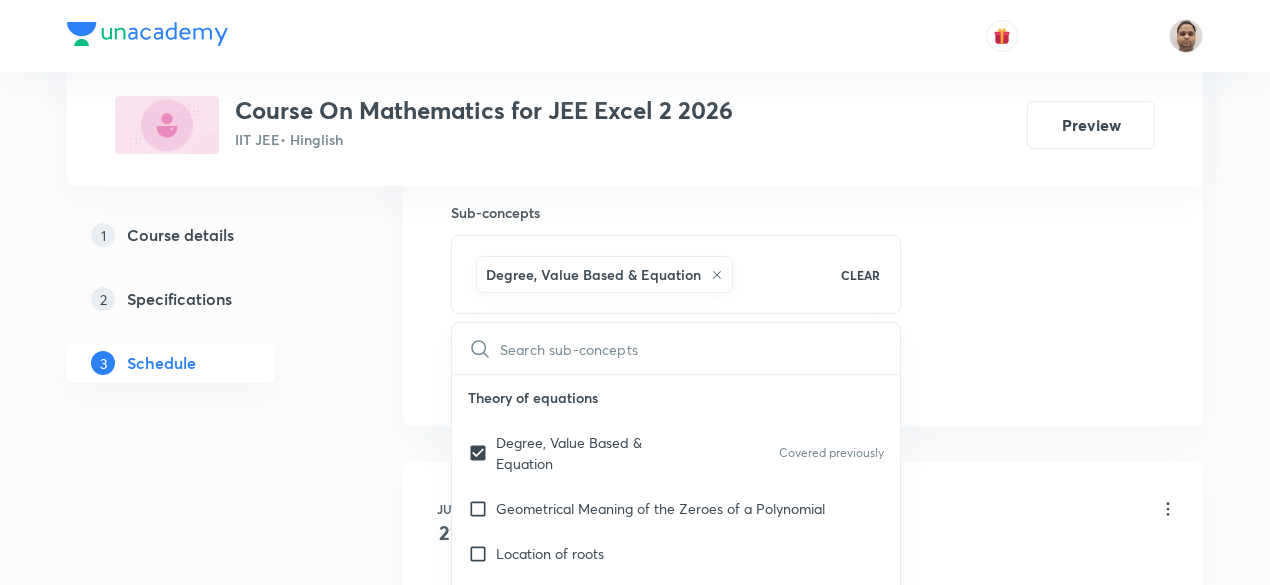 click on "1 Course details 2 Specifications 3 Schedule" at bounding box center (203, 351) 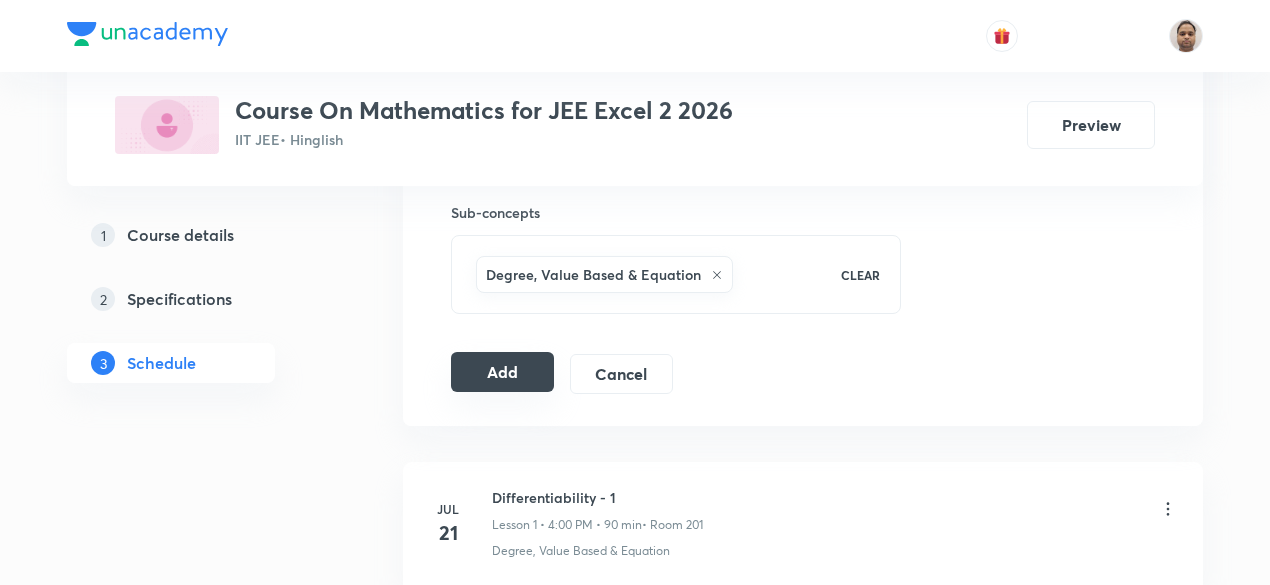 click on "Add" at bounding box center [502, 372] 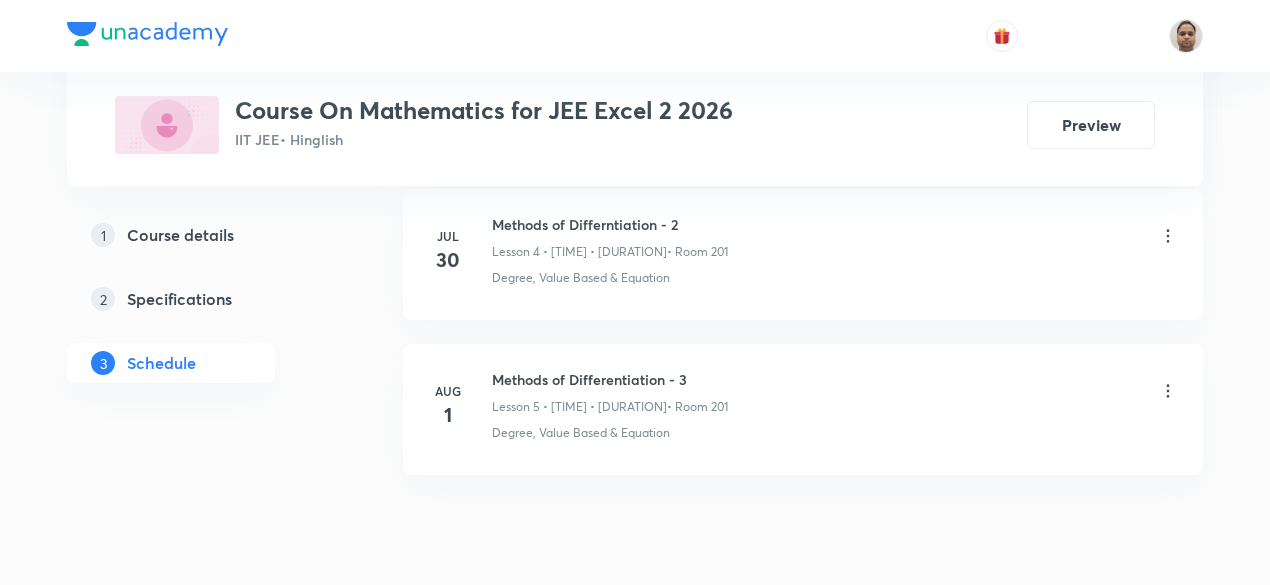 scroll, scrollTop: 1808, scrollLeft: 0, axis: vertical 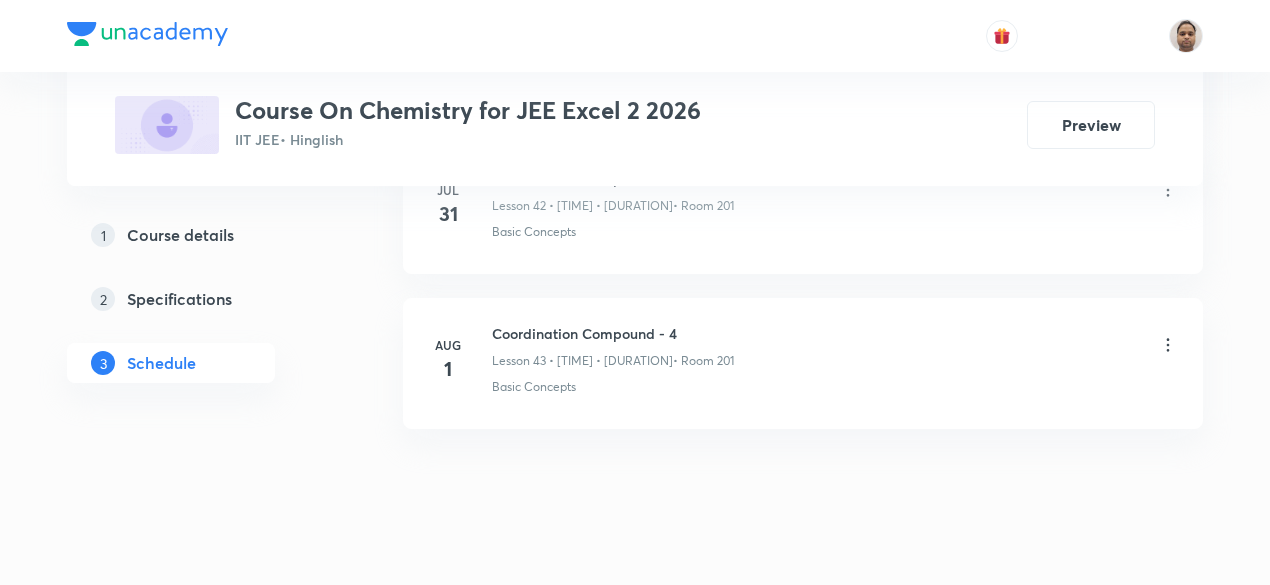 click on "Coordination Compound - 4" at bounding box center [613, 333] 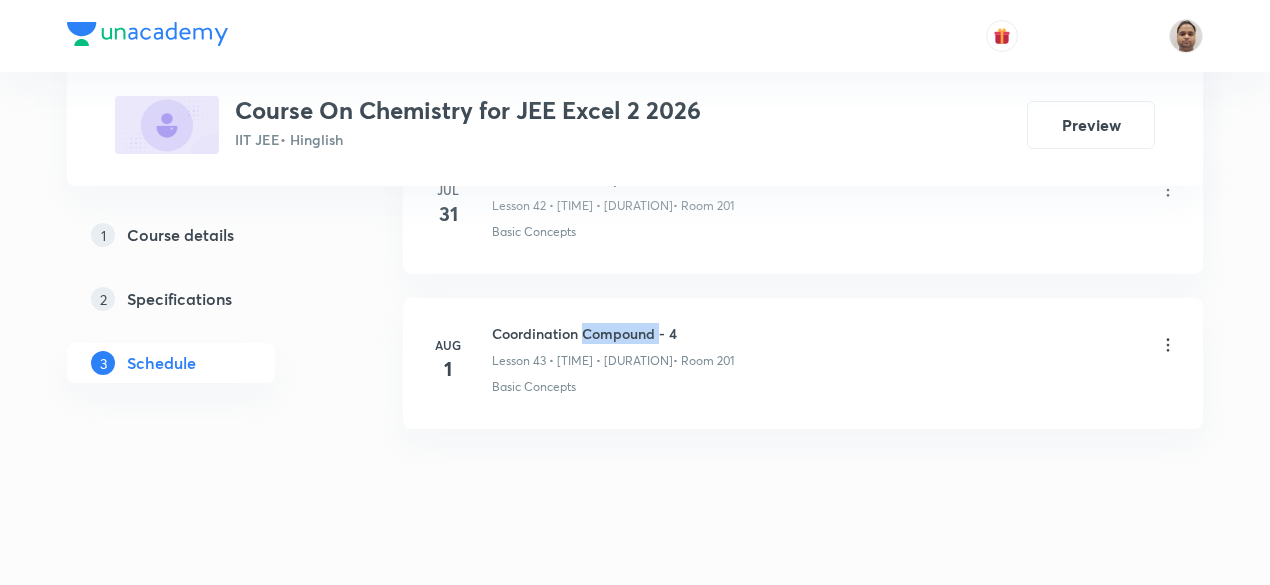 click on "Coordination Compound - 4" at bounding box center (613, 333) 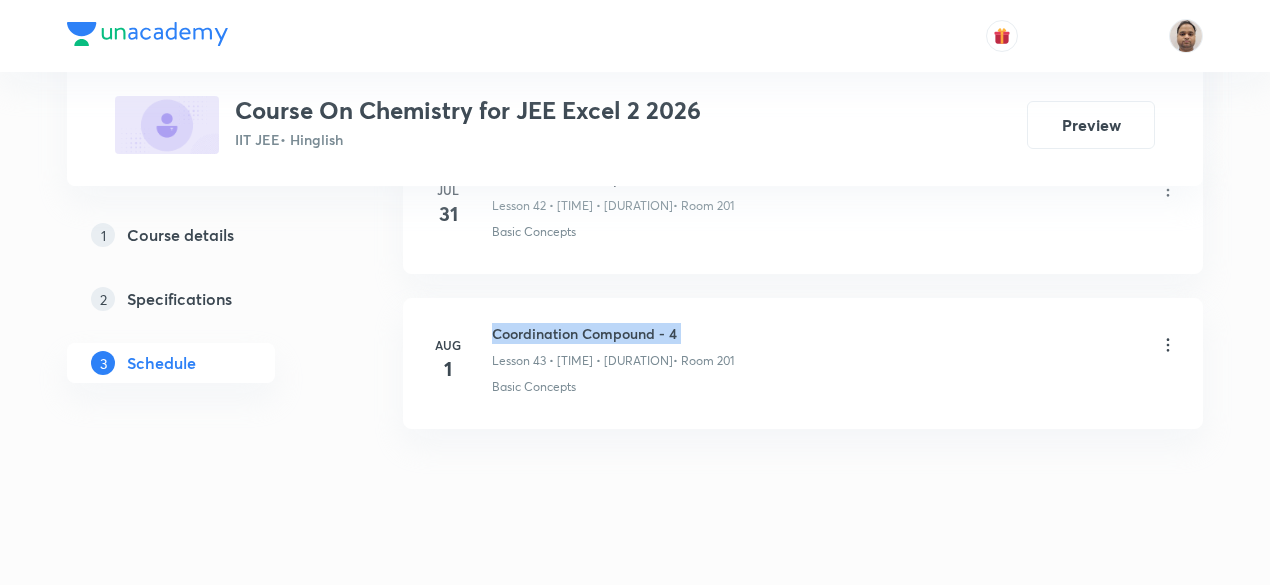 click on "Coordination Compound - 4" at bounding box center [613, 333] 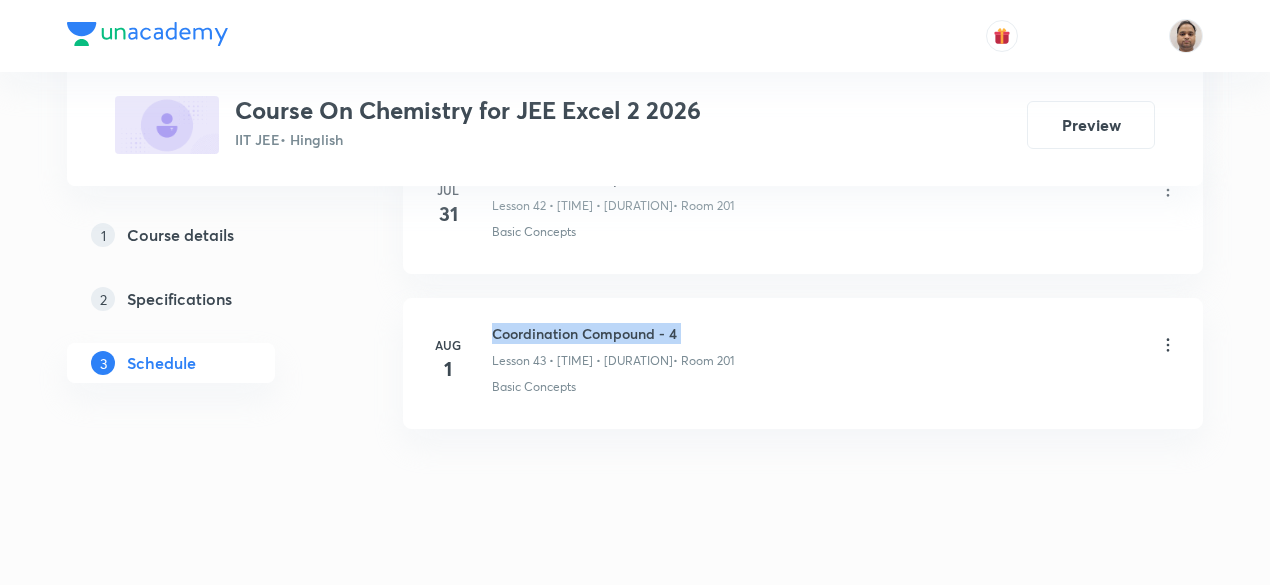 copy on "Coordination Compound - 4" 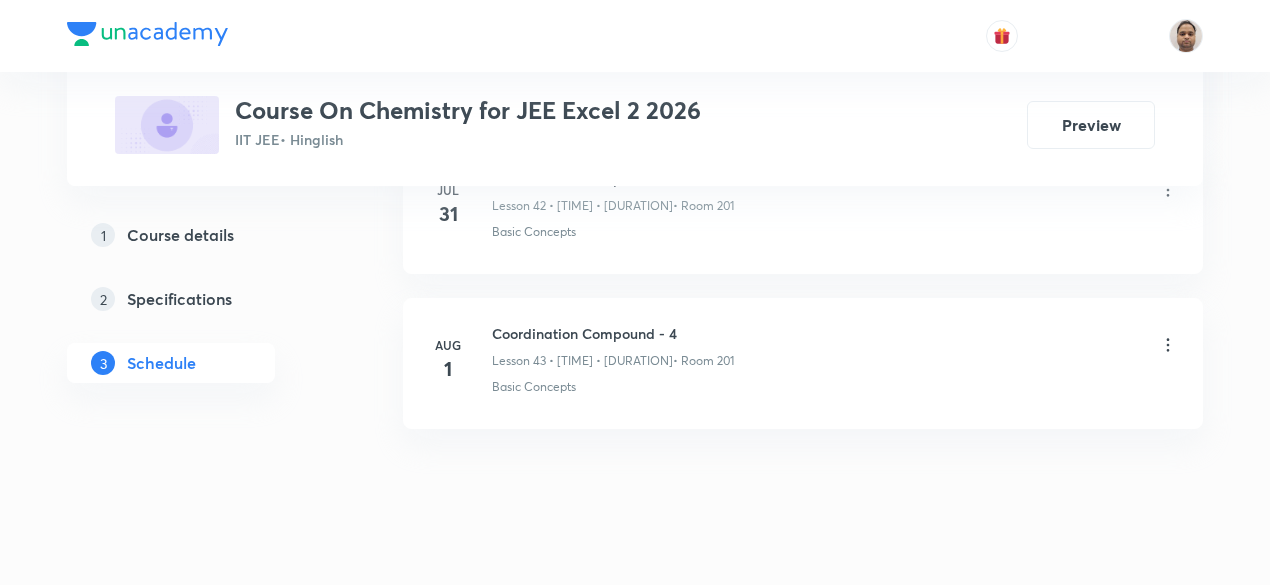 click on "Schedule 43  classes Session  44 Live class Session title 0/99 ​ Schedule for [DATE], [TIME] ​ Duration (in minutes) ​   Session type Online Offline Room Select centre room Sub-concepts Select concepts that wil be covered in this session Add Cancel Apr 8 Liquid Solution - 01 Lesson 1 • [TIME] • [DURATION]  • Room 201 Vapour Pressure of liquid solutions Apr 9 Liquid Solution - 02 Lesson 2 • [TIME] • [DURATION]  • Room 201 Vapour Pressure of liquid solutions Apr 15 Liquid Solution - 03 Lesson 3 • [TIME] • [DURATION]  • Room 201 Basic Concepts Apr 17 Liquid Solution - 04 Lesson 4 • [TIME] • [DURATION]  • Room 201 Basic Concepts Apr 18 Liquid Solution - 05 Lesson 5 • [TIME] • [DURATION]  • Room 201 Basic Concepts Apr 21 Liquid Solution - 06 Lesson 6 • [TIME] • [DURATION]  • Room 201 Liquid State Apr 21 Liquid Solution - 07 Lesson 7 • [TIME] • [DURATION]  • Room 201 Liquid State Apr 25 Liquid Solution - 08 Lesson 8 • [TIME] • [DURATION]  • Room 201 Basic Concepts Apr 28" at bounding box center (803, -3366) 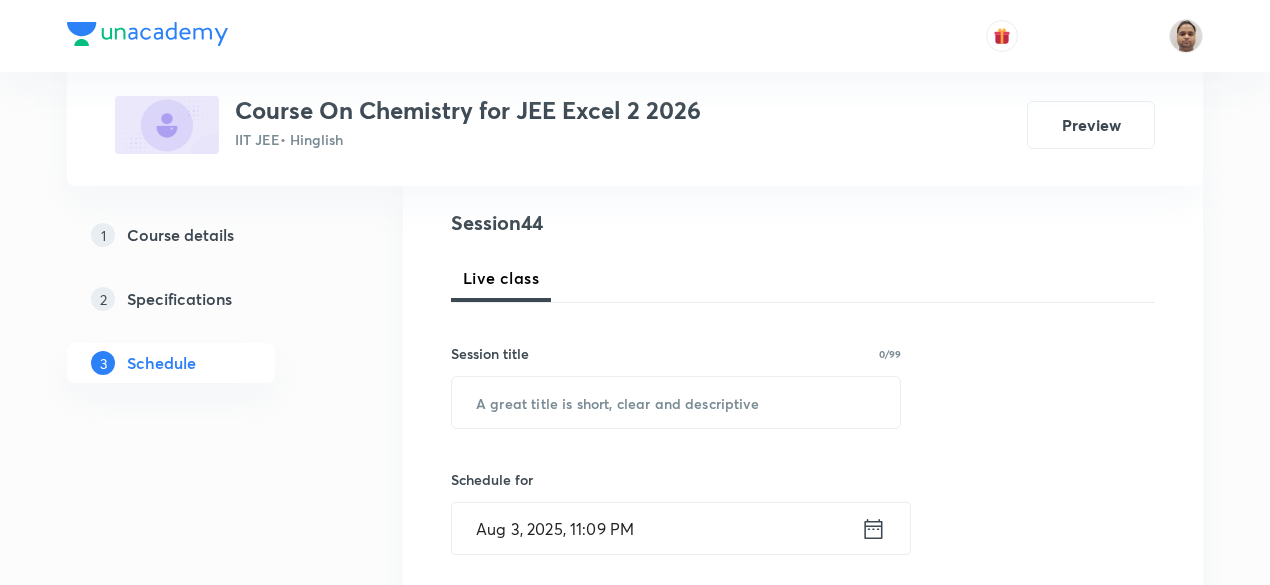 scroll, scrollTop: 195, scrollLeft: 0, axis: vertical 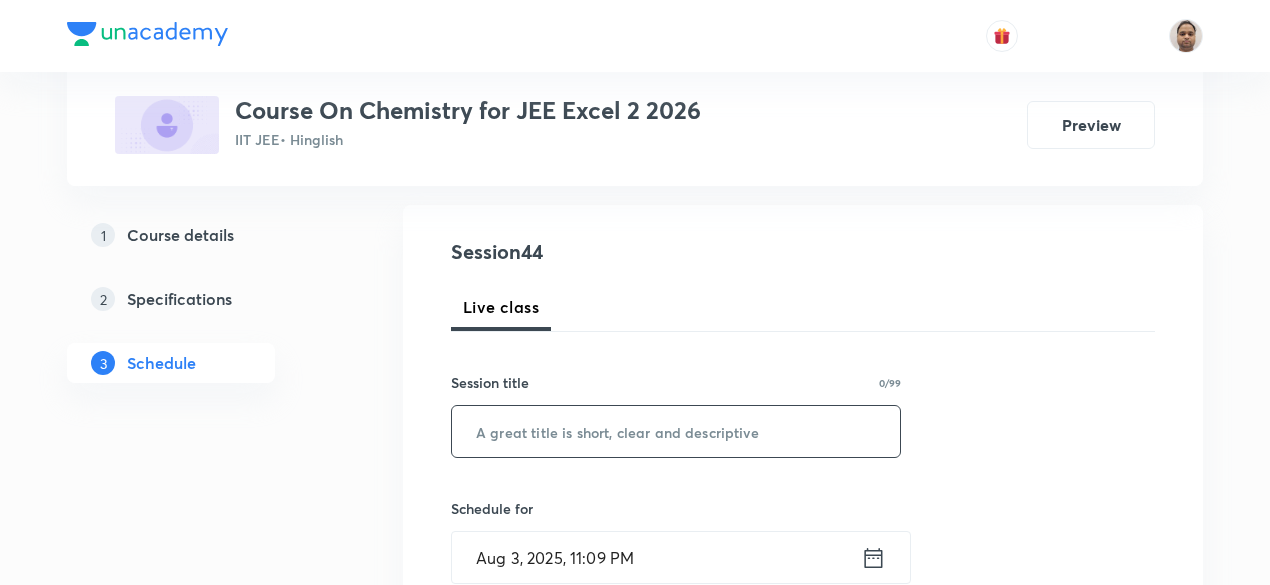 click at bounding box center (676, 431) 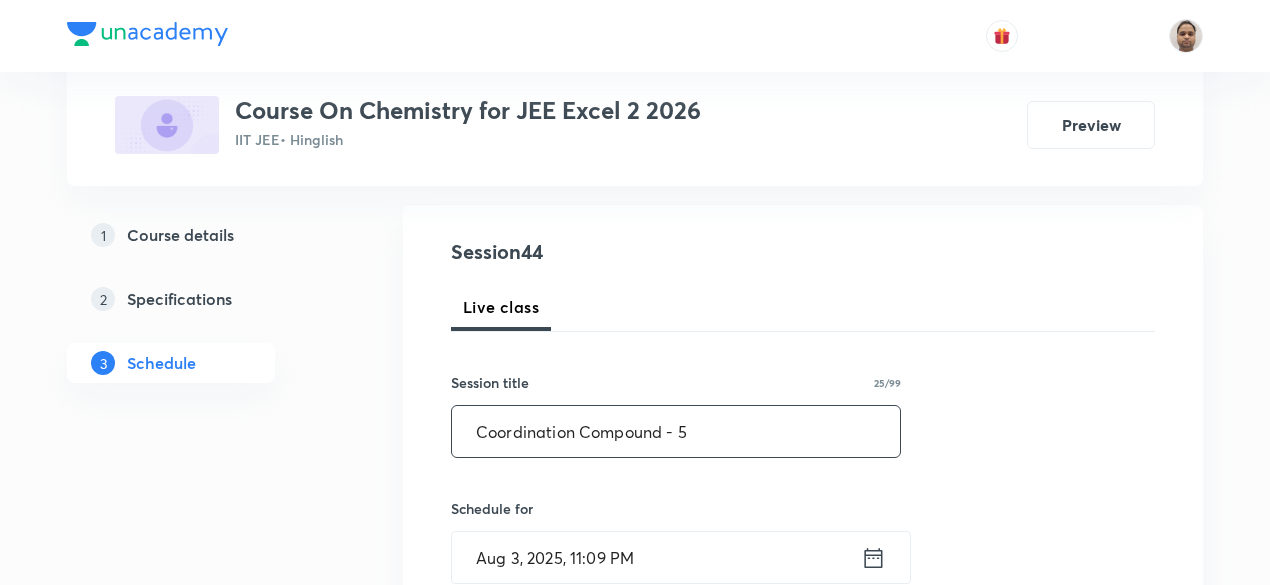 type on "Coordination Compound - 5" 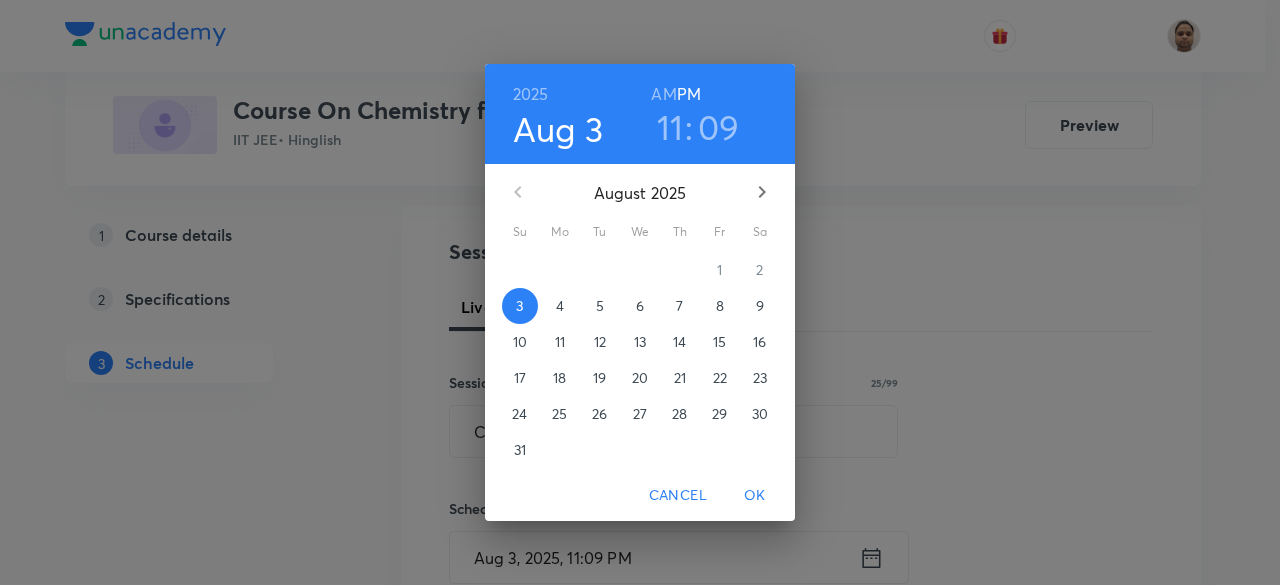 click on "4" at bounding box center (560, 306) 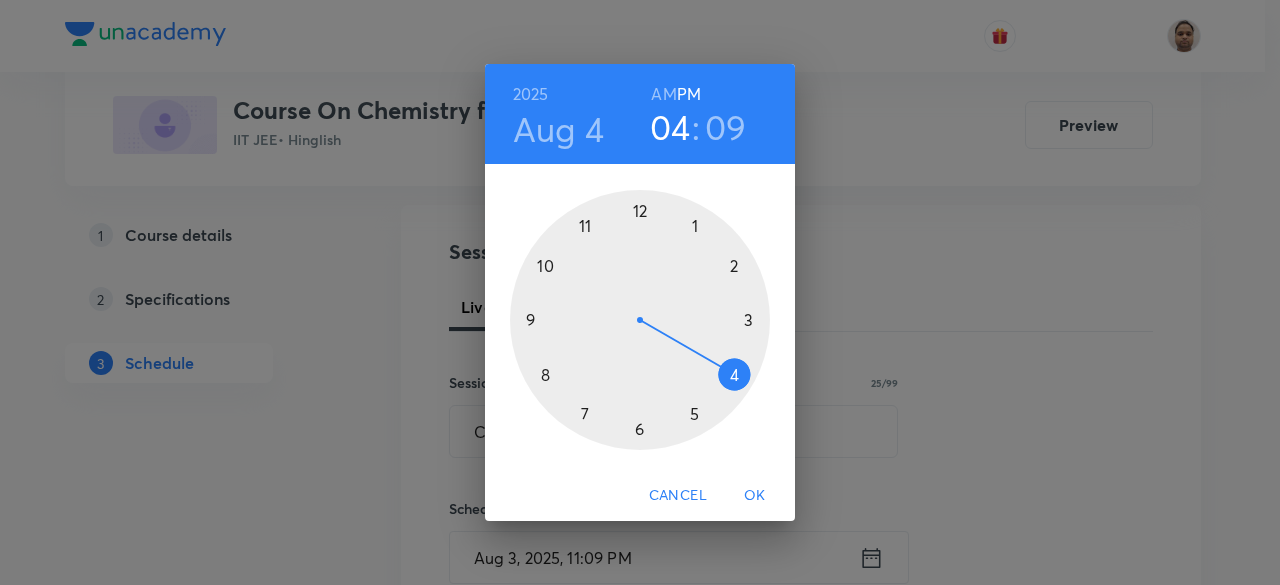 drag, startPoint x: 600, startPoint y: 225, endPoint x: 750, endPoint y: 367, distance: 206.55266 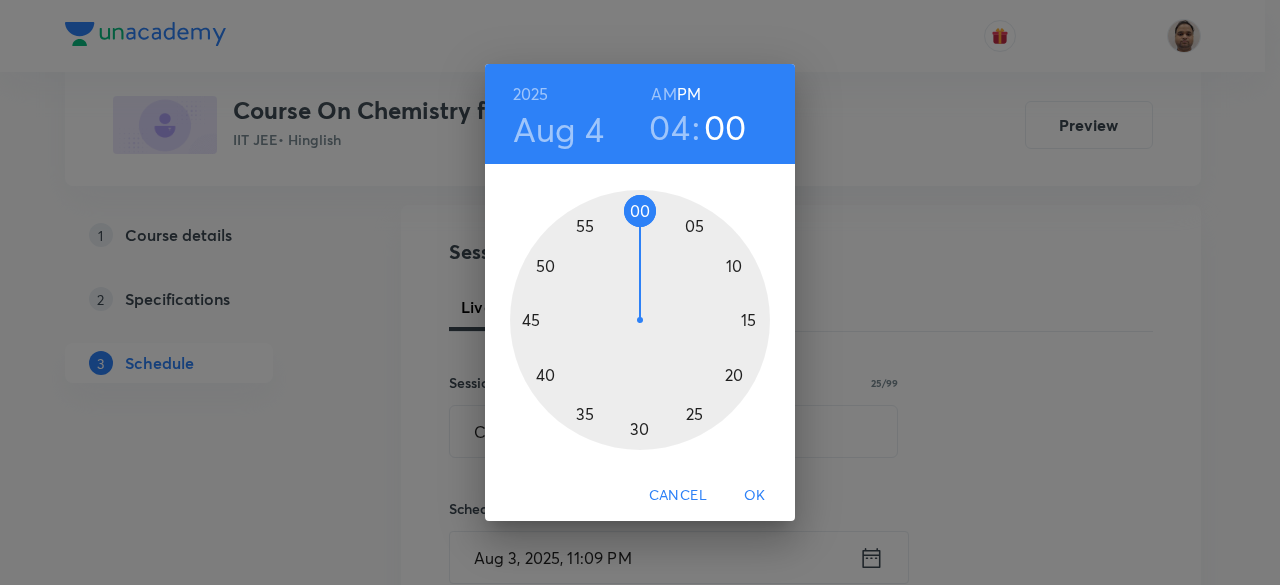 drag, startPoint x: 711, startPoint y: 402, endPoint x: 639, endPoint y: 229, distance: 187.38463 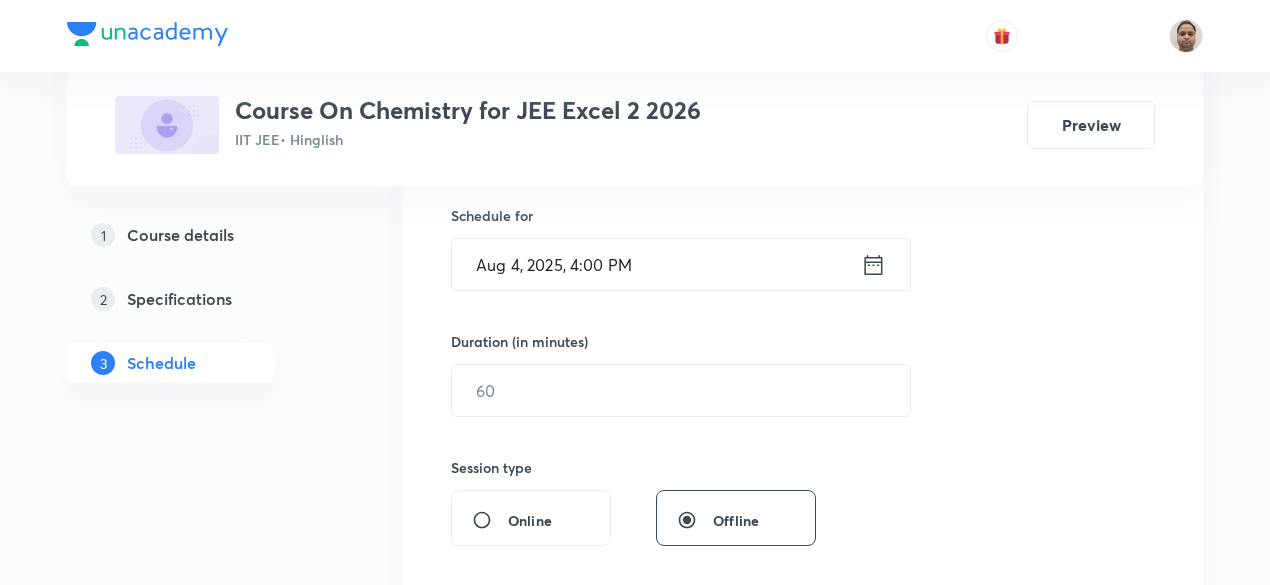 scroll, scrollTop: 495, scrollLeft: 0, axis: vertical 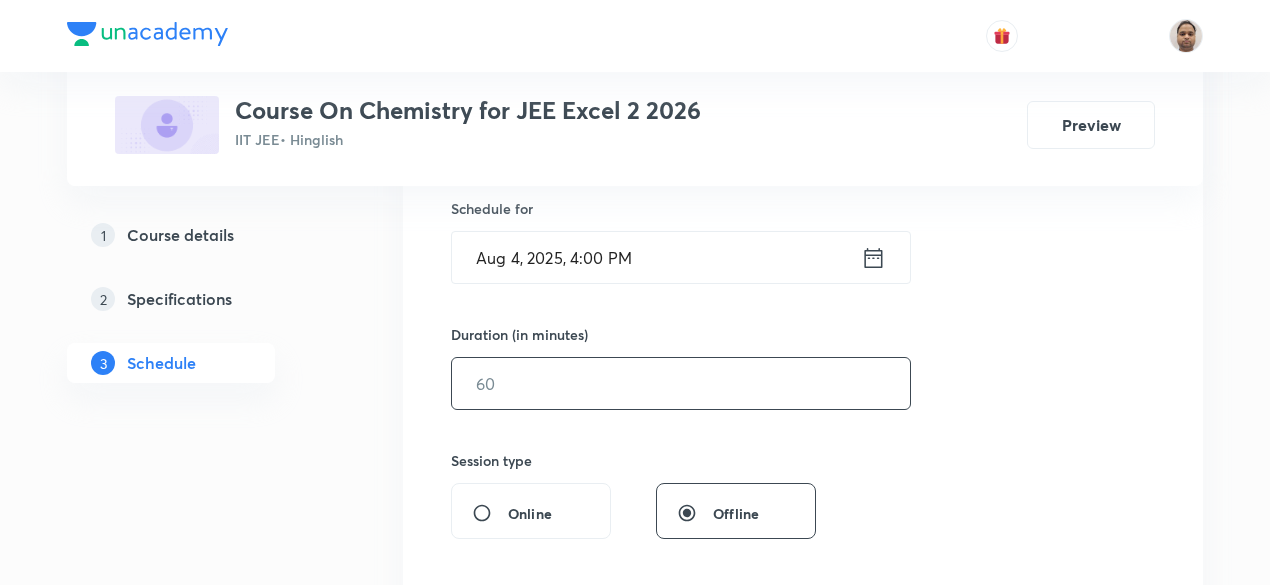 click at bounding box center (681, 383) 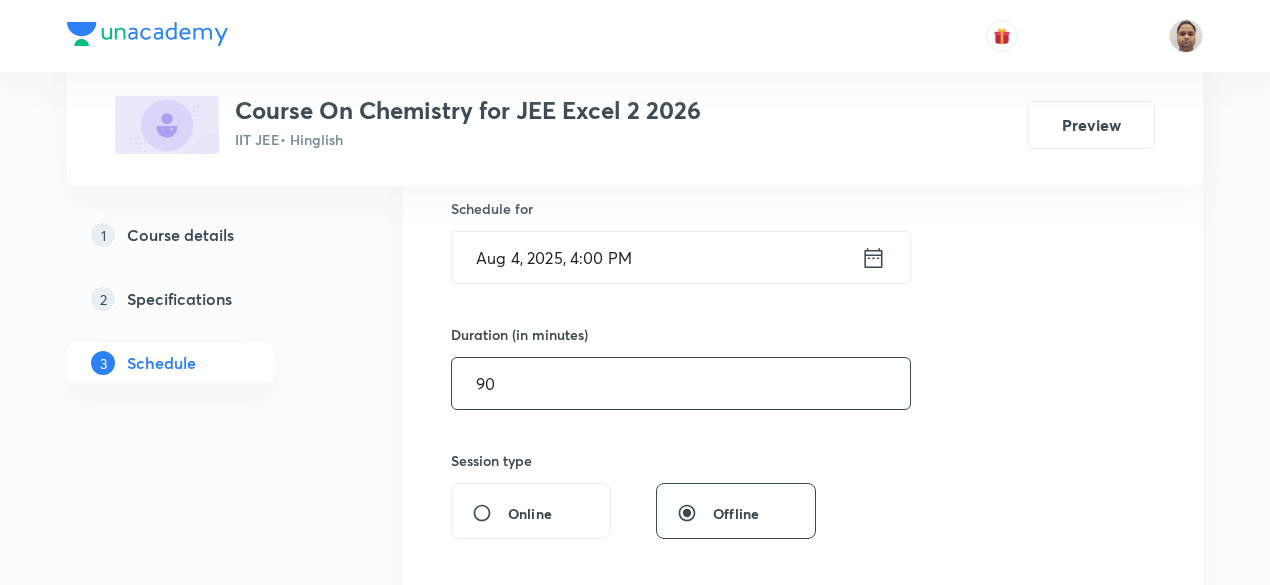 type on "90" 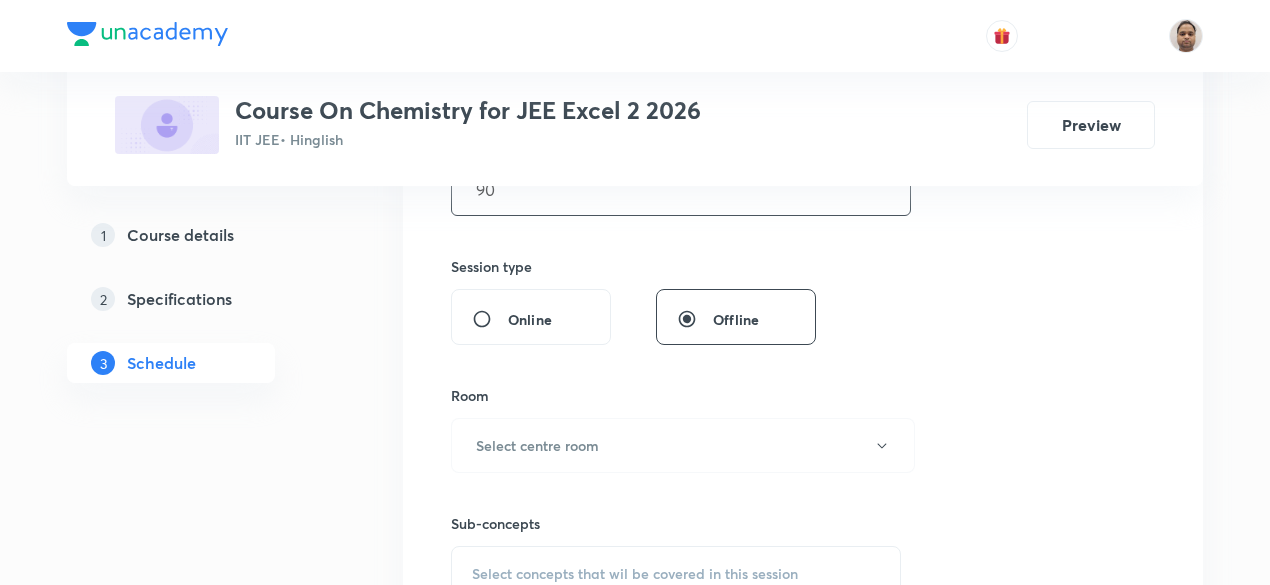 scroll, scrollTop: 695, scrollLeft: 0, axis: vertical 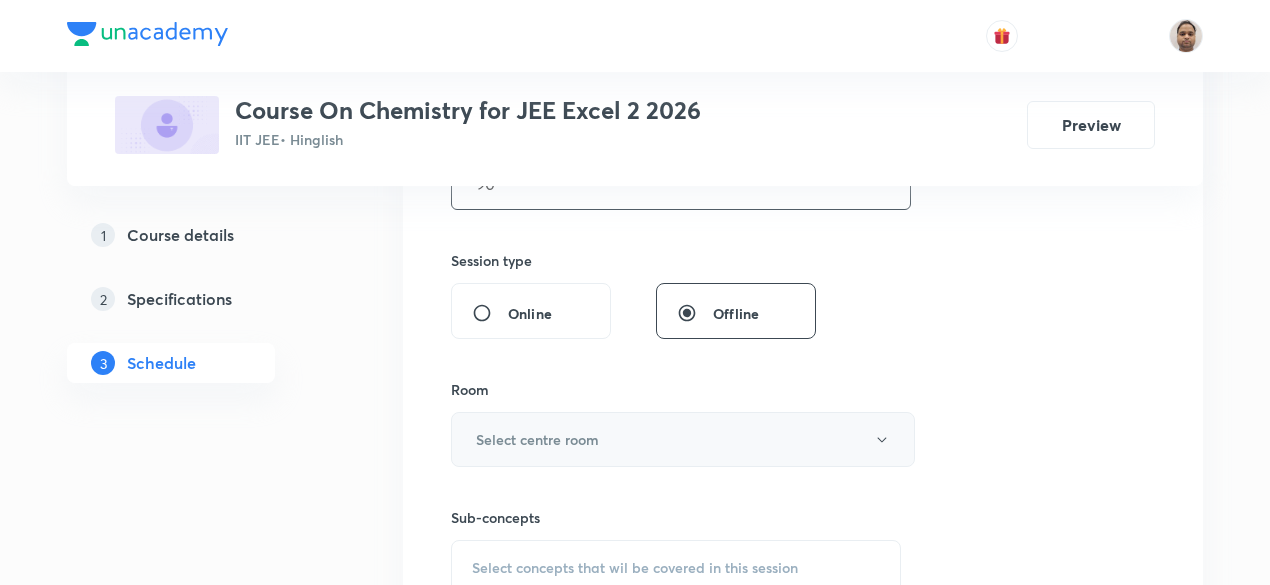 click on "Select centre room" at bounding box center (683, 439) 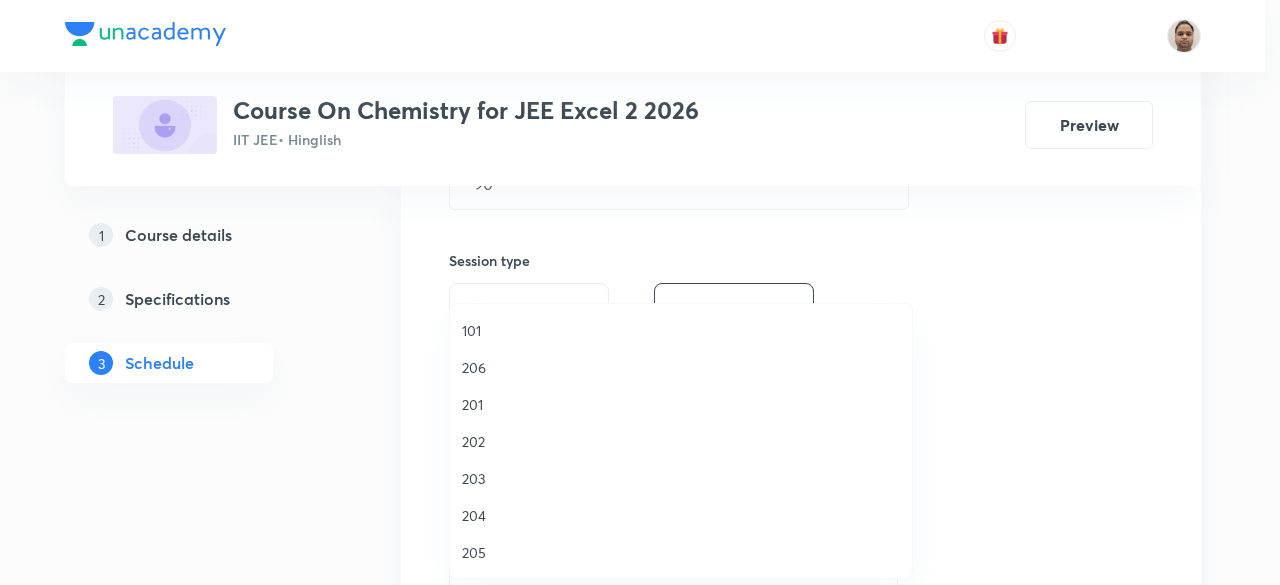 click on "201" at bounding box center (681, 404) 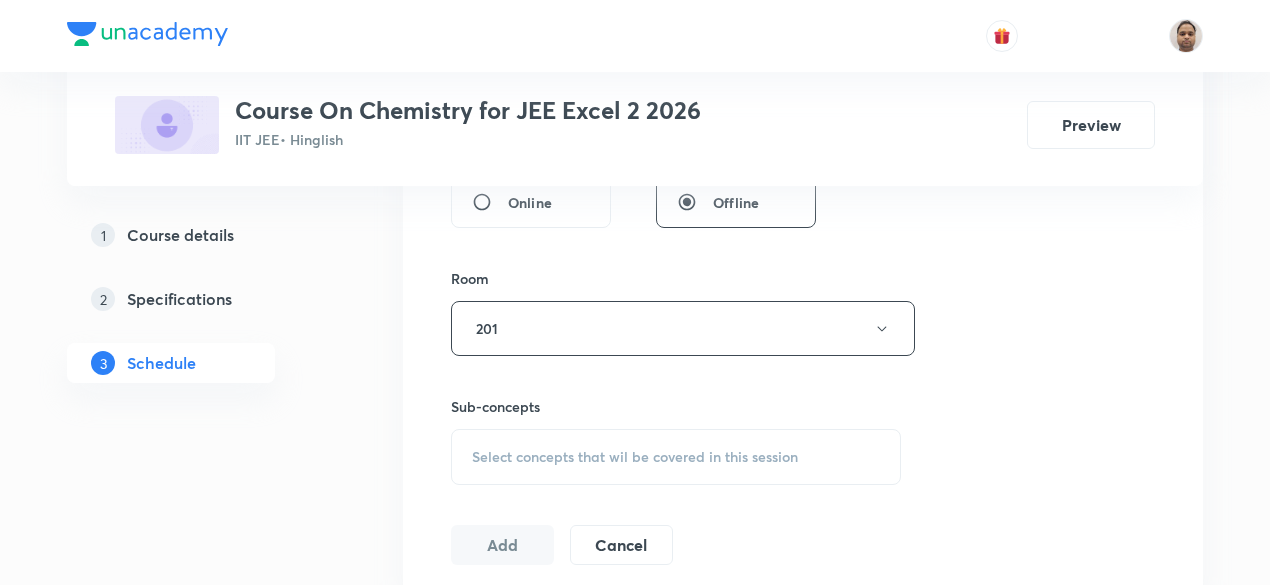 scroll, scrollTop: 995, scrollLeft: 0, axis: vertical 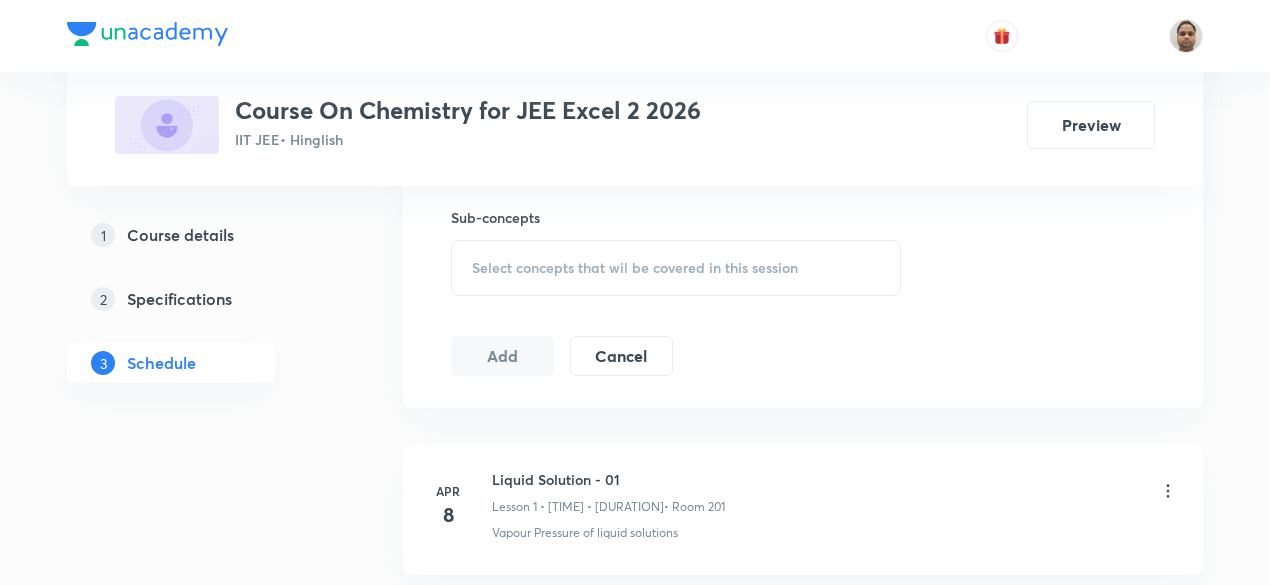 click on "Select concepts that wil be covered in this session" at bounding box center (635, 268) 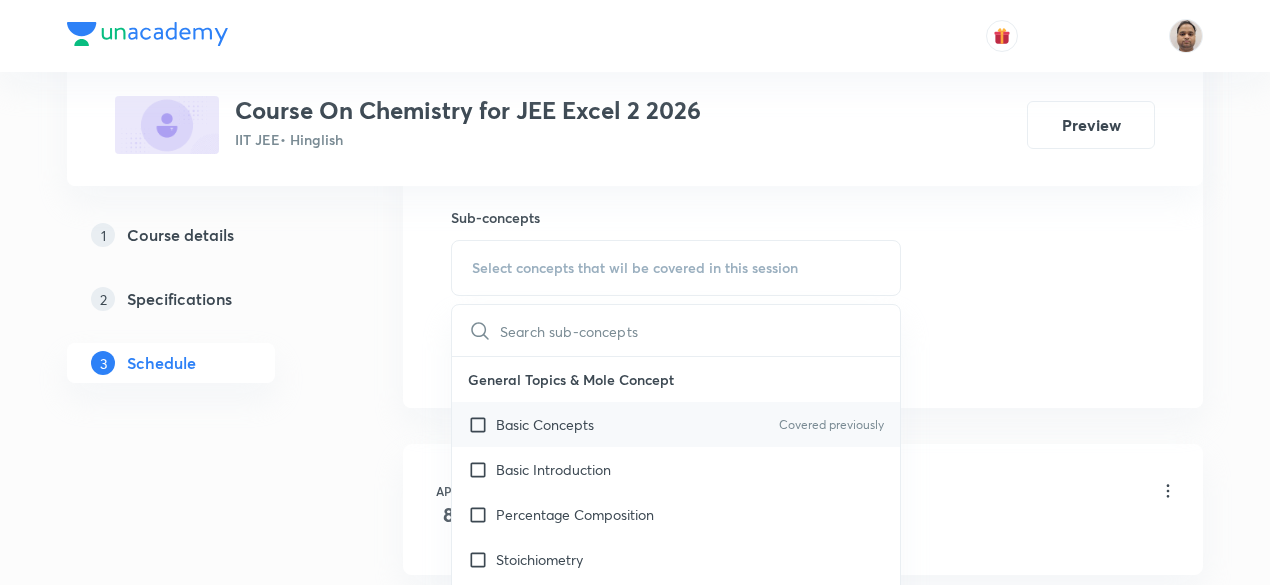 click on "Basic Concepts" at bounding box center [545, 424] 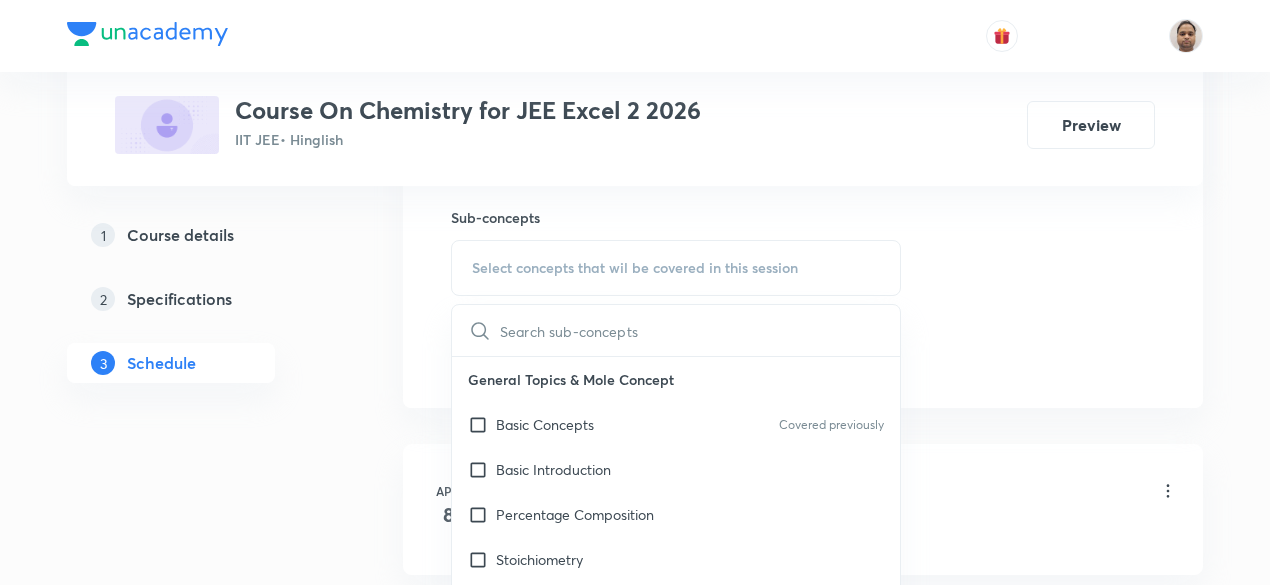 click on "Plus Courses Course On Chemistry for JEE Excel 2 2026 IIT JEE  • Hinglish Preview 1 Course details 2 Specifications 3 Schedule Schedule 43  classes Session  44 Live class Session title 25/99 Coordination Compound - 5 ​ Schedule for Aug 4, 2025, 4:00 PM ​ Duration (in minutes) 90 ​   Session type Online Offline Room 201 Sub-concepts Select concepts that wil be covered in this session ​ General Topics & Mole Concept Basic Concepts Covered previously Basic Introduction Percentage Composition Stoichiometry Principle of Atom Conservation (POAC) Relation between Stoichiometric Quantities Application of Mole Concept: Gravimetric Analysis Different Laws Formula and Composition Concentration Terms Some basic concepts of Chemistry Atomic Structure Discovery Of Electron Some Prerequisites of Physics Discovery Of Protons And Neutrons Atomic Models and Theories  Representation Of Atom With Electrons And Neutrons Nature of Waves Nature Of Electromagnetic Radiation Planck’S Quantum Theory Photoelectric Effect 8" at bounding box center [635, 3177] 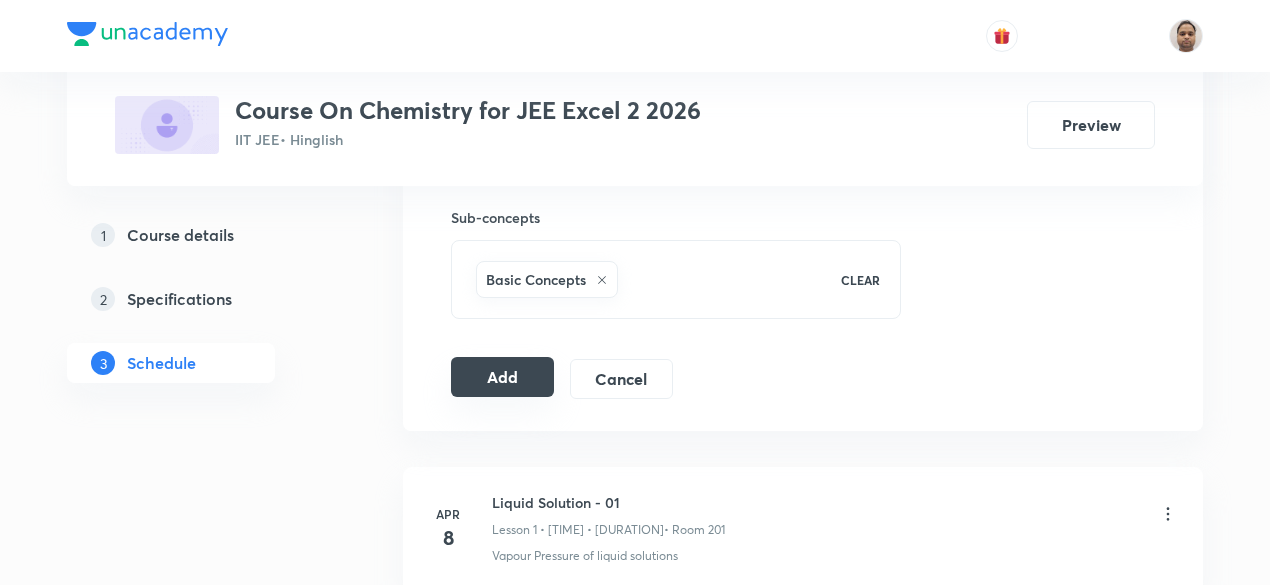 click on "Add" at bounding box center [502, 377] 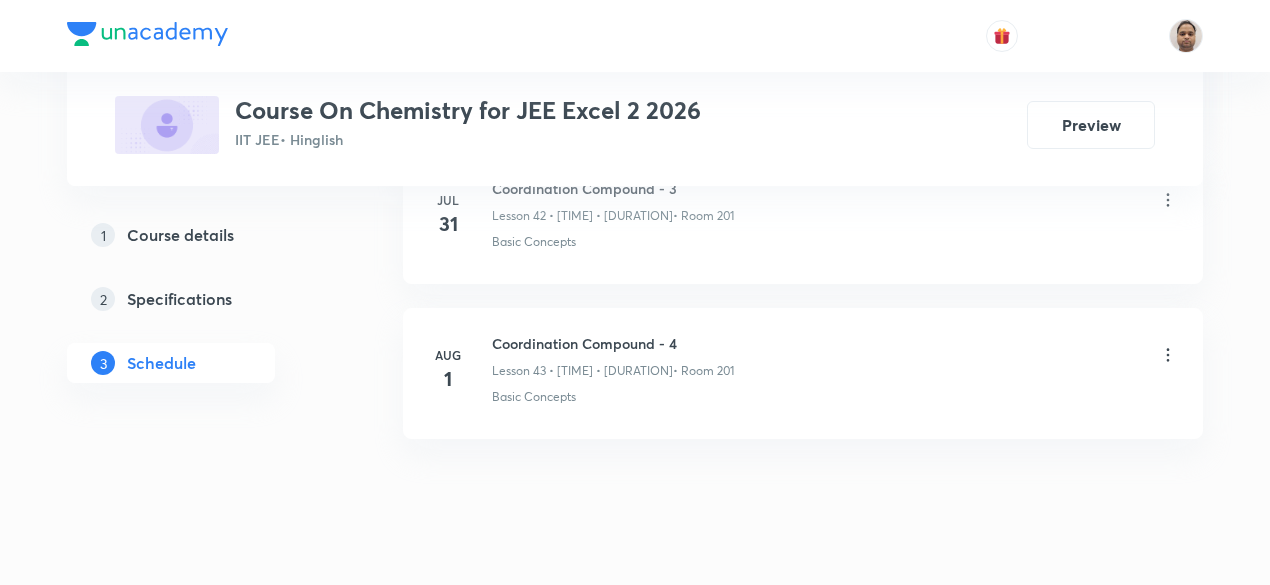scroll, scrollTop: 7672, scrollLeft: 0, axis: vertical 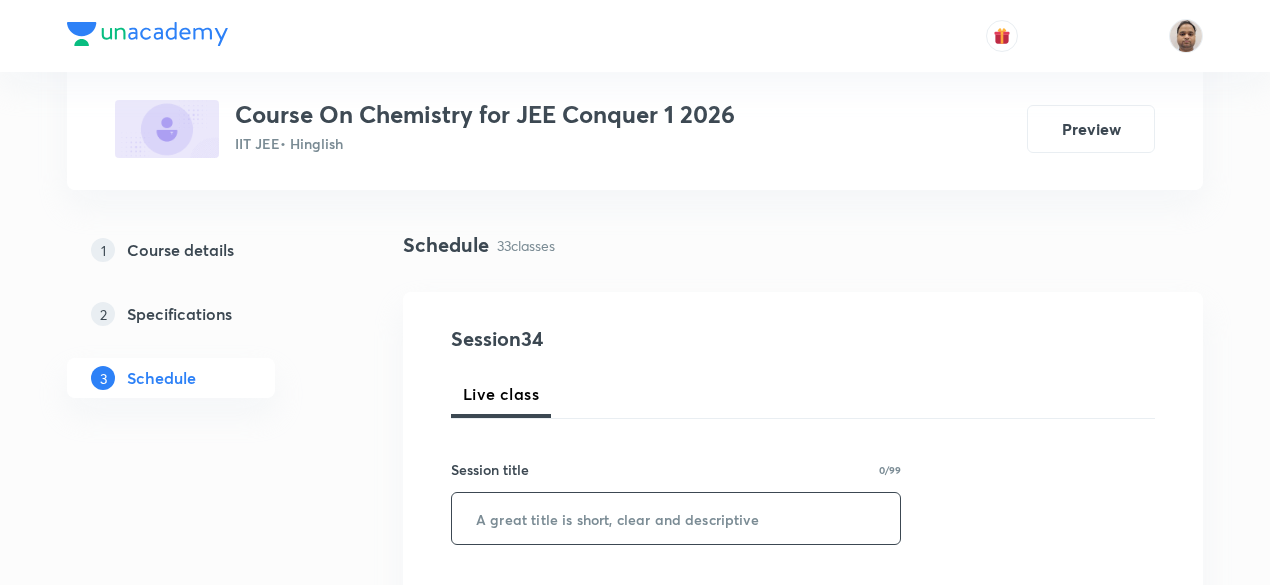 click at bounding box center (676, 518) 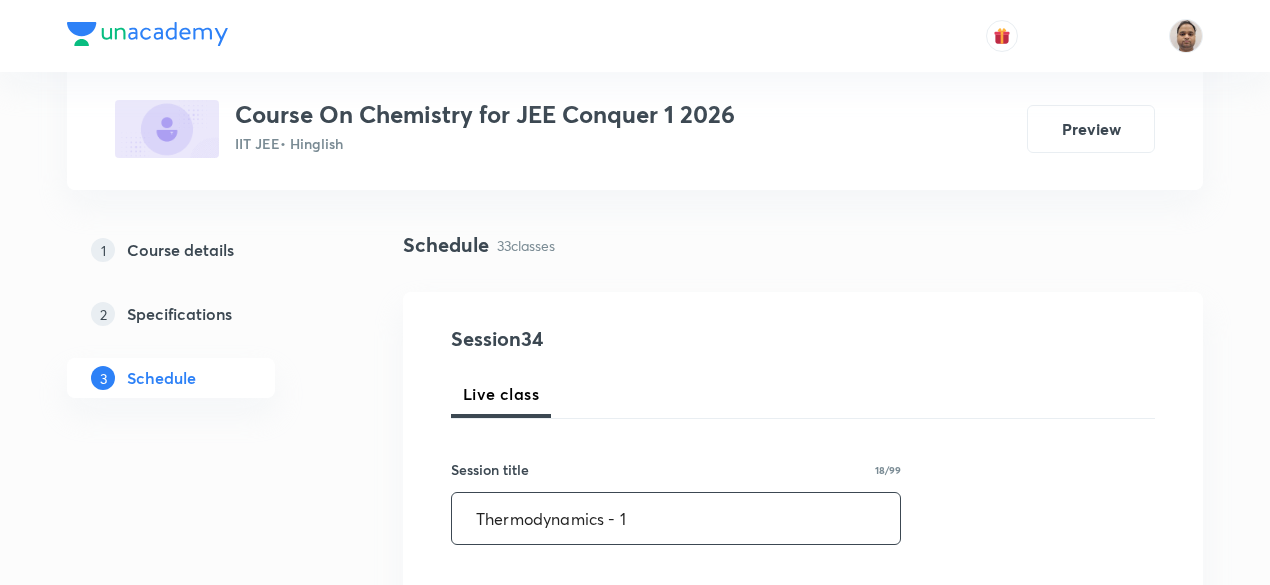 type on "Thermodynamics - 1" 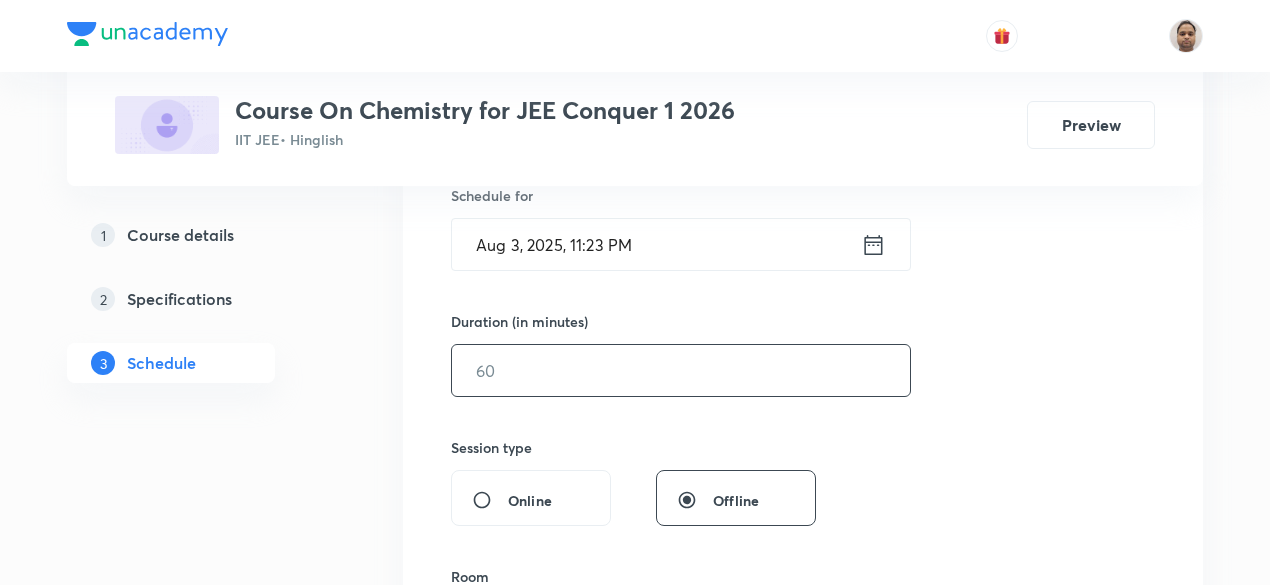 scroll, scrollTop: 408, scrollLeft: 0, axis: vertical 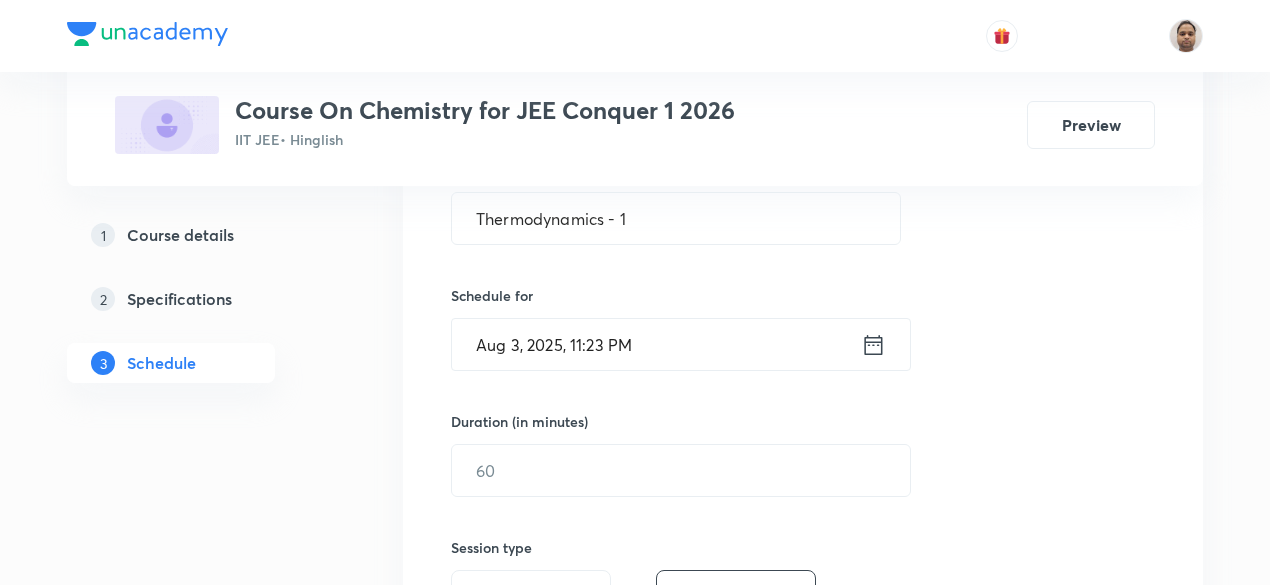 click on "Aug 3, 2025, 11:23 PM" at bounding box center (656, 344) 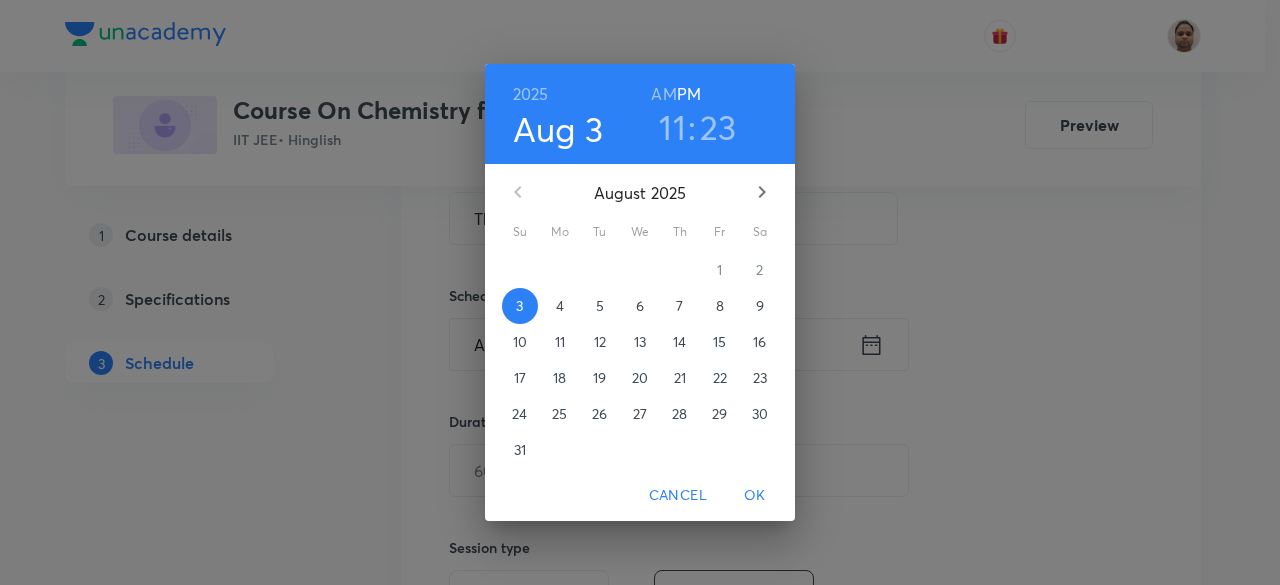 click on "4" at bounding box center (560, 306) 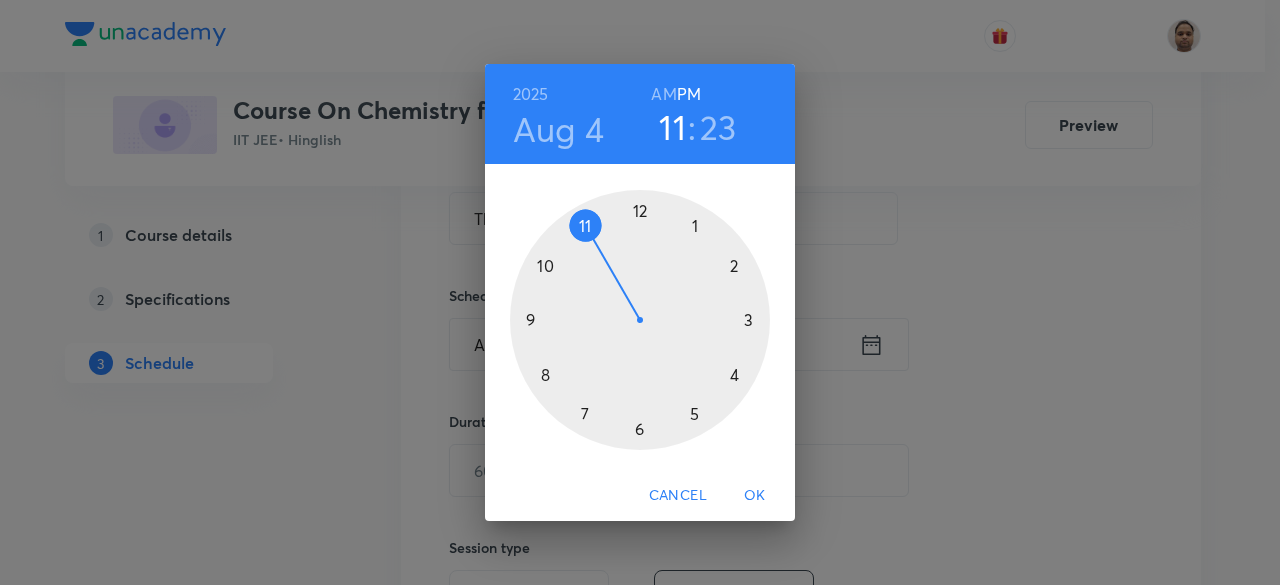 click on "AM" at bounding box center [663, 94] 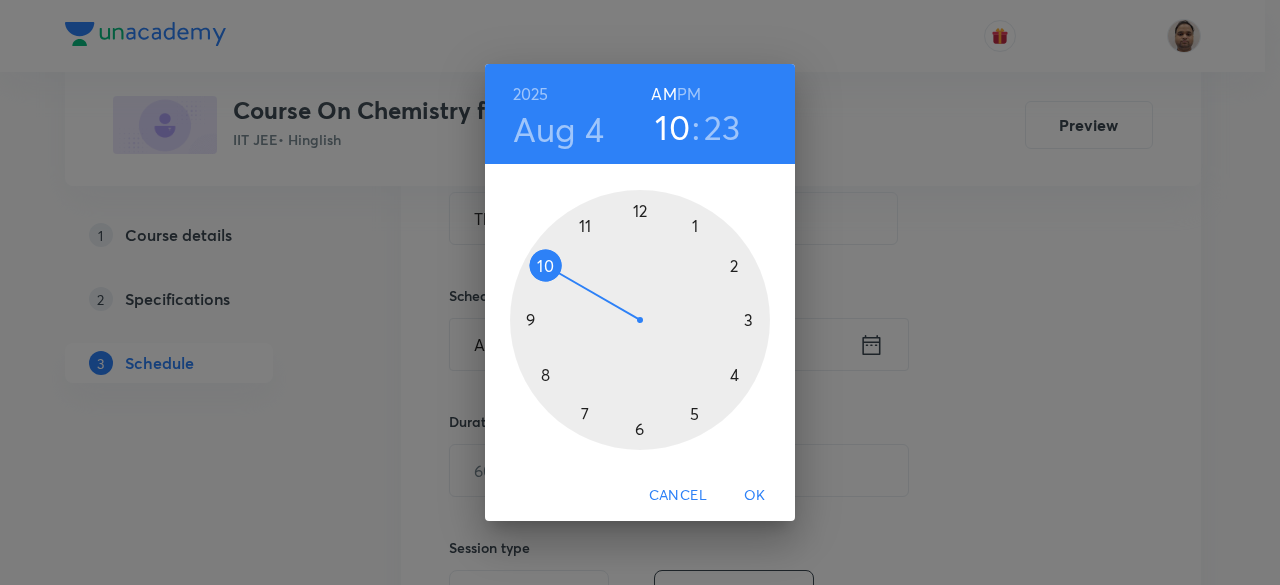 drag, startPoint x: 577, startPoint y: 249, endPoint x: 568, endPoint y: 266, distance: 19.235384 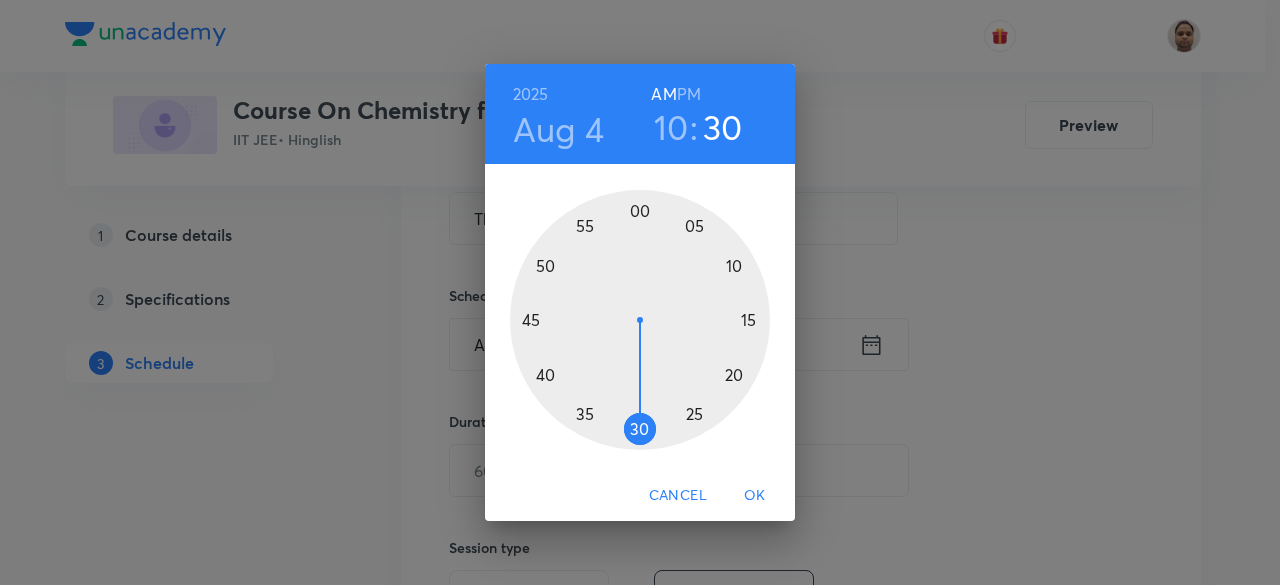 drag, startPoint x: 708, startPoint y: 396, endPoint x: 642, endPoint y: 421, distance: 70.5762 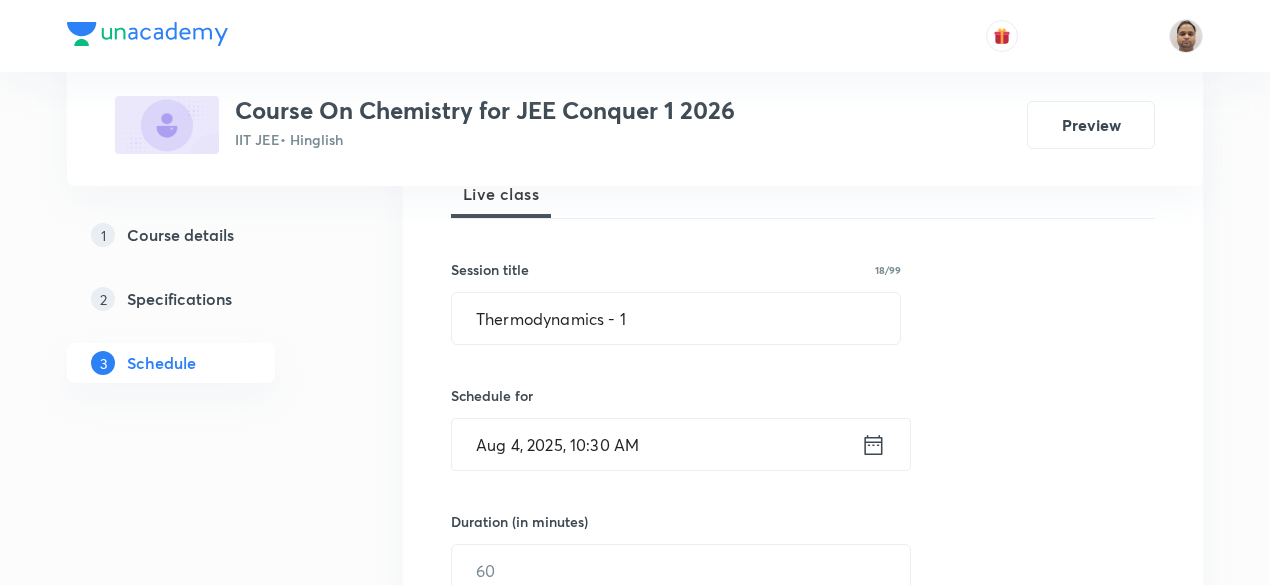 scroll, scrollTop: 408, scrollLeft: 0, axis: vertical 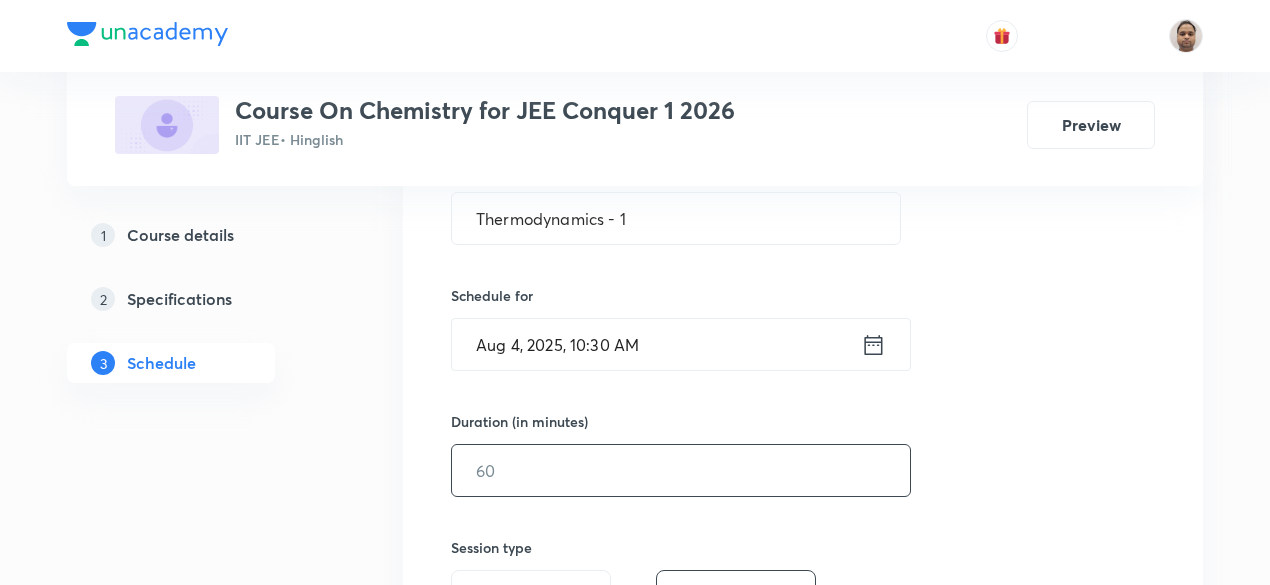 click at bounding box center [681, 470] 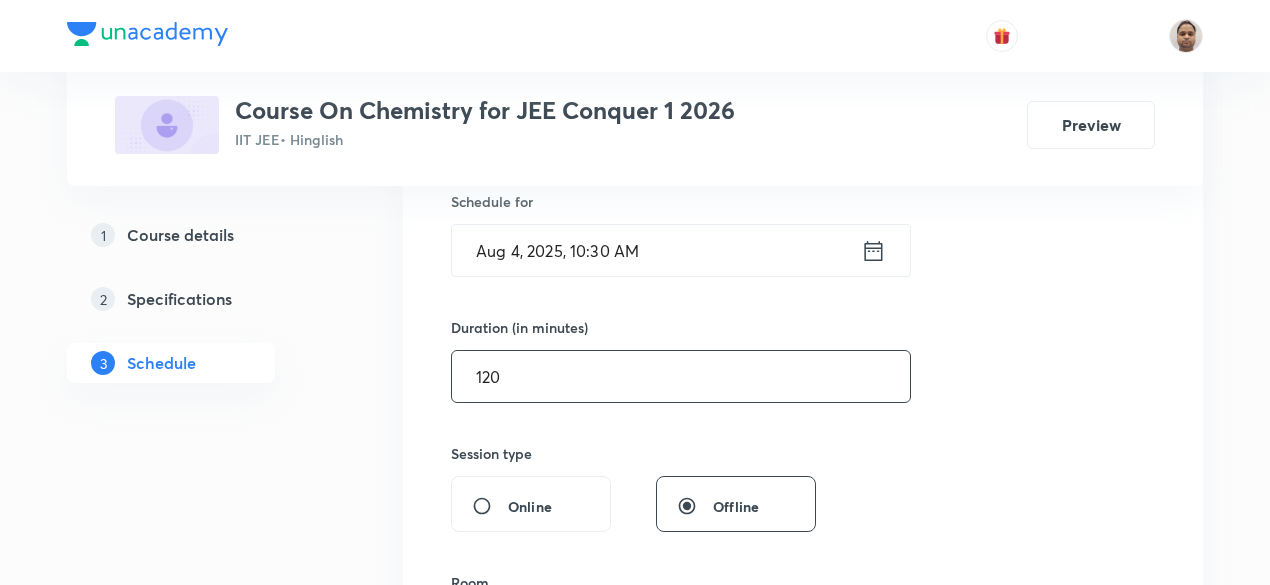 scroll, scrollTop: 708, scrollLeft: 0, axis: vertical 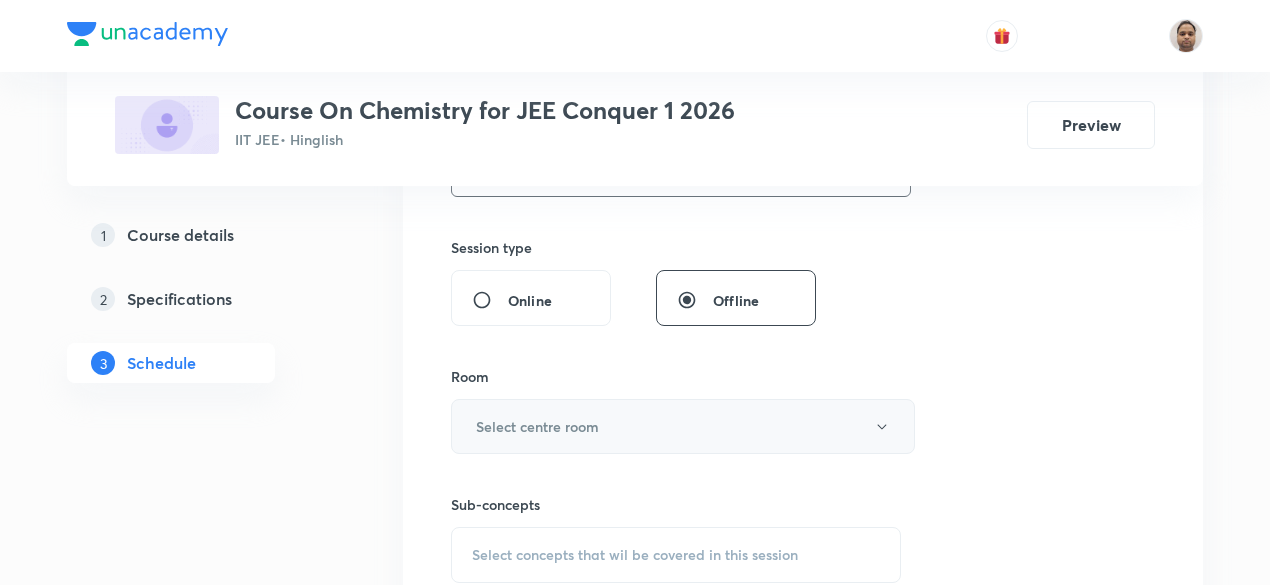 type on "120" 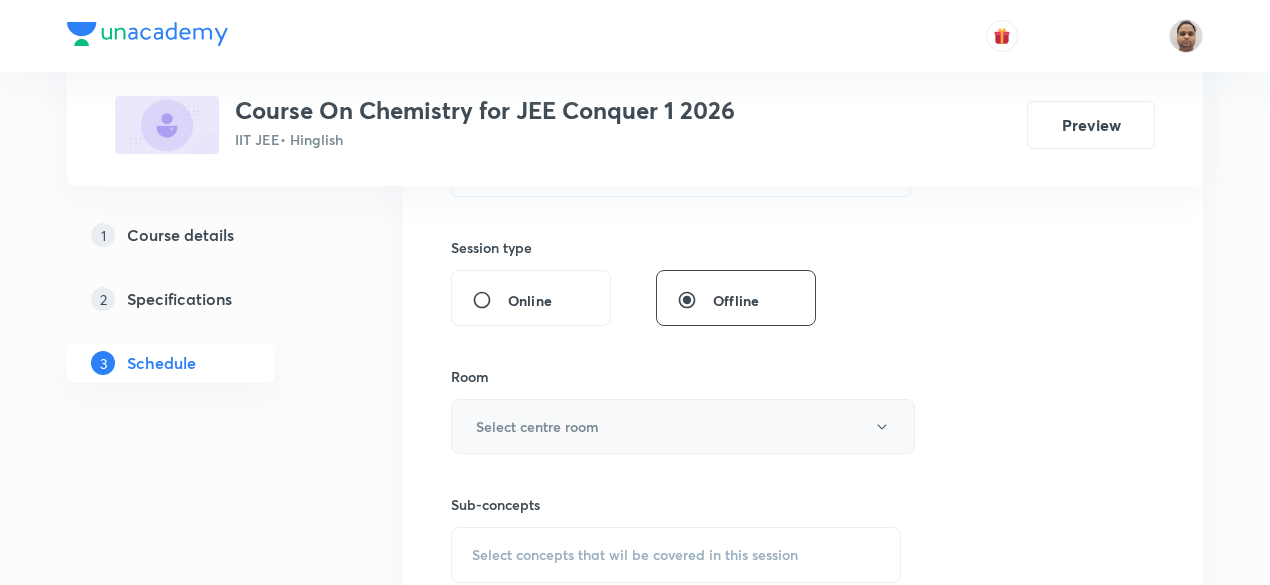 click on "Select centre room" at bounding box center (537, 426) 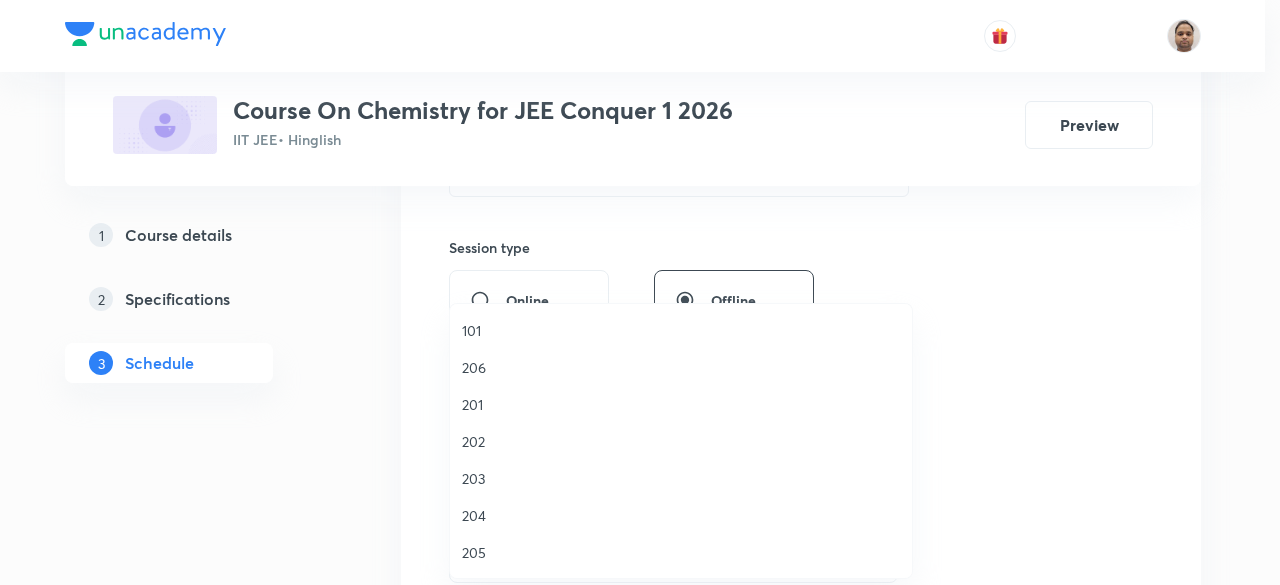 click on "201" at bounding box center [681, 404] 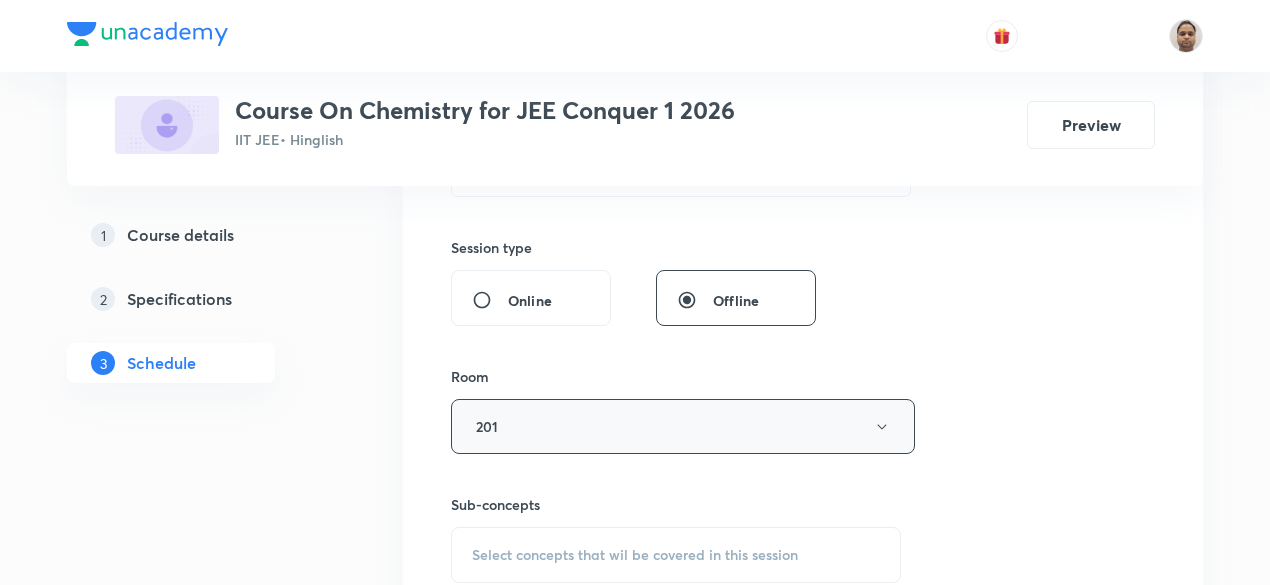 click on "201" at bounding box center (683, 426) 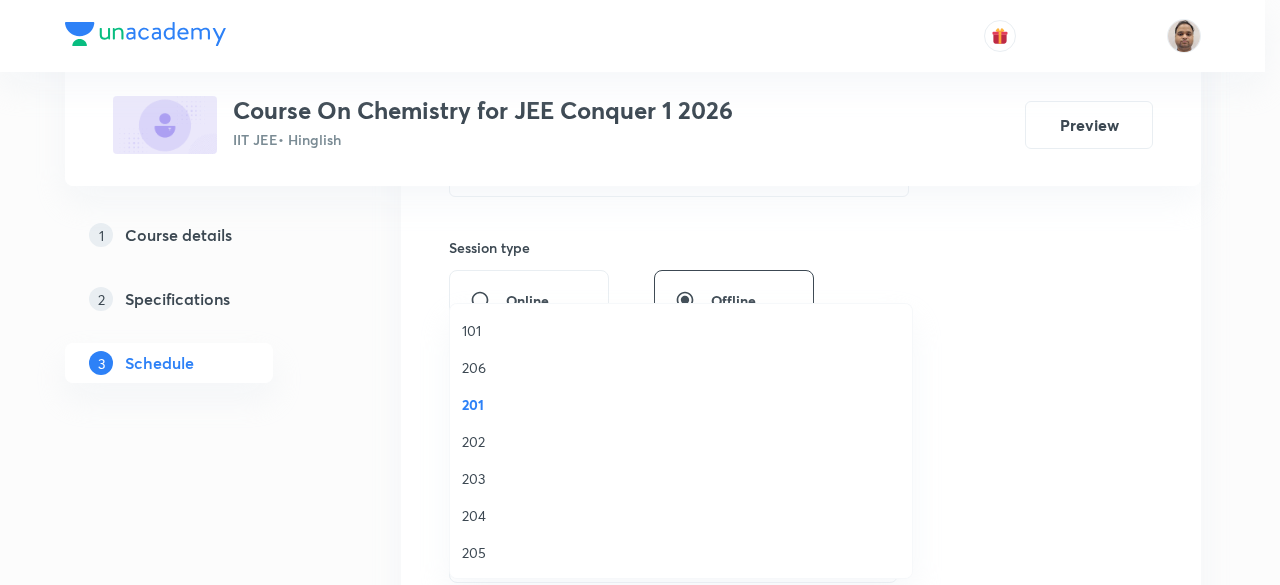 click on "202" at bounding box center [681, 441] 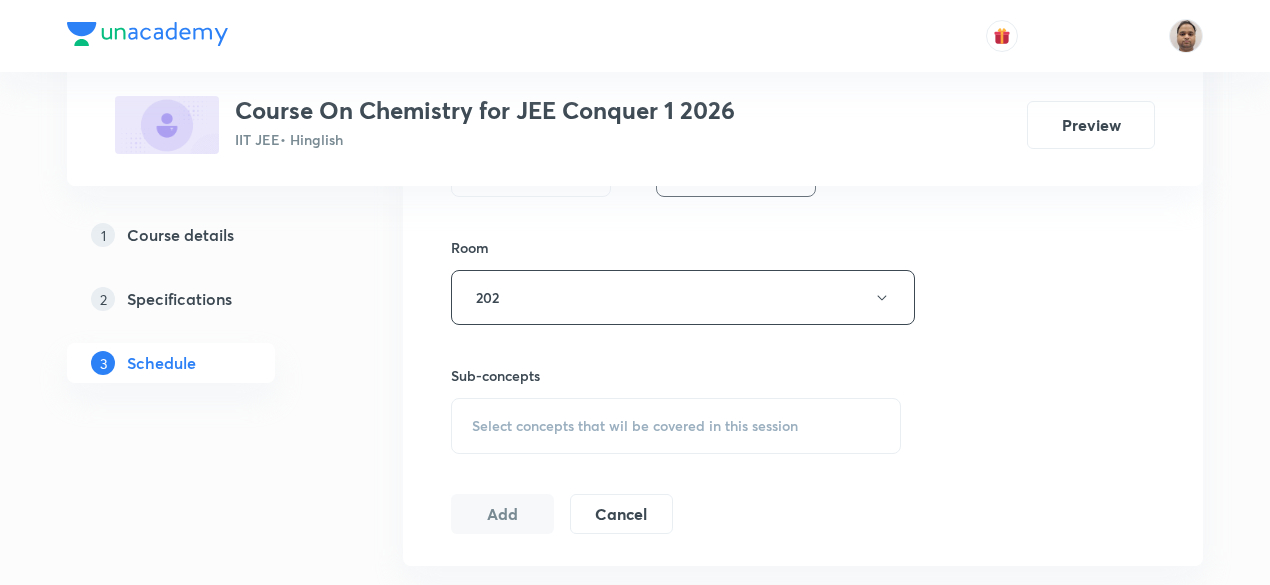 scroll, scrollTop: 908, scrollLeft: 0, axis: vertical 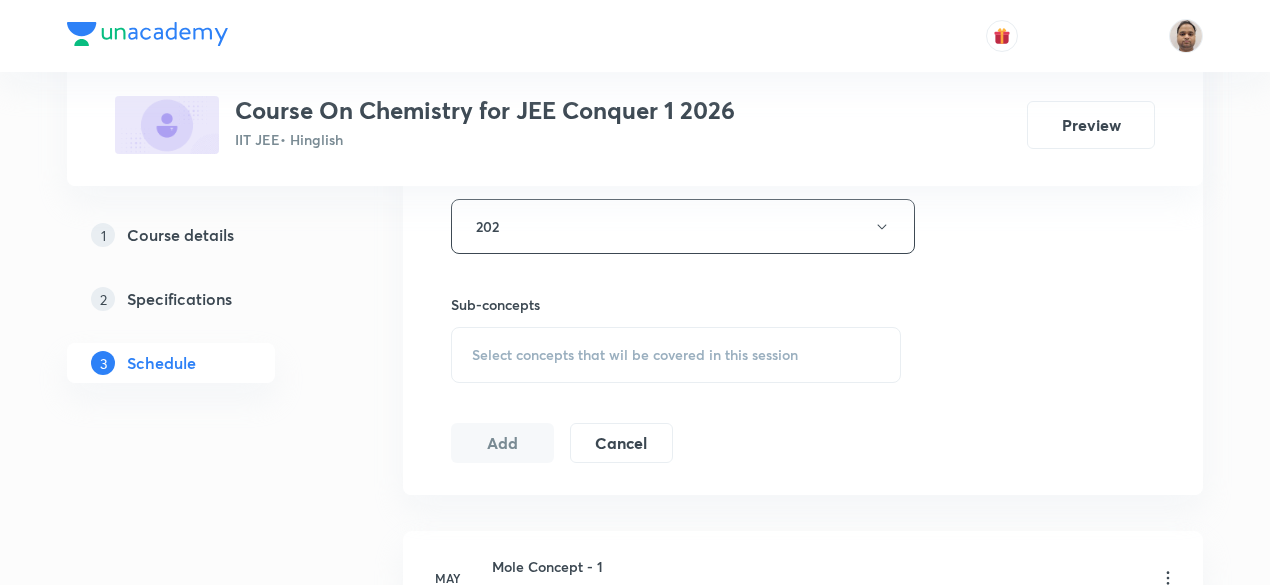 click on "Select concepts that wil be covered in this session" at bounding box center [635, 355] 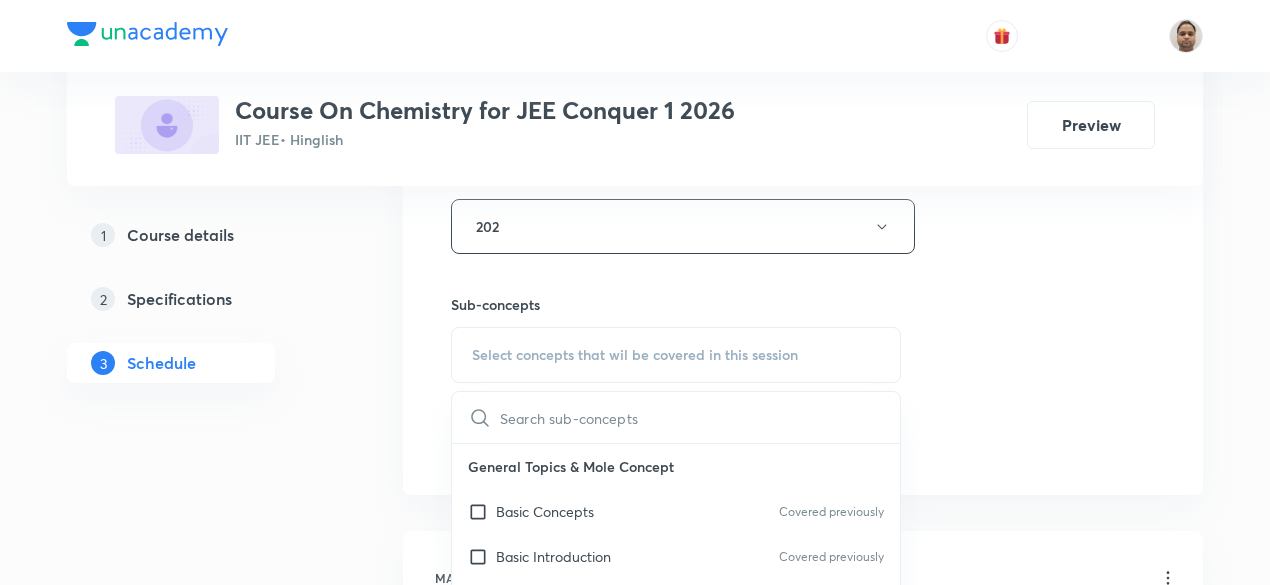 click at bounding box center [482, 511] 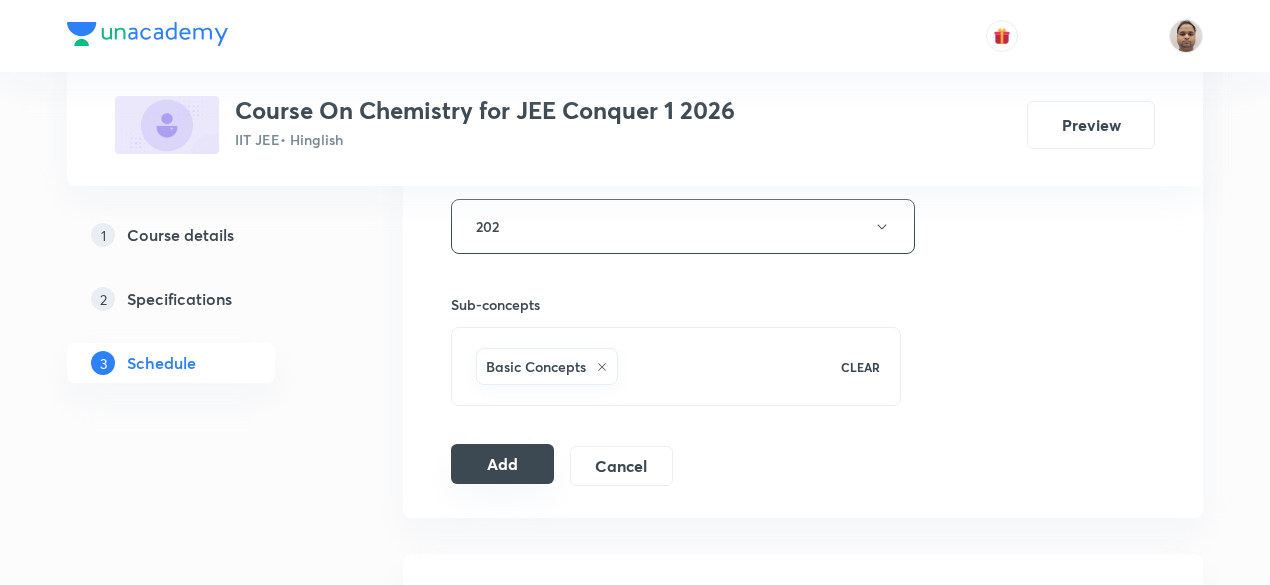 click on "Add" at bounding box center (502, 464) 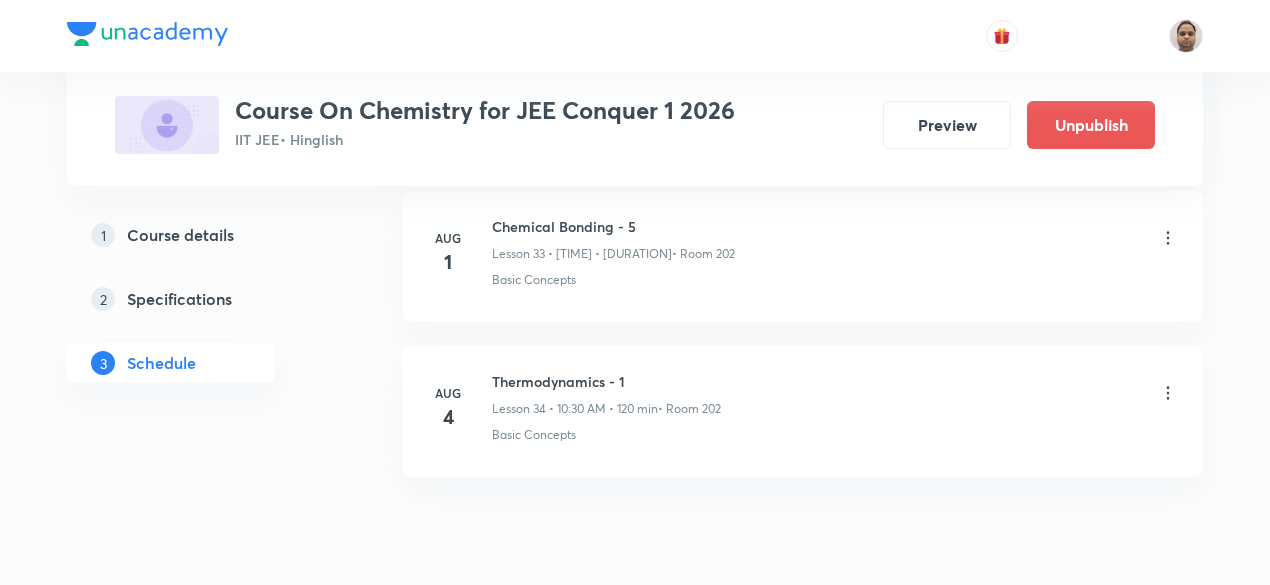 scroll, scrollTop: 5346, scrollLeft: 0, axis: vertical 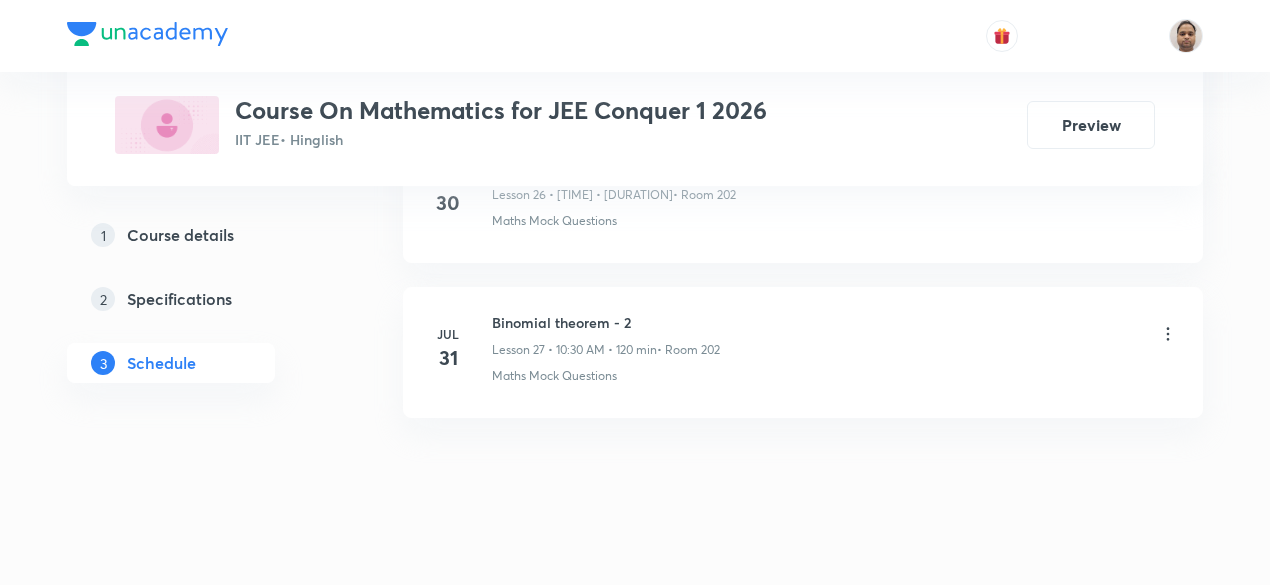click on "Binomial theorem - 2" at bounding box center (606, 322) 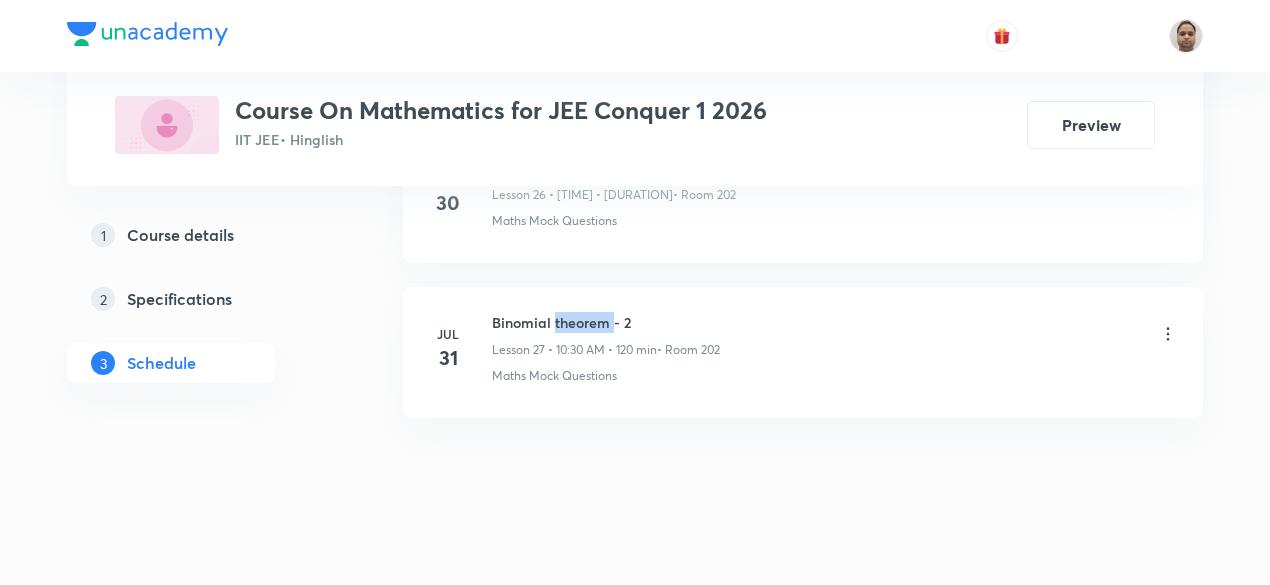 click on "Binomial theorem - 2" at bounding box center (606, 322) 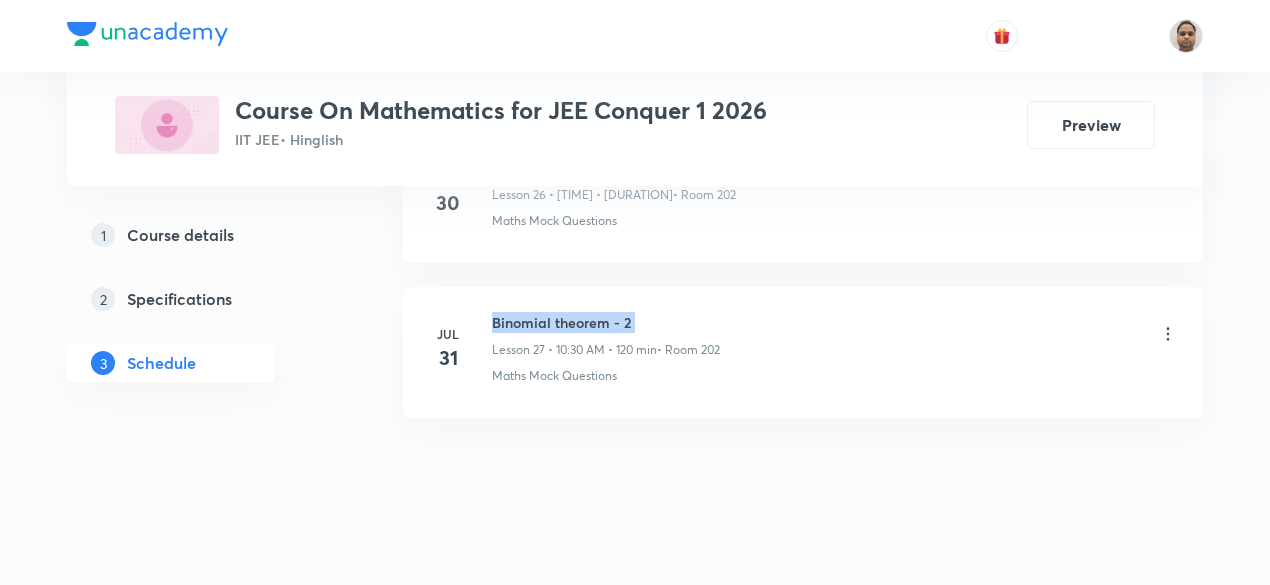 click on "Binomial theorem - 2" at bounding box center (606, 322) 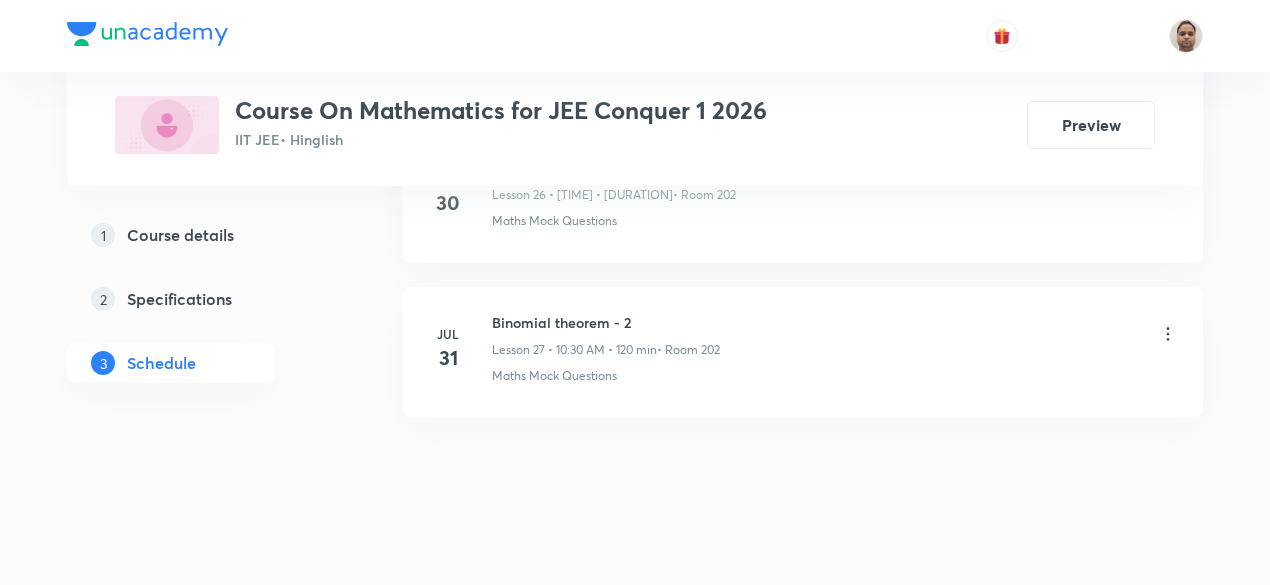 click on "Schedule 27  classes Session  28 Live class Session title 0/99 ​ Schedule for [DATE], [TIME] ​ Duration (in minutes) ​   Session type Online Offline Room Select centre room Sub-concepts Select concepts that wil be covered in this session Add Cancel Apr 29 Fundamental of Mathematics - 01 Lesson 1 • [TIME] • [DURATION]  • Room 206 Fundamental principle of counting Apr 30 Fundamental of Mathematics - 02 Lesson 2 • [TIME] • [DURATION]  • Room 206 Maths Previous Year Questions May 5 Fundamental of Mathematics - 03 Lesson 3 • [TIME] • [DURATION]  • Room 206 Maths Mock Questions May 8 Fundamental of Mathematics - 04 Lesson 4 • [TIME] • [DURATION]  • Room 206 Maths Mock Questions May 12 Fundamental of Mathematics - 05 Lesson 5 • [TIME] • [DURATION]  • Room 206 Degree, Value Based & Equation May 13 Fundamental of Mathematics - 06 Lesson 6 • [TIME] • [DURATION]  • Room 206 Identity May 15 Fundamental of Mathematics - 07 Lesson 7 • [TIME] • [DURATION]  • Room 206 May 19 2" at bounding box center [803, -2137] 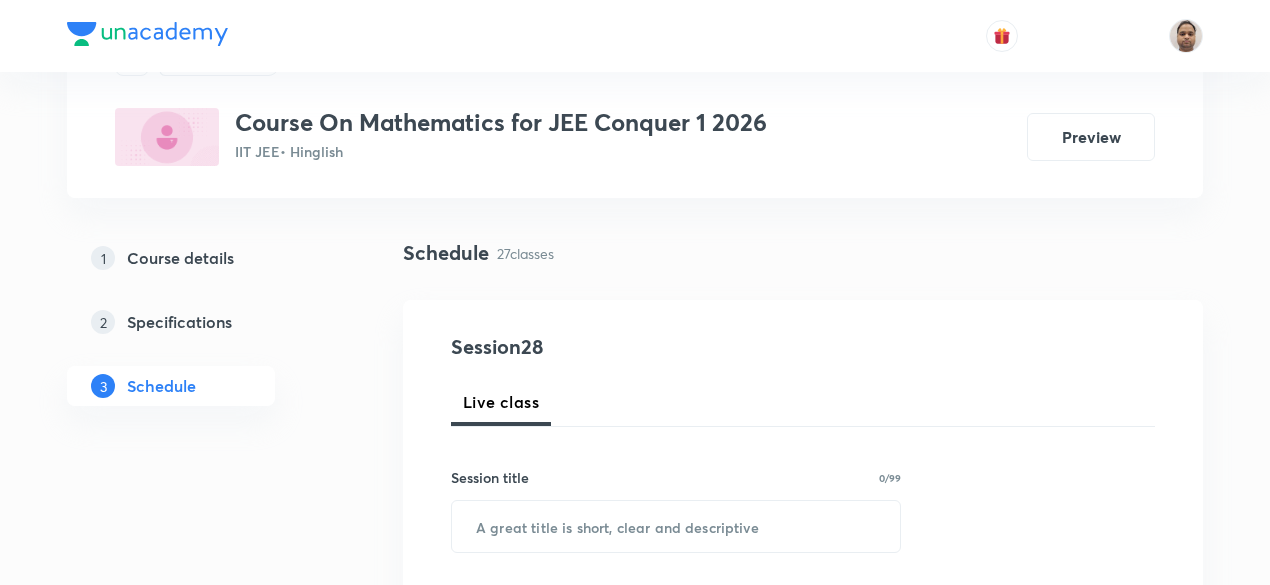 scroll, scrollTop: 200, scrollLeft: 0, axis: vertical 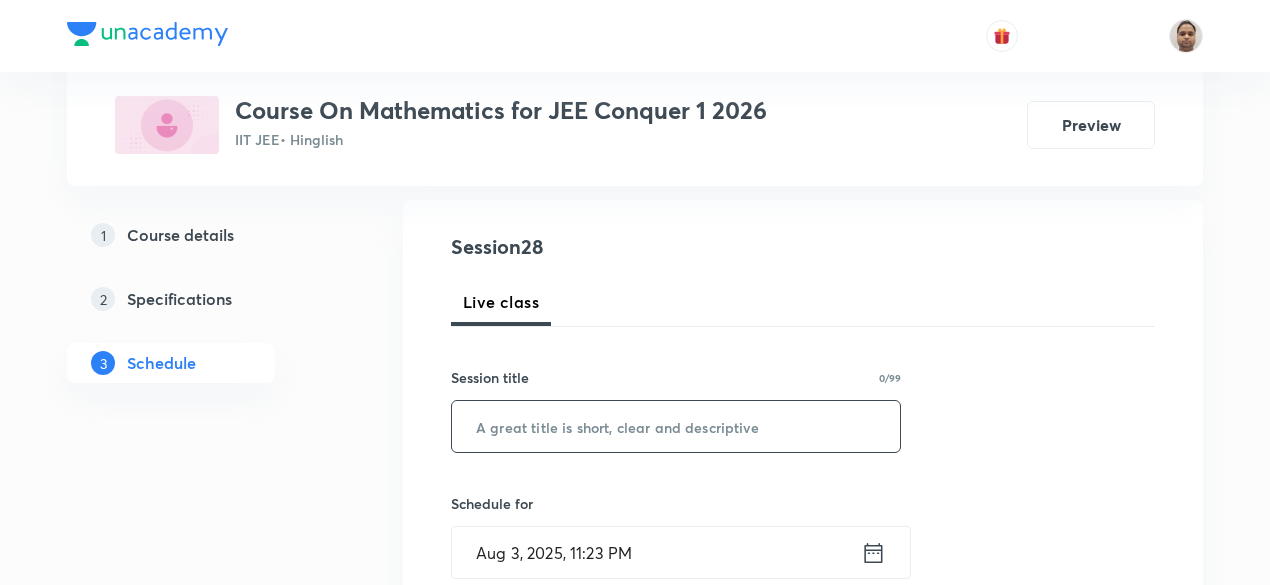 click at bounding box center (676, 426) 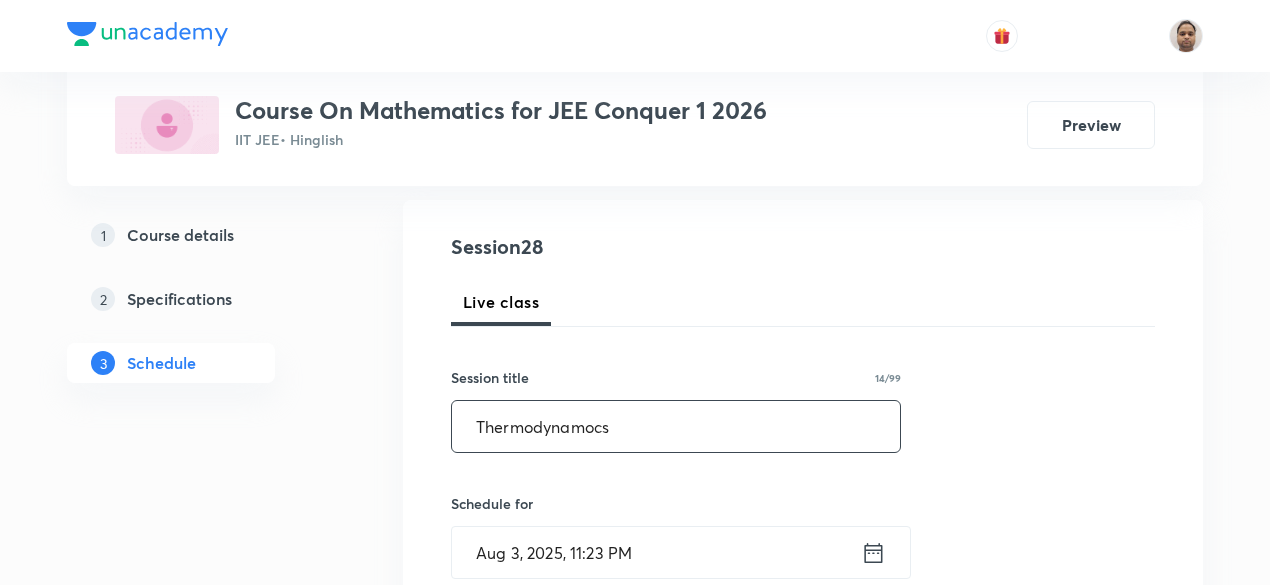type 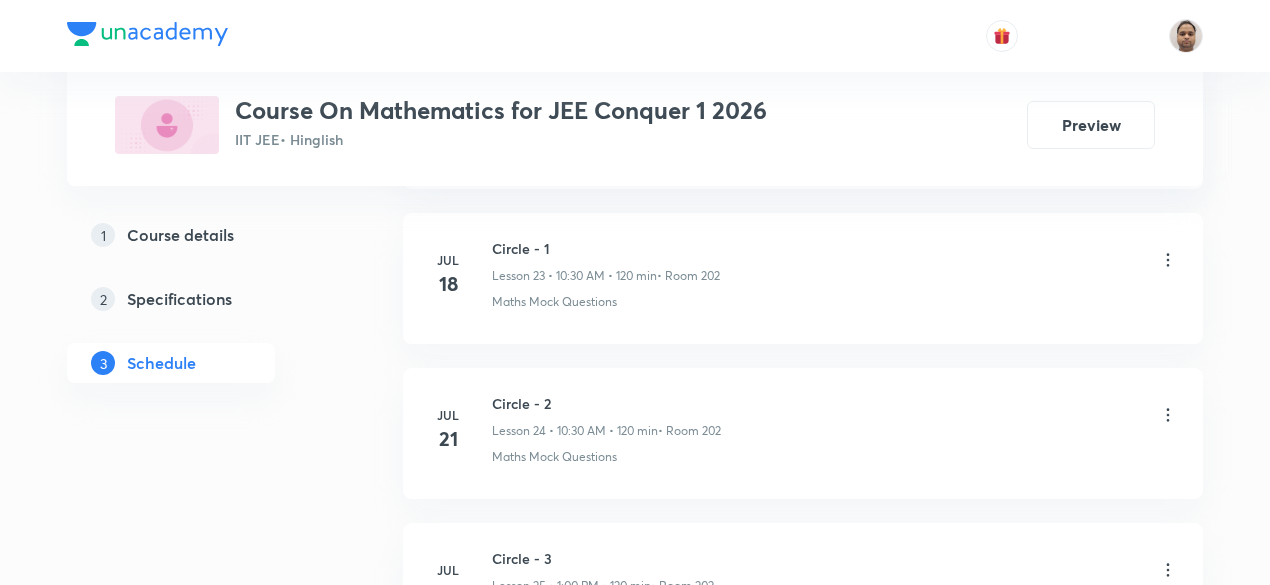 scroll, scrollTop: 5182, scrollLeft: 0, axis: vertical 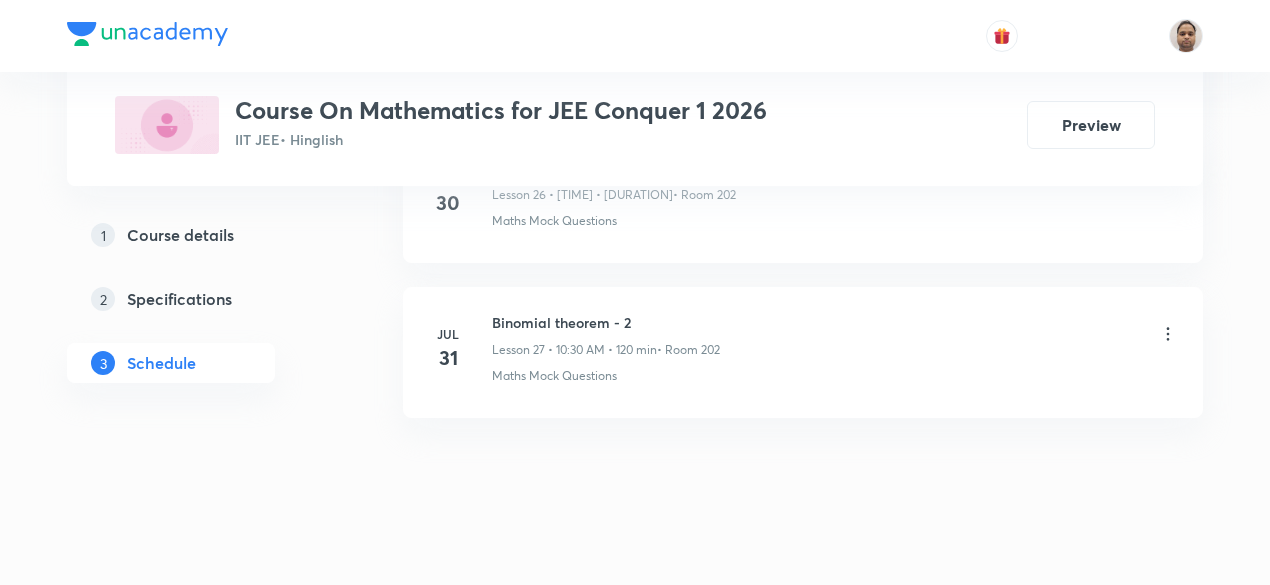 click on "Binomial theorem - 2" at bounding box center (606, 322) 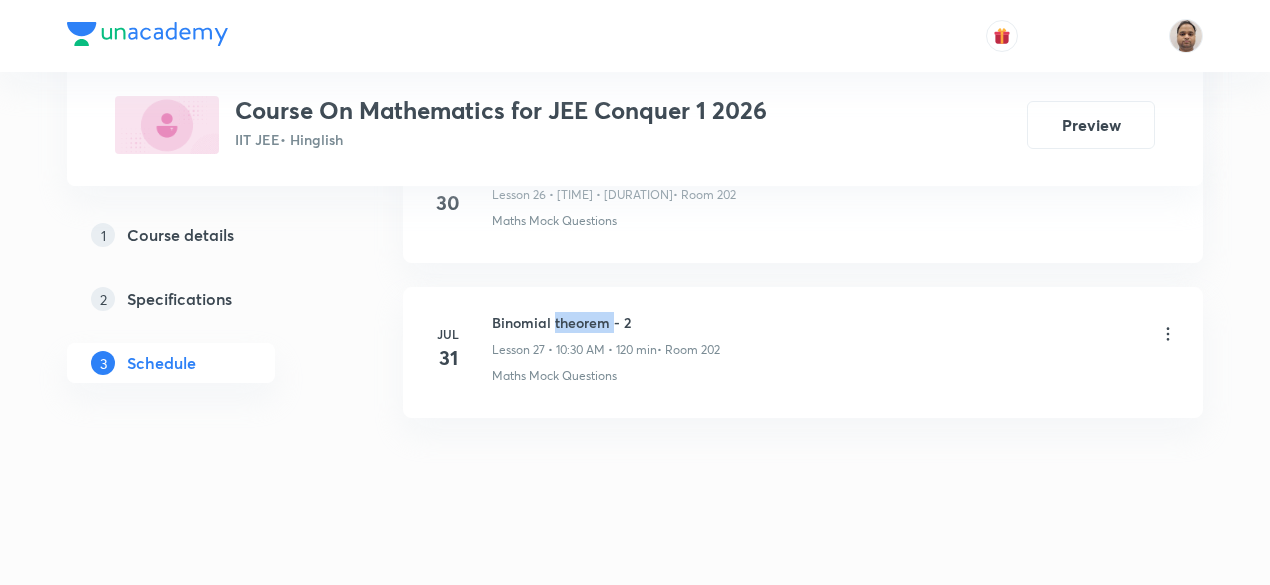 click on "Binomial theorem - 2" at bounding box center [606, 322] 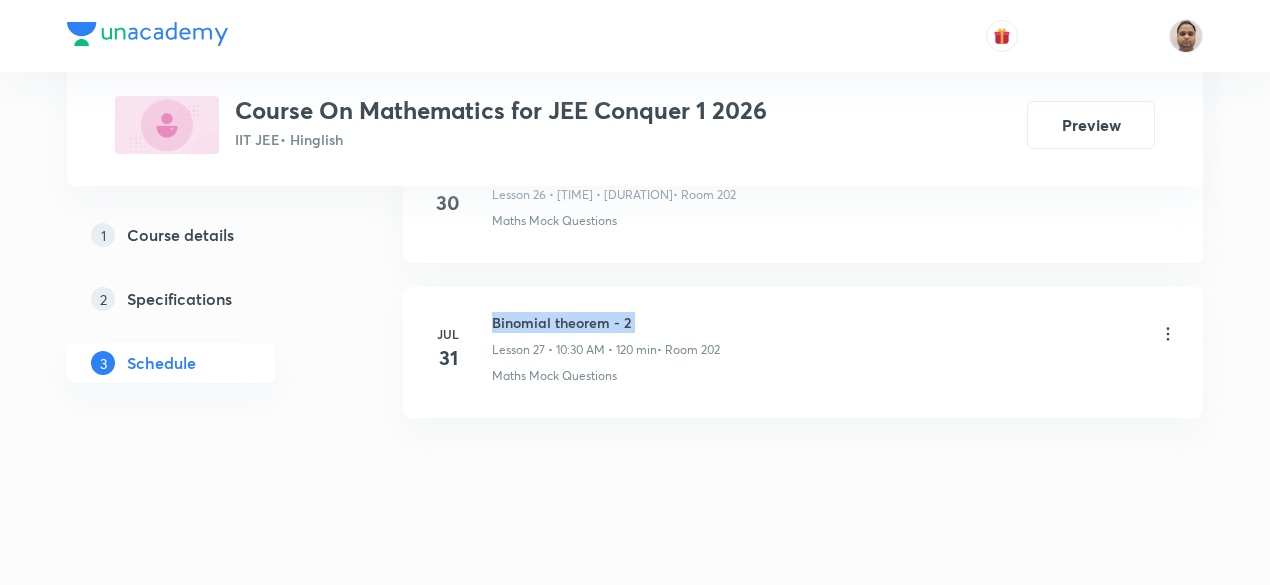 click on "Binomial theorem - 2" at bounding box center [606, 322] 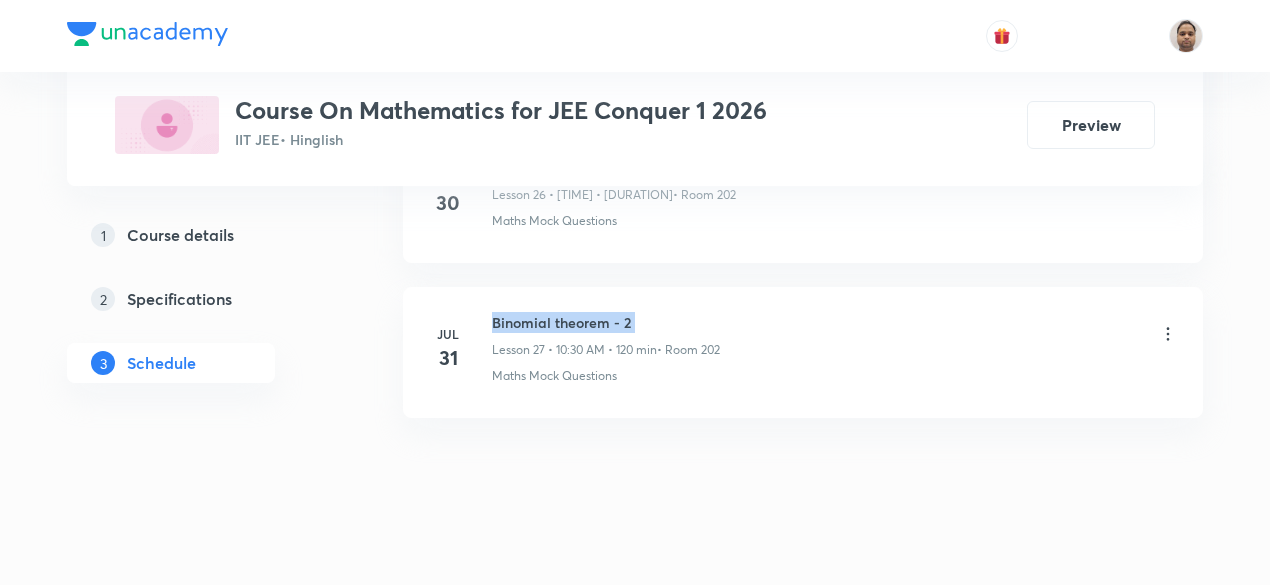 scroll, scrollTop: 5082, scrollLeft: 0, axis: vertical 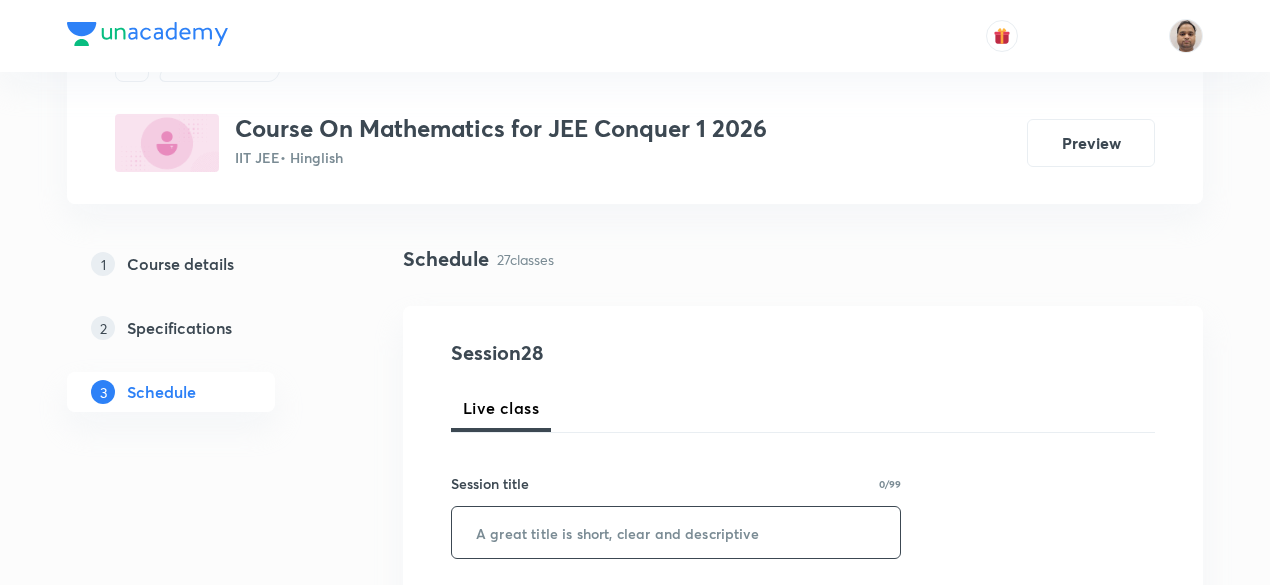 click at bounding box center (676, 532) 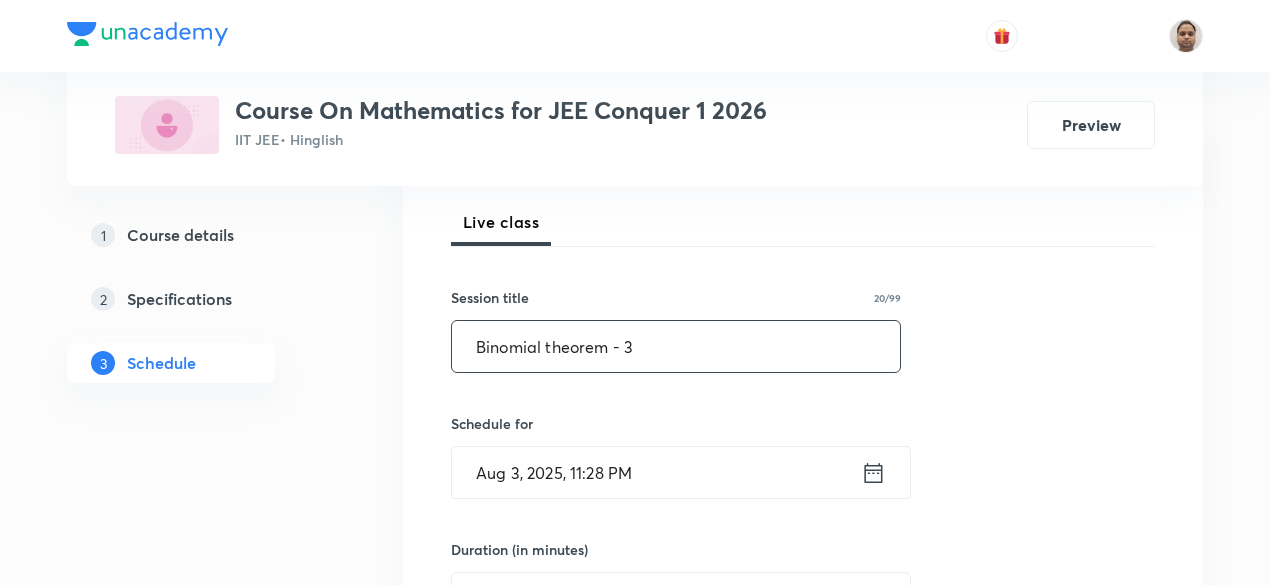 scroll, scrollTop: 294, scrollLeft: 0, axis: vertical 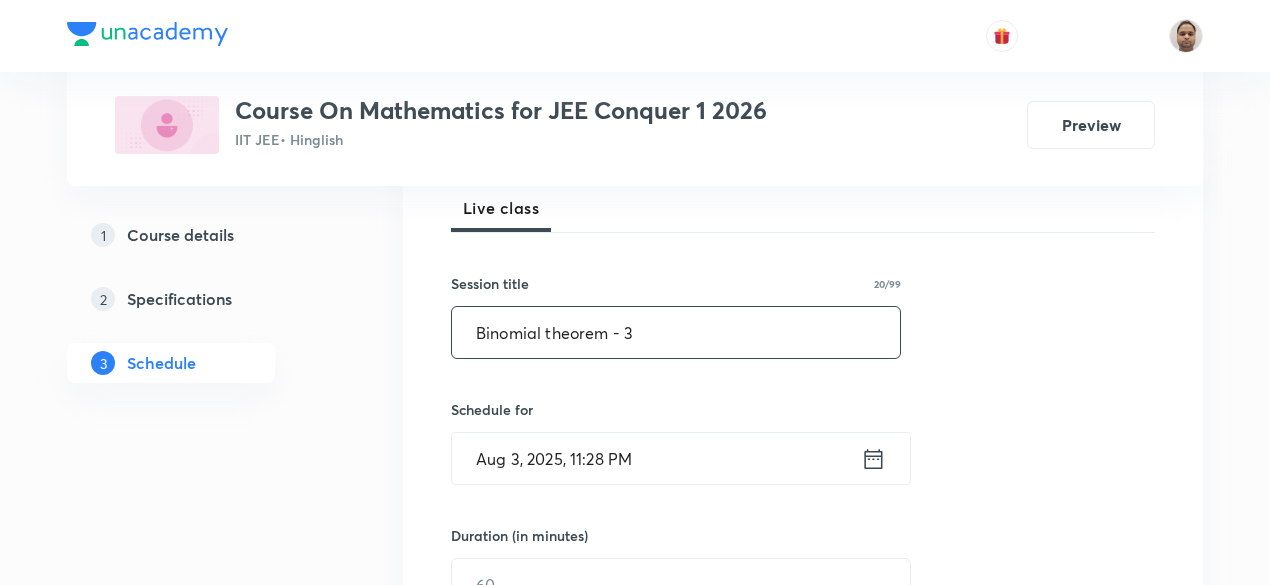 type on "Binomial theorem - 3" 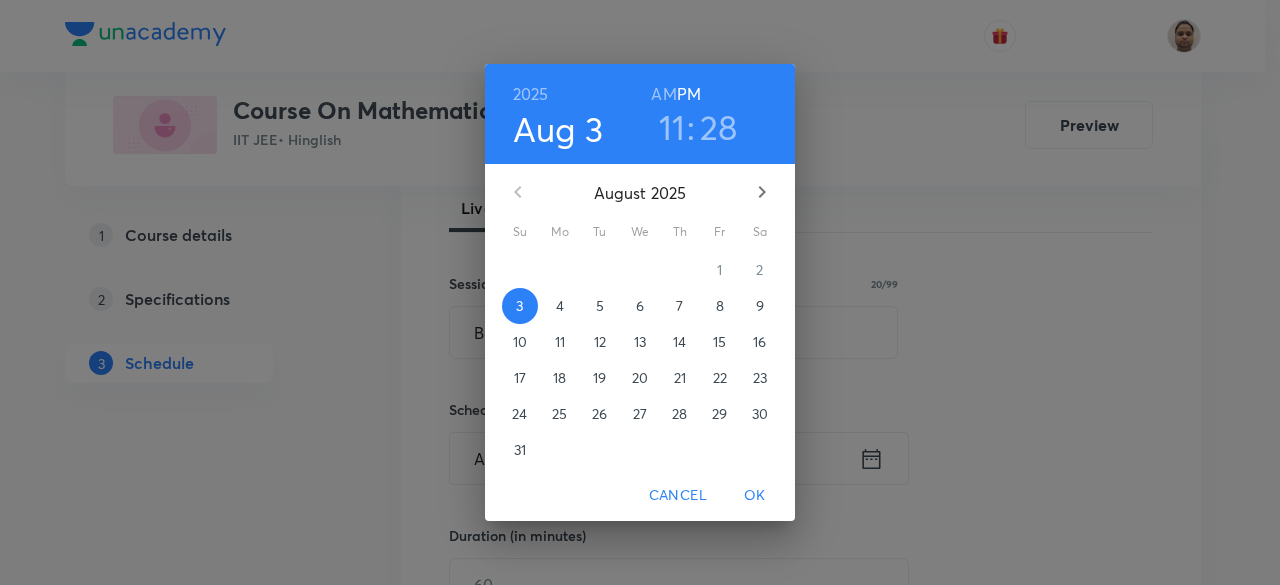 click on "4" at bounding box center [560, 306] 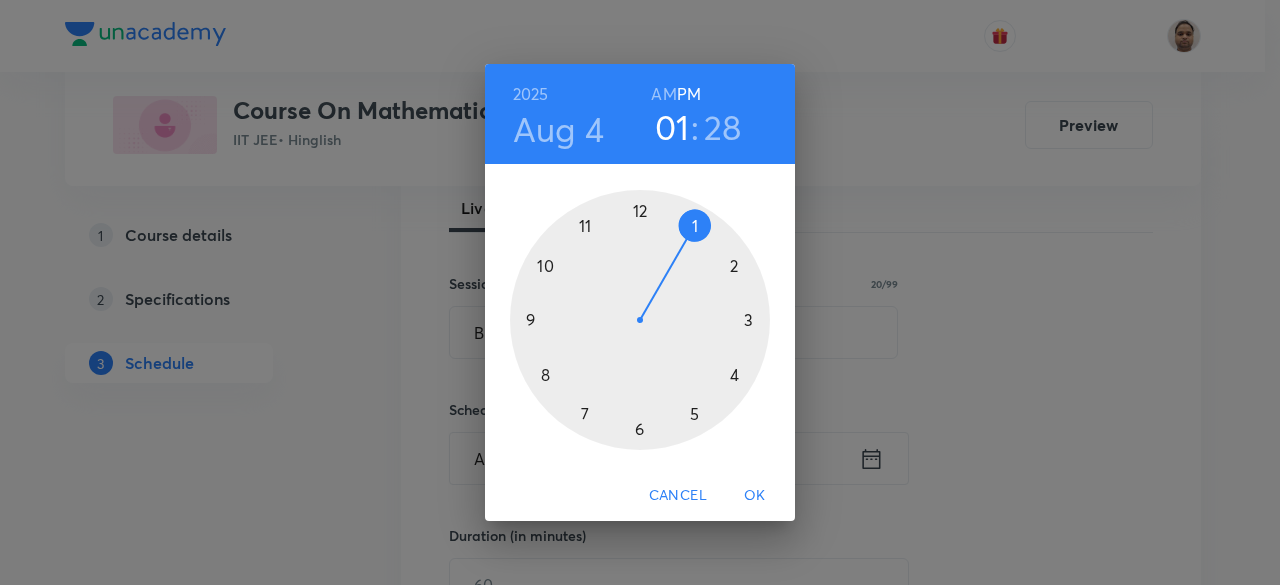 drag, startPoint x: 602, startPoint y: 216, endPoint x: 706, endPoint y: 226, distance: 104.47966 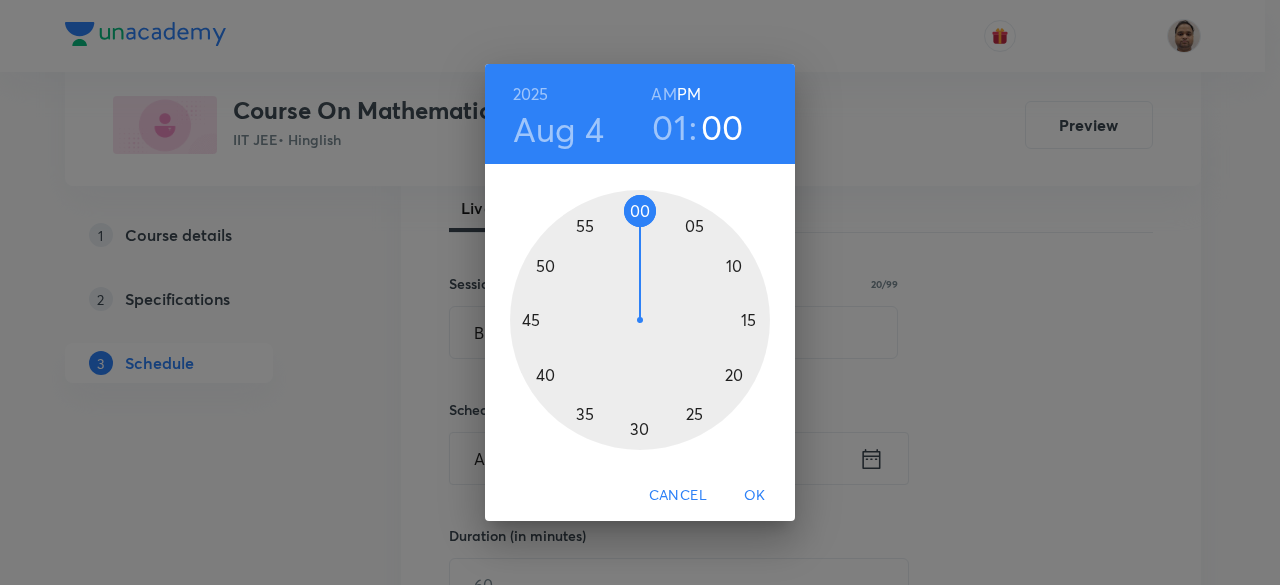 drag, startPoint x: 576, startPoint y: 261, endPoint x: 640, endPoint y: 217, distance: 77.665955 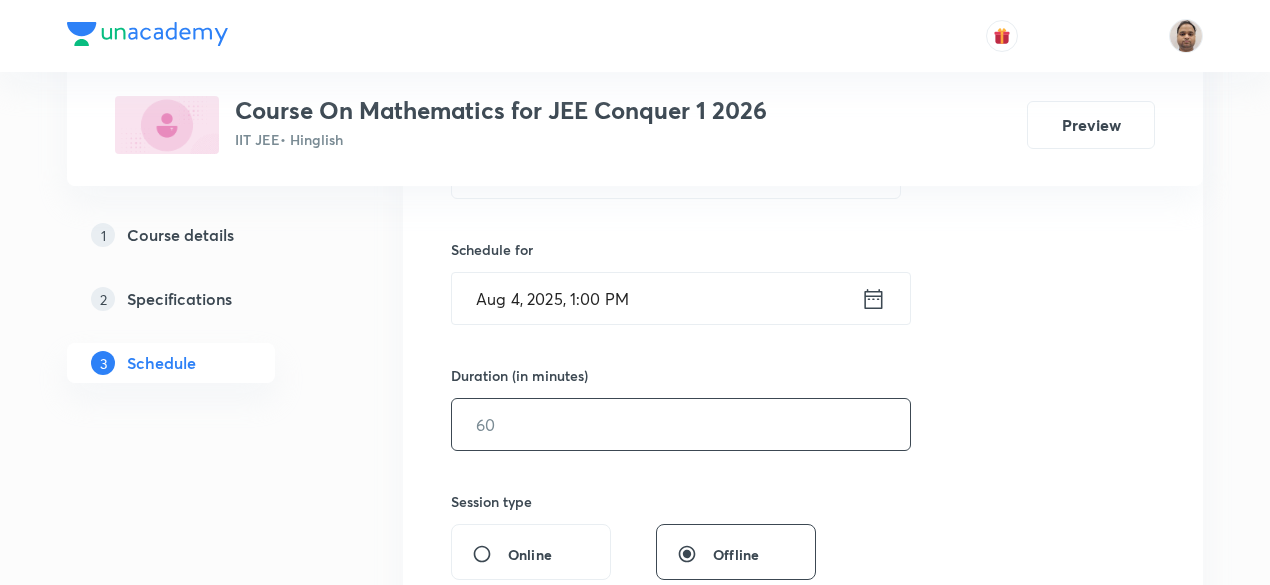 scroll, scrollTop: 494, scrollLeft: 0, axis: vertical 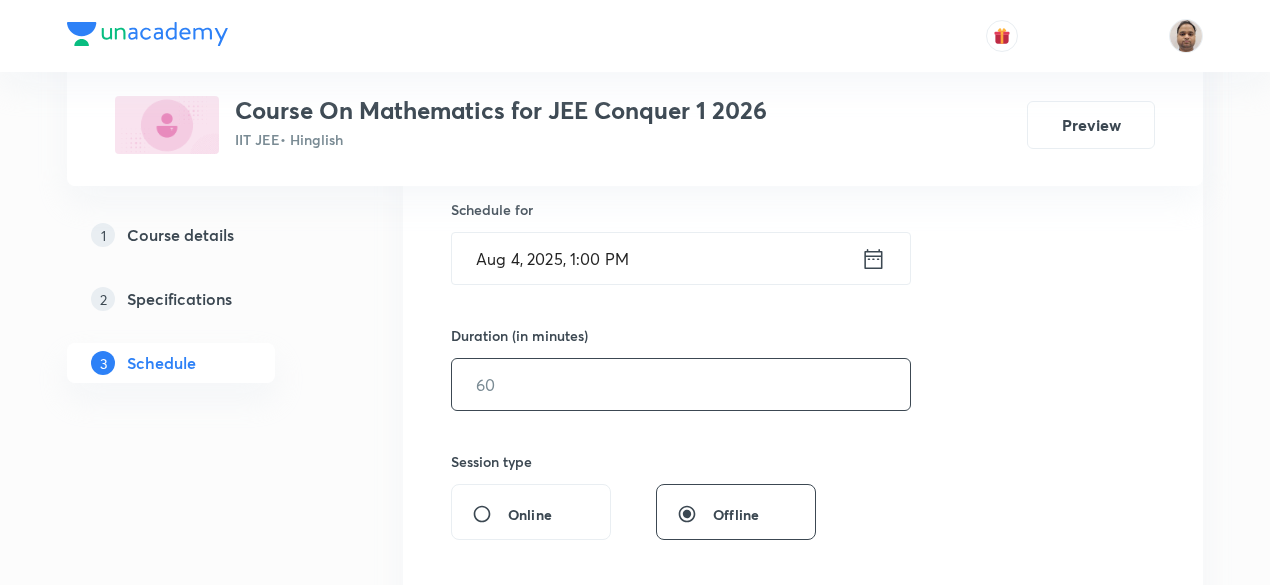 click at bounding box center [681, 384] 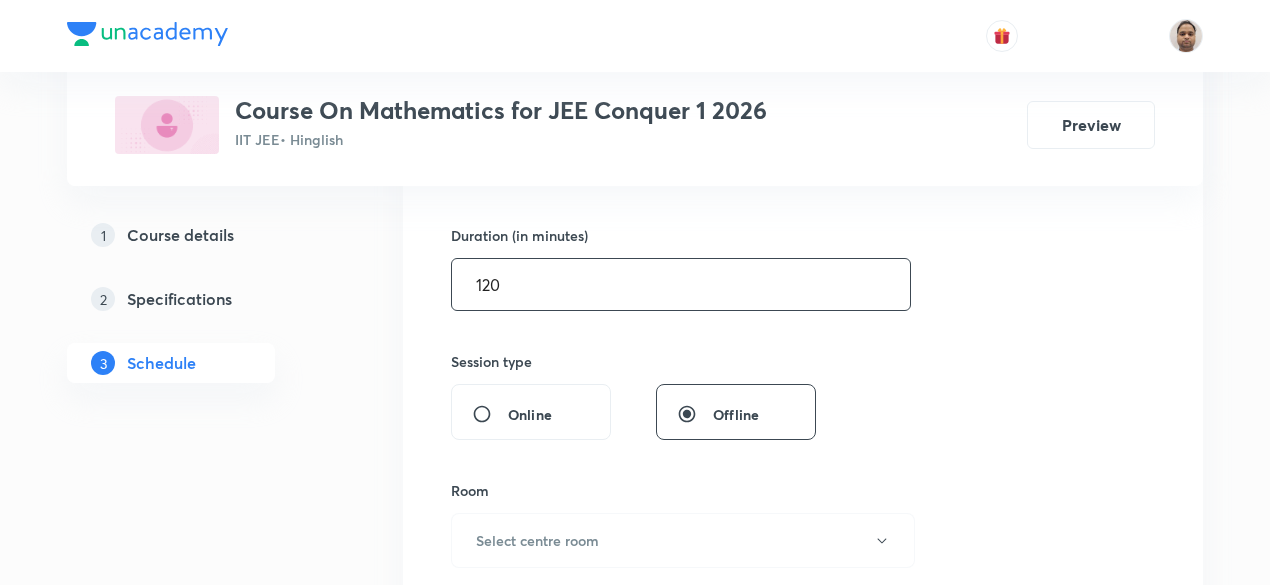 scroll, scrollTop: 794, scrollLeft: 0, axis: vertical 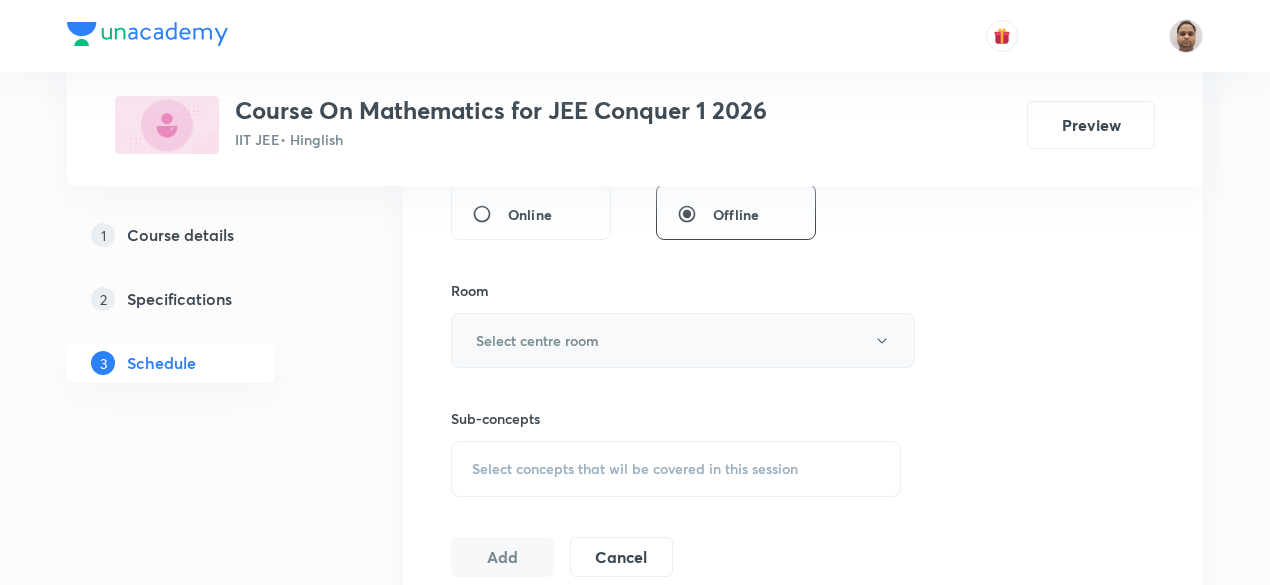 type on "120" 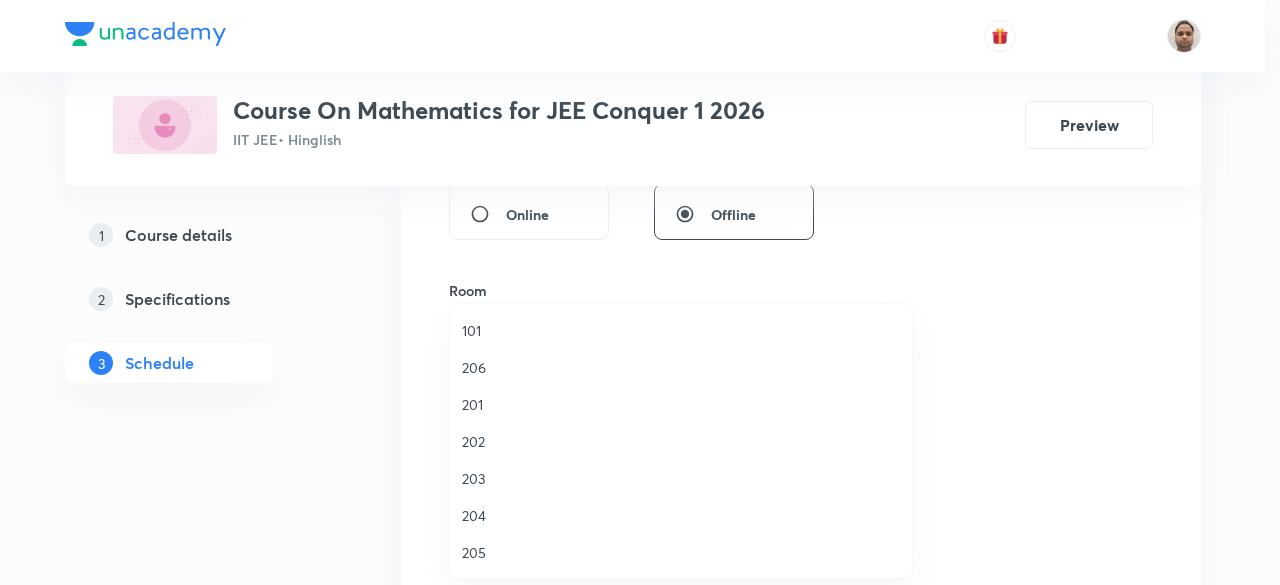 click on "202" at bounding box center (681, 441) 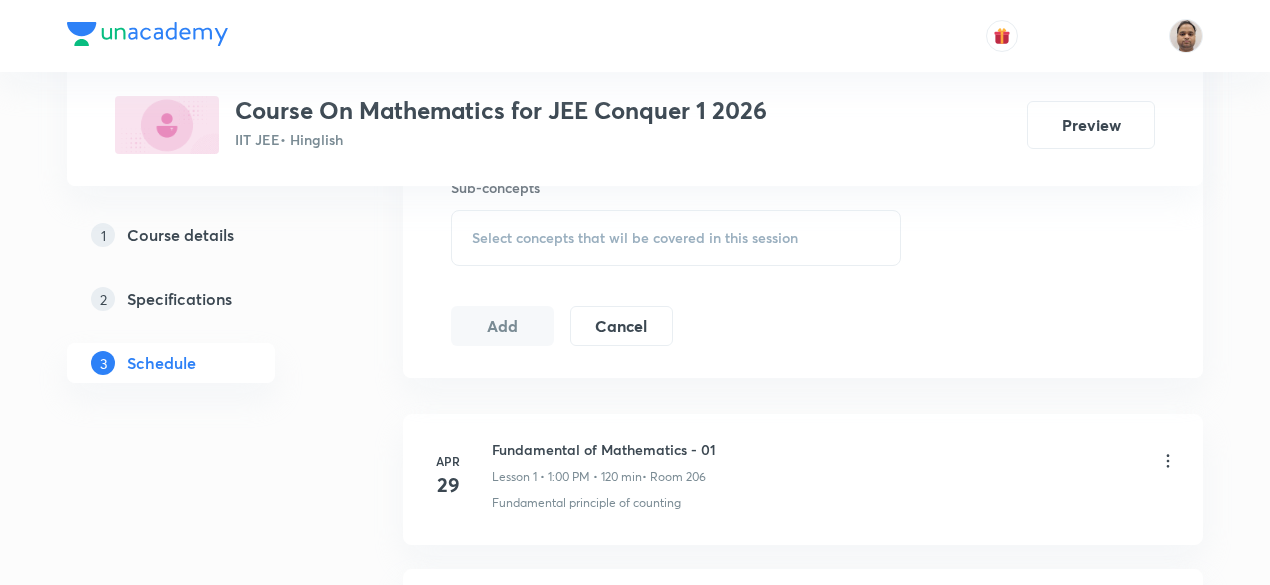 scroll, scrollTop: 994, scrollLeft: 0, axis: vertical 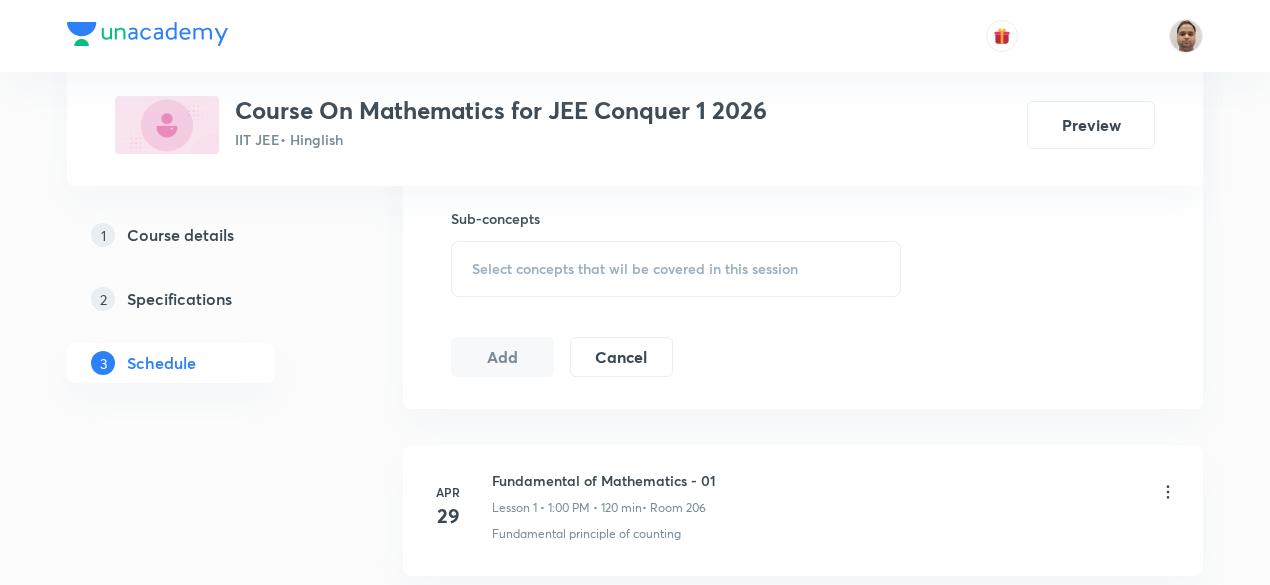 click on "Select concepts that wil be covered in this session" at bounding box center [635, 269] 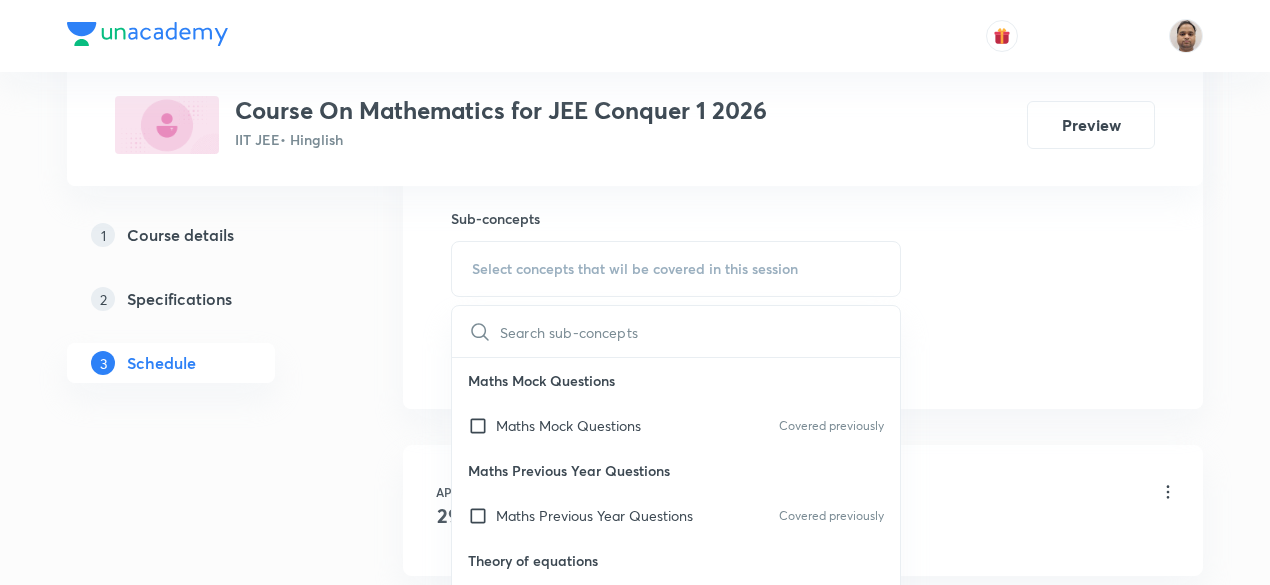 click on "Maths Mock Questions" at bounding box center [568, 425] 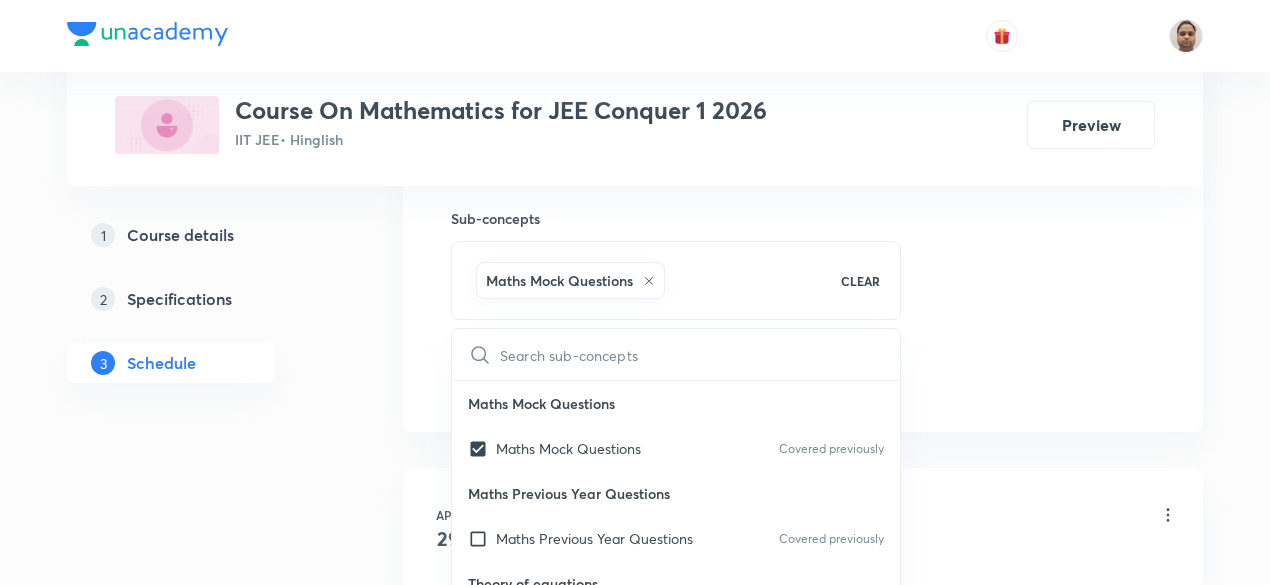 click on "Plus Courses Course On Mathematics for JEE Conquer 1 2026 IIT JEE  • Hinglish Preview 1 Course details 2 Specifications 3 Schedule Schedule 27  classes Session  28 Live class Session title 20/99 Binomial theorem - 3 ​ Schedule for Aug 4, 2025, 1:00 PM ​ Duration (in minutes) 120 ​   Session type Online Offline Room 202 Sub-concepts Maths Mock Questions CLEAR ​ Maths Mock Questions Maths Mock Questions Covered previously Maths Previous Year Questions Maths Previous Year Questions Covered previously Theory of equations Degree, Value Based & Equation Covered previously Geometrical Meaning of the Zeroes of a Polynomial Covered previously Location of roots Covered previously Geometrical meaning of Roots of an equation Points in solving an equation Graph of Quadratic Expression & its Analysis Range of Quadratic Equation Remainder and factor theorems Identity Covered previously Quadratic equations Common Roots Location of Roots General Equation of Second Degree in Variable x and y Theory of Equations Mode" at bounding box center (635, 1949) 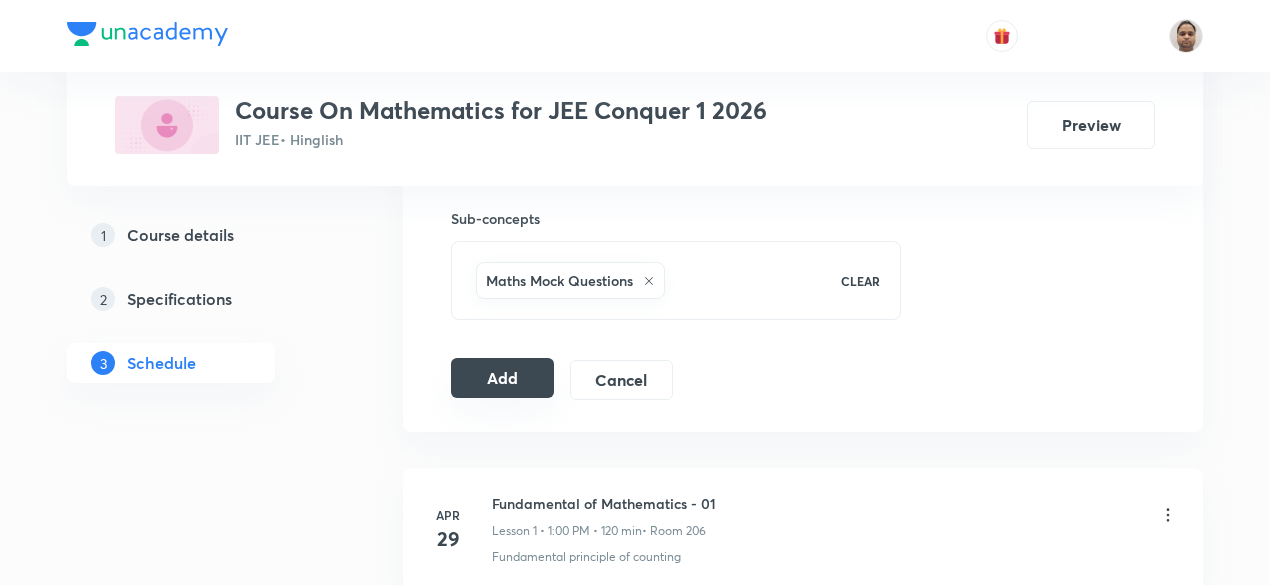 click on "Add" at bounding box center (502, 378) 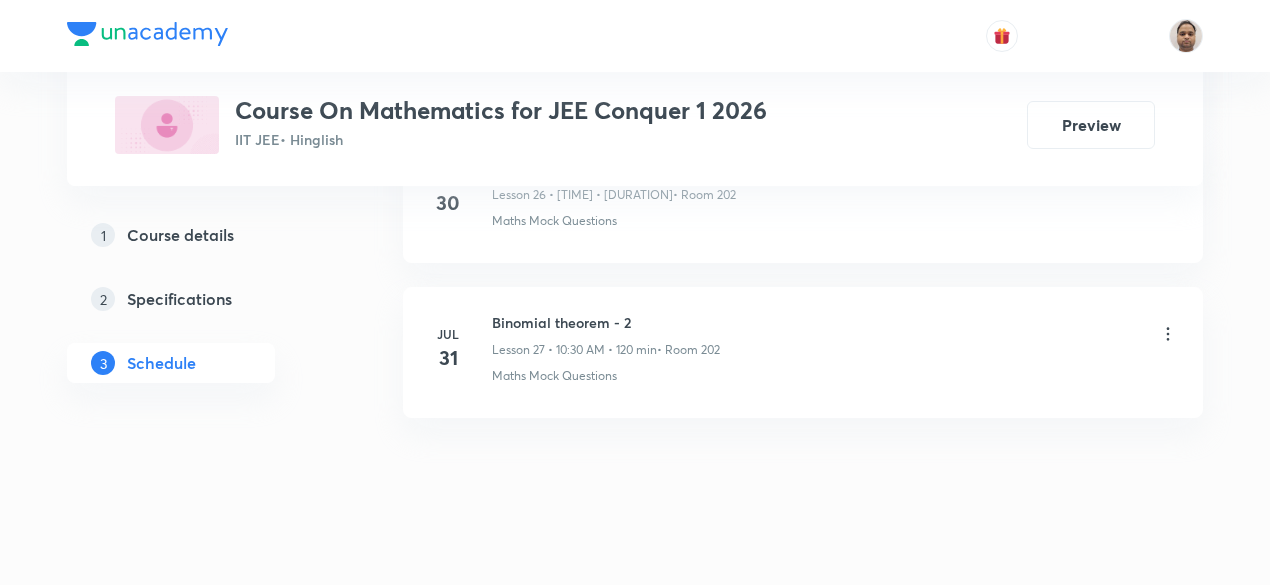 scroll, scrollTop: 4266, scrollLeft: 0, axis: vertical 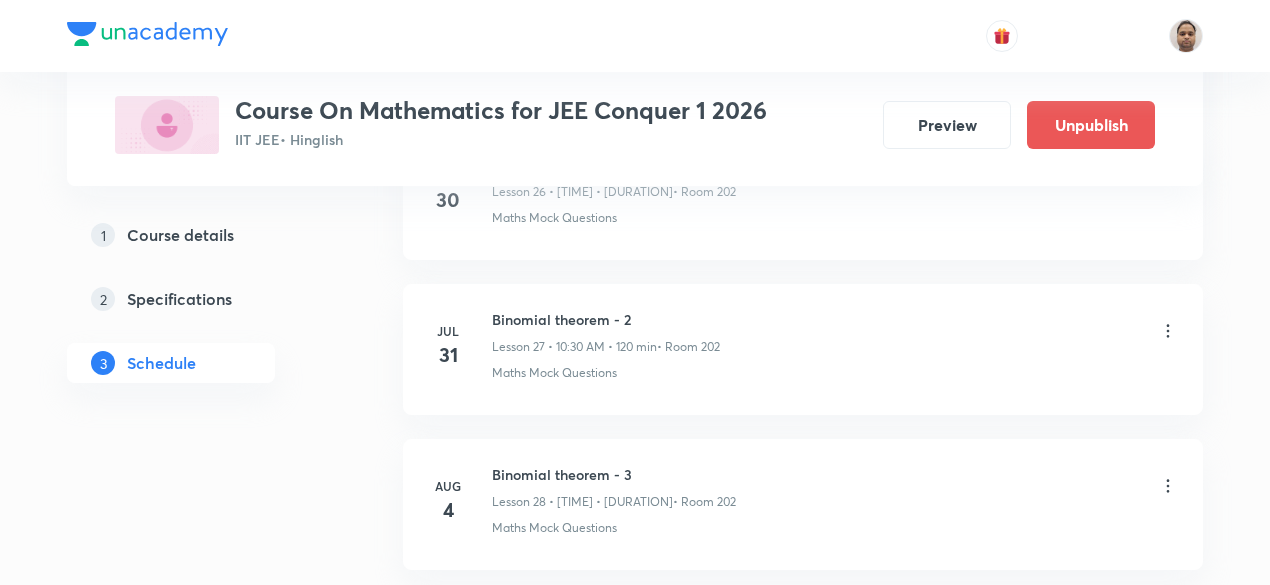 click on "Binomial theorem - 3" at bounding box center [614, 474] 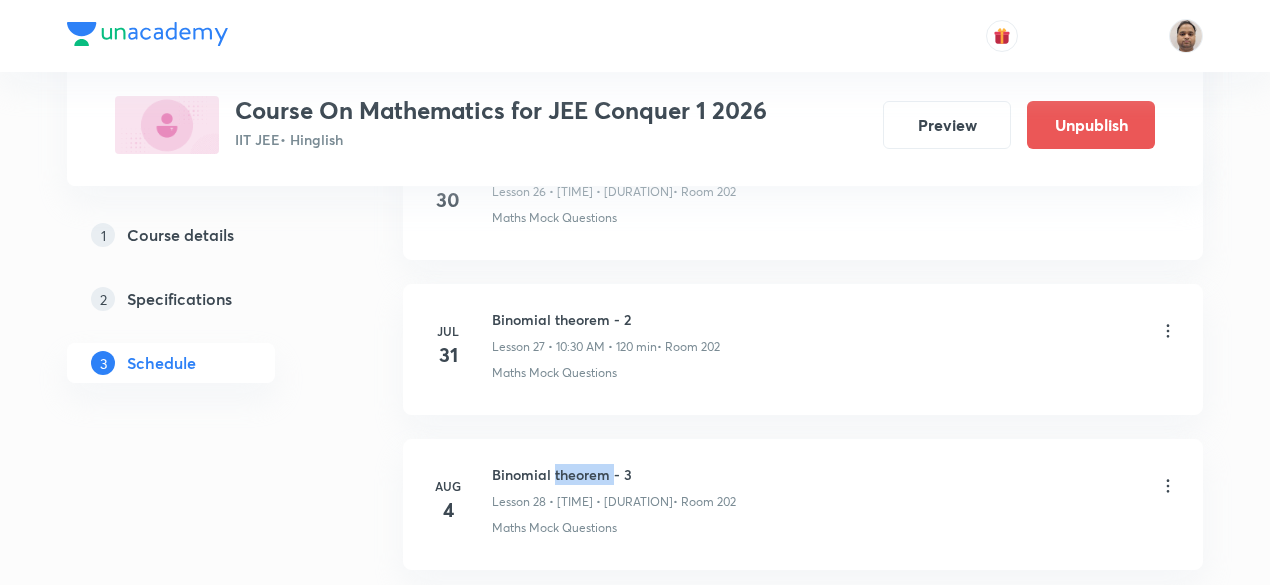 click on "Binomial theorem - 3" at bounding box center (614, 474) 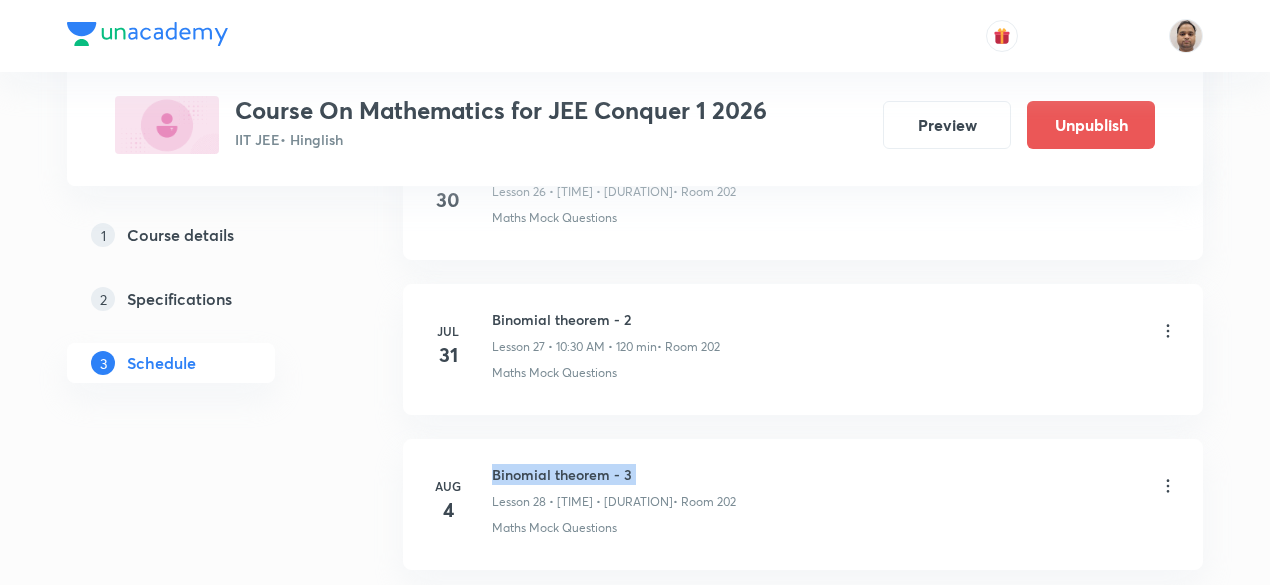 click on "Binomial theorem - 3" at bounding box center [614, 474] 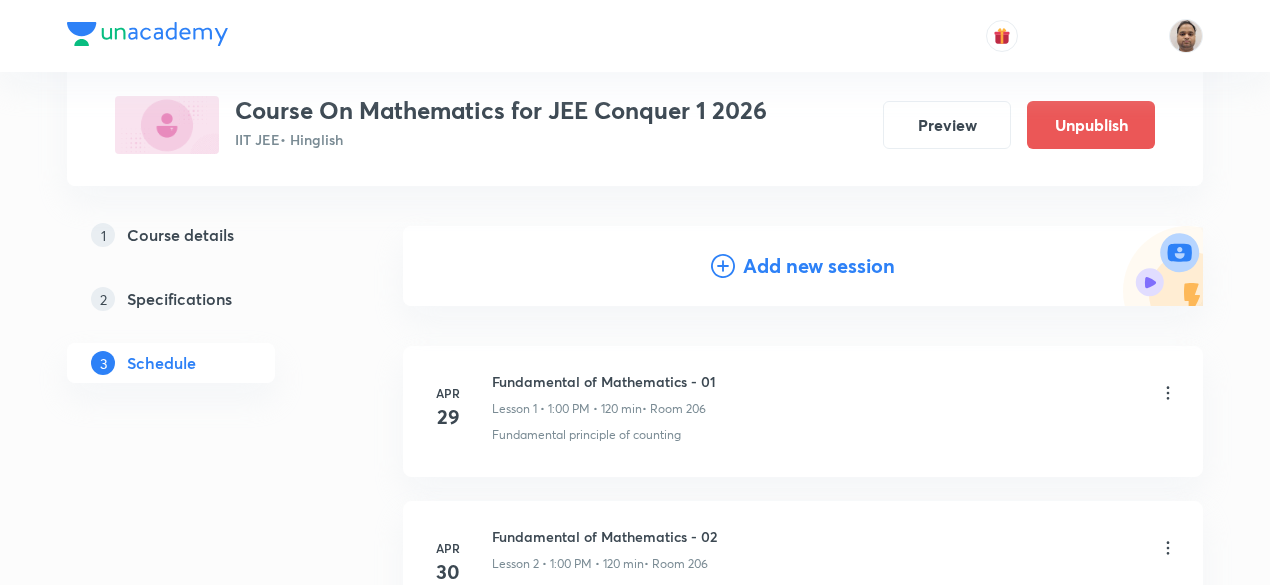 scroll, scrollTop: 0, scrollLeft: 0, axis: both 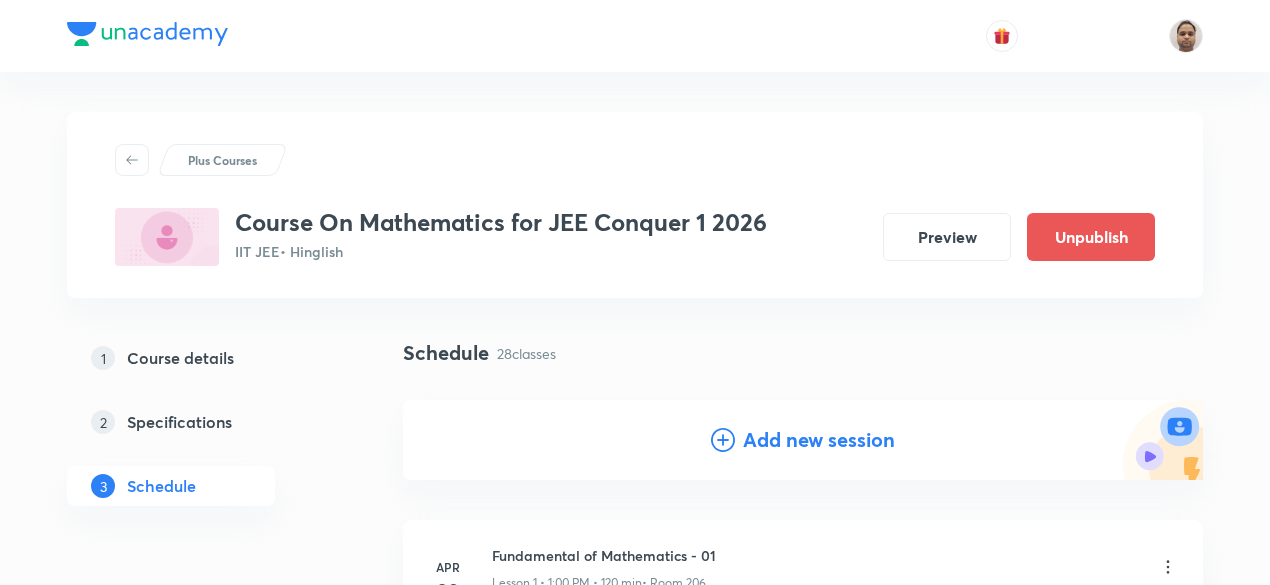 drag, startPoint x: 783, startPoint y: 444, endPoint x: 687, endPoint y: 399, distance: 106.02358 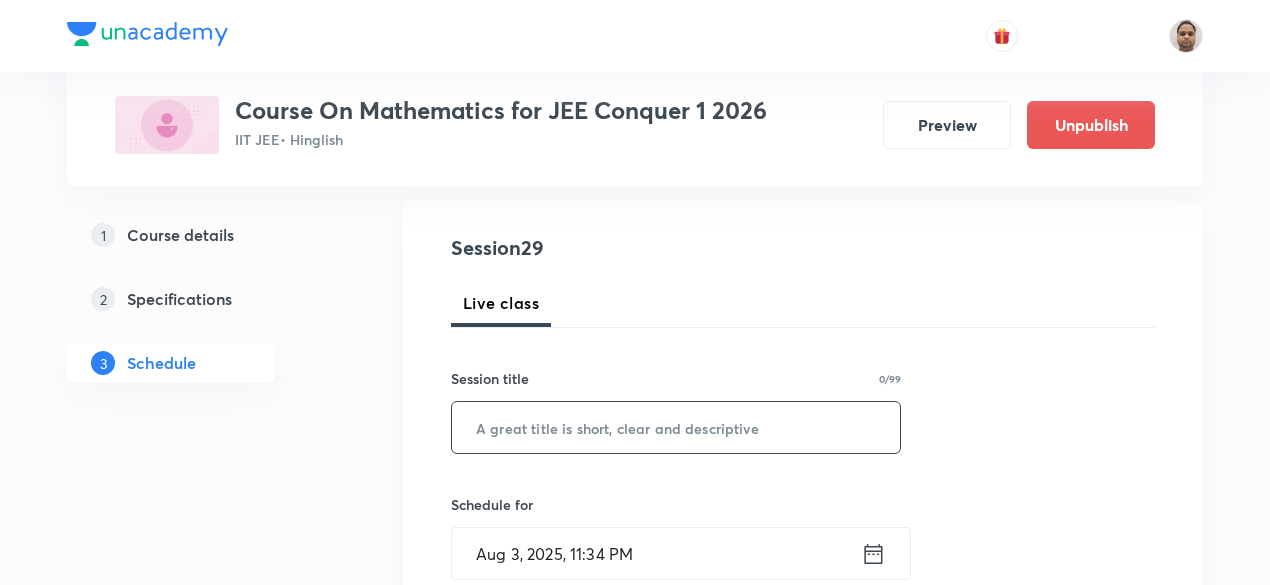 scroll, scrollTop: 200, scrollLeft: 0, axis: vertical 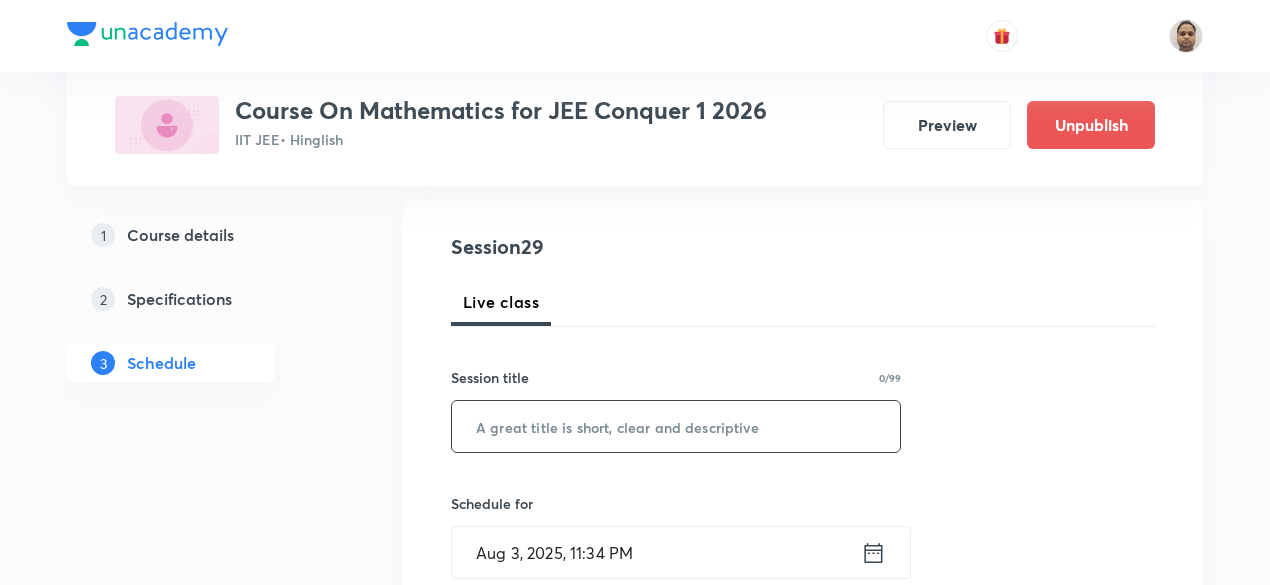 click at bounding box center [676, 426] 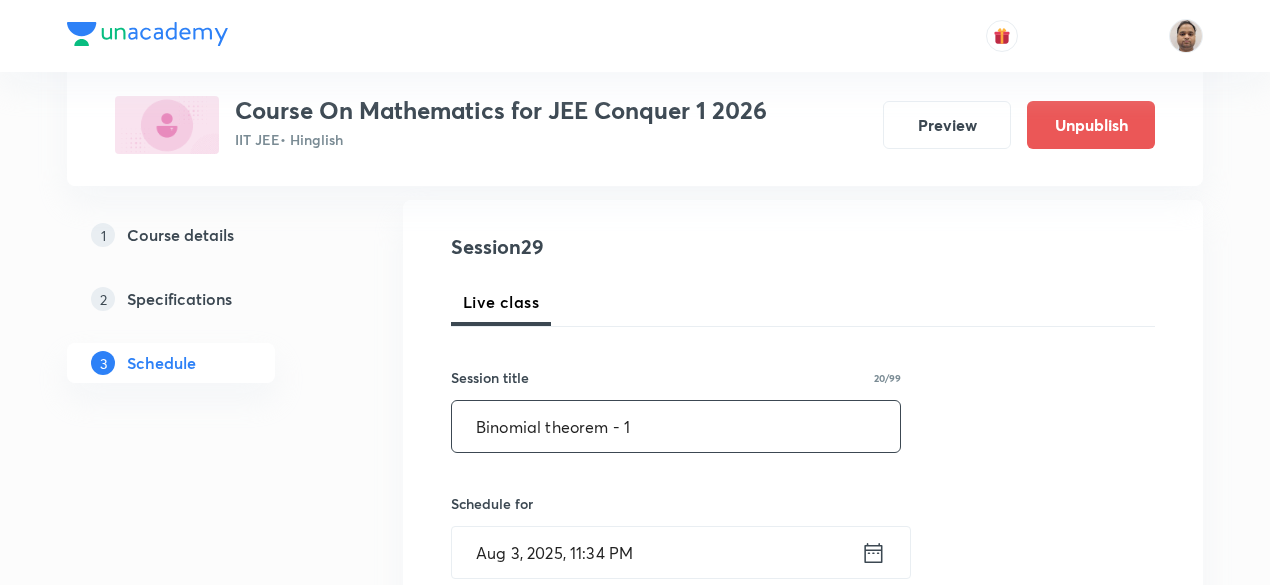 drag, startPoint x: 608, startPoint y: 429, endPoint x: 422, endPoint y: 418, distance: 186.32498 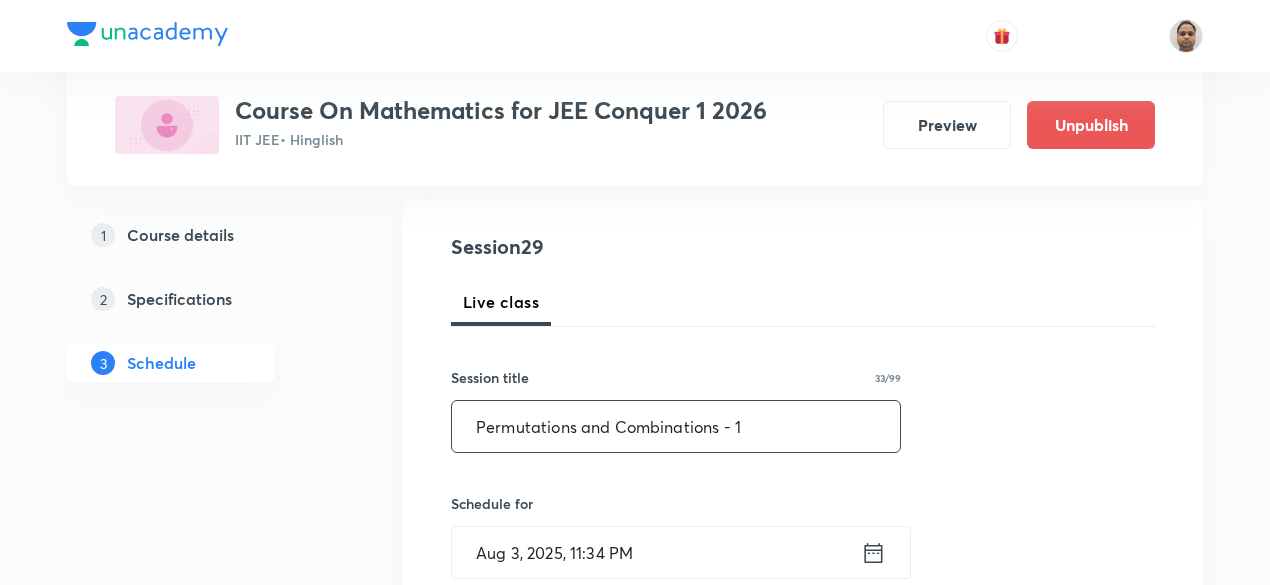 type on "Permutations and Combinations - 1" 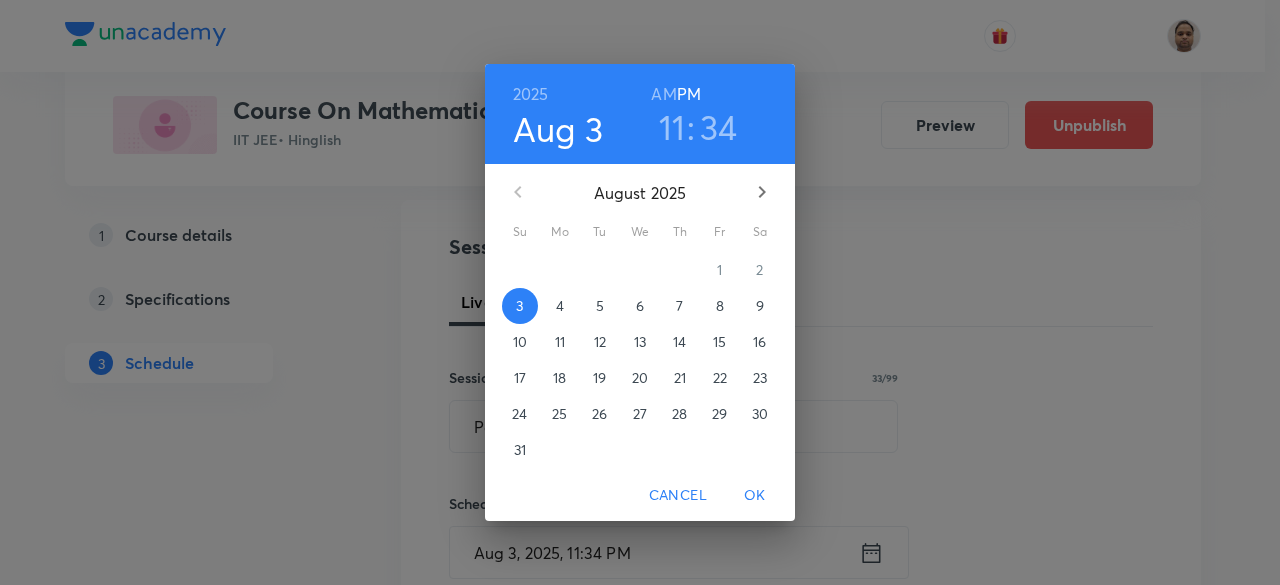 click on "6" at bounding box center (640, 306) 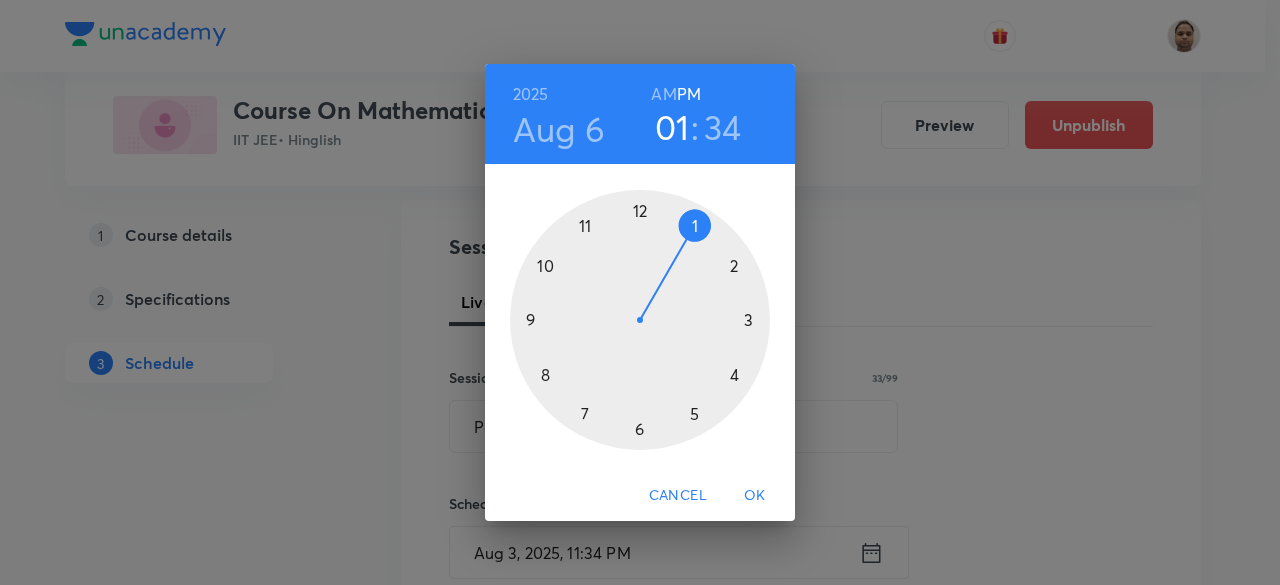 drag, startPoint x: 602, startPoint y: 219, endPoint x: 711, endPoint y: 231, distance: 109.65856 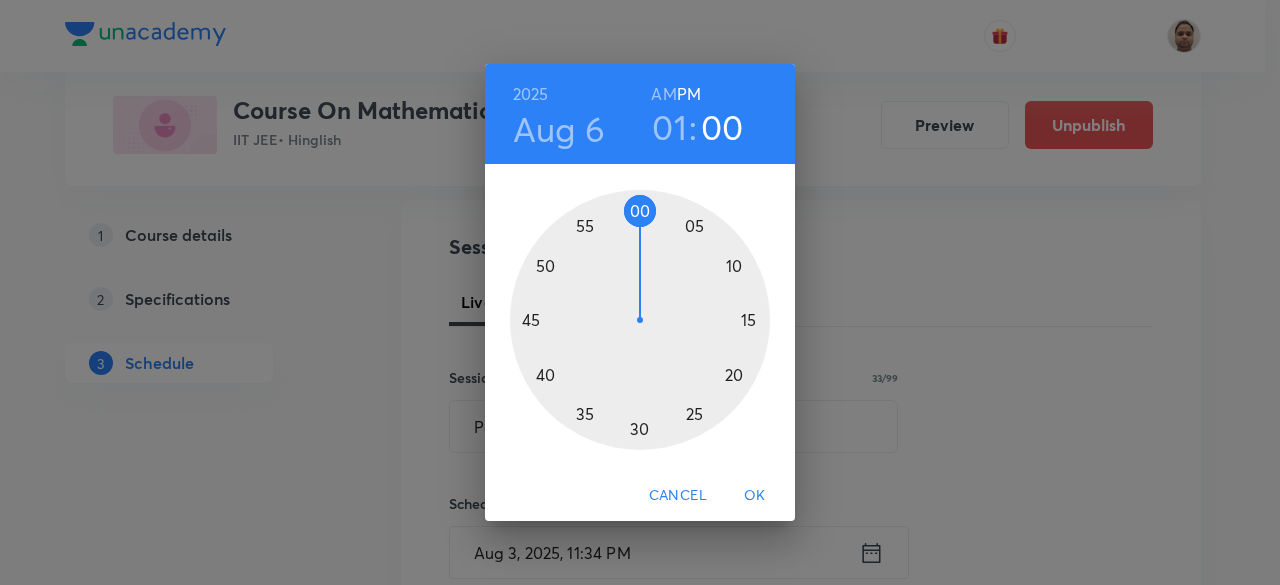 drag, startPoint x: 590, startPoint y: 393, endPoint x: 642, endPoint y: 237, distance: 164.43843 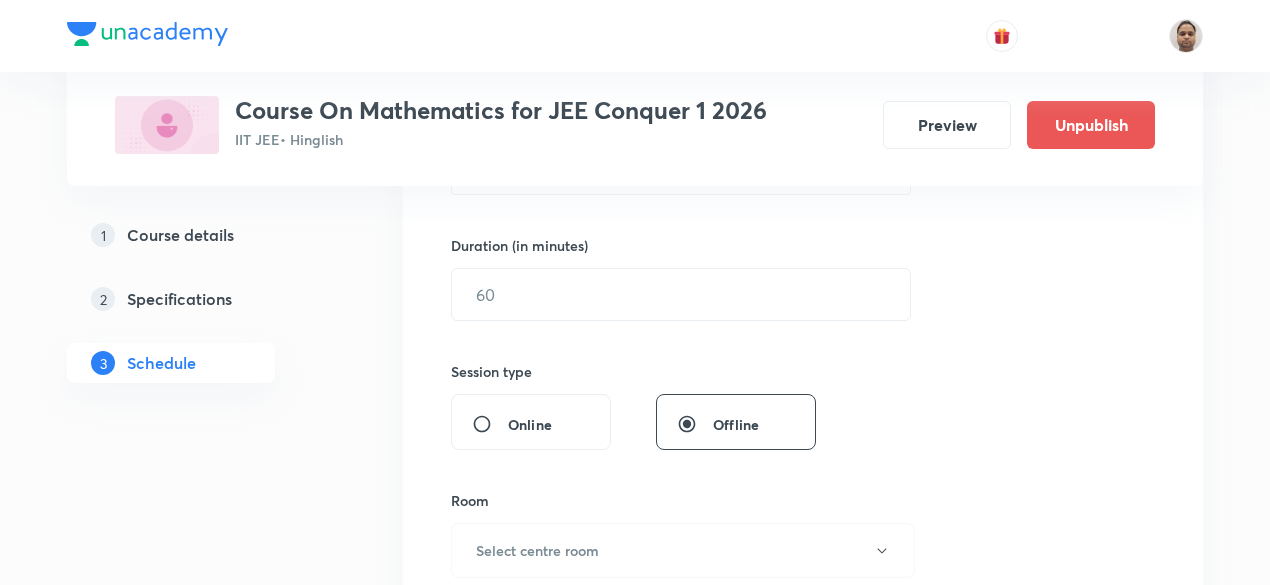 scroll, scrollTop: 600, scrollLeft: 0, axis: vertical 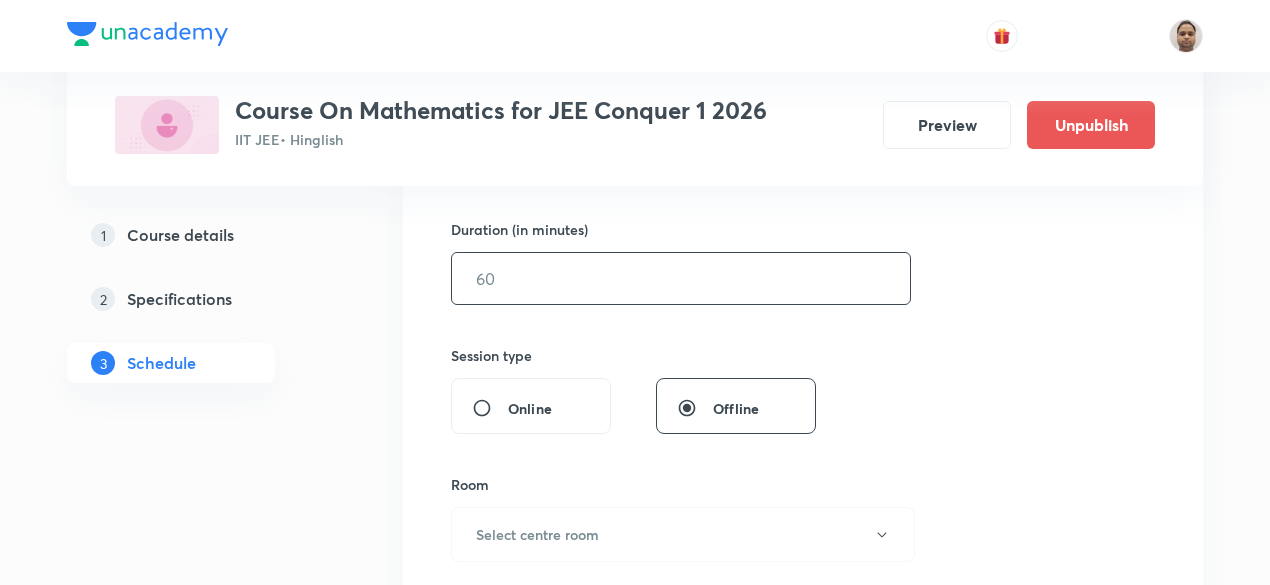 click at bounding box center [681, 278] 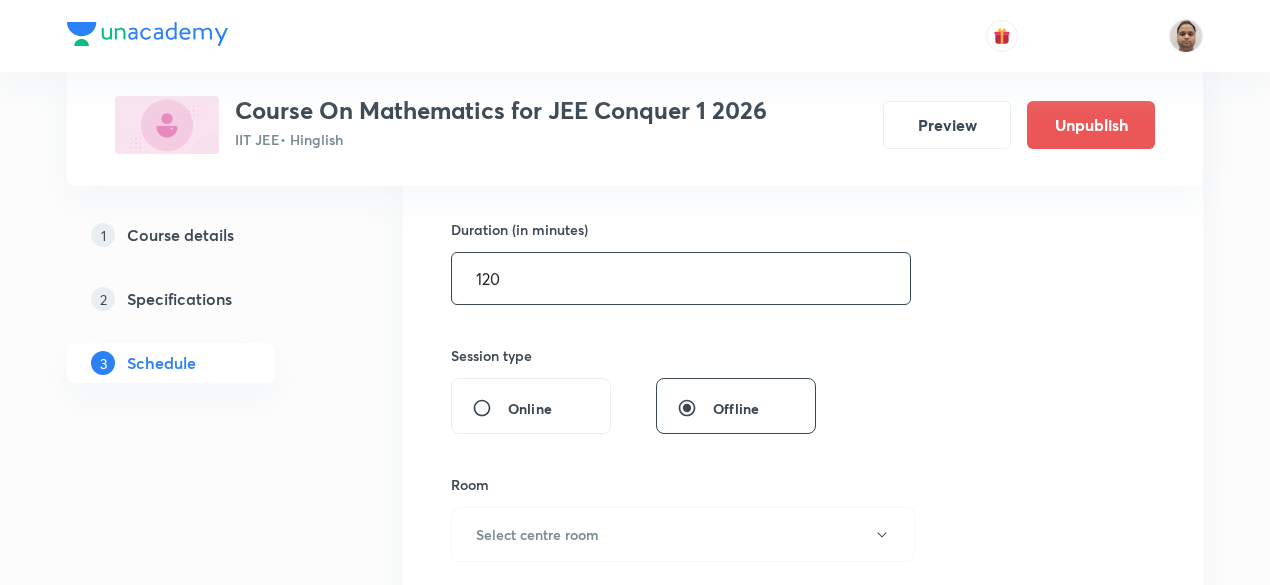 type on "120" 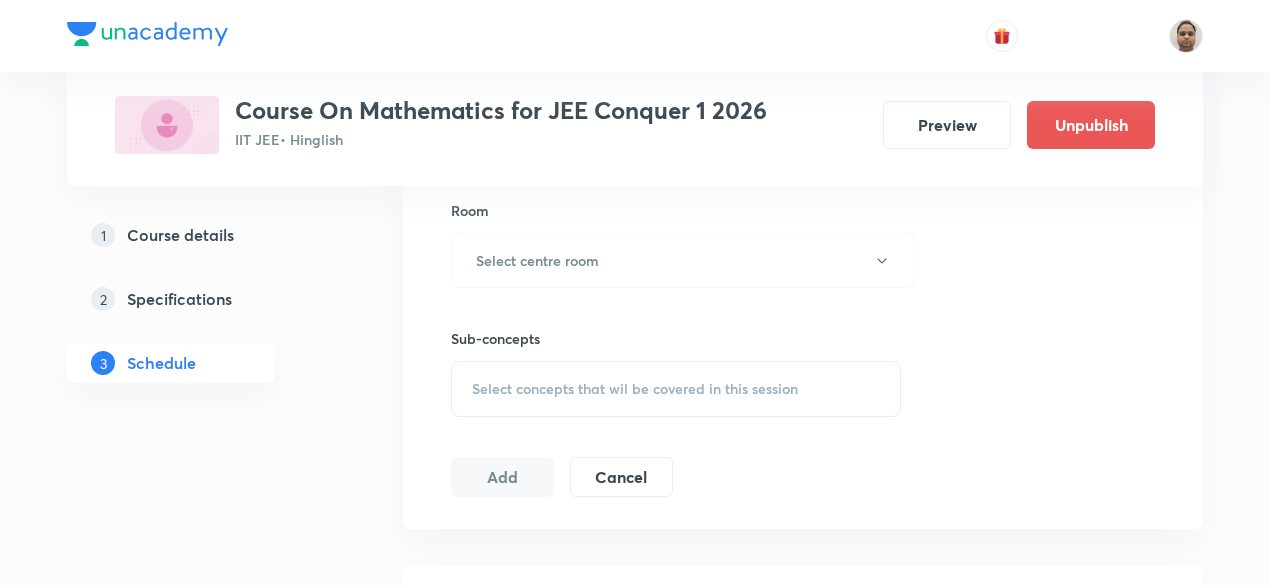 scroll, scrollTop: 900, scrollLeft: 0, axis: vertical 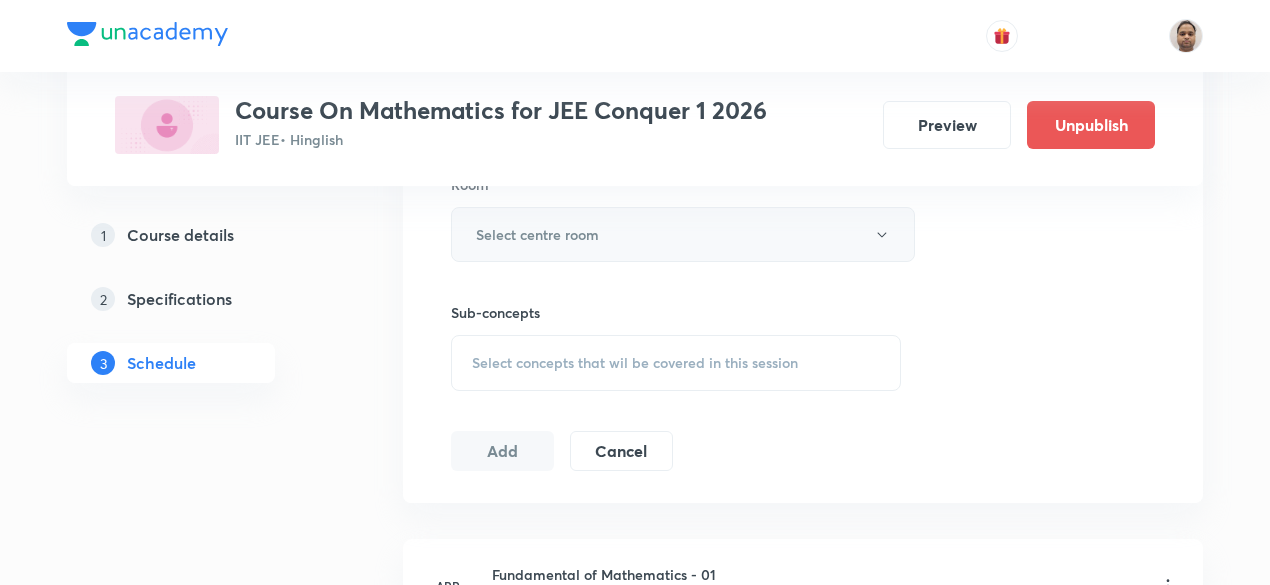 click on "Select centre room" at bounding box center [537, 234] 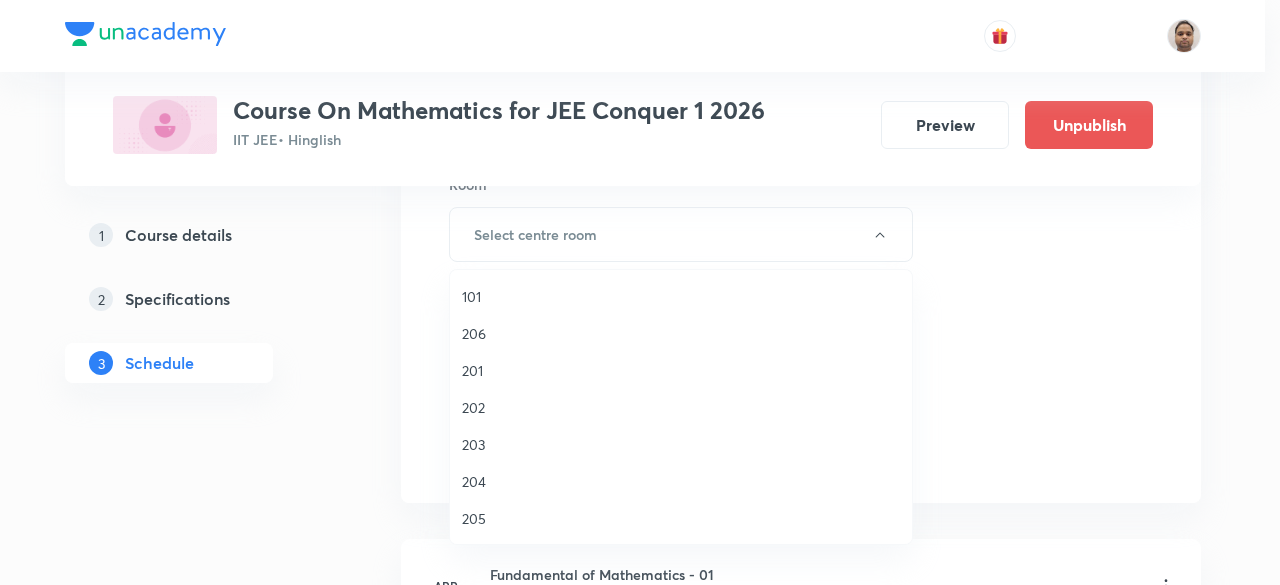 click on "202" at bounding box center [681, 407] 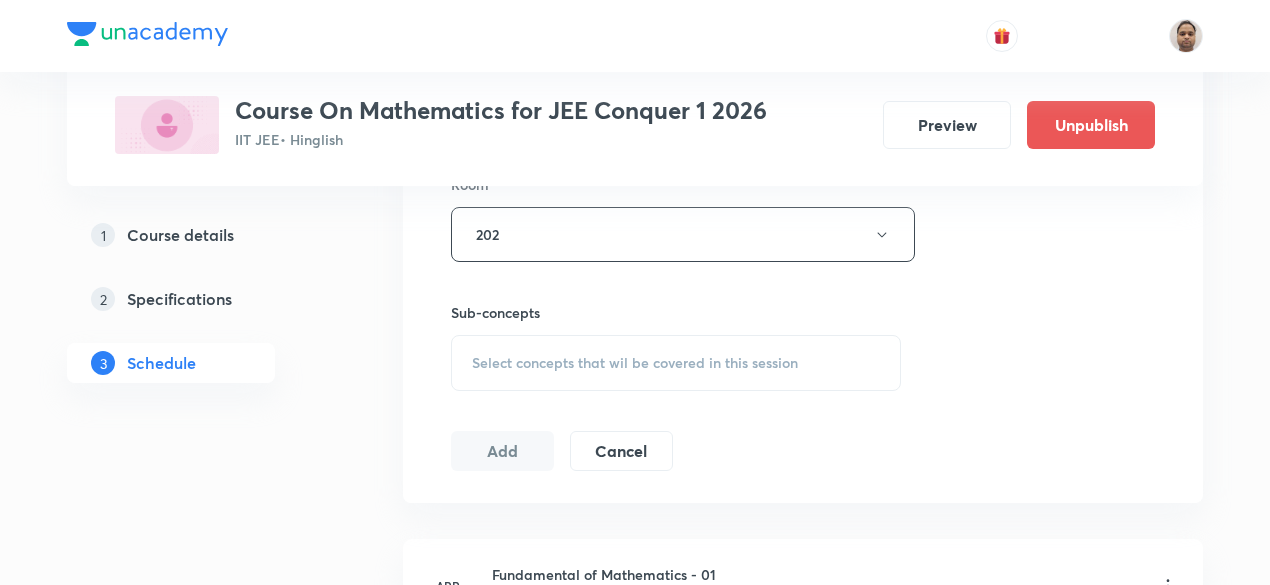 click on "Select concepts that wil be covered in this session" at bounding box center [676, 363] 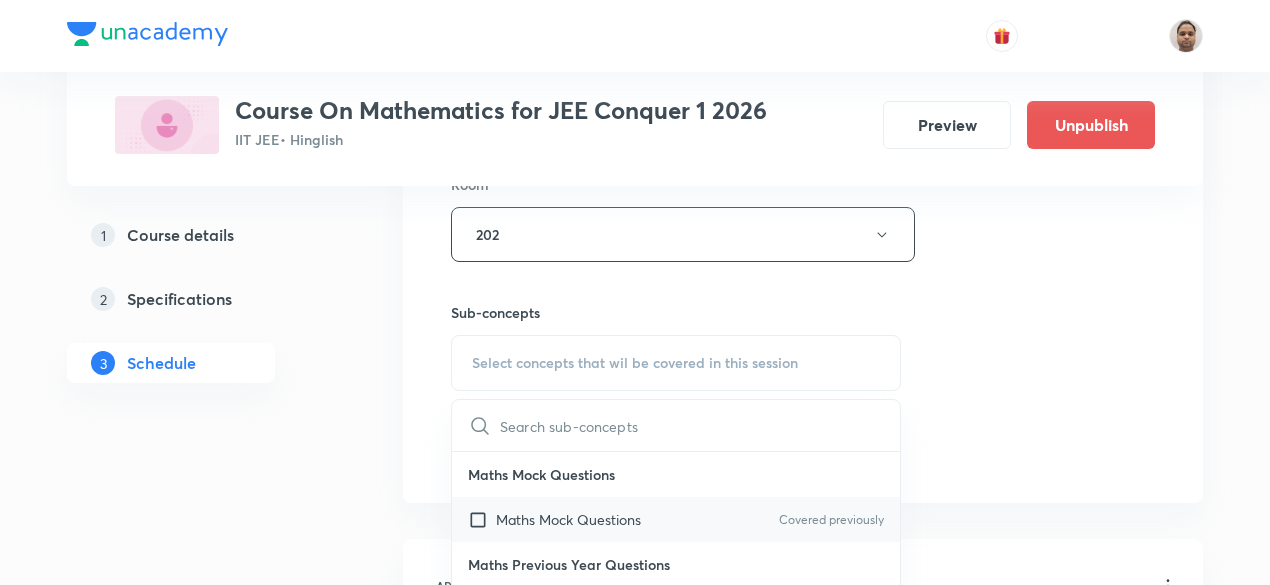 click on "Maths Mock Questions" at bounding box center (568, 519) 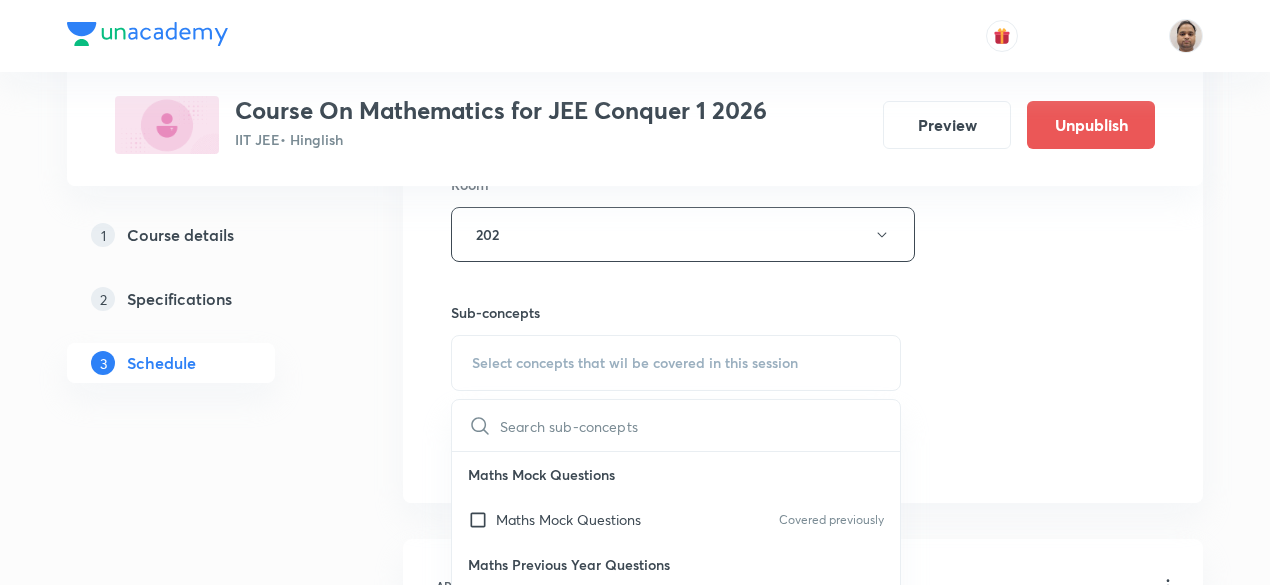 checkbox on "true" 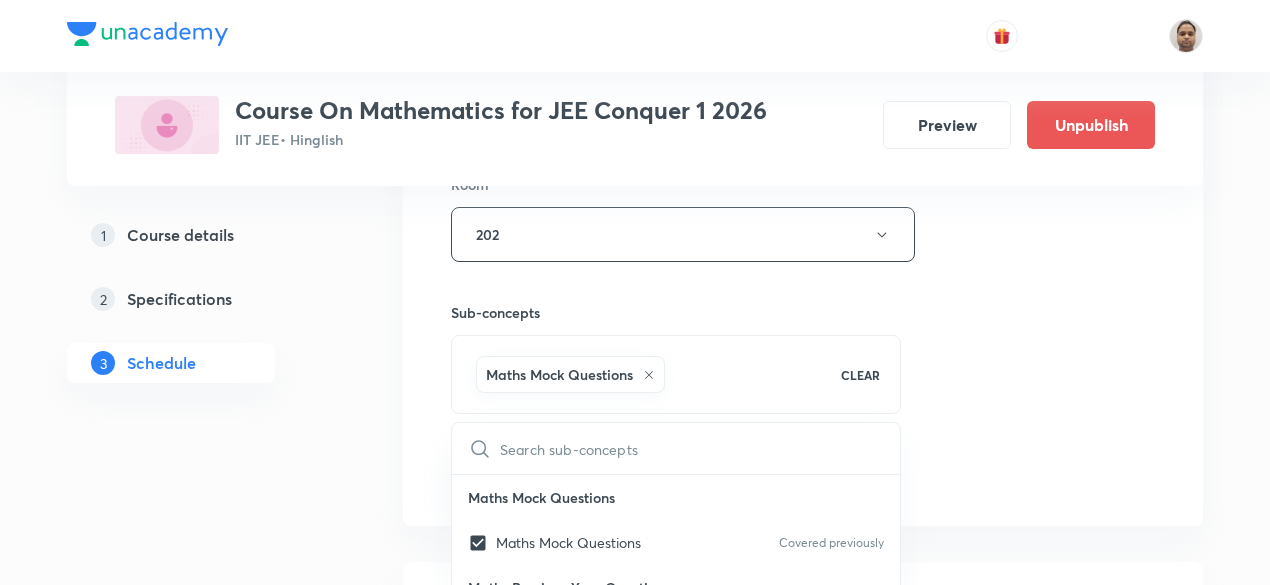 click on "1 Course details 2 Specifications 3 Schedule" at bounding box center (203, 2234) 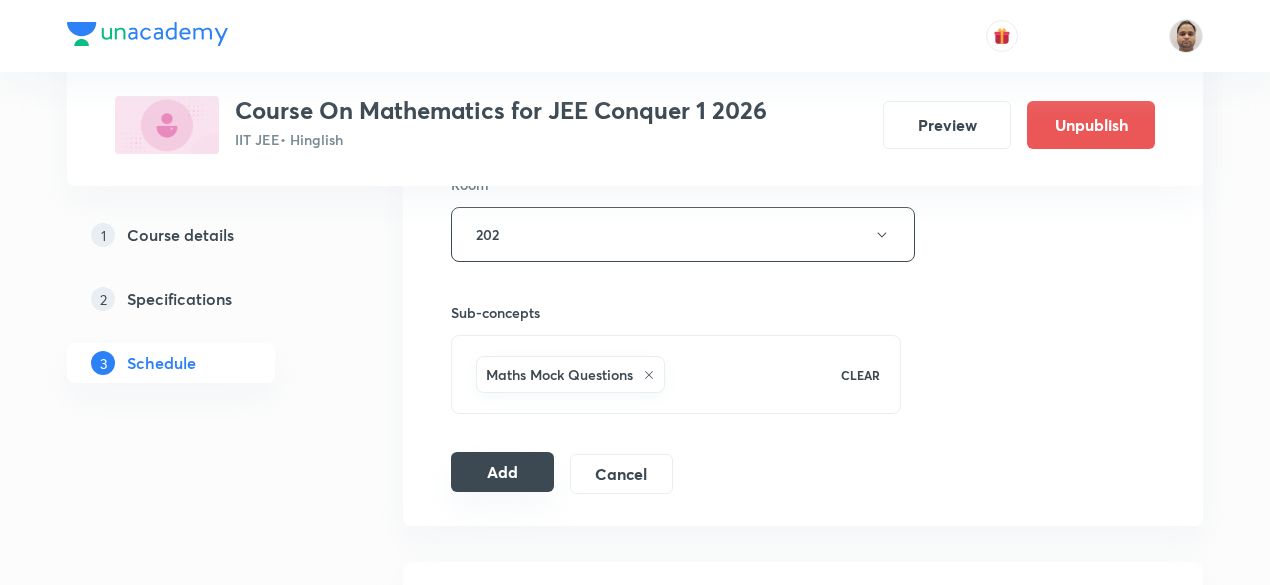 click on "Add" at bounding box center [502, 472] 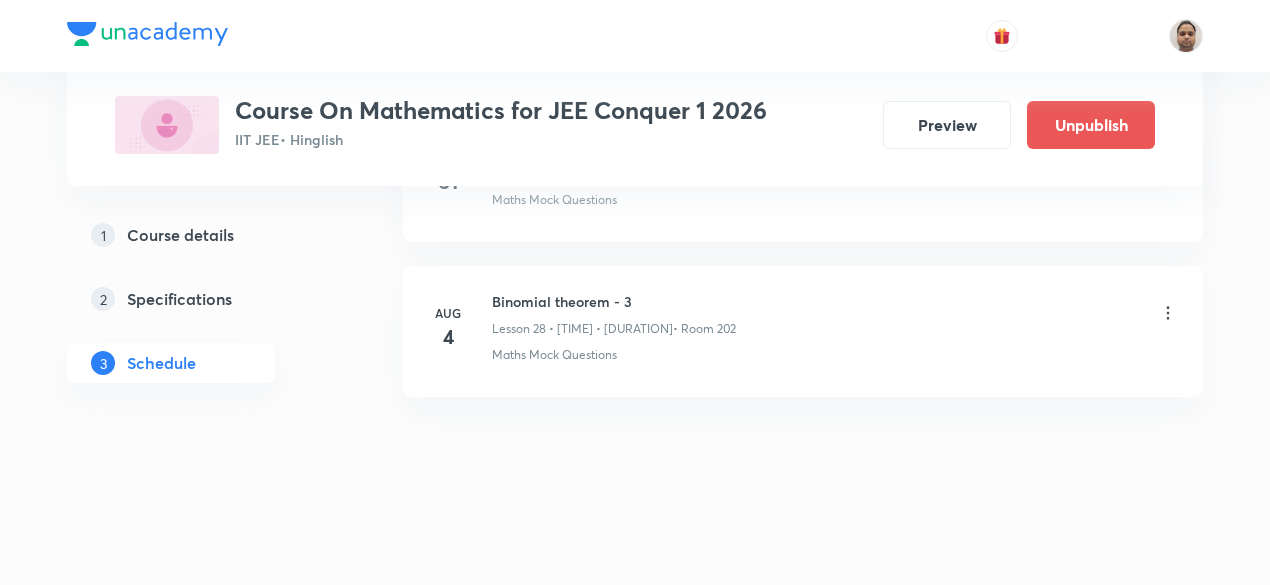 scroll, scrollTop: 4420, scrollLeft: 0, axis: vertical 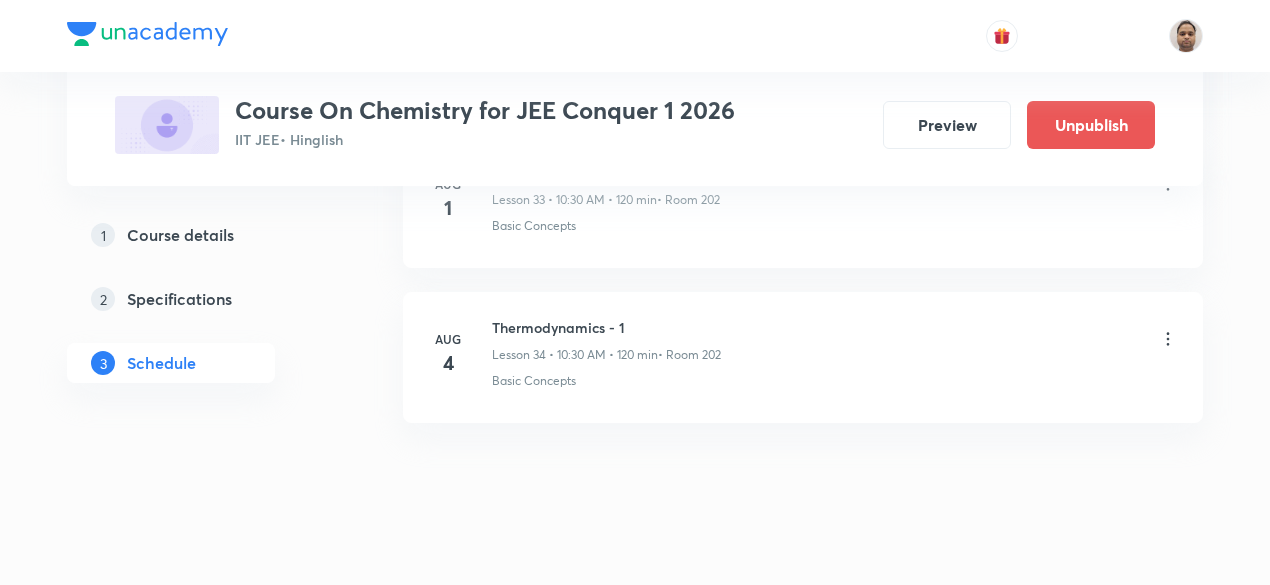 click 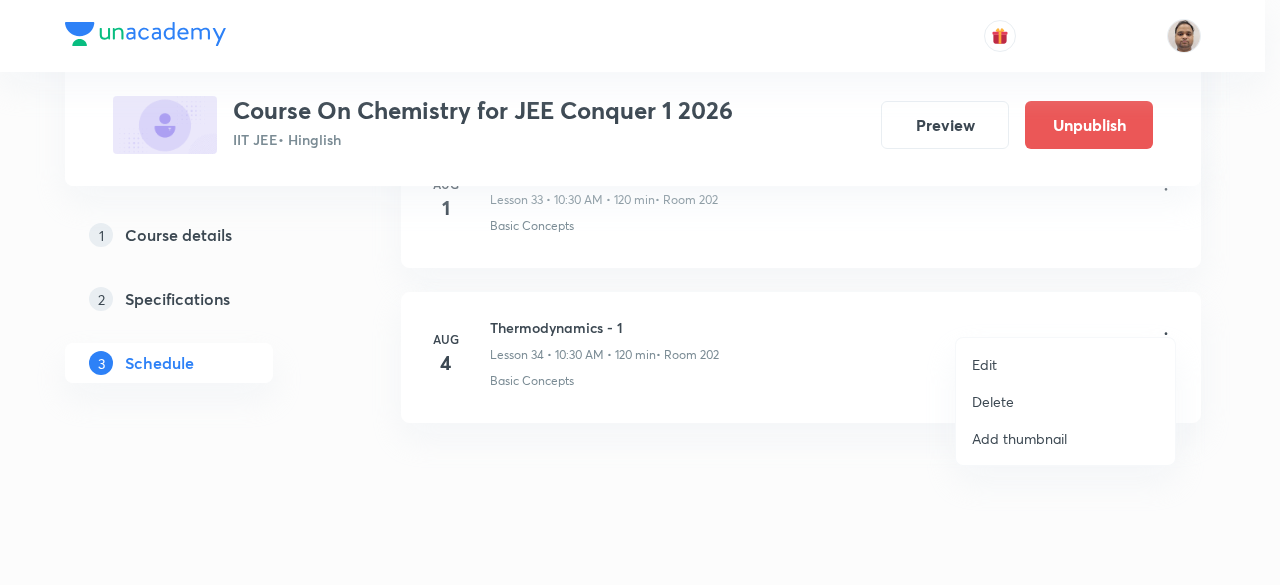 click on "Edit" at bounding box center (984, 364) 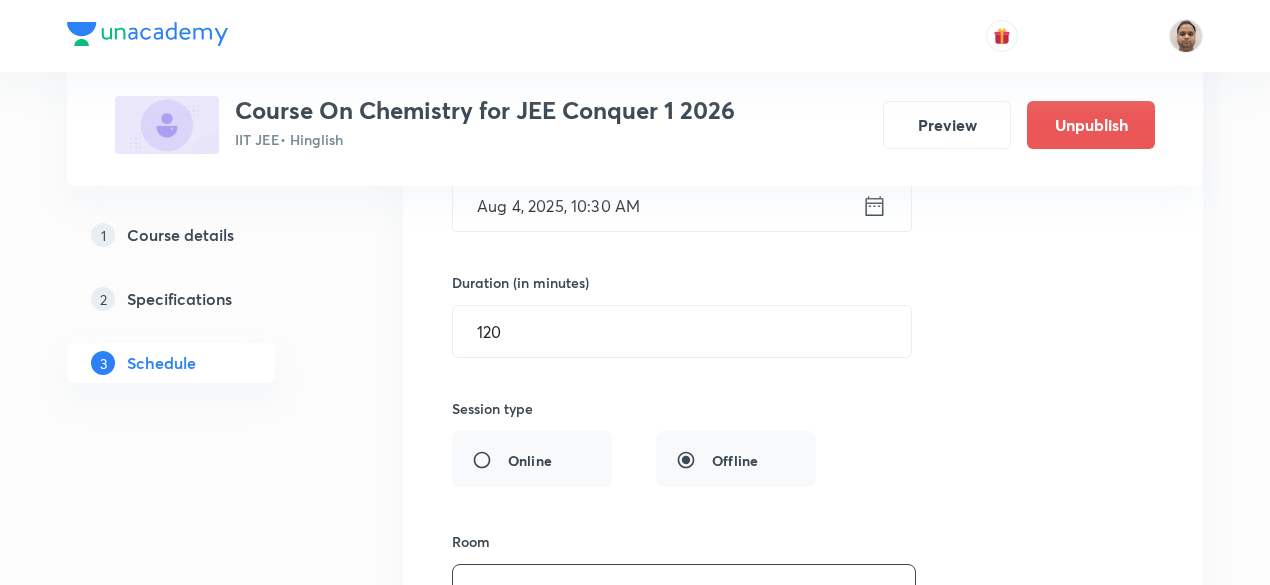 scroll, scrollTop: 5510, scrollLeft: 0, axis: vertical 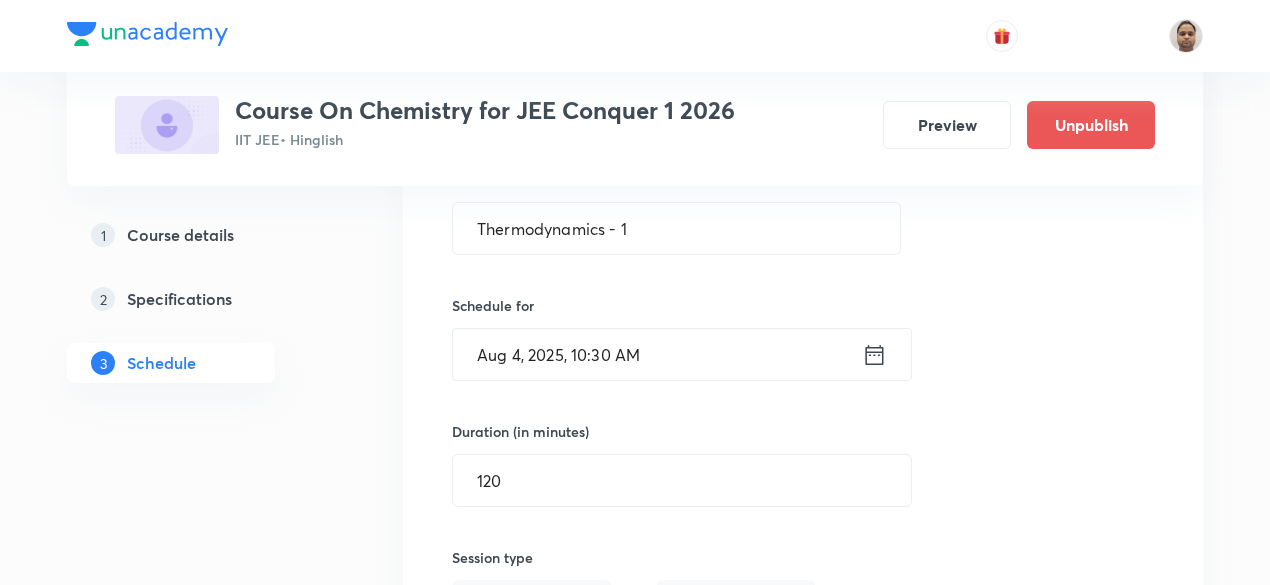 click on "Aug 4, 2025, 10:30 AM" at bounding box center [657, 354] 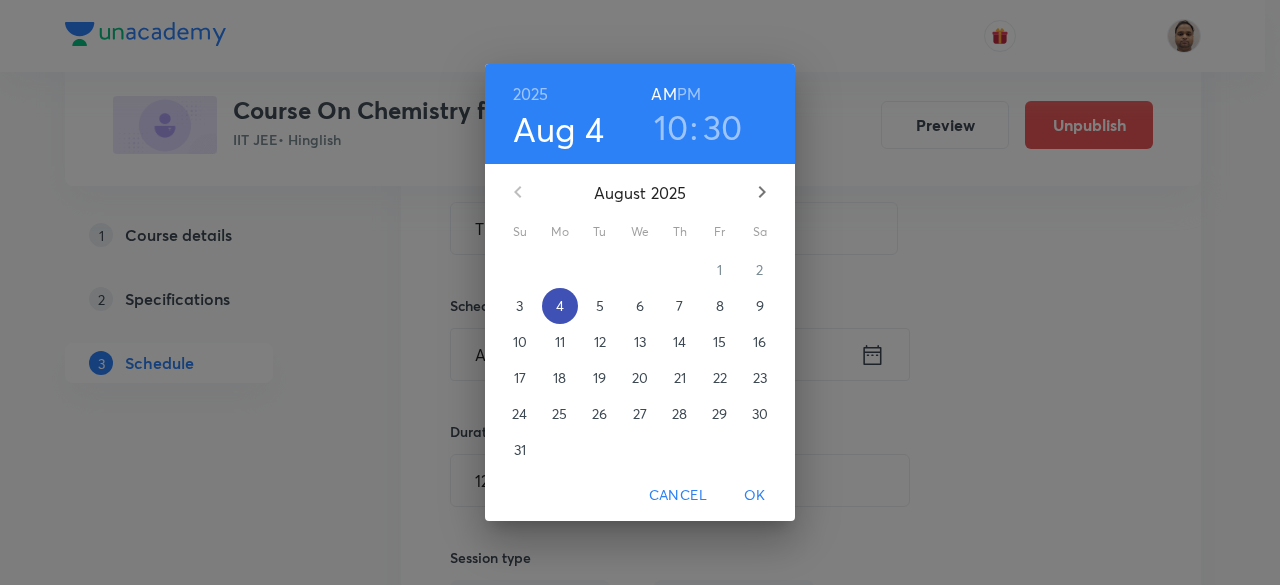 click on "4" at bounding box center [560, 306] 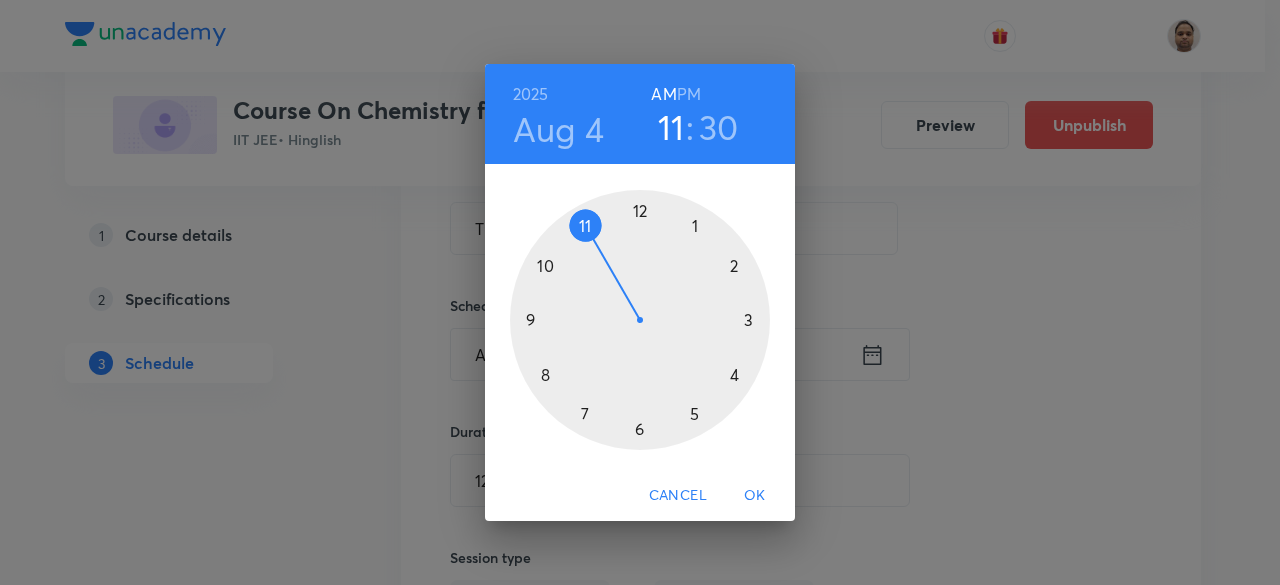 drag, startPoint x: 558, startPoint y: 265, endPoint x: 582, endPoint y: 241, distance: 33.941124 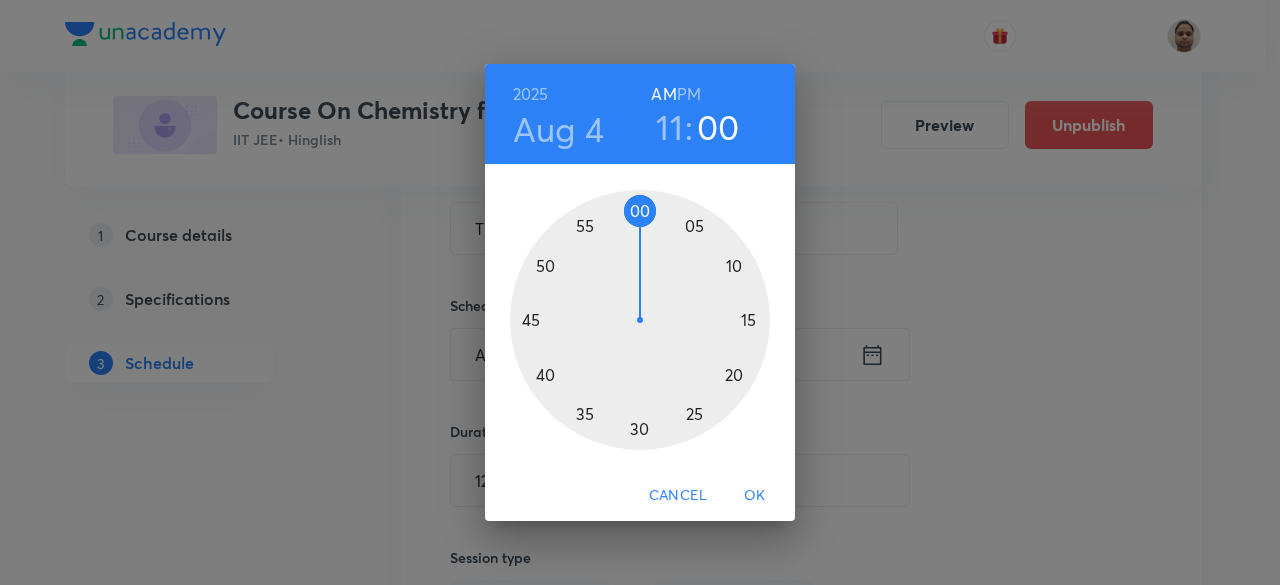 drag, startPoint x: 616, startPoint y: 402, endPoint x: 644, endPoint y: 217, distance: 187.10692 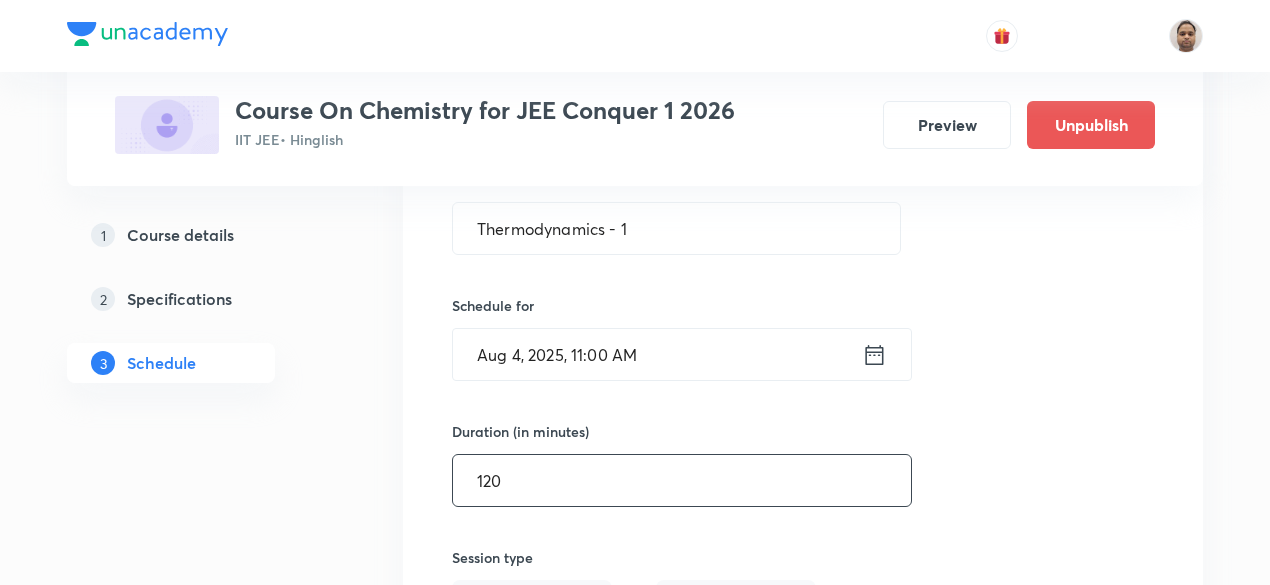click on "120" at bounding box center (682, 480) 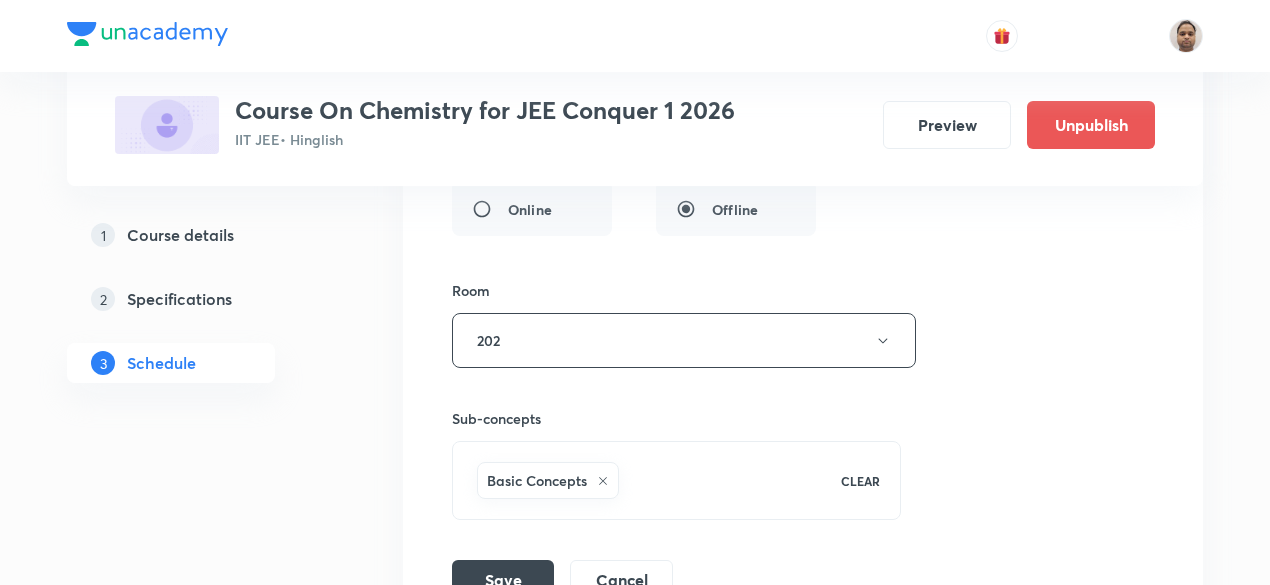 scroll, scrollTop: 6110, scrollLeft: 0, axis: vertical 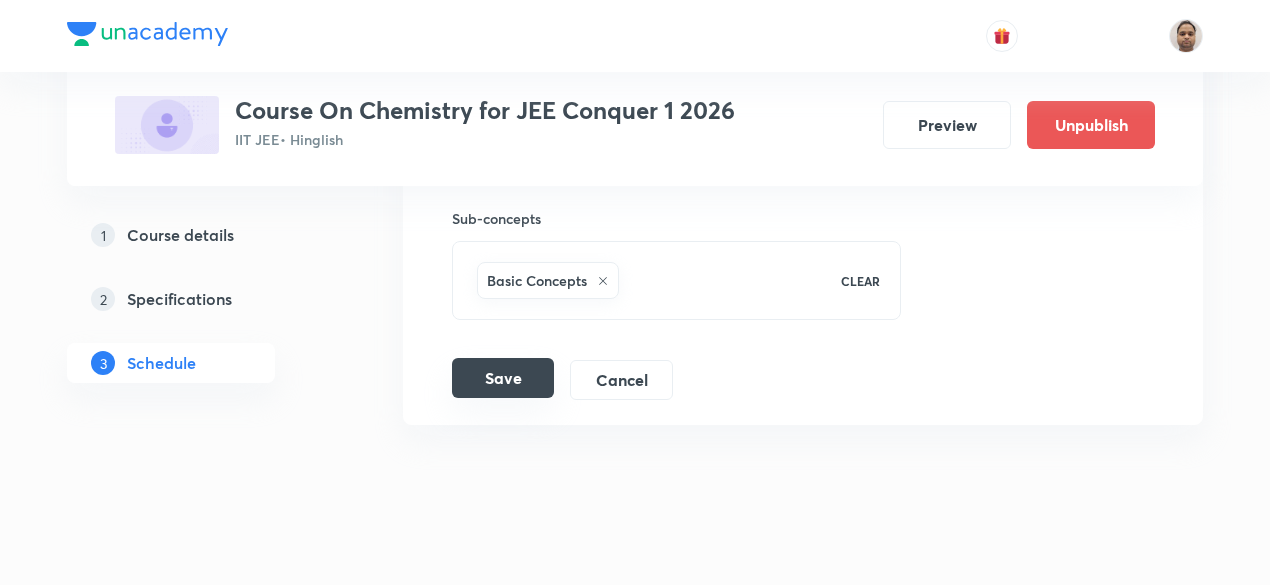 type on "90" 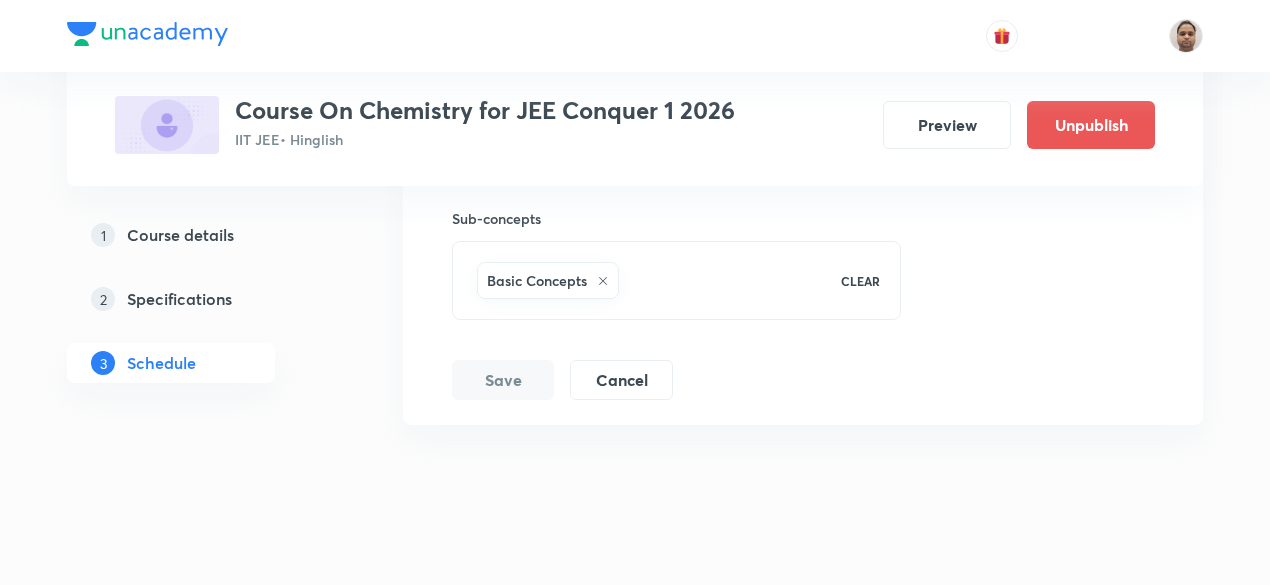 scroll, scrollTop: 5346, scrollLeft: 0, axis: vertical 